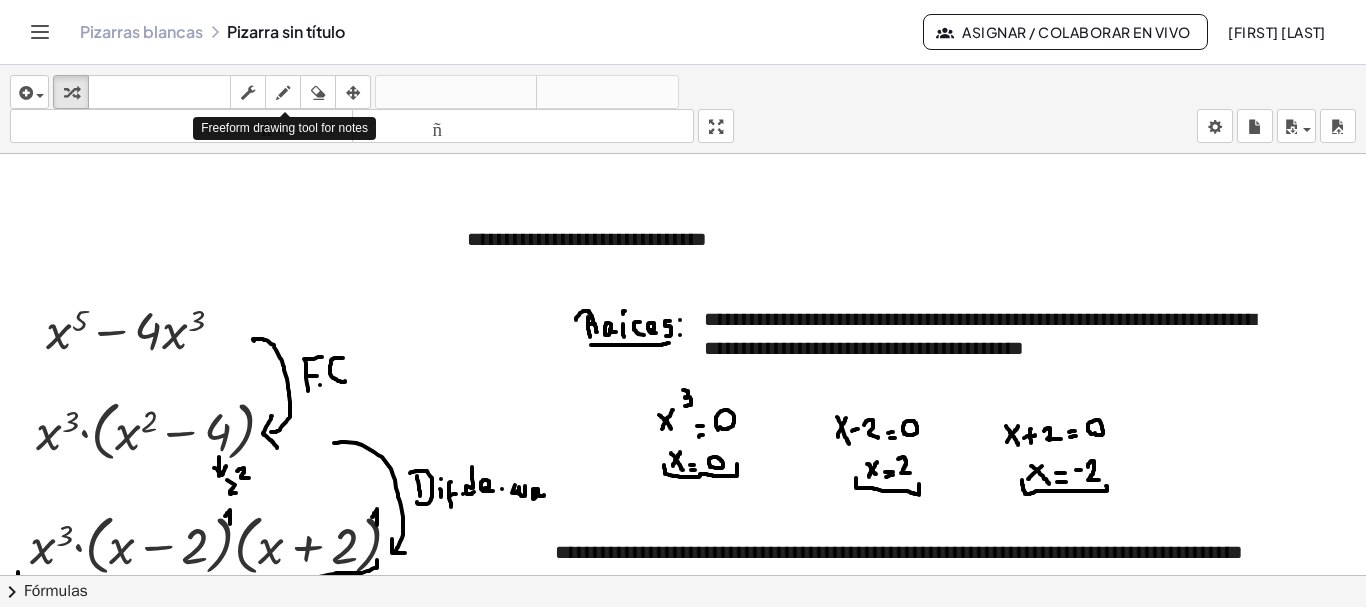 scroll, scrollTop: 0, scrollLeft: 0, axis: both 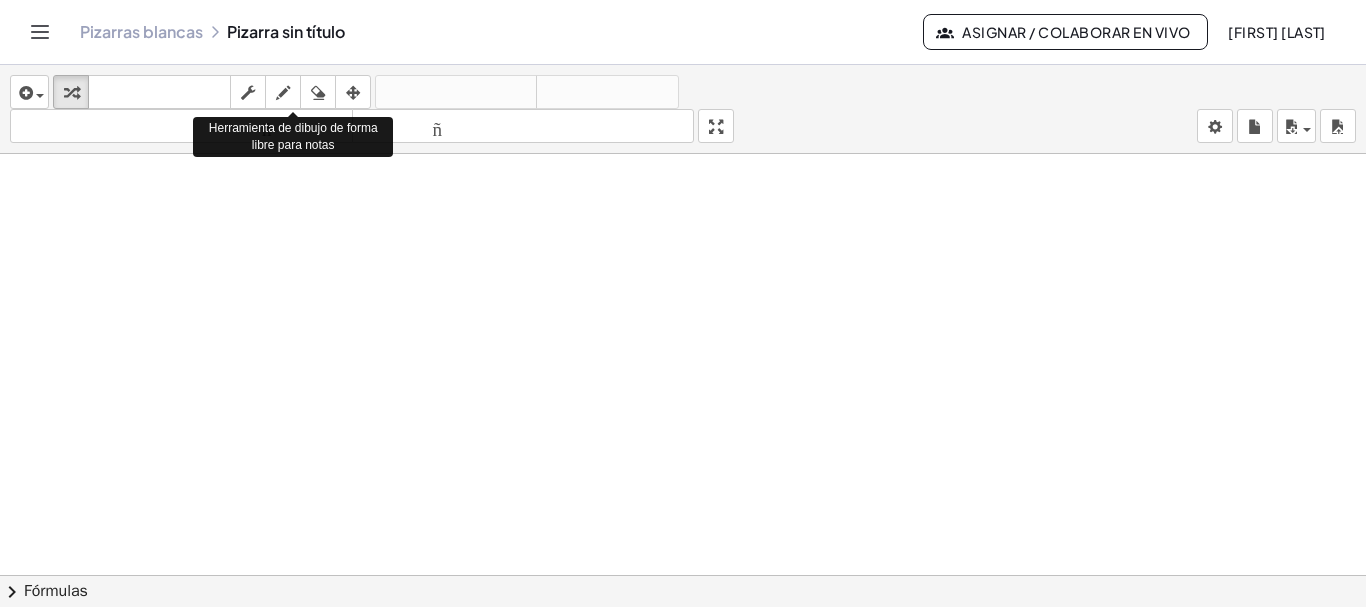 click at bounding box center [283, 93] 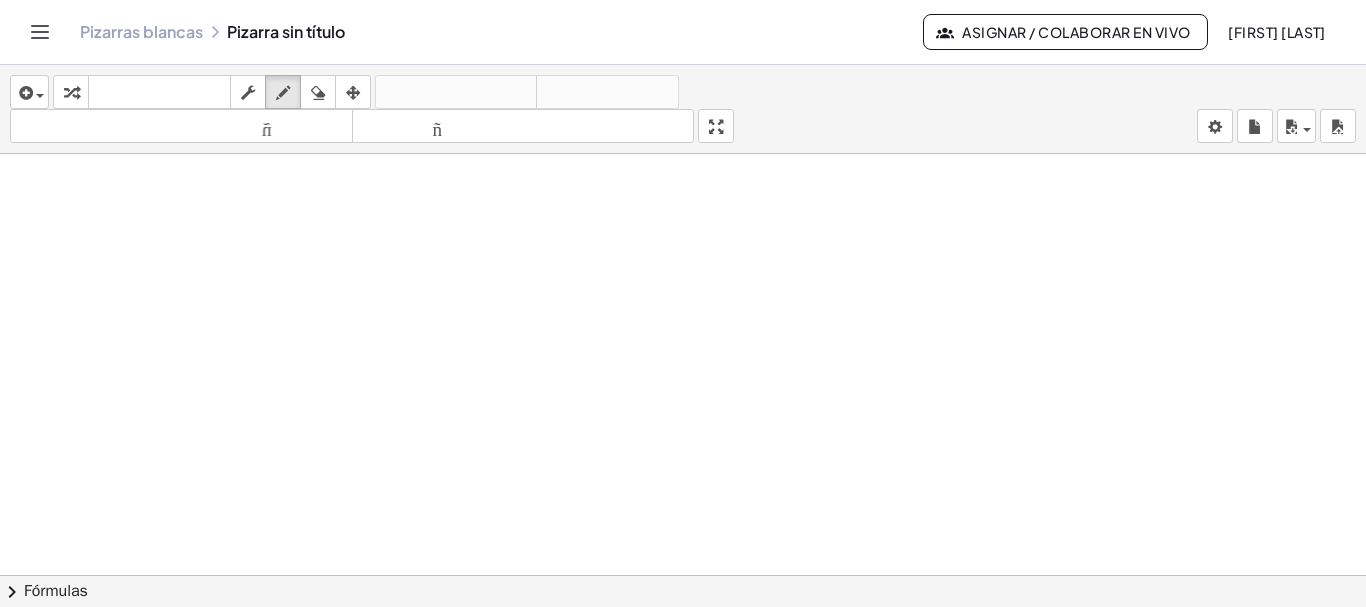 click at bounding box center [683, -1120] 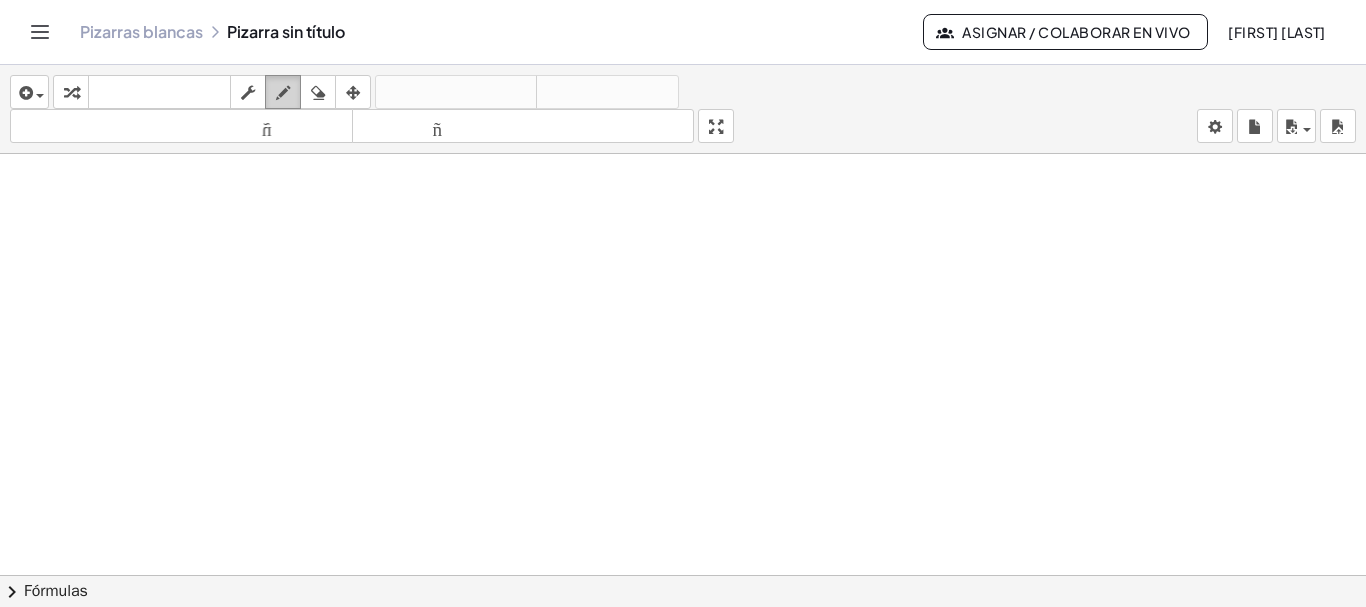 click at bounding box center [283, 92] 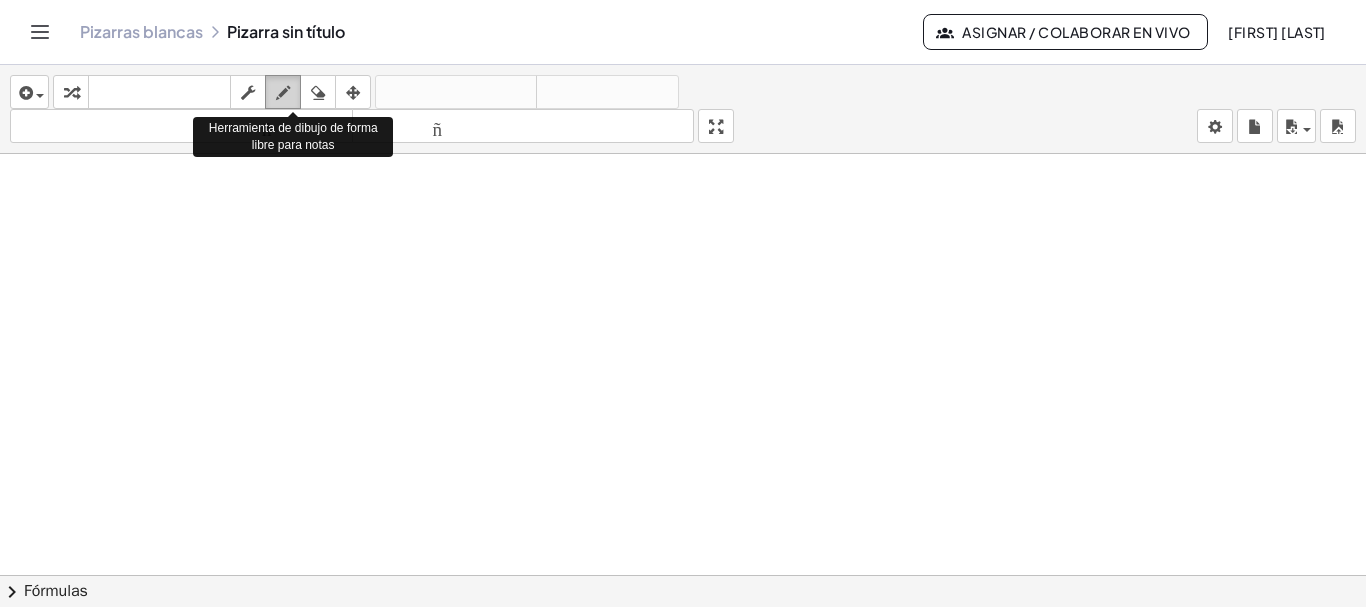 click at bounding box center (283, 93) 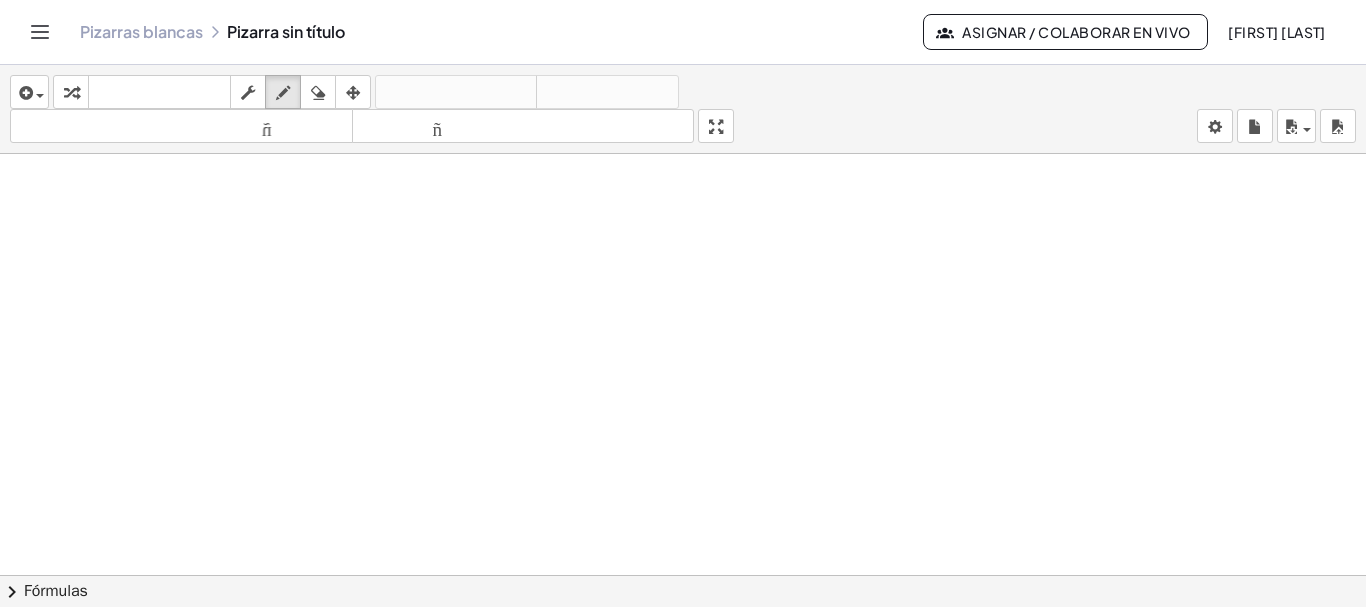 drag, startPoint x: 54, startPoint y: 189, endPoint x: 56, endPoint y: 213, distance: 24.083189 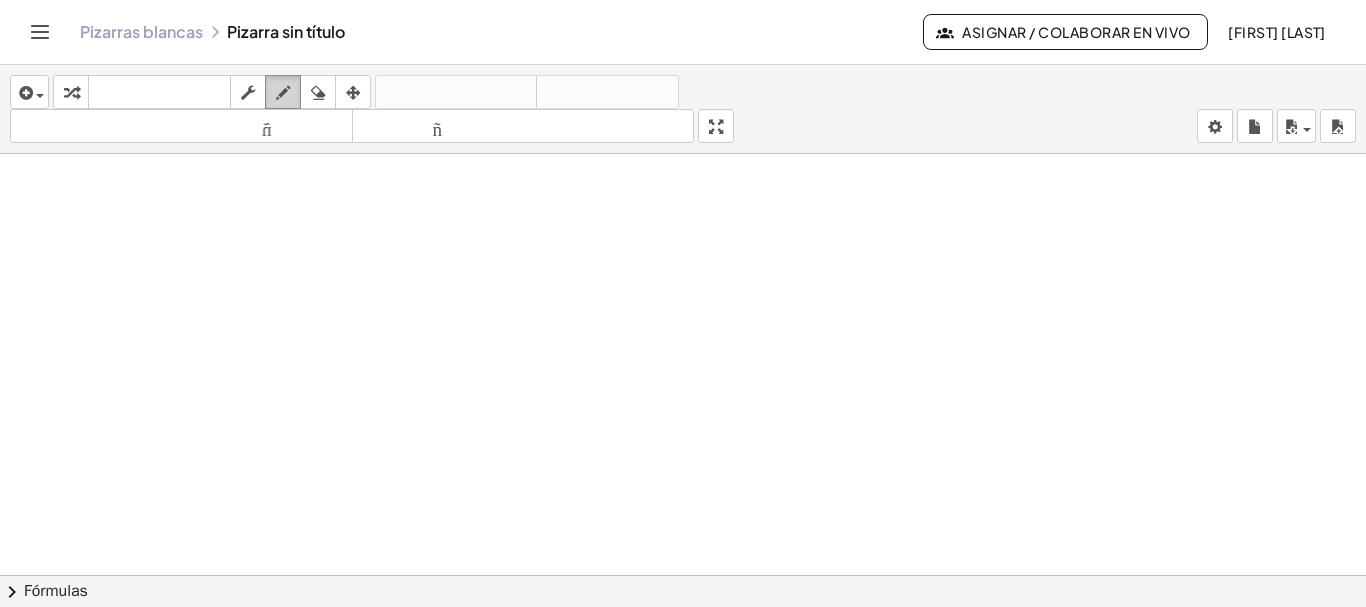 click at bounding box center (283, 92) 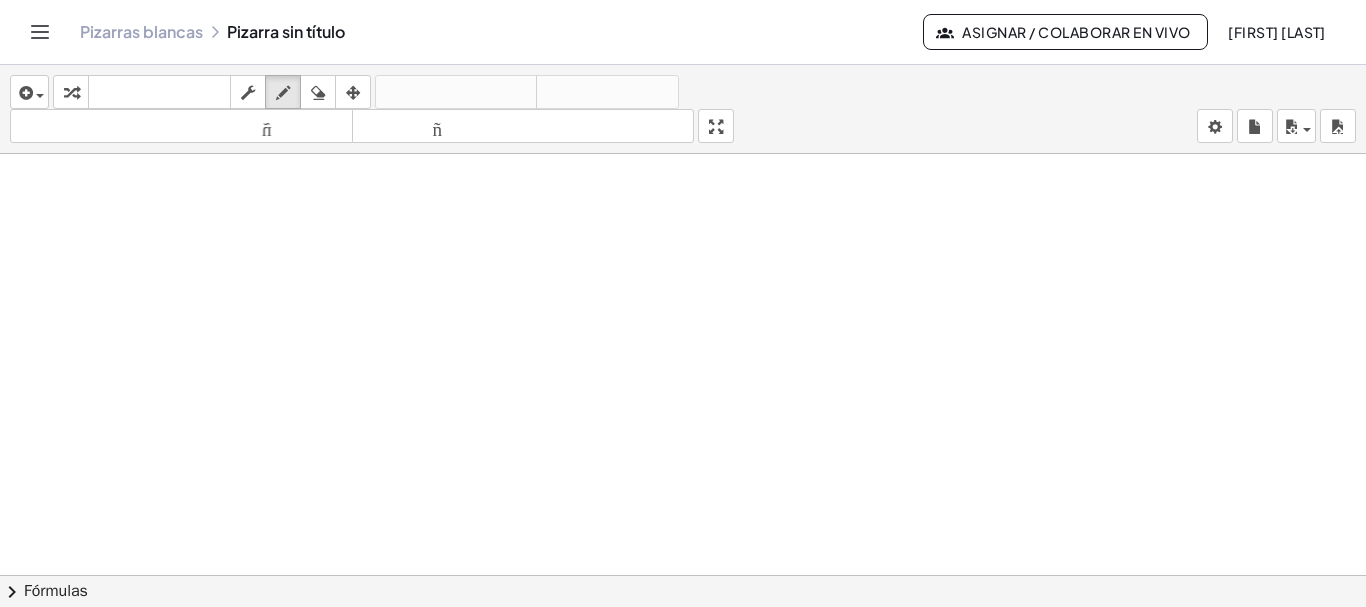 drag, startPoint x: 41, startPoint y: 177, endPoint x: 42, endPoint y: 200, distance: 23.021729 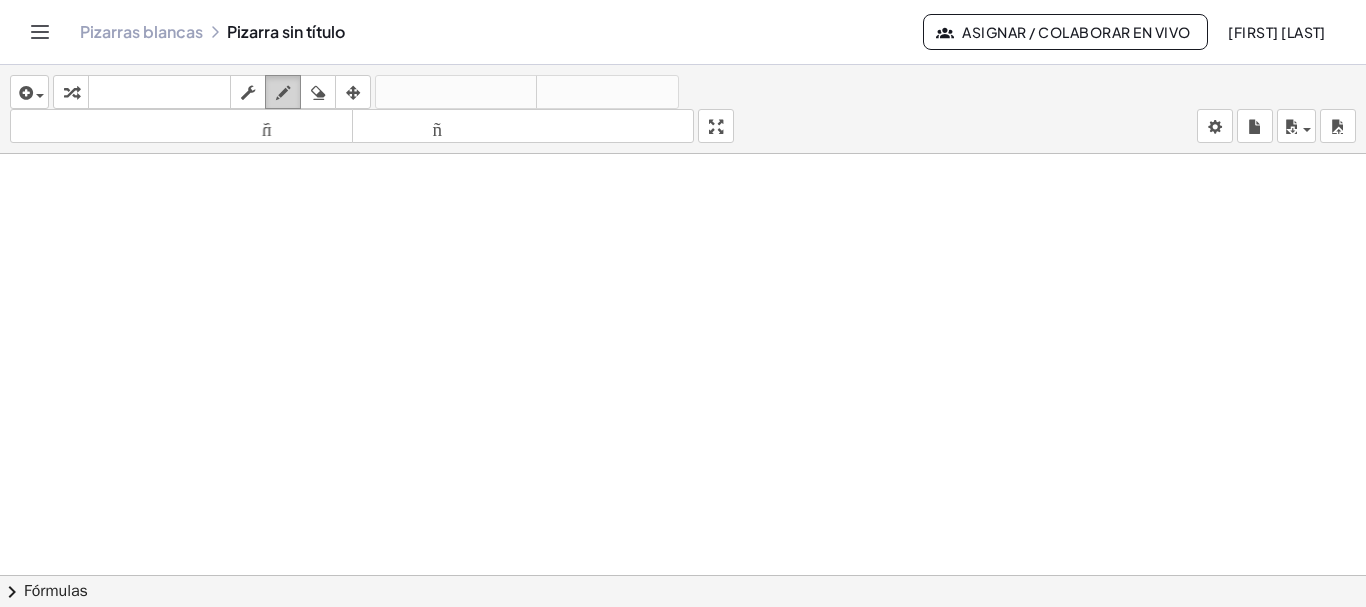 click at bounding box center (283, 93) 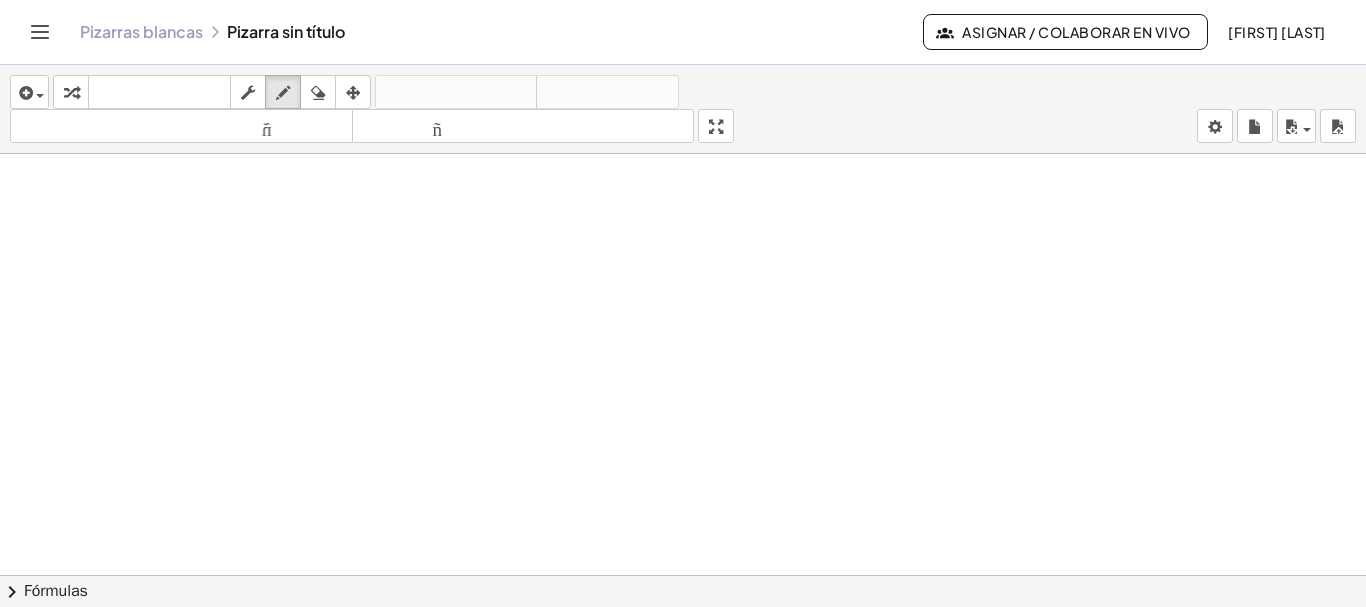 drag, startPoint x: 74, startPoint y: 180, endPoint x: 87, endPoint y: 208, distance: 30.870699 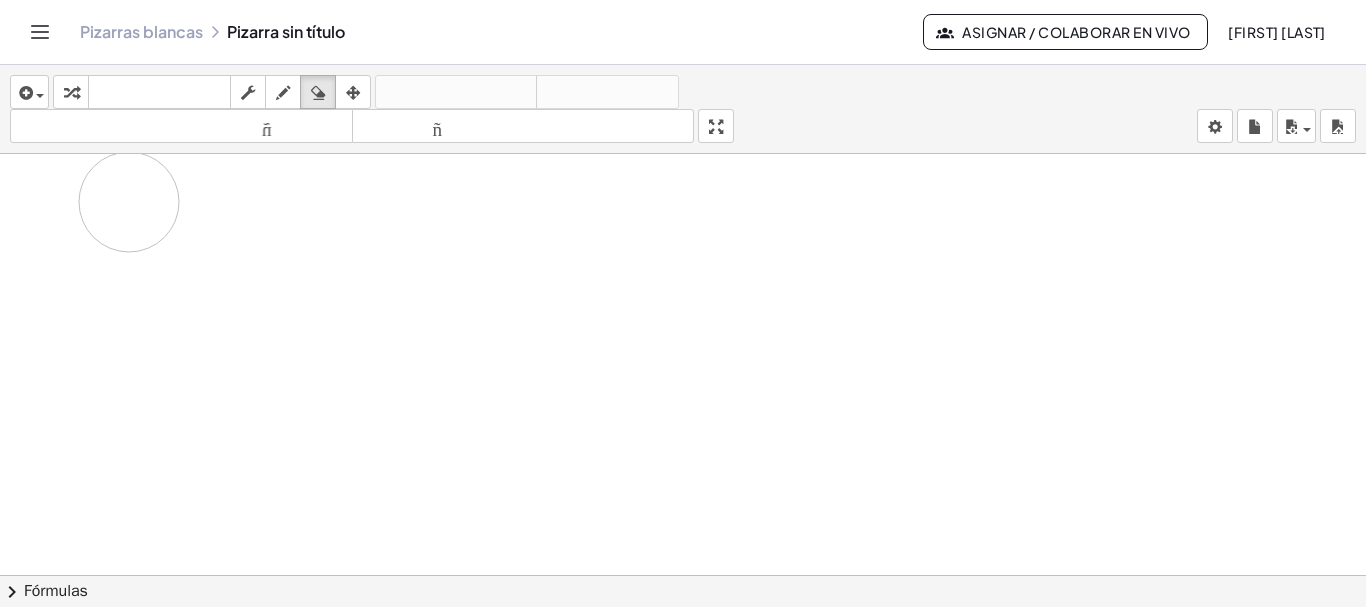 drag, startPoint x: 105, startPoint y: 171, endPoint x: 159, endPoint y: 161, distance: 54.91812 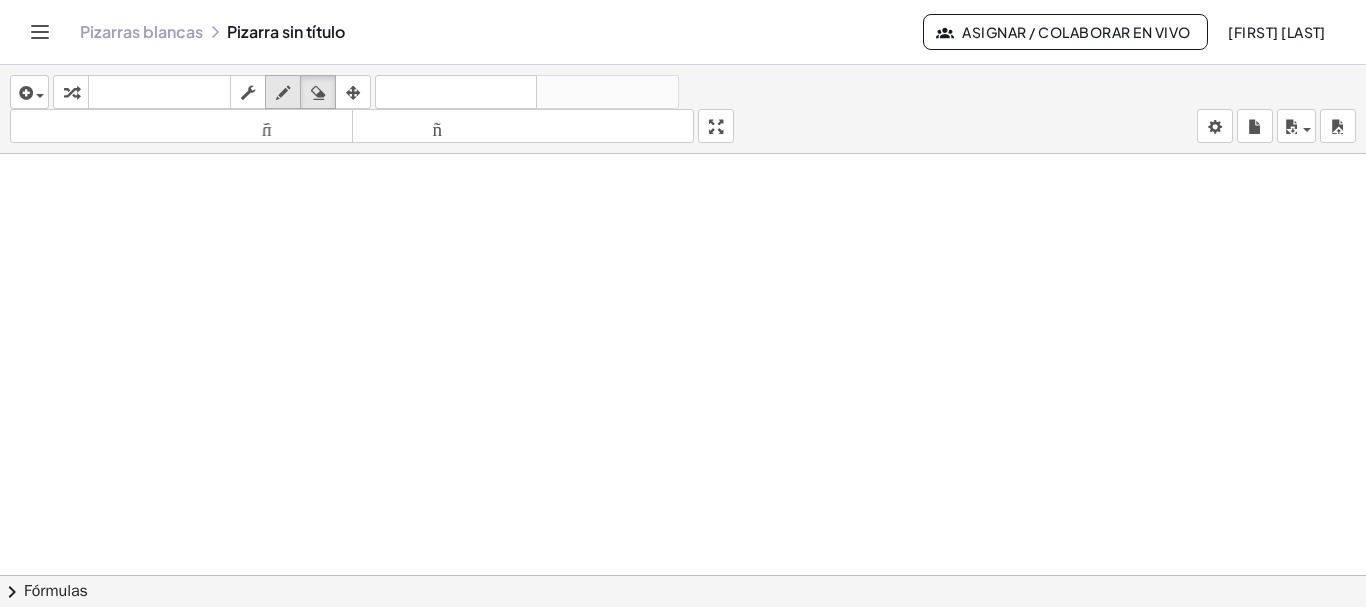 click at bounding box center [283, 93] 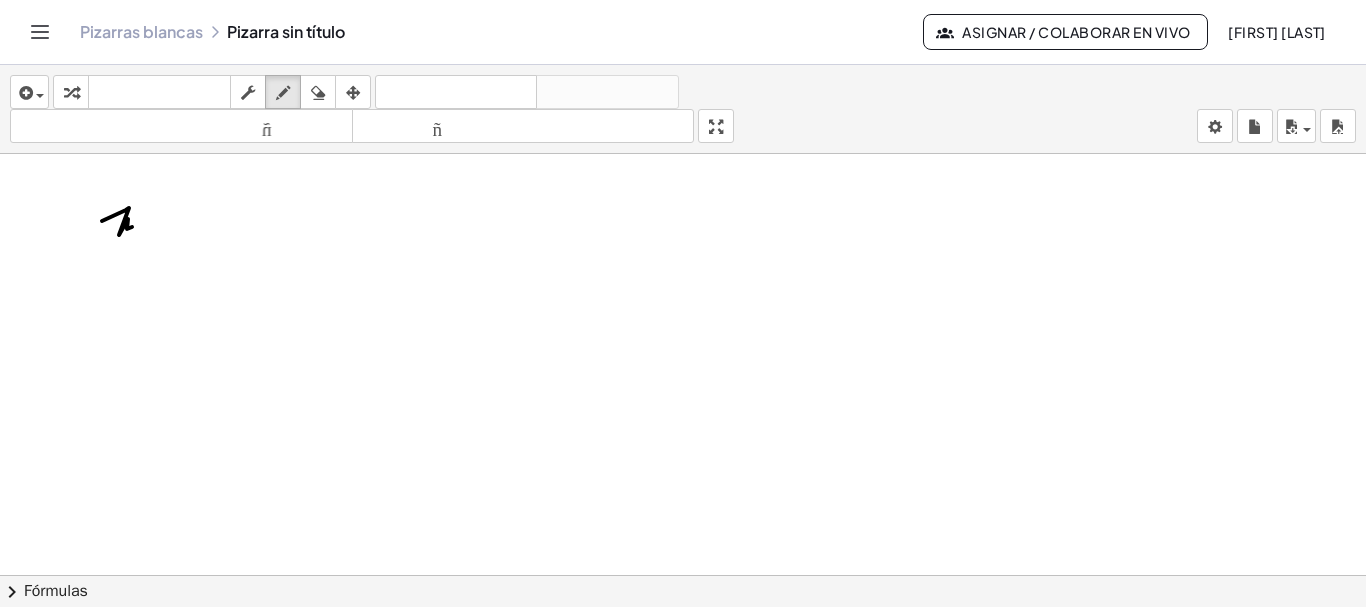 drag, startPoint x: 129, startPoint y: 208, endPoint x: 134, endPoint y: 231, distance: 23.537205 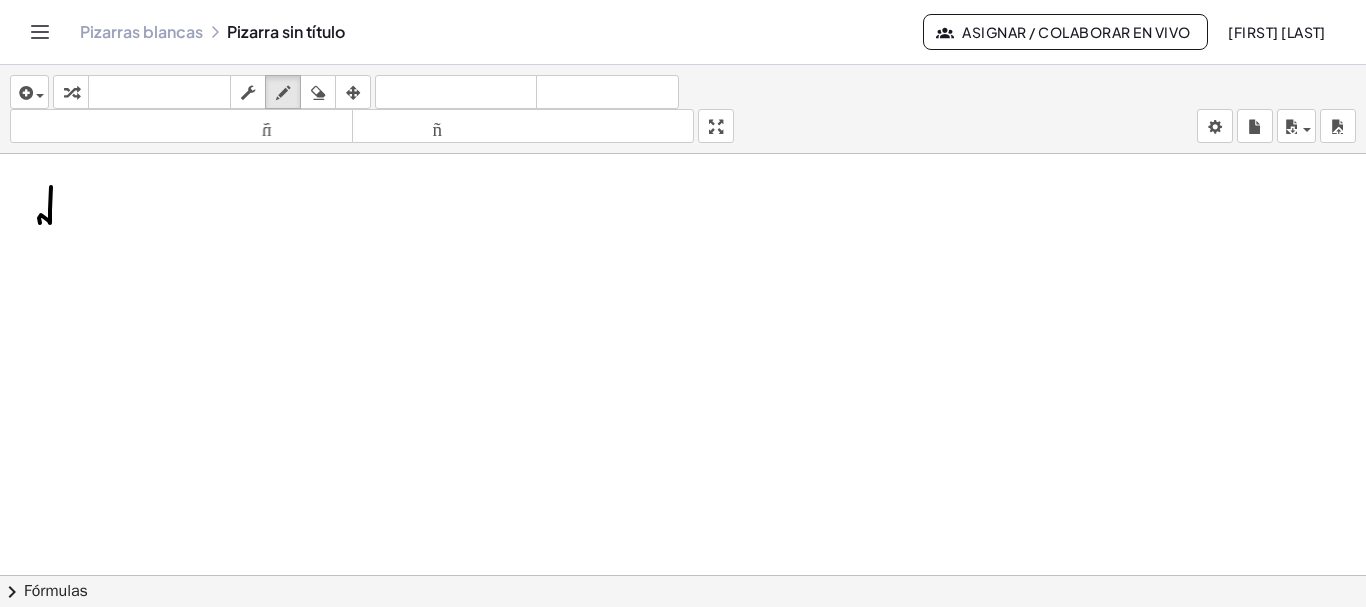 drag, startPoint x: 51, startPoint y: 187, endPoint x: 48, endPoint y: 219, distance: 32.140316 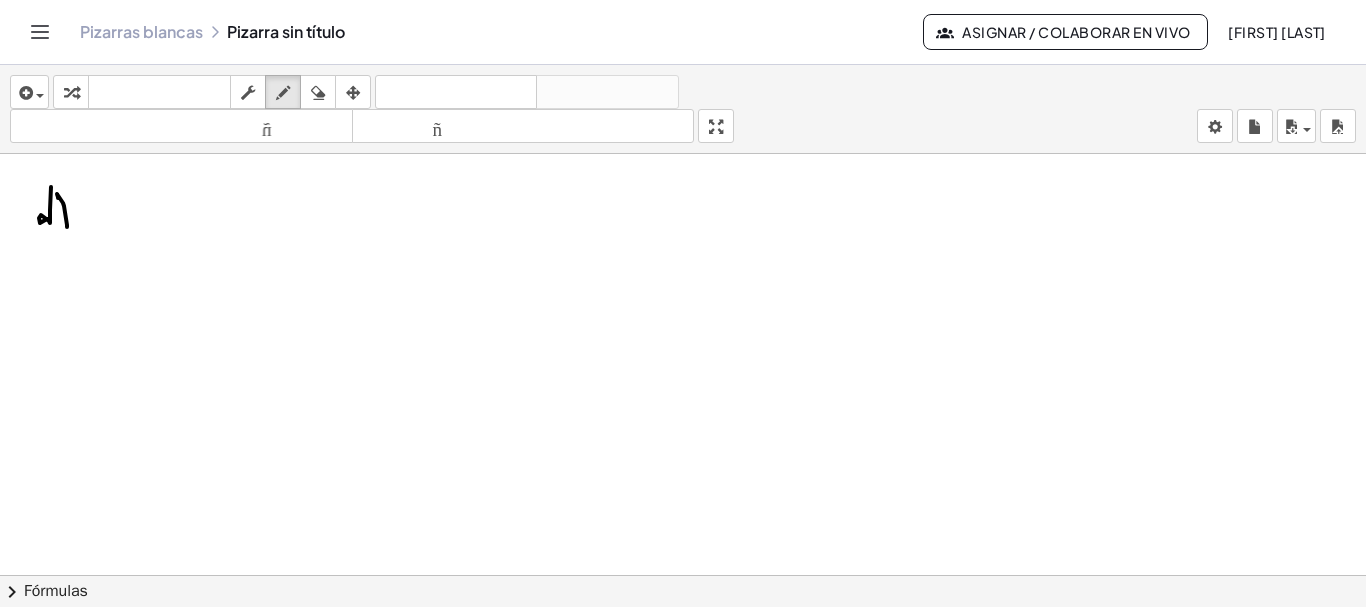 drag, startPoint x: 58, startPoint y: 197, endPoint x: 66, endPoint y: 231, distance: 34.928497 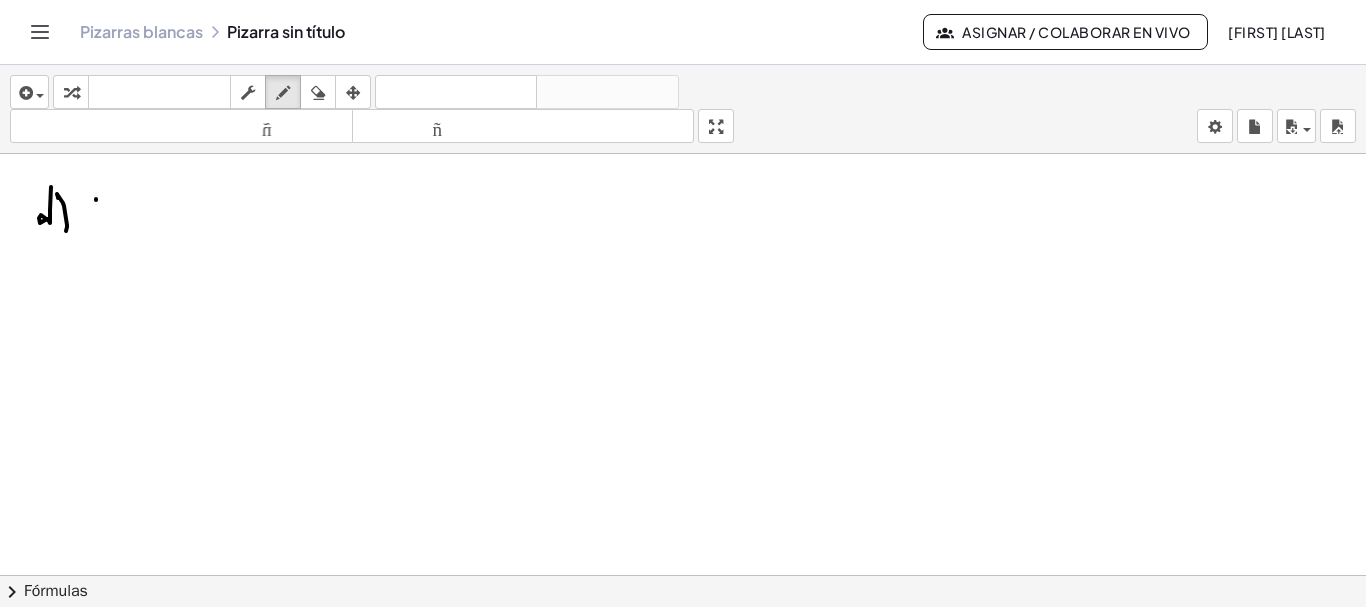 drag, startPoint x: 96, startPoint y: 200, endPoint x: 96, endPoint y: 223, distance: 23 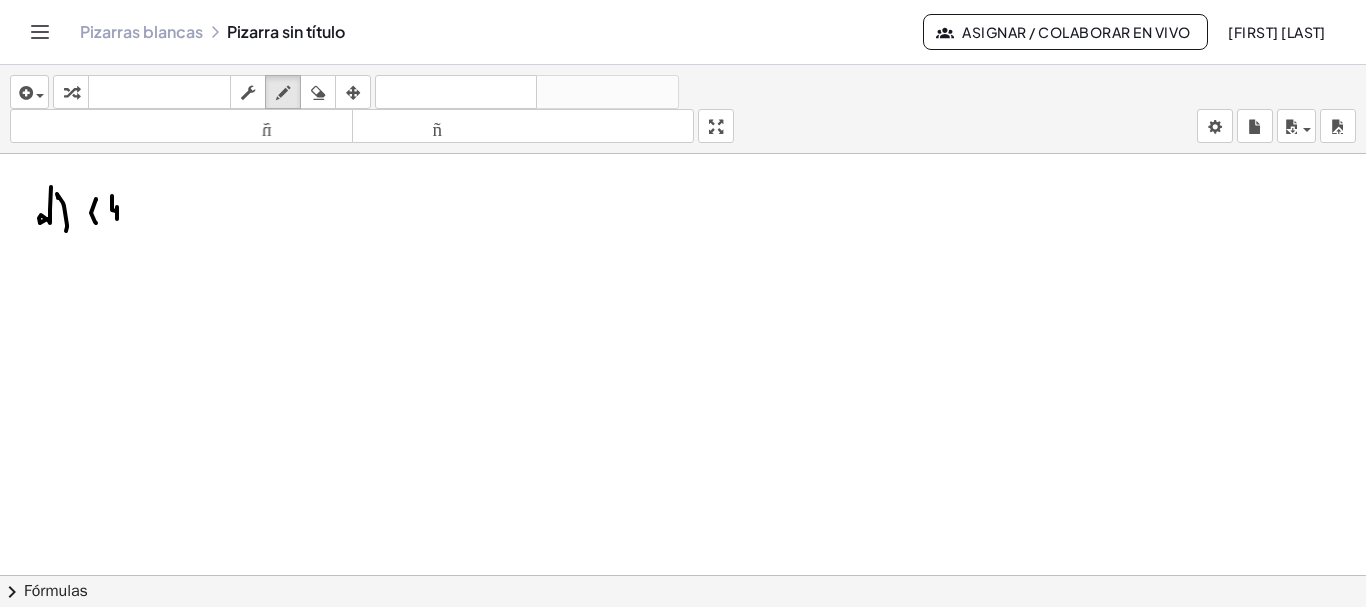 drag, startPoint x: 112, startPoint y: 196, endPoint x: 117, endPoint y: 219, distance: 23.537205 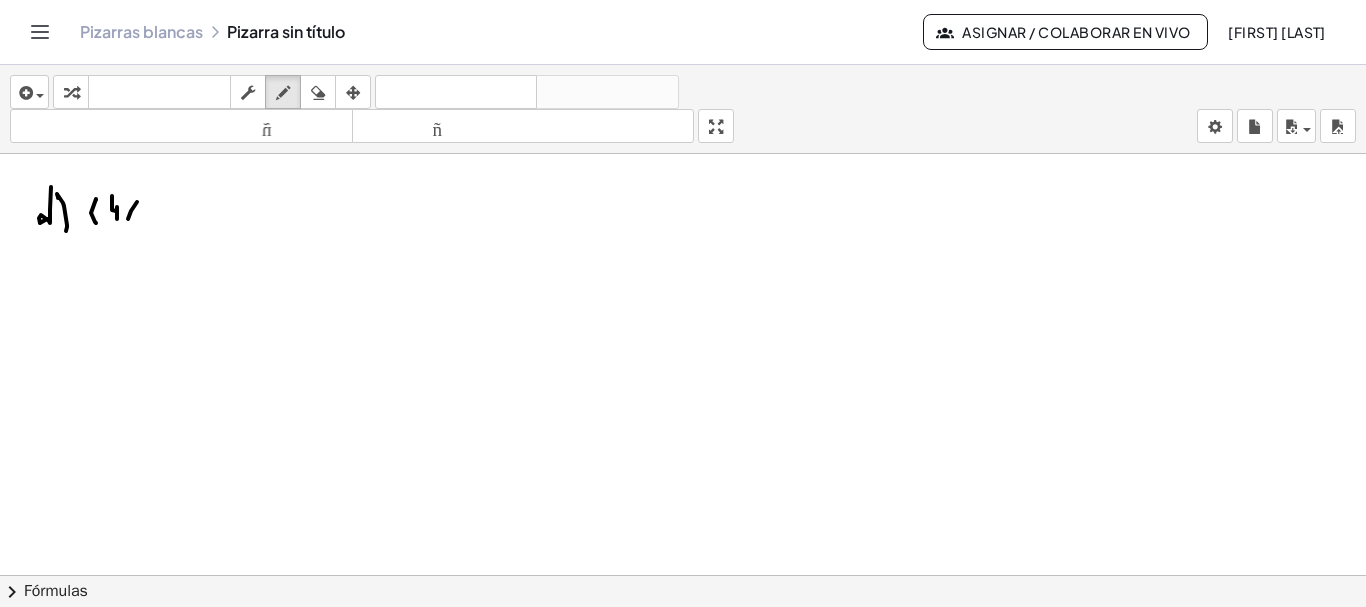 drag, startPoint x: 128, startPoint y: 219, endPoint x: 137, endPoint y: 202, distance: 19.235384 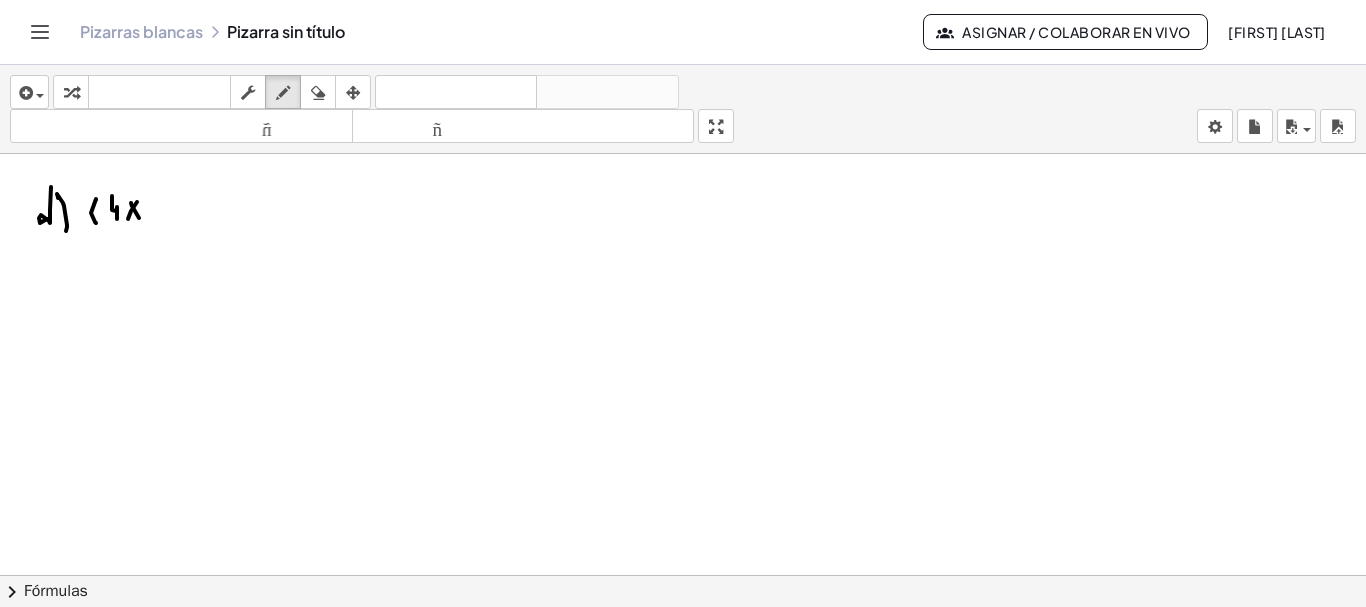 drag, startPoint x: 131, startPoint y: 203, endPoint x: 139, endPoint y: 218, distance: 17 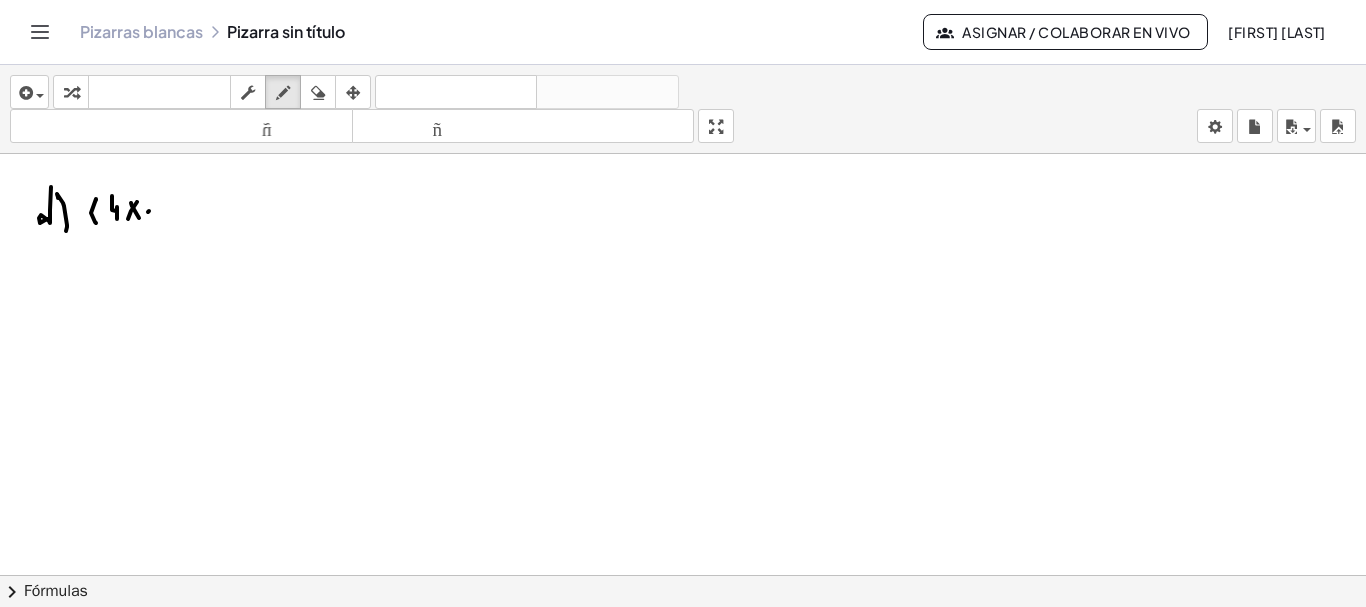 click at bounding box center (683, -1120) 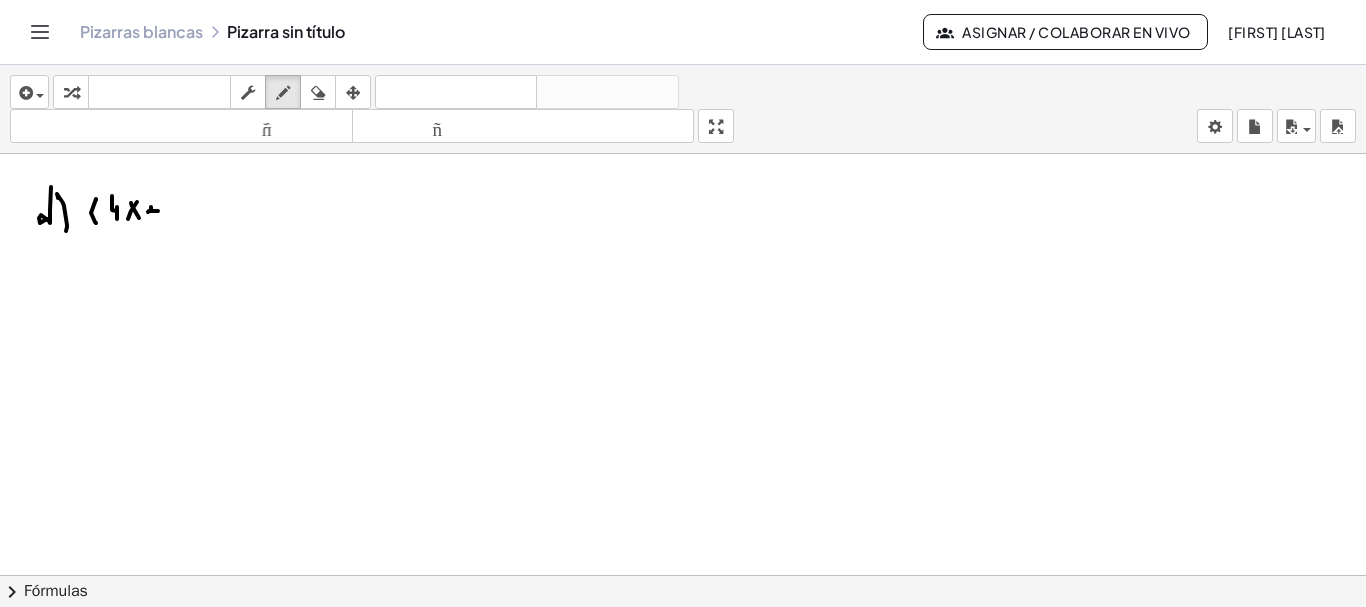 click at bounding box center (683, -1120) 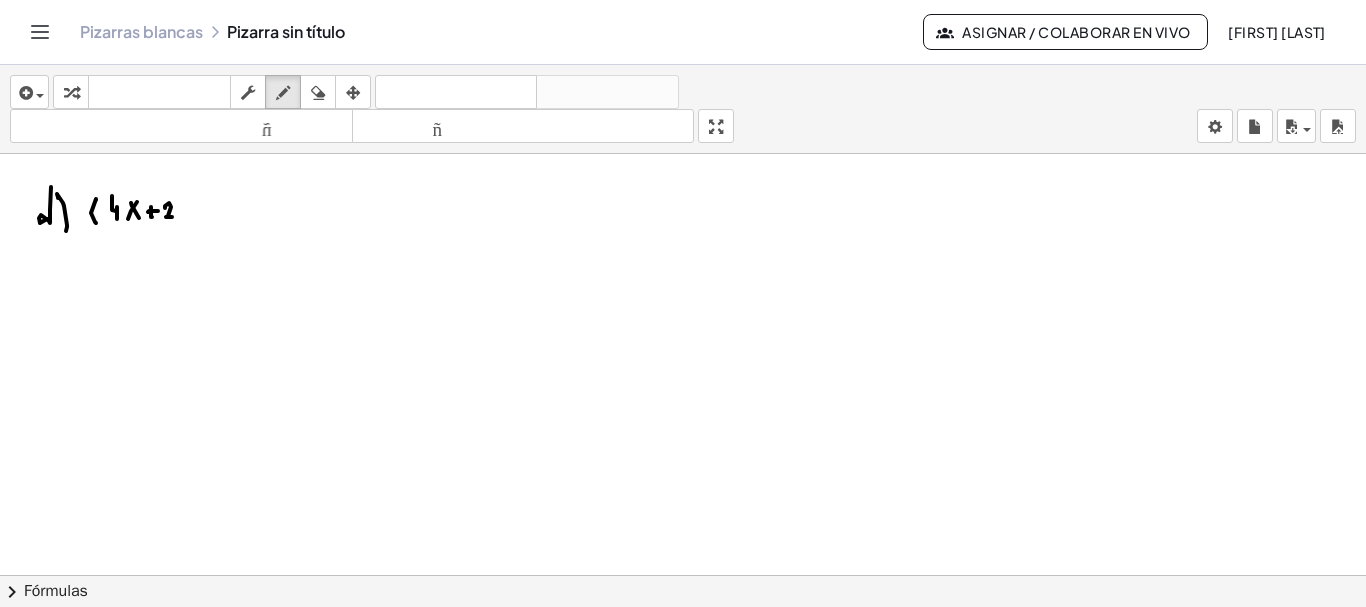 drag, startPoint x: 165, startPoint y: 206, endPoint x: 177, endPoint y: 215, distance: 15 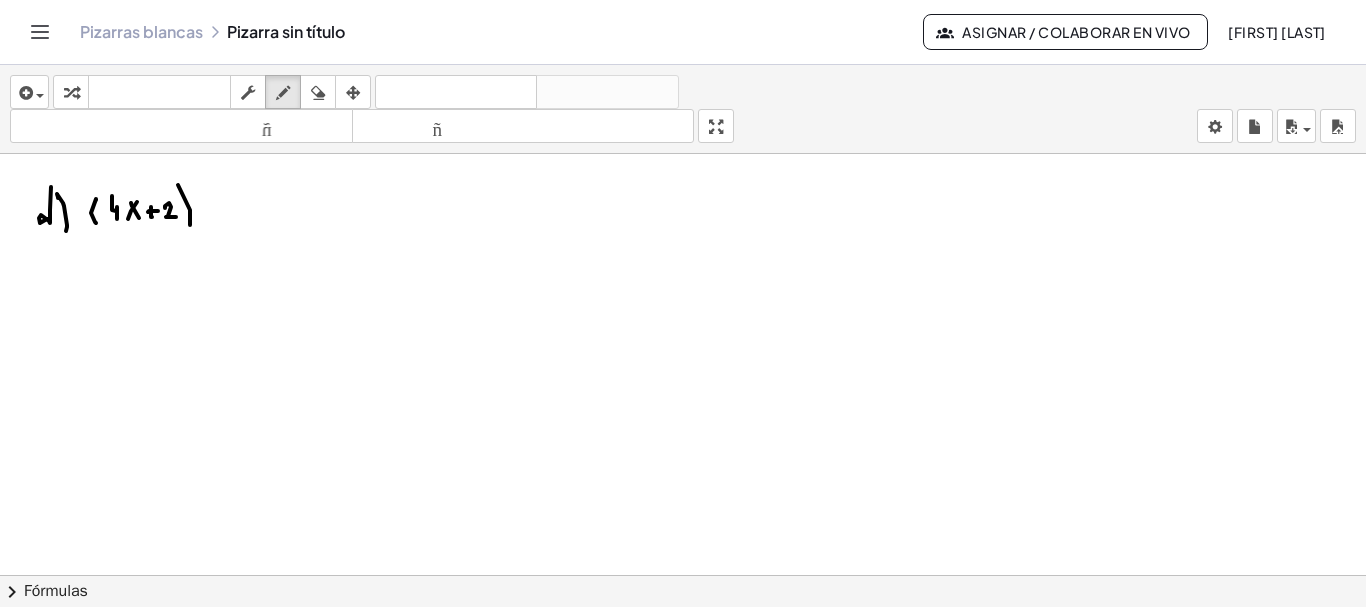 drag, startPoint x: 178, startPoint y: 185, endPoint x: 190, endPoint y: 226, distance: 42.72002 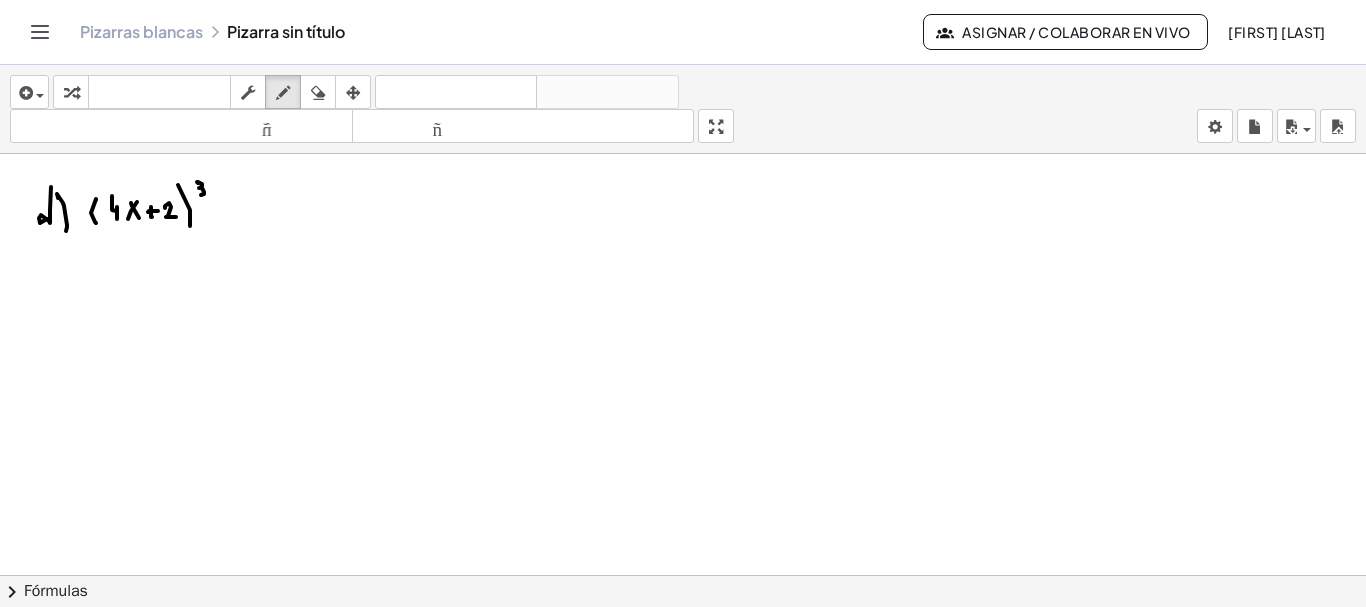 drag, startPoint x: 197, startPoint y: 182, endPoint x: 199, endPoint y: 195, distance: 13.152946 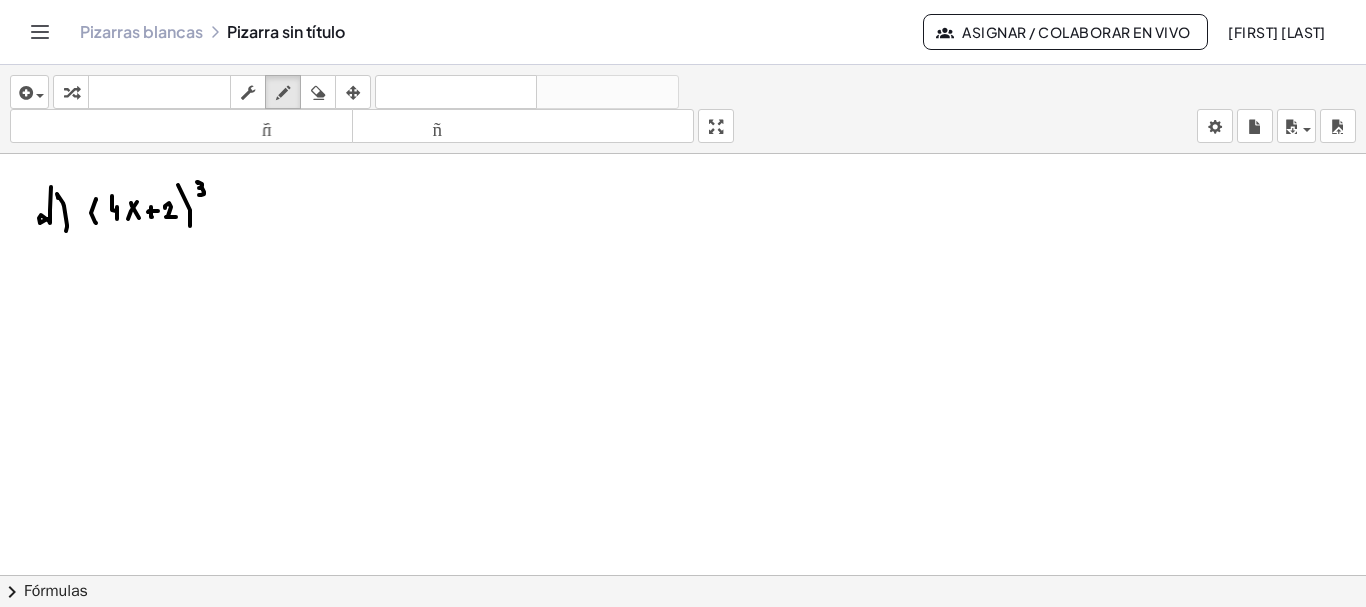 click at bounding box center (683, -1120) 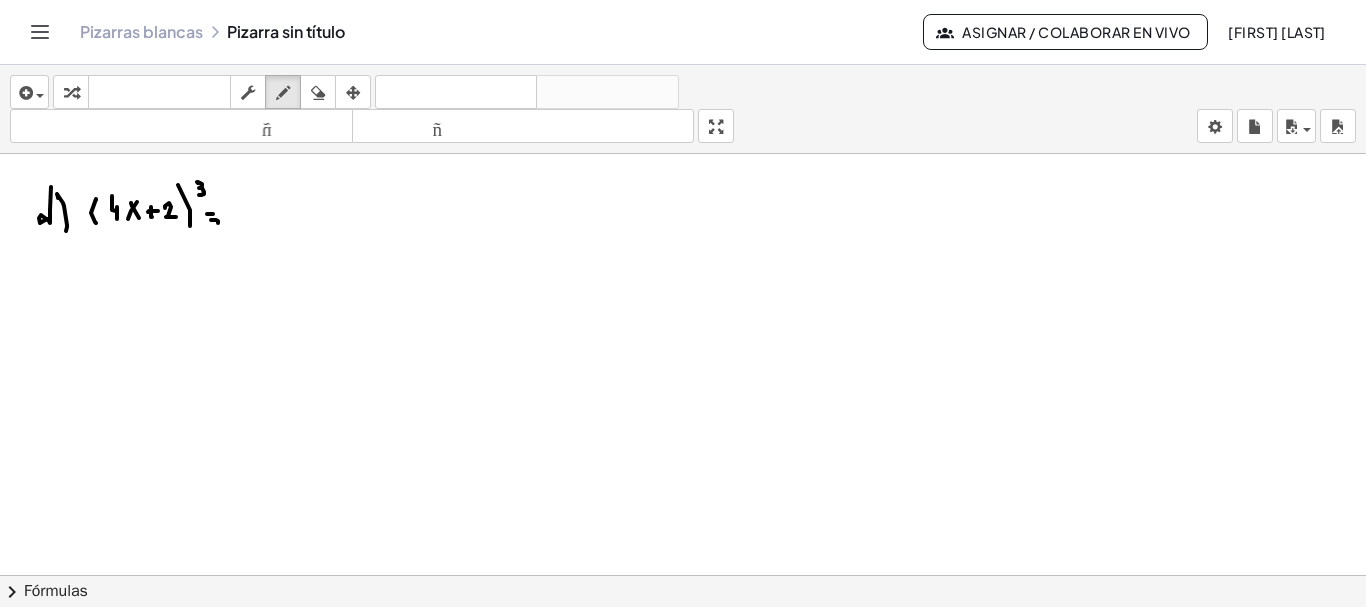 click at bounding box center (683, -1120) 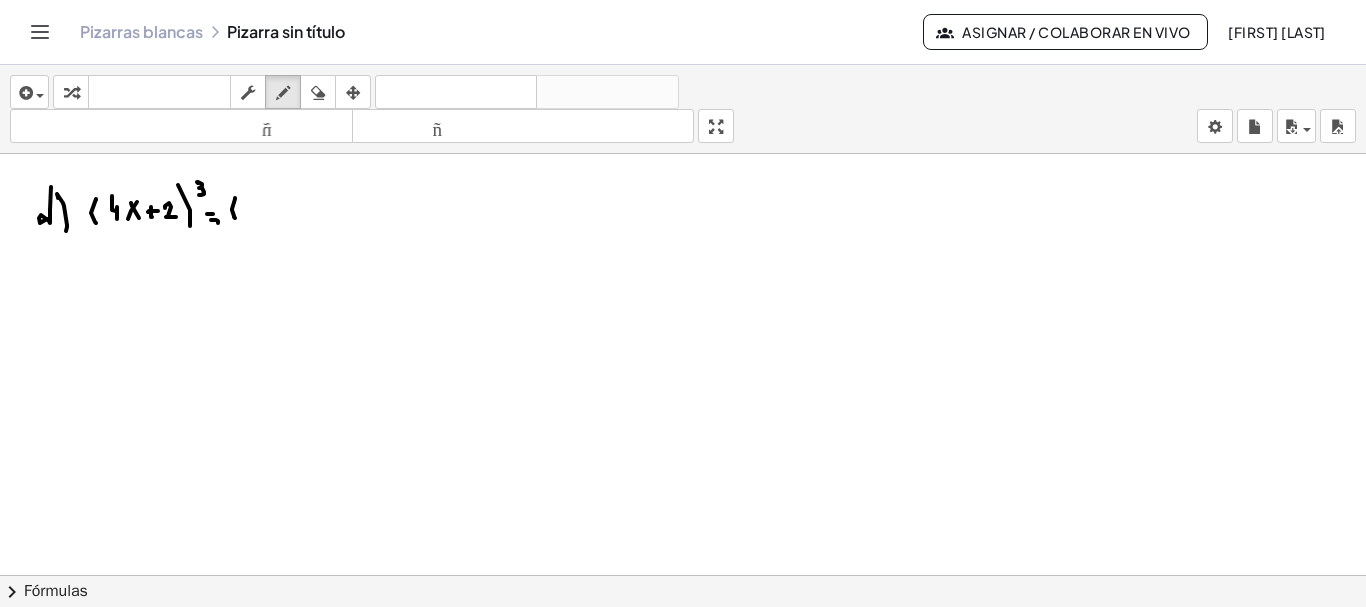 drag, startPoint x: 235, startPoint y: 198, endPoint x: 235, endPoint y: 218, distance: 20 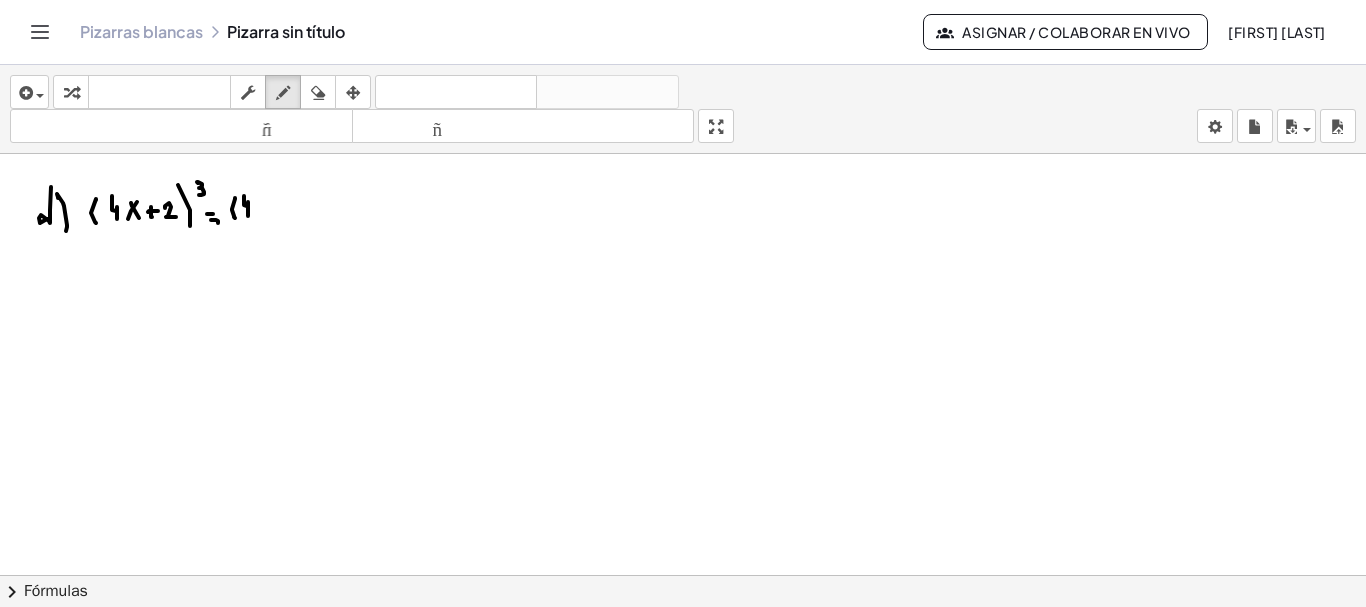 drag, startPoint x: 244, startPoint y: 196, endPoint x: 248, endPoint y: 217, distance: 21.377558 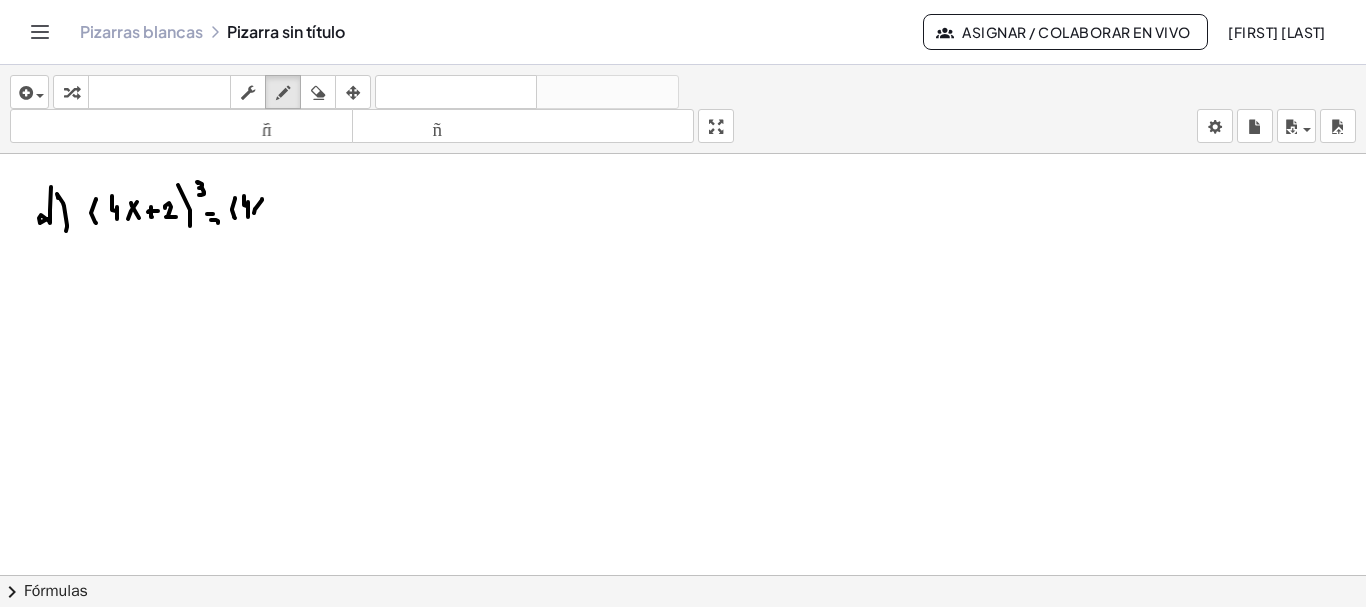 drag, startPoint x: 254, startPoint y: 213, endPoint x: 262, endPoint y: 199, distance: 16.124516 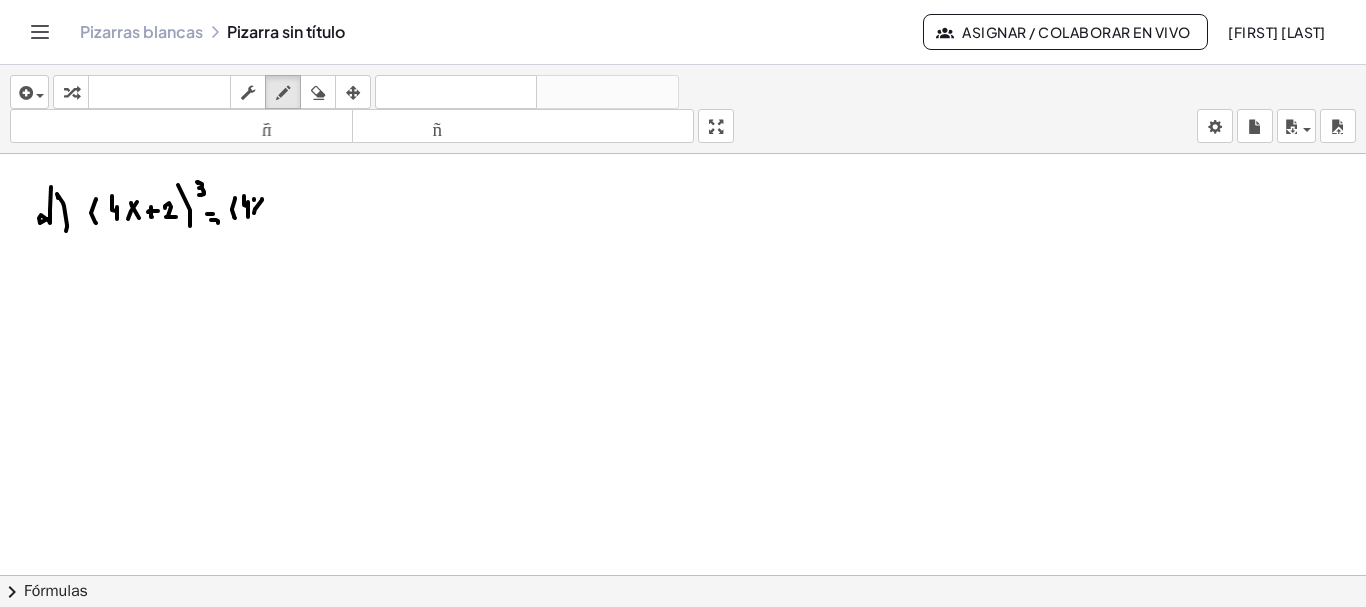 drag, startPoint x: 254, startPoint y: 199, endPoint x: 262, endPoint y: 214, distance: 17 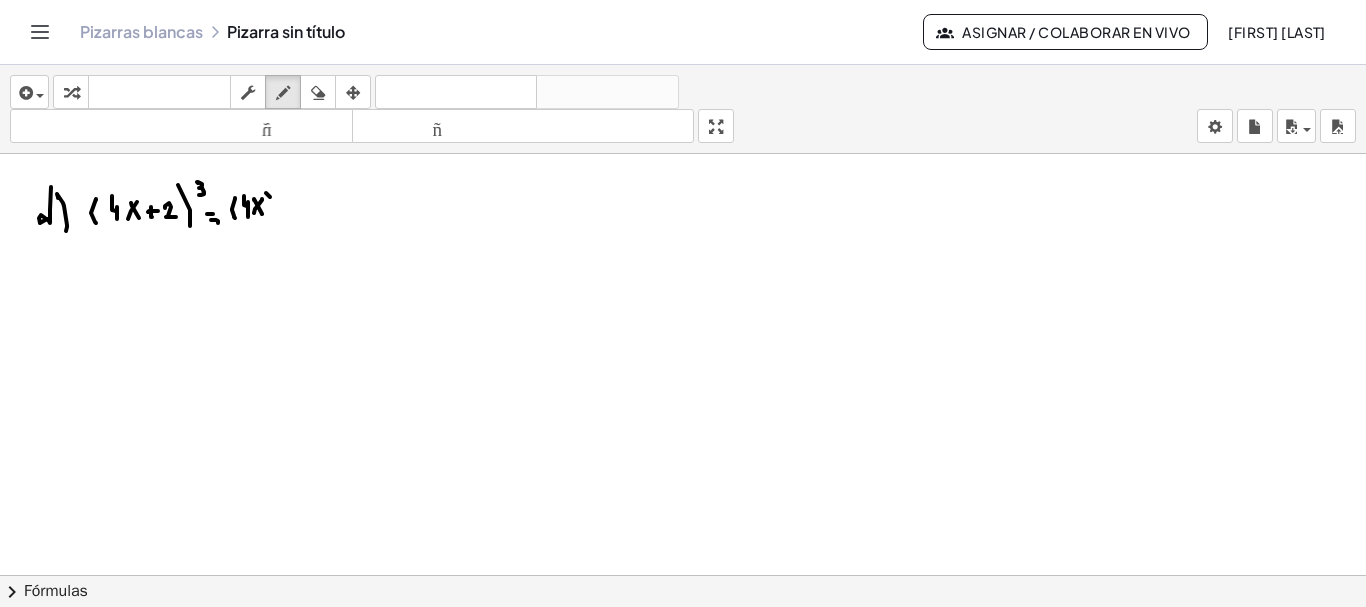drag, startPoint x: 266, startPoint y: 193, endPoint x: 267, endPoint y: 219, distance: 26.019224 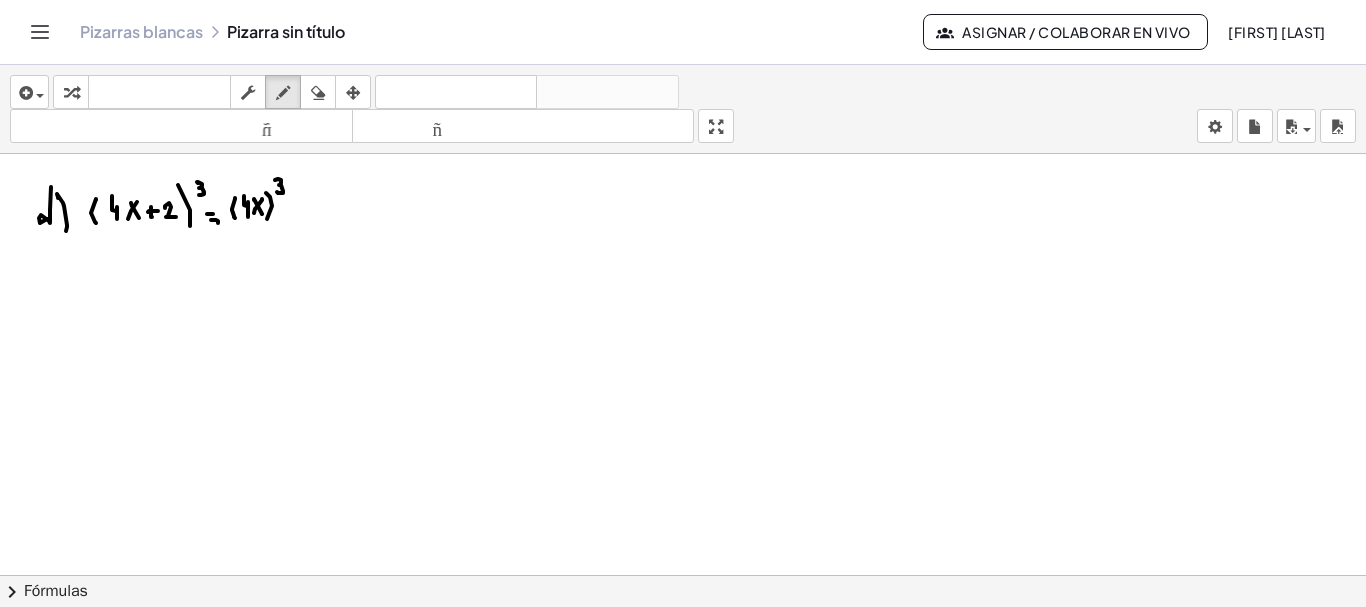 drag, startPoint x: 278, startPoint y: 179, endPoint x: 277, endPoint y: 192, distance: 13.038404 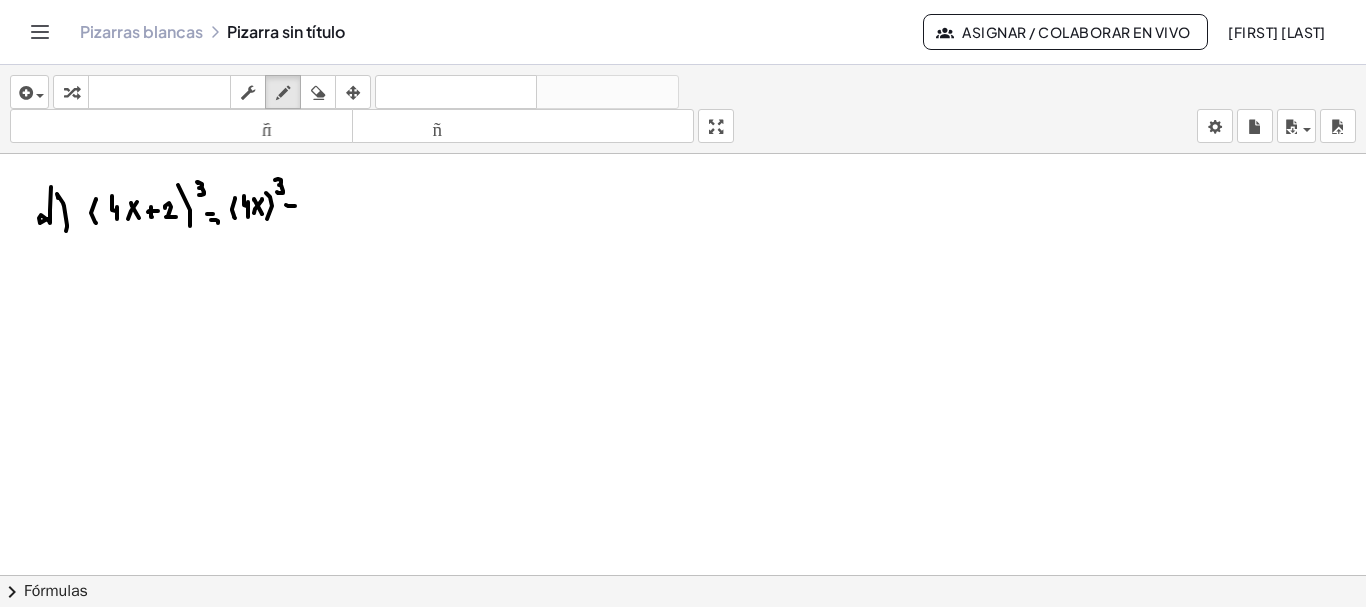 click at bounding box center (683, -1120) 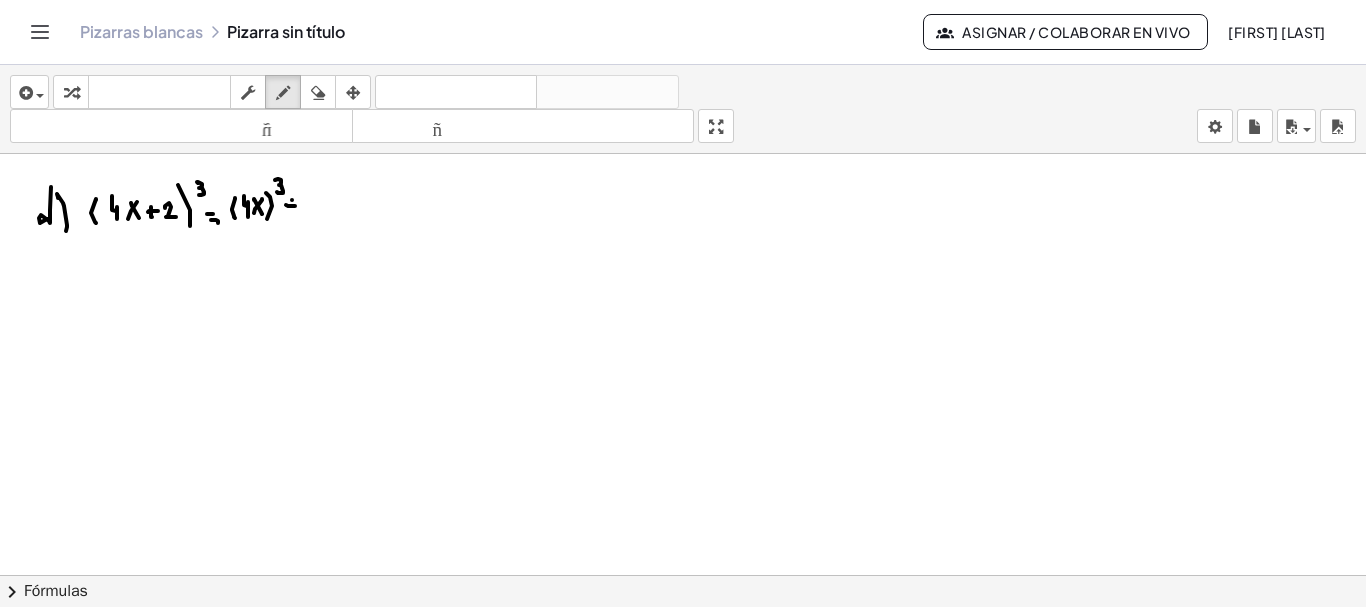 drag, startPoint x: 292, startPoint y: 200, endPoint x: 292, endPoint y: 212, distance: 12 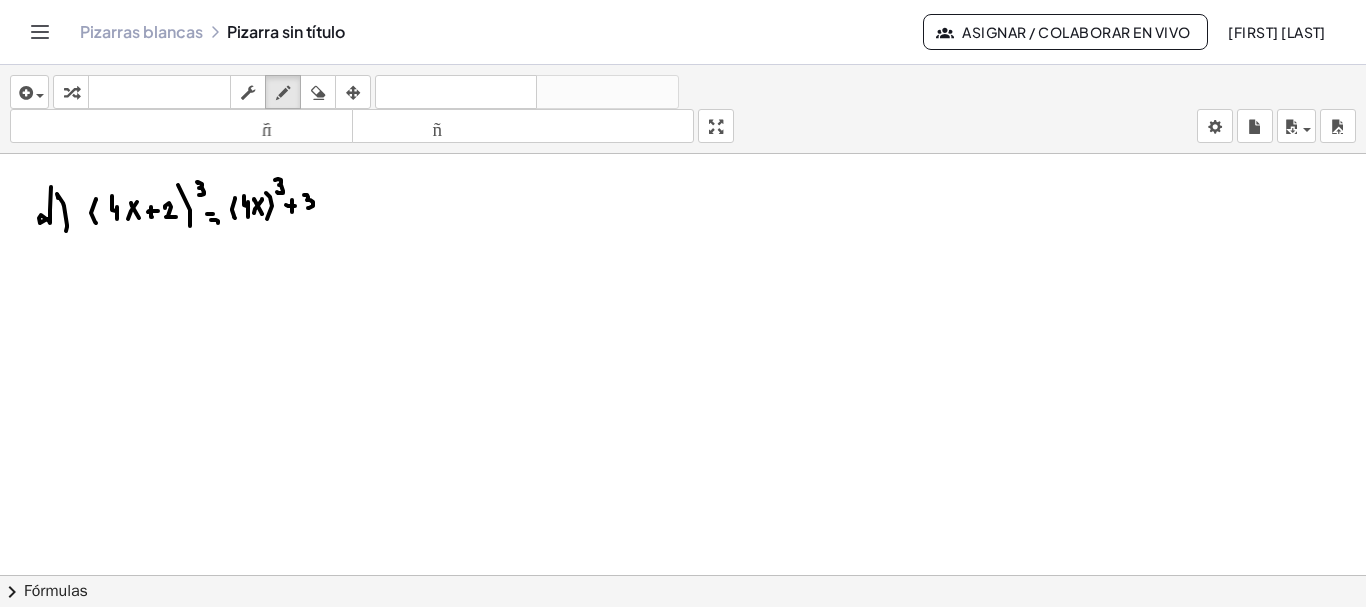 drag, startPoint x: 304, startPoint y: 195, endPoint x: 307, endPoint y: 206, distance: 11.401754 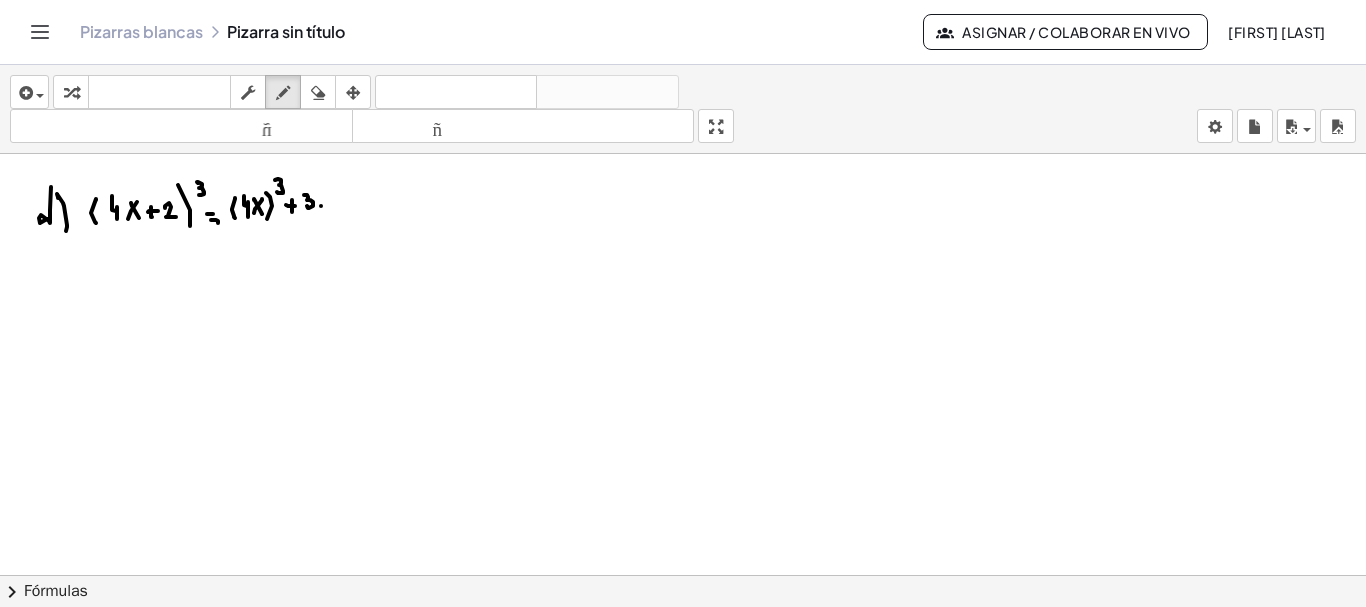 click at bounding box center [683, -1120] 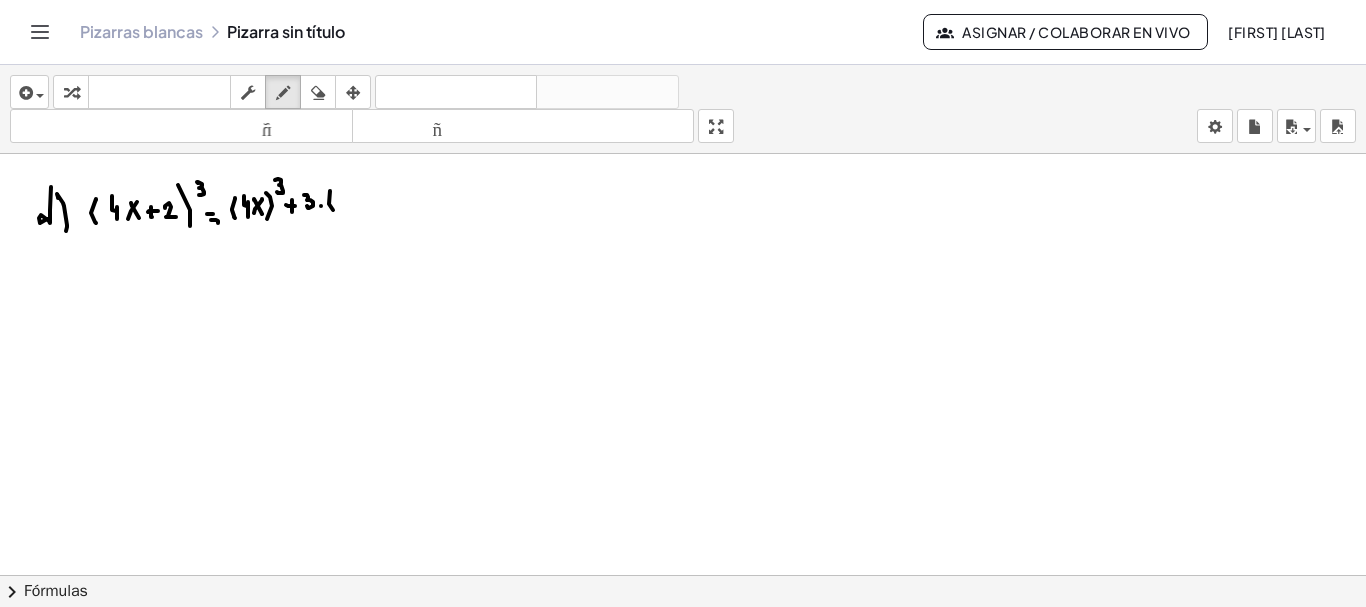drag, startPoint x: 330, startPoint y: 191, endPoint x: 334, endPoint y: 211, distance: 20.396078 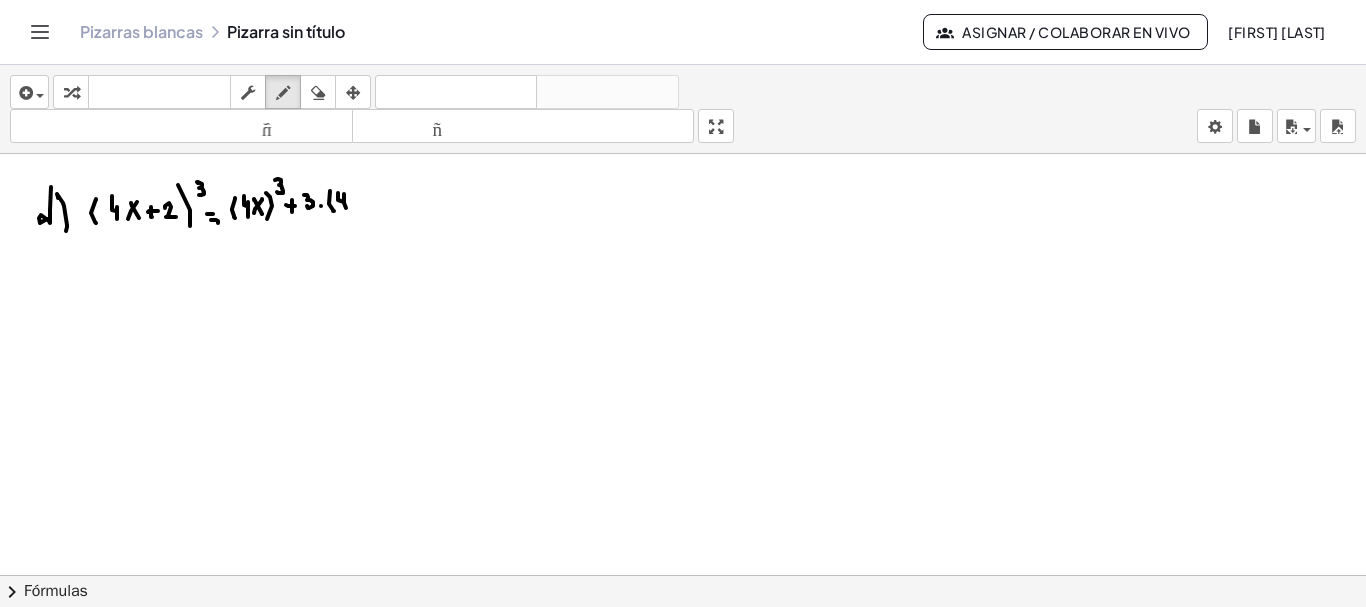 drag, startPoint x: 338, startPoint y: 193, endPoint x: 346, endPoint y: 209, distance: 17.888544 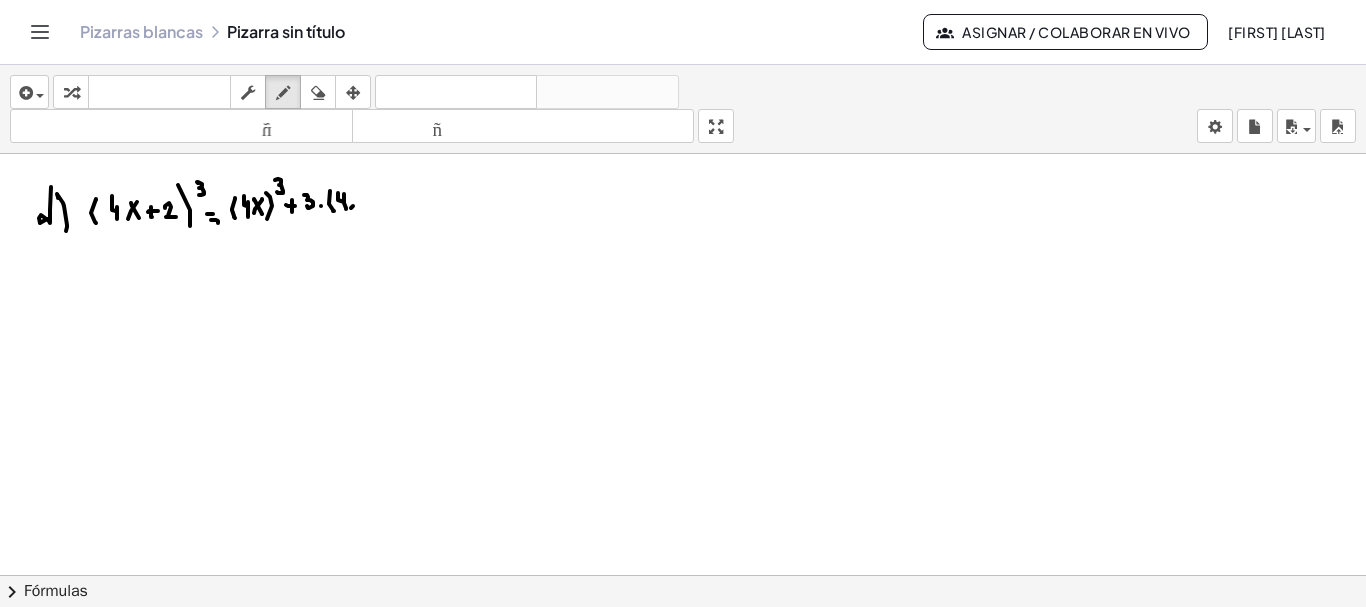click at bounding box center (683, -1120) 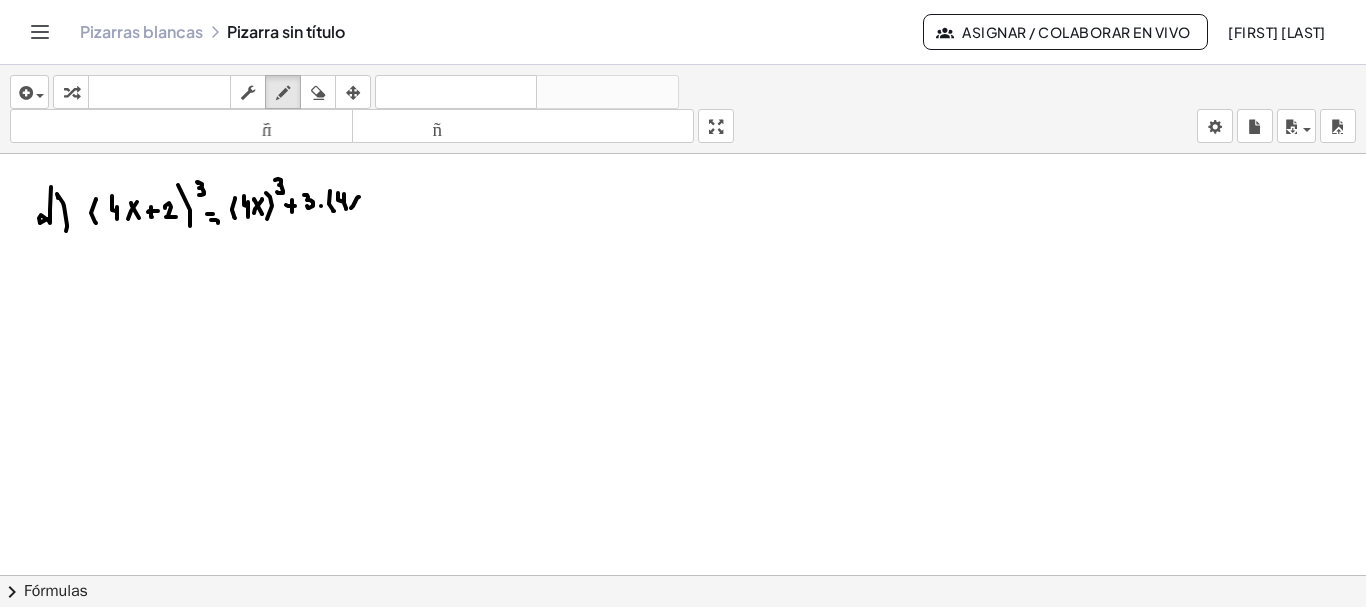 drag, startPoint x: 350, startPoint y: 198, endPoint x: 358, endPoint y: 208, distance: 12.806249 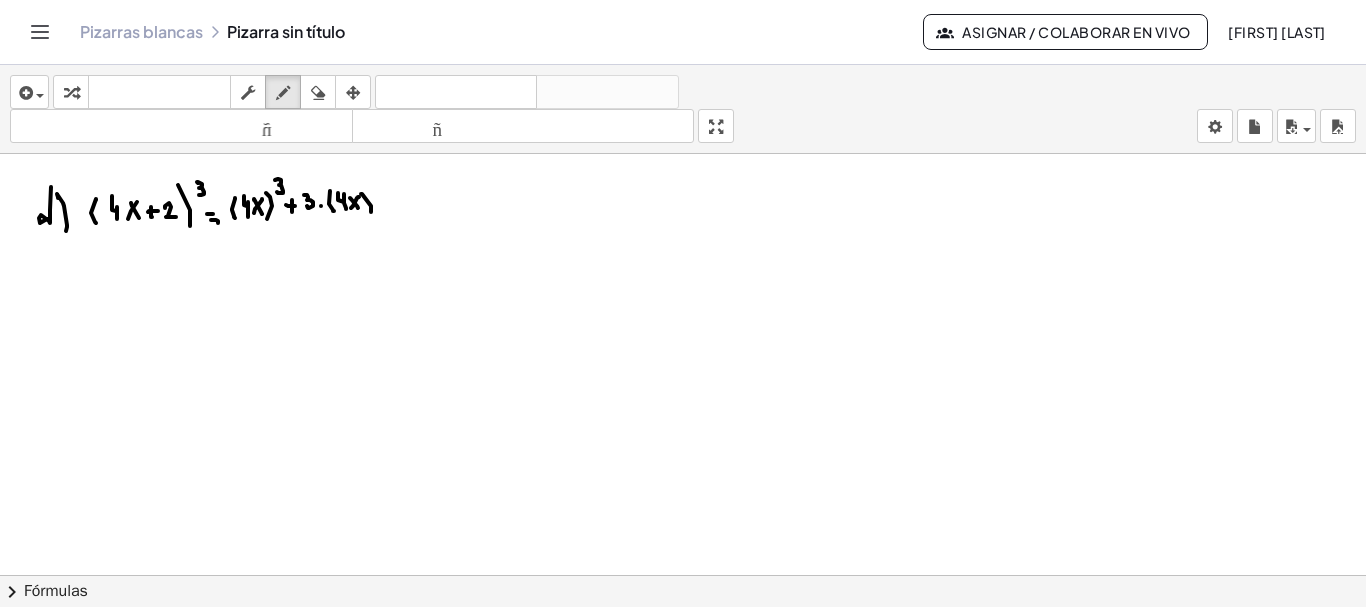drag, startPoint x: 362, startPoint y: 194, endPoint x: 371, endPoint y: 212, distance: 20.12461 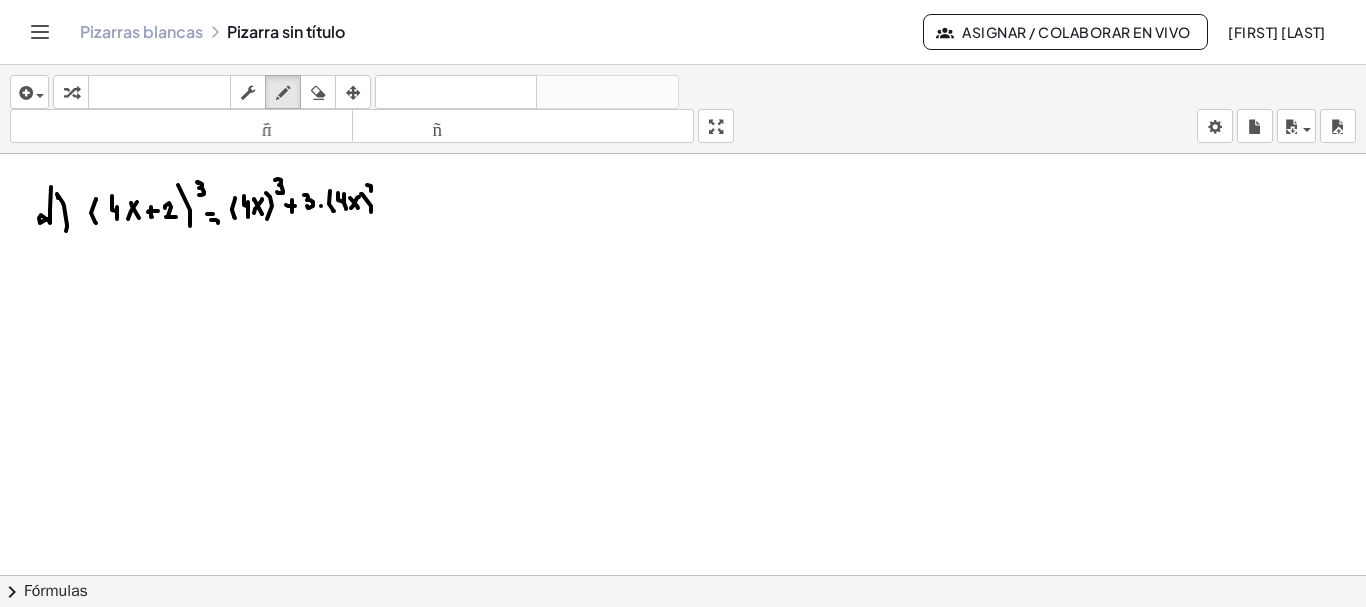 drag, startPoint x: 367, startPoint y: 185, endPoint x: 375, endPoint y: 192, distance: 10.630146 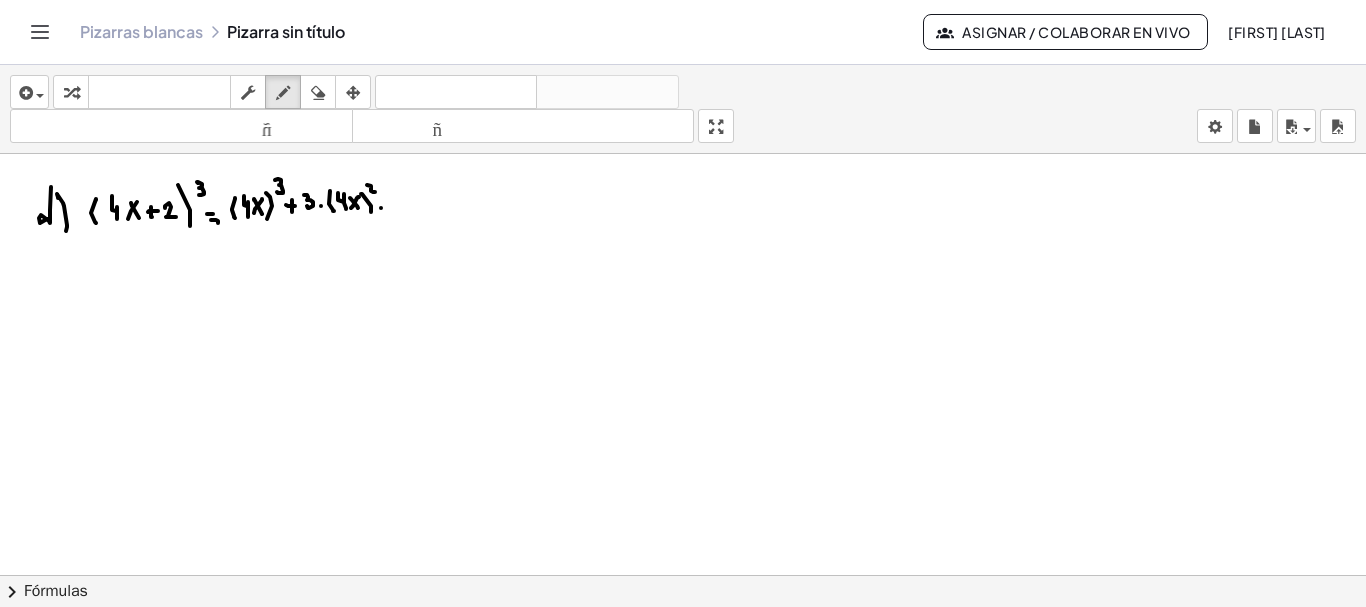click at bounding box center (683, -1120) 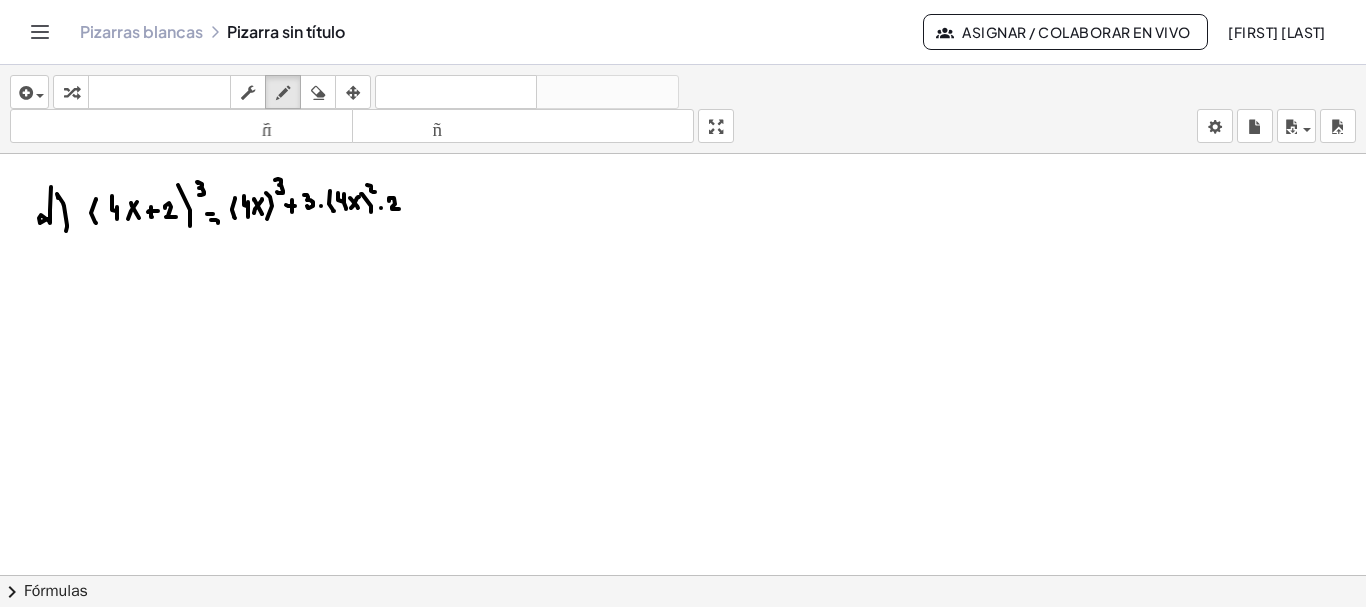 drag, startPoint x: 389, startPoint y: 201, endPoint x: 401, endPoint y: 209, distance: 14.422205 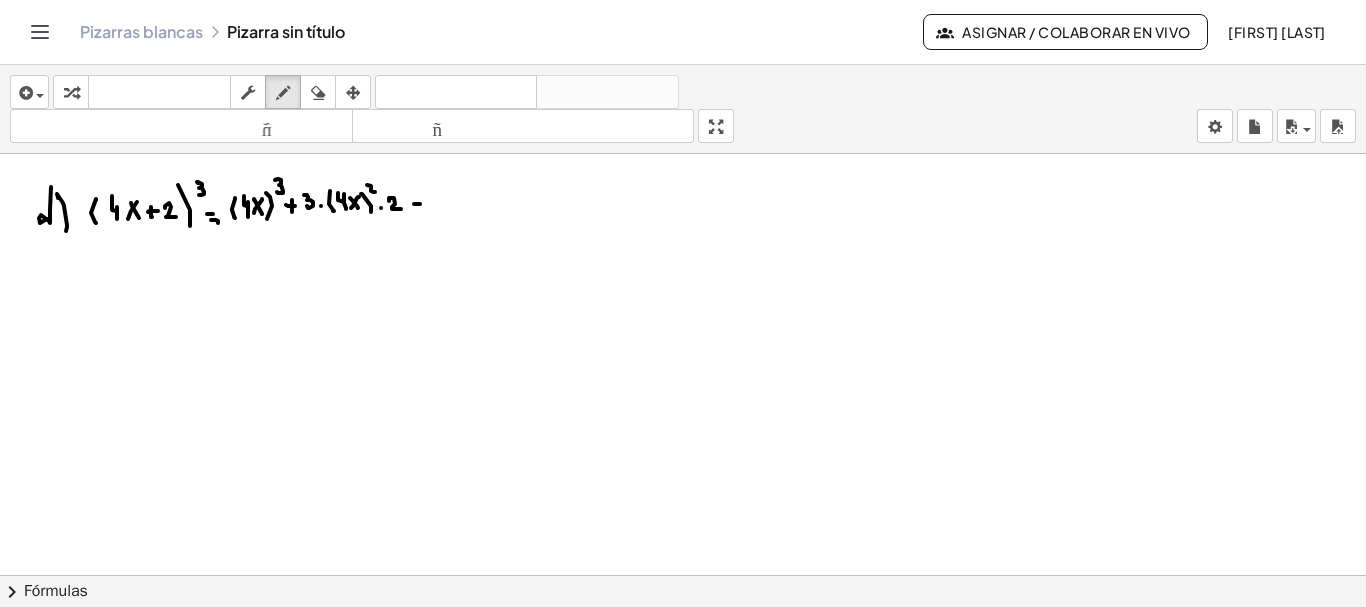 click at bounding box center [683, -1120] 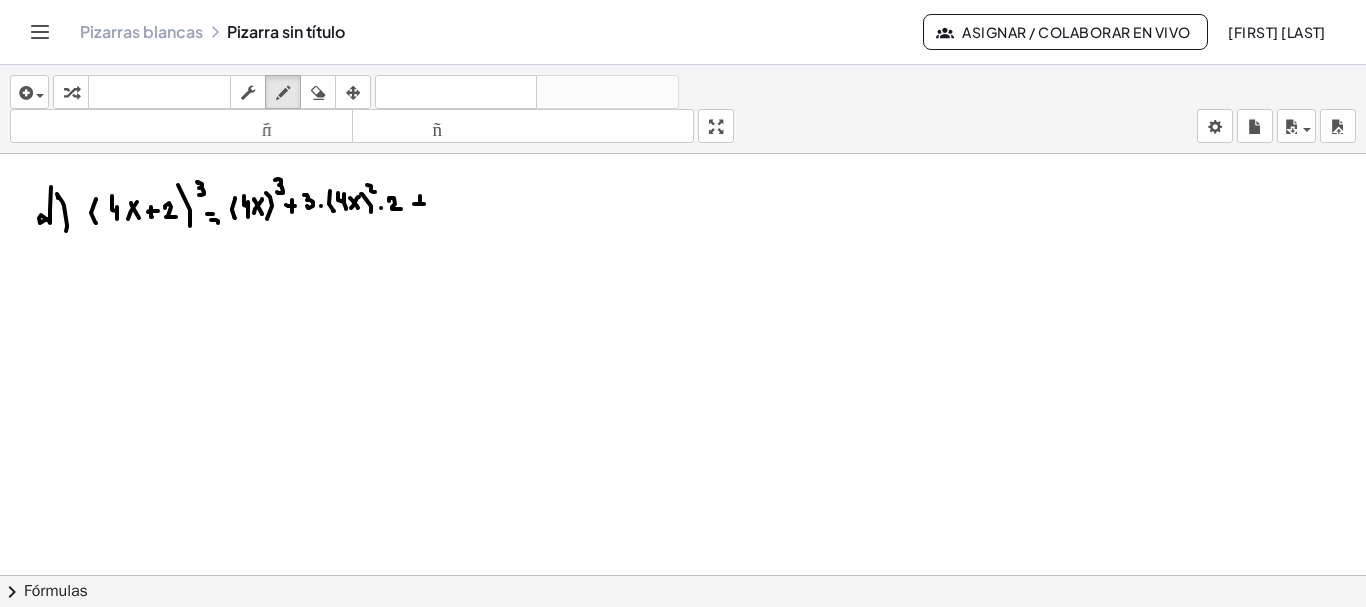 drag, startPoint x: 420, startPoint y: 201, endPoint x: 422, endPoint y: 211, distance: 10.198039 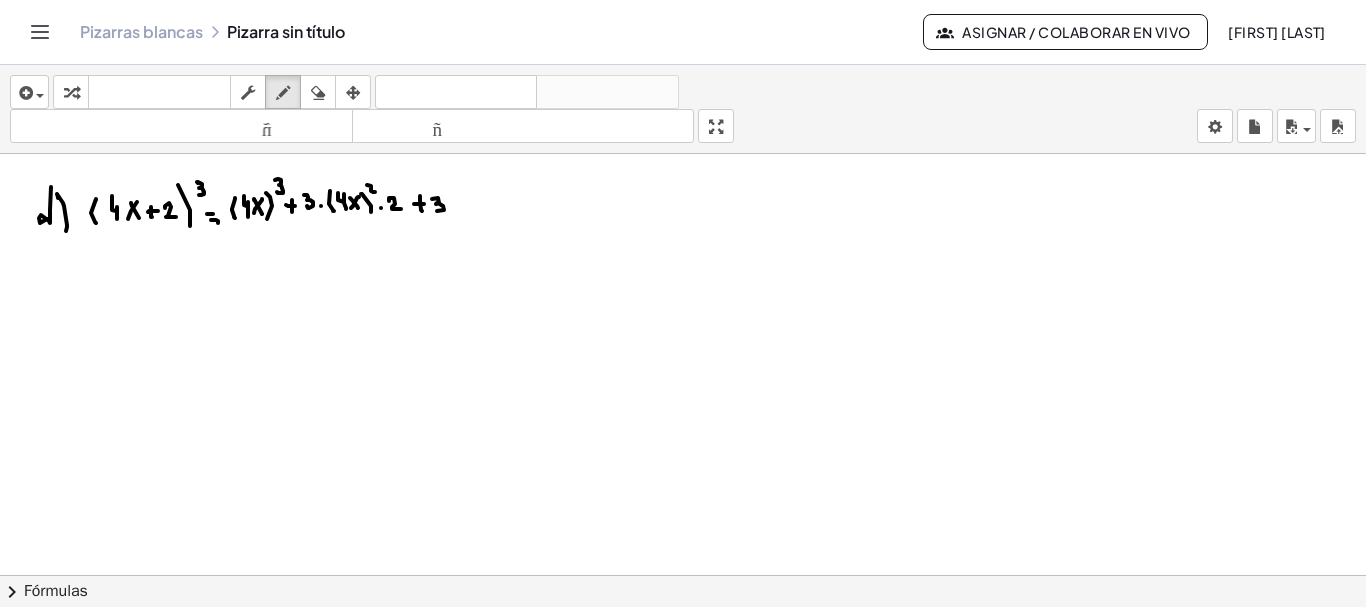 drag, startPoint x: 432, startPoint y: 199, endPoint x: 436, endPoint y: 211, distance: 12.649111 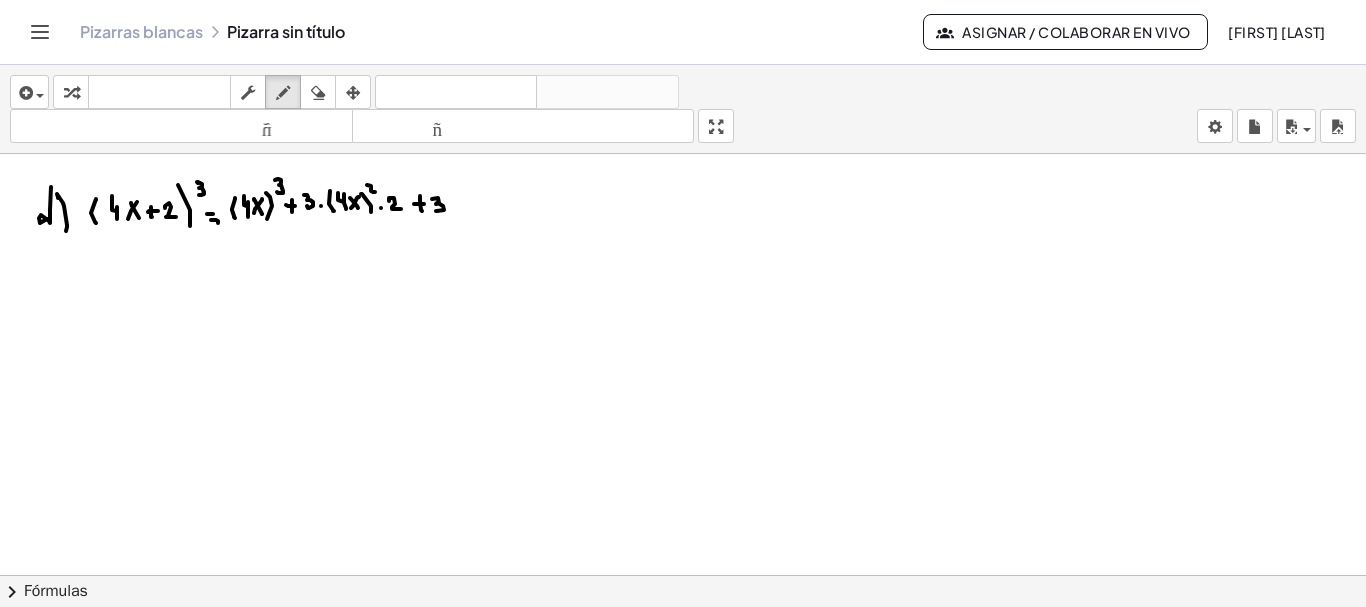 click at bounding box center (683, -1120) 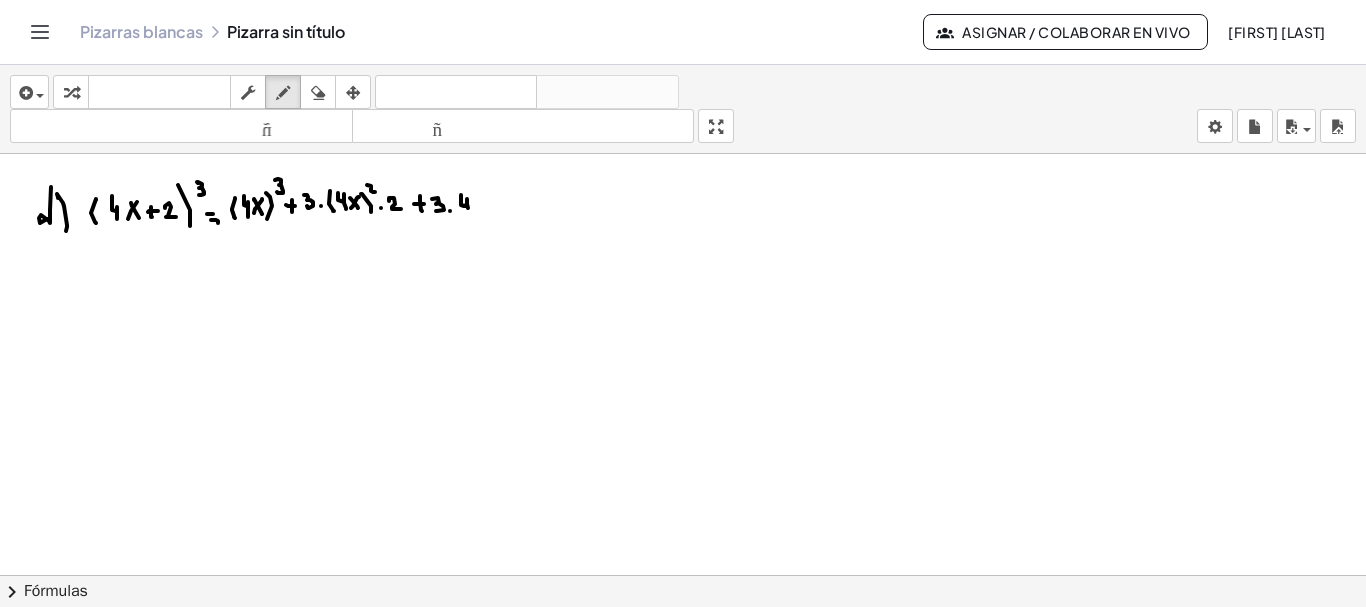 drag, startPoint x: 461, startPoint y: 198, endPoint x: 468, endPoint y: 208, distance: 12.206555 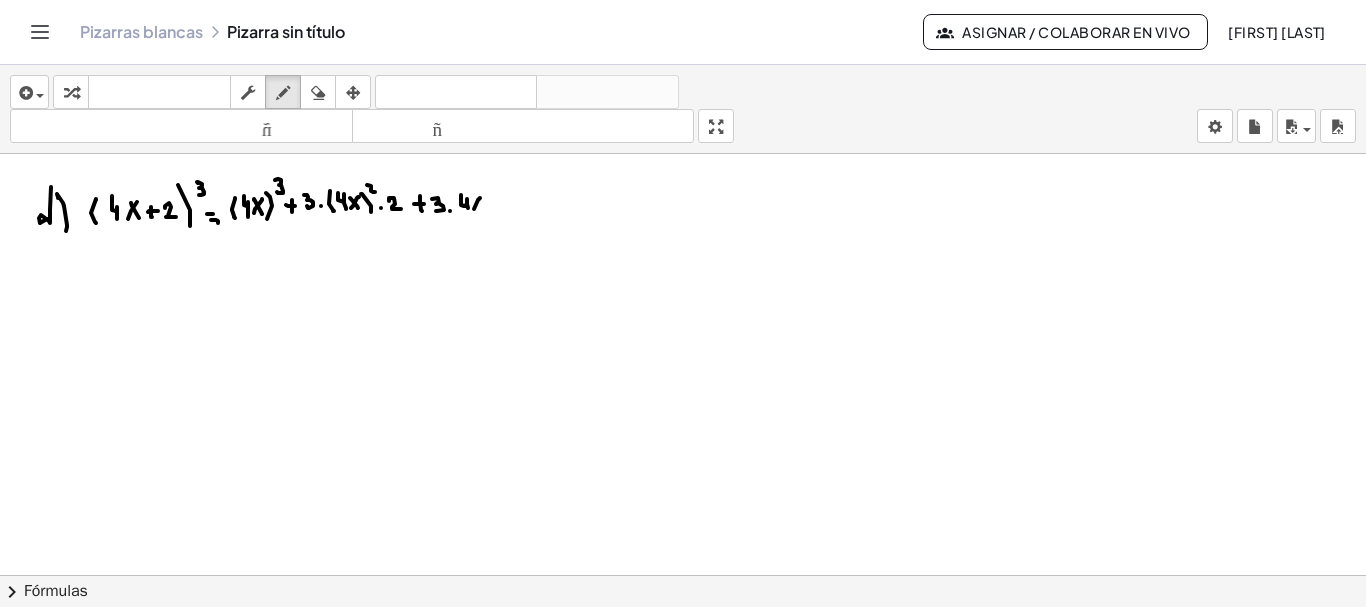 drag, startPoint x: 474, startPoint y: 209, endPoint x: 480, endPoint y: 198, distance: 12.529964 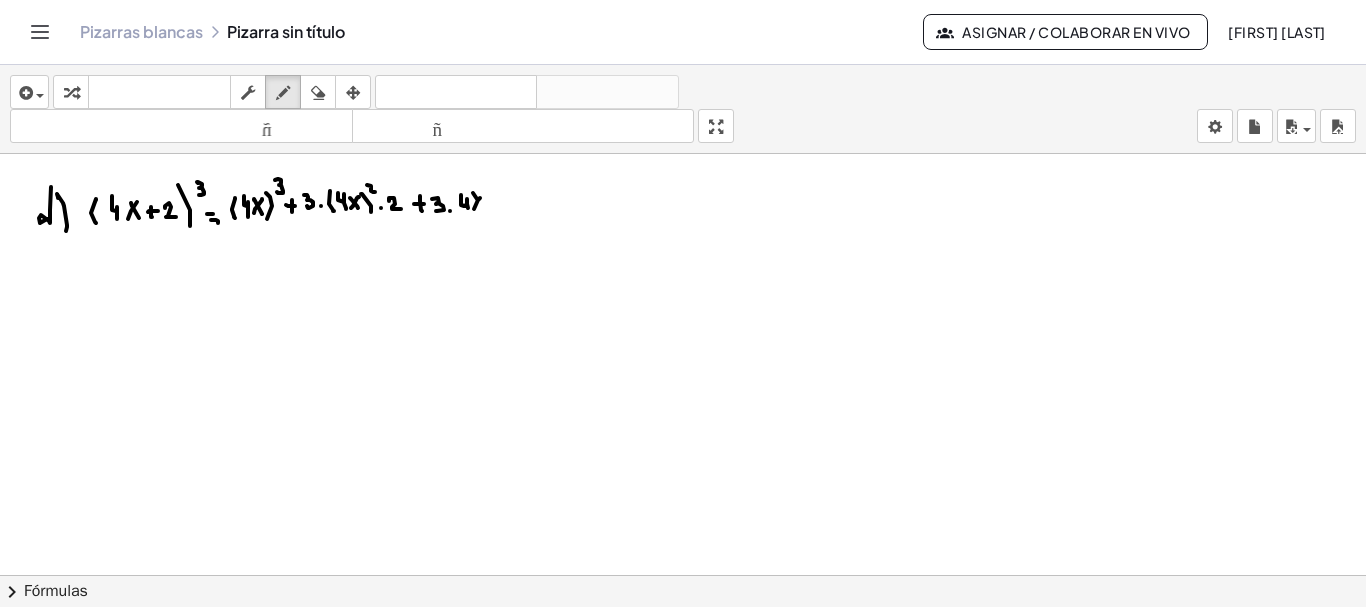 drag 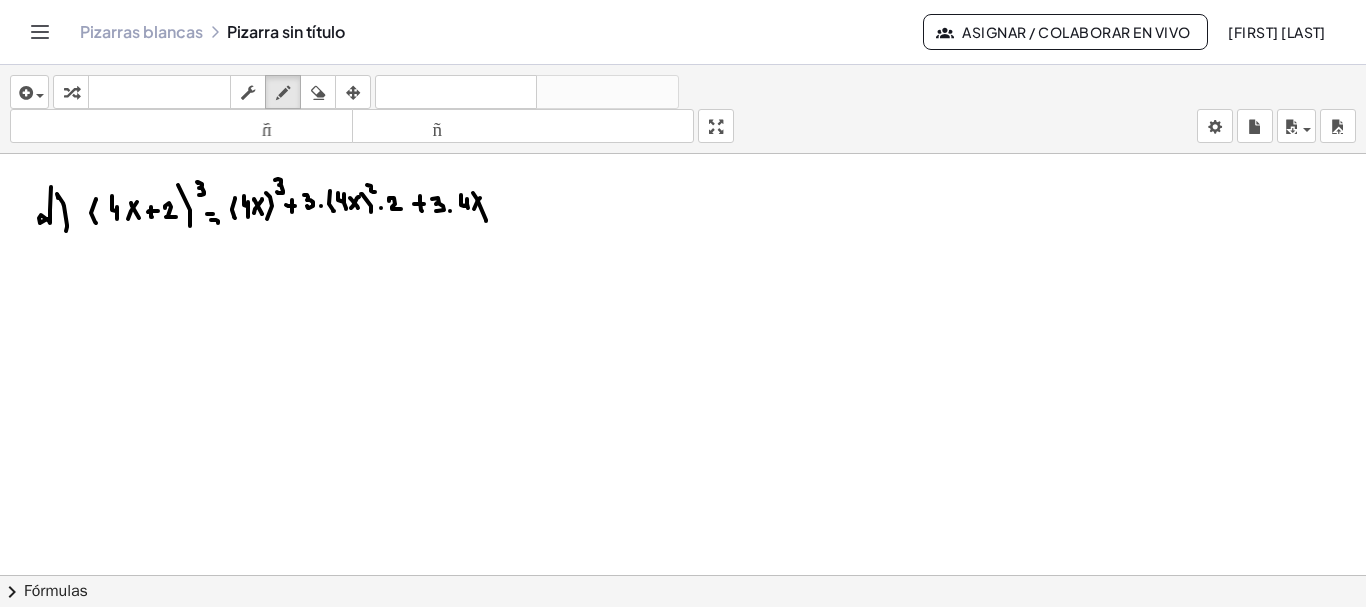 click at bounding box center (683, -1120) 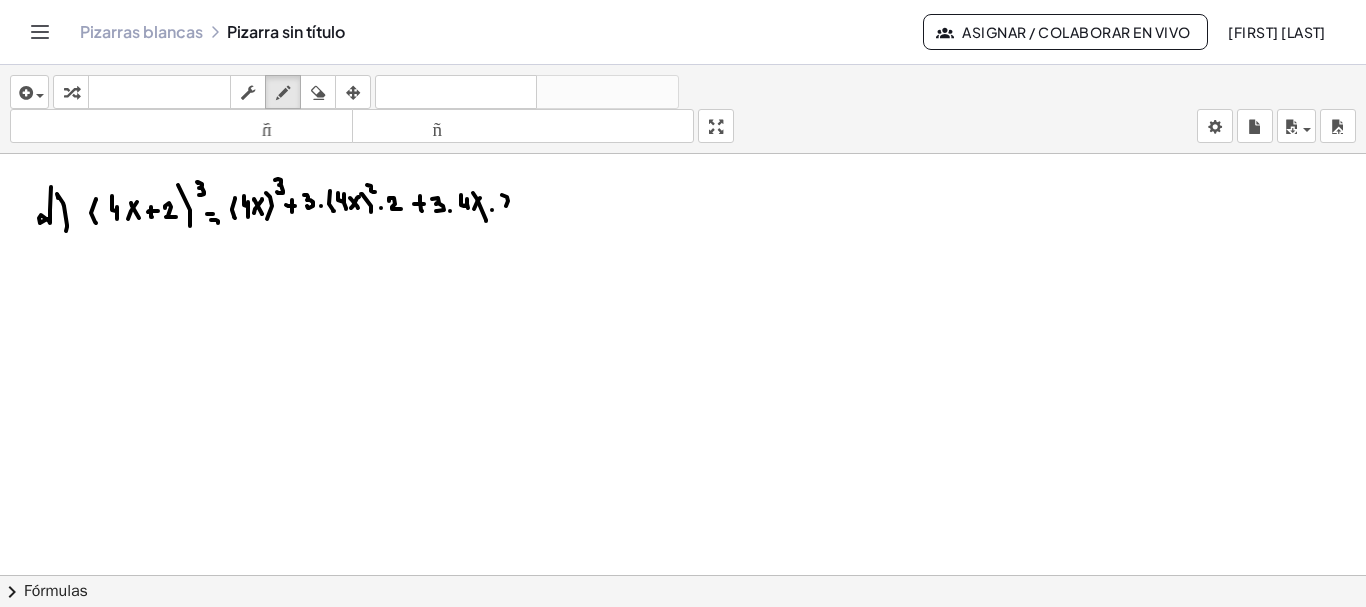 click at bounding box center (683, -1120) 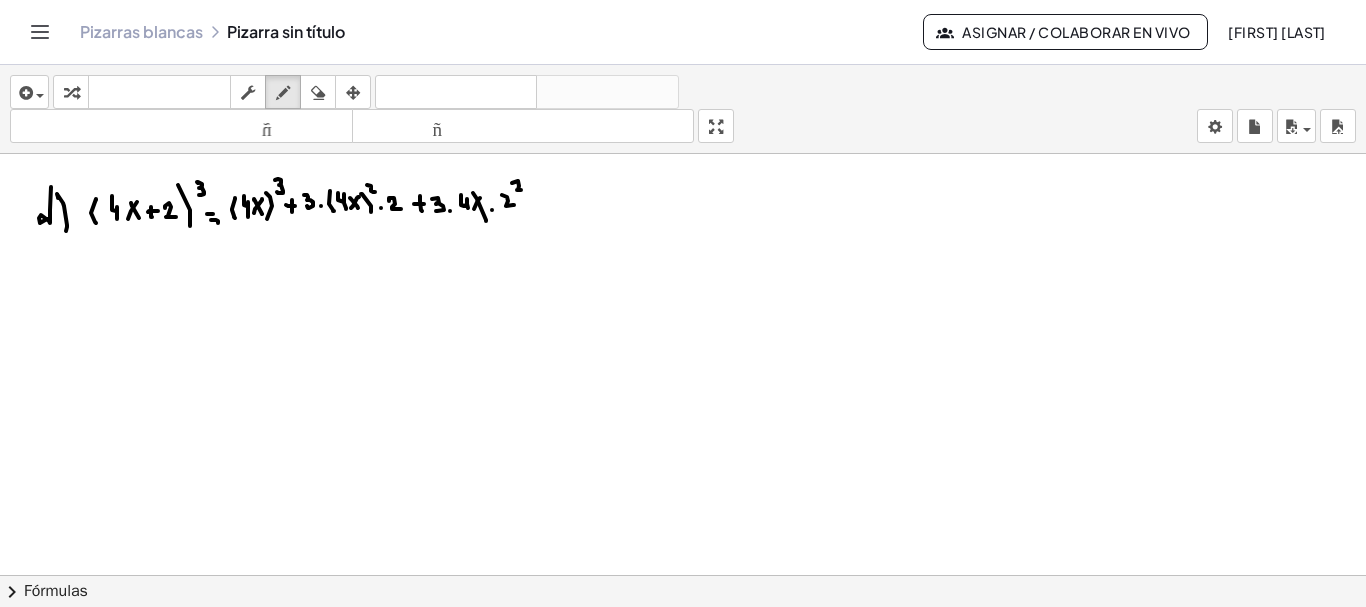 click at bounding box center [683, -1120] 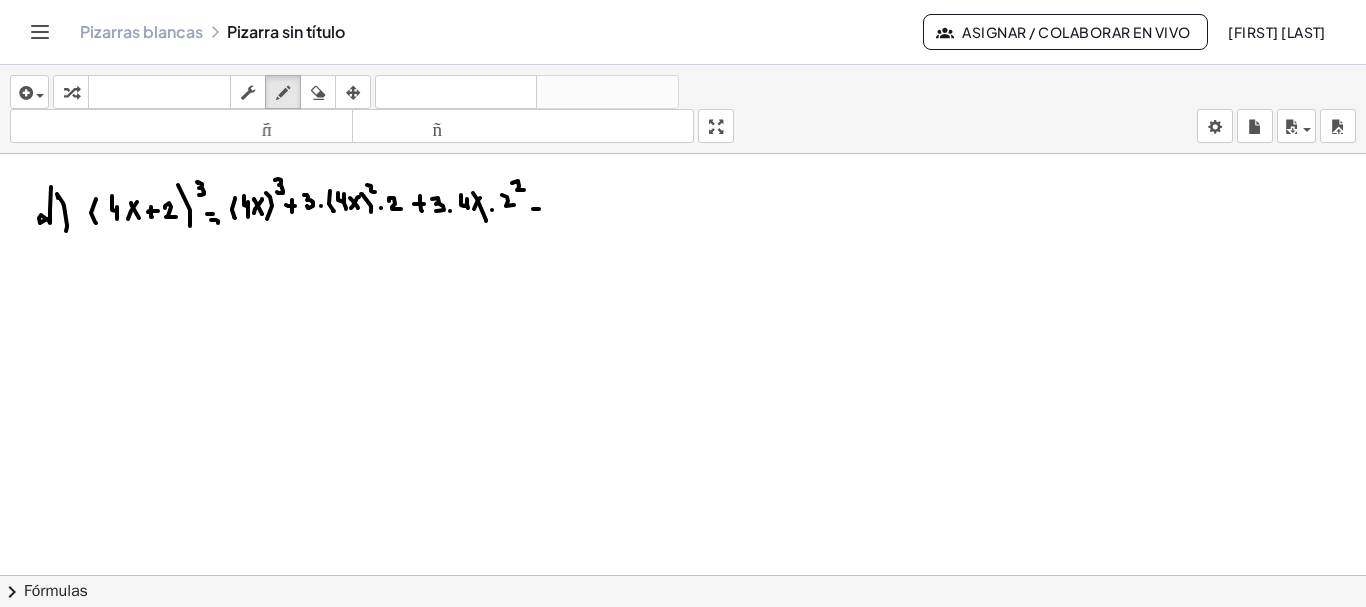 click at bounding box center (683, -1120) 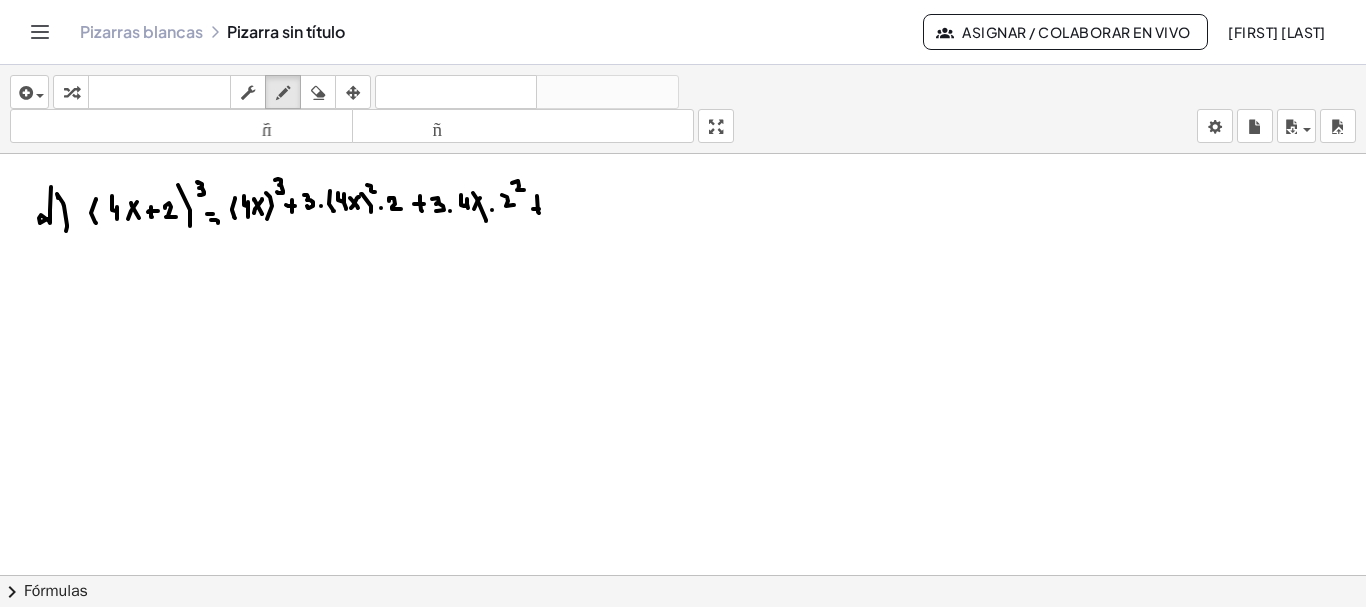click at bounding box center (683, -1120) 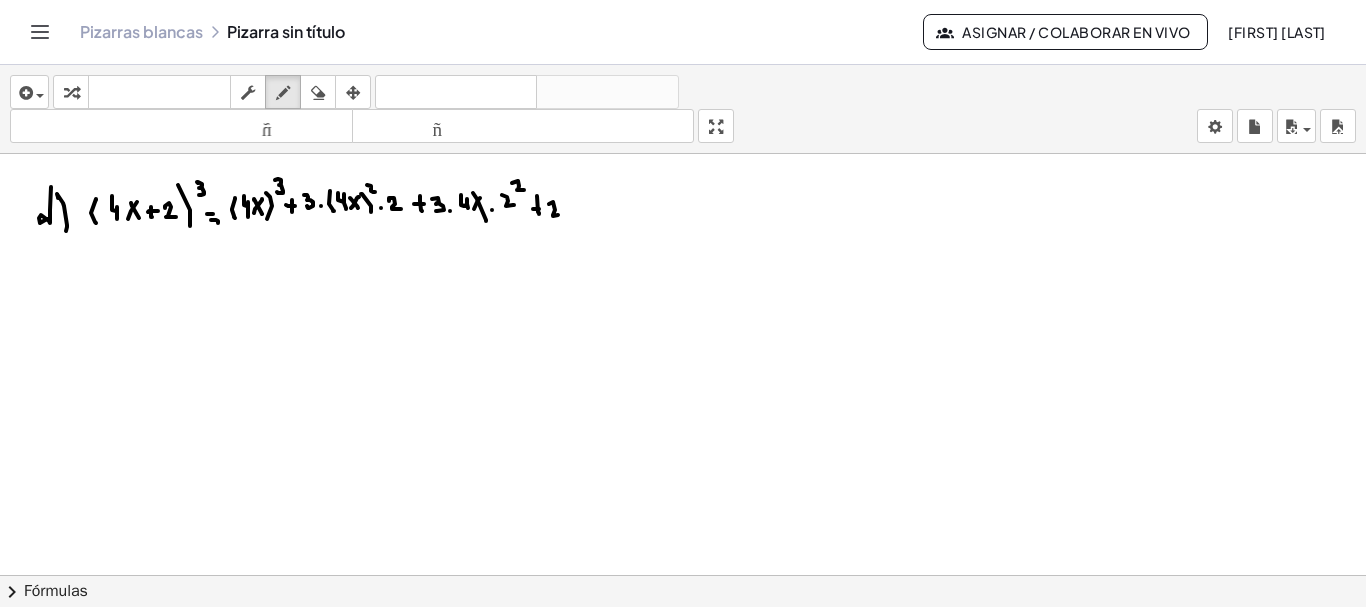 click at bounding box center [683, -1120] 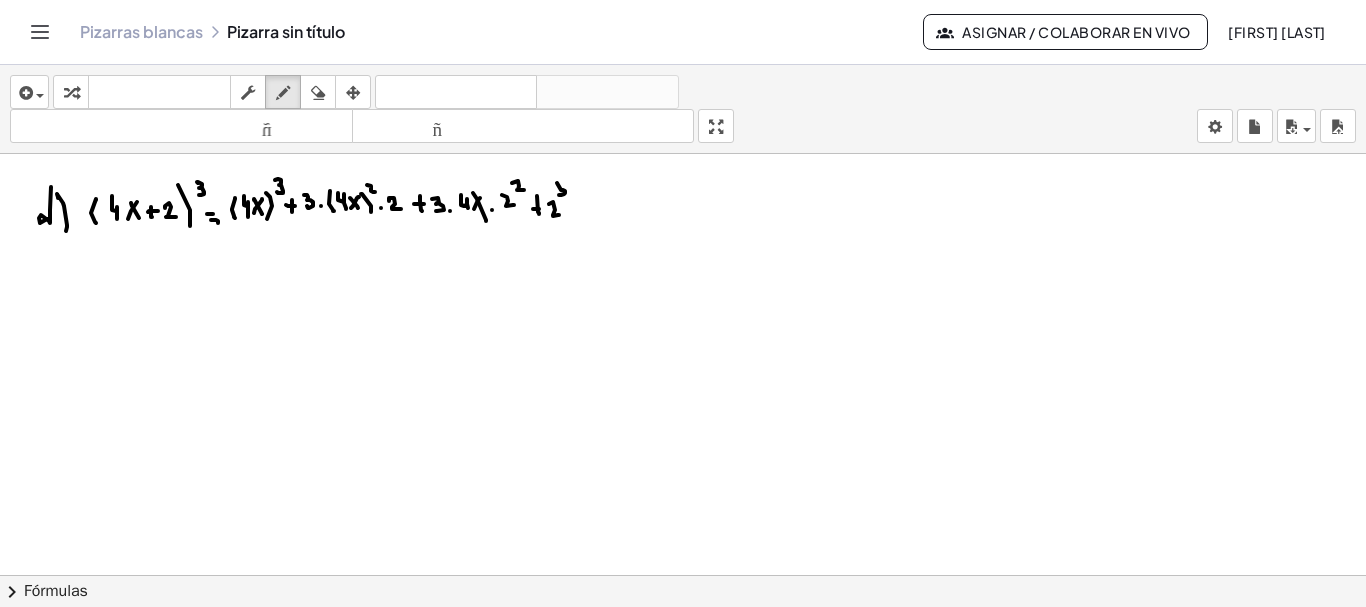 click at bounding box center (683, -1120) 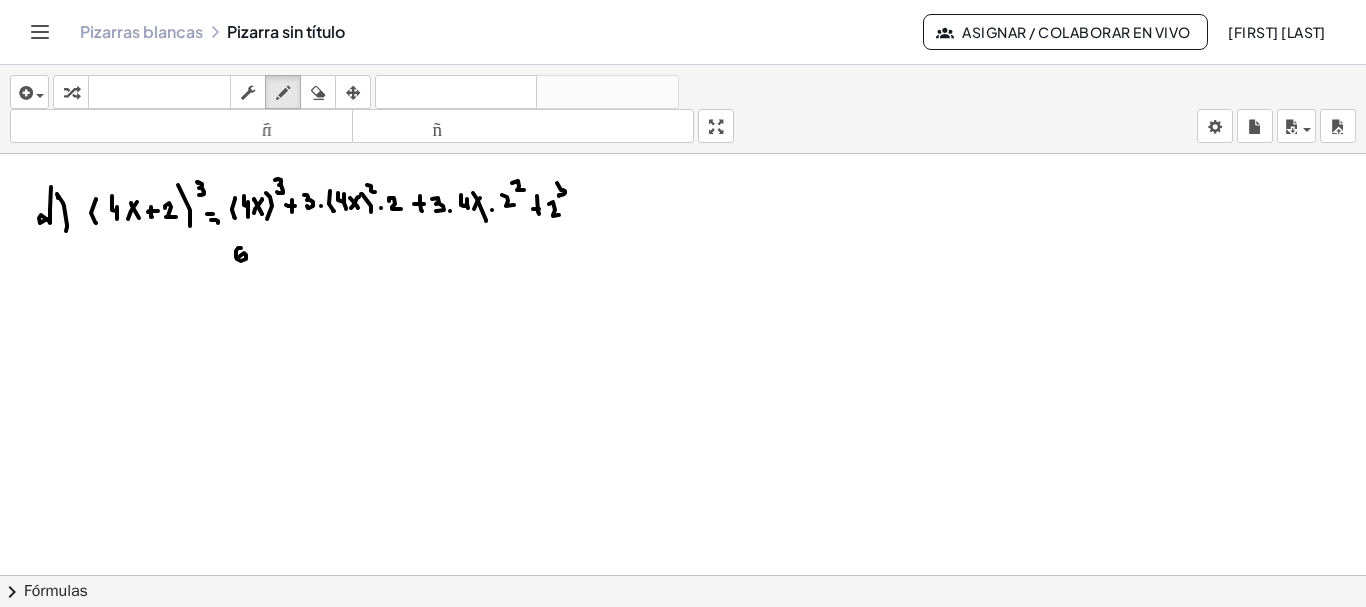click at bounding box center [683, -1120] 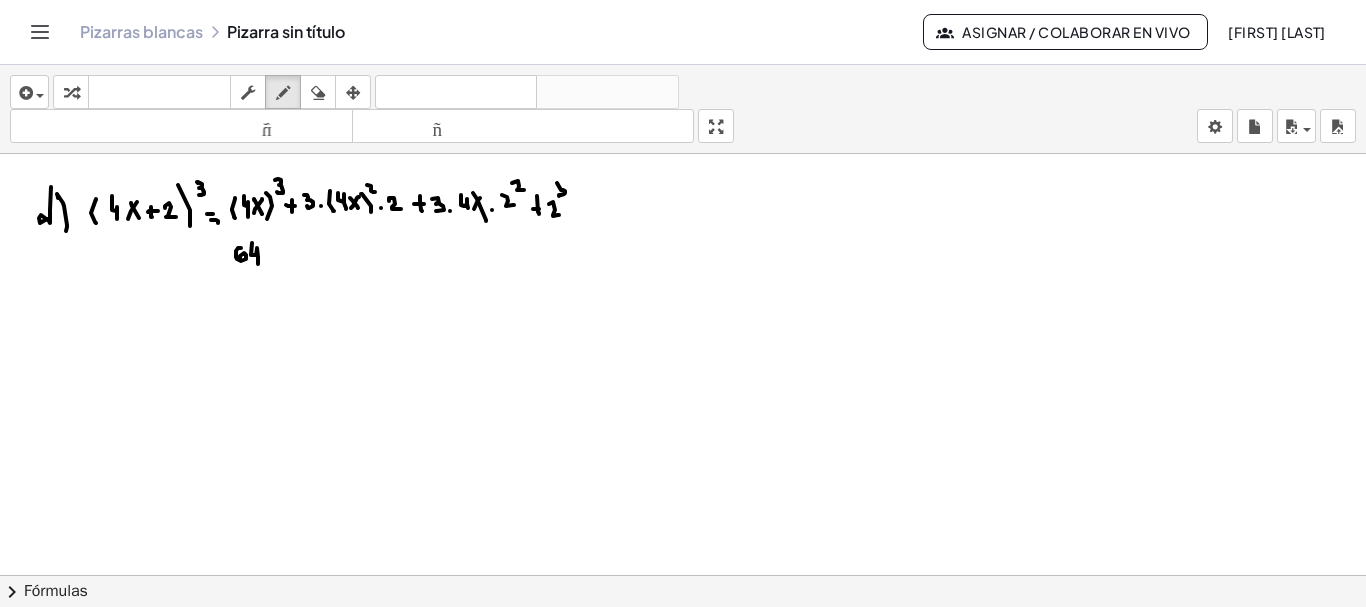 drag, startPoint x: 252, startPoint y: 243, endPoint x: 258, endPoint y: 264, distance: 21.84033 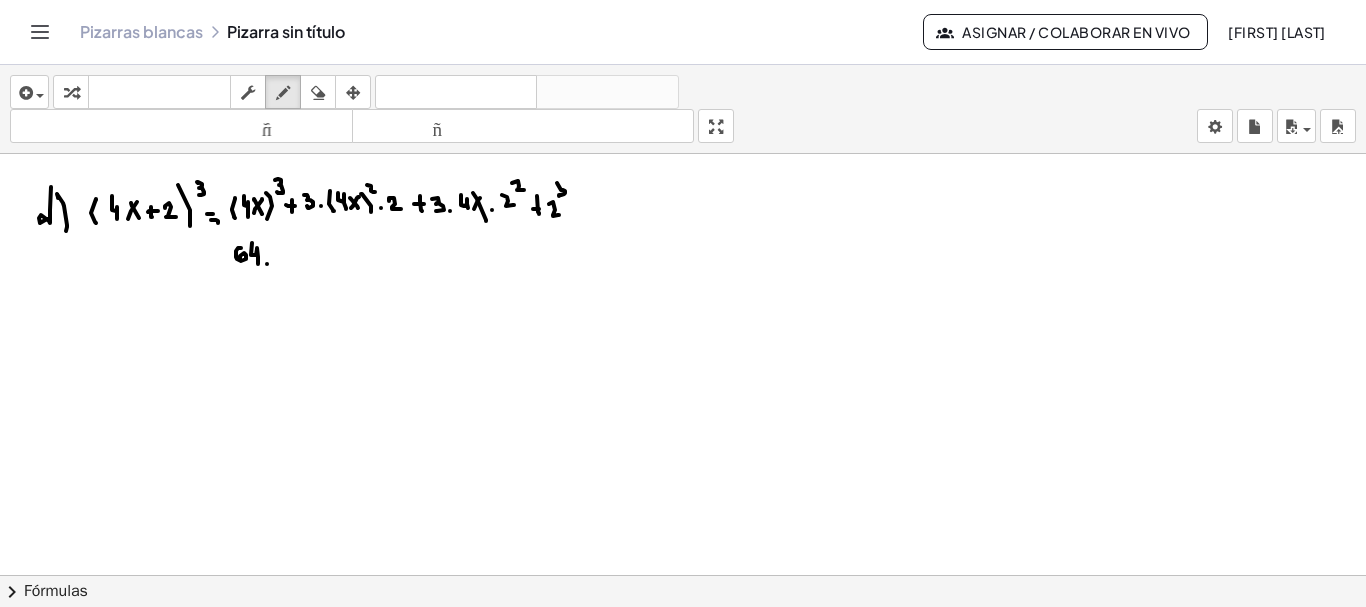 click at bounding box center [683, -1120] 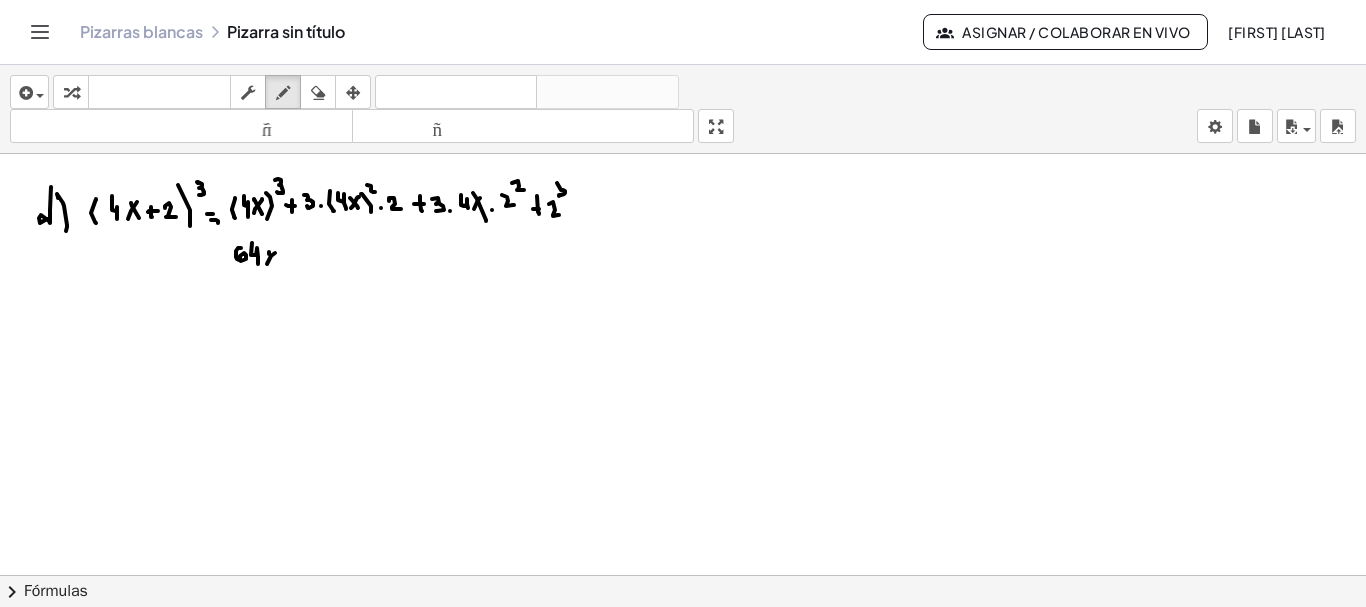 click at bounding box center (683, -1120) 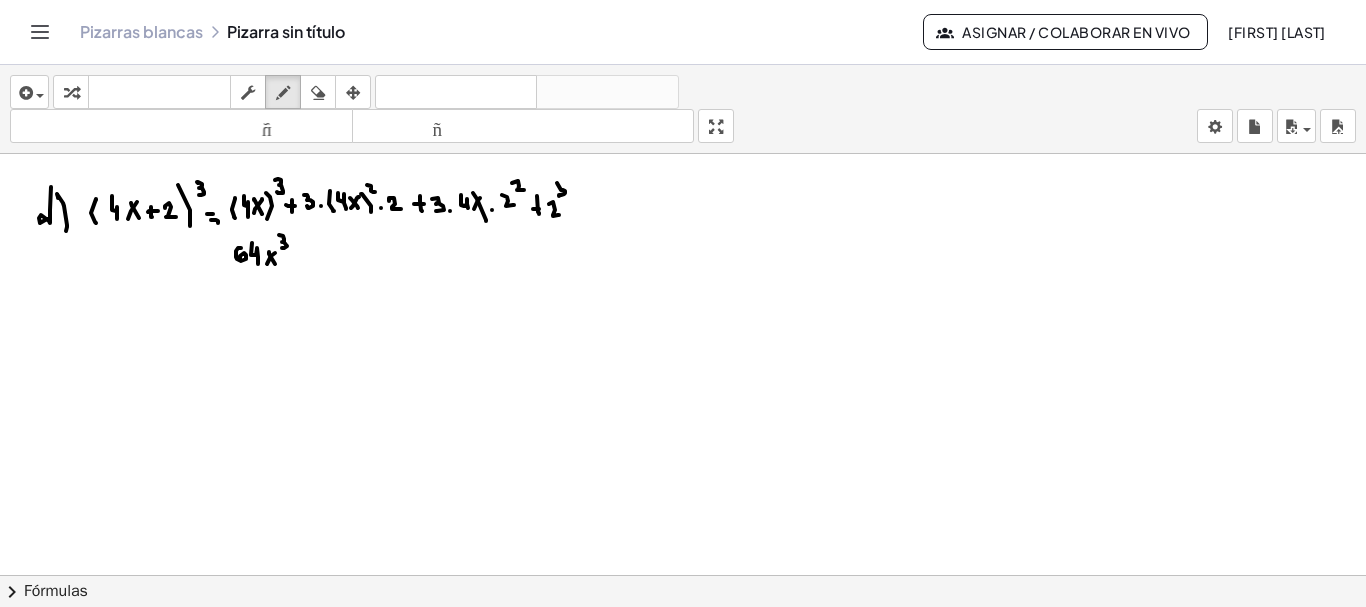 click at bounding box center (683, -1120) 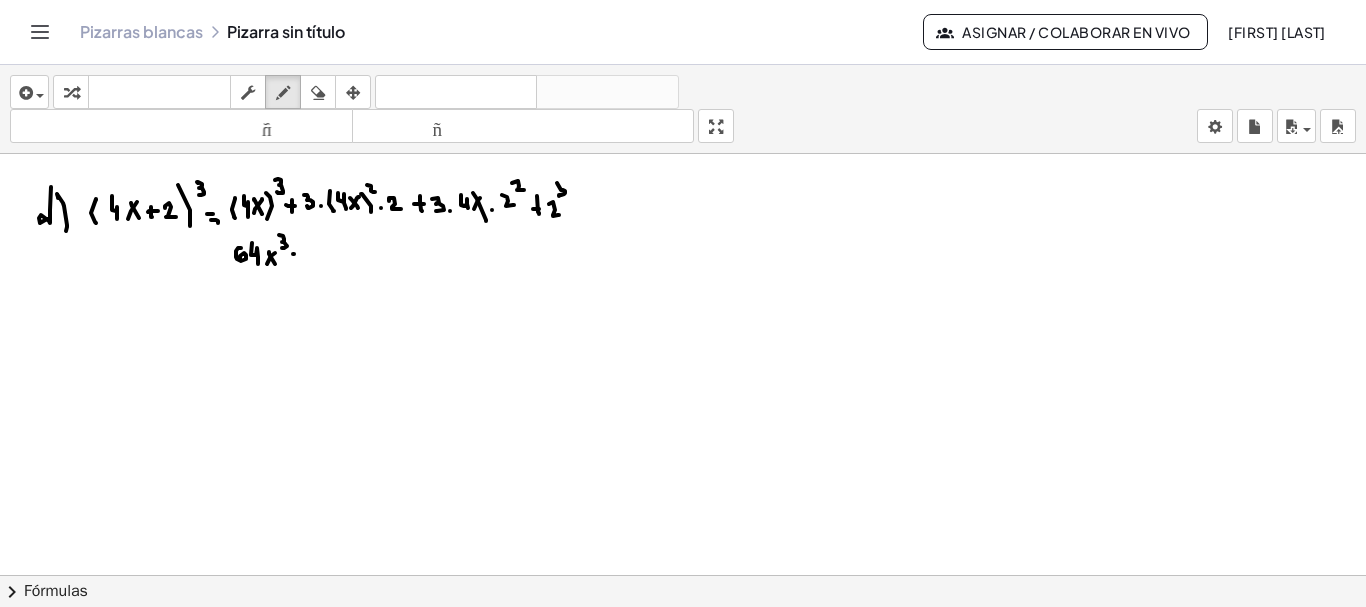 click at bounding box center (683, -1120) 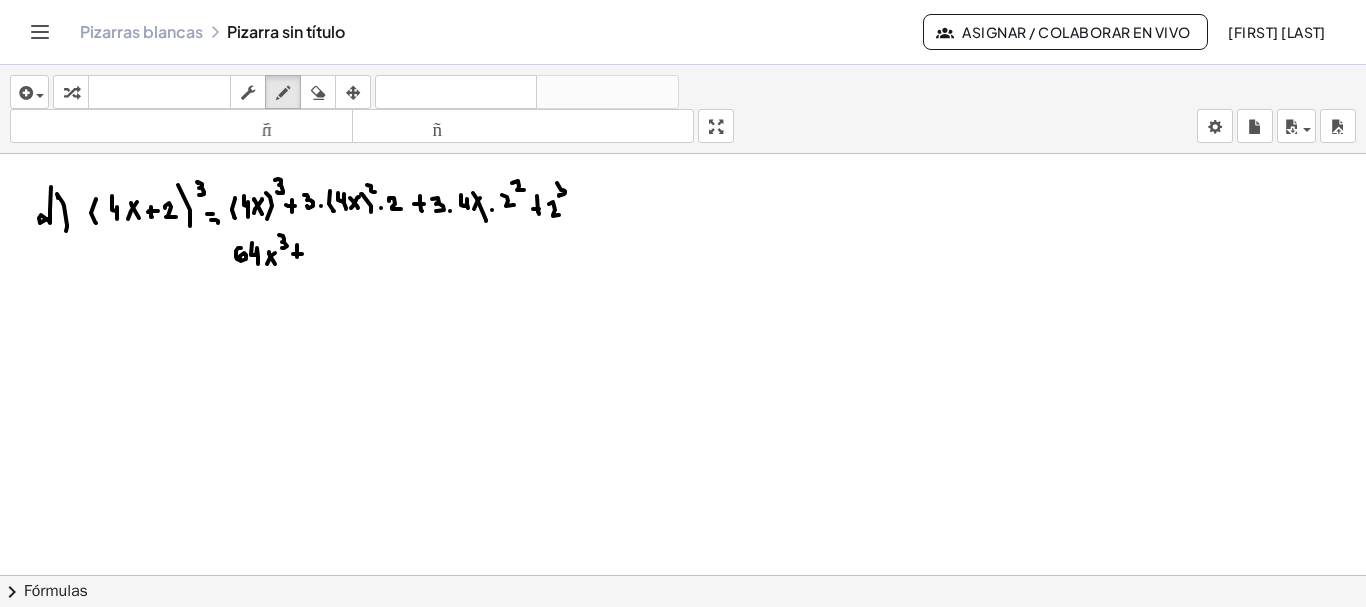 drag, startPoint x: 297, startPoint y: 245, endPoint x: 297, endPoint y: 265, distance: 20 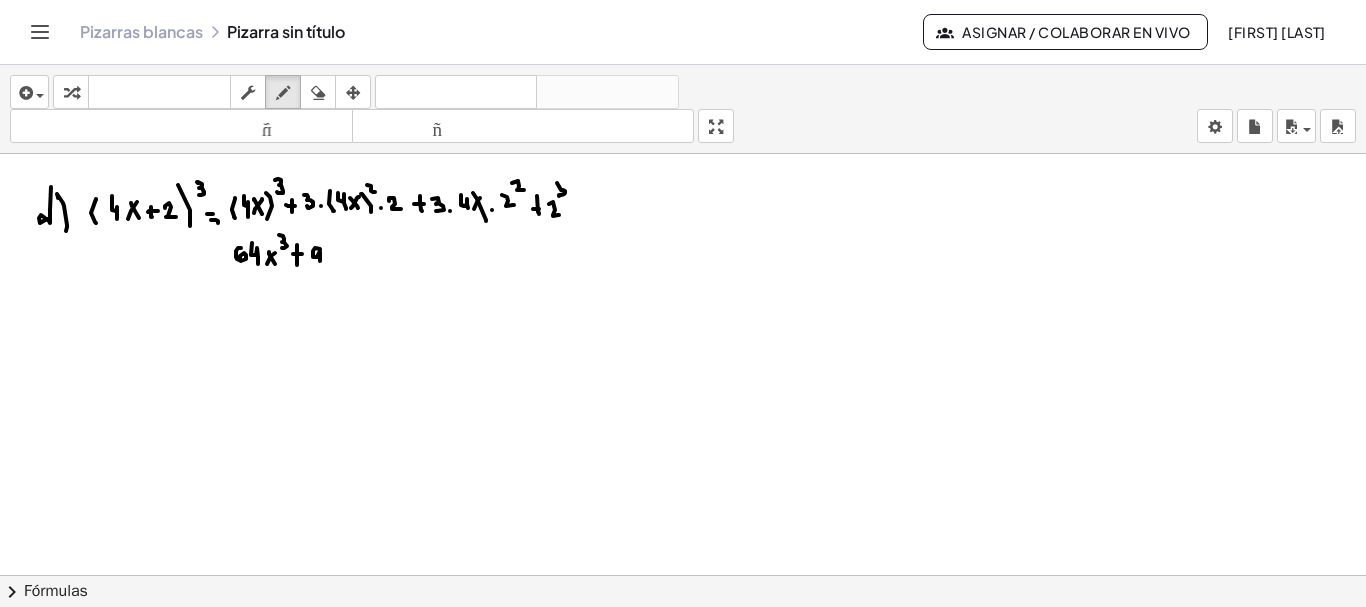 drag, startPoint x: 320, startPoint y: 250, endPoint x: 320, endPoint y: 261, distance: 11 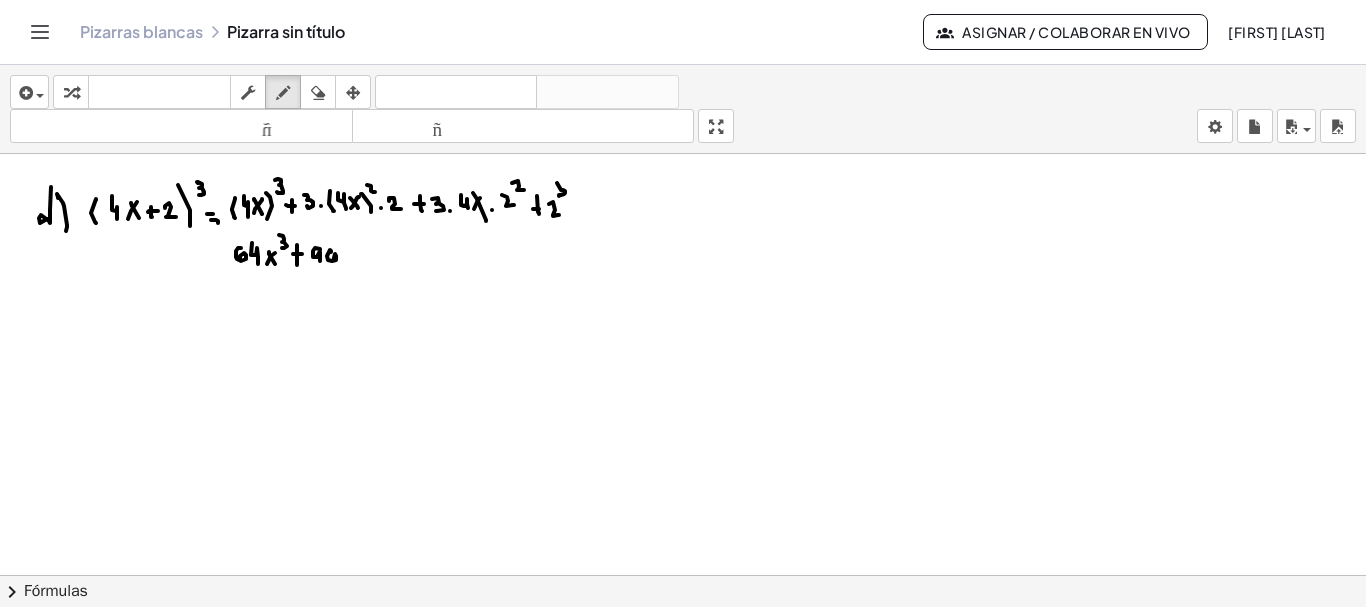 click at bounding box center (683, -1120) 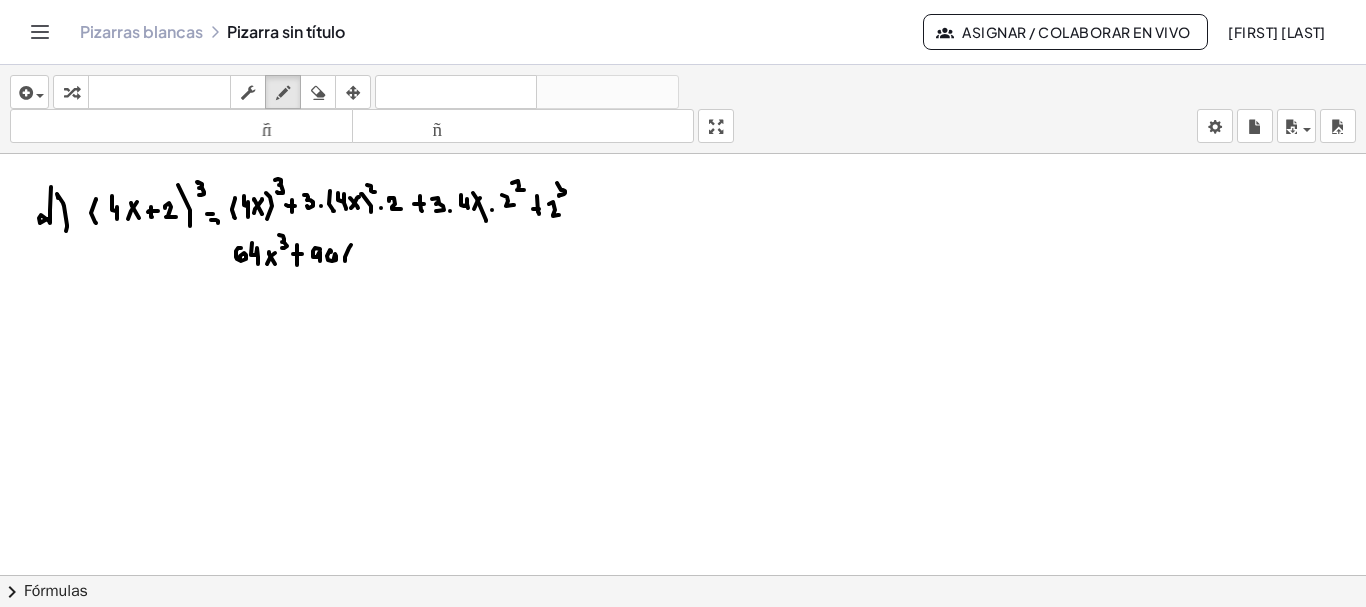 drag, startPoint x: 345, startPoint y: 261, endPoint x: 351, endPoint y: 244, distance: 18.027756 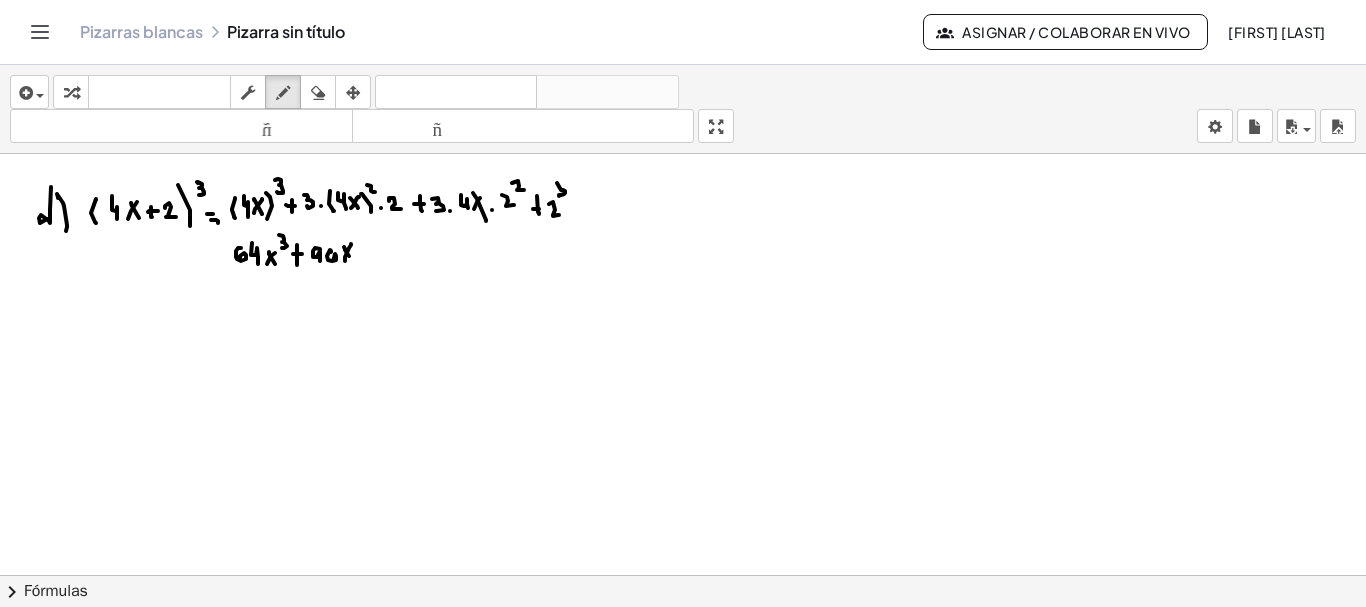 click at bounding box center [683, -1120] 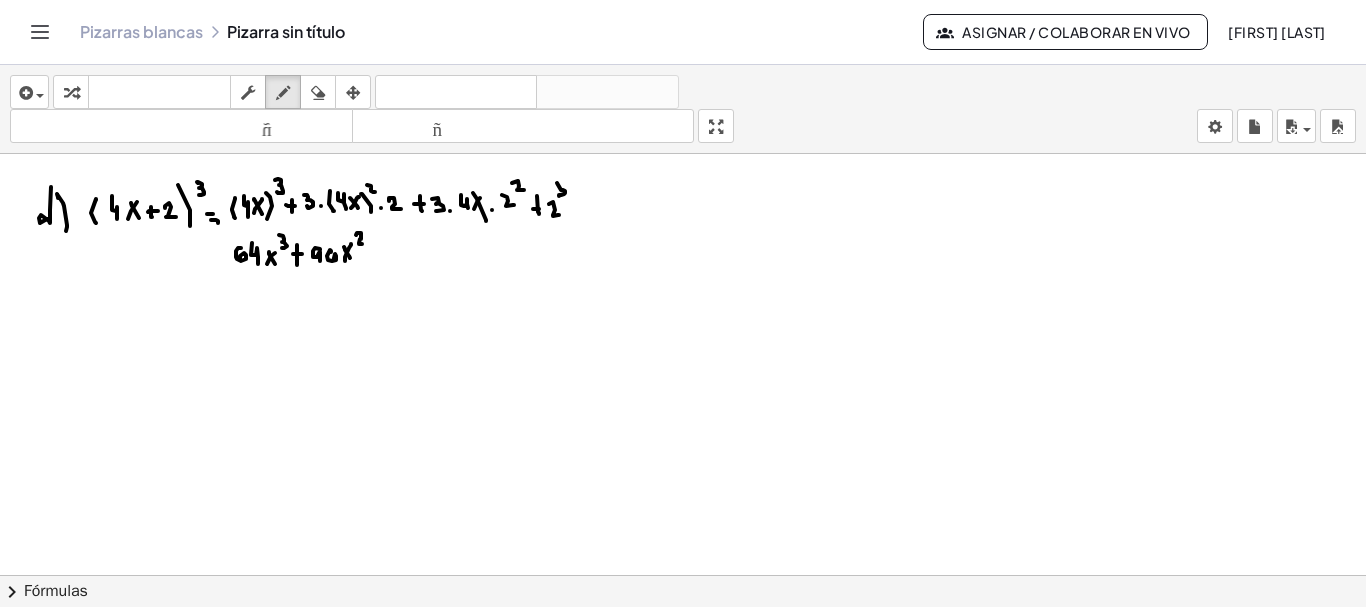 drag, startPoint x: 356, startPoint y: 235, endPoint x: 365, endPoint y: 244, distance: 12.727922 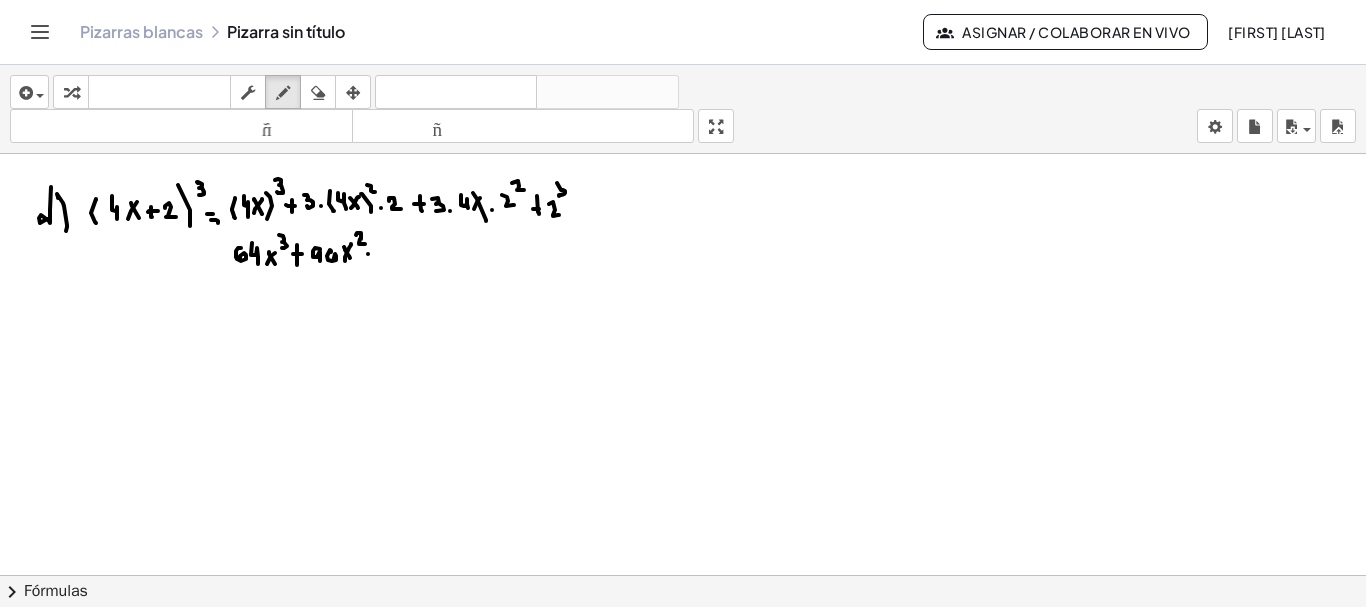 click at bounding box center [683, -1120] 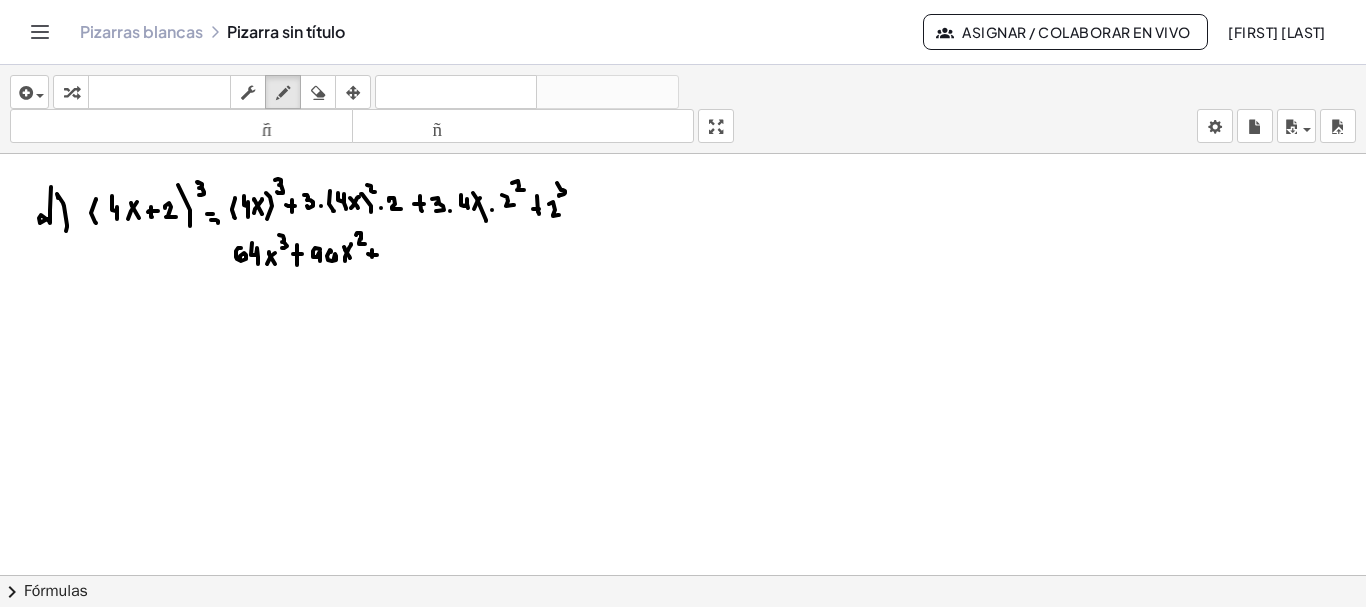 click at bounding box center [683, -1120] 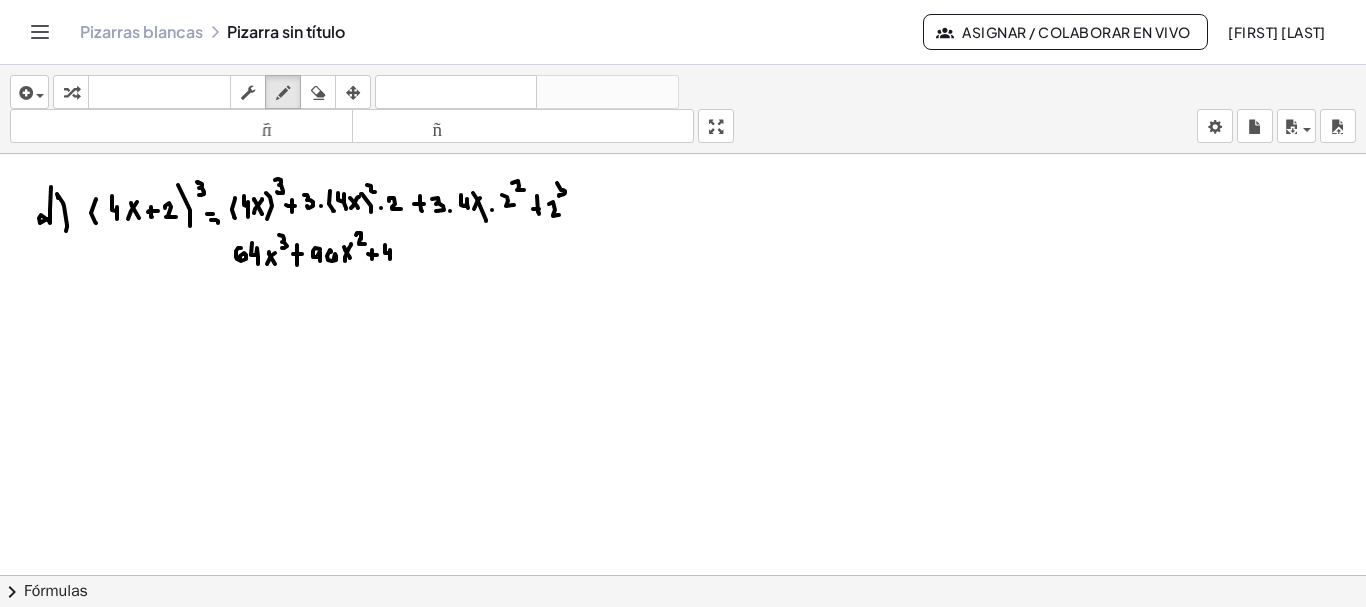 drag, startPoint x: 385, startPoint y: 245, endPoint x: 391, endPoint y: 261, distance: 17.088007 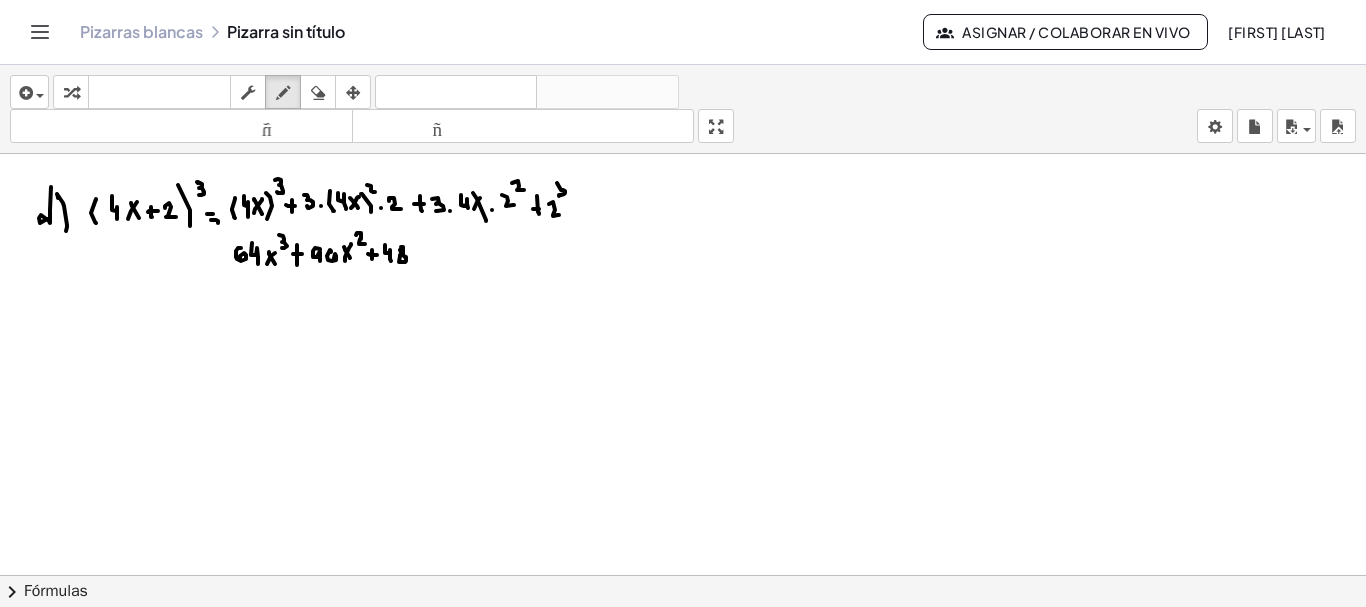 click at bounding box center [683, -1120] 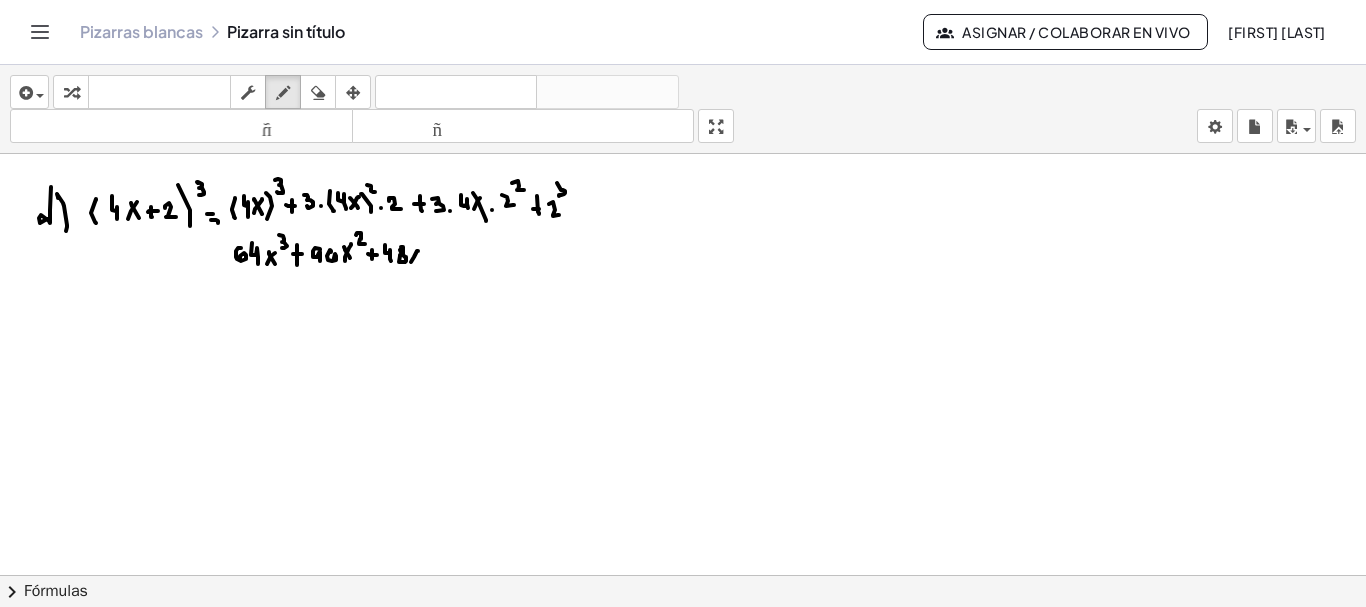 click at bounding box center (683, -1120) 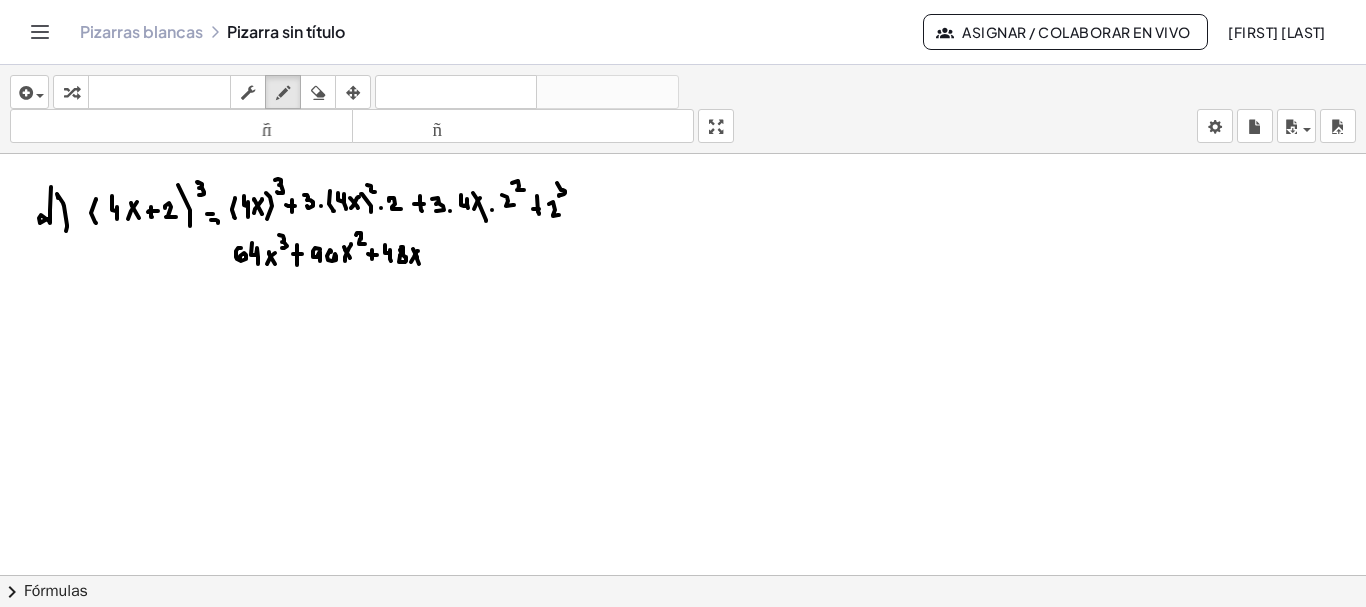 drag, startPoint x: 413, startPoint y: 249, endPoint x: 419, endPoint y: 264, distance: 16.155495 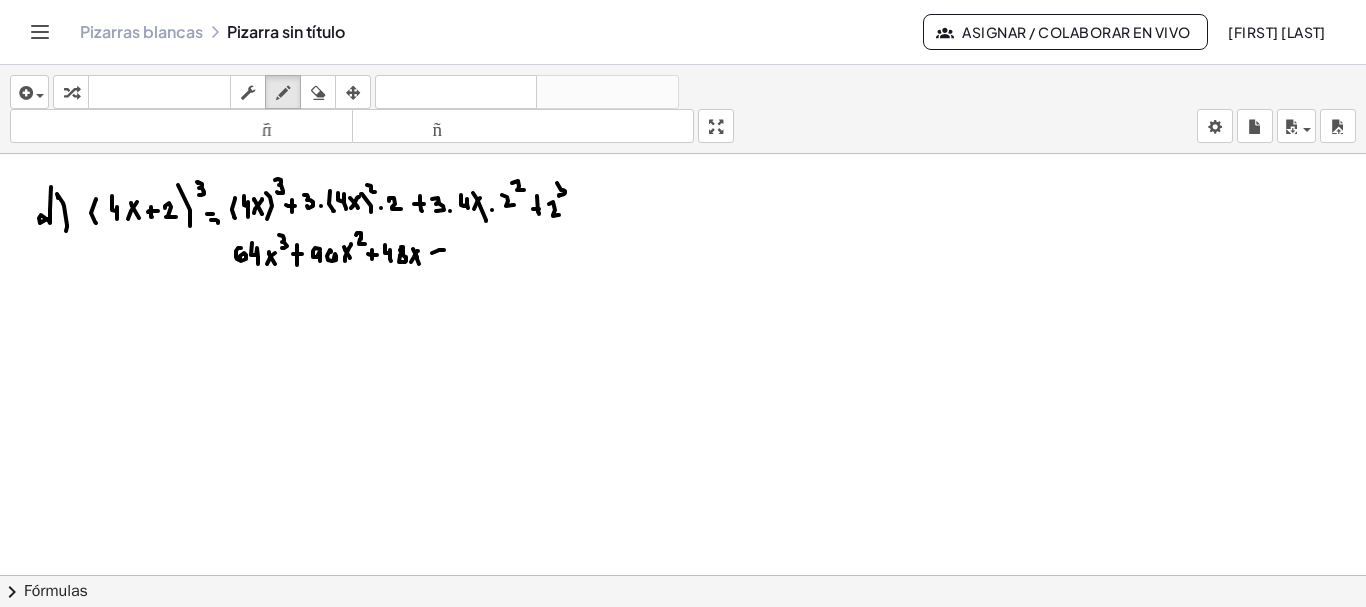 drag, startPoint x: 432, startPoint y: 253, endPoint x: 444, endPoint y: 250, distance: 12.369317 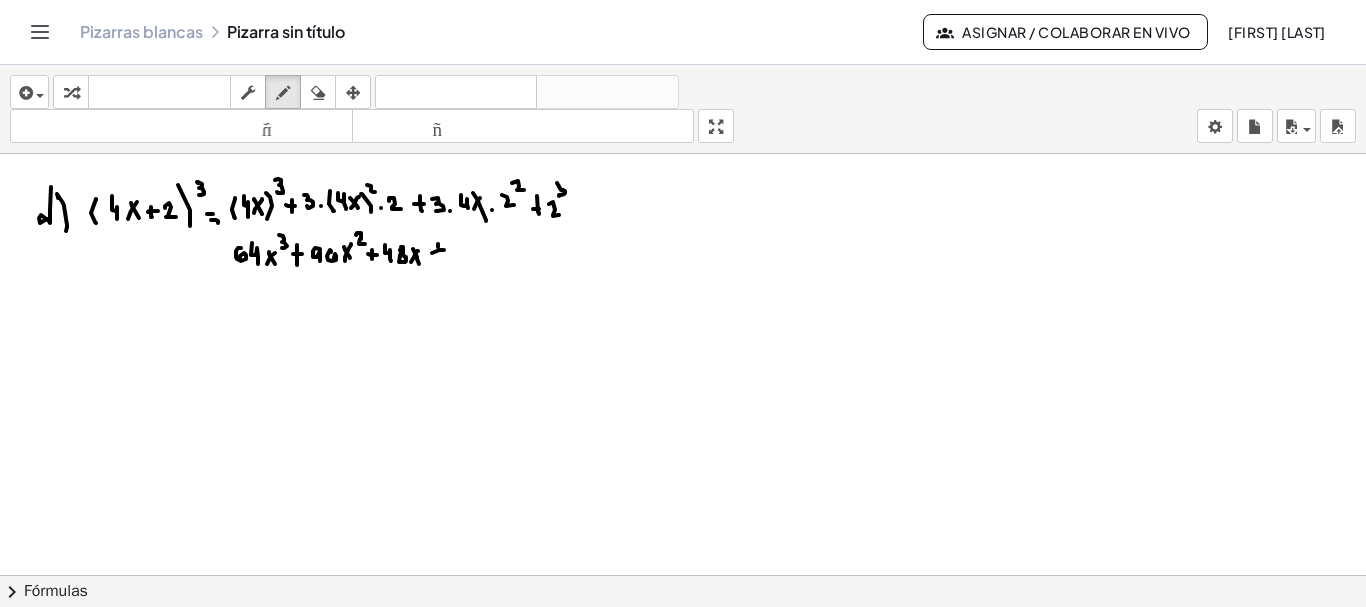 drag, startPoint x: 438, startPoint y: 247, endPoint x: 439, endPoint y: 257, distance: 10.049875 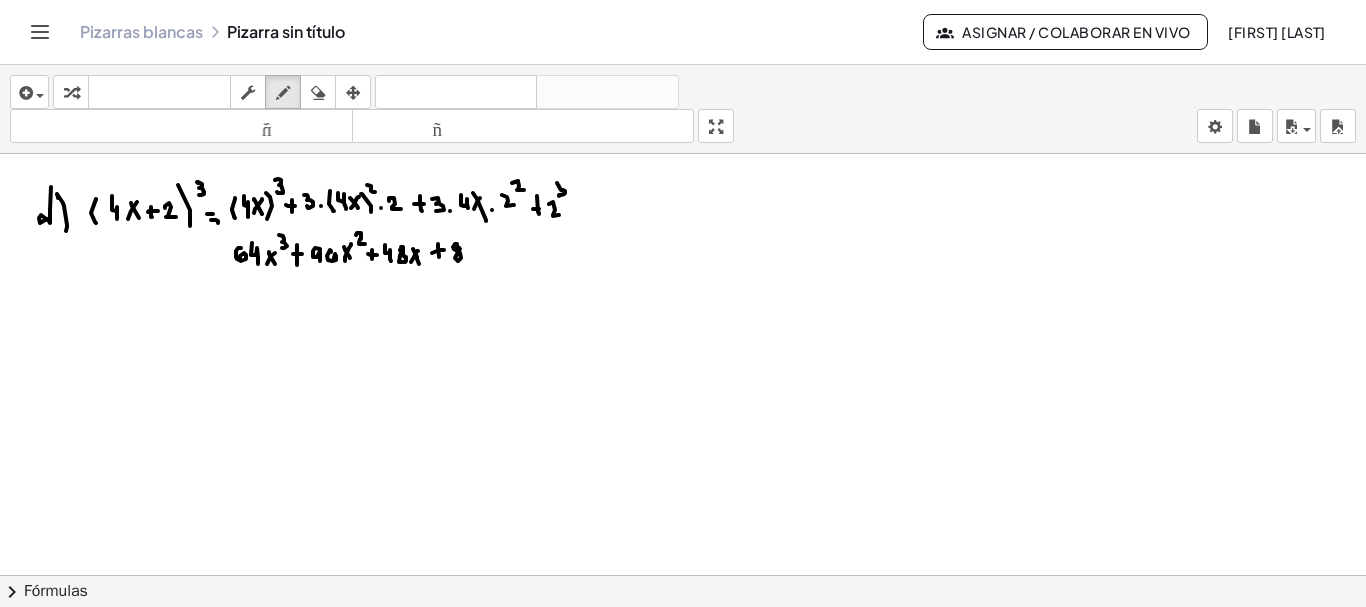 click at bounding box center (683, -1120) 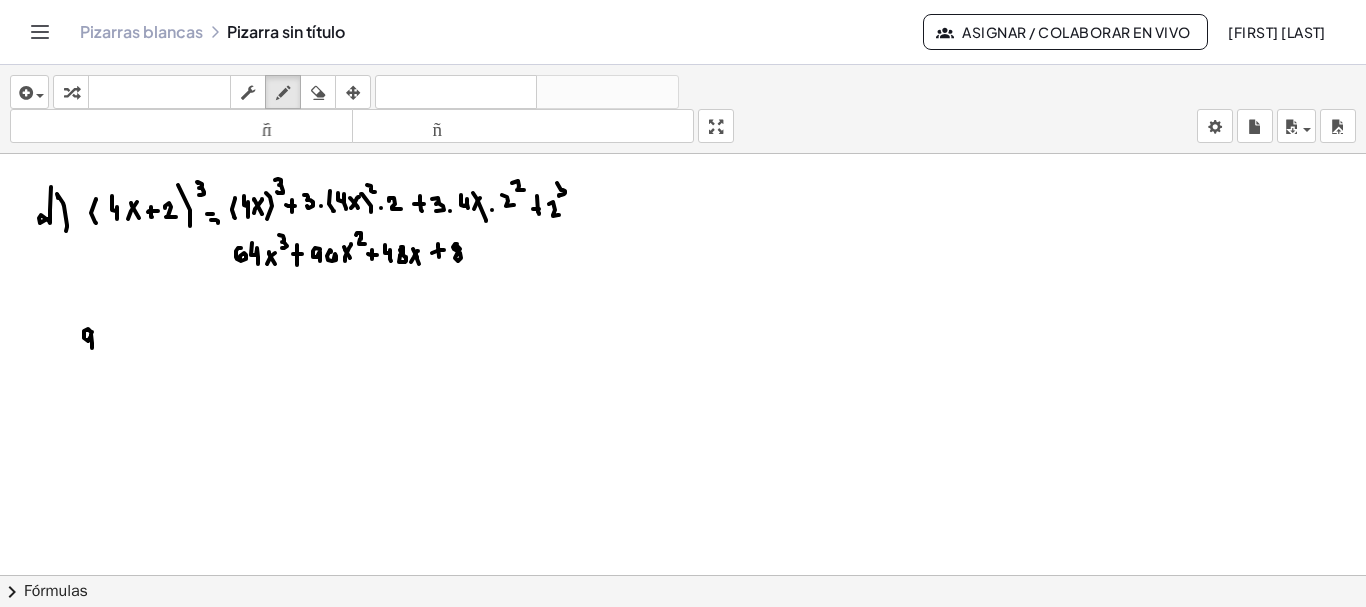 drag, startPoint x: 92, startPoint y: 332, endPoint x: 92, endPoint y: 348, distance: 16 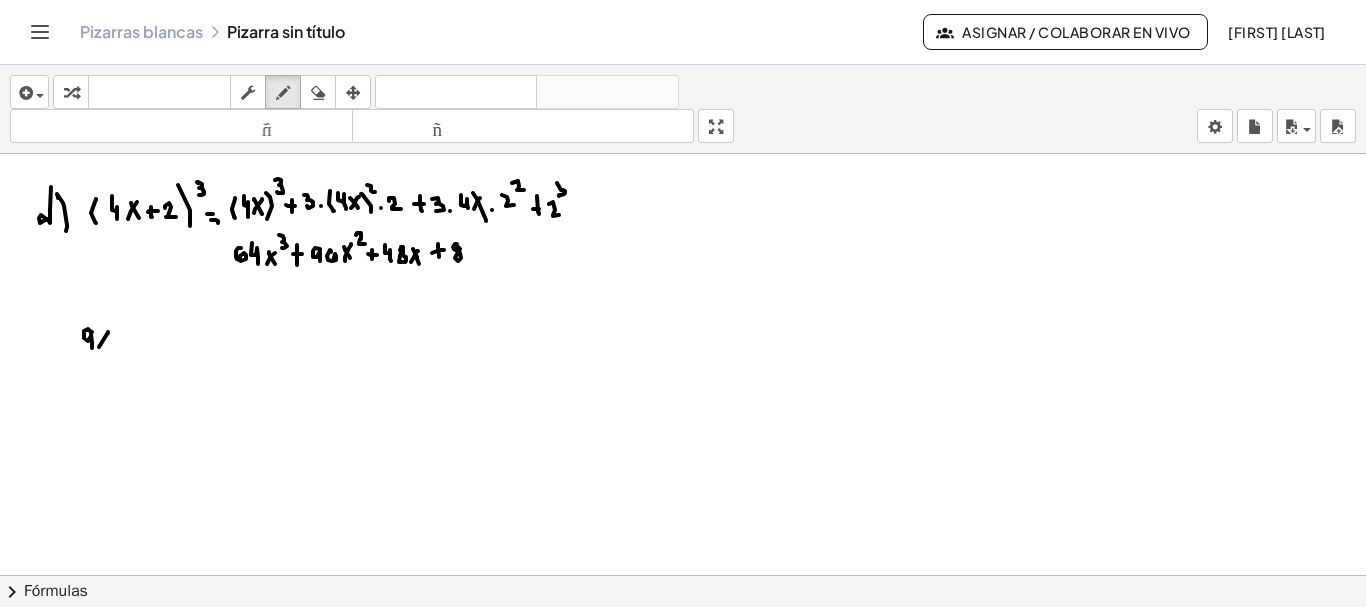 drag, startPoint x: 99, startPoint y: 347, endPoint x: 108, endPoint y: 332, distance: 17.492855 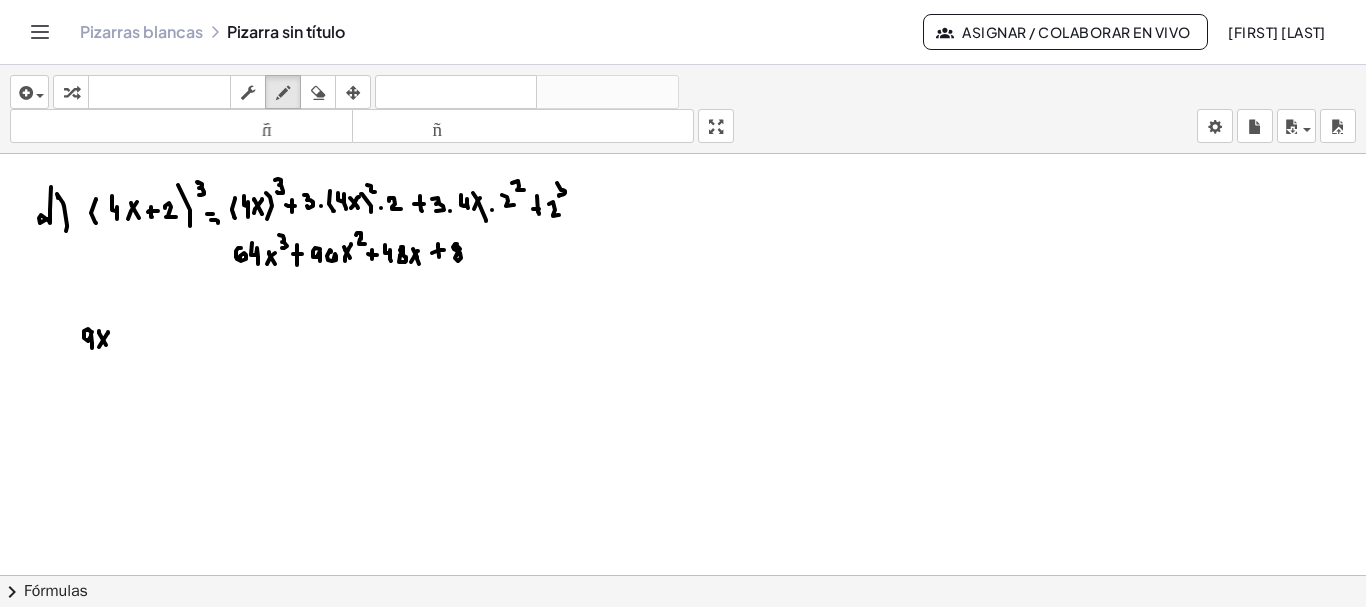 drag, startPoint x: 99, startPoint y: 333, endPoint x: 106, endPoint y: 347, distance: 15.652476 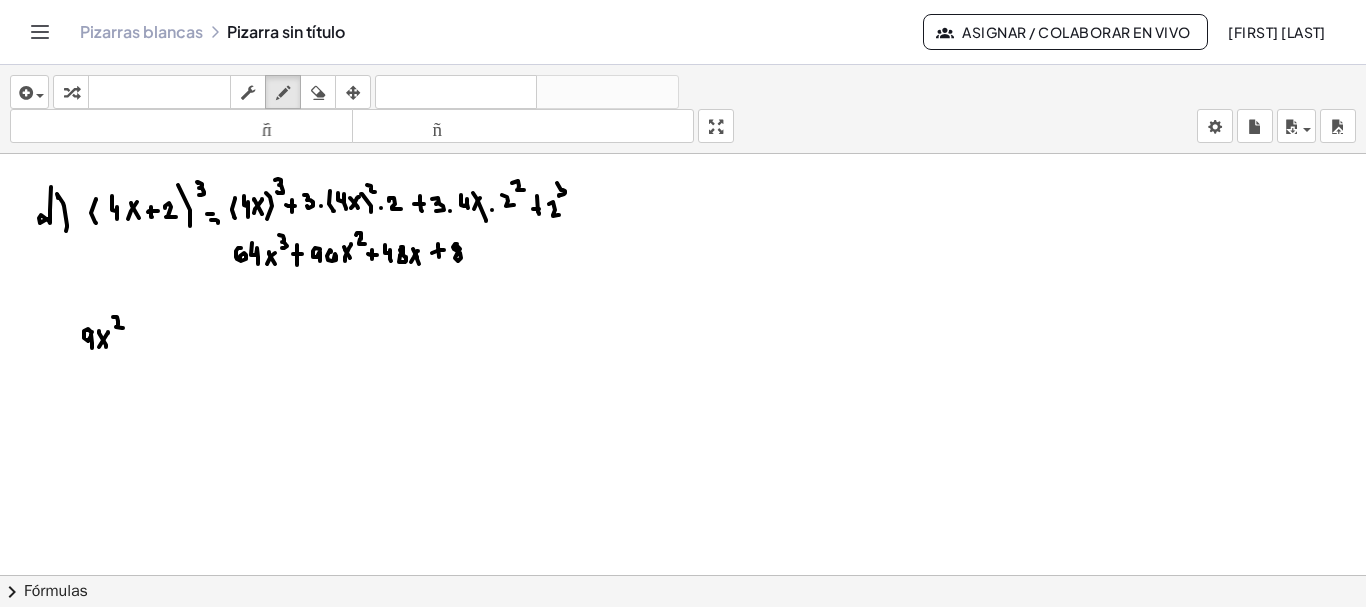 drag, startPoint x: 113, startPoint y: 317, endPoint x: 123, endPoint y: 328, distance: 14.866069 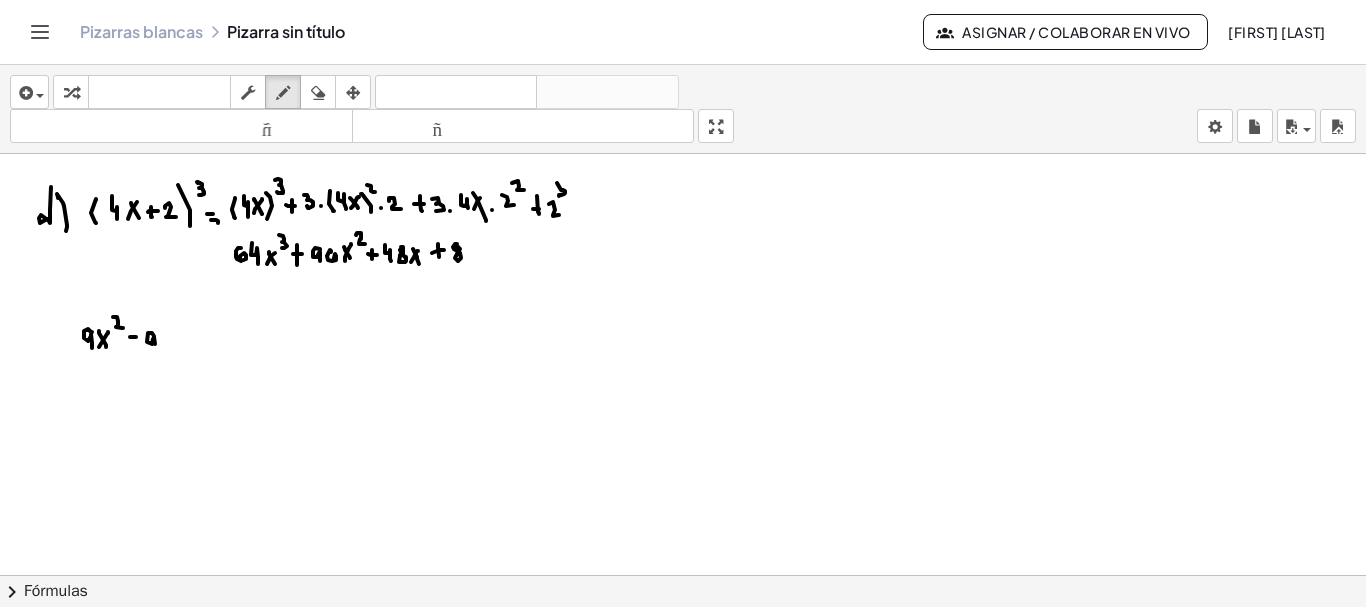 drag, startPoint x: 152, startPoint y: 333, endPoint x: 155, endPoint y: 347, distance: 14.3178215 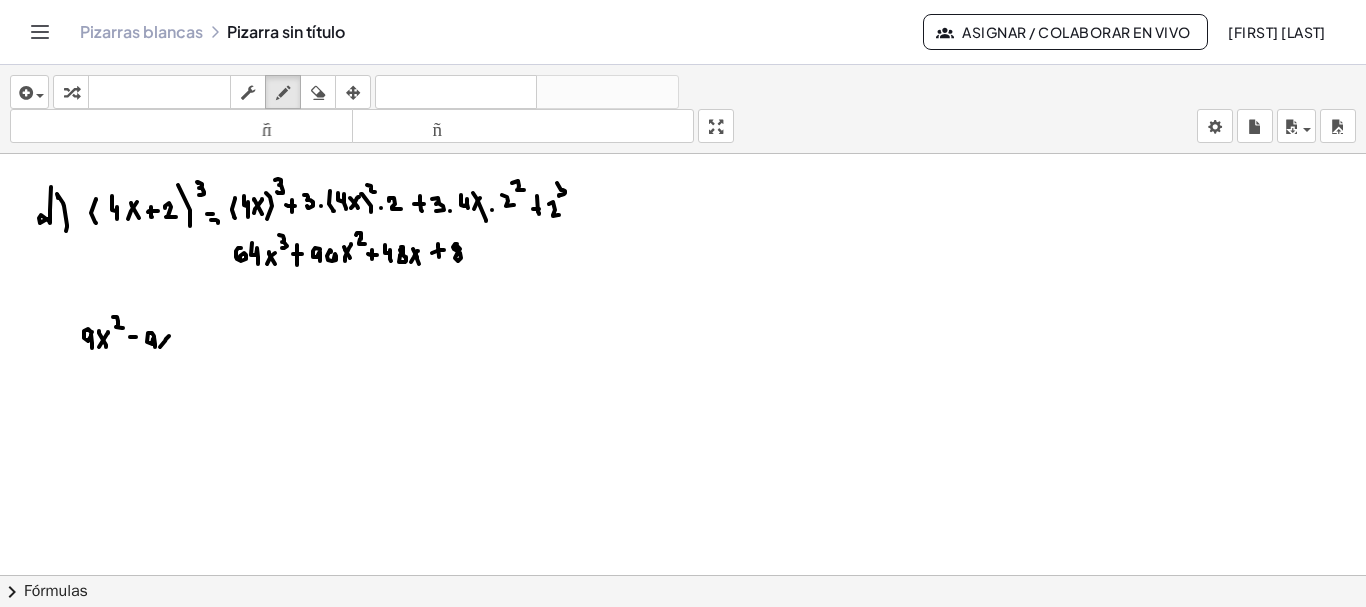drag, startPoint x: 160, startPoint y: 347, endPoint x: 169, endPoint y: 335, distance: 15 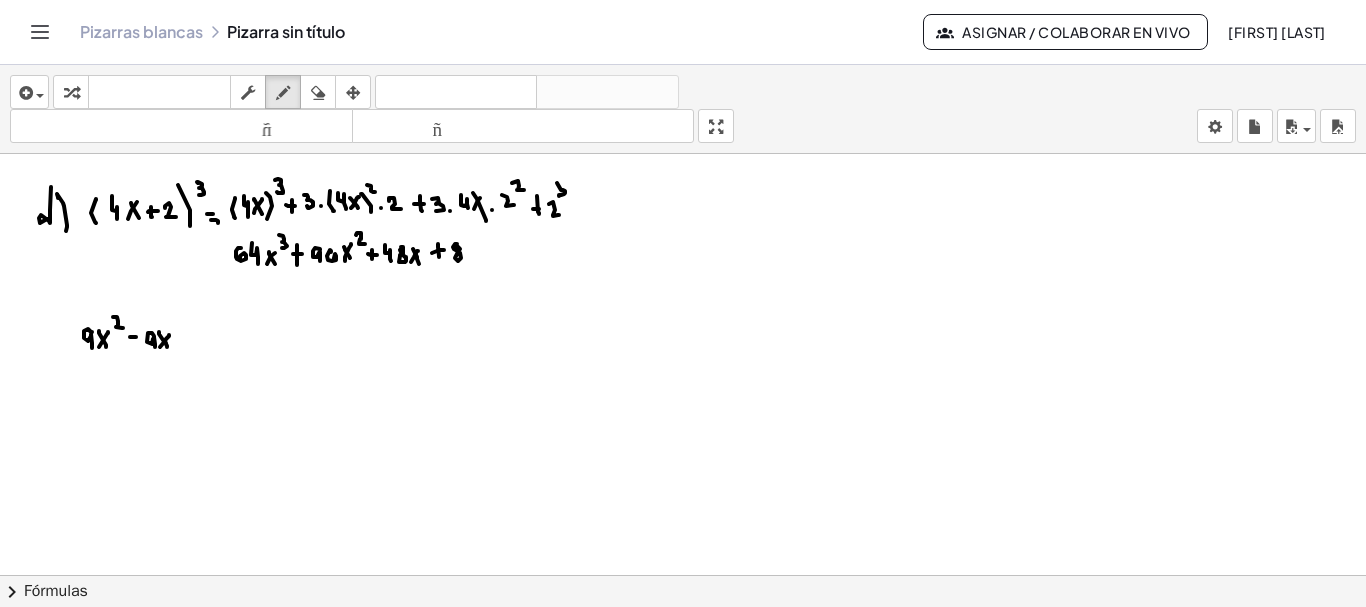 drag, startPoint x: 159, startPoint y: 332, endPoint x: 167, endPoint y: 347, distance: 17 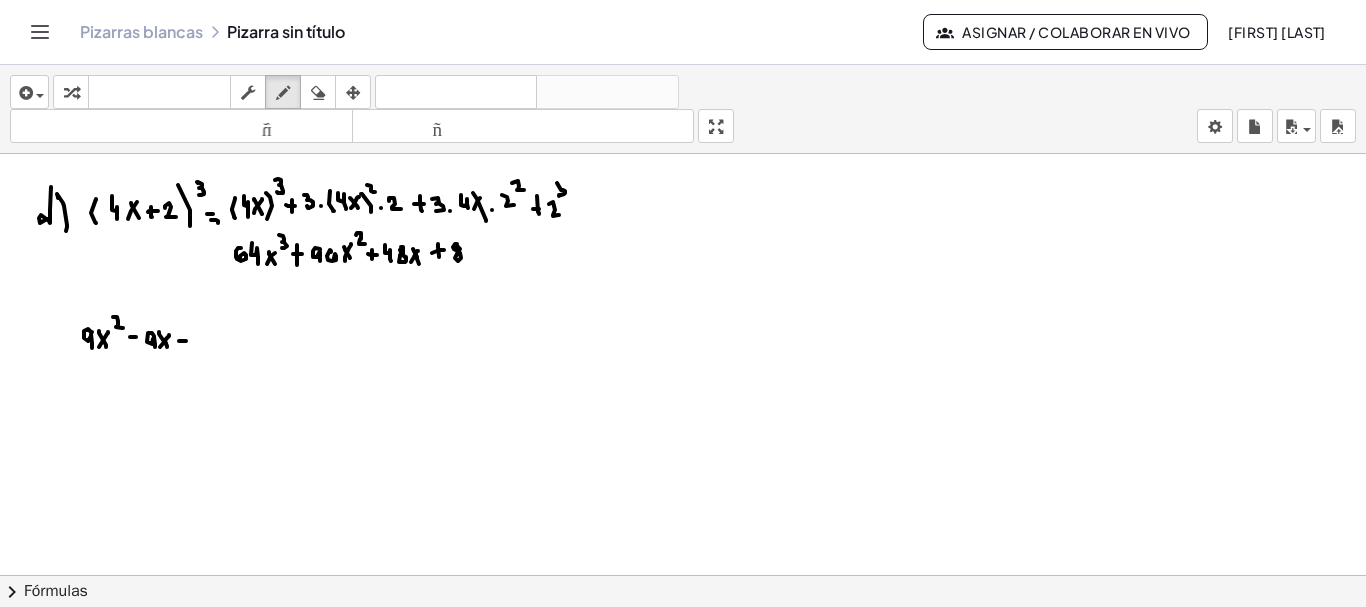 click at bounding box center [683, -1120] 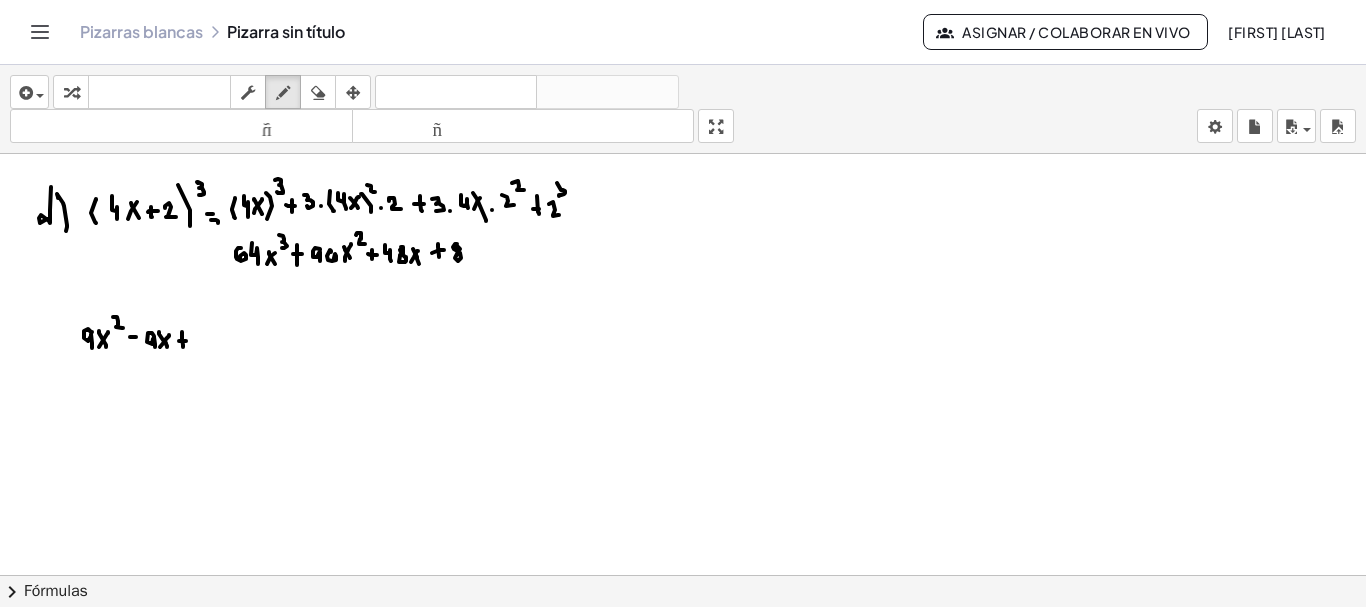 click at bounding box center (683, -1120) 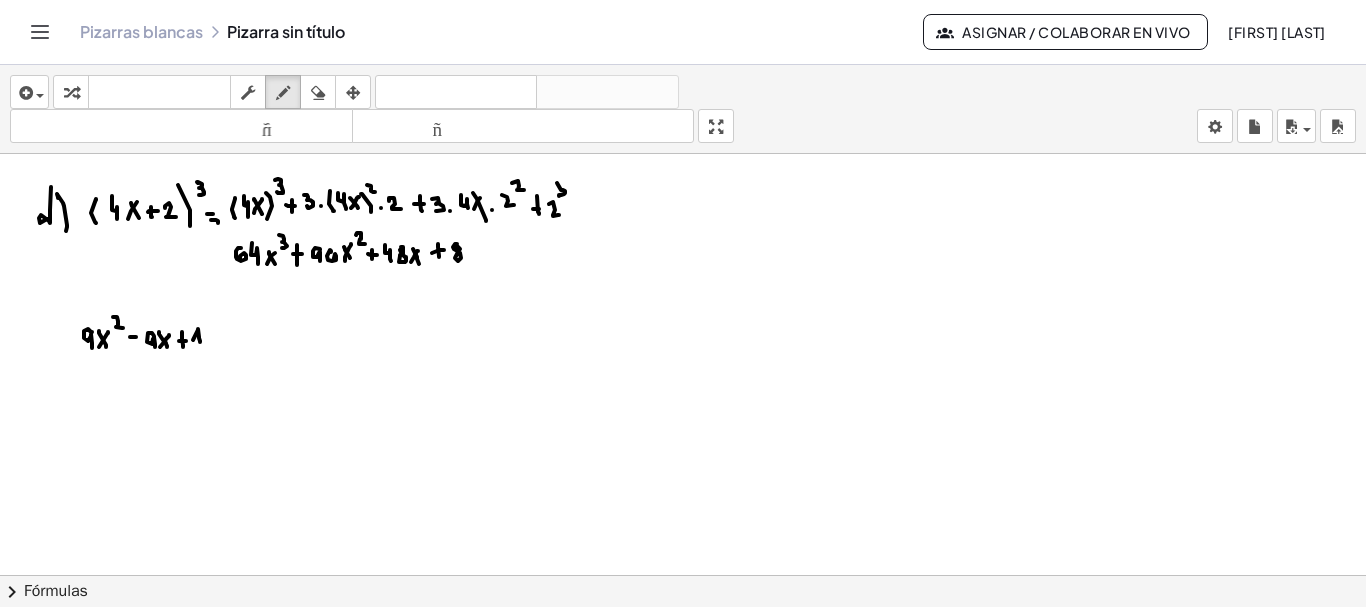 drag, startPoint x: 196, startPoint y: 334, endPoint x: 201, endPoint y: 348, distance: 14.866069 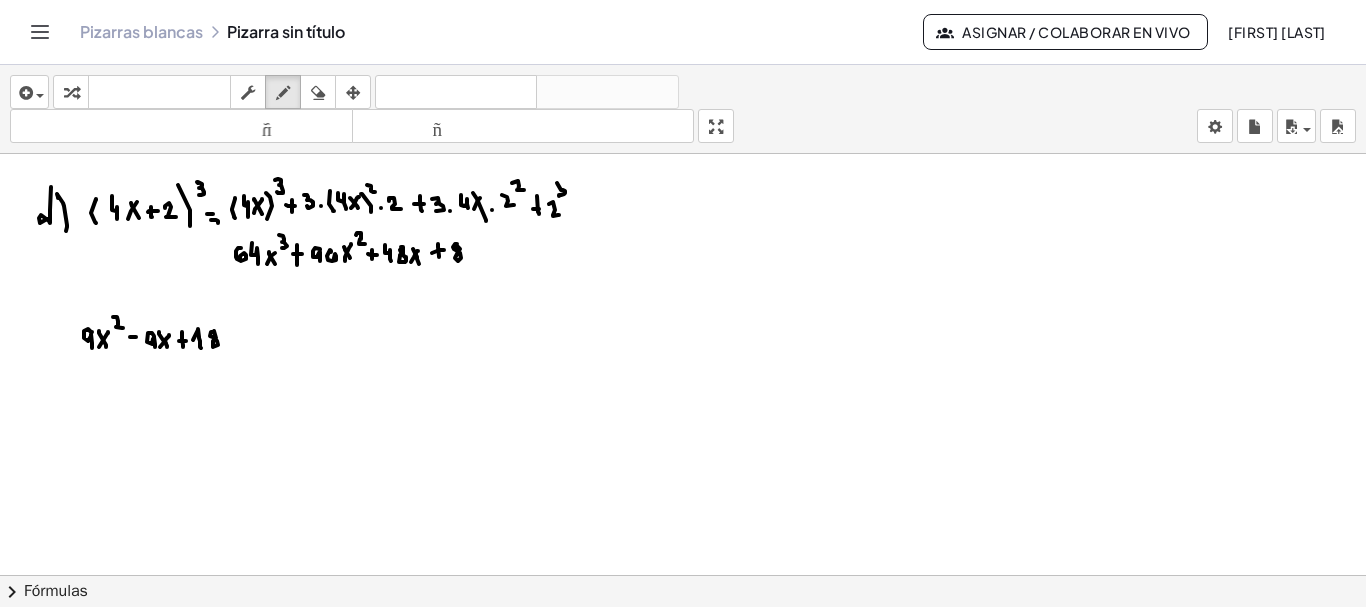 click at bounding box center [683, -1120] 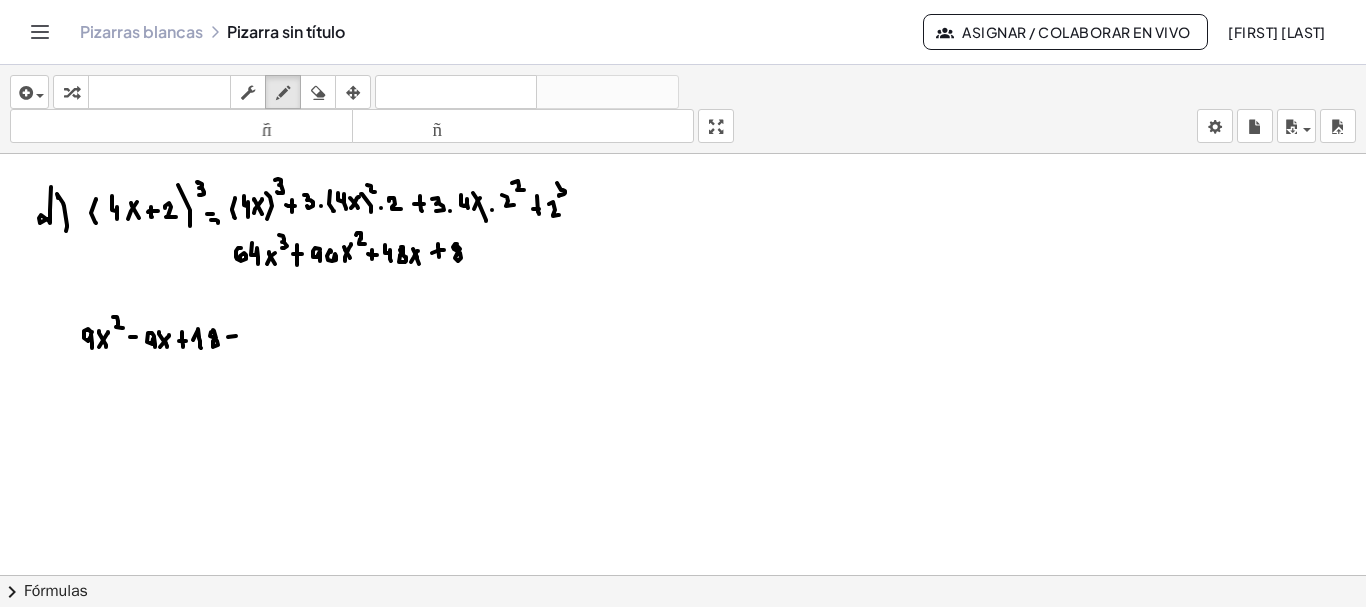 click at bounding box center [683, -1120] 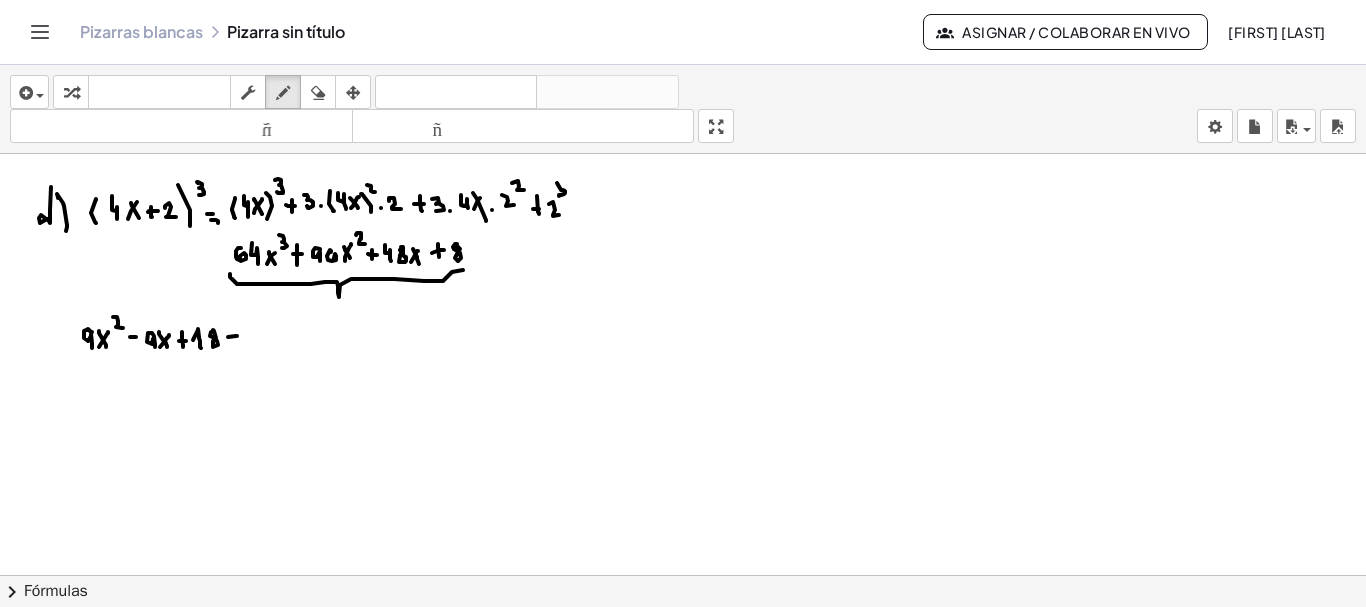 drag, startPoint x: 230, startPoint y: 274, endPoint x: 463, endPoint y: 270, distance: 233.03433 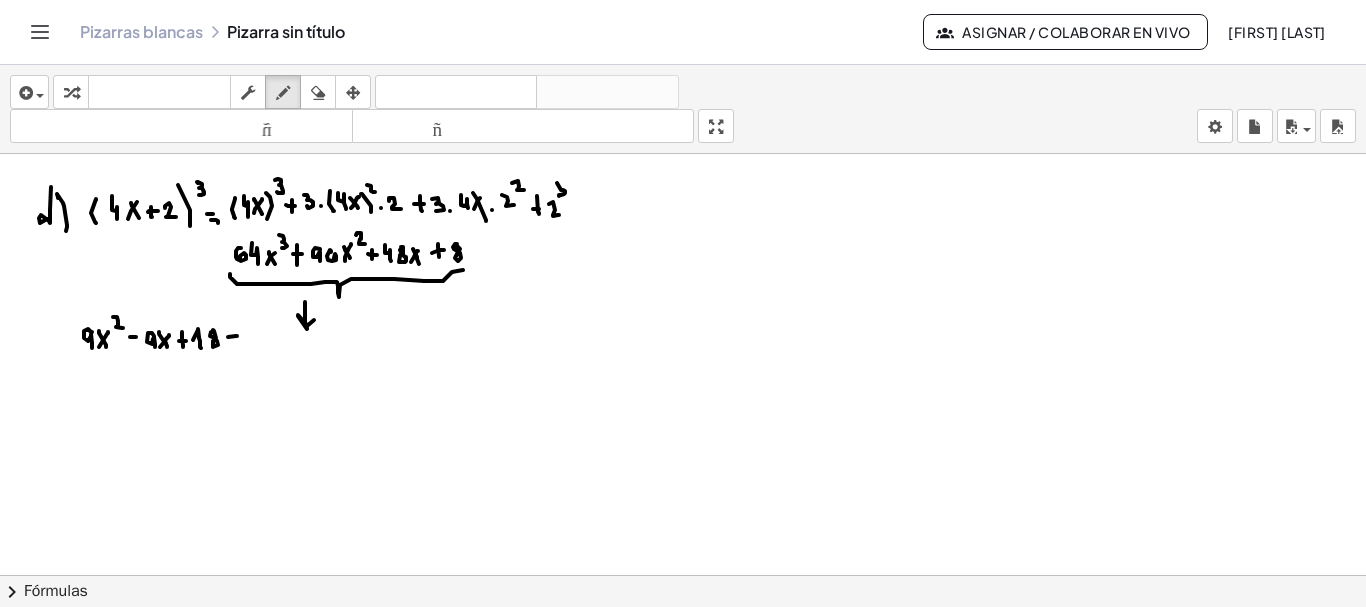 drag, startPoint x: 305, startPoint y: 303, endPoint x: 314, endPoint y: 319, distance: 18.35756 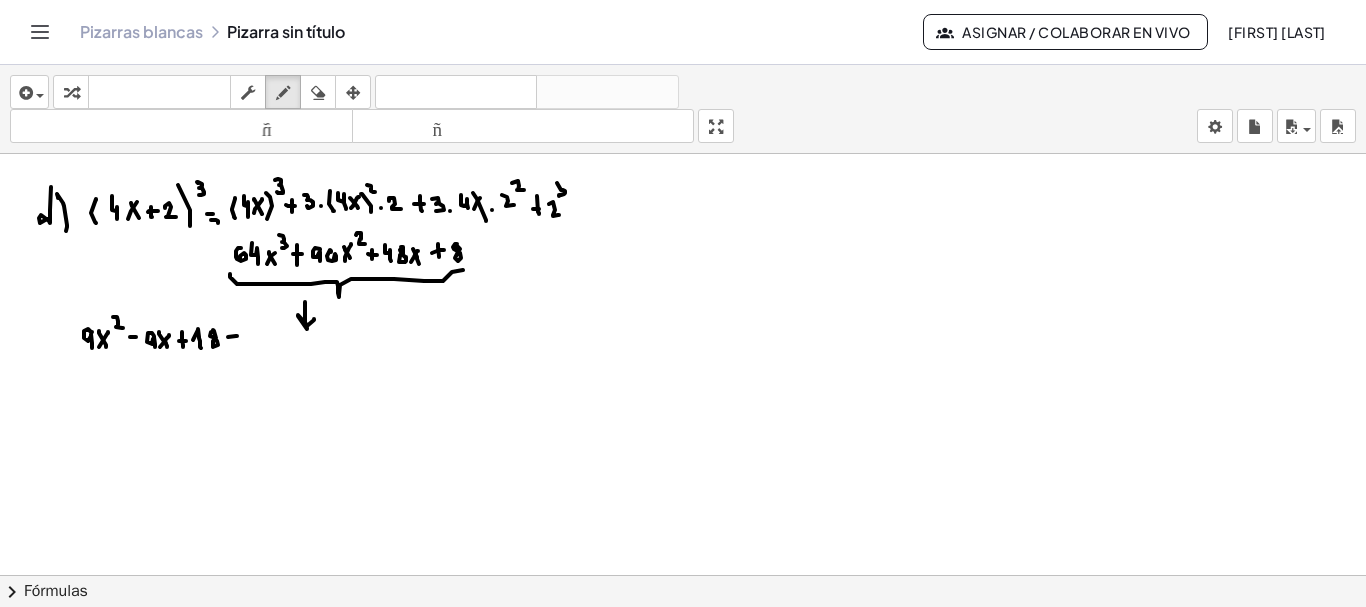 drag, startPoint x: 752, startPoint y: 319, endPoint x: 762, endPoint y: 318, distance: 10.049875 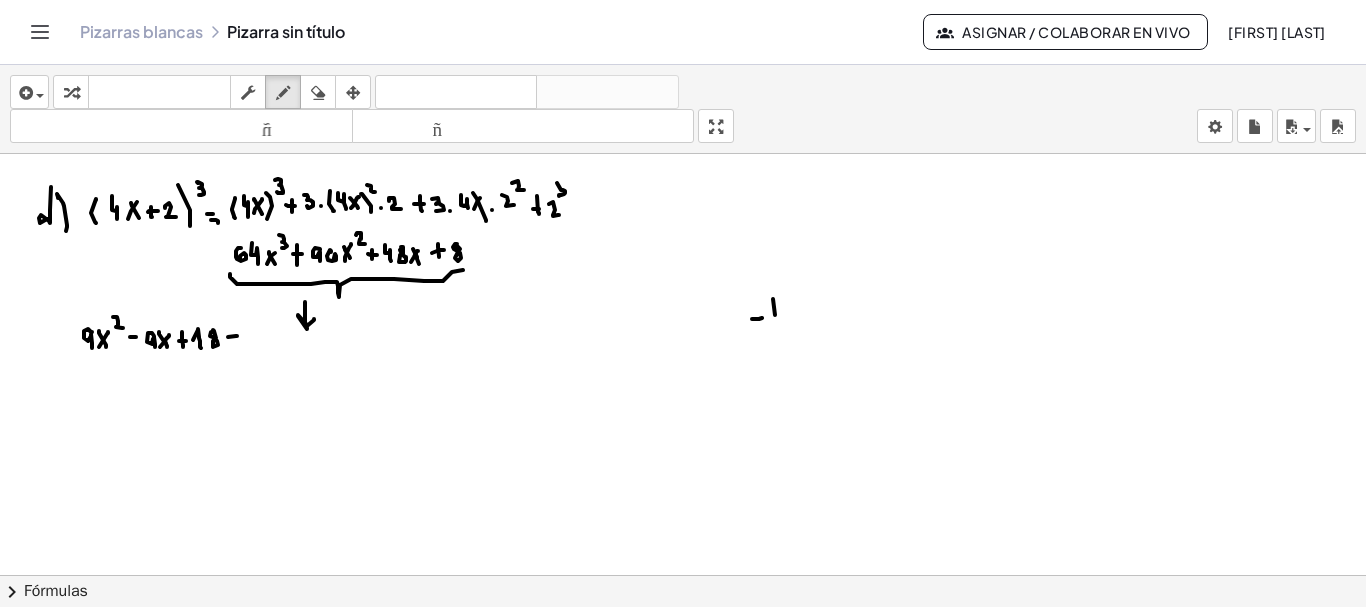 drag, startPoint x: 773, startPoint y: 299, endPoint x: 775, endPoint y: 316, distance: 17.117243 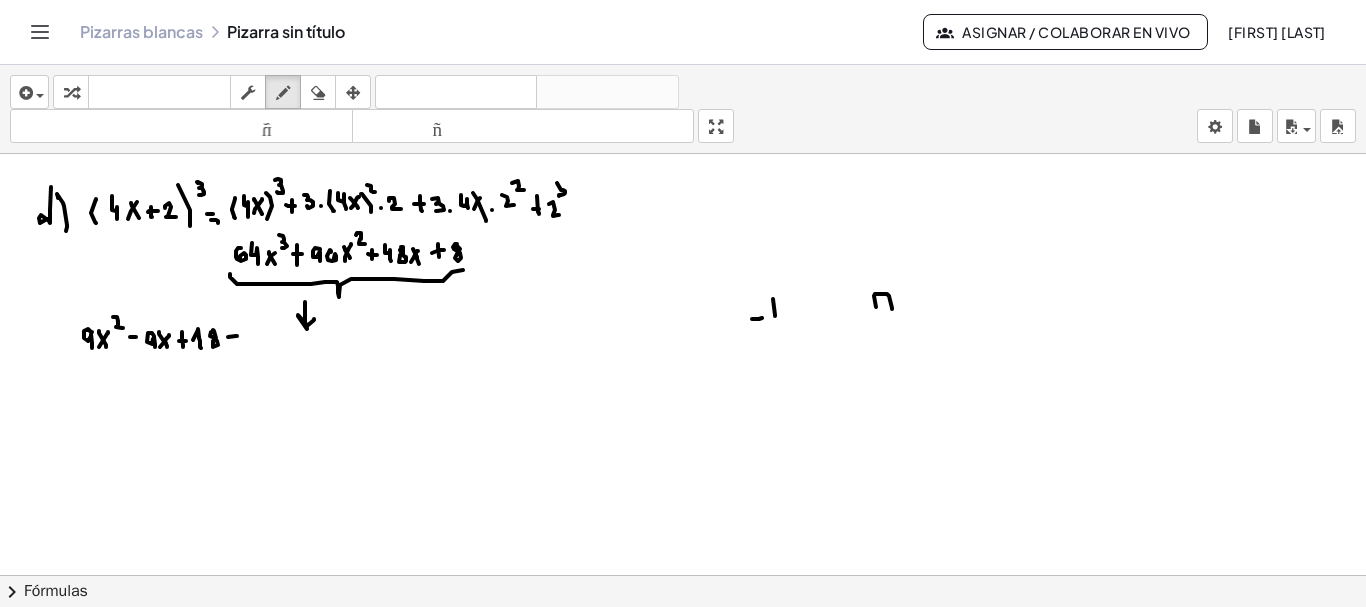 click at bounding box center [683, -1120] 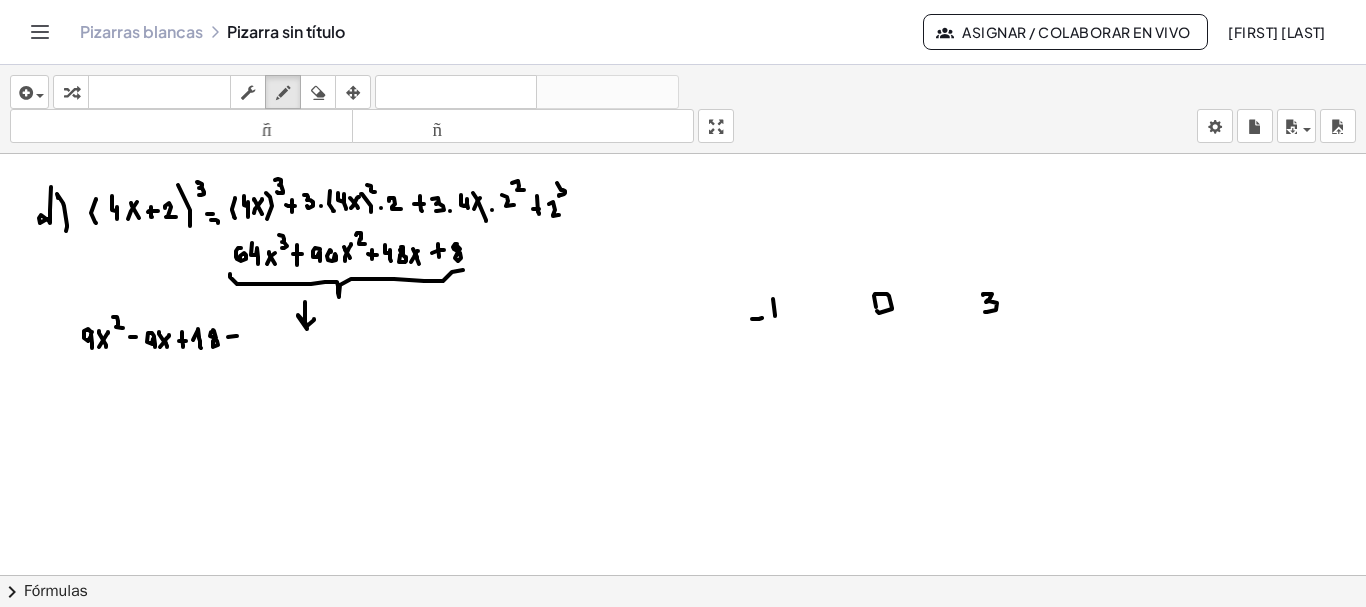 drag, startPoint x: 983, startPoint y: 295, endPoint x: 983, endPoint y: 311, distance: 16 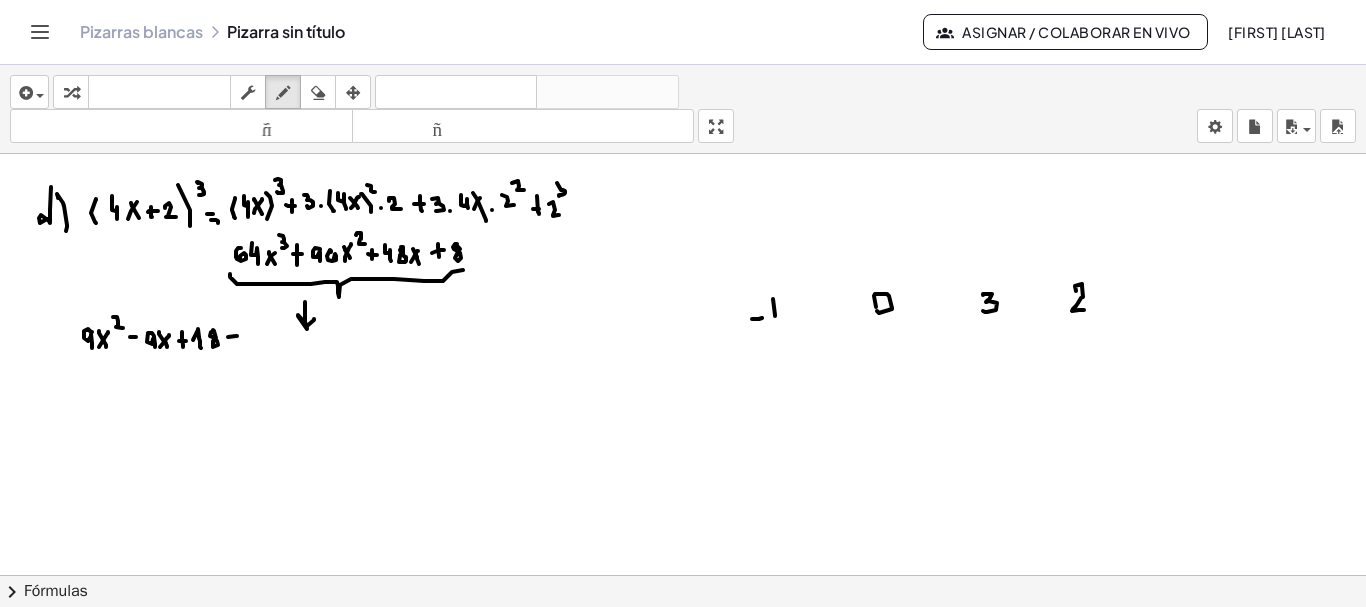 drag, startPoint x: 1076, startPoint y: 290, endPoint x: 1084, endPoint y: 310, distance: 21.540659 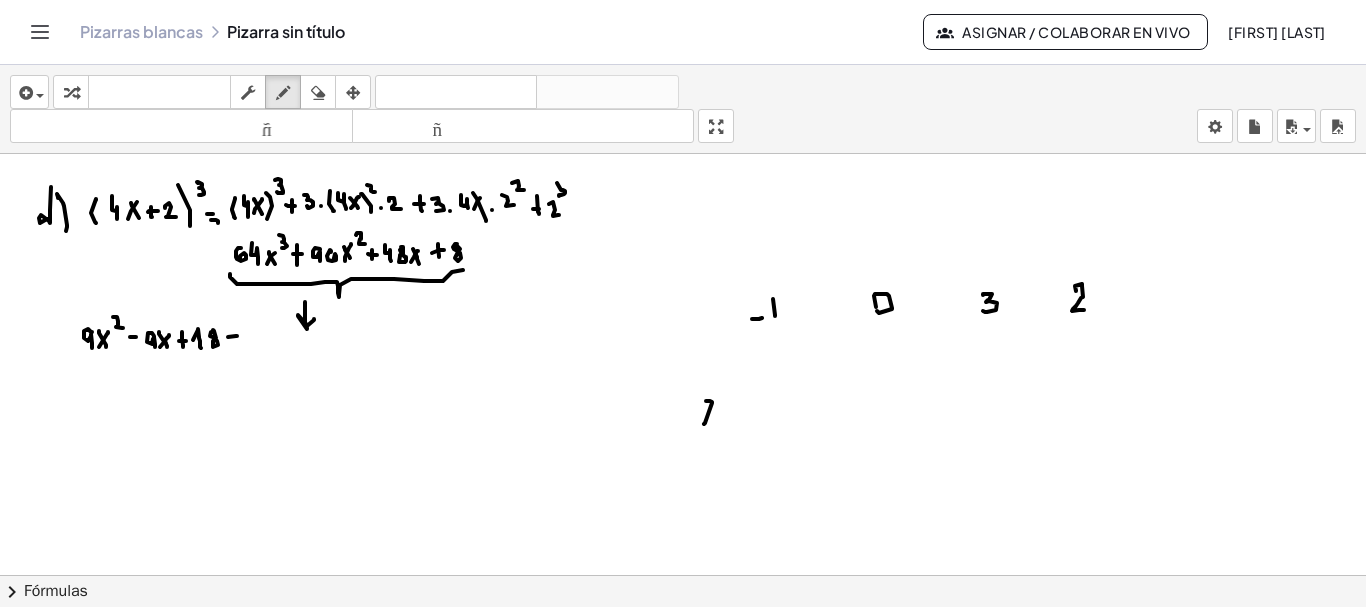 drag, startPoint x: 706, startPoint y: 401, endPoint x: 715, endPoint y: 424, distance: 24.698177 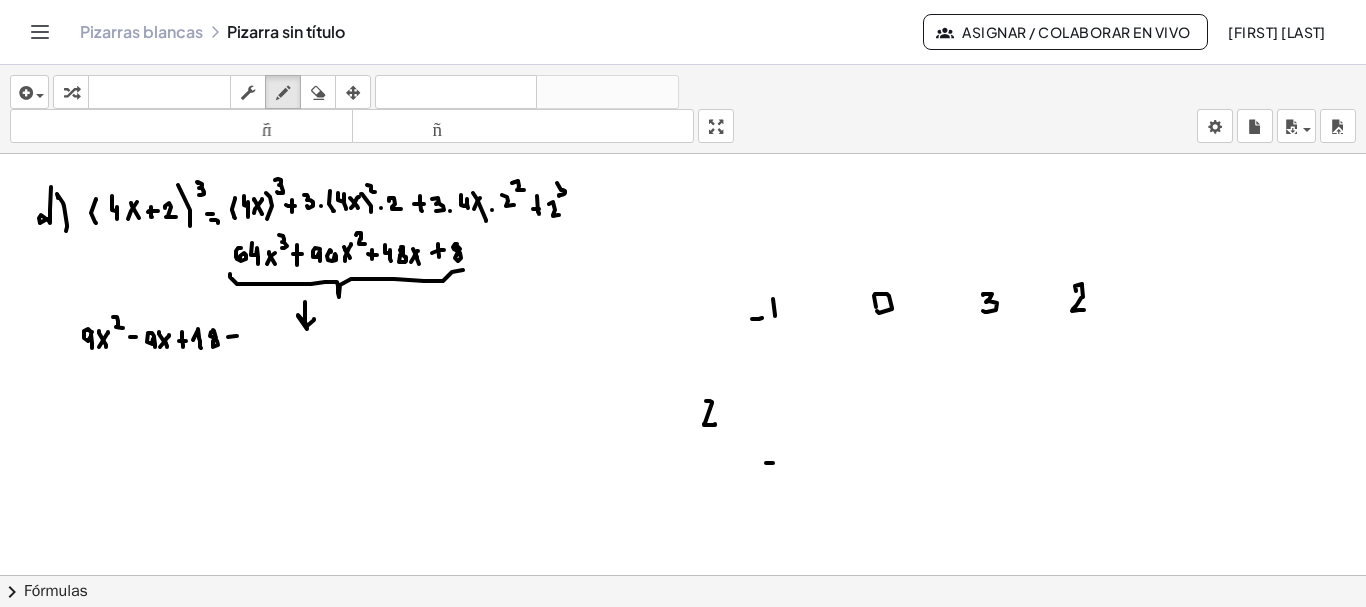 click at bounding box center (683, -1120) 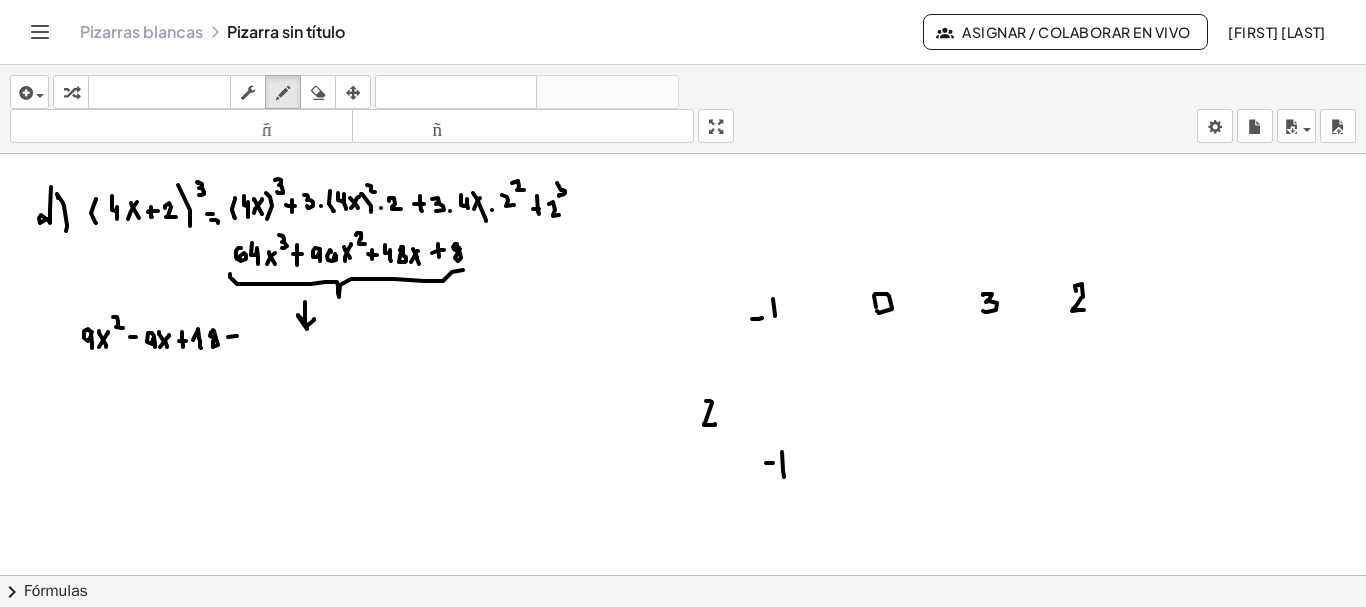 click at bounding box center [683, -1120] 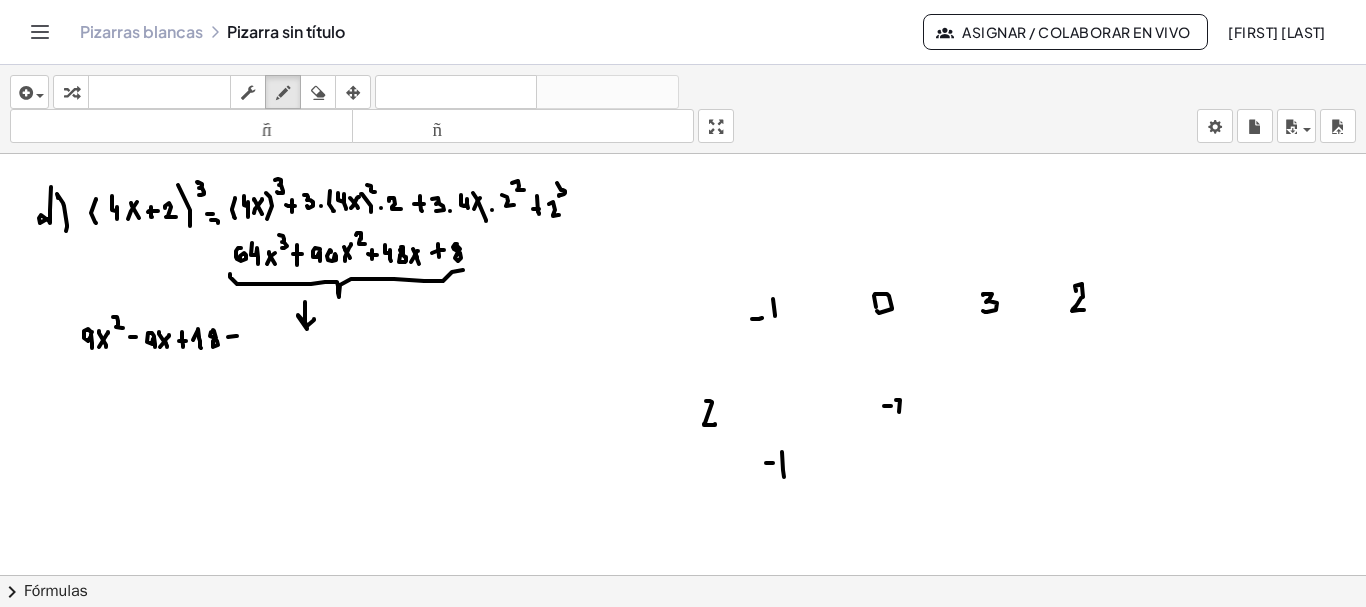 drag, startPoint x: 896, startPoint y: 400, endPoint x: 907, endPoint y: 414, distance: 17.804493 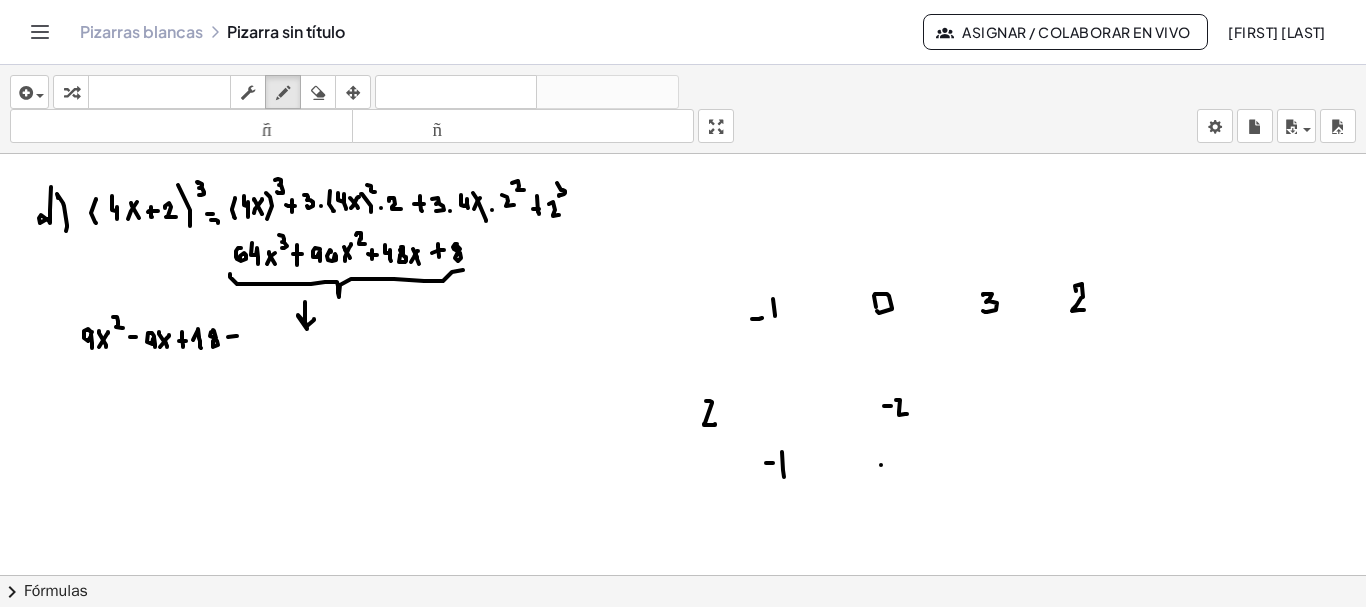 click at bounding box center [683, -1120] 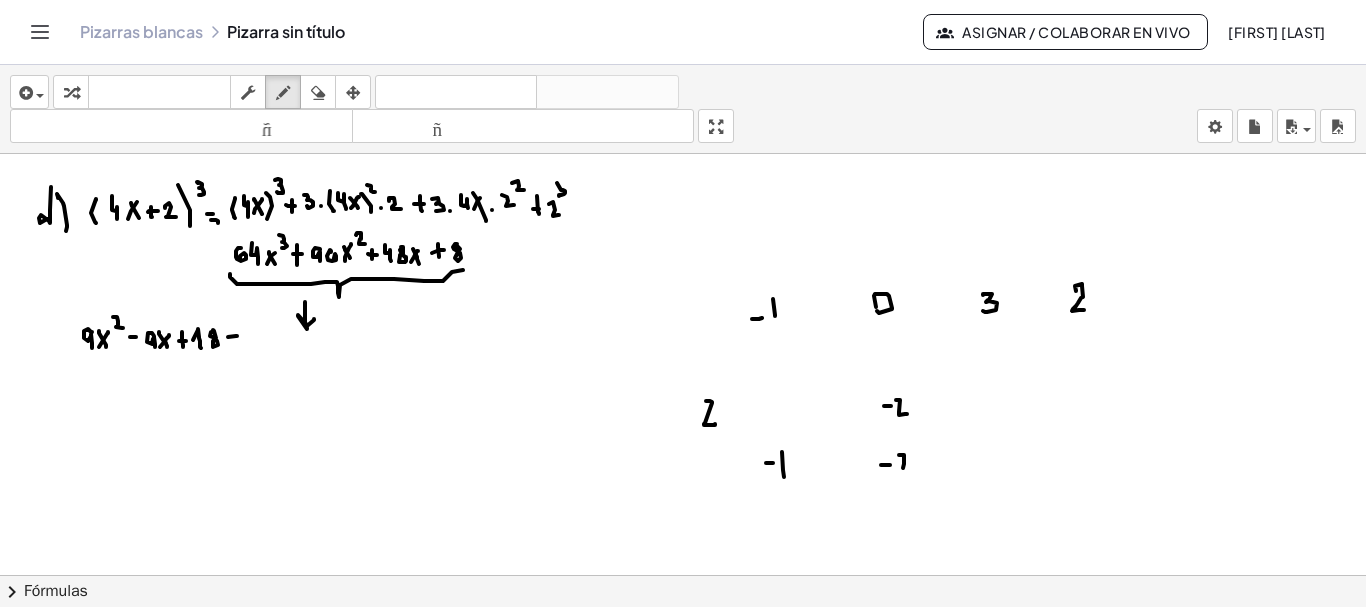 drag, startPoint x: 904, startPoint y: 455, endPoint x: 913, endPoint y: 466, distance: 14.21267 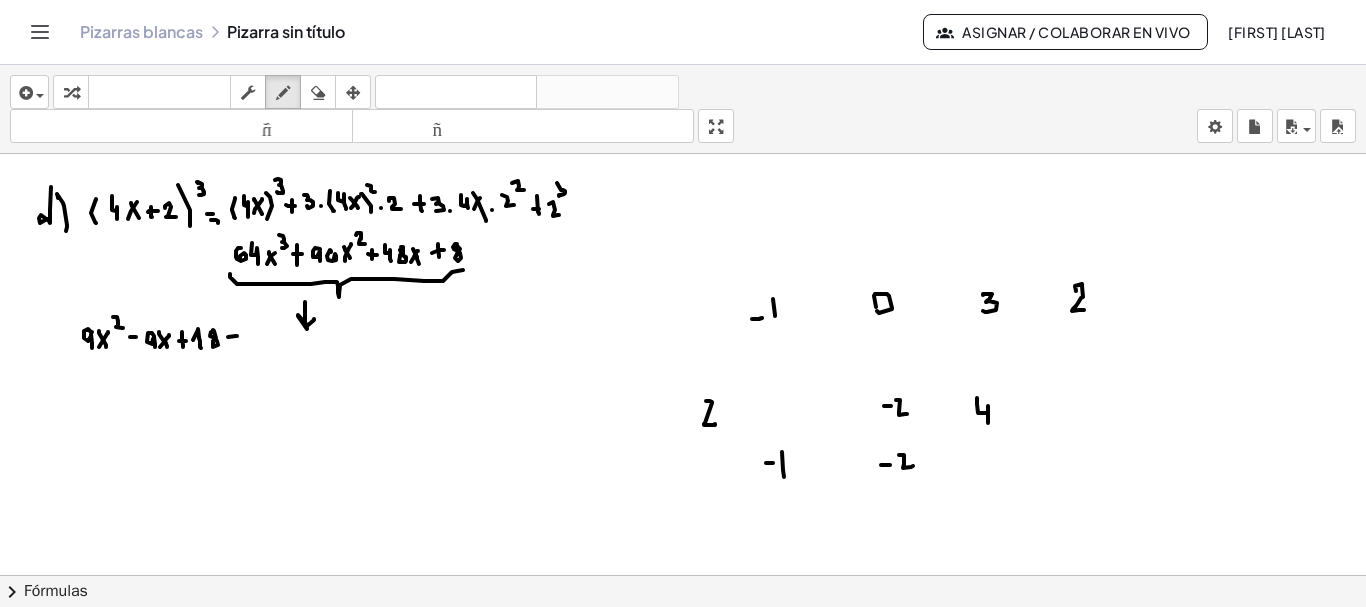 drag, startPoint x: 977, startPoint y: 398, endPoint x: 988, endPoint y: 423, distance: 27.313 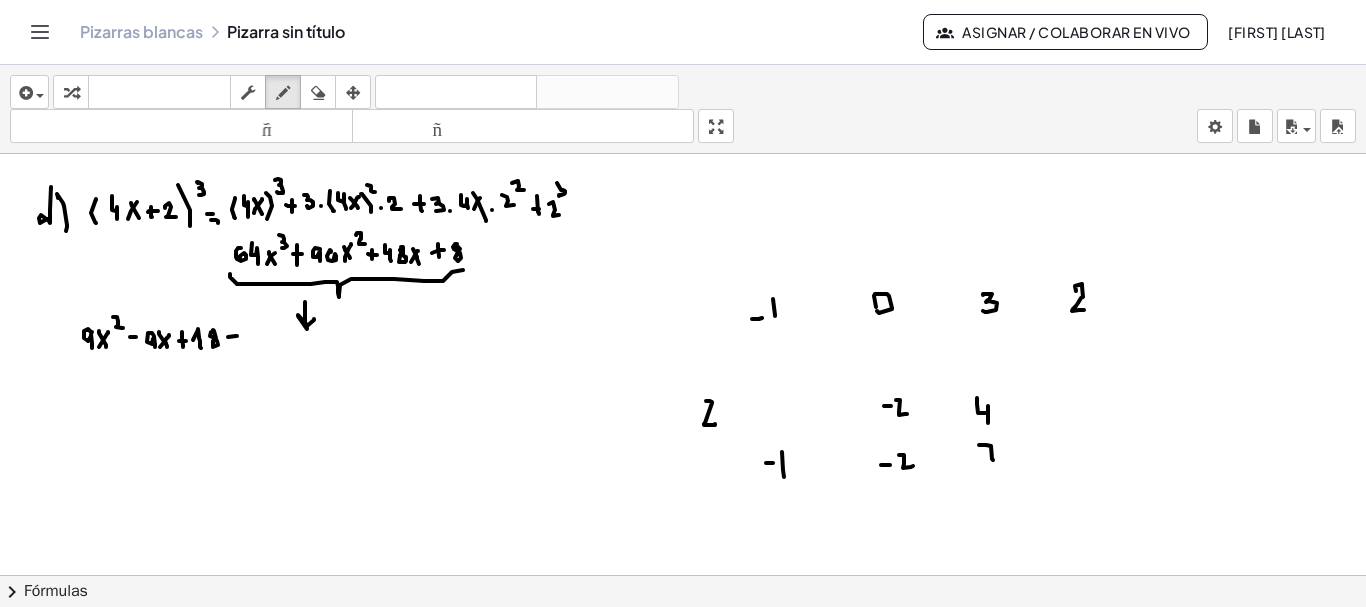 drag, startPoint x: 979, startPoint y: 445, endPoint x: 993, endPoint y: 460, distance: 20.518284 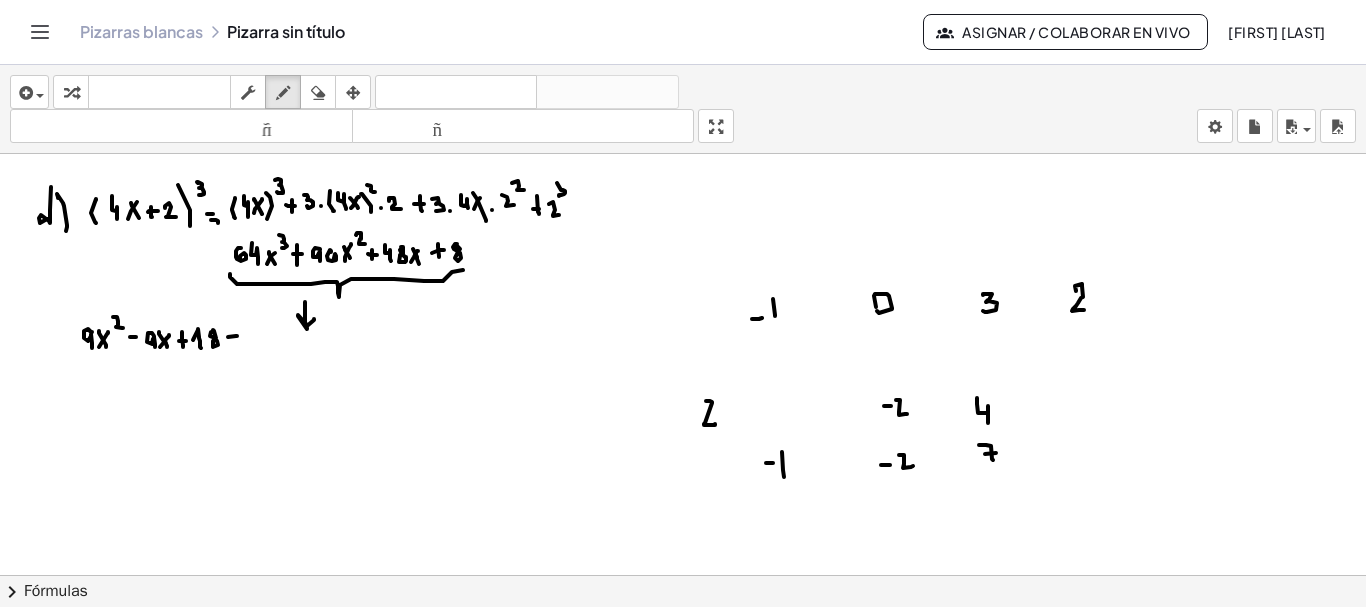 drag, startPoint x: 985, startPoint y: 454, endPoint x: 996, endPoint y: 453, distance: 11.045361 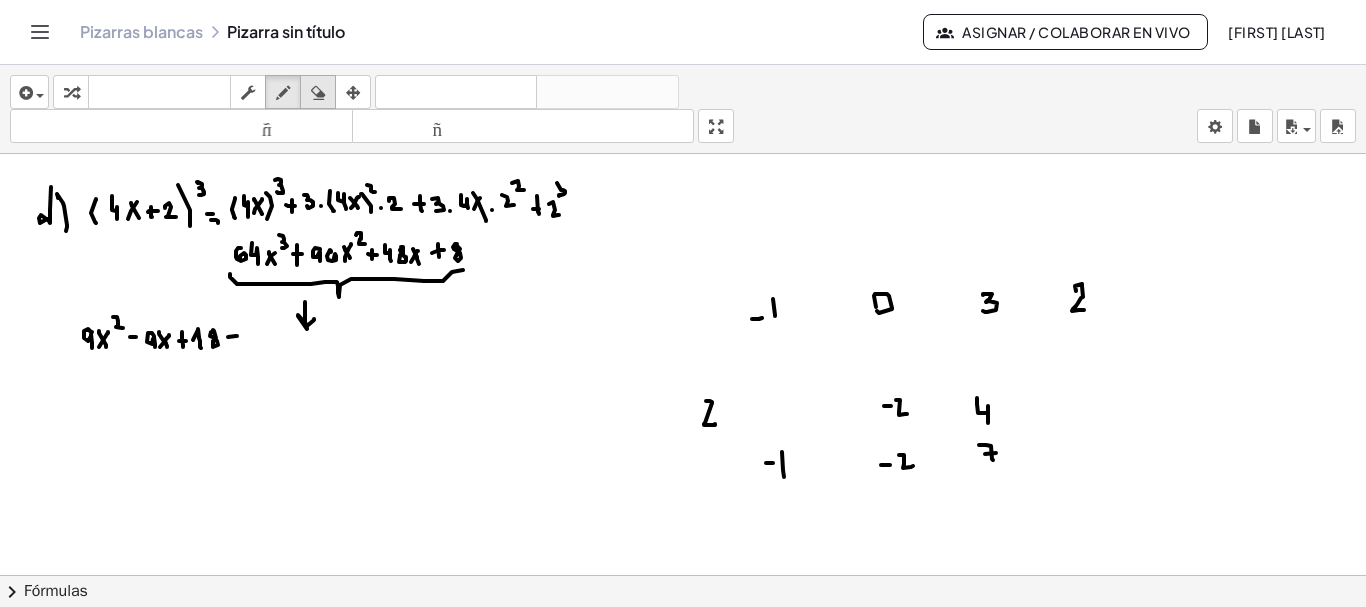 click at bounding box center [318, 93] 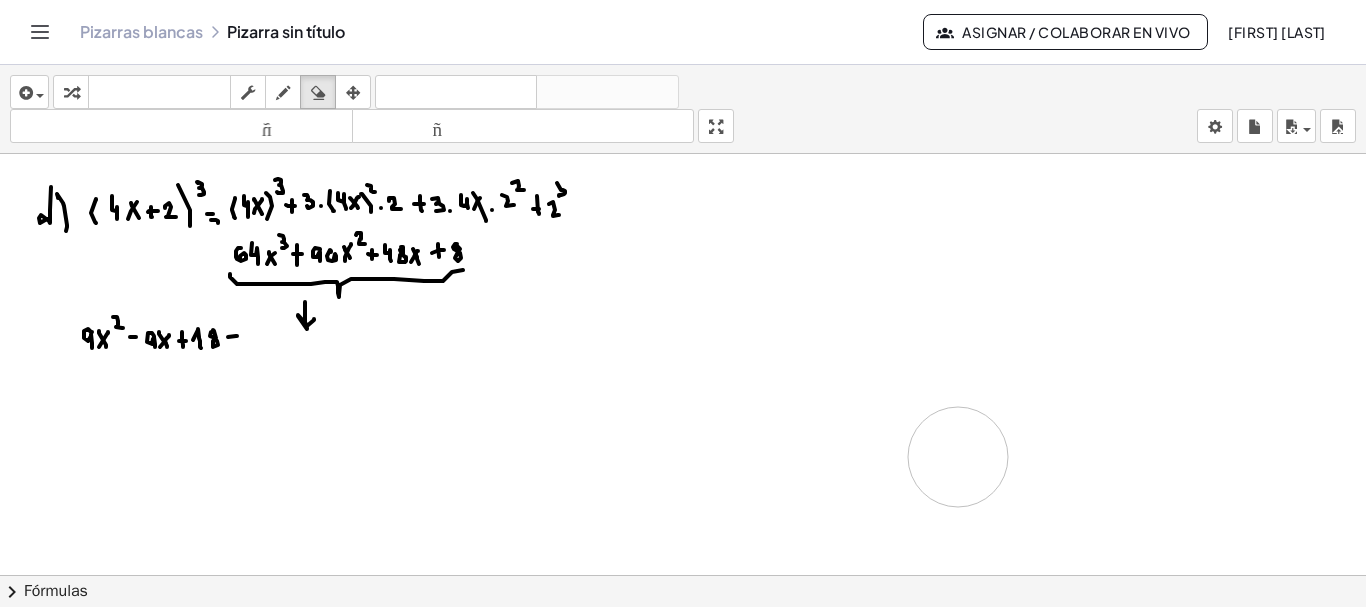 drag, startPoint x: 842, startPoint y: 461, endPoint x: 958, endPoint y: 457, distance: 116.06895 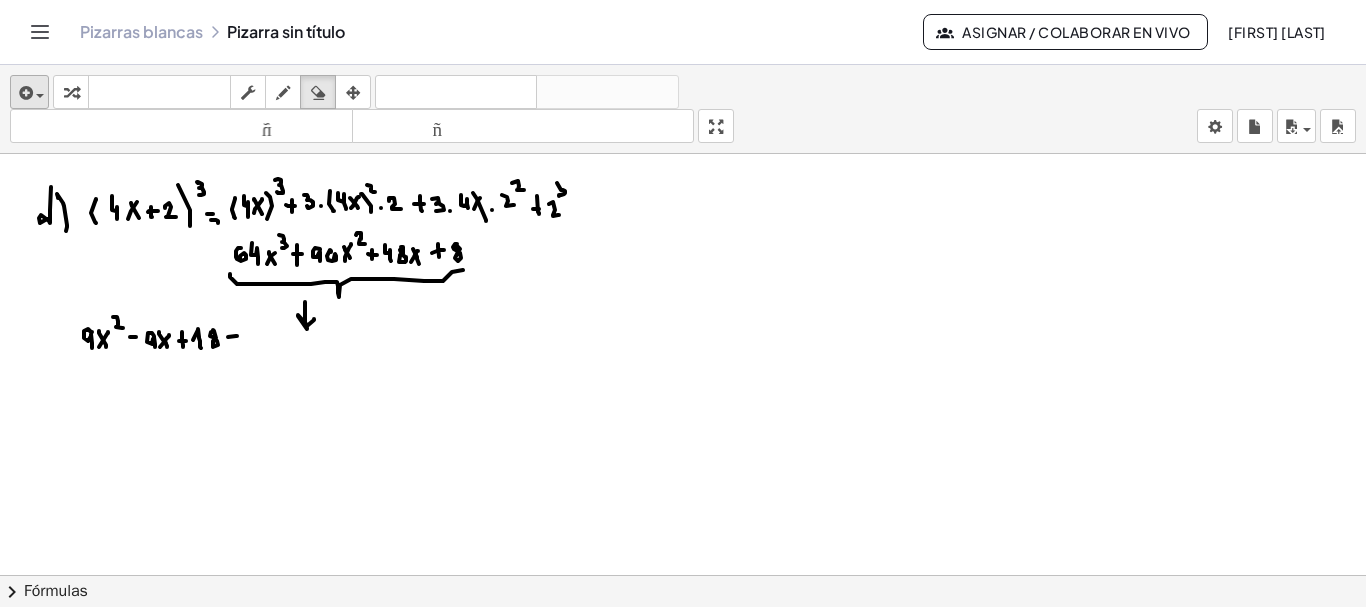 click at bounding box center (283, 93) 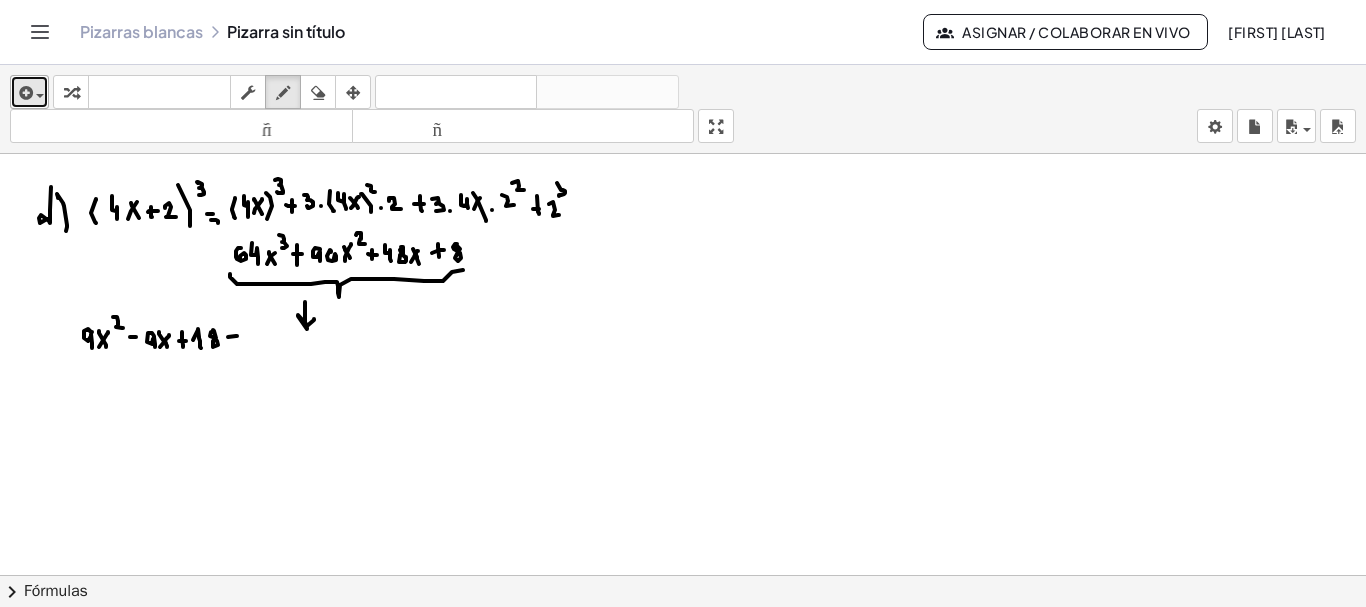 click at bounding box center [40, 96] 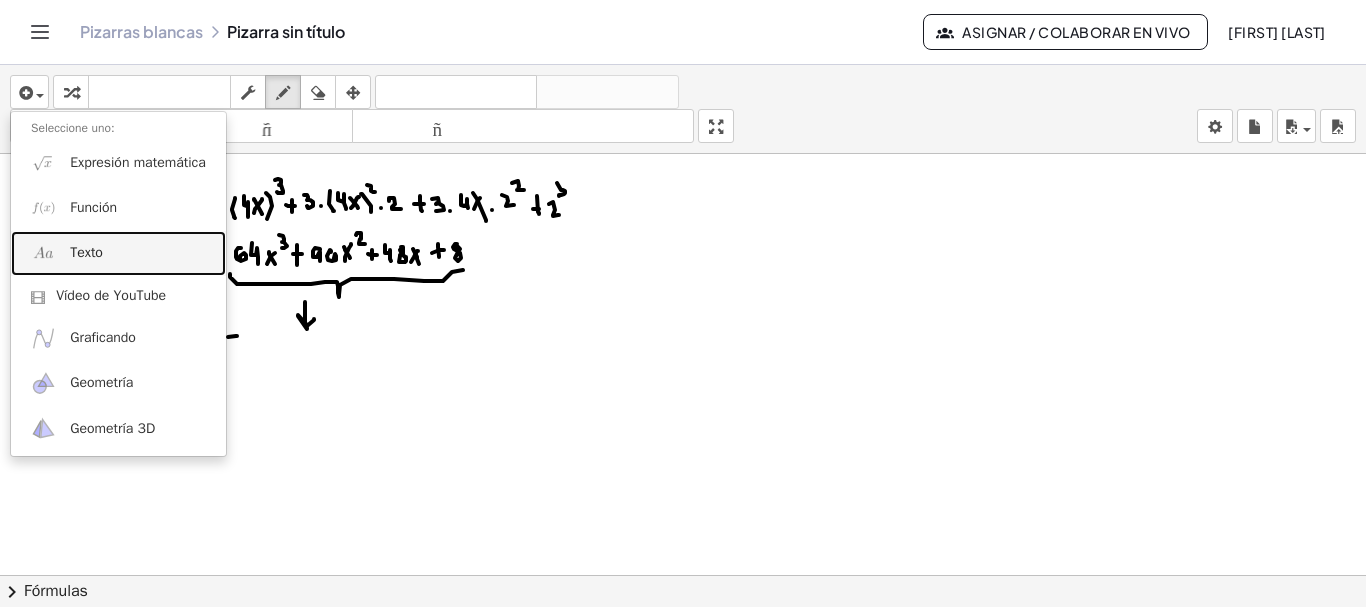 click on "Texto" at bounding box center (86, 252) 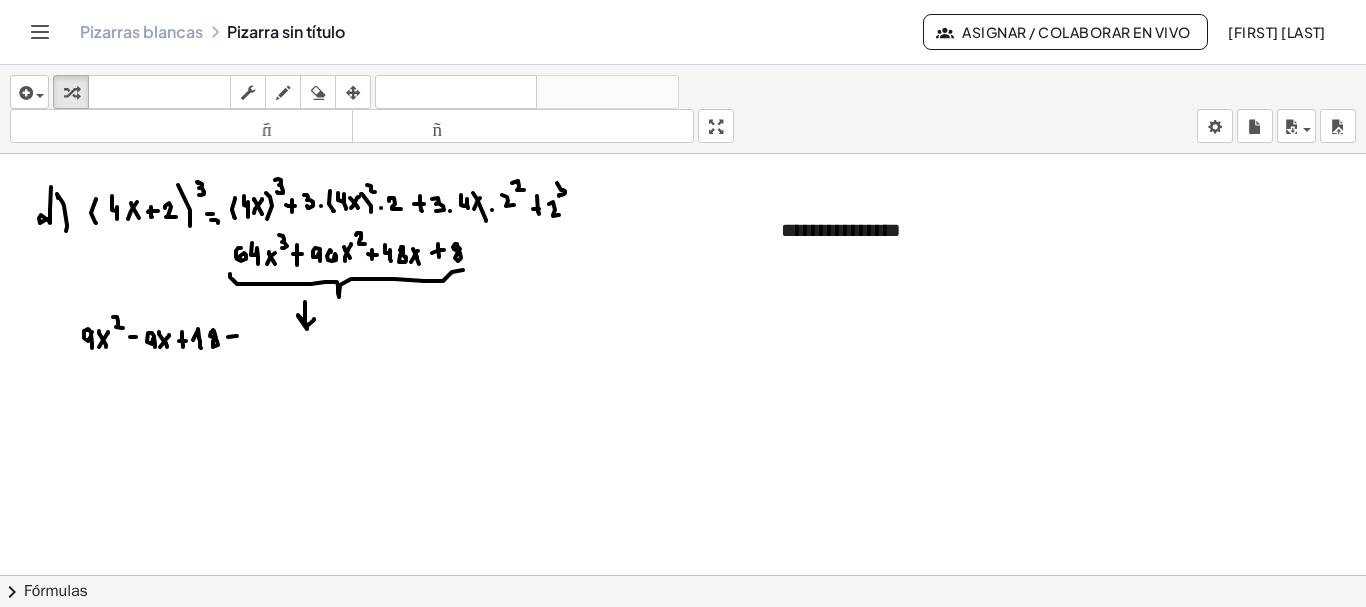 type 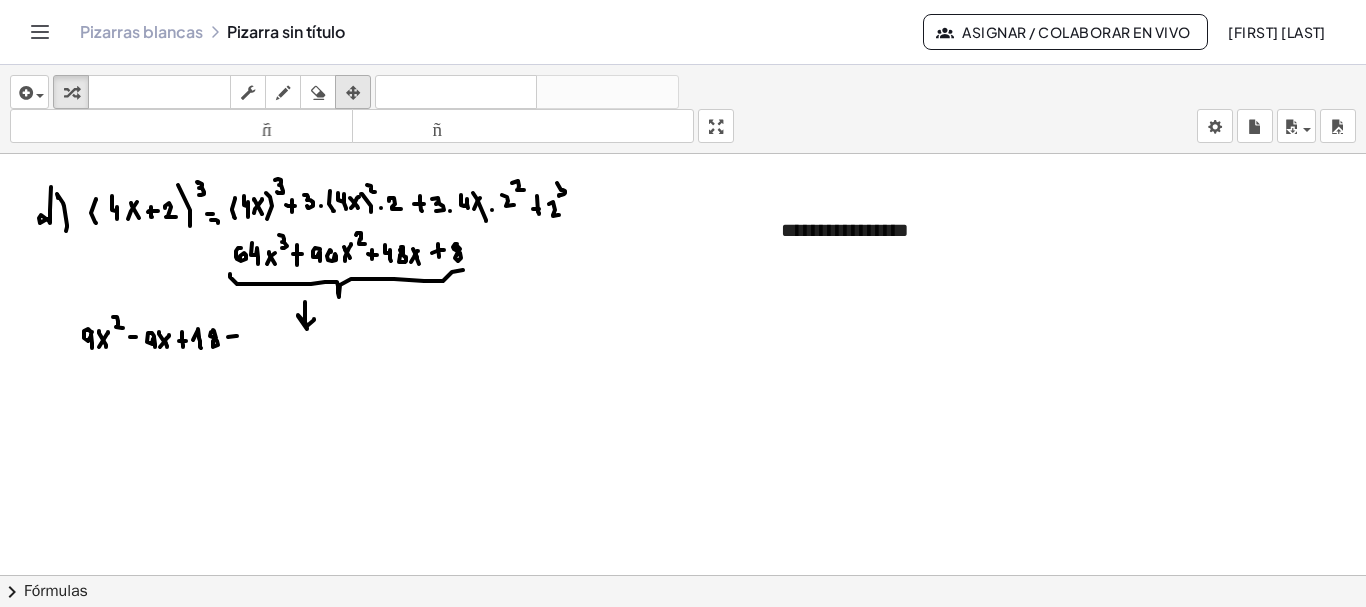 click at bounding box center [353, 93] 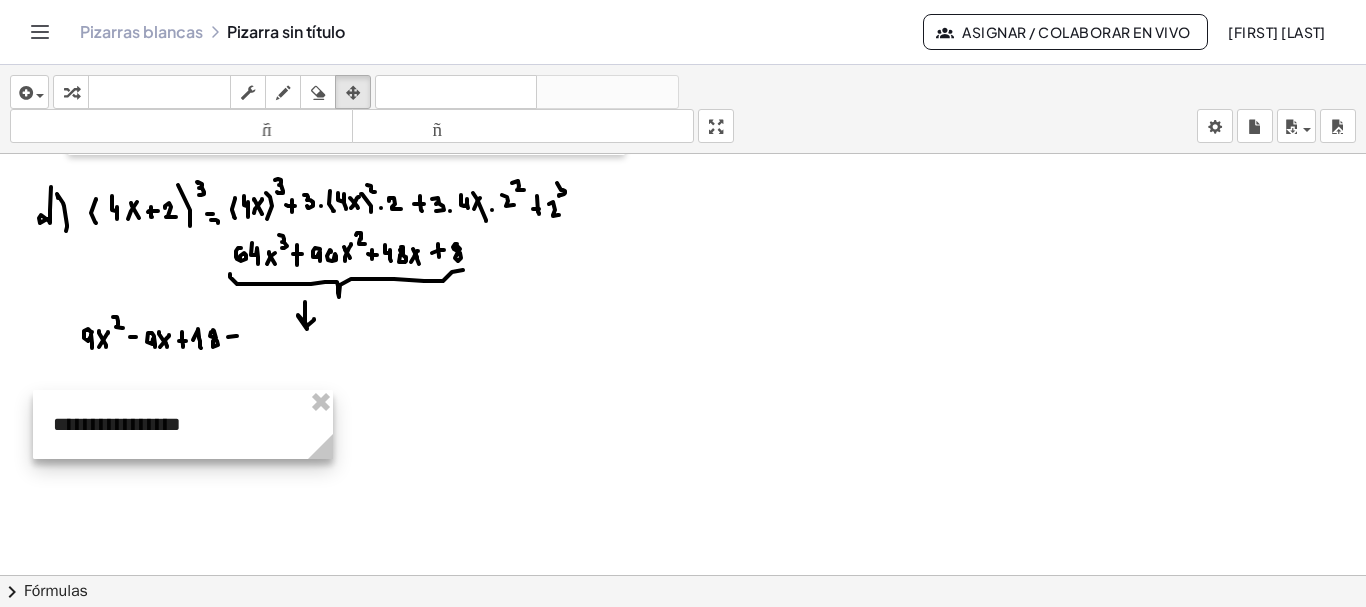 drag, startPoint x: 784, startPoint y: 229, endPoint x: 75, endPoint y: 418, distance: 733.7588 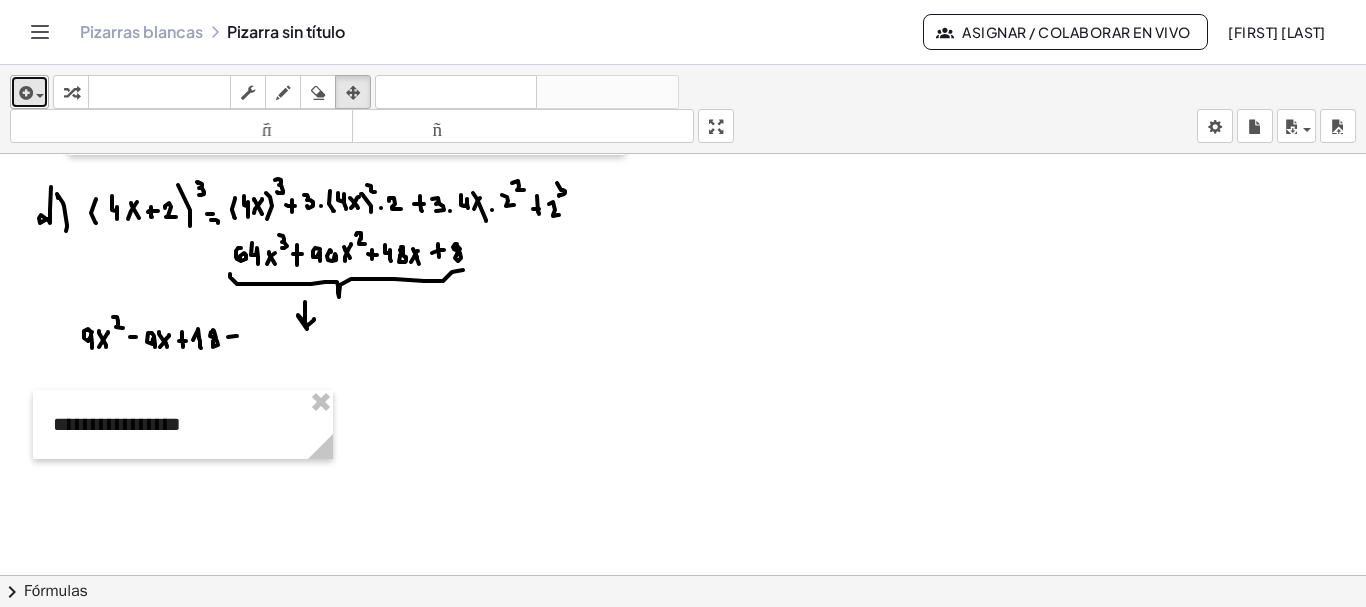 click at bounding box center [40, 96] 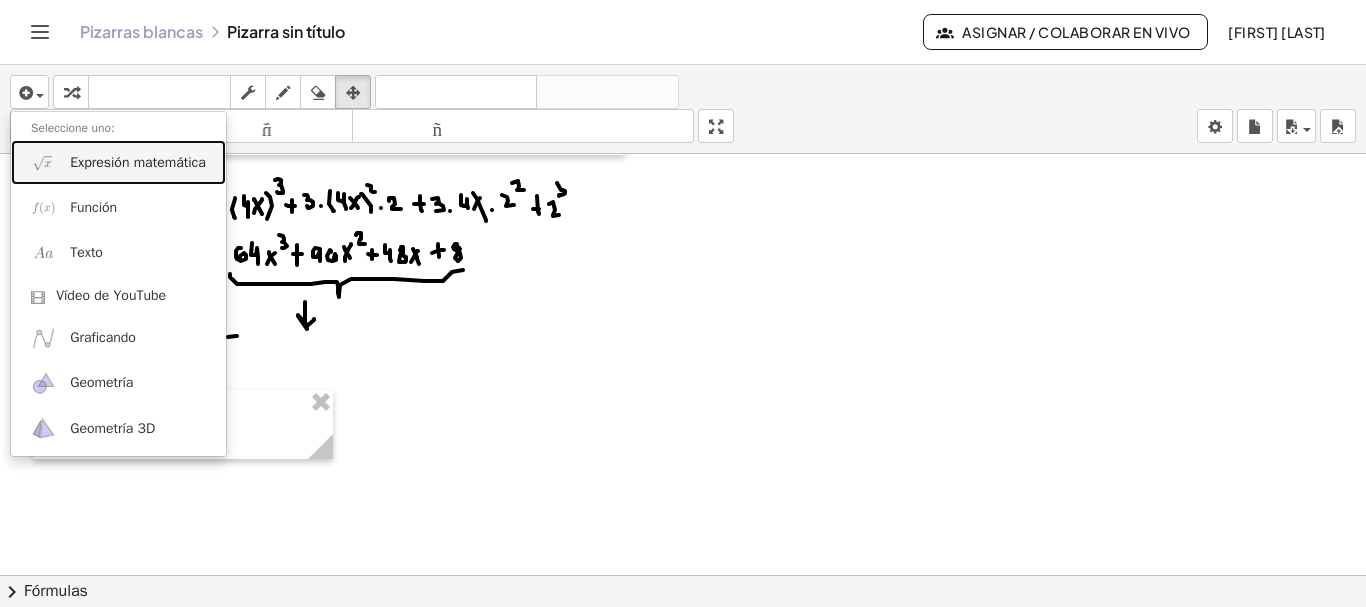 click on "Expresión matemática" at bounding box center (118, 162) 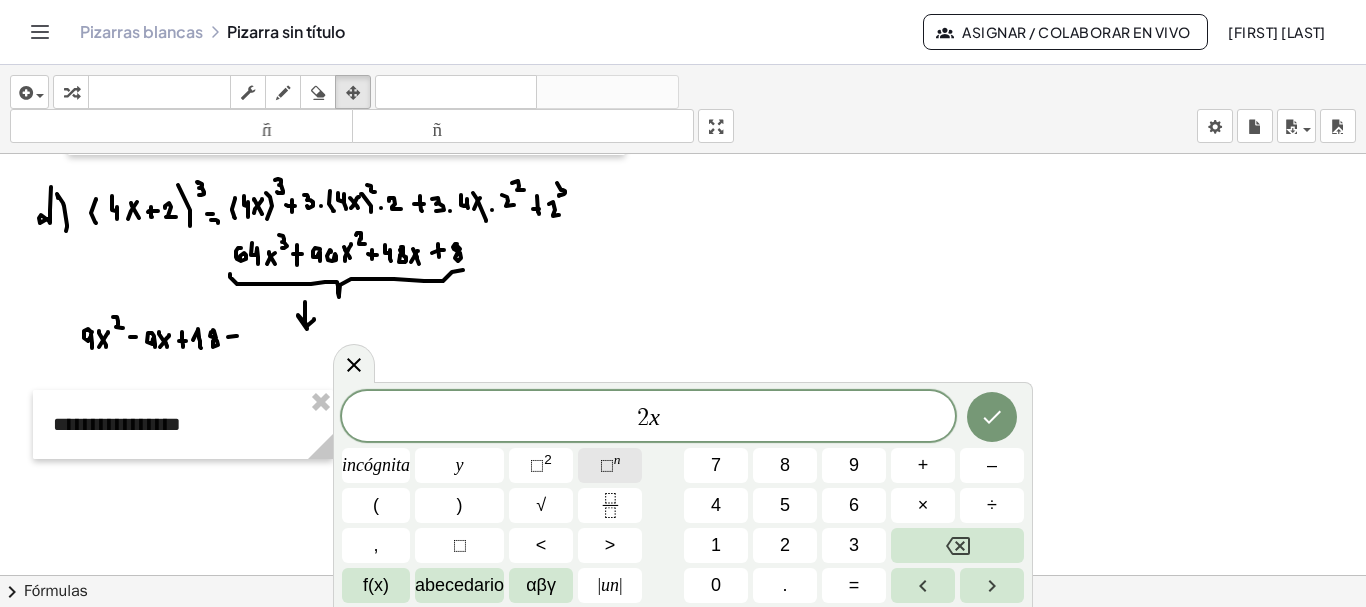 click on "⬚" at bounding box center [607, 465] 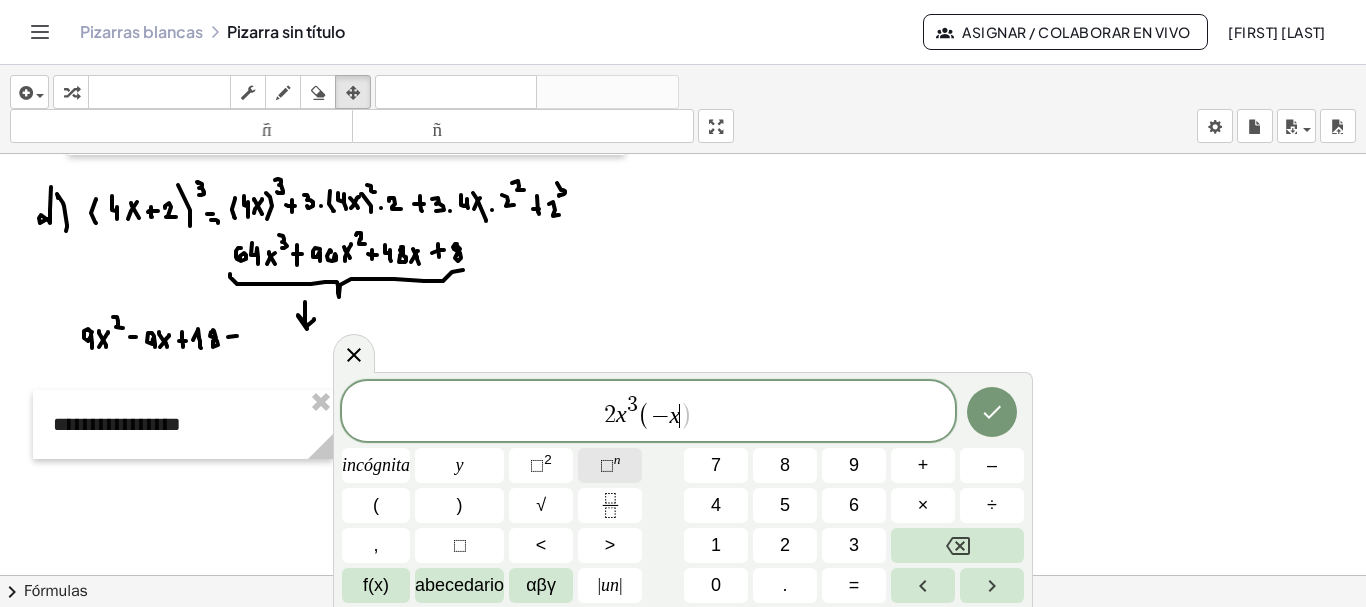click on "⬚" at bounding box center (607, 465) 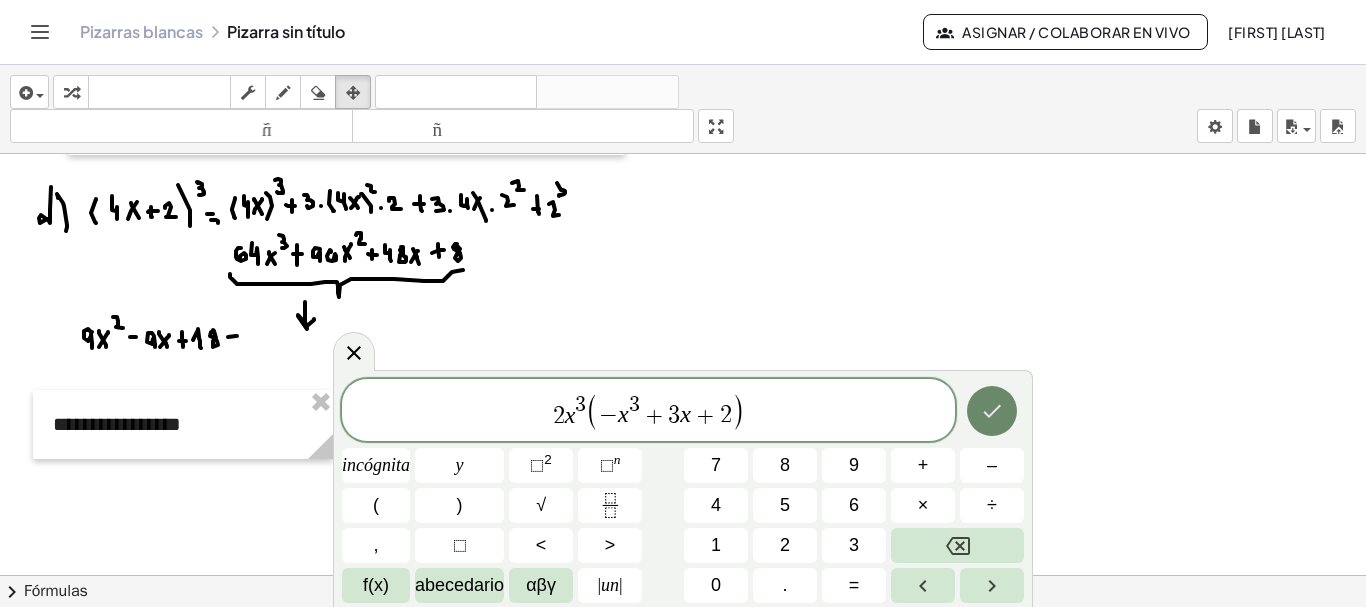 click at bounding box center [992, 411] 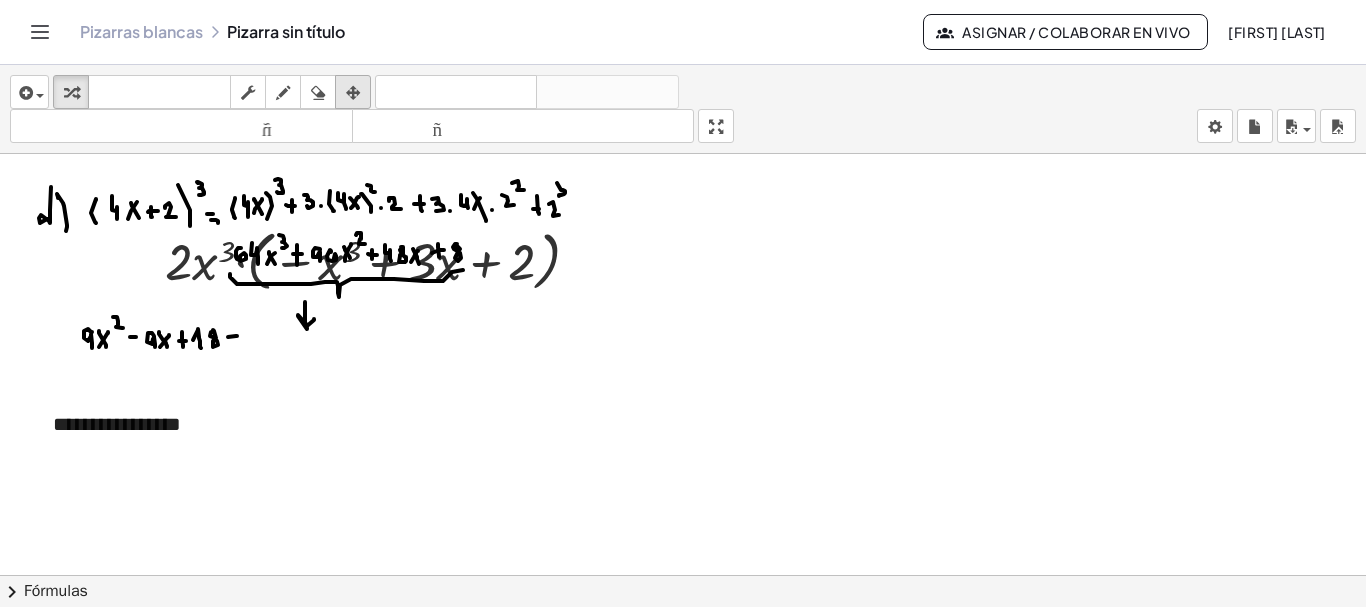 click at bounding box center [353, 92] 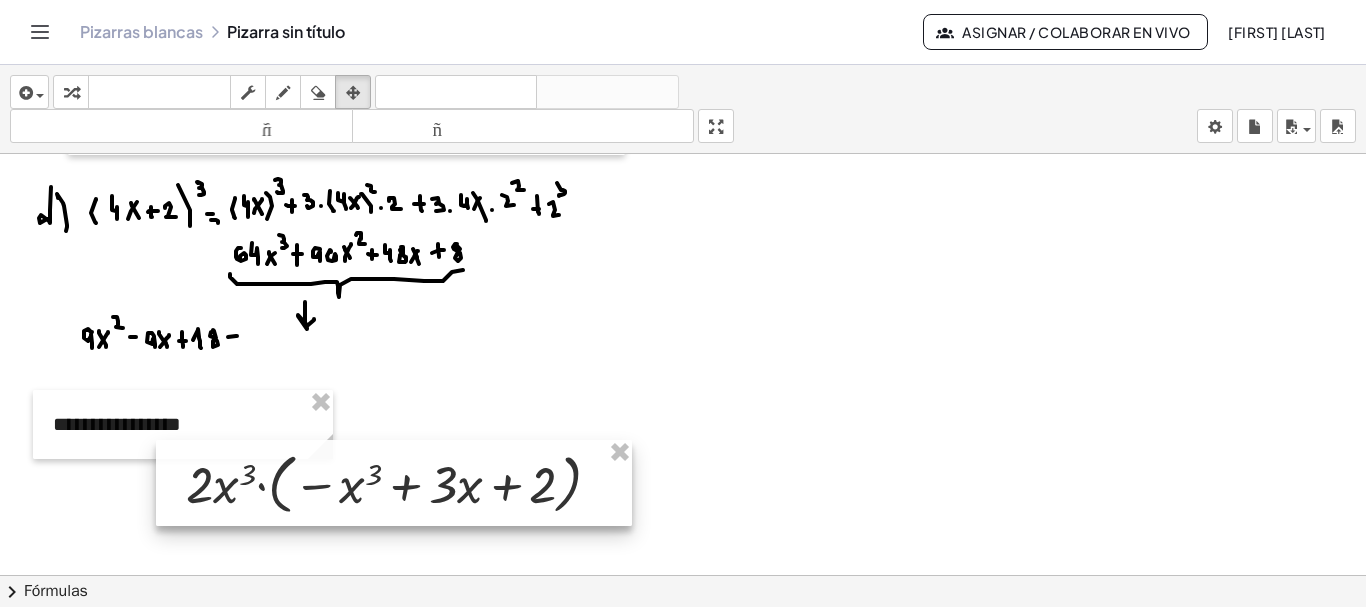 drag, startPoint x: 496, startPoint y: 288, endPoint x: 515, endPoint y: 513, distance: 225.8008 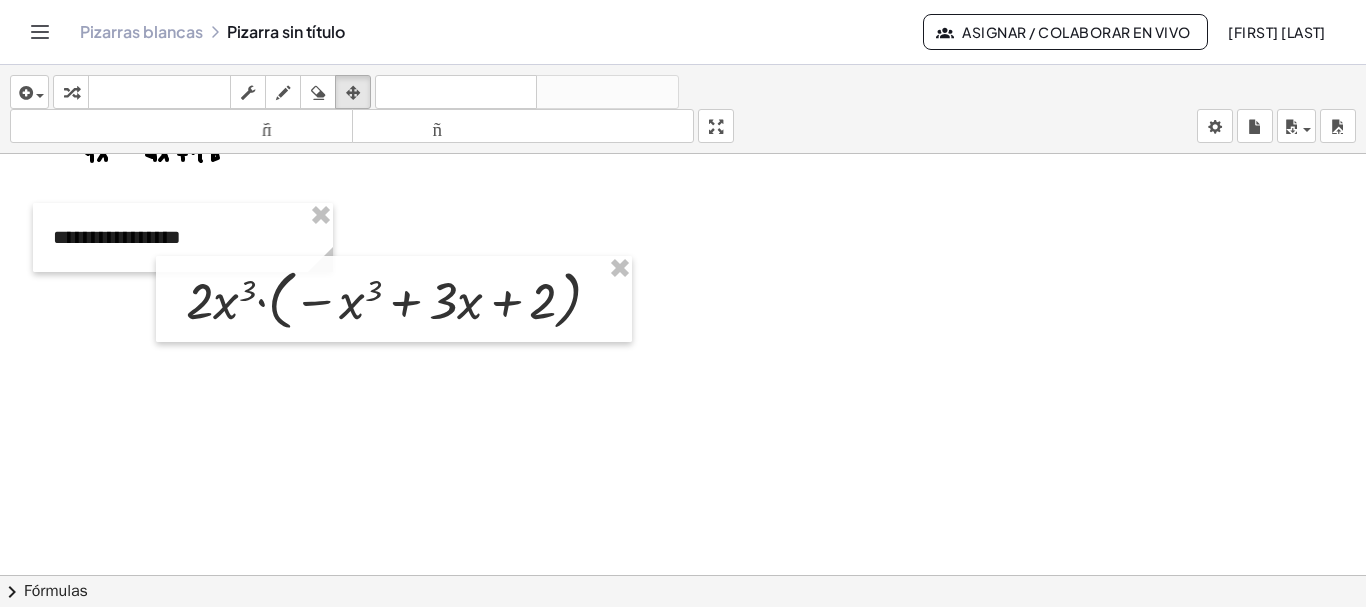 scroll, scrollTop: 3368, scrollLeft: 0, axis: vertical 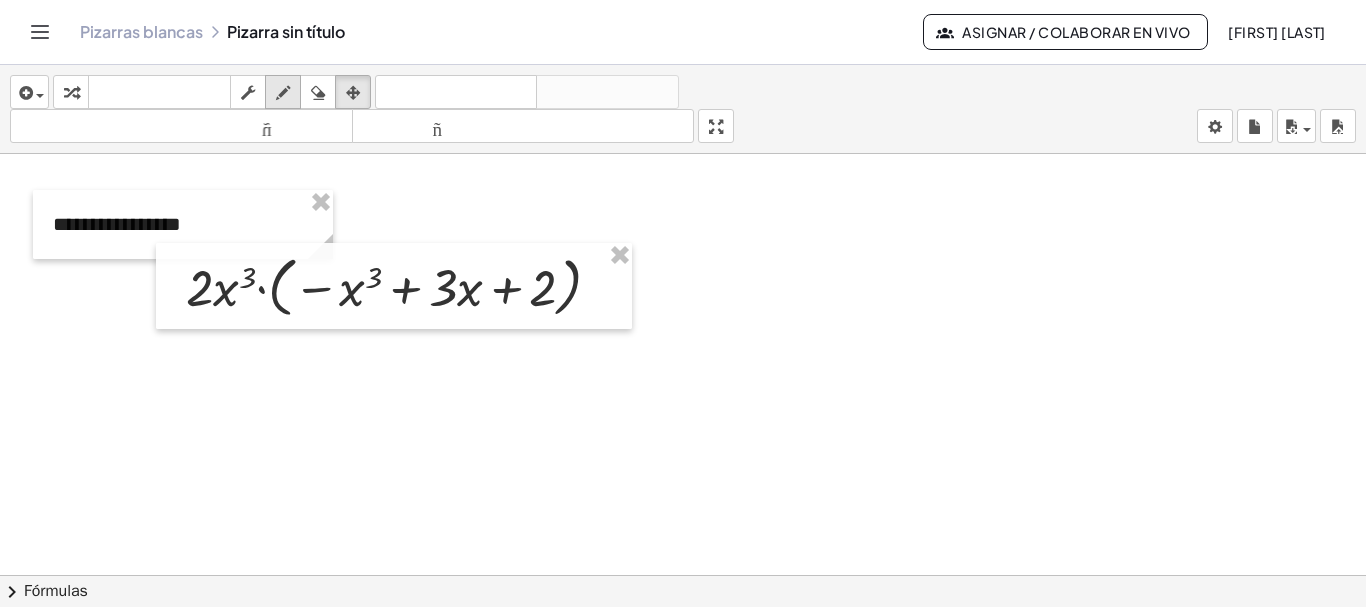 click at bounding box center [283, 93] 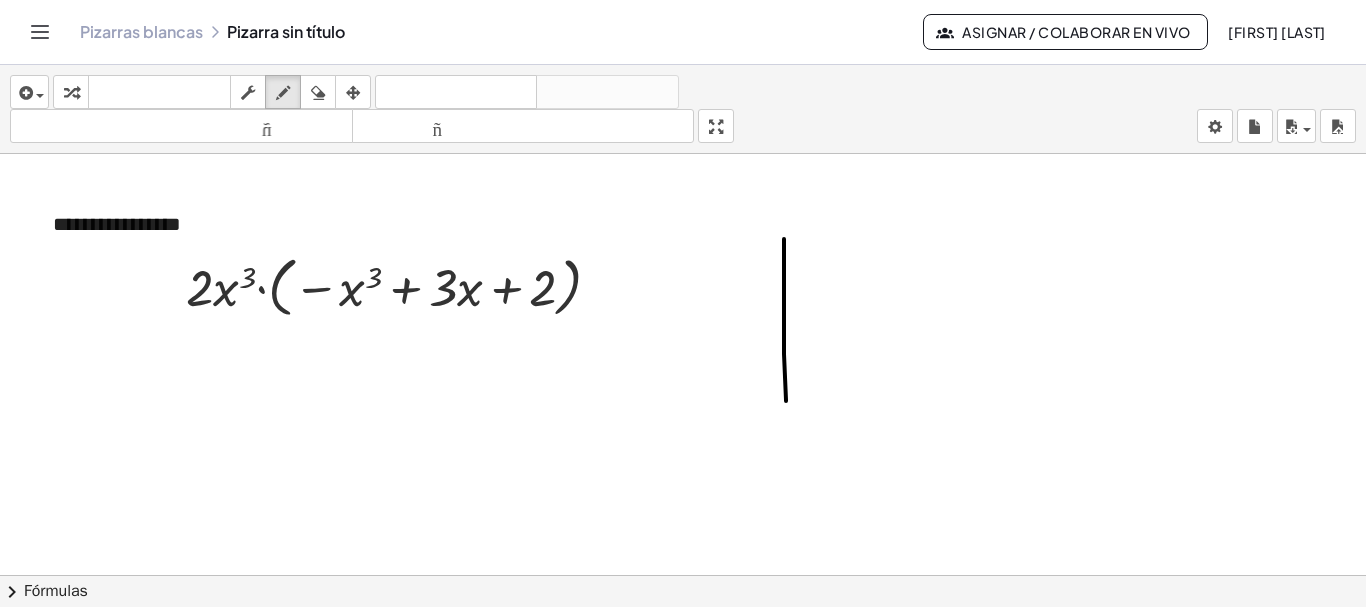 drag, startPoint x: 784, startPoint y: 247, endPoint x: 786, endPoint y: 401, distance: 154.01299 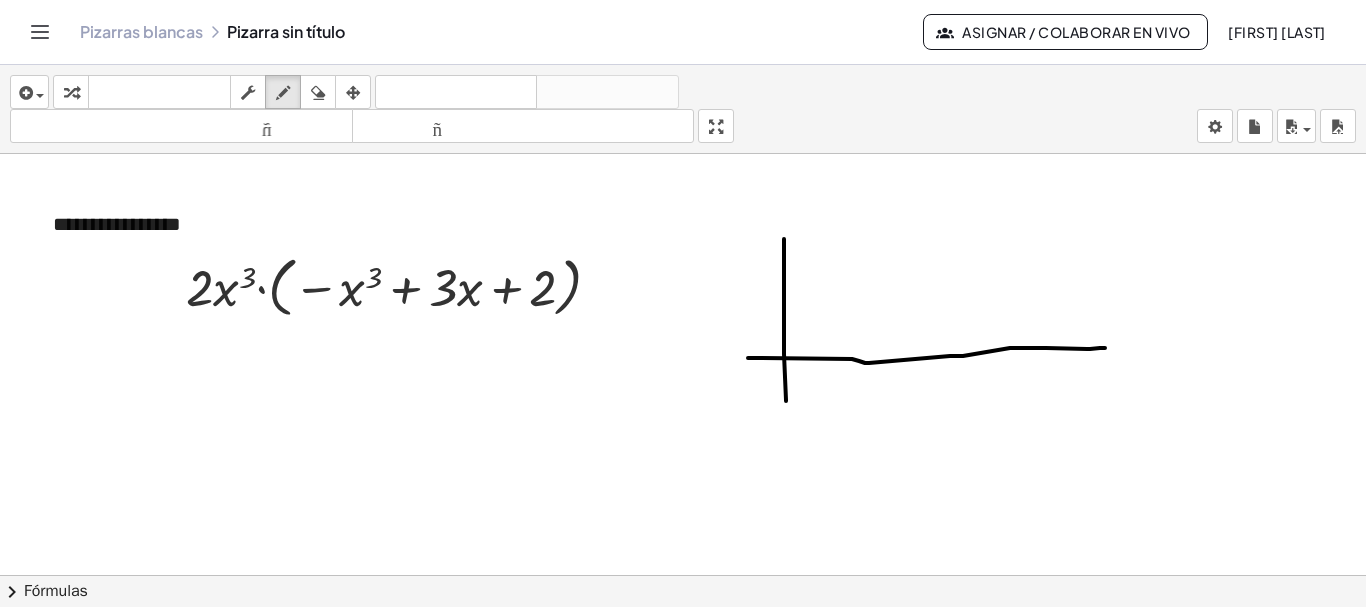 drag, startPoint x: 748, startPoint y: 358, endPoint x: 1123, endPoint y: 348, distance: 375.1333 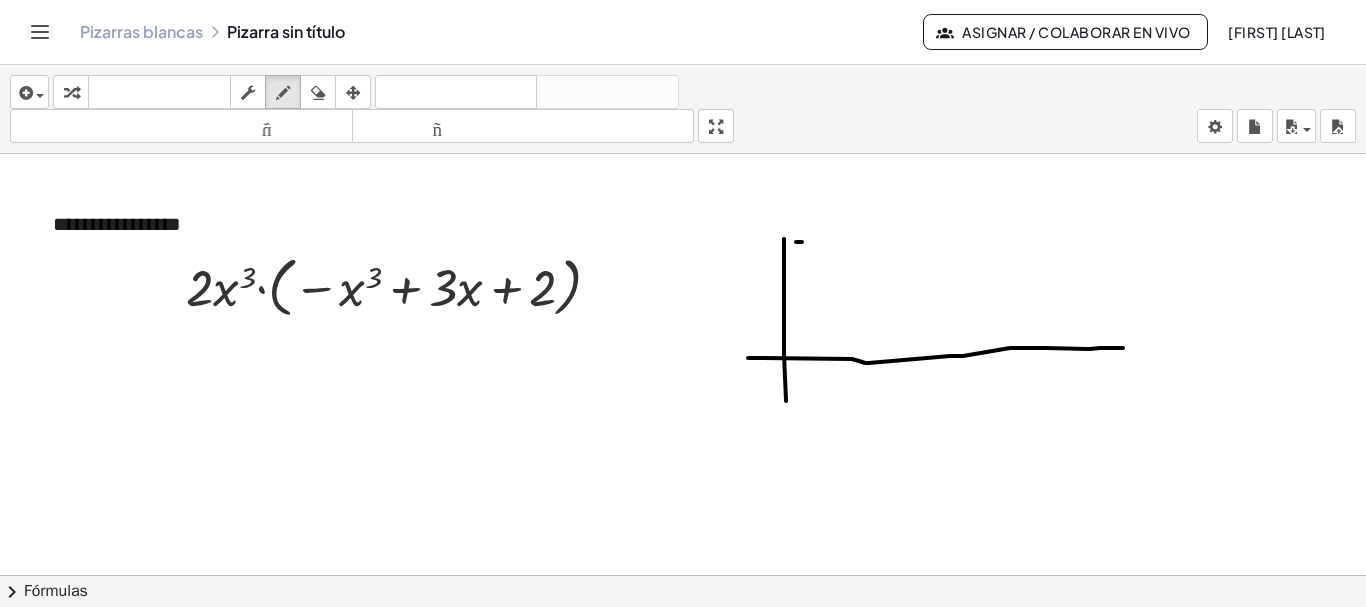 click at bounding box center [683, -1109] 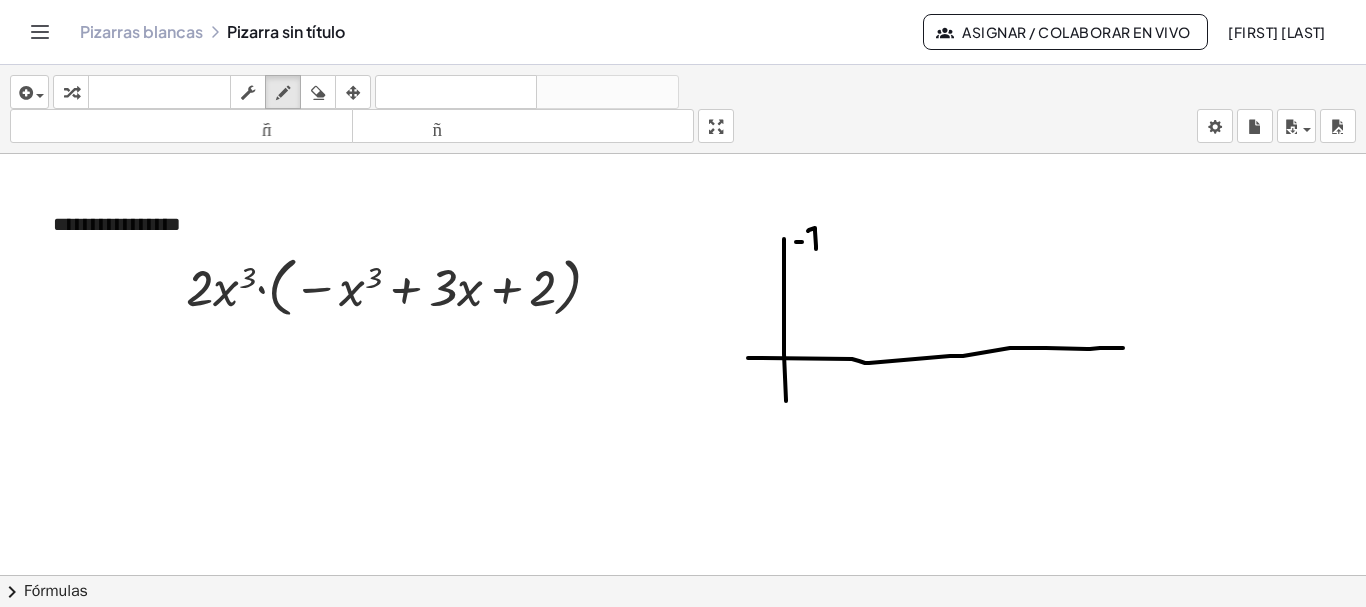 drag, startPoint x: 816, startPoint y: 249, endPoint x: 808, endPoint y: 231, distance: 19.697716 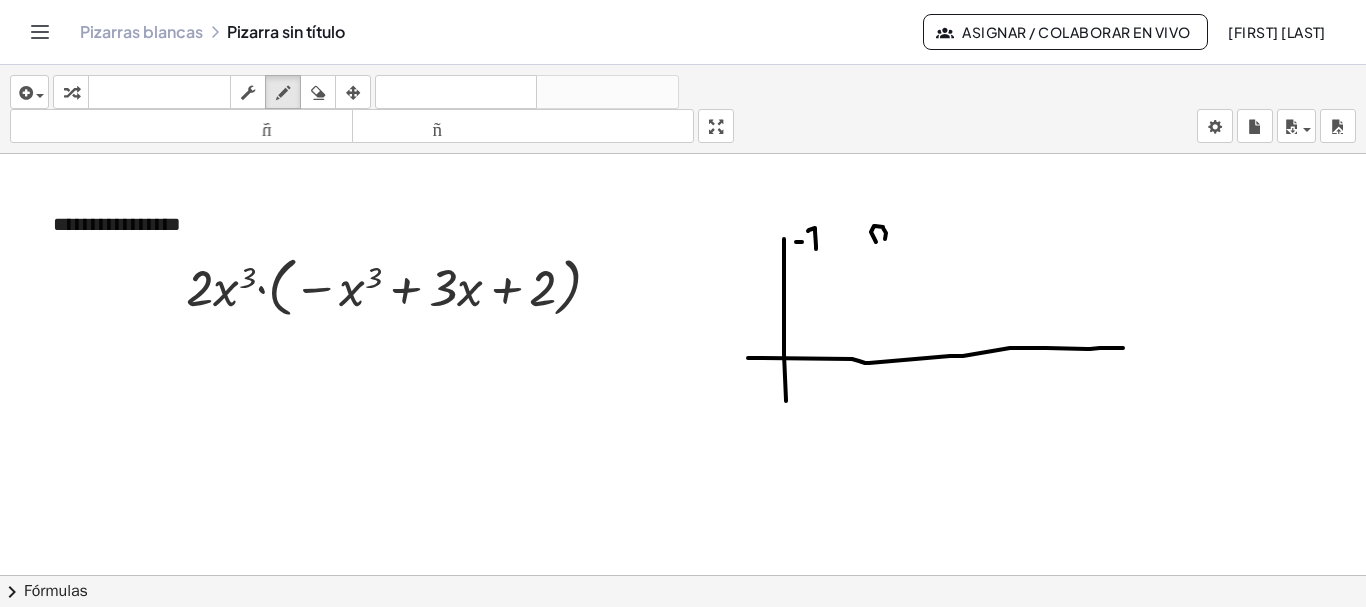 click at bounding box center [683, -1109] 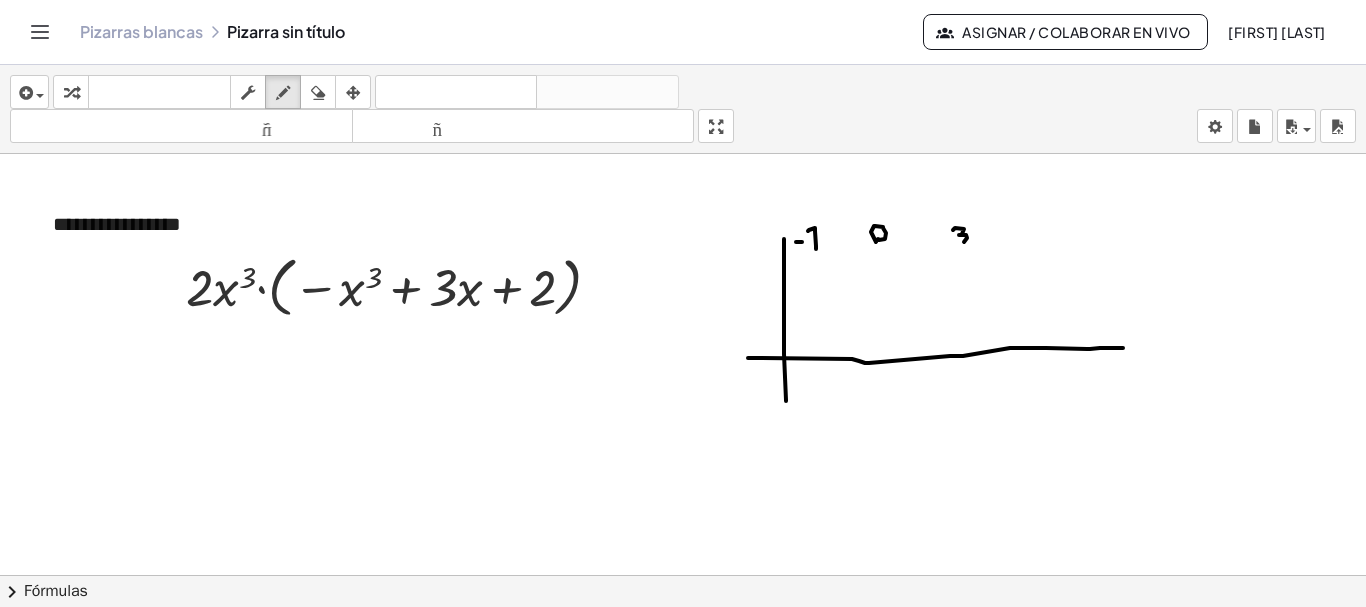 drag, startPoint x: 955, startPoint y: 228, endPoint x: 959, endPoint y: 242, distance: 14.56022 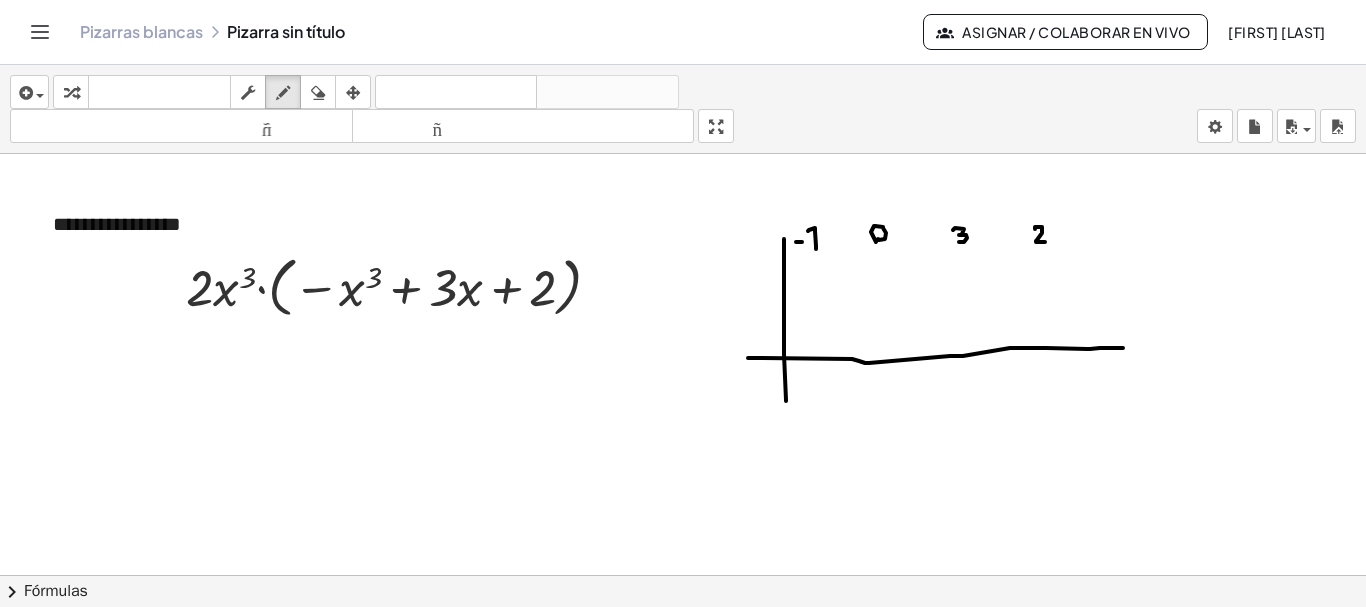 drag, startPoint x: 1035, startPoint y: 229, endPoint x: 1046, endPoint y: 242, distance: 17.029387 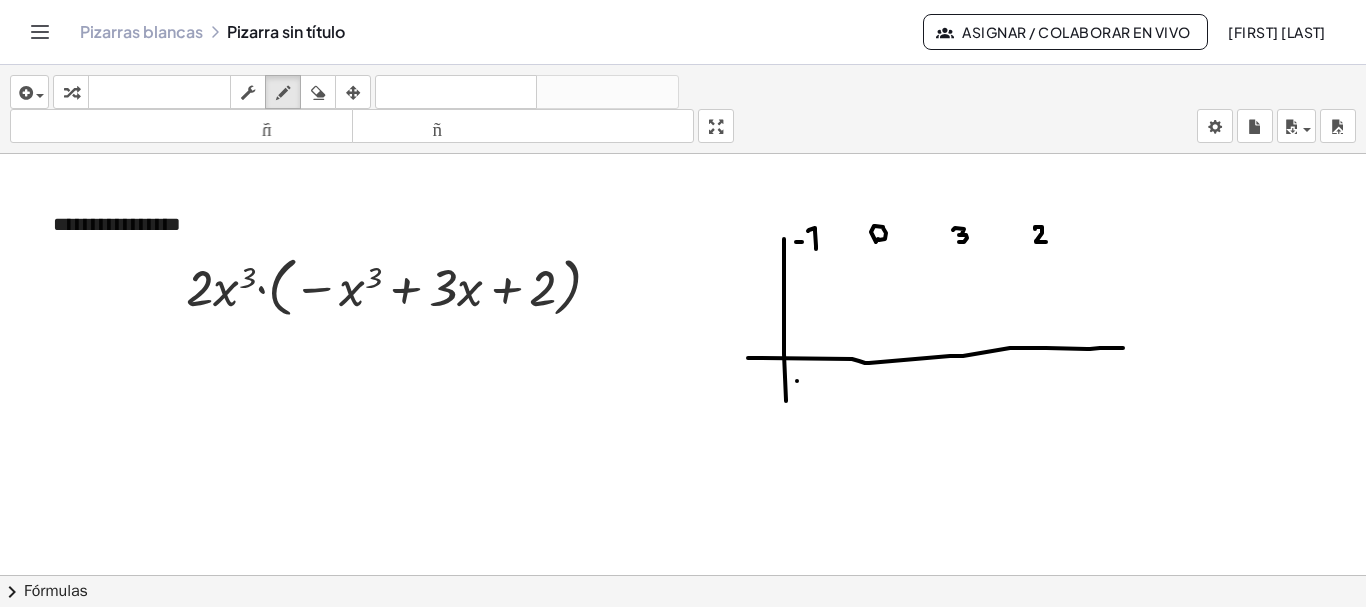 click at bounding box center [683, -1109] 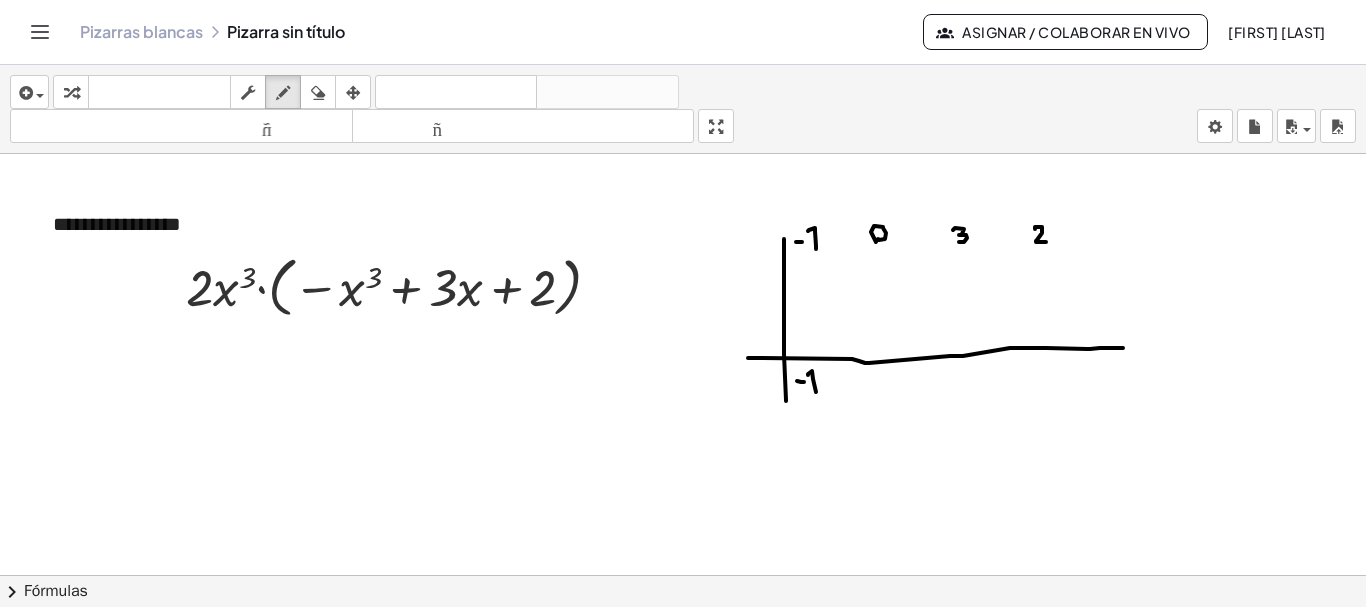 drag, startPoint x: 816, startPoint y: 392, endPoint x: 808, endPoint y: 375, distance: 18.788294 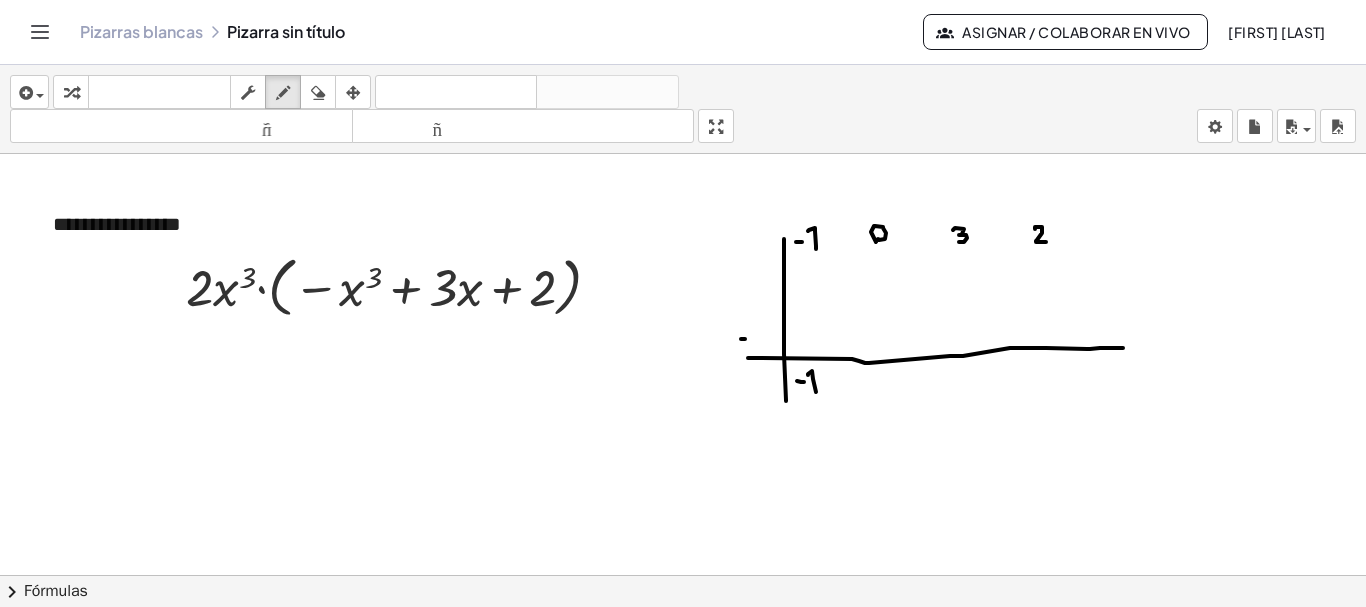 click at bounding box center [683, -1109] 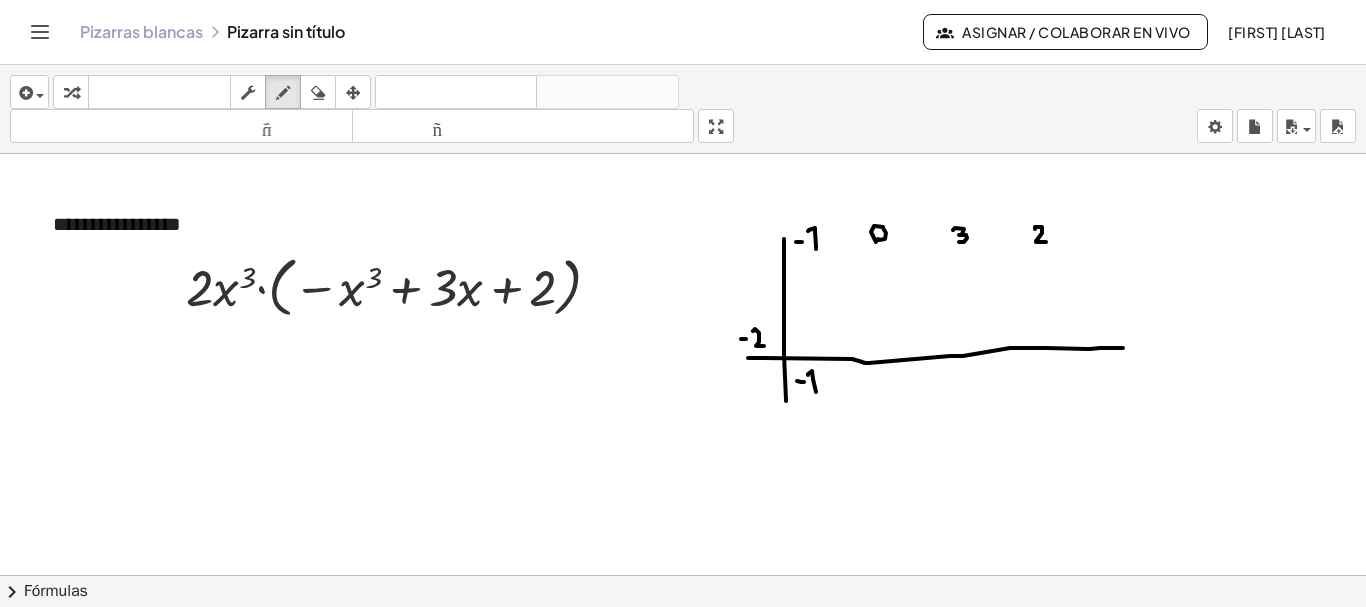 drag, startPoint x: 753, startPoint y: 331, endPoint x: 764, endPoint y: 346, distance: 18.601076 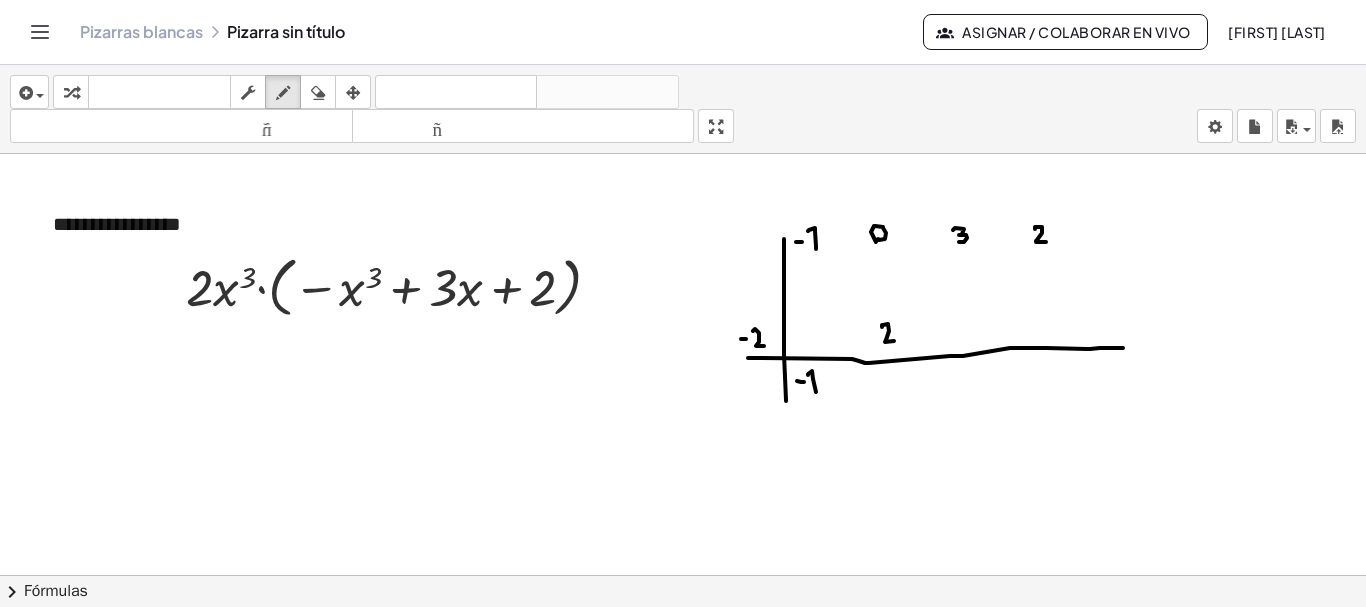 drag, startPoint x: 882, startPoint y: 327, endPoint x: 895, endPoint y: 341, distance: 19.104973 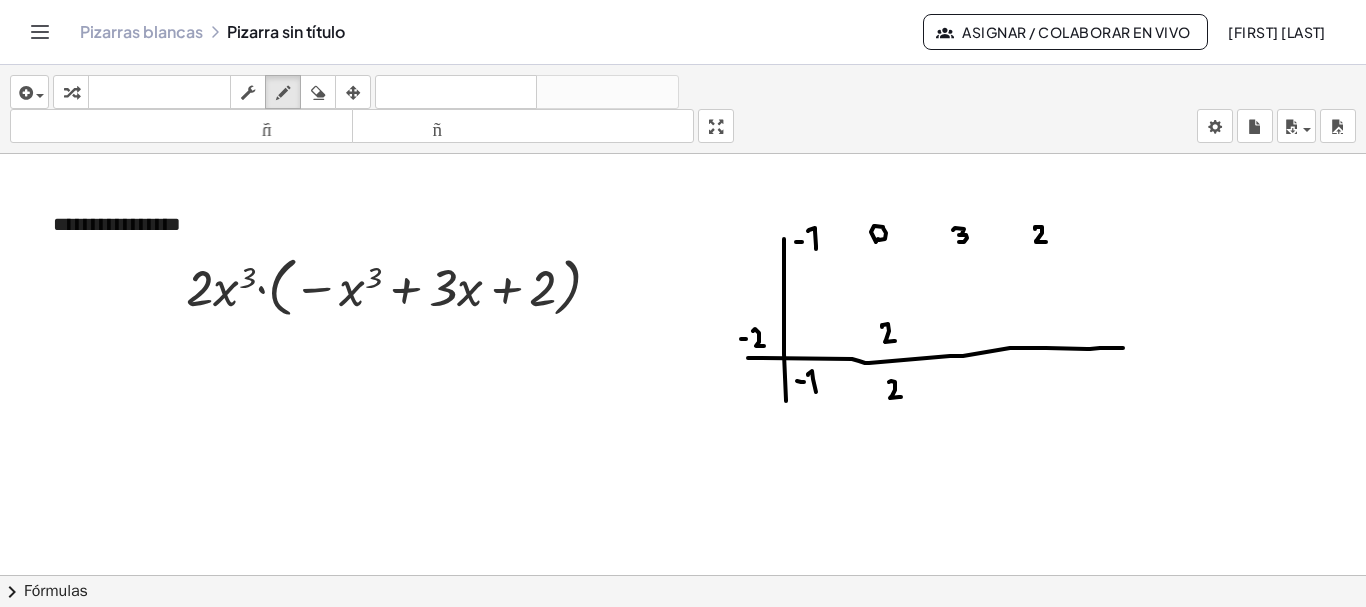drag, startPoint x: 889, startPoint y: 382, endPoint x: 901, endPoint y: 397, distance: 19.209373 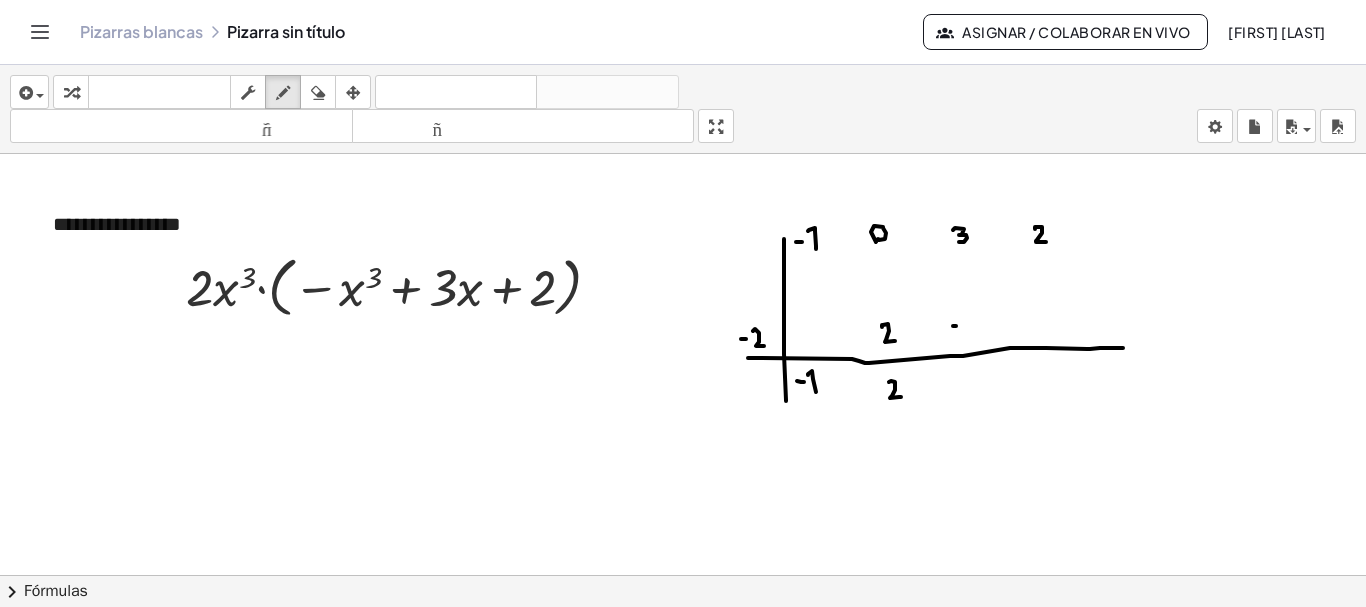 click at bounding box center [683, -1109] 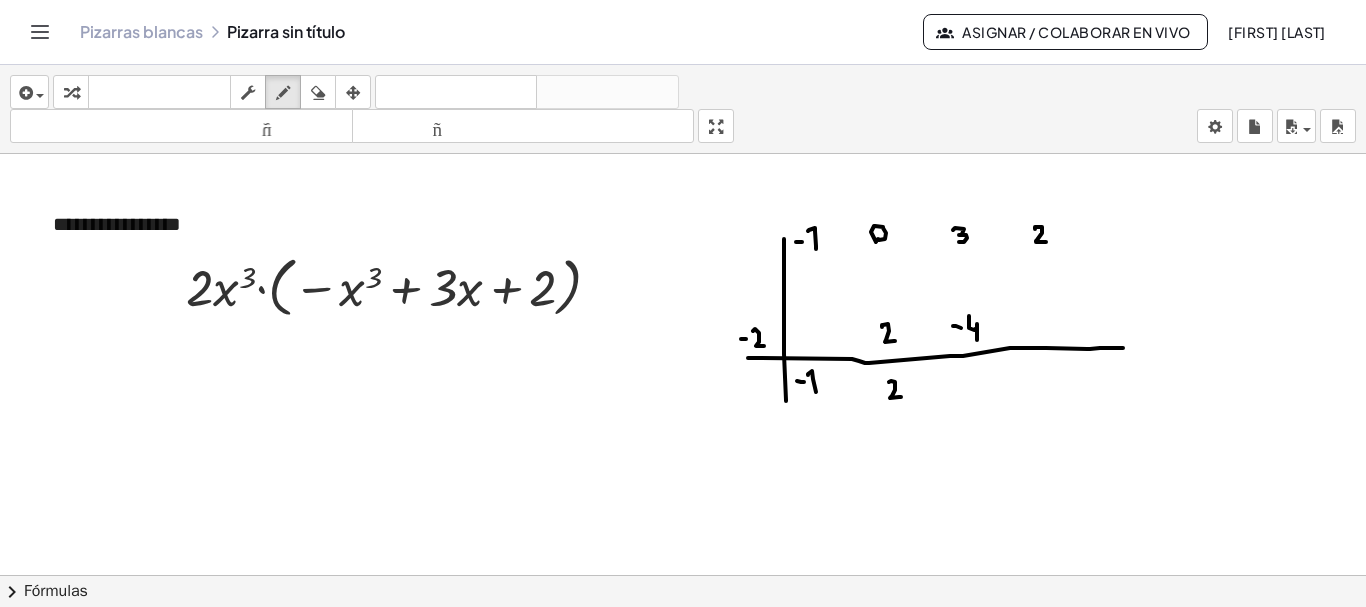 drag, startPoint x: 969, startPoint y: 322, endPoint x: 977, endPoint y: 340, distance: 19.697716 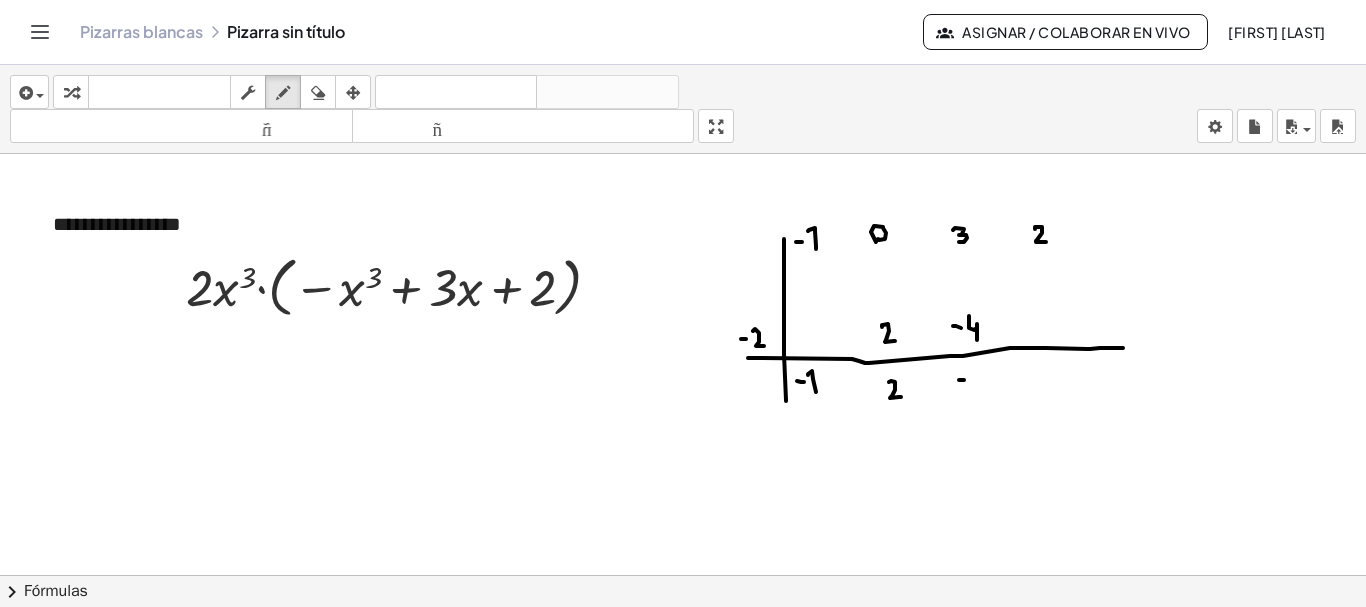 click at bounding box center [683, -1109] 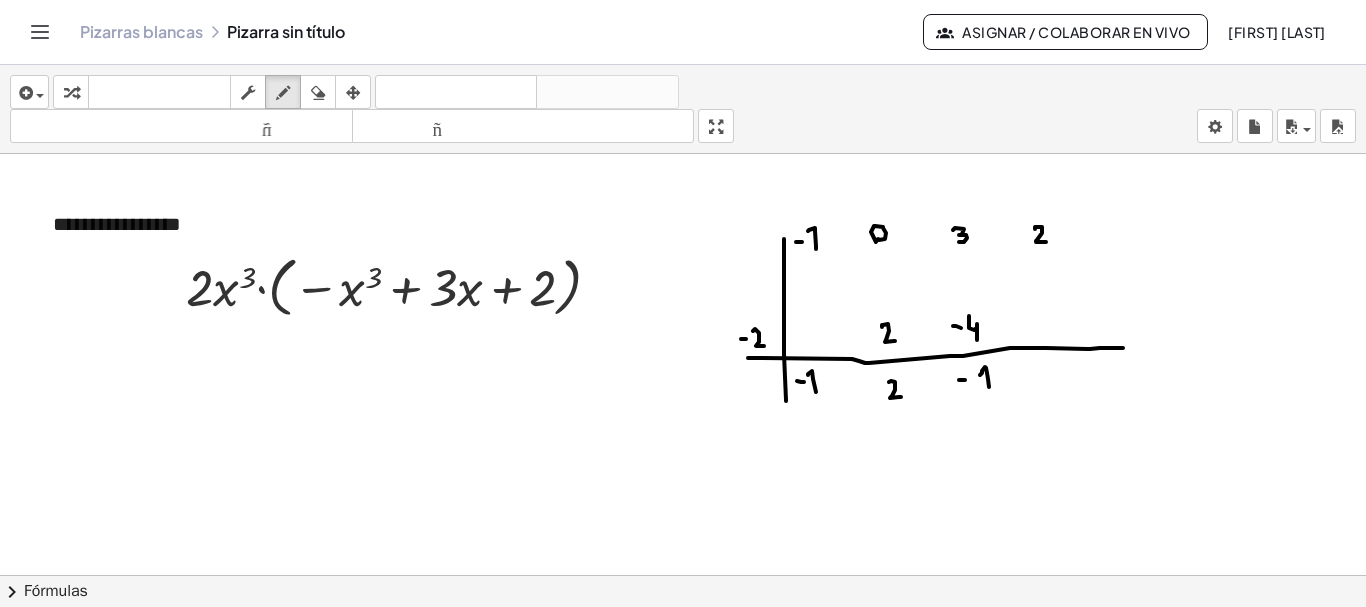 drag, startPoint x: 989, startPoint y: 387, endPoint x: 980, endPoint y: 375, distance: 15 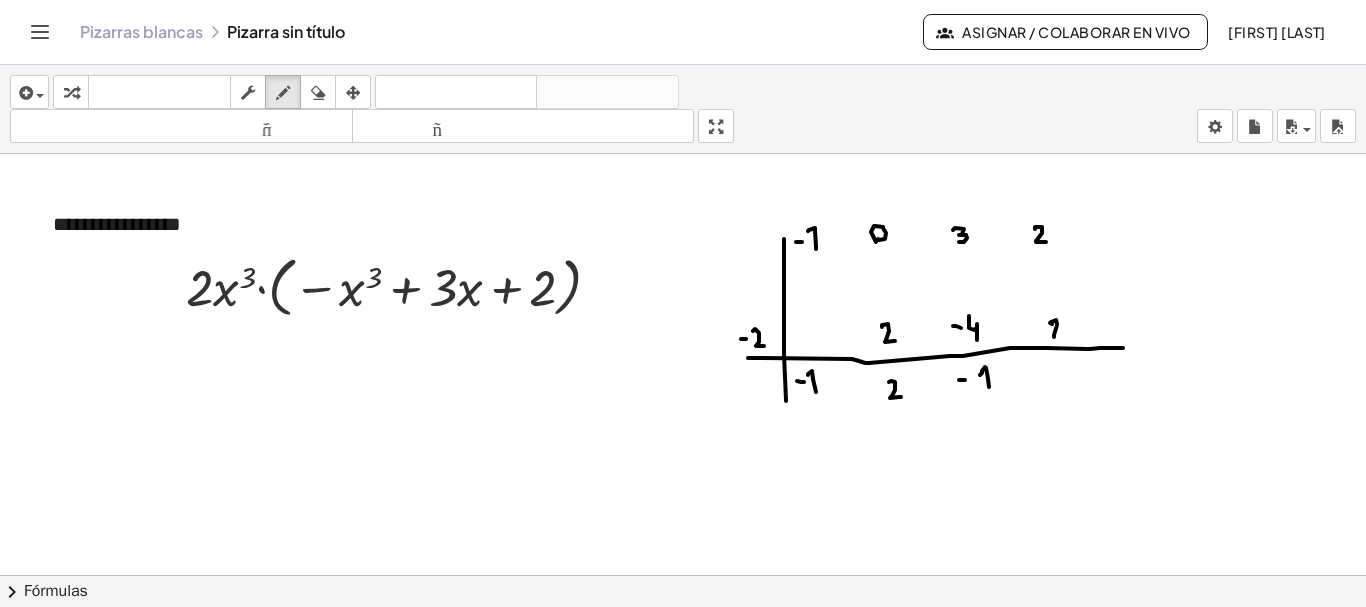 drag, startPoint x: 1050, startPoint y: 323, endPoint x: 1059, endPoint y: 337, distance: 16.643316 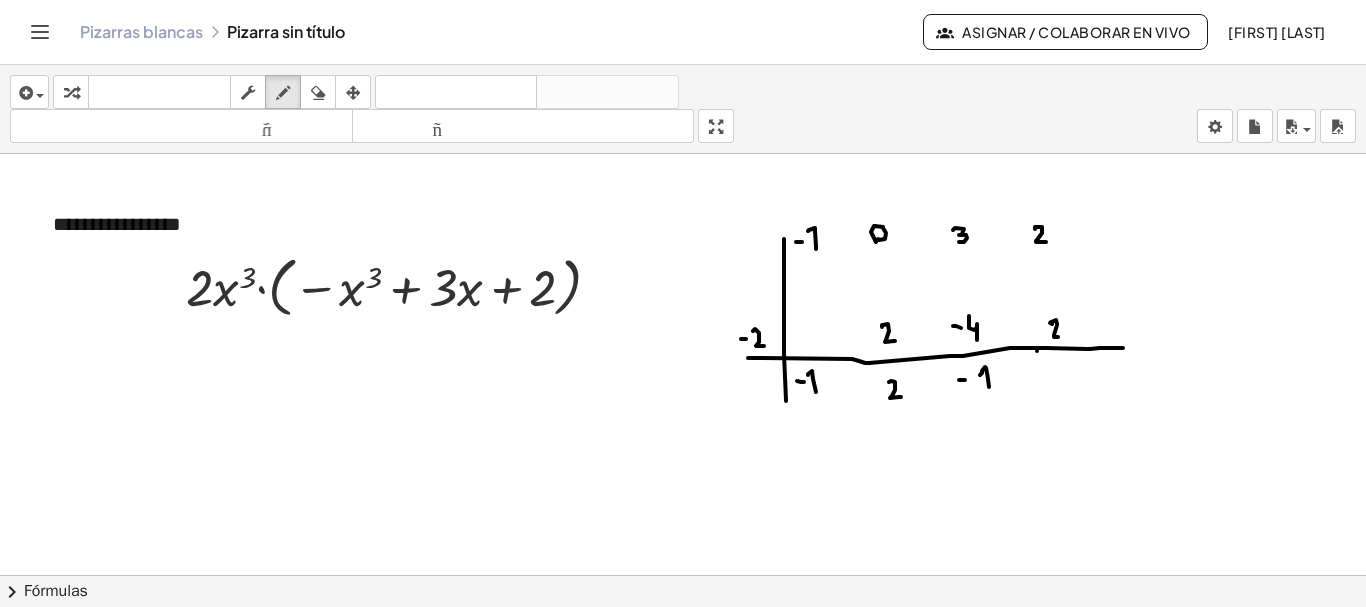 drag, startPoint x: 1037, startPoint y: 351, endPoint x: 1037, endPoint y: 379, distance: 28 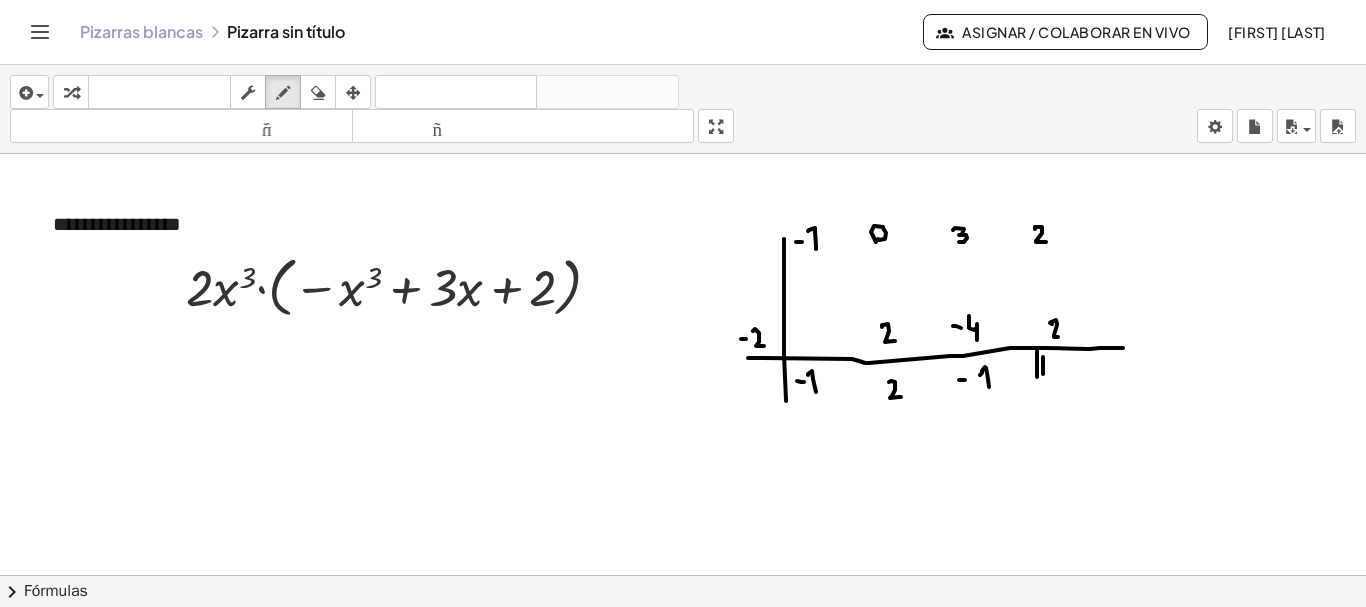 drag, startPoint x: 1043, startPoint y: 357, endPoint x: 1043, endPoint y: 379, distance: 22 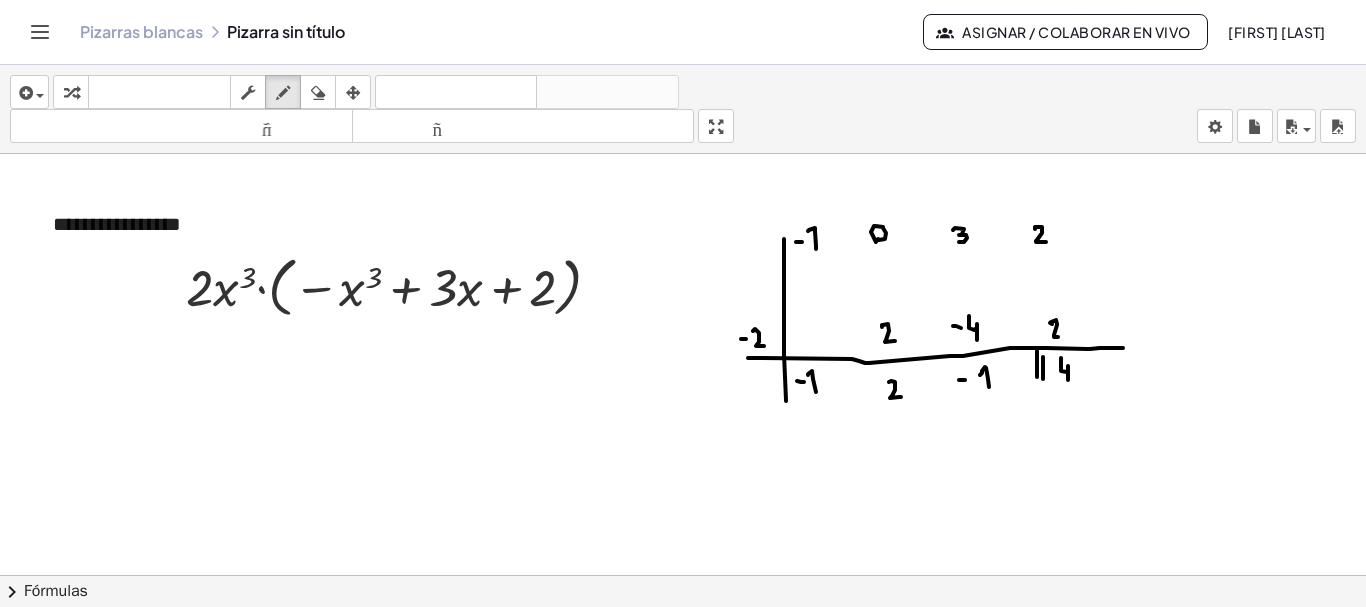 drag, startPoint x: 1061, startPoint y: 358, endPoint x: 1068, endPoint y: 380, distance: 23.086792 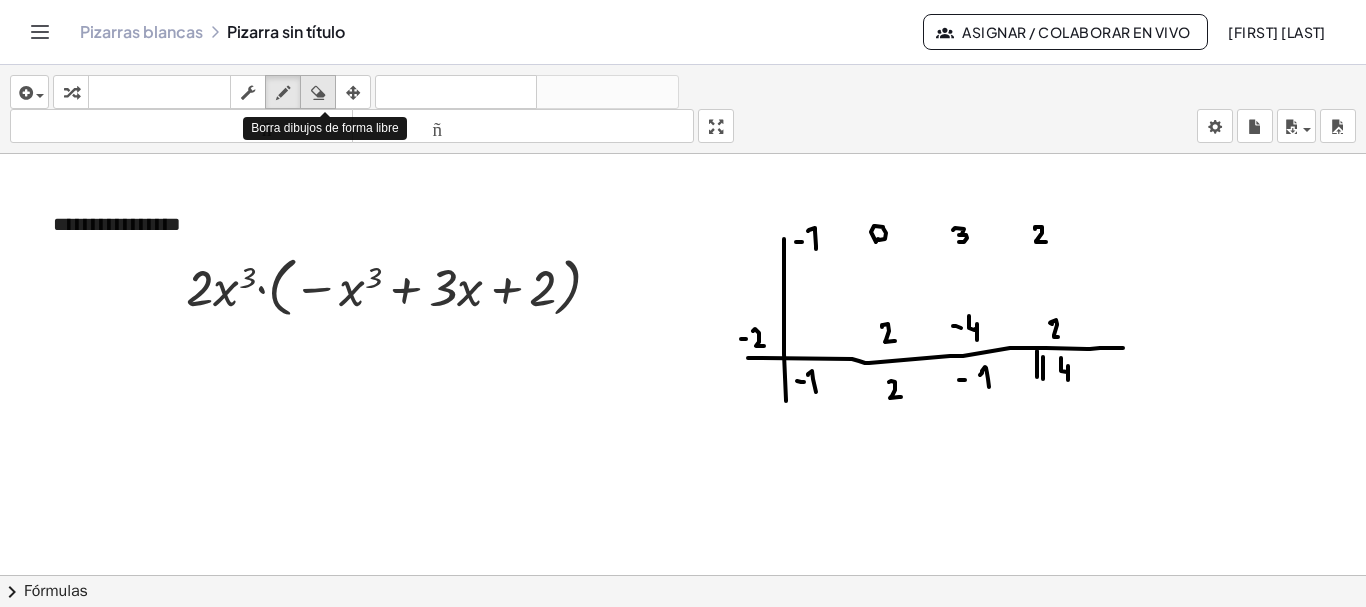 click at bounding box center [318, 93] 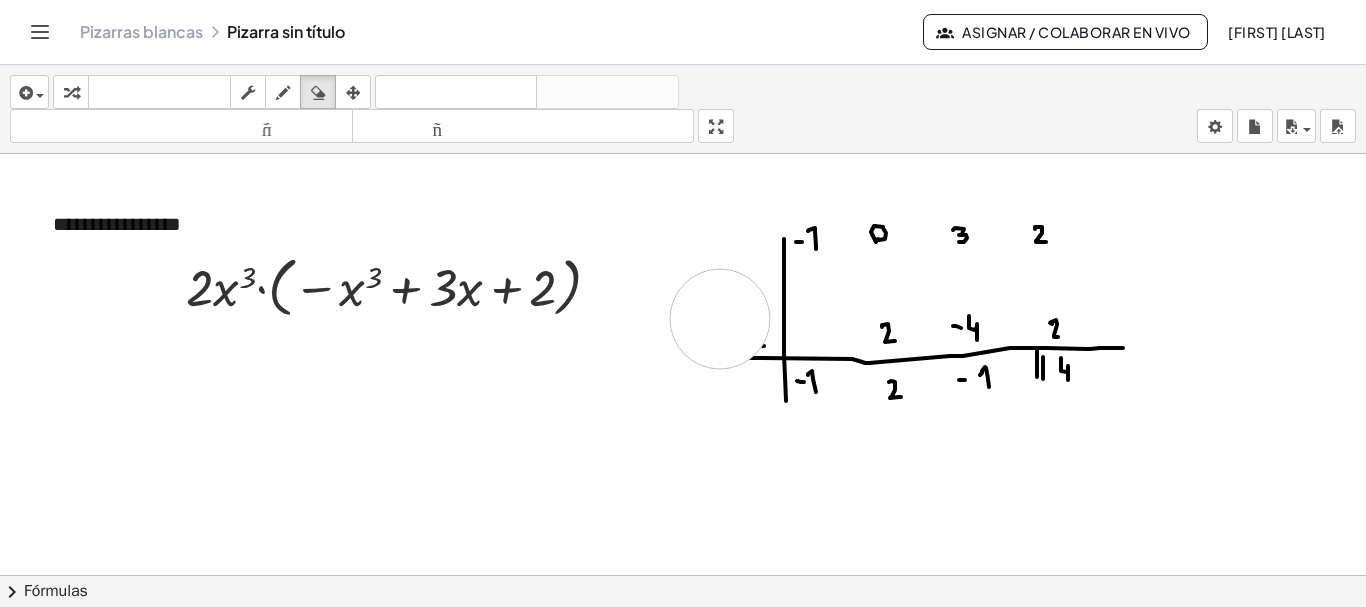 drag, startPoint x: 689, startPoint y: 328, endPoint x: 720, endPoint y: 319, distance: 32.280025 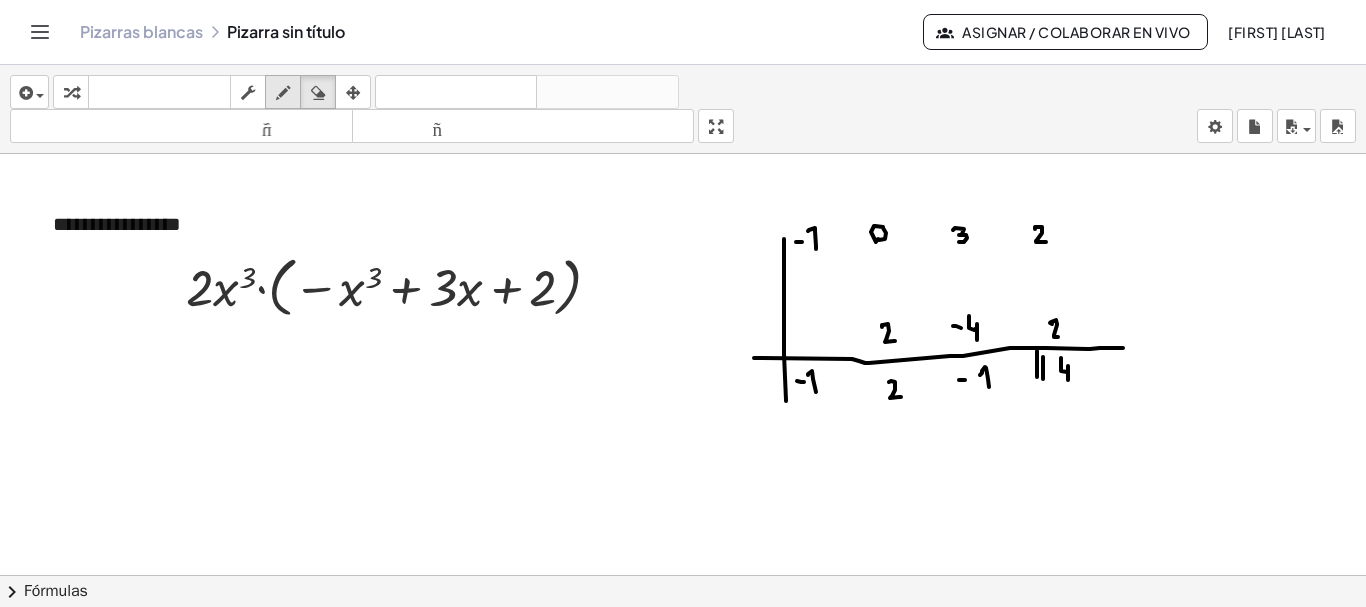 click at bounding box center (283, 93) 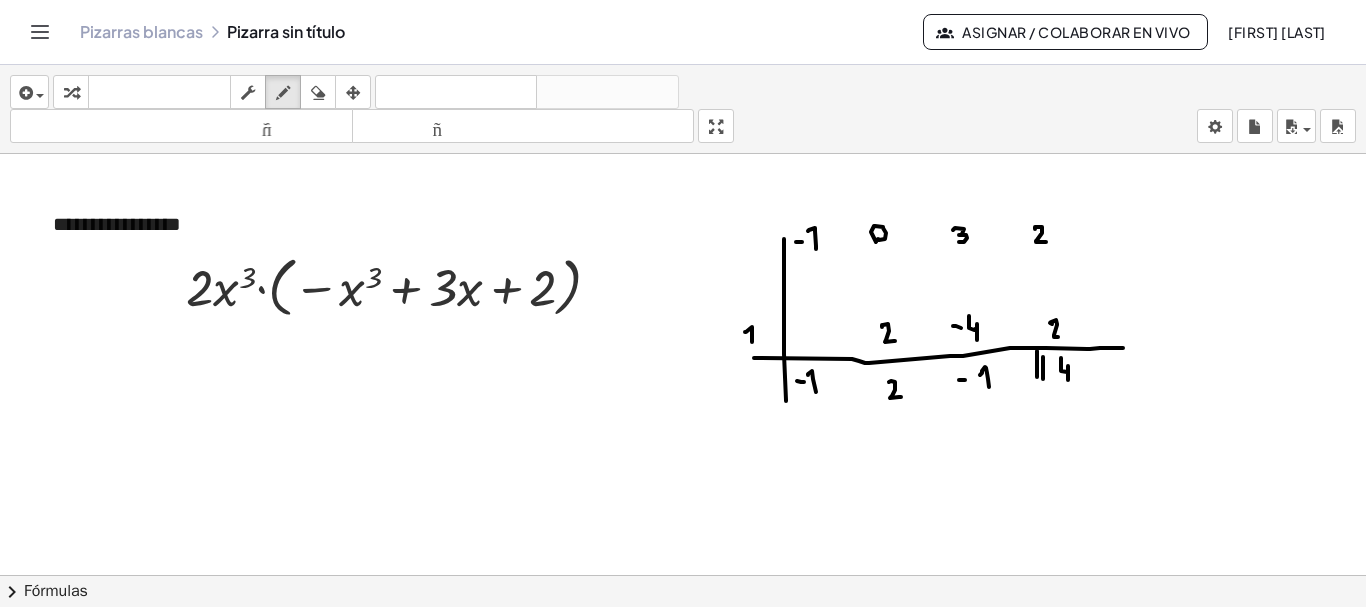 drag, startPoint x: 752, startPoint y: 342, endPoint x: 745, endPoint y: 332, distance: 12.206555 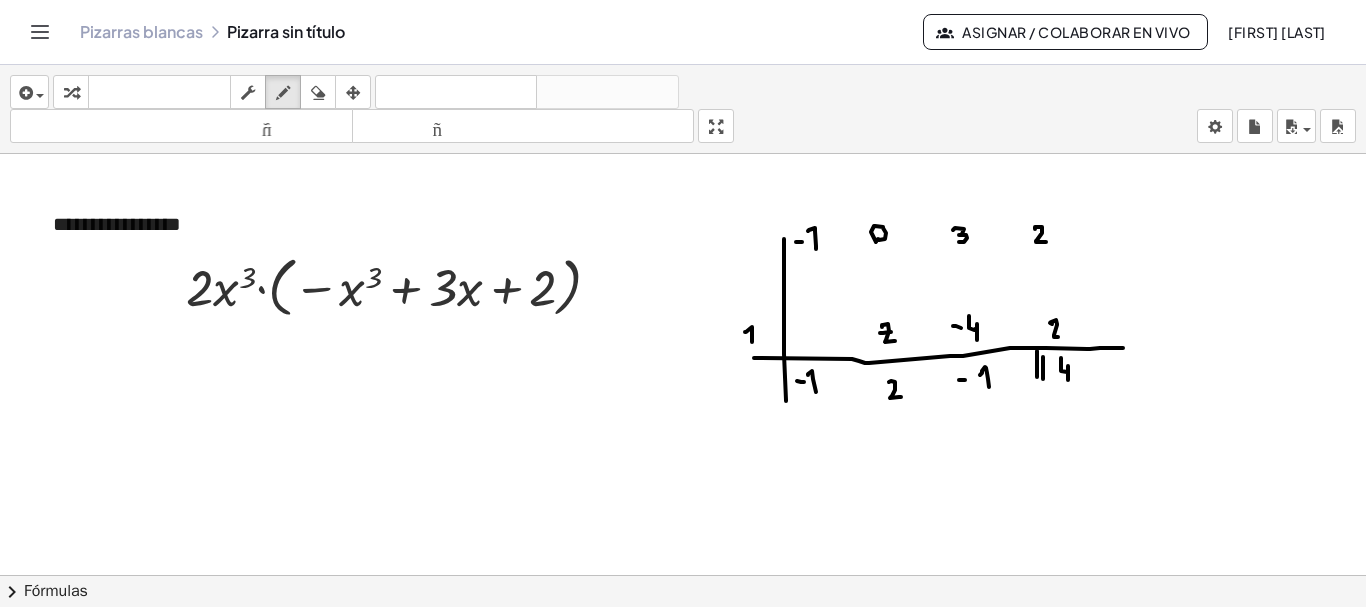 drag, startPoint x: 880, startPoint y: 333, endPoint x: 893, endPoint y: 332, distance: 13.038404 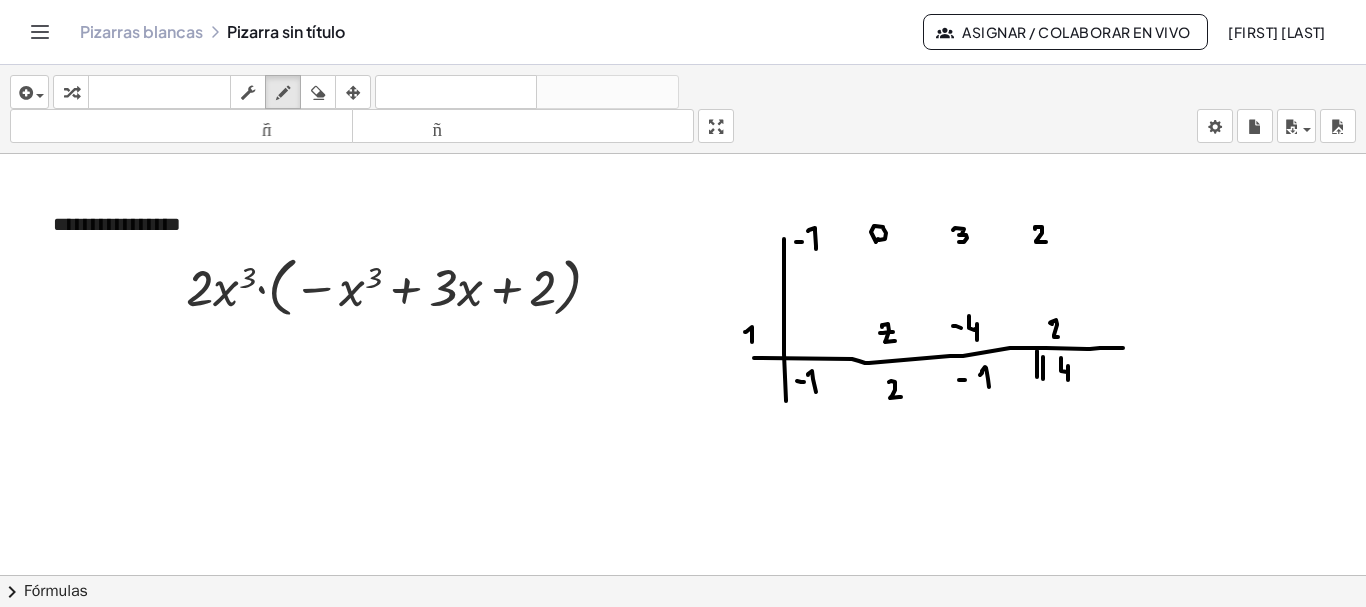 click at bounding box center [683, -1109] 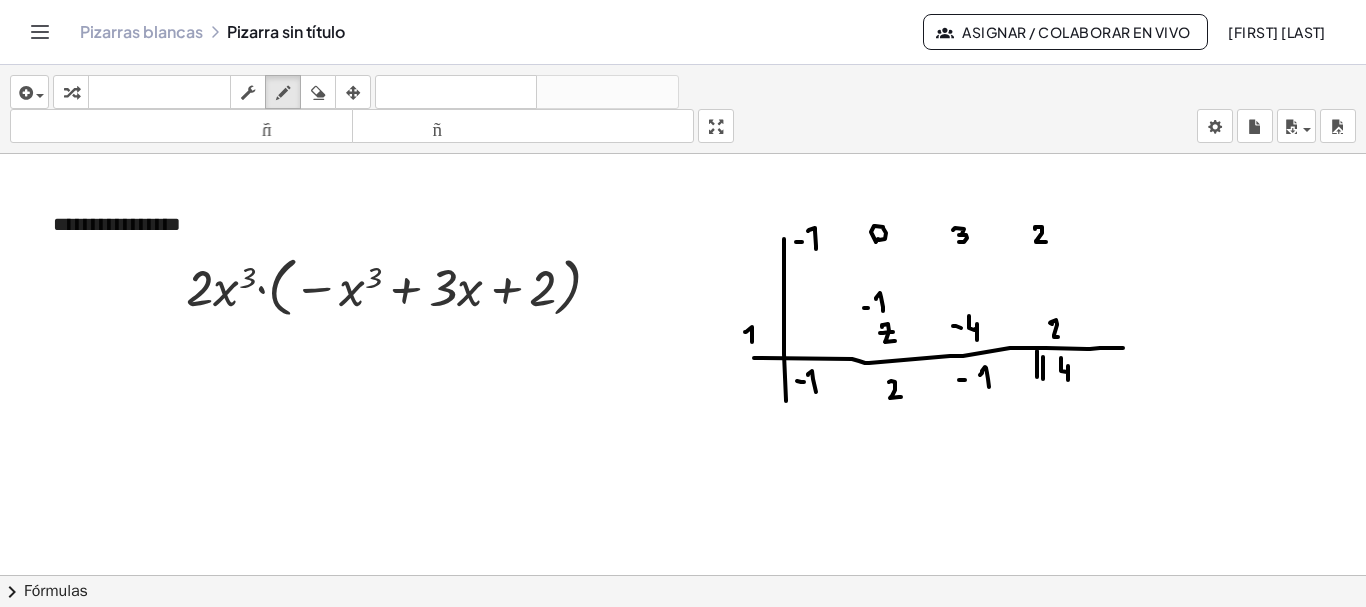 drag, startPoint x: 883, startPoint y: 307, endPoint x: 876, endPoint y: 299, distance: 10.630146 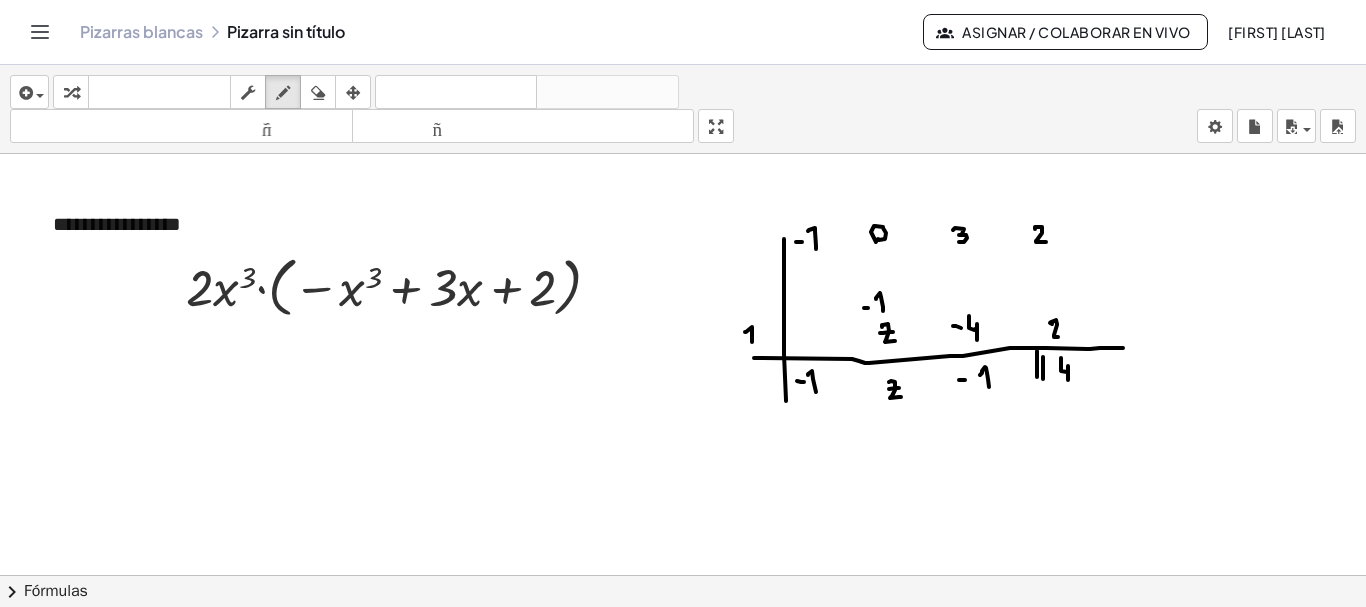drag, startPoint x: 889, startPoint y: 389, endPoint x: 904, endPoint y: 386, distance: 15.297058 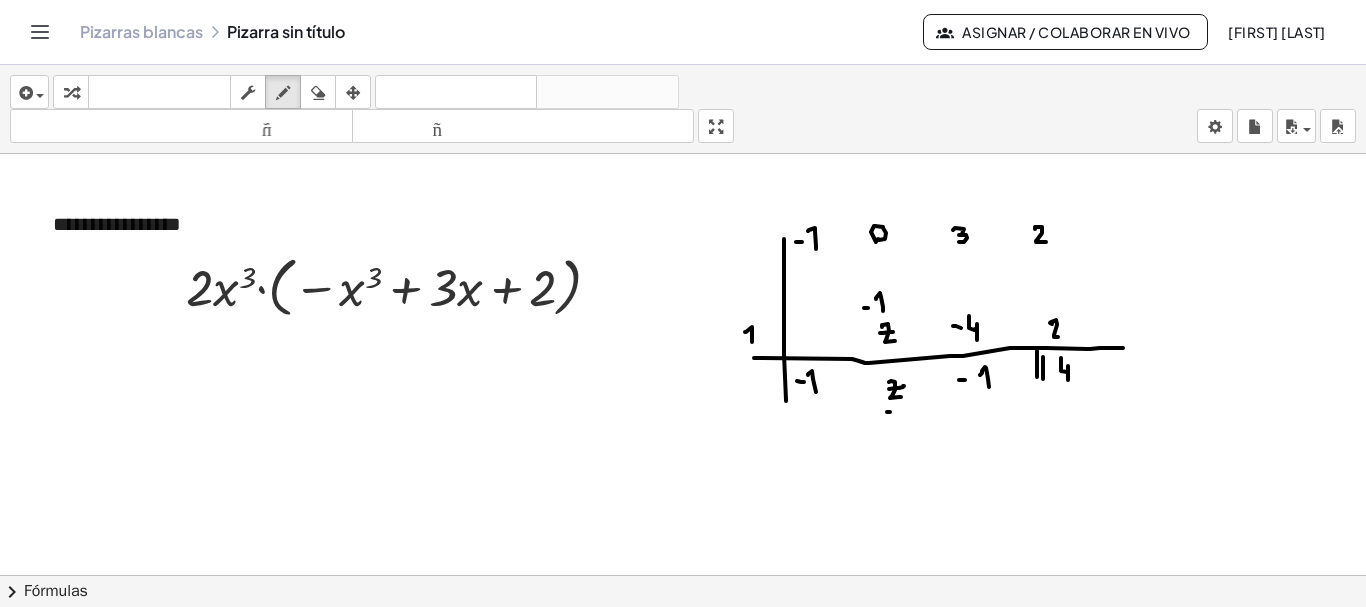 click at bounding box center (683, -1109) 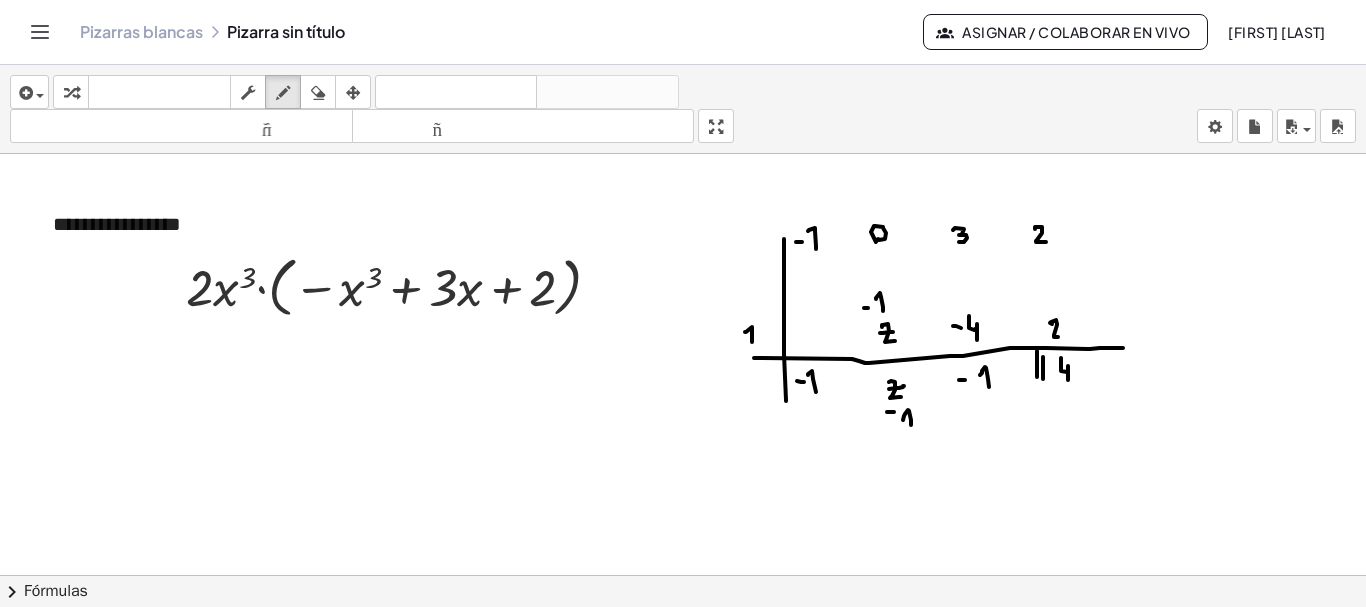 click at bounding box center [683, -1109] 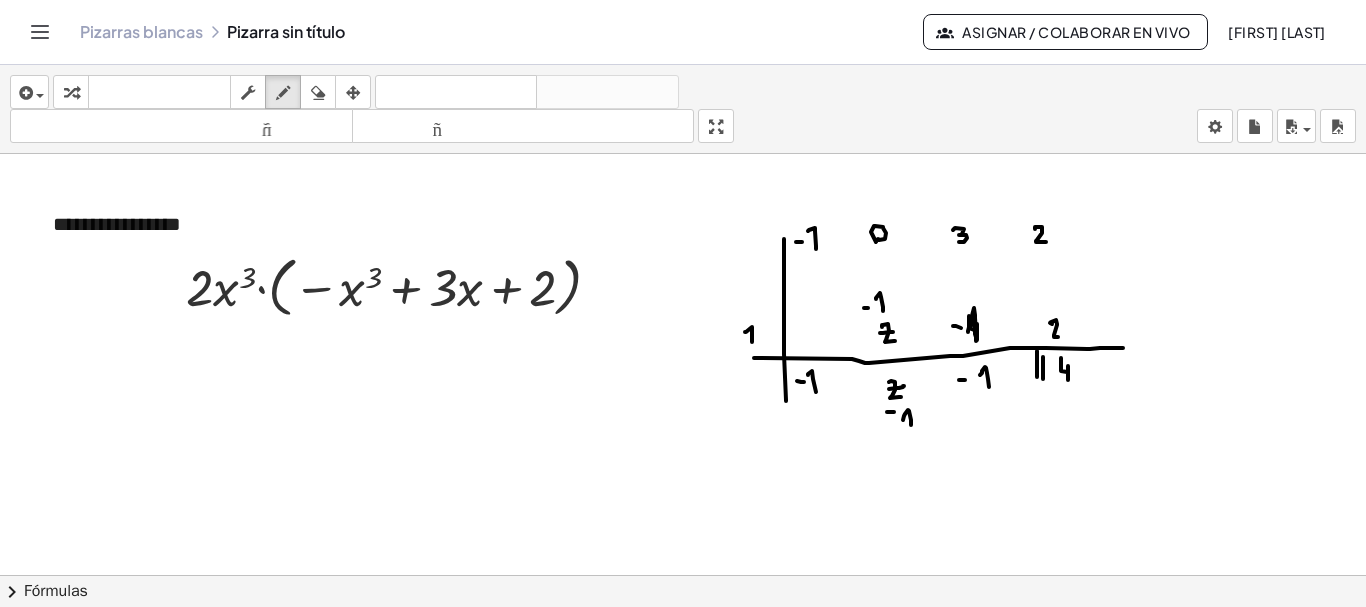 click at bounding box center (683, -1109) 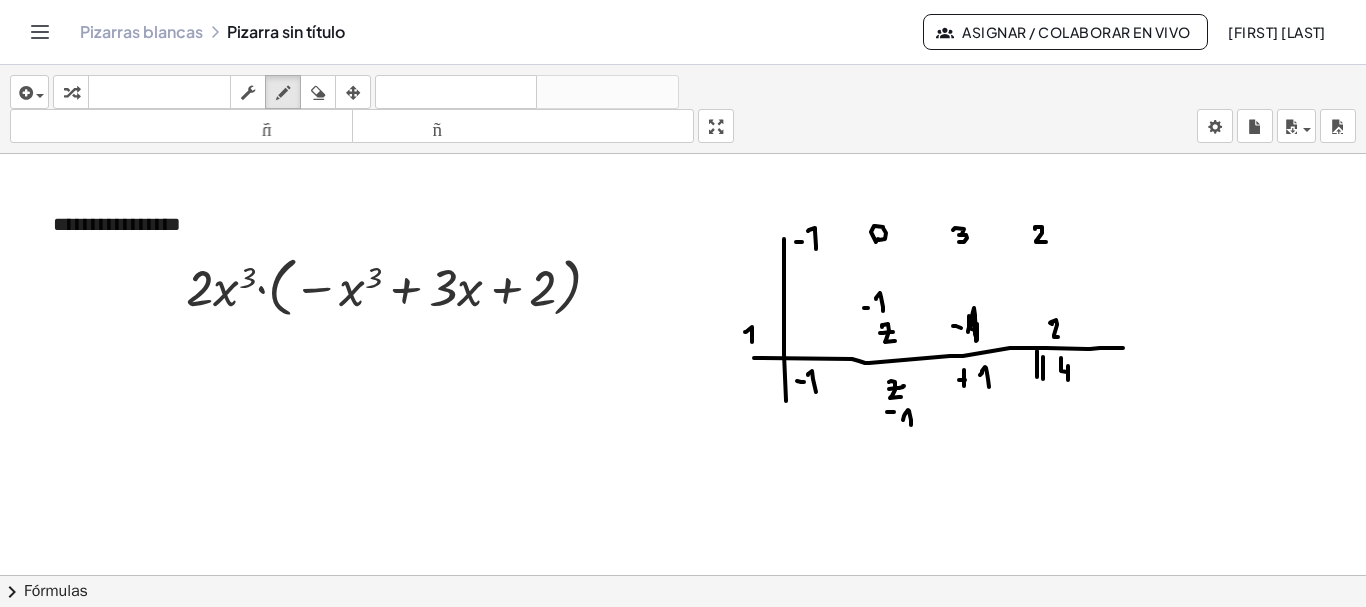 drag, startPoint x: 964, startPoint y: 370, endPoint x: 964, endPoint y: 392, distance: 22 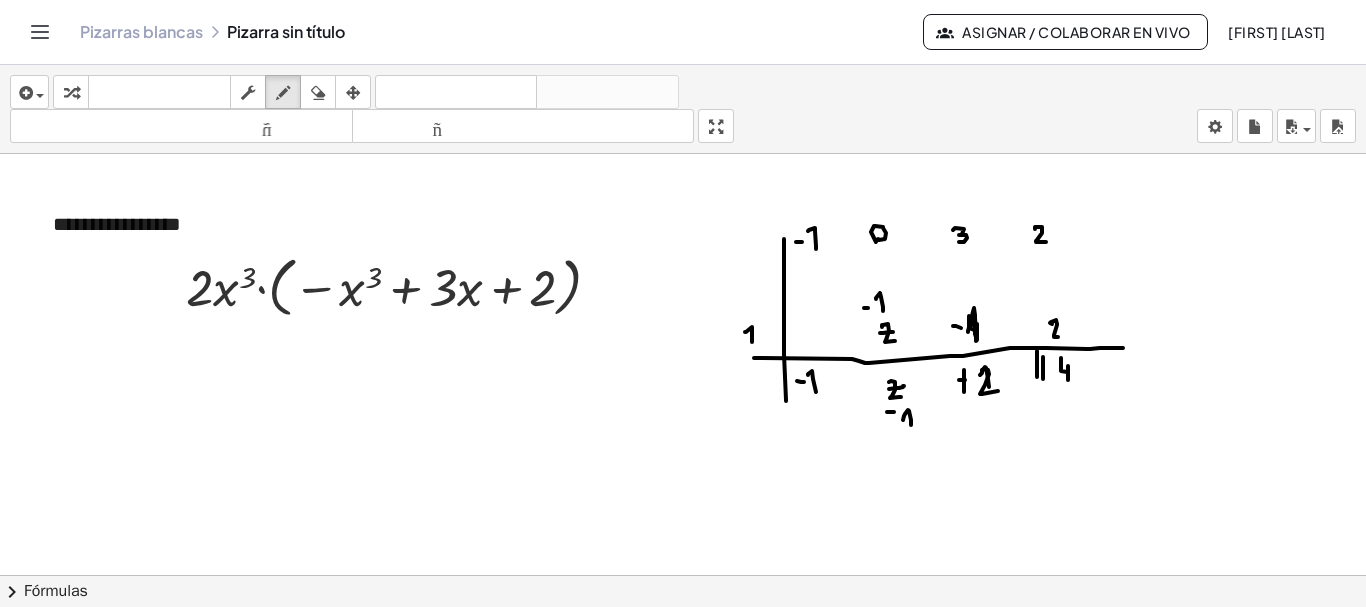 drag, startPoint x: 982, startPoint y: 371, endPoint x: 999, endPoint y: 391, distance: 26.24881 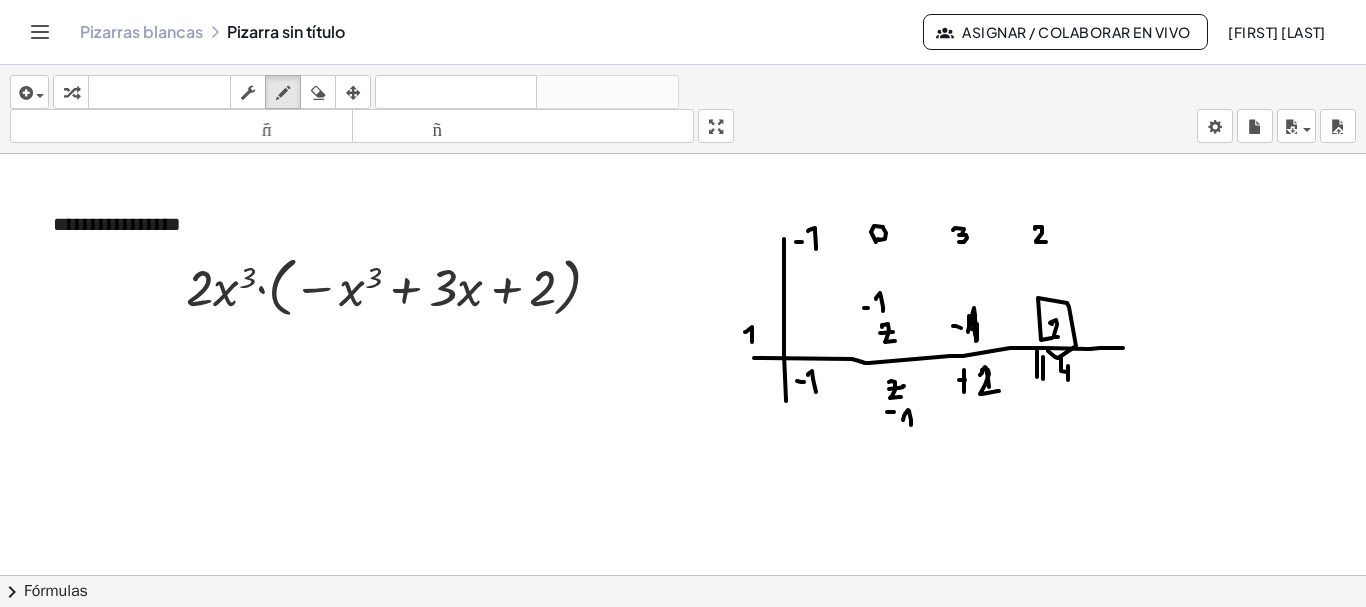 drag, startPoint x: 1041, startPoint y: 340, endPoint x: 1048, endPoint y: 350, distance: 12.206555 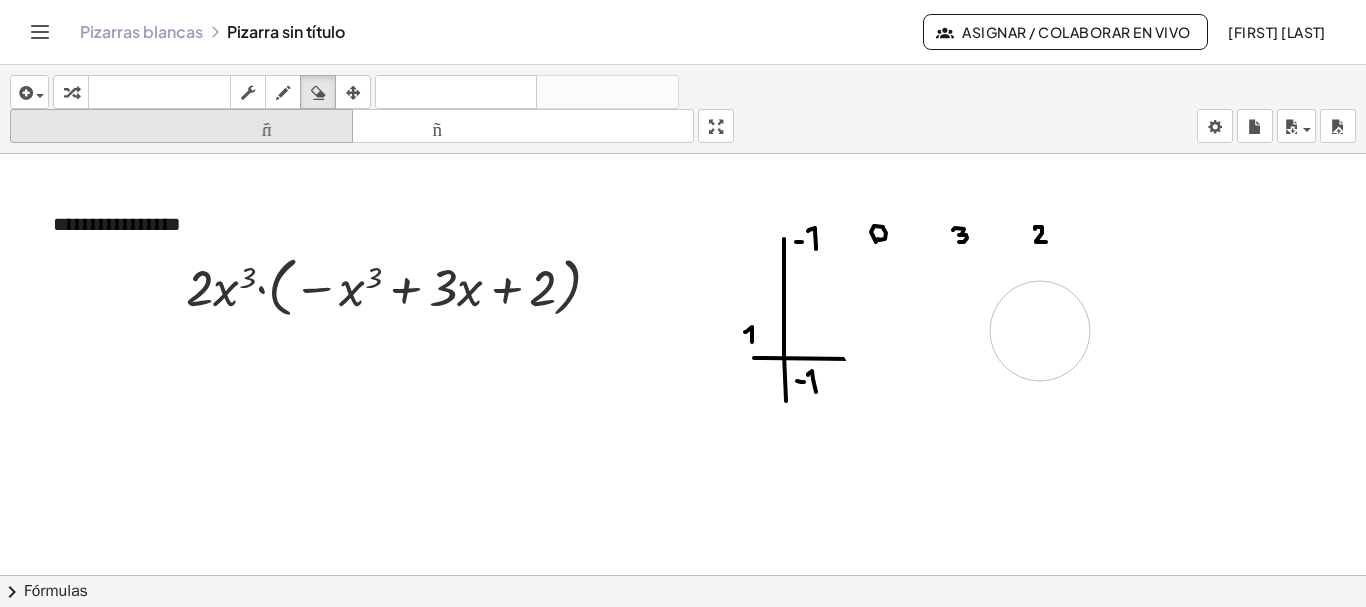 drag, startPoint x: 928, startPoint y: 434, endPoint x: 277, endPoint y: 130, distance: 718.4824 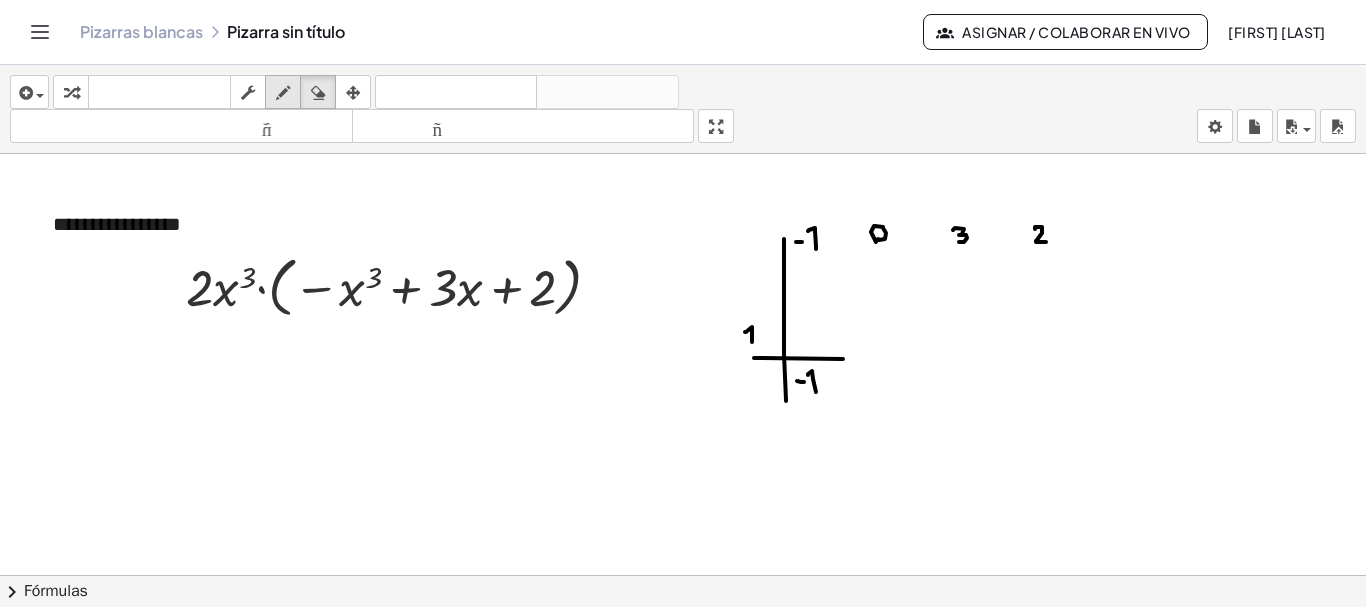 click on "dibujar" at bounding box center [283, 92] 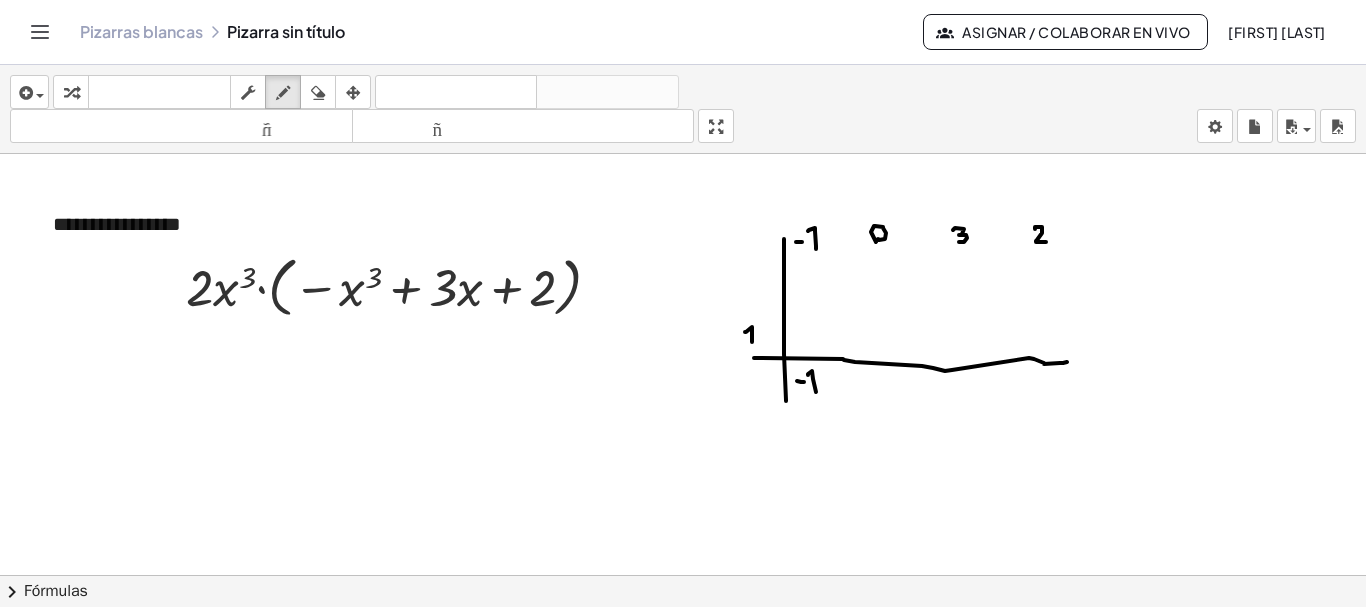 drag, startPoint x: 844, startPoint y: 360, endPoint x: 1067, endPoint y: 362, distance: 223.00897 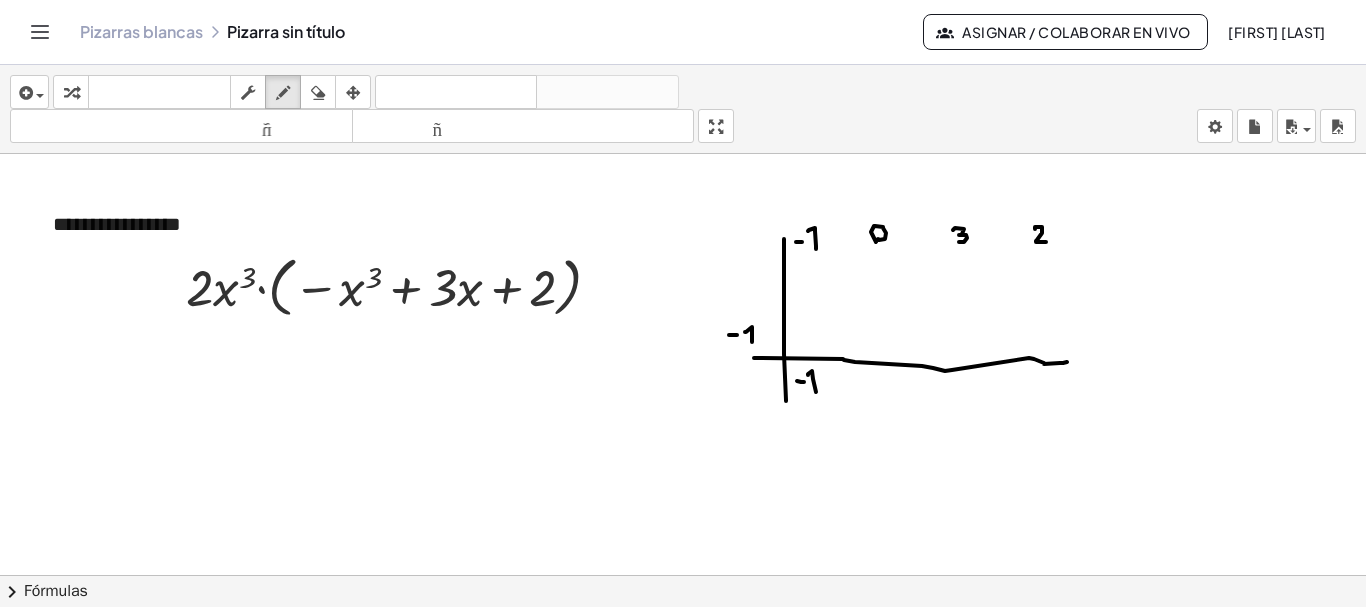 click at bounding box center (683, -1109) 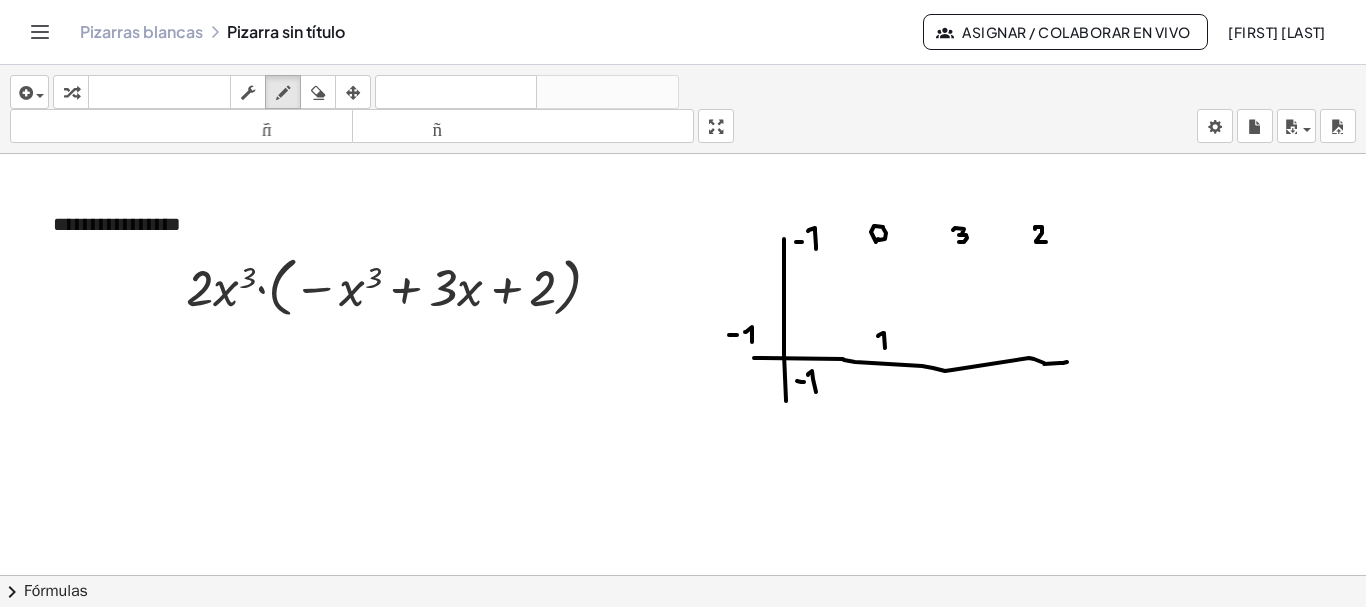 drag, startPoint x: 885, startPoint y: 348, endPoint x: 876, endPoint y: 337, distance: 14.21267 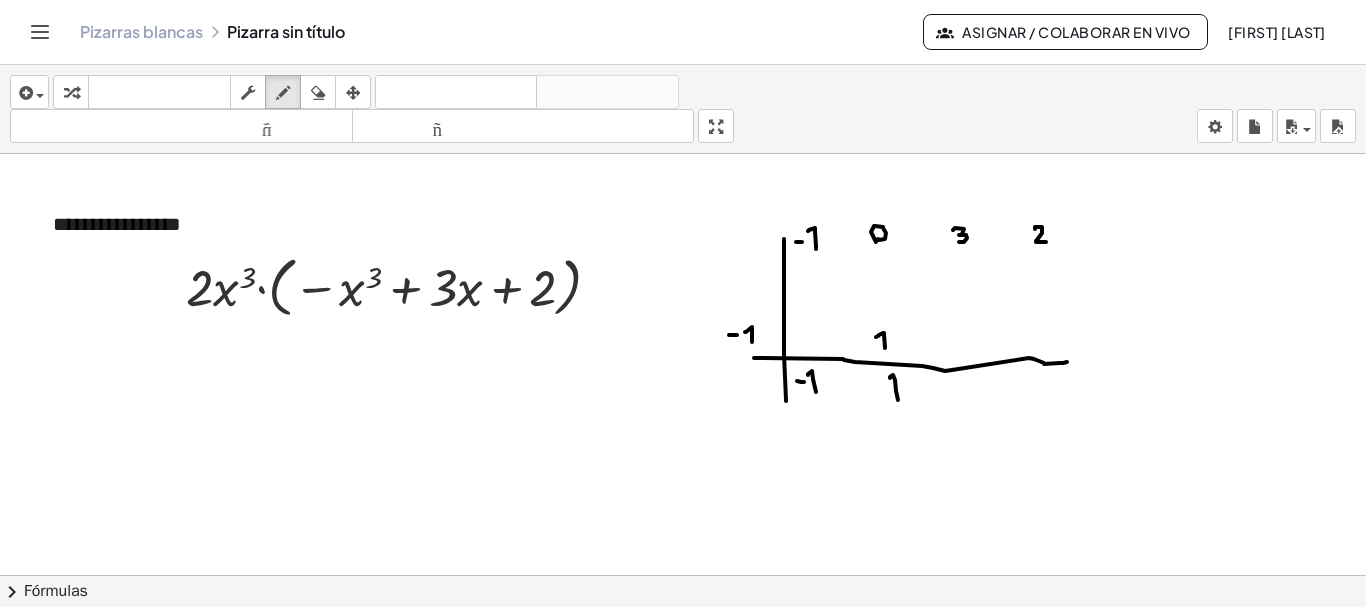 drag, startPoint x: 896, startPoint y: 391, endPoint x: 889, endPoint y: 379, distance: 13.892444 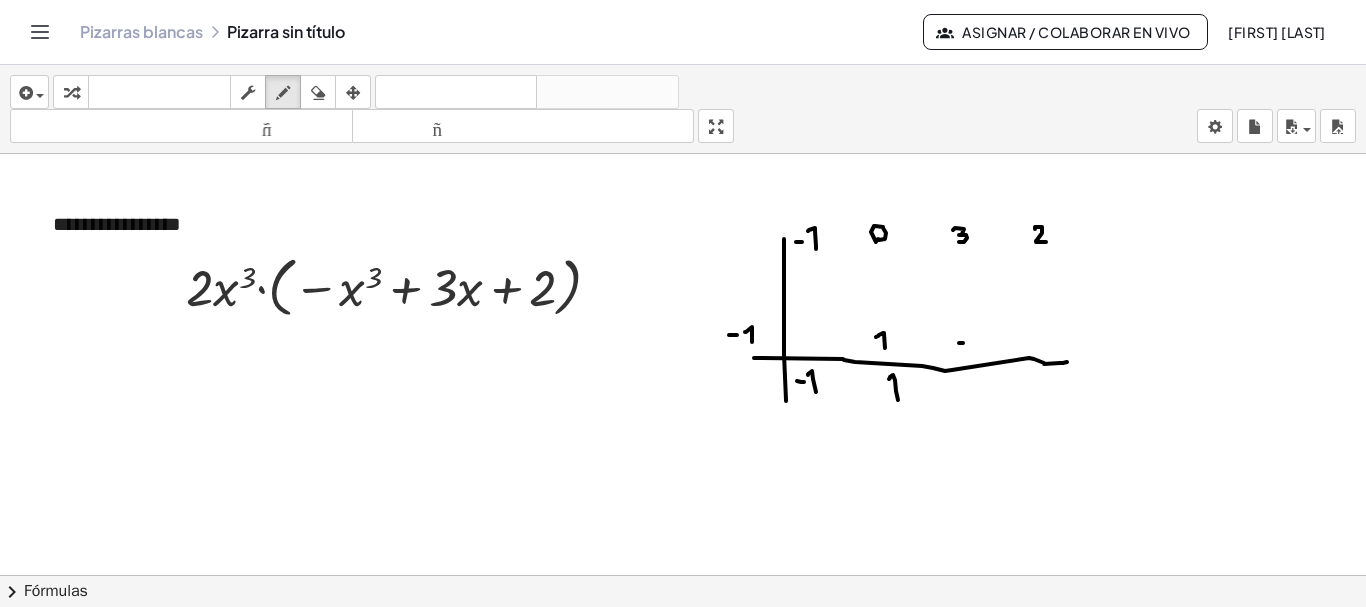 click at bounding box center [683, -1109] 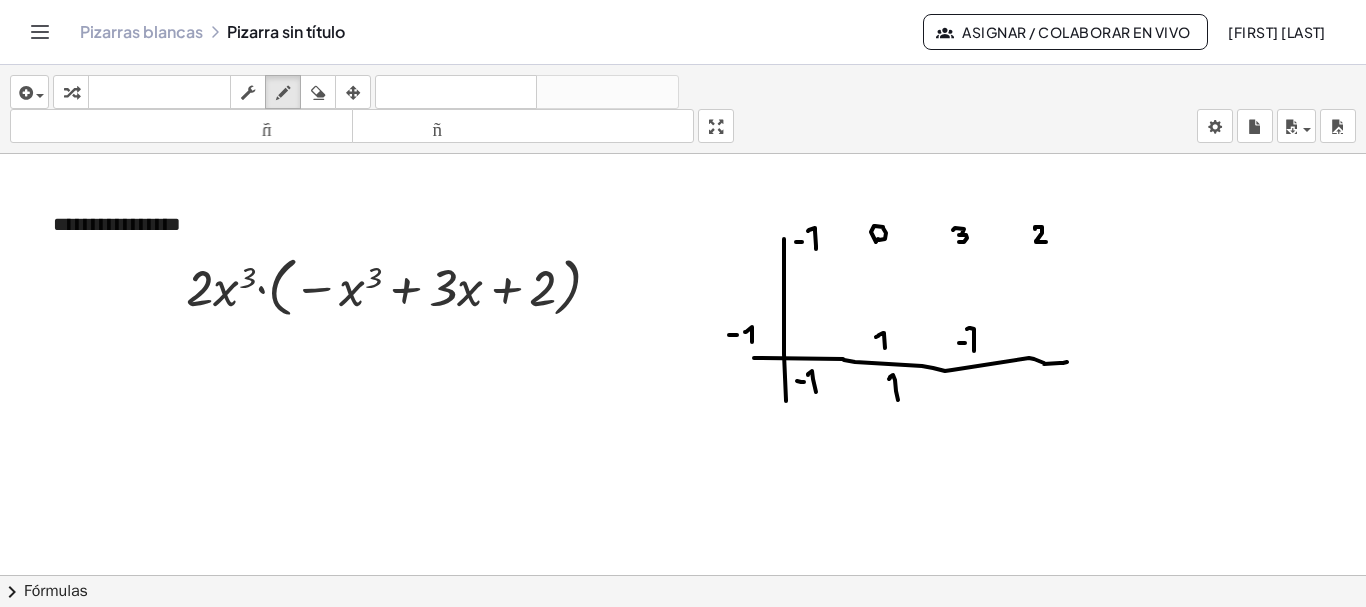 drag, startPoint x: 974, startPoint y: 349, endPoint x: 967, endPoint y: 329, distance: 21.189621 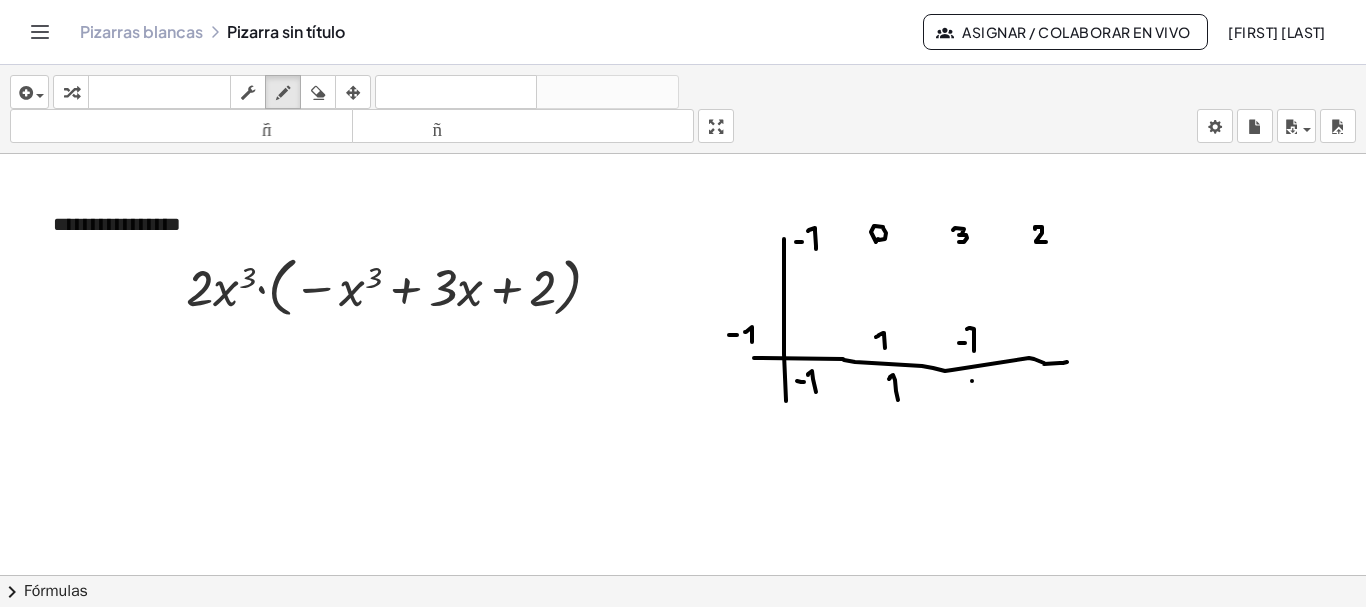 drag, startPoint x: 972, startPoint y: 381, endPoint x: 990, endPoint y: 392, distance: 21.095022 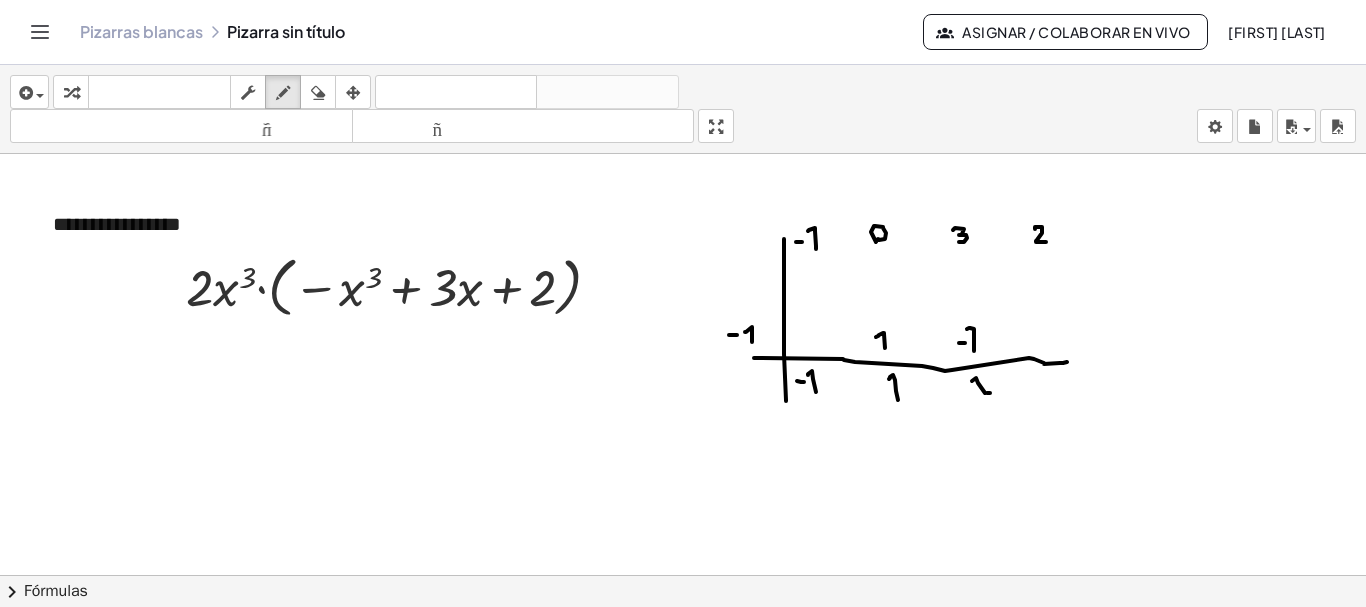 click at bounding box center [683, -1109] 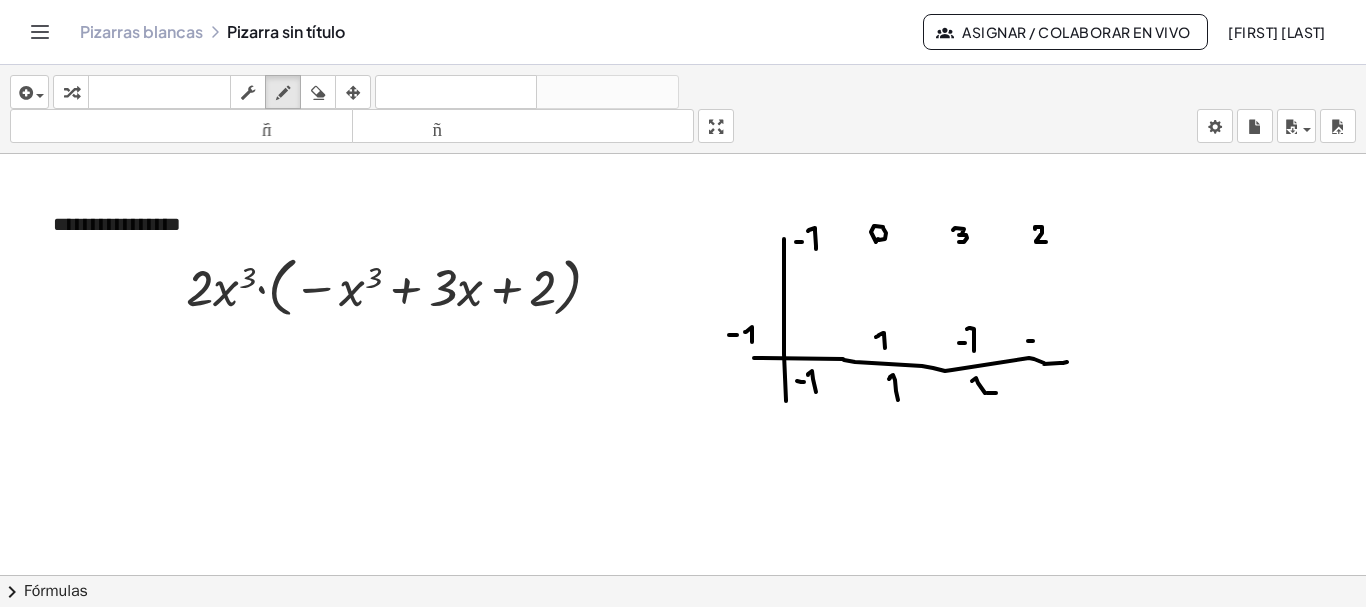 click at bounding box center [683, -1109] 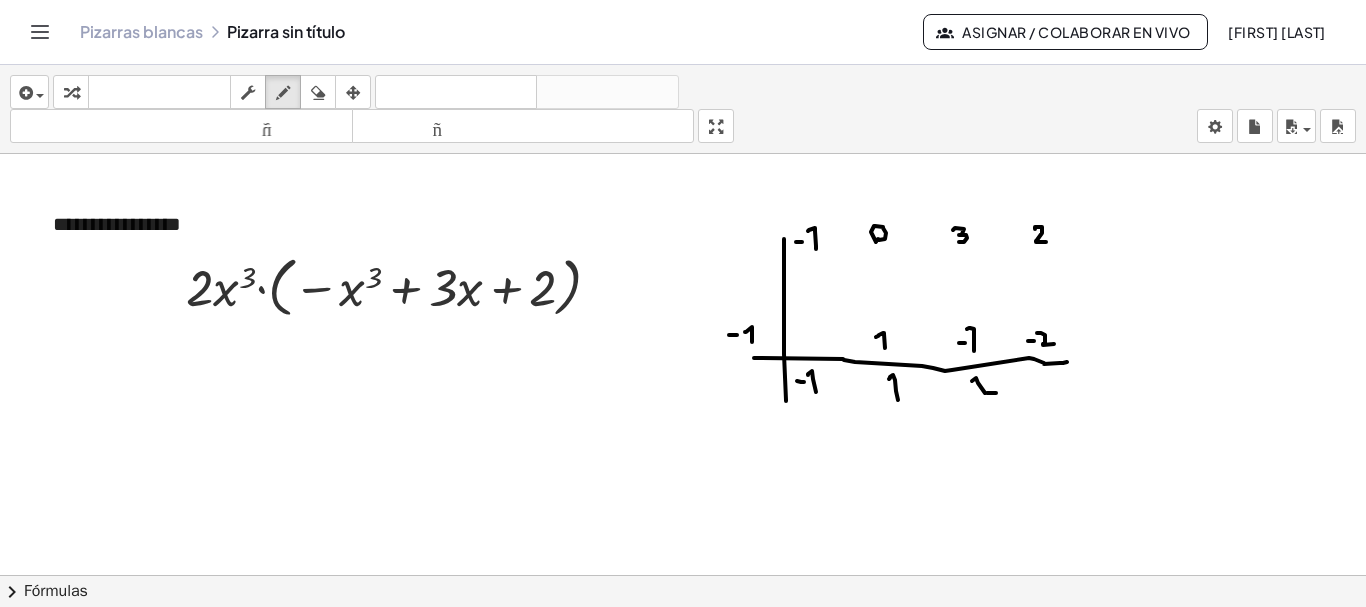 drag, startPoint x: 1041, startPoint y: 333, endPoint x: 1057, endPoint y: 344, distance: 19.416489 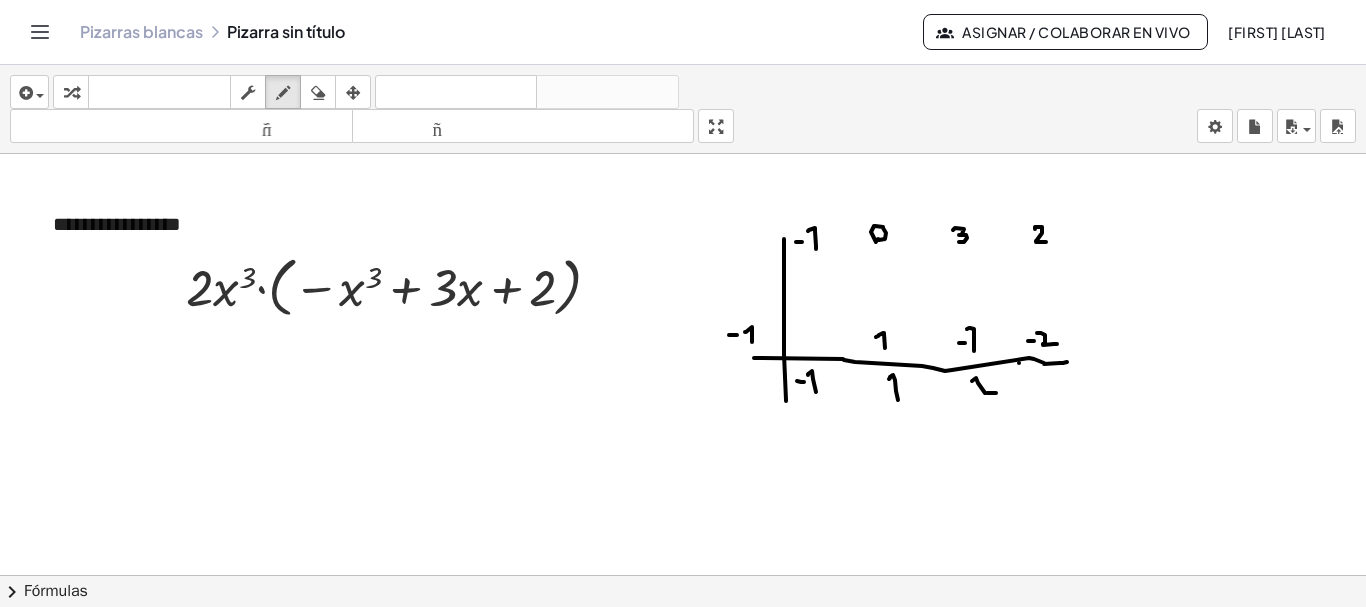 drag, startPoint x: 1019, startPoint y: 363, endPoint x: 1019, endPoint y: 393, distance: 30 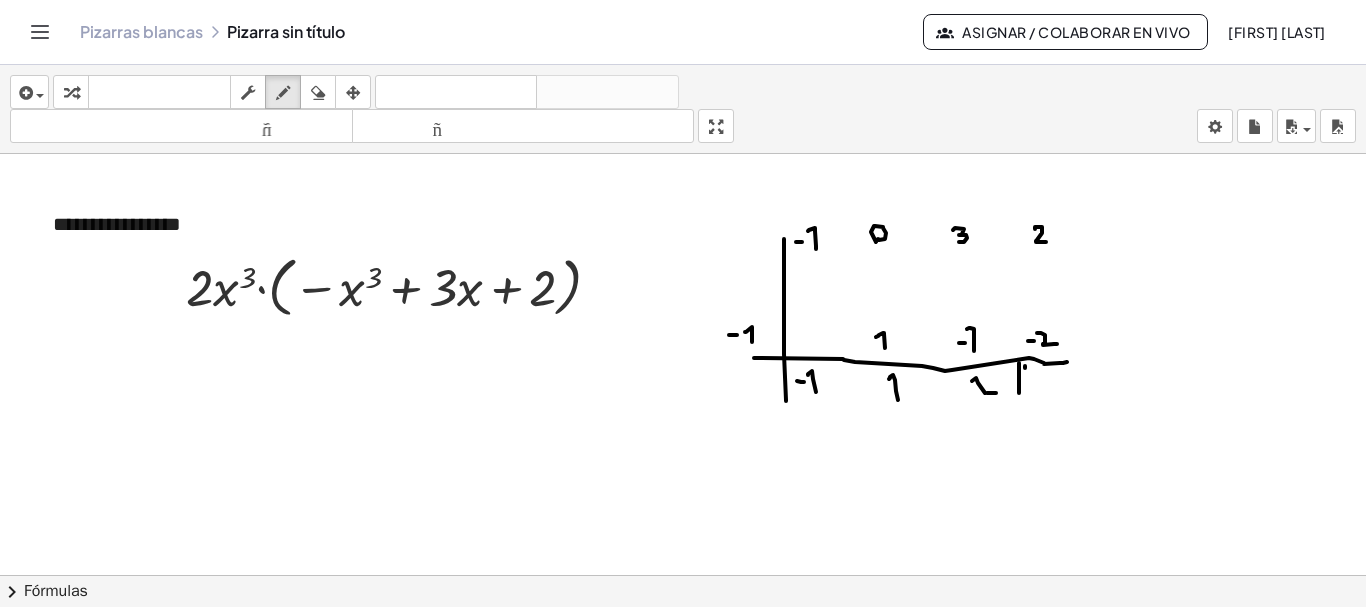 drag, startPoint x: 1025, startPoint y: 366, endPoint x: 1027, endPoint y: 403, distance: 37.054016 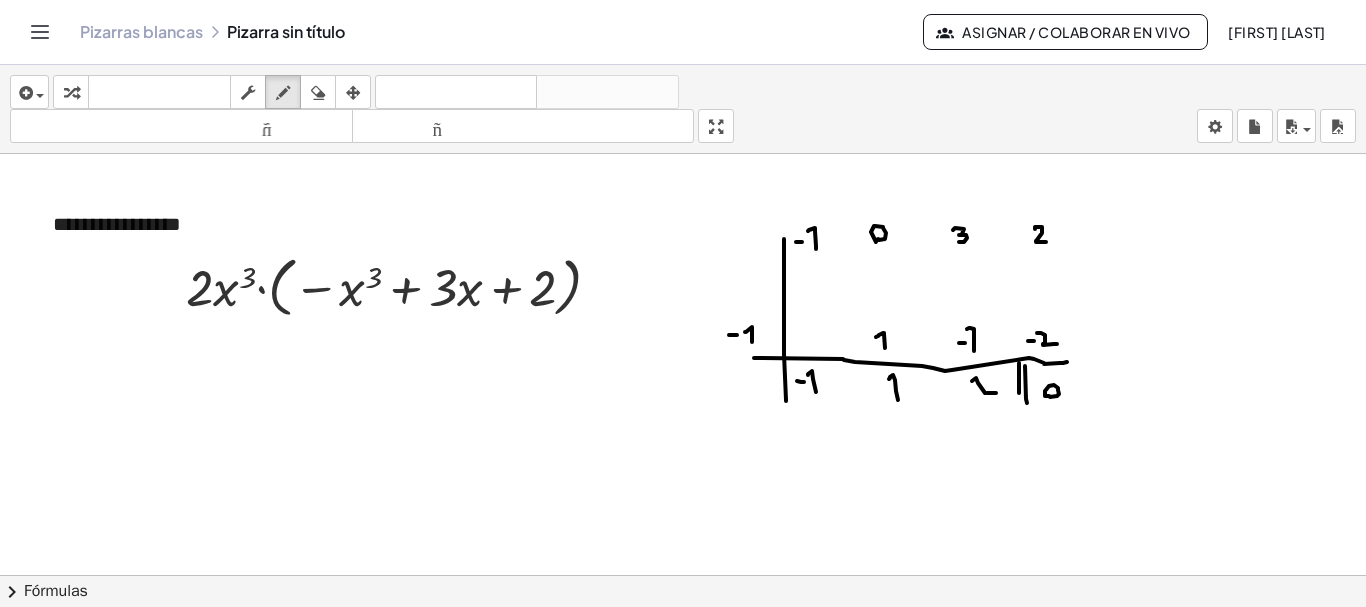 click at bounding box center [683, -1109] 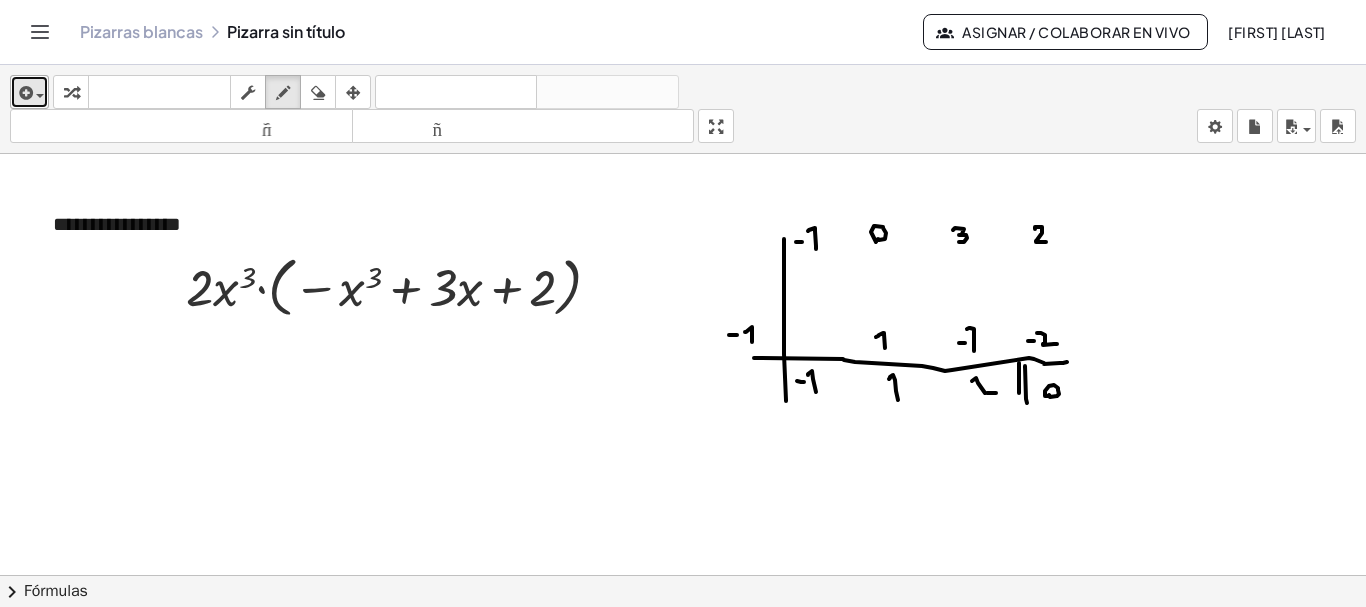click at bounding box center [29, 92] 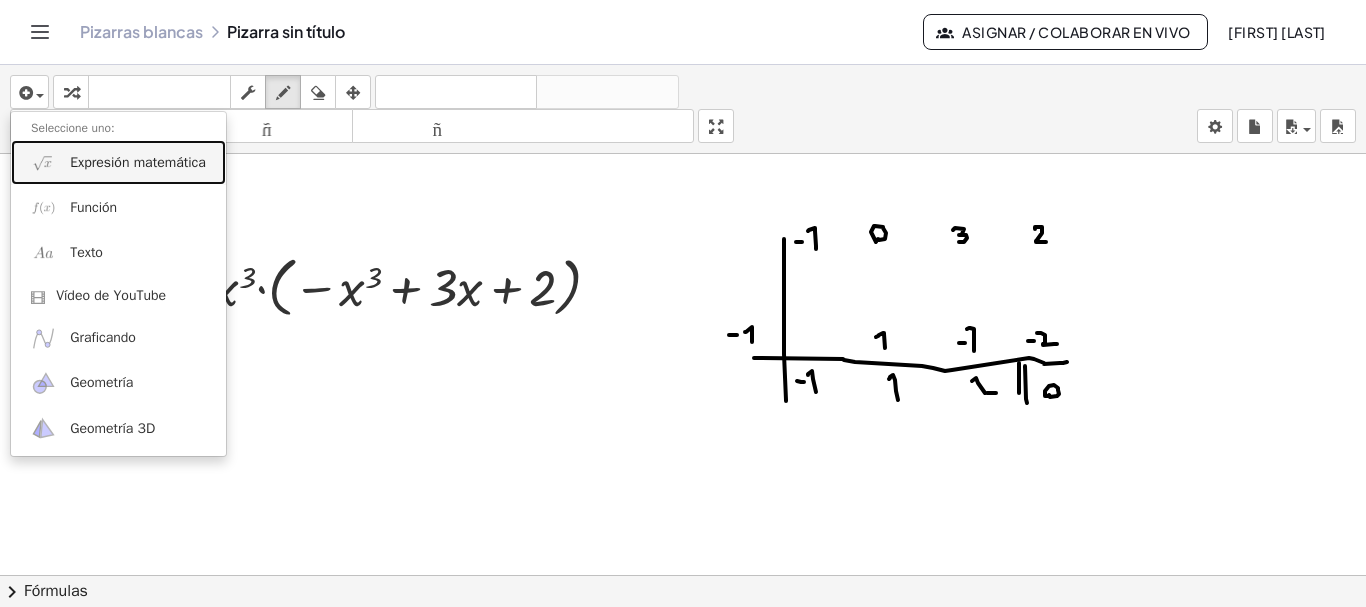 click on "Expresión matemática" at bounding box center (138, 162) 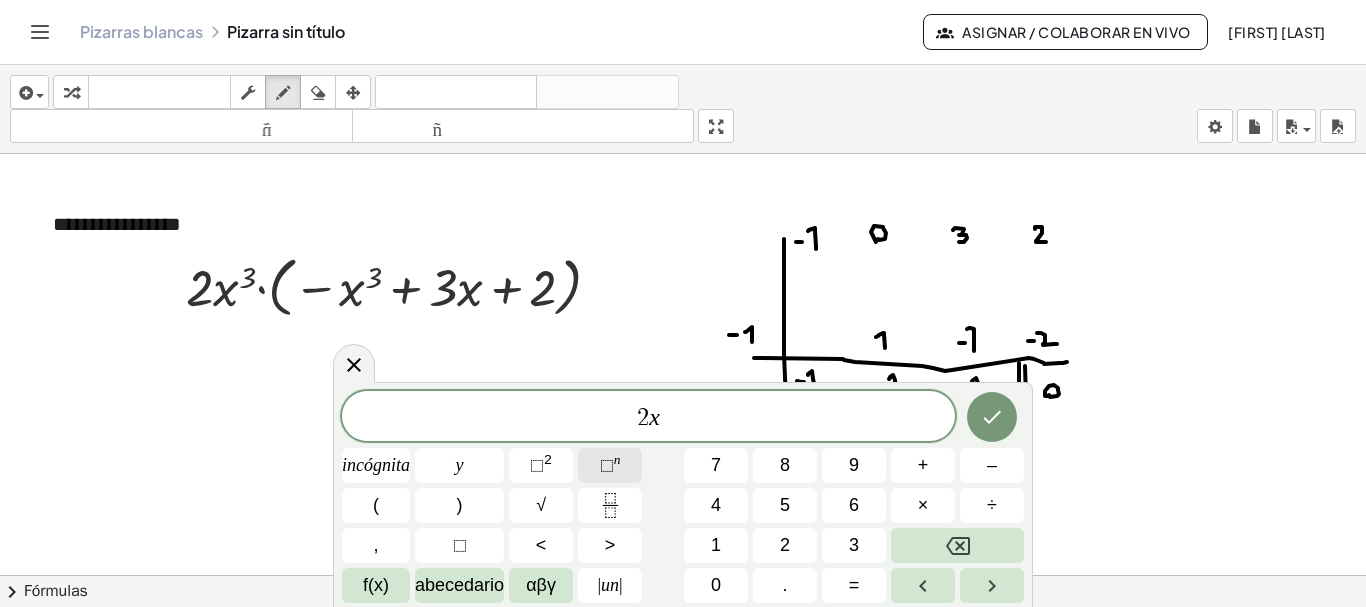 click on "⬚  n" 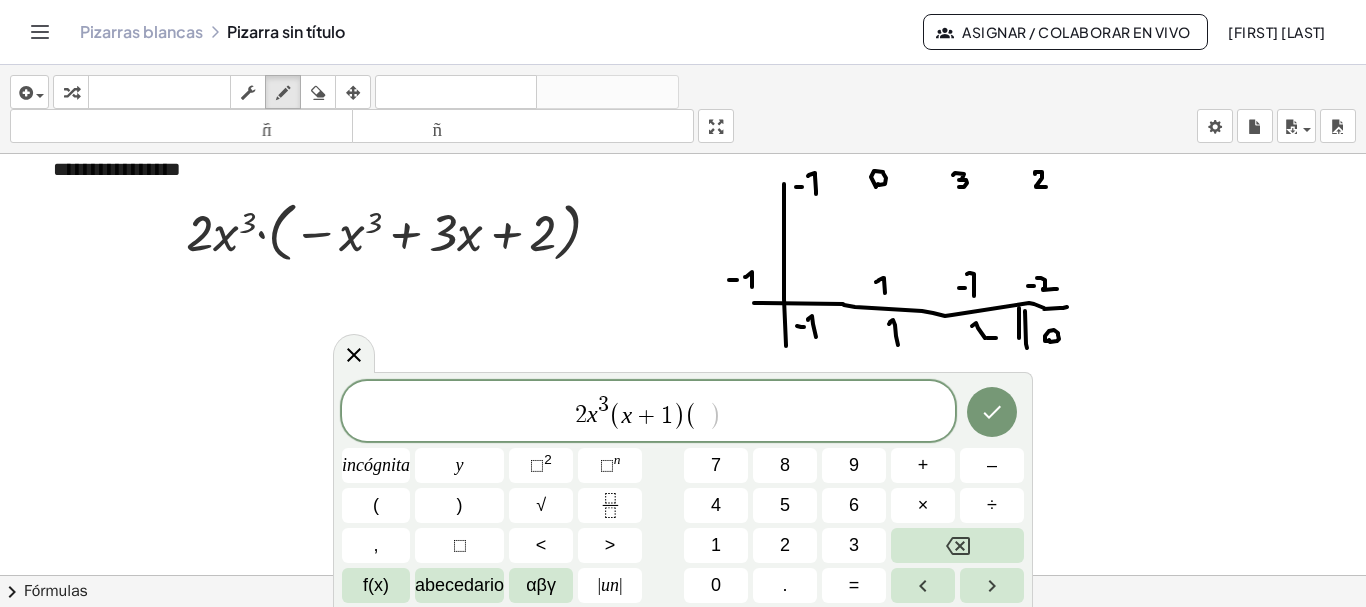 scroll, scrollTop: 3456, scrollLeft: 0, axis: vertical 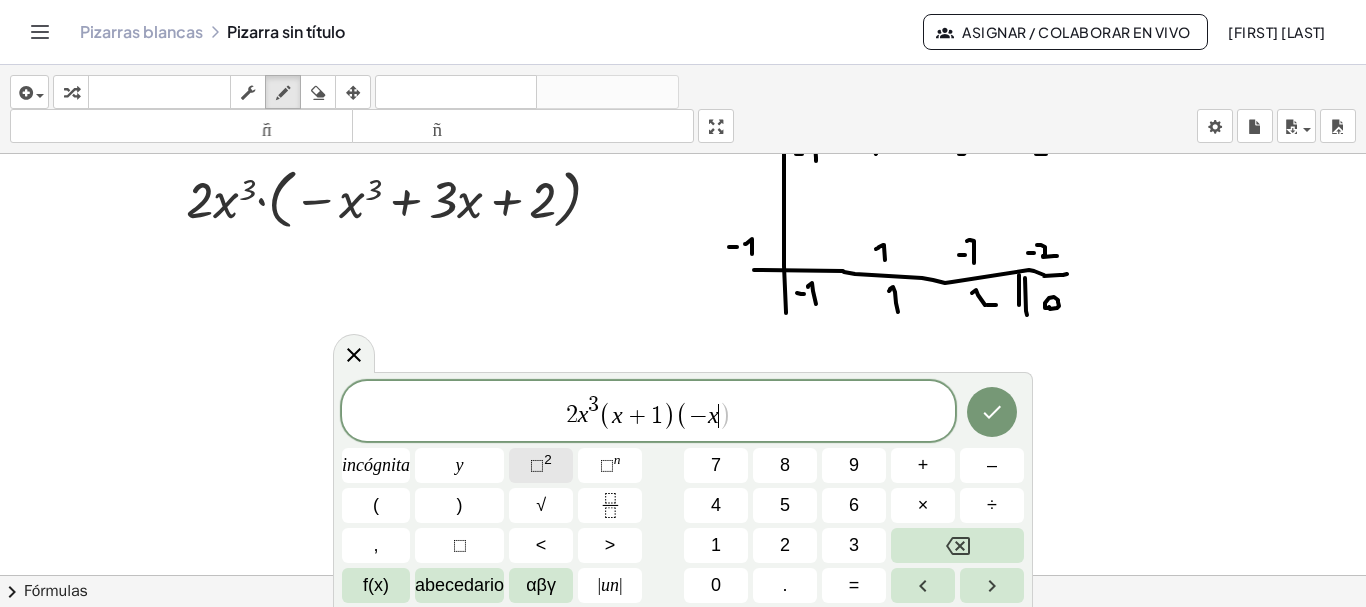 click on "⬚  2" at bounding box center (541, 465) 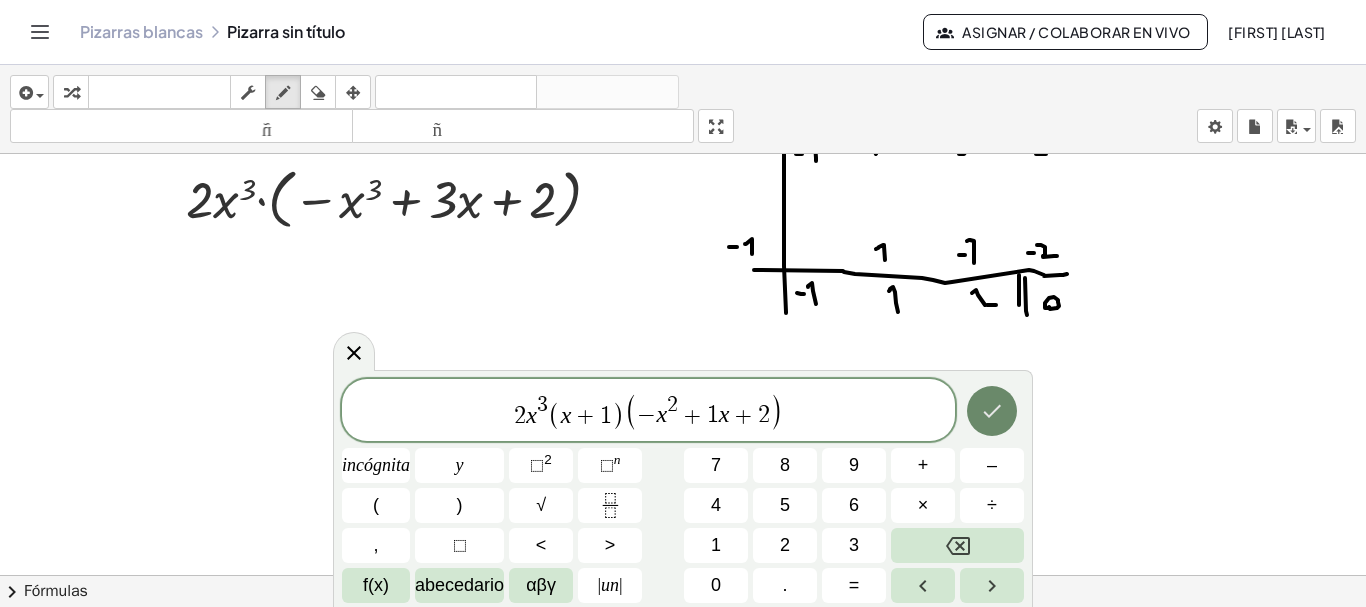 click at bounding box center (992, 411) 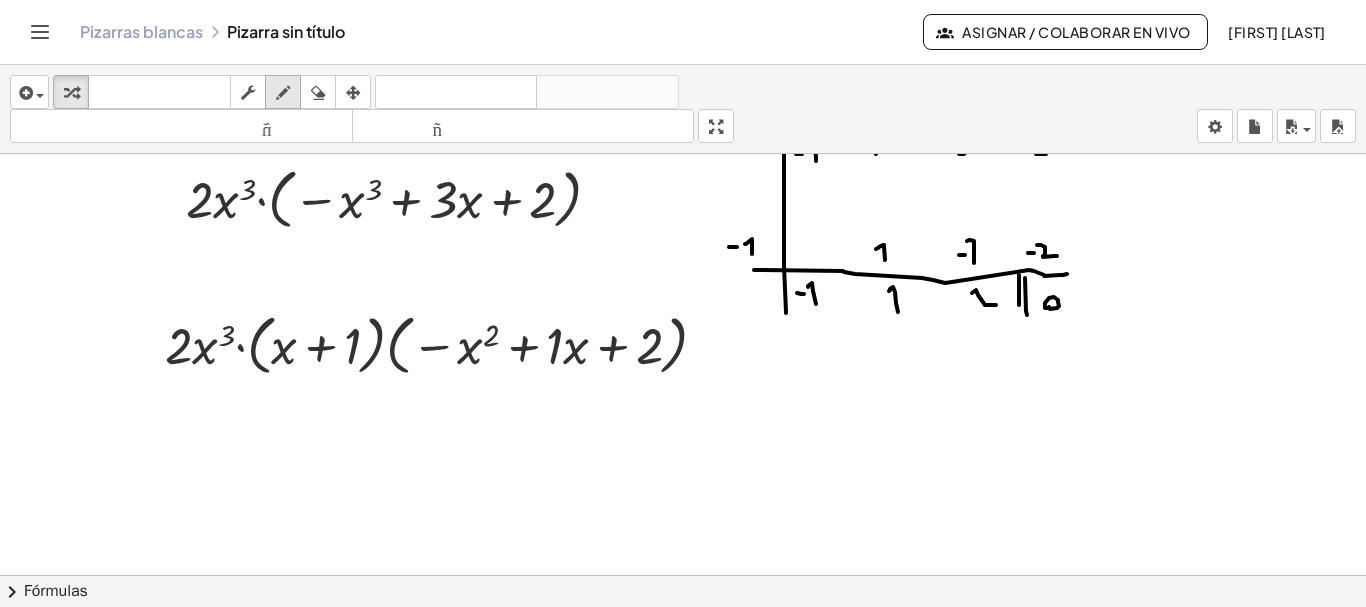 click at bounding box center [283, 93] 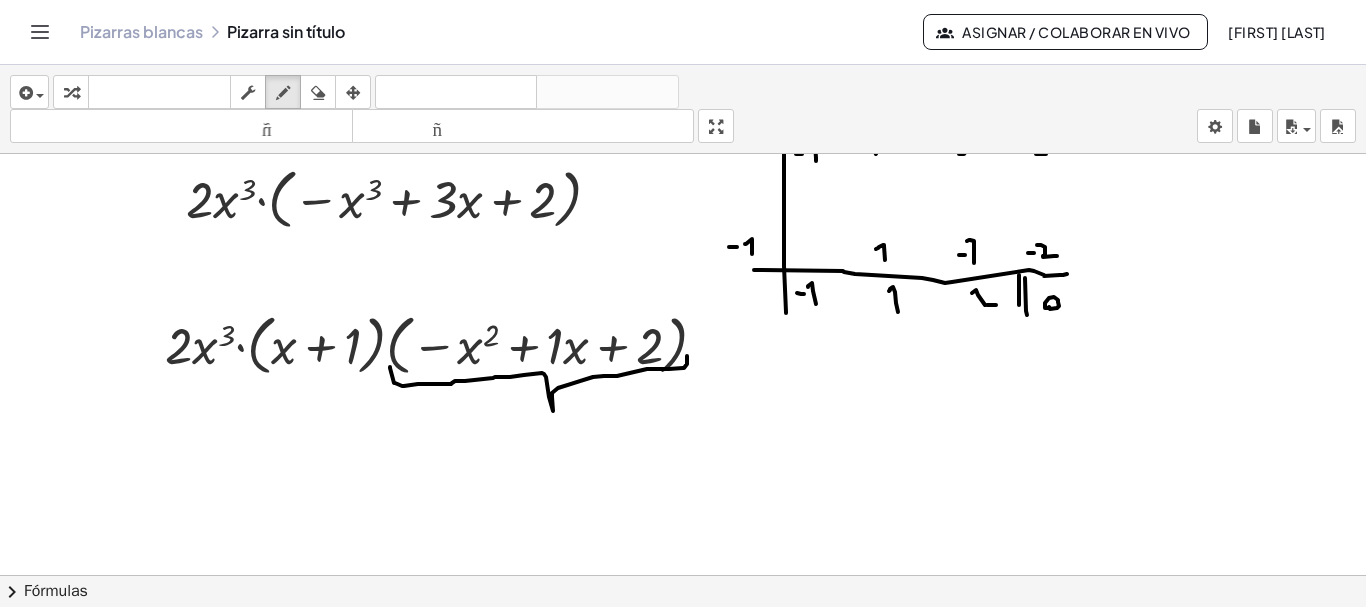 drag, startPoint x: 390, startPoint y: 368, endPoint x: 686, endPoint y: 351, distance: 296.48776 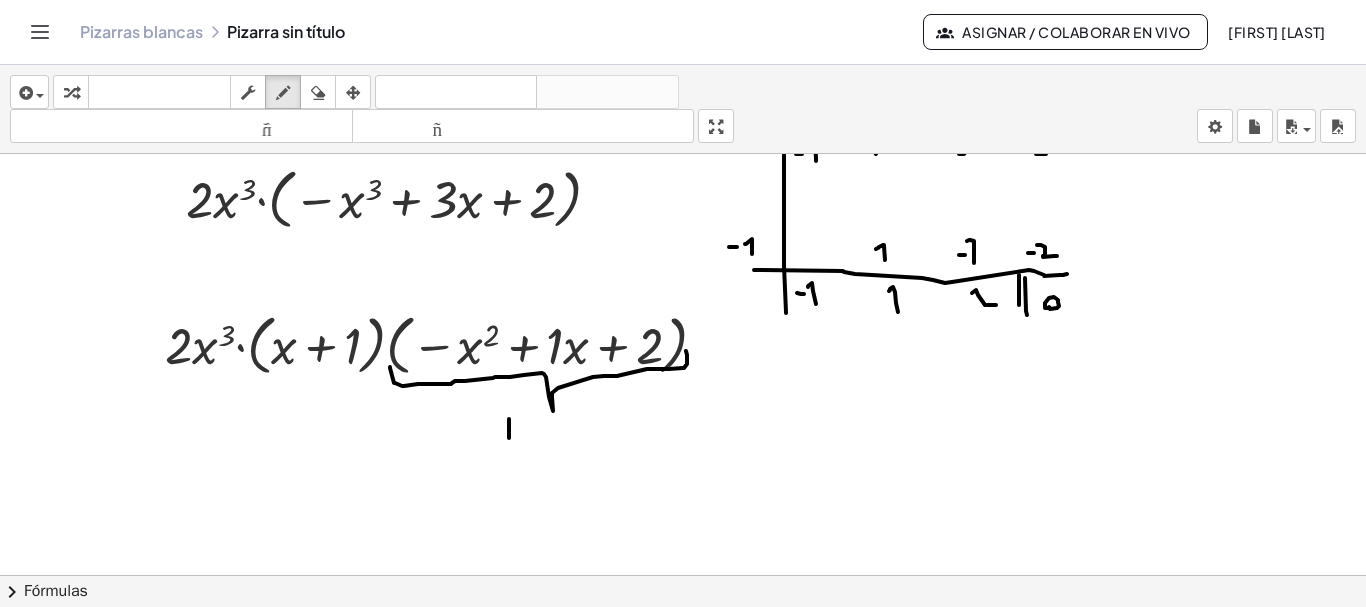 drag, startPoint x: 509, startPoint y: 419, endPoint x: 509, endPoint y: 439, distance: 20 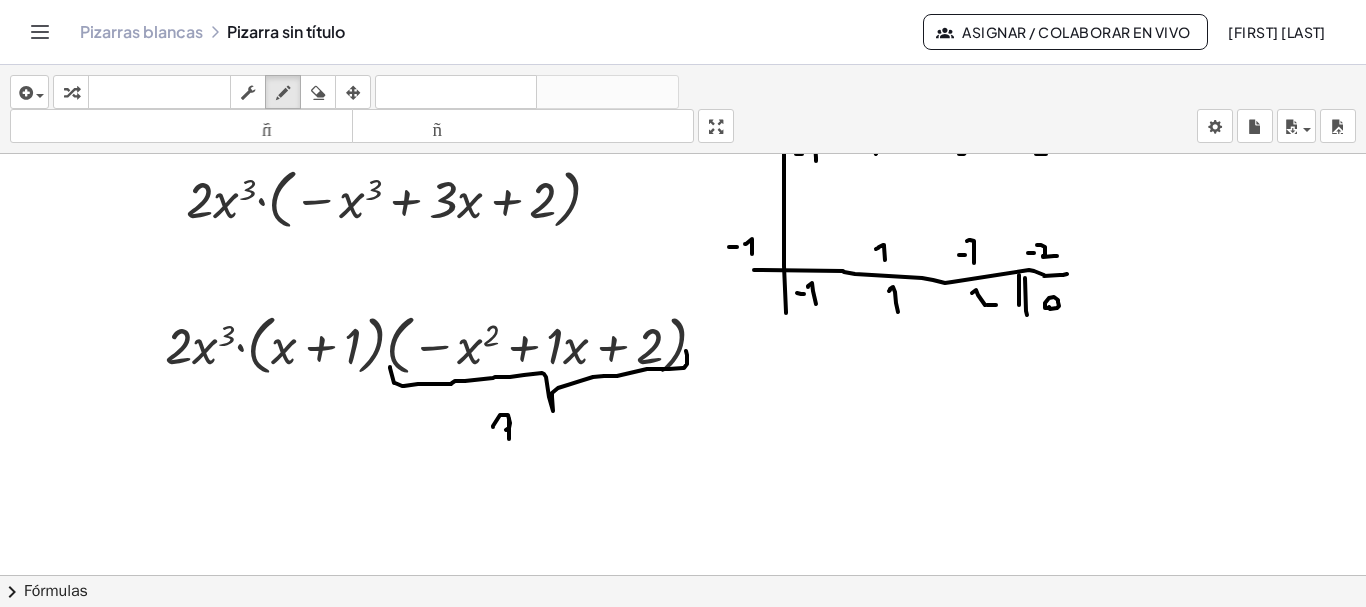 drag, startPoint x: 493, startPoint y: 427, endPoint x: 516, endPoint y: 437, distance: 25.079872 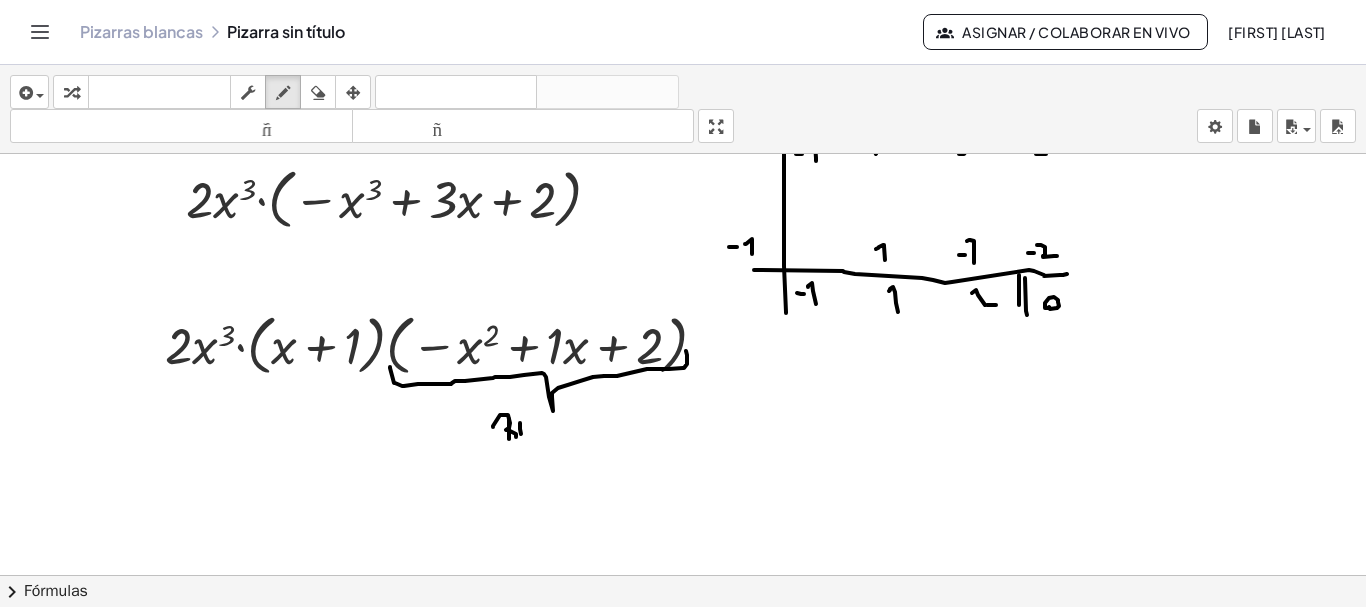 drag, startPoint x: 520, startPoint y: 423, endPoint x: 531, endPoint y: 434, distance: 15.556349 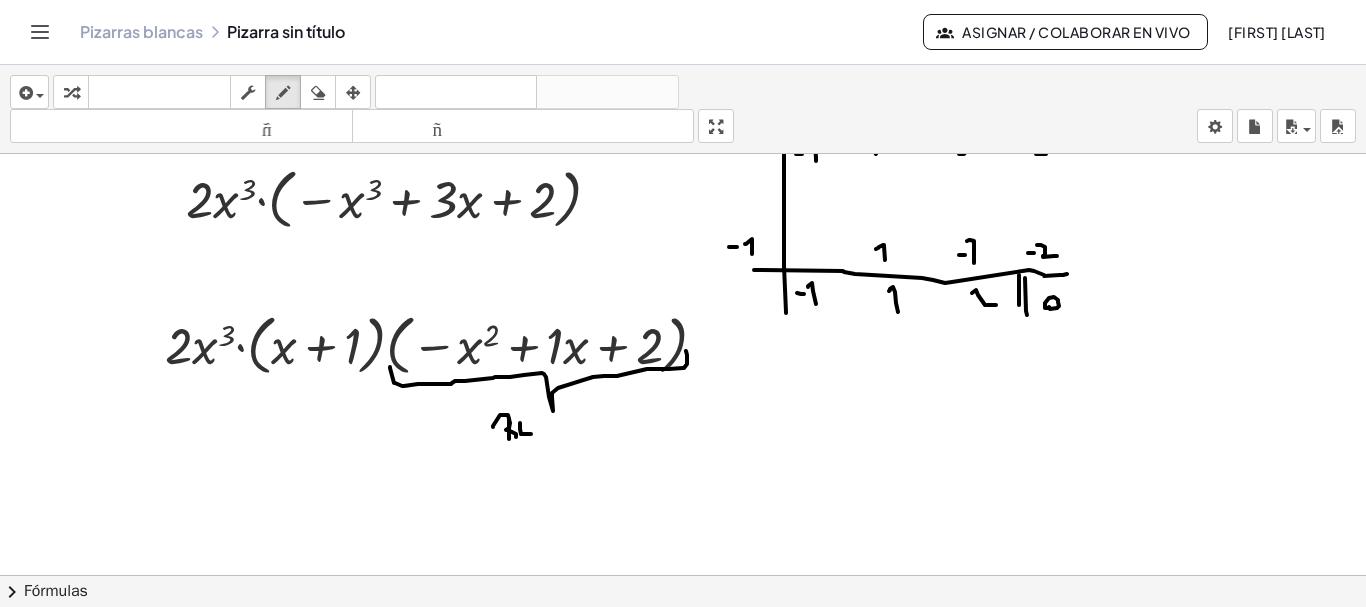 click at bounding box center [683, -1197] 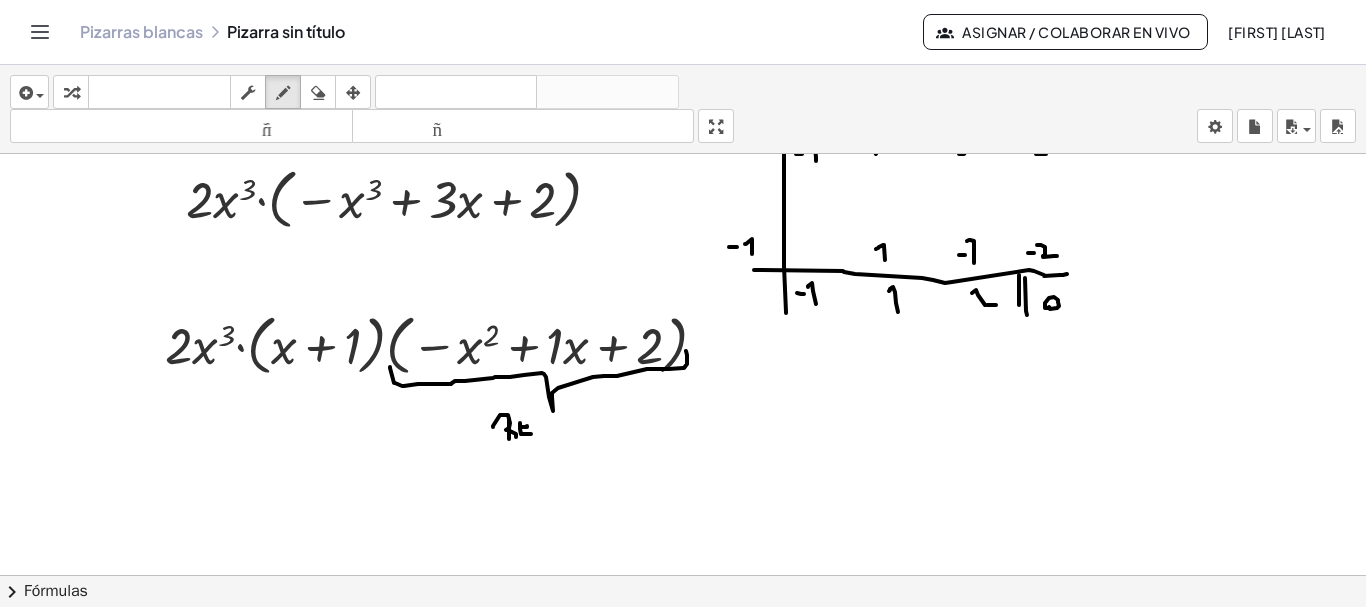 drag, startPoint x: 520, startPoint y: 421, endPoint x: 540, endPoint y: 427, distance: 20.880613 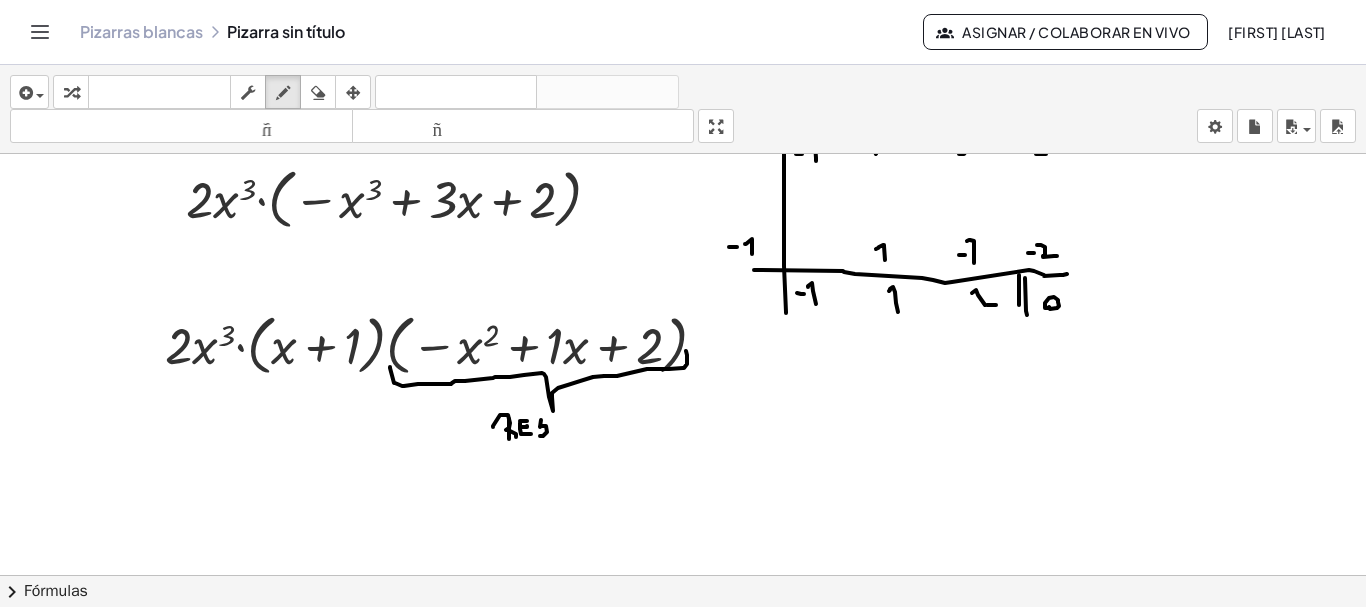 click at bounding box center [683, -1197] 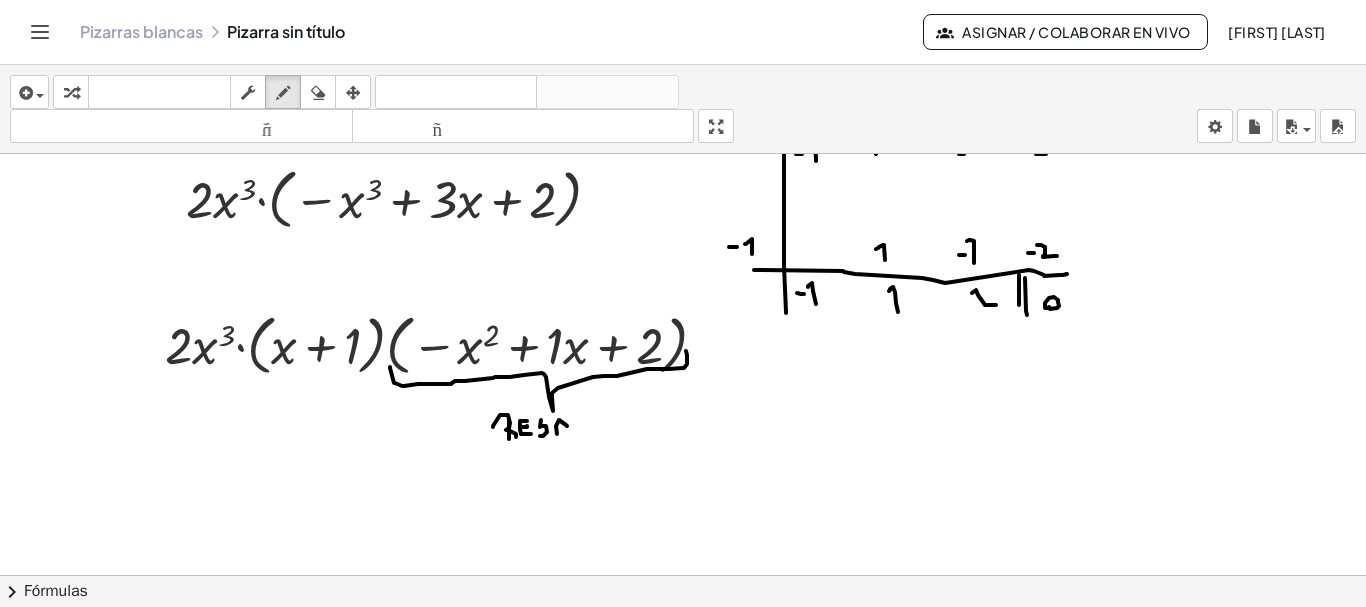click at bounding box center [683, -1197] 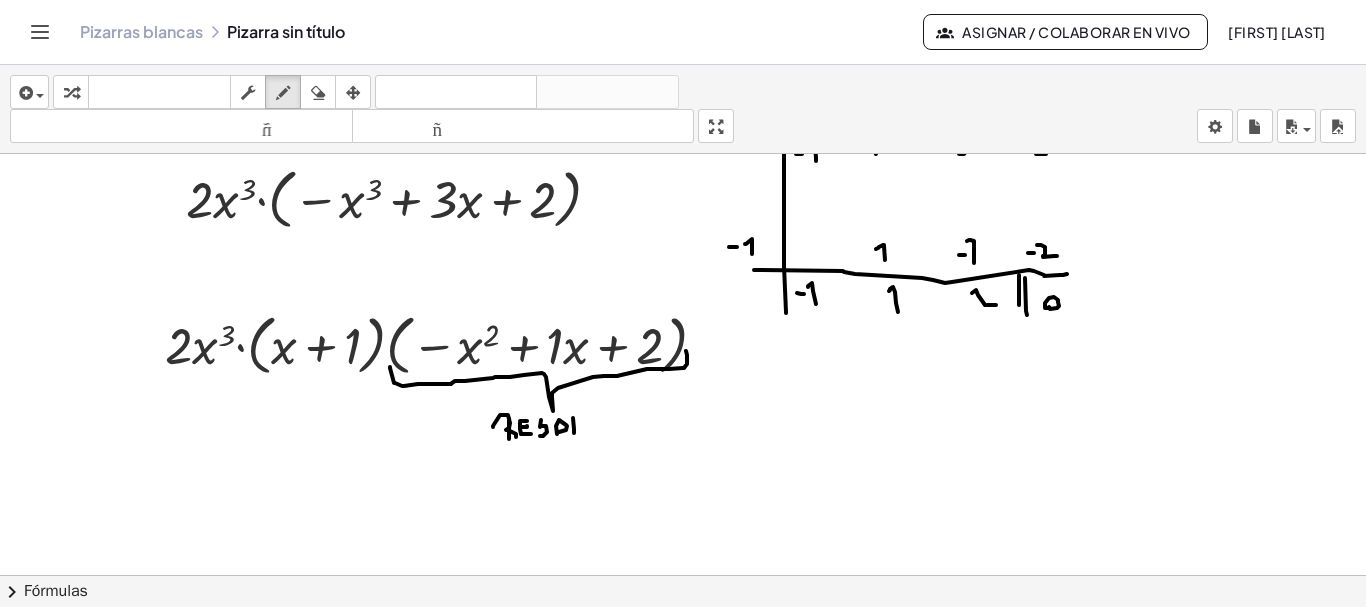 drag, startPoint x: 573, startPoint y: 418, endPoint x: 583, endPoint y: 433, distance: 18.027756 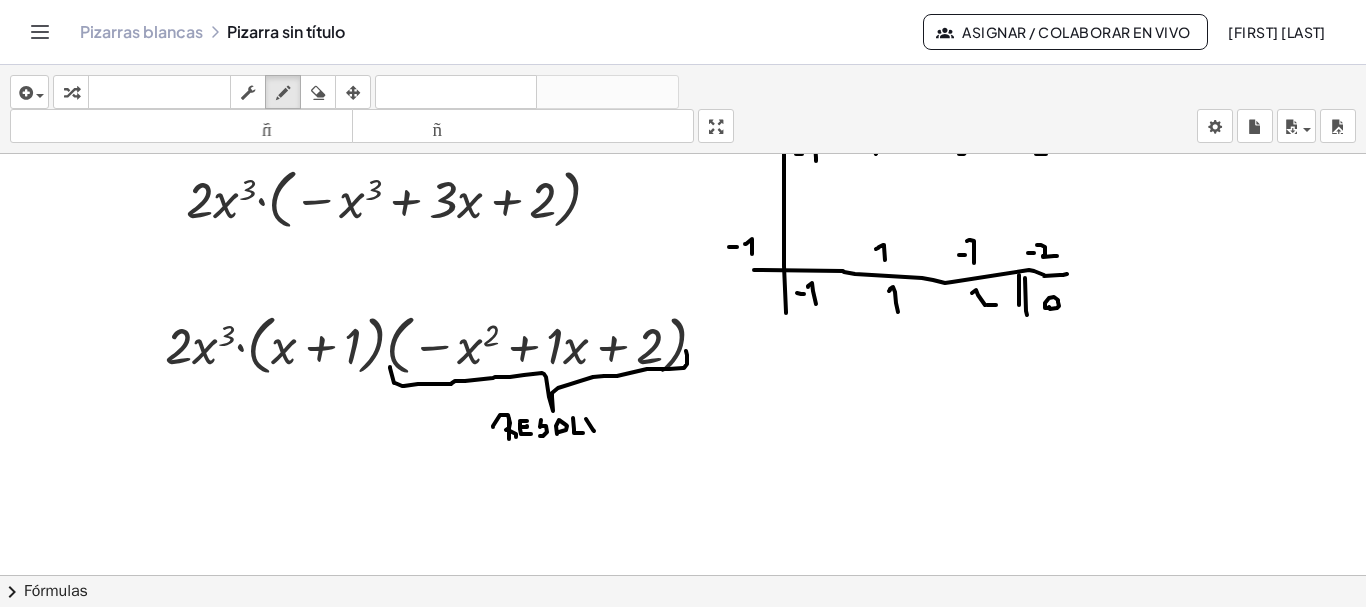 click at bounding box center [683, -1197] 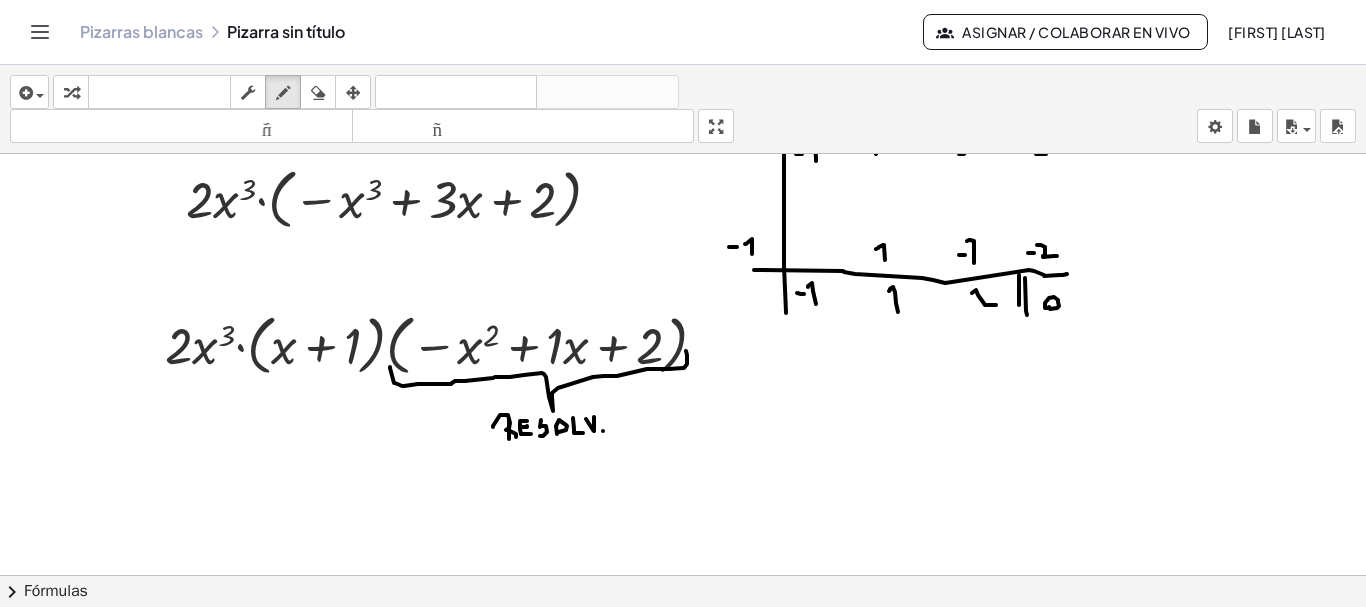 click at bounding box center [683, -1197] 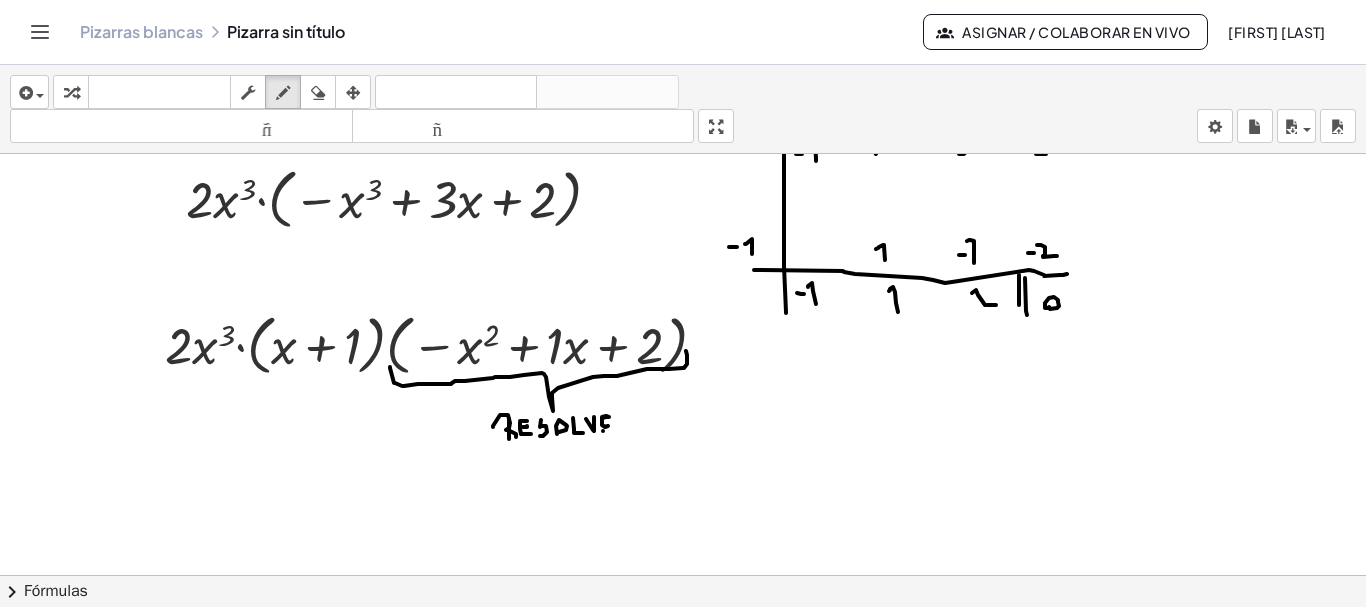click at bounding box center [683, -1197] 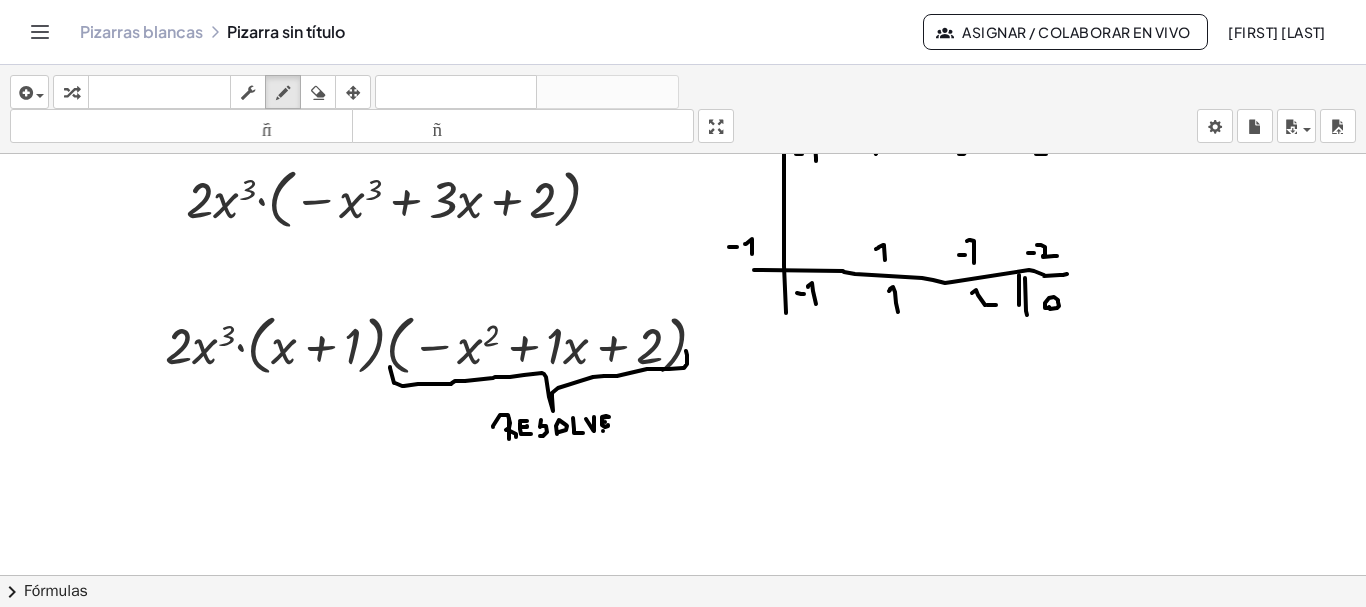 click at bounding box center (683, -1197) 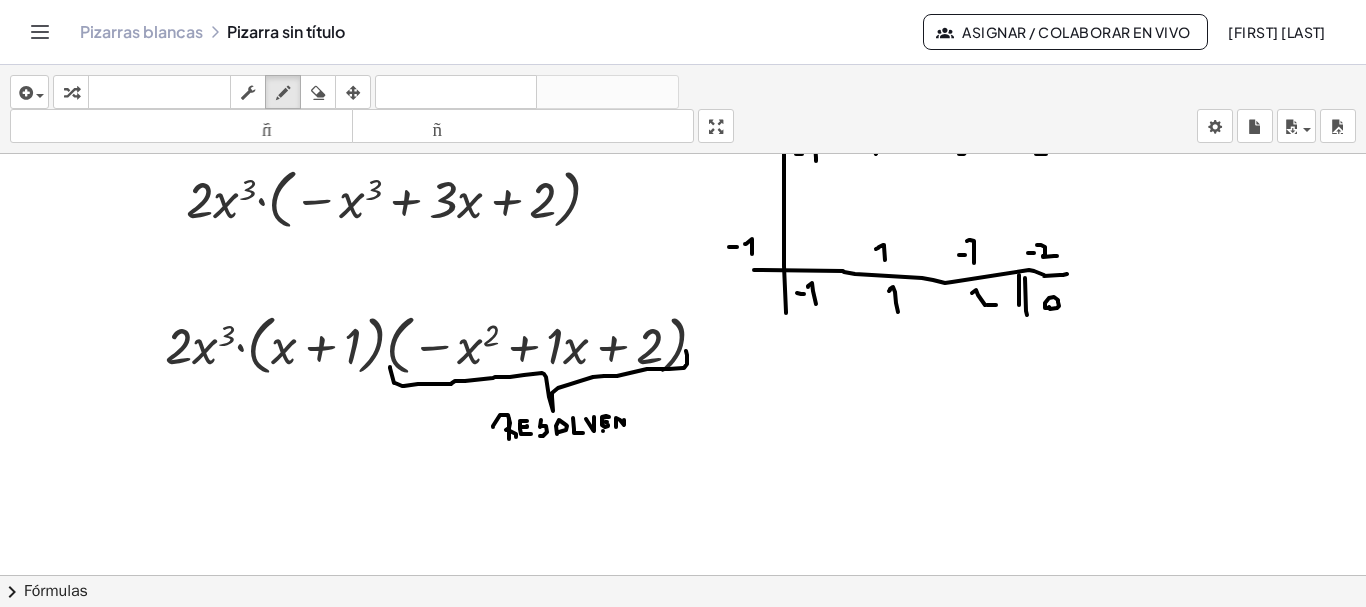 drag, startPoint x: 616, startPoint y: 427, endPoint x: 624, endPoint y: 413, distance: 16.124516 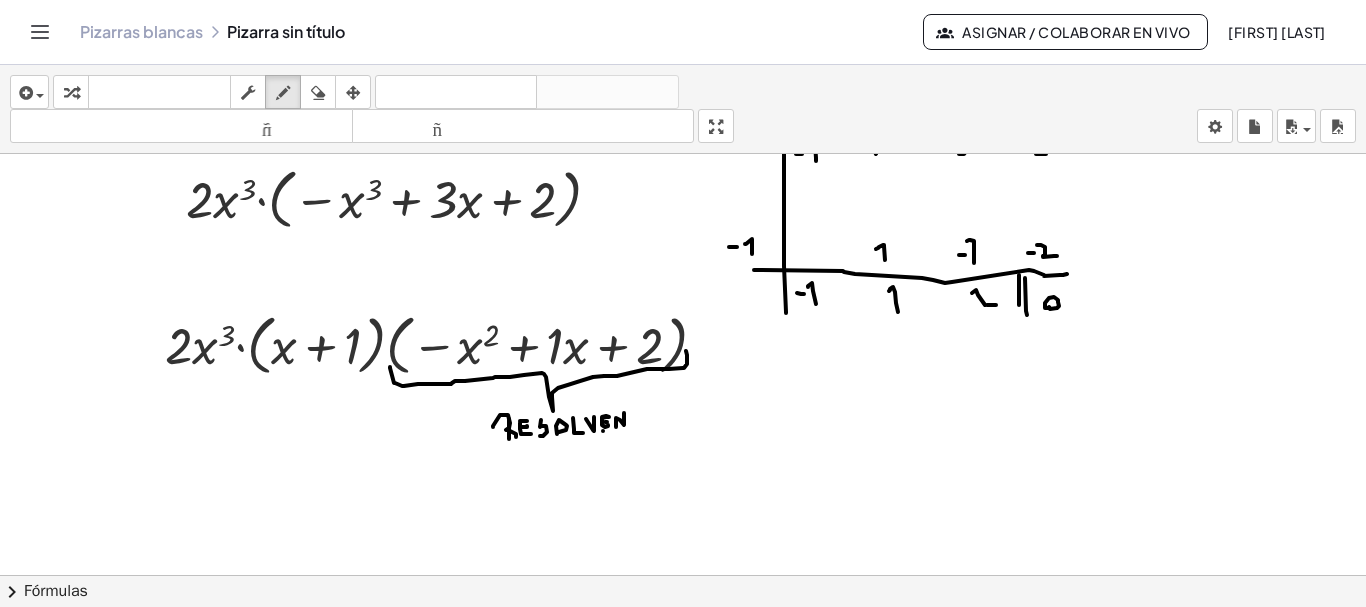 click at bounding box center [683, -1197] 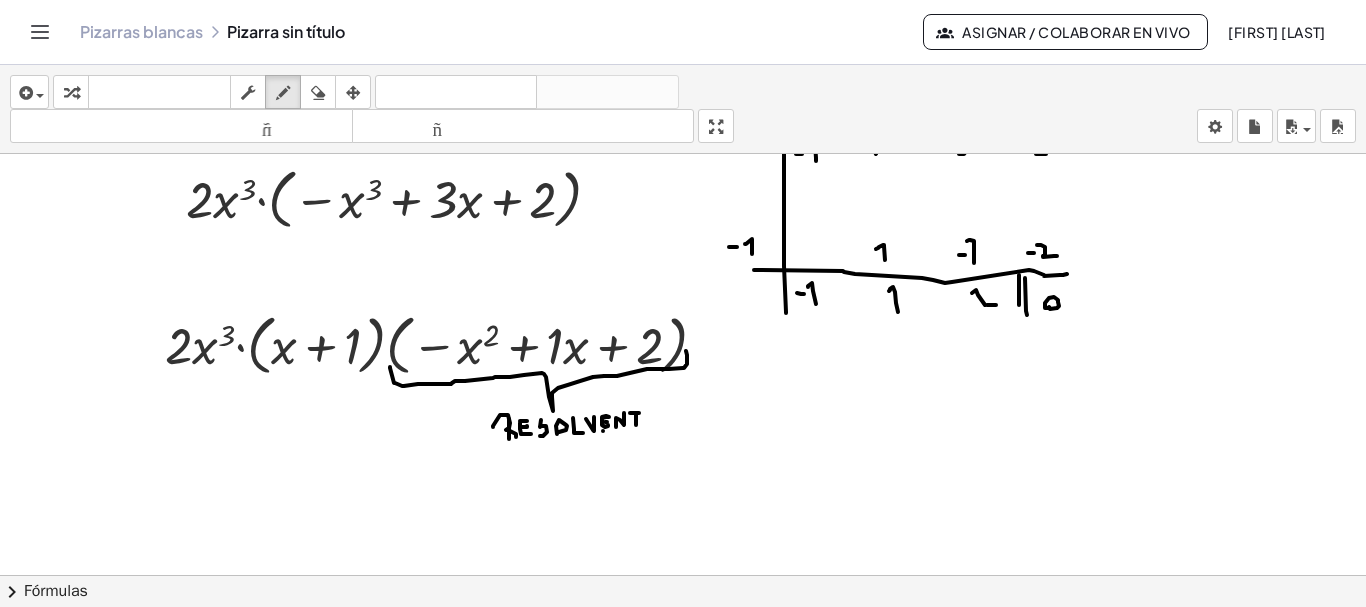 drag, startPoint x: 636, startPoint y: 414, endPoint x: 636, endPoint y: 427, distance: 13 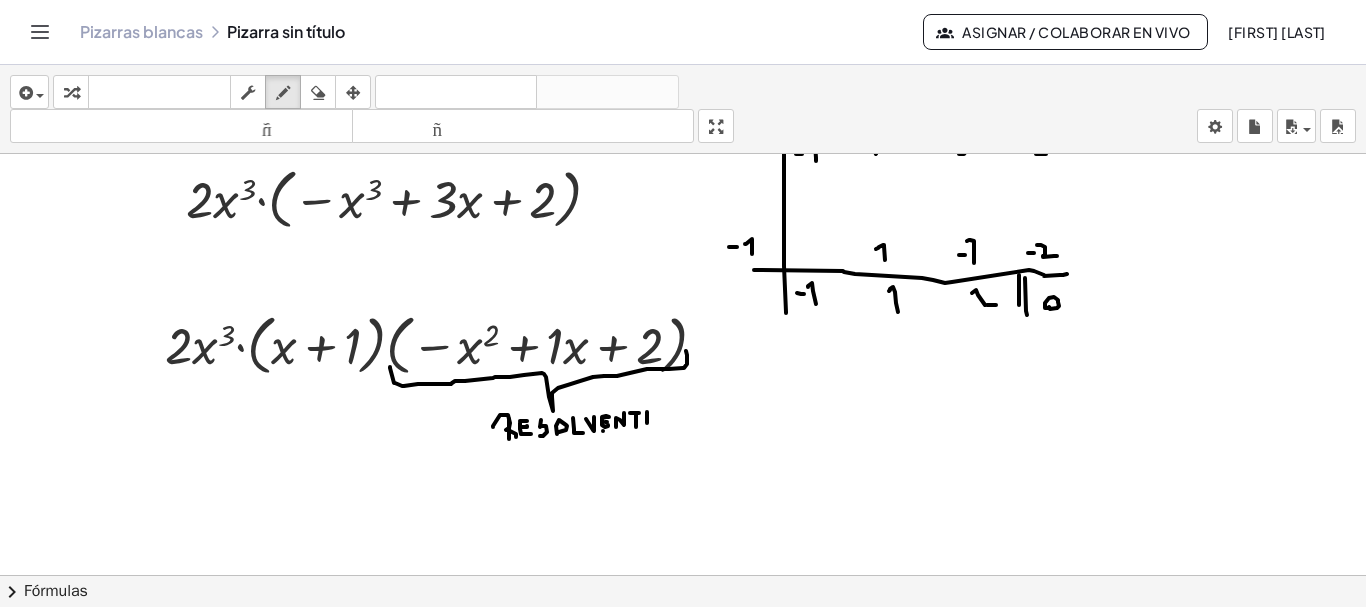 drag, startPoint x: 647, startPoint y: 412, endPoint x: 653, endPoint y: 424, distance: 13.416408 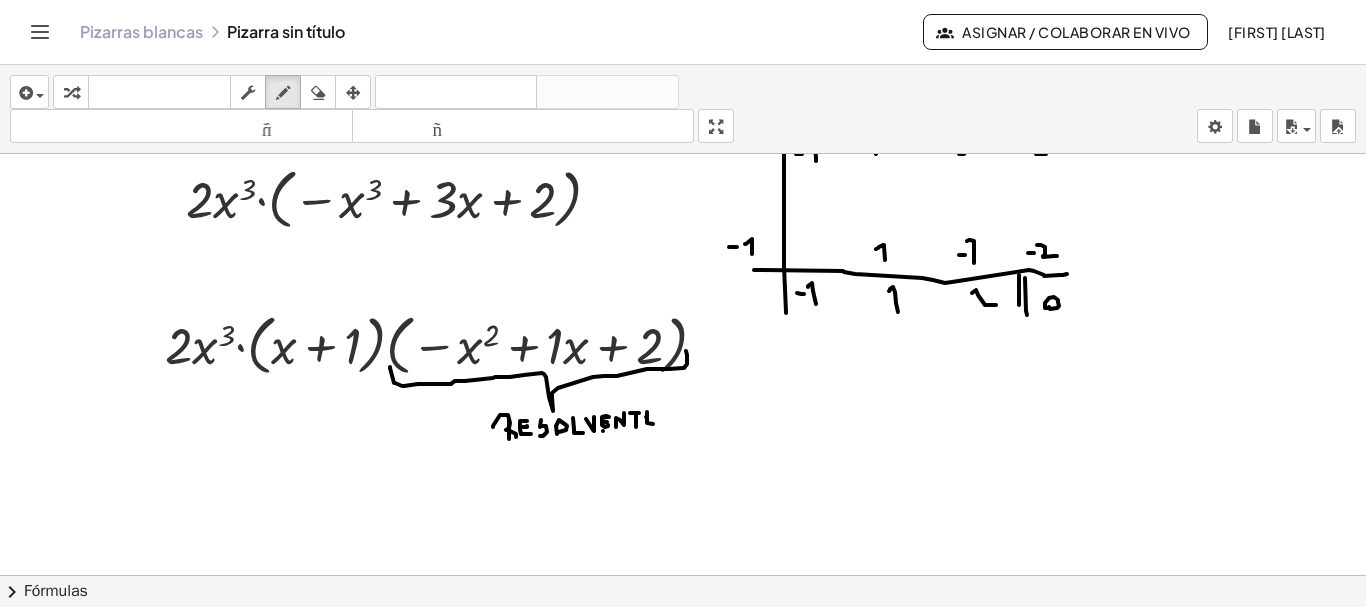 click at bounding box center (683, -1197) 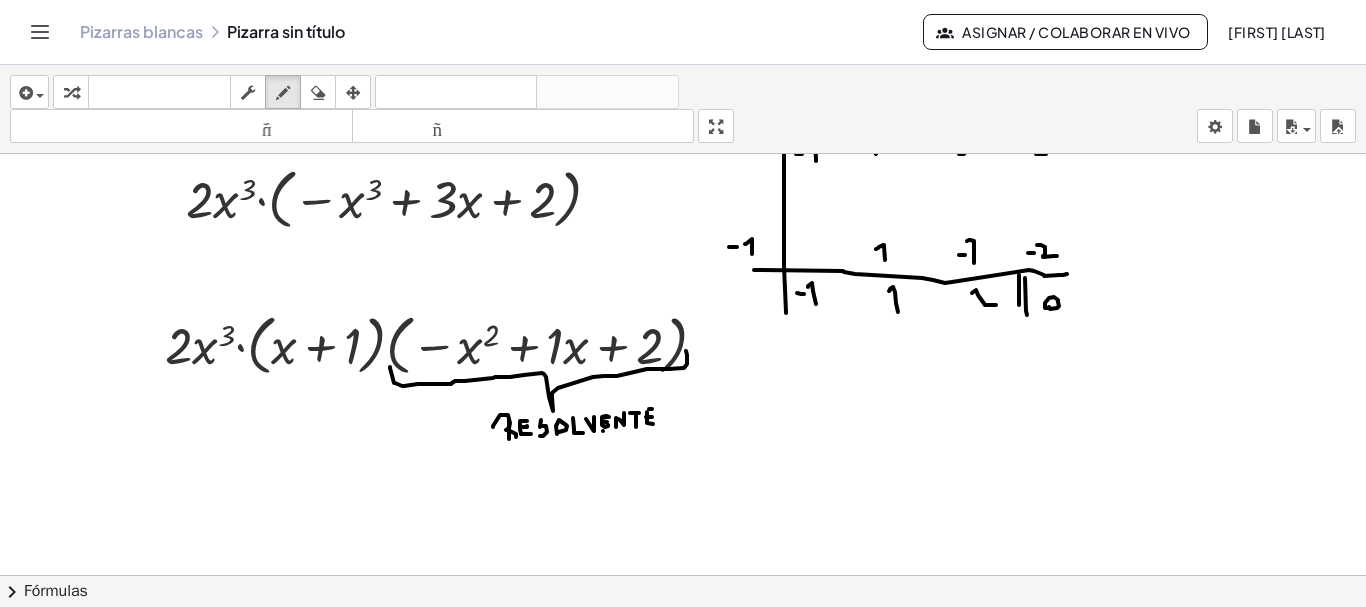 click at bounding box center [683, -1197] 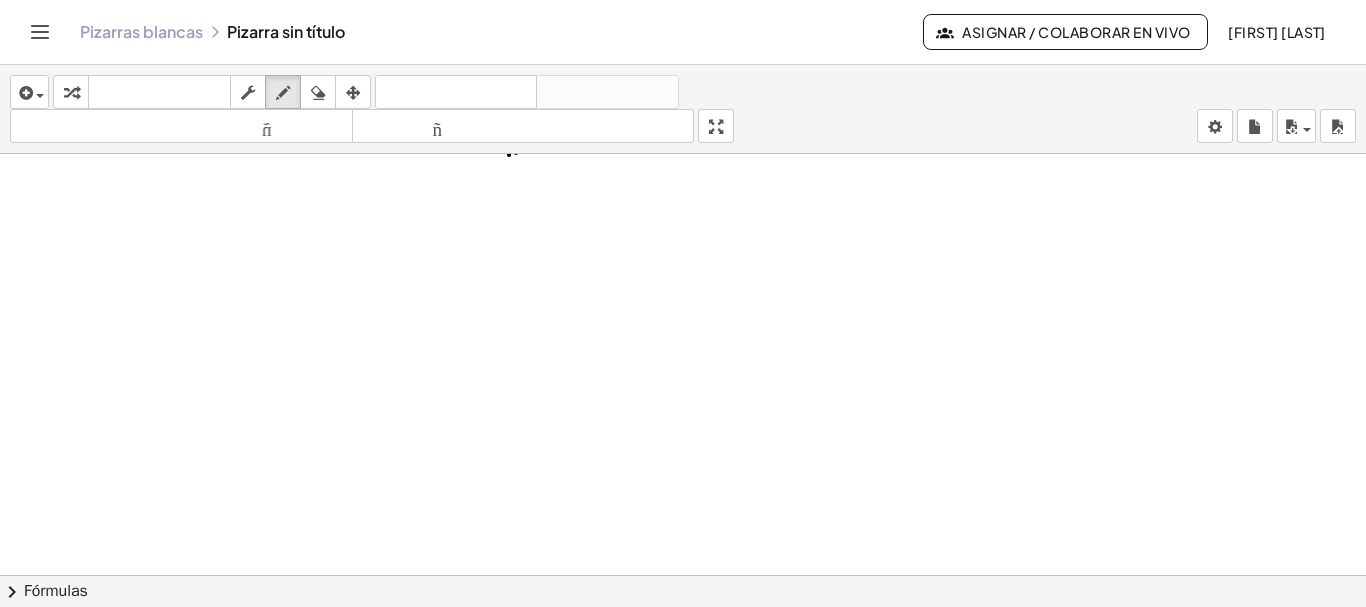 scroll, scrollTop: 3762, scrollLeft: 0, axis: vertical 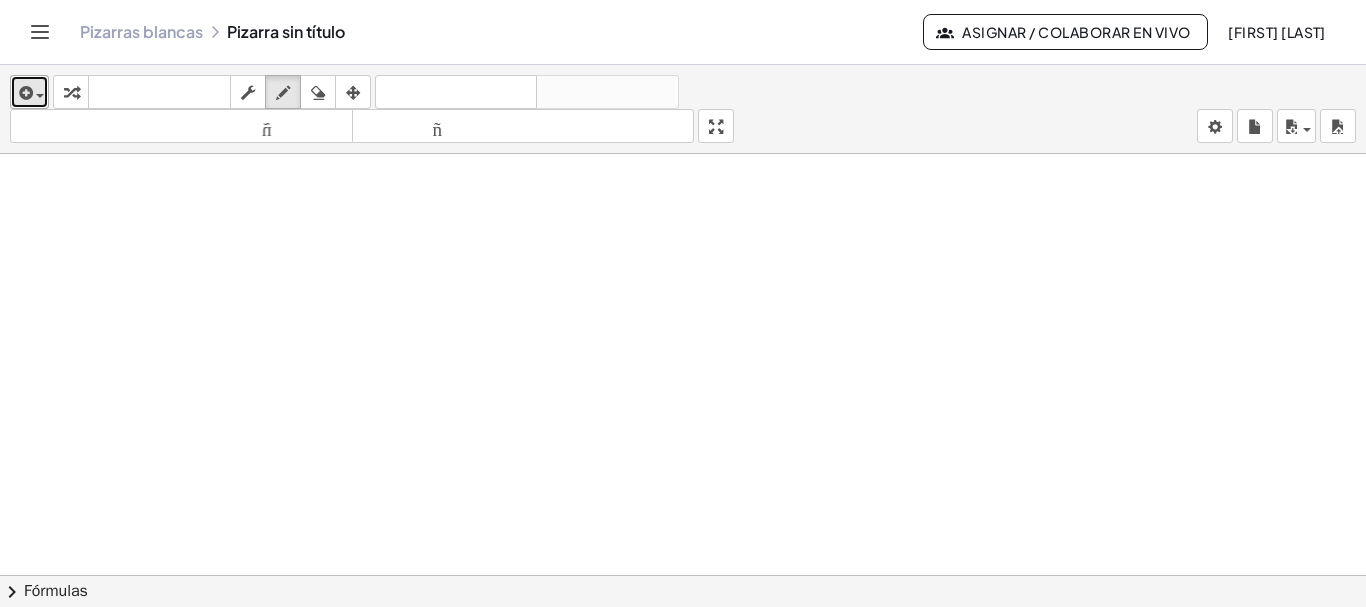 click at bounding box center [29, 92] 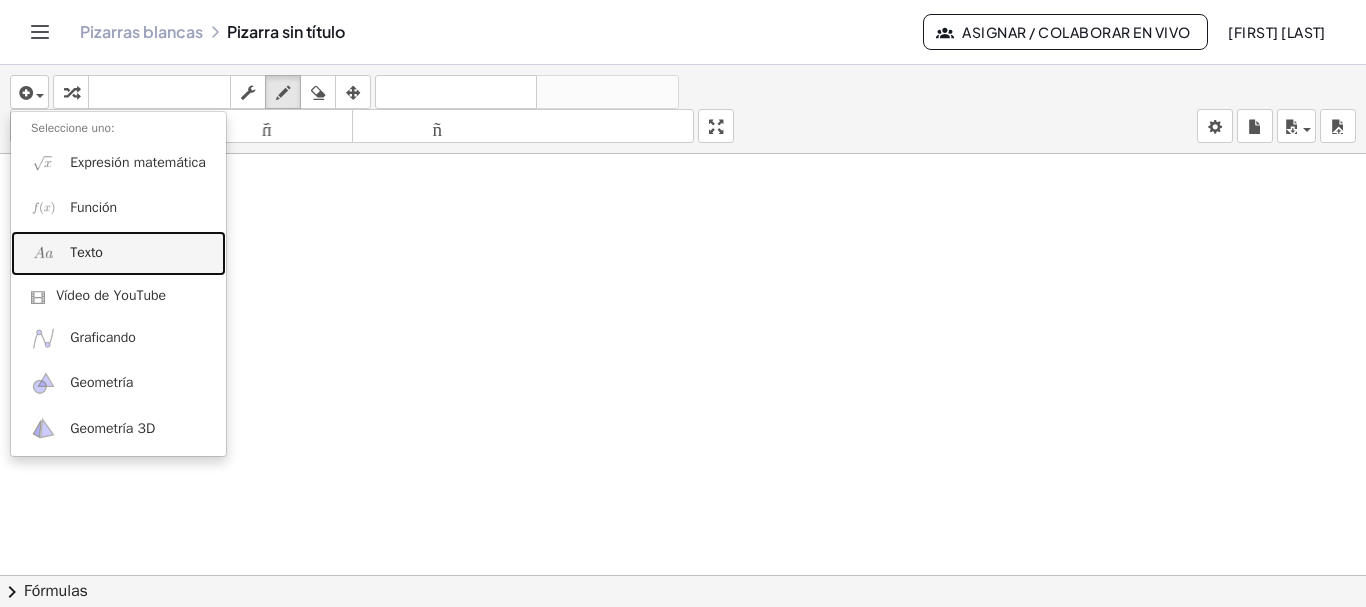 click on "Texto" at bounding box center (86, 252) 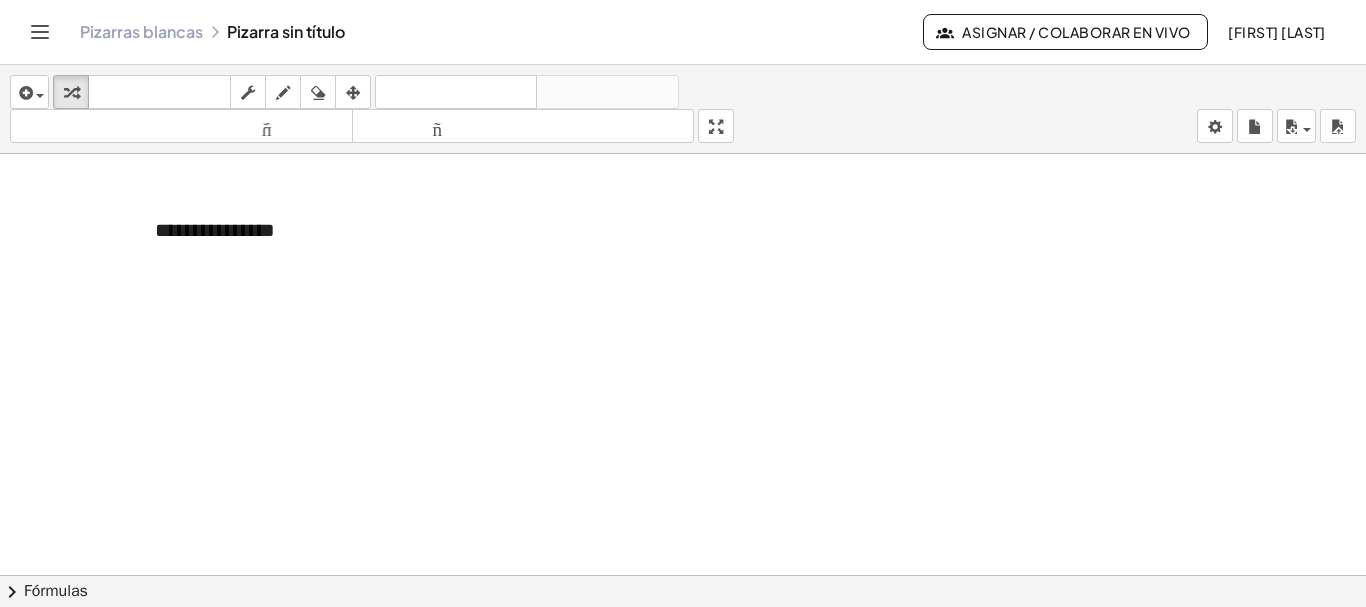 type 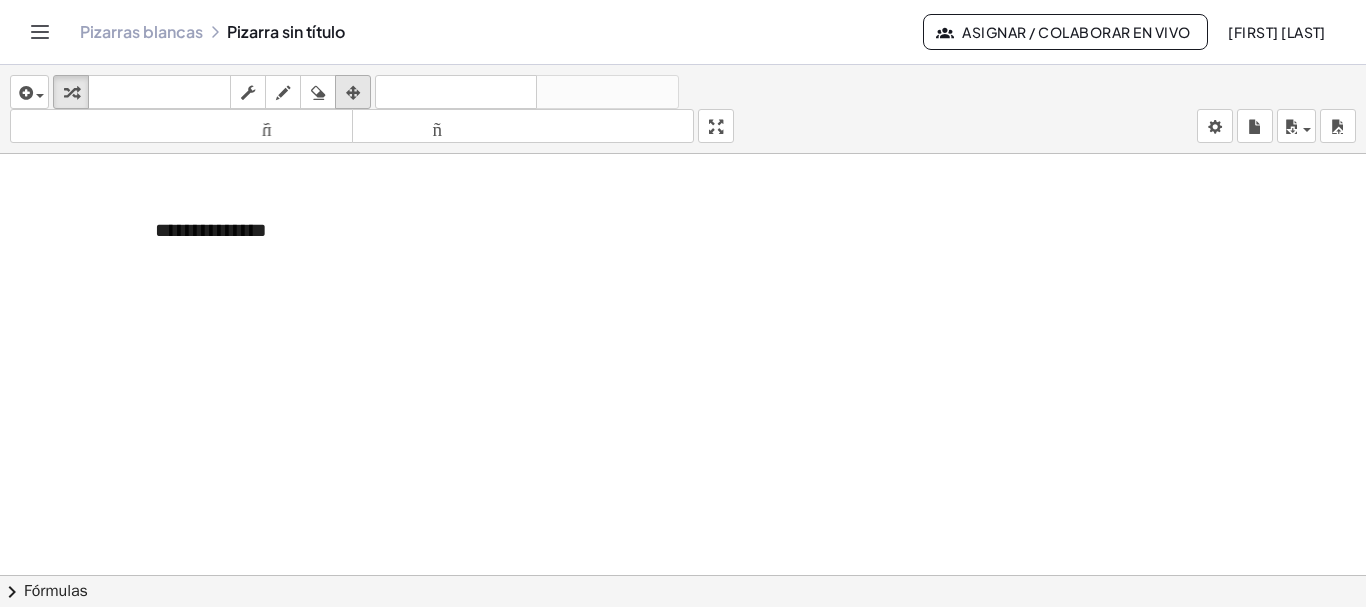 click at bounding box center [353, 93] 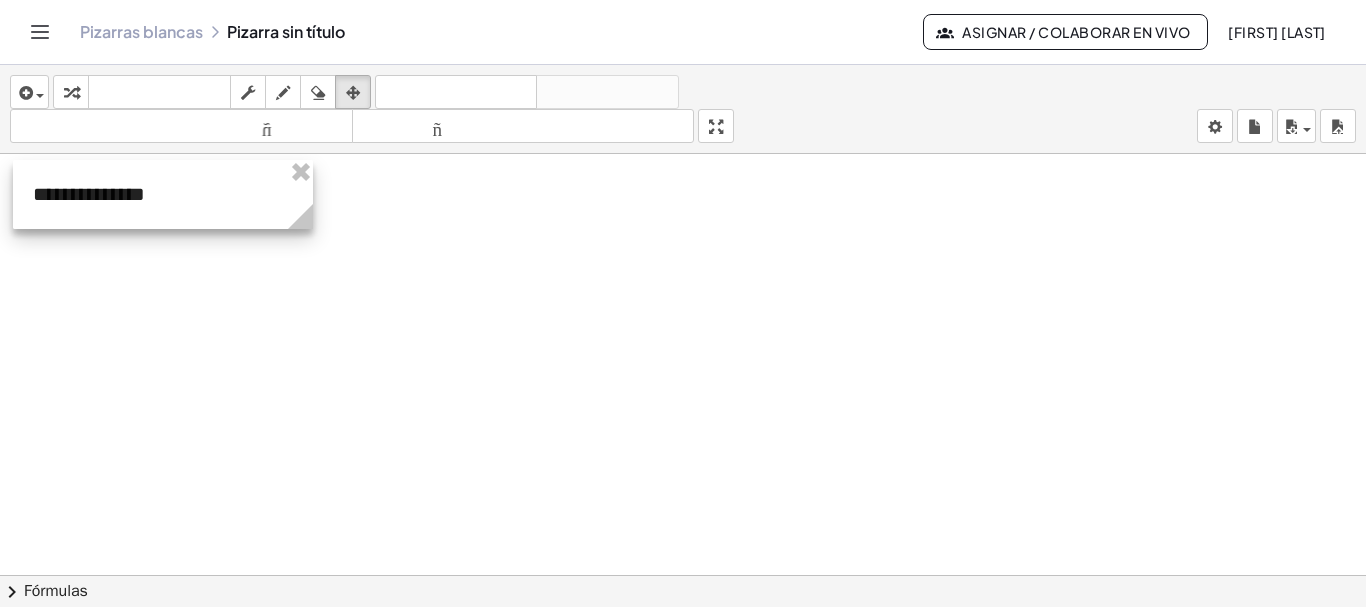 drag, startPoint x: 304, startPoint y: 220, endPoint x: 187, endPoint y: 183, distance: 122.711044 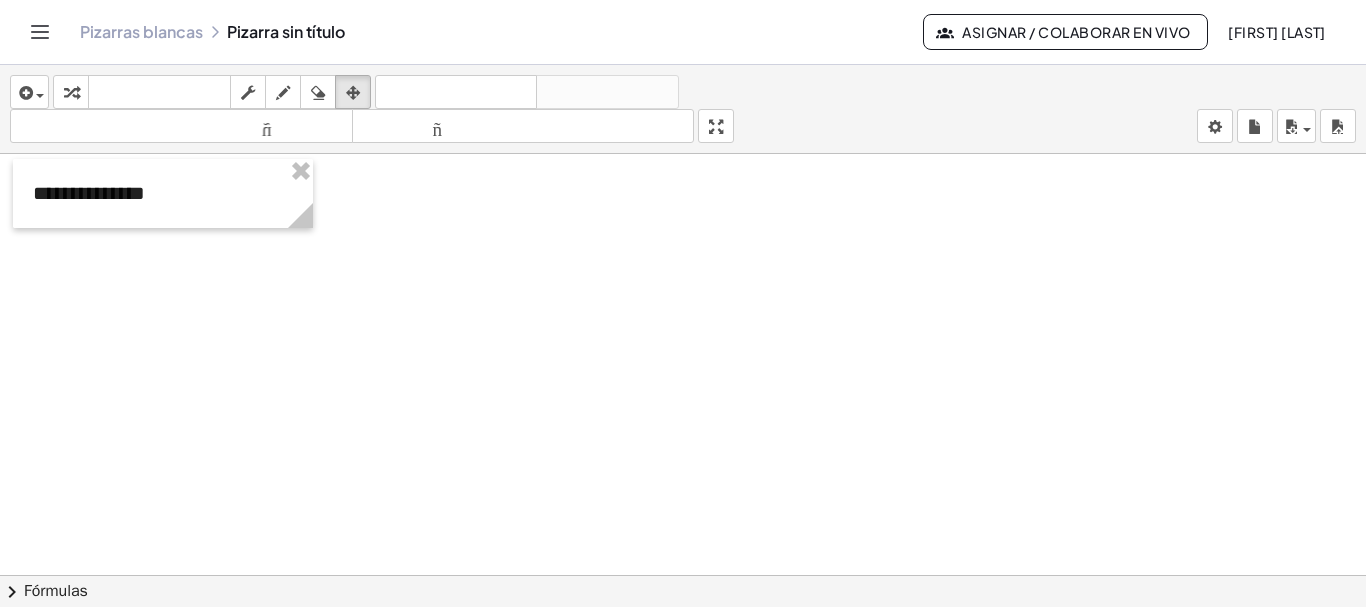 click on "insertar Seleccione uno: Expresión matemática Función Texto Vídeo de YouTube Graficando Geometría Geometría 3D transformar teclado teclado fregar dibujar borrar arreglar deshacer deshacer rehacer rehacer tamaño_del_formato menor tamaño_del_formato más grande pantalla completa carga   ahorrar nuevo ajustes" at bounding box center [683, 109] 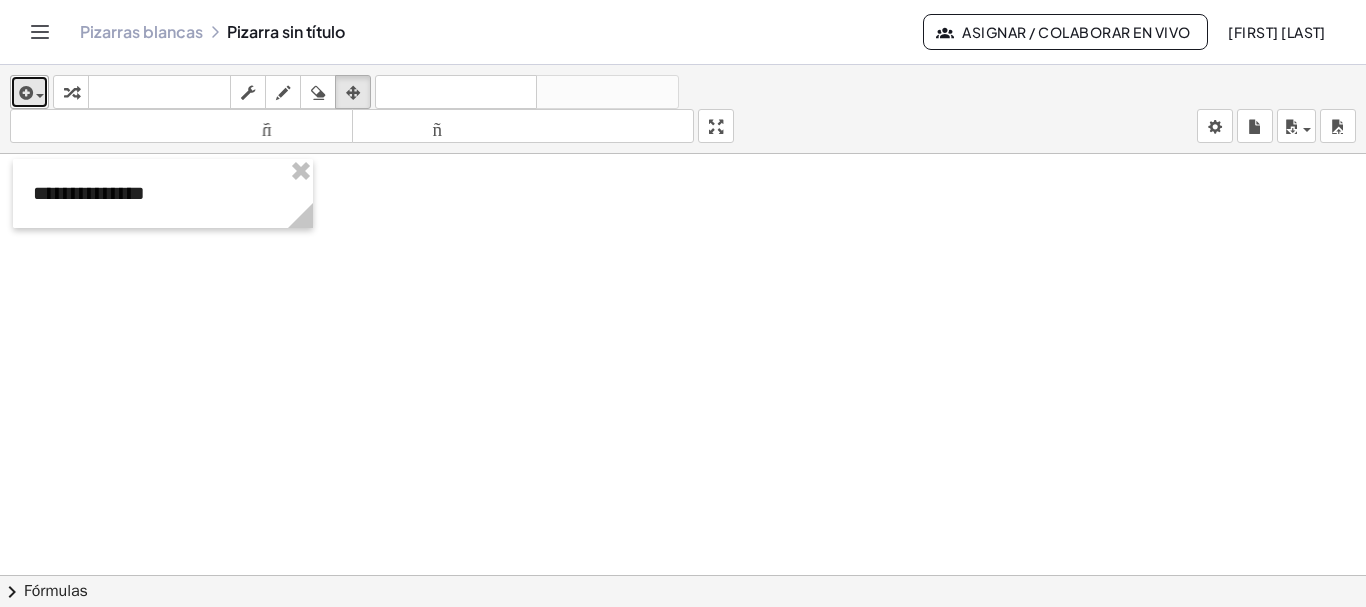 click at bounding box center [29, 92] 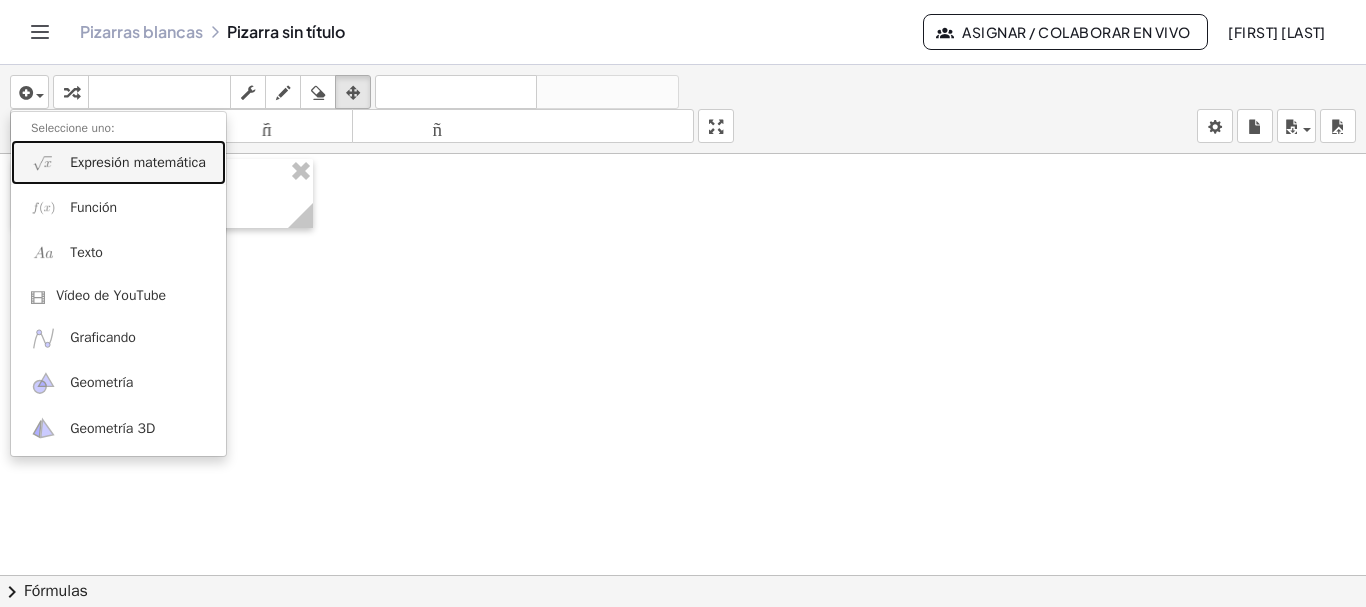 click on "Expresión matemática" at bounding box center (118, 162) 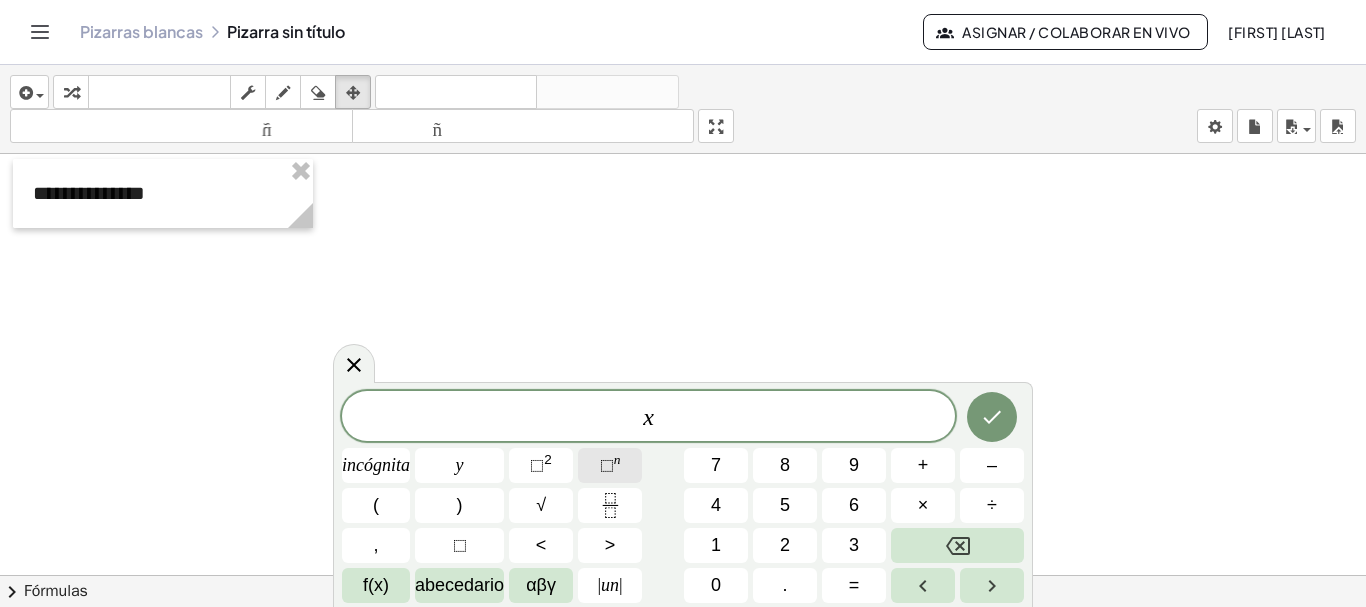 click on "⬚" at bounding box center [607, 465] 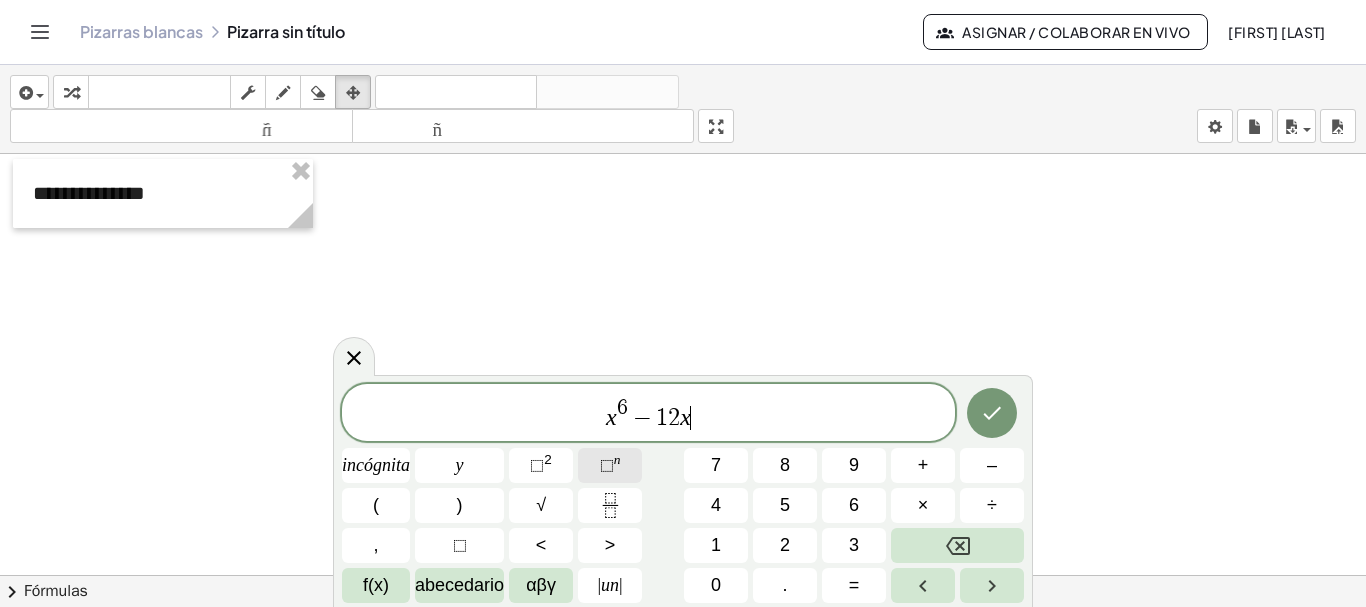 click on "⬚" at bounding box center (607, 465) 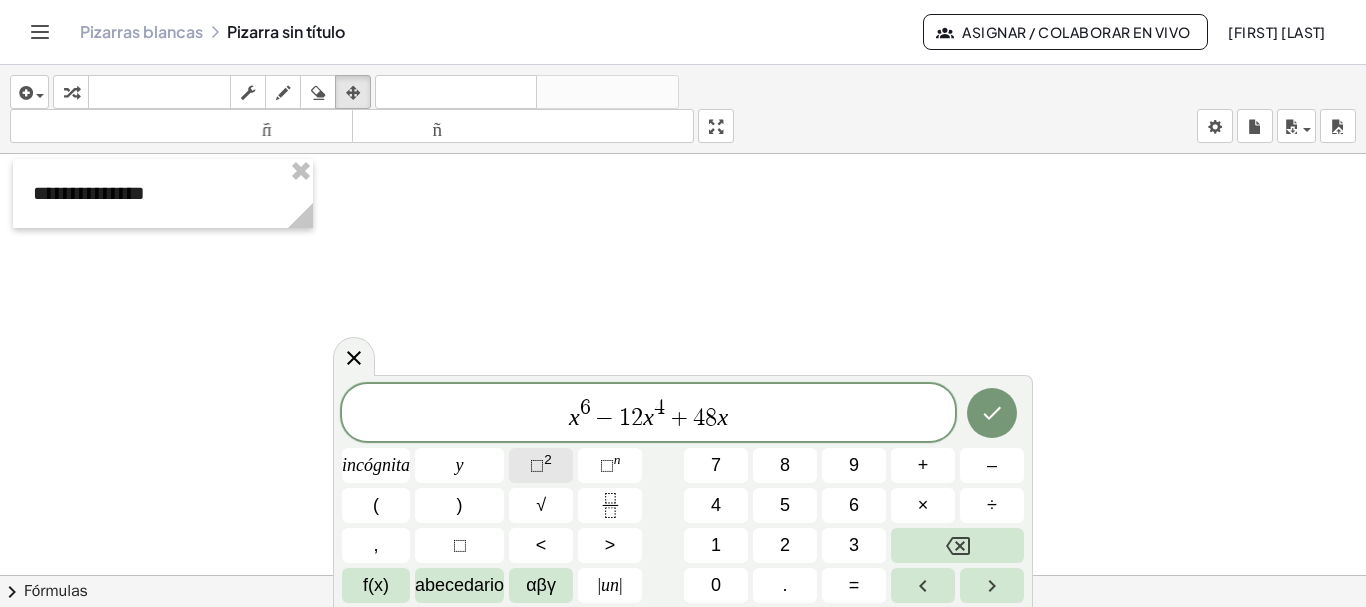 click on "⬚" at bounding box center (537, 465) 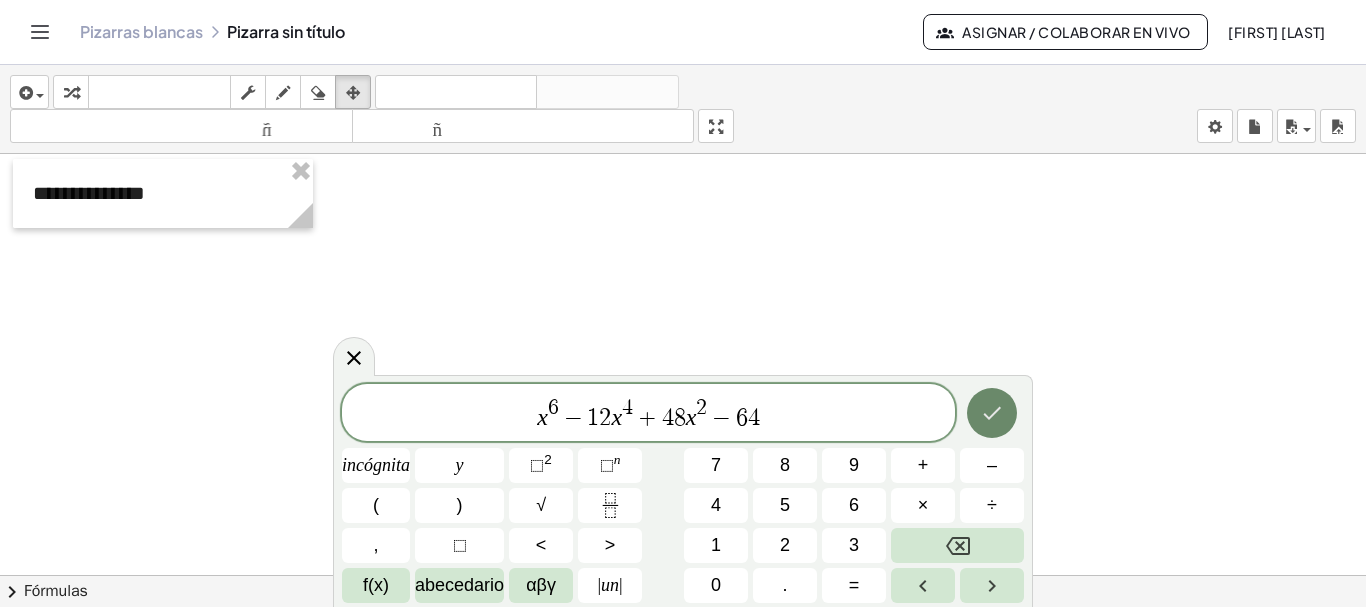 click 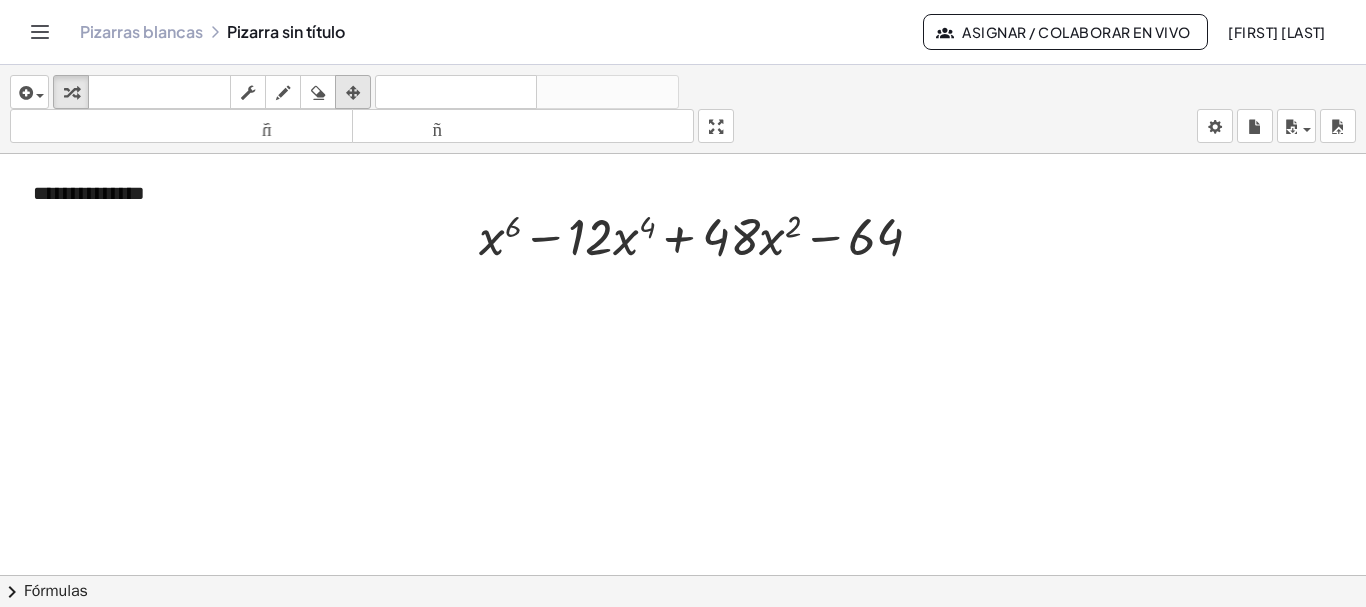 click at bounding box center [353, 92] 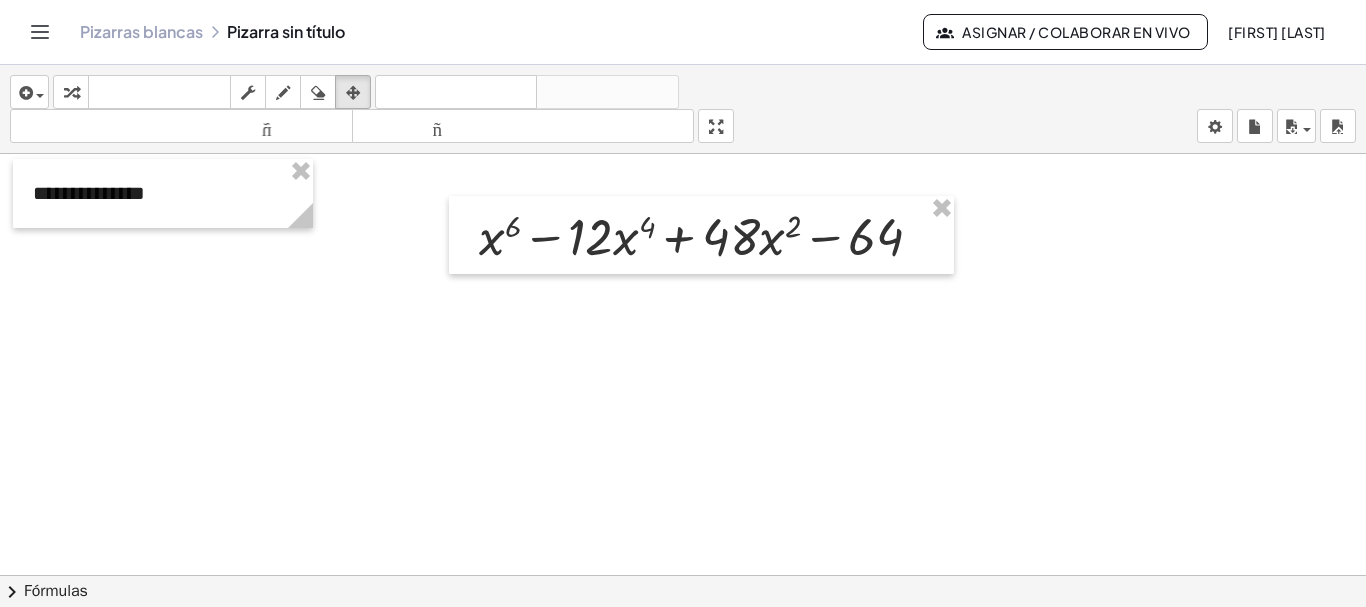 click on "**********" at bounding box center (683, -1503) 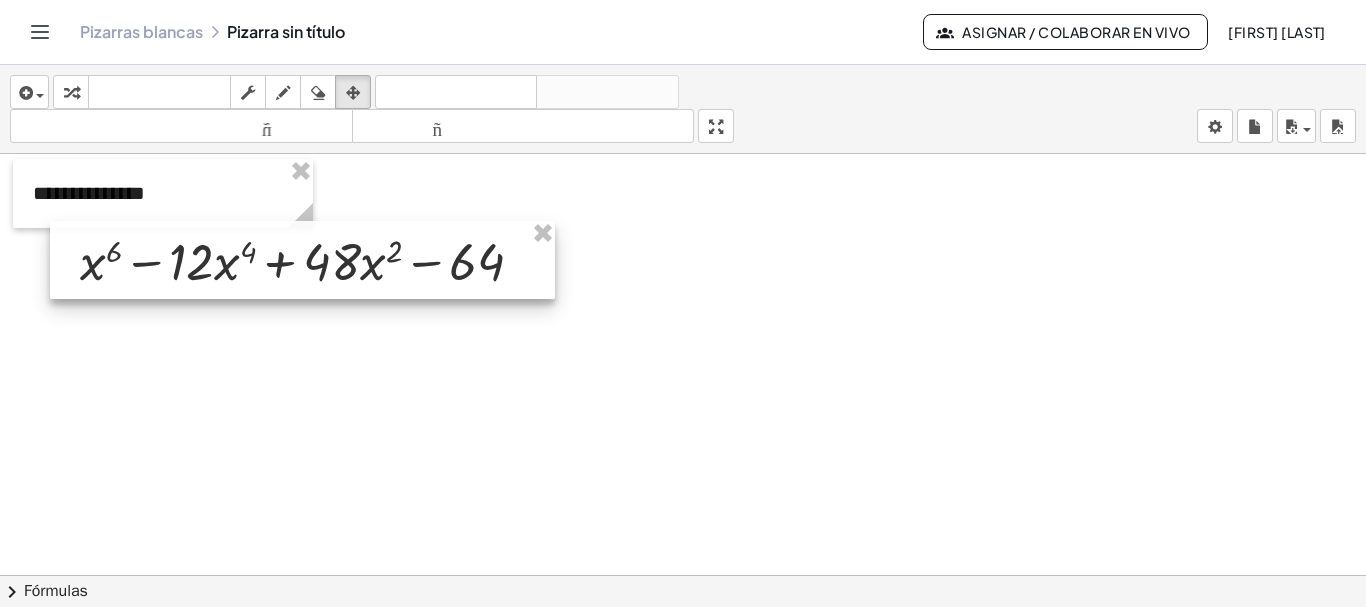 drag, startPoint x: 660, startPoint y: 213, endPoint x: 264, endPoint y: 241, distance: 396.98868 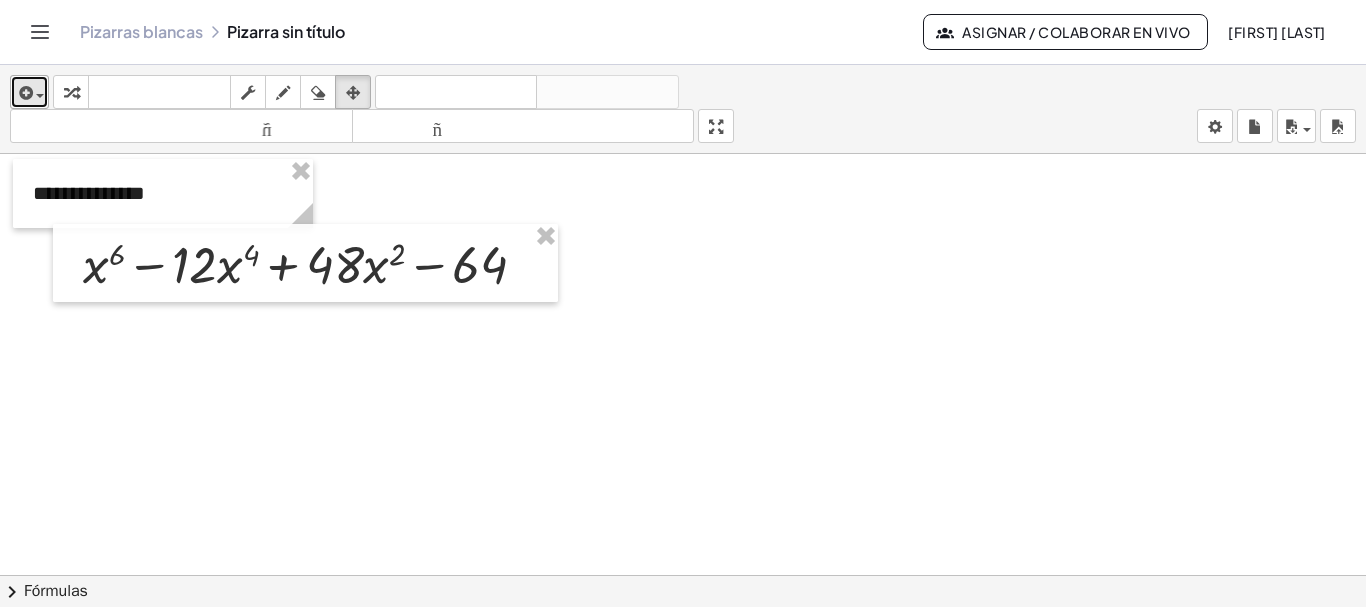 click on "insertar" at bounding box center (29, 92) 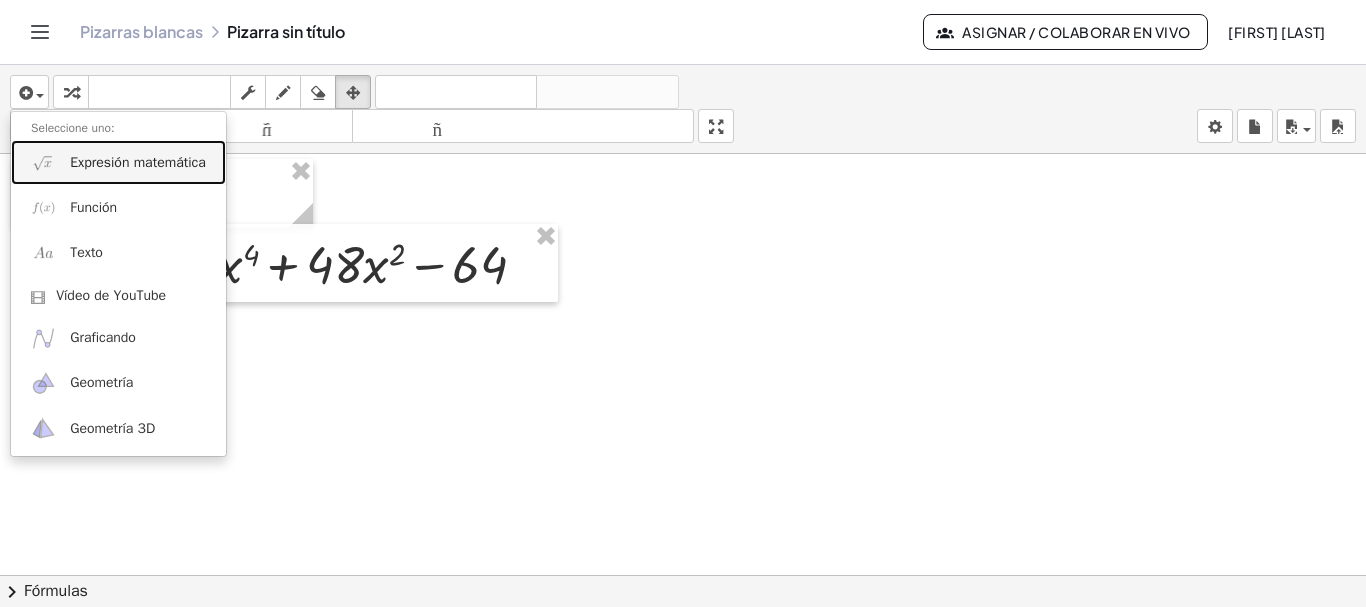 click on "Expresión matemática" at bounding box center [138, 162] 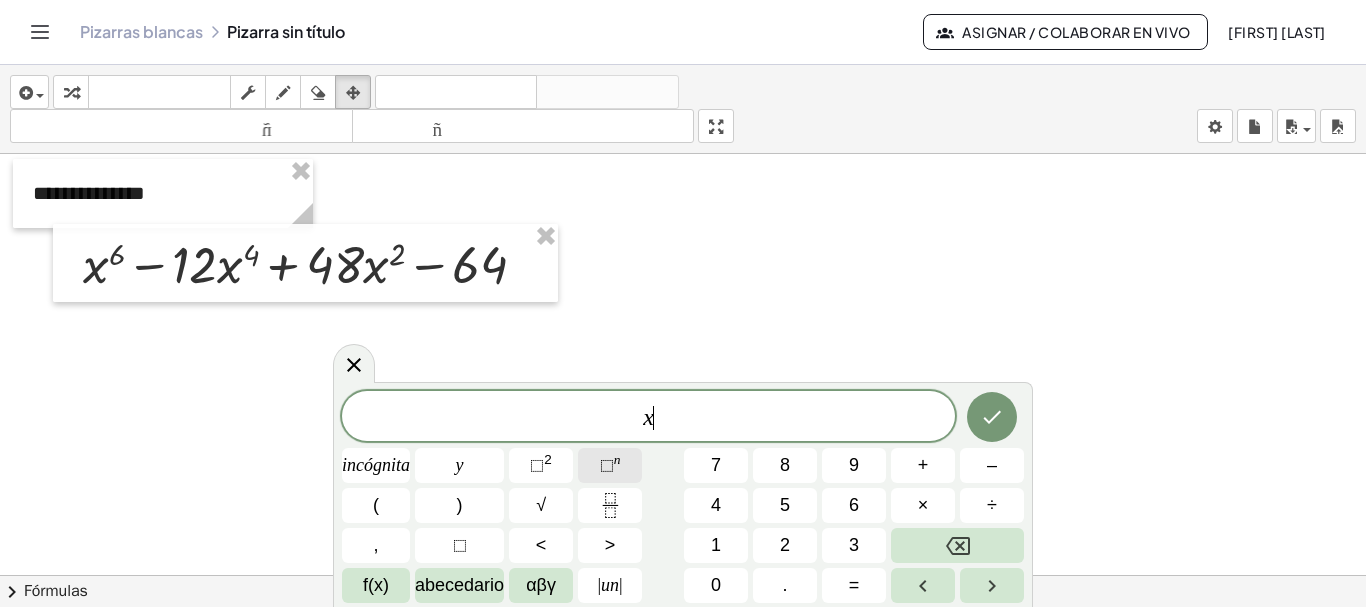click on "⬚  n" 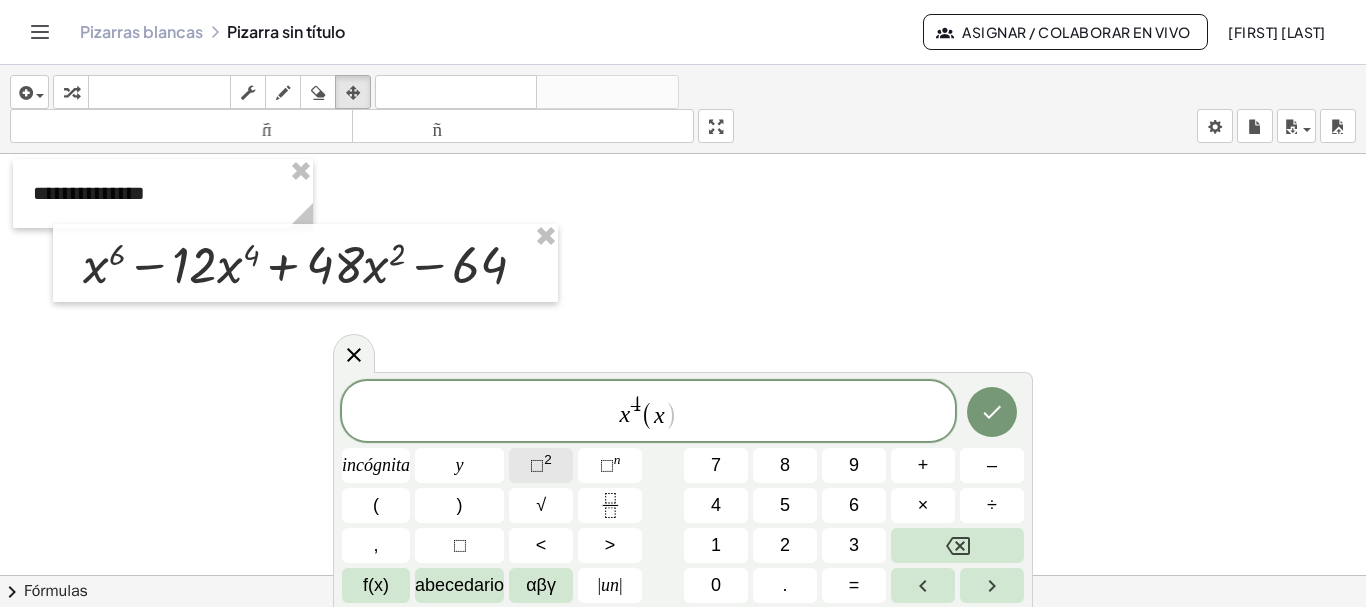 click on "2" at bounding box center [548, 459] 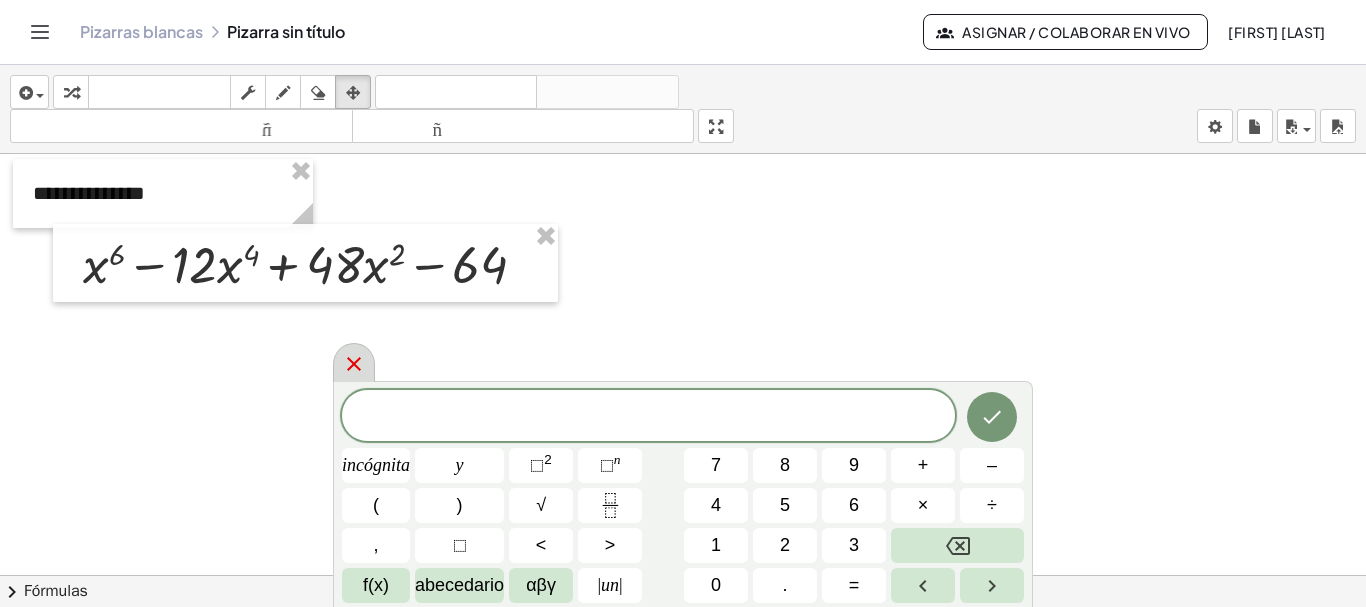 click 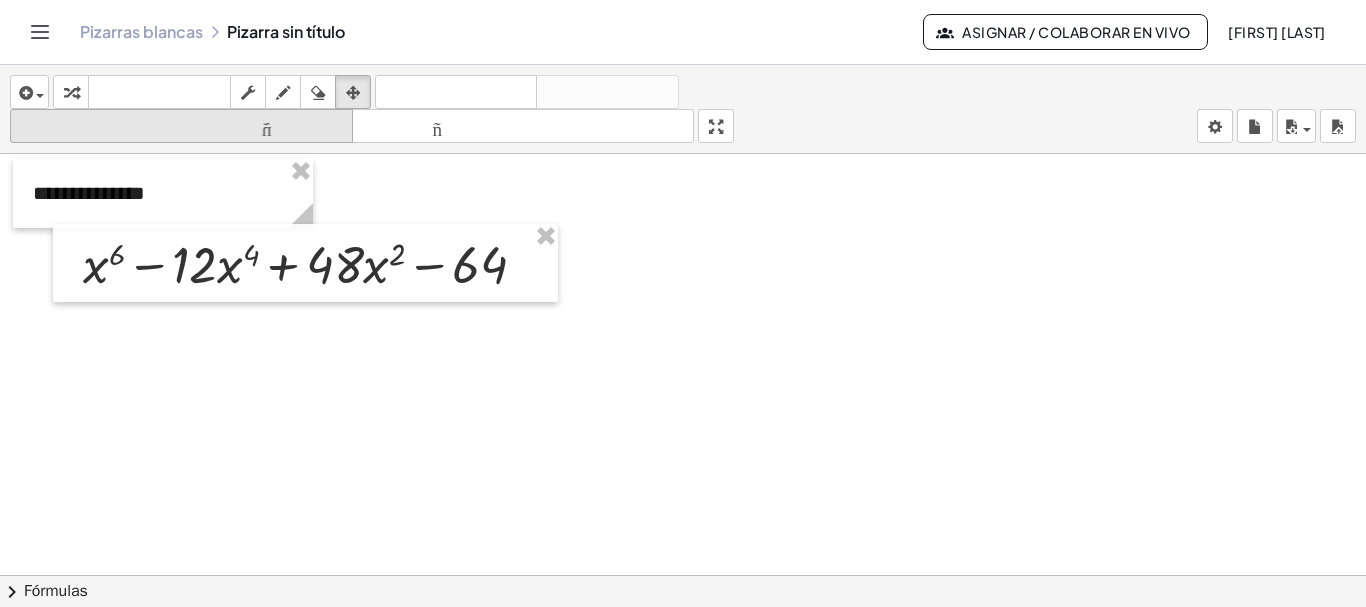 drag, startPoint x: 278, startPoint y: 97, endPoint x: 268, endPoint y: 121, distance: 26 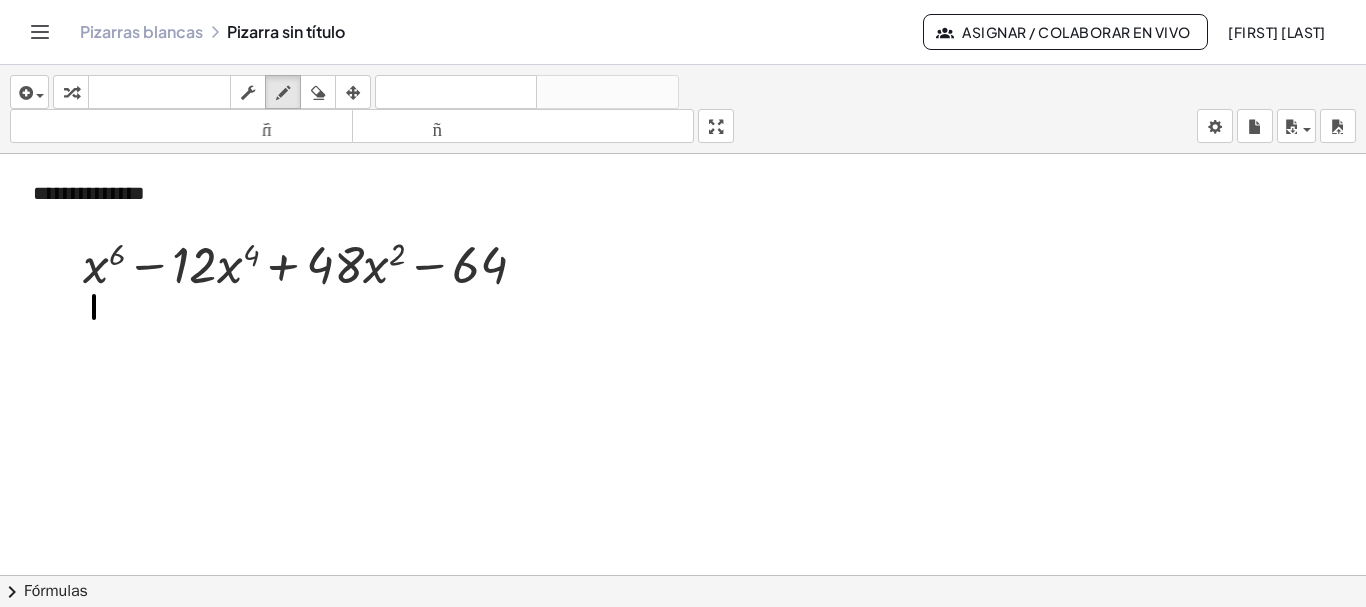 drag, startPoint x: 94, startPoint y: 296, endPoint x: 94, endPoint y: 318, distance: 22 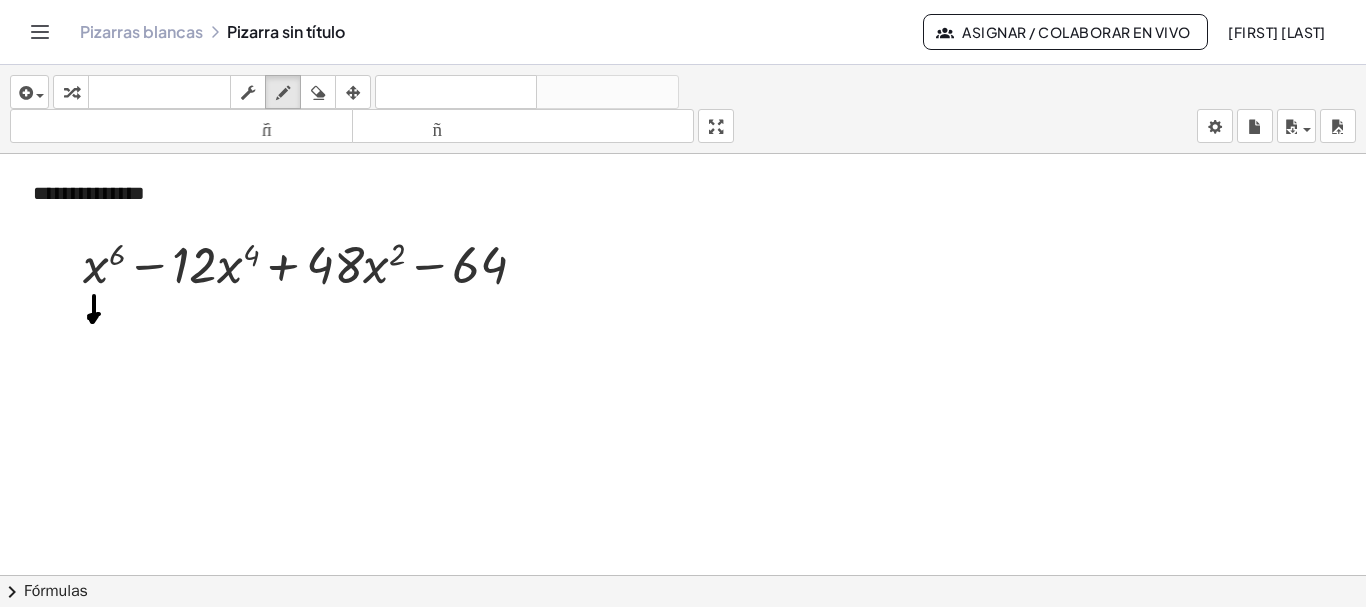 click at bounding box center (683, -1503) 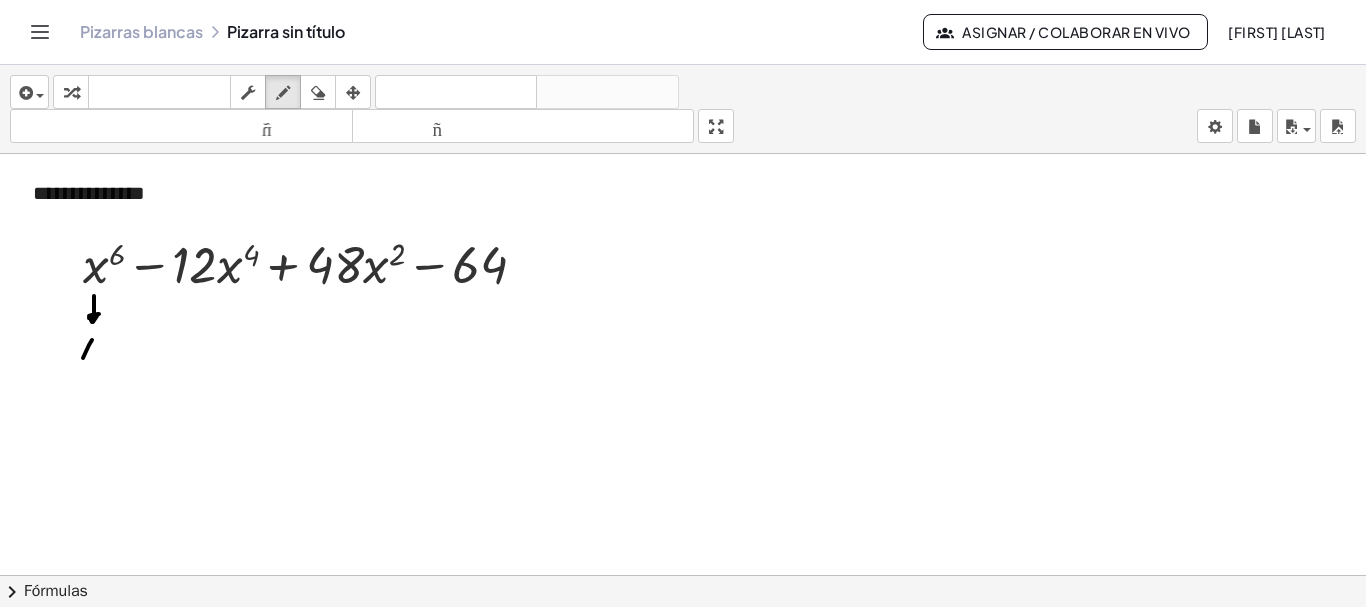 drag, startPoint x: 83, startPoint y: 358, endPoint x: 92, endPoint y: 339, distance: 21.023796 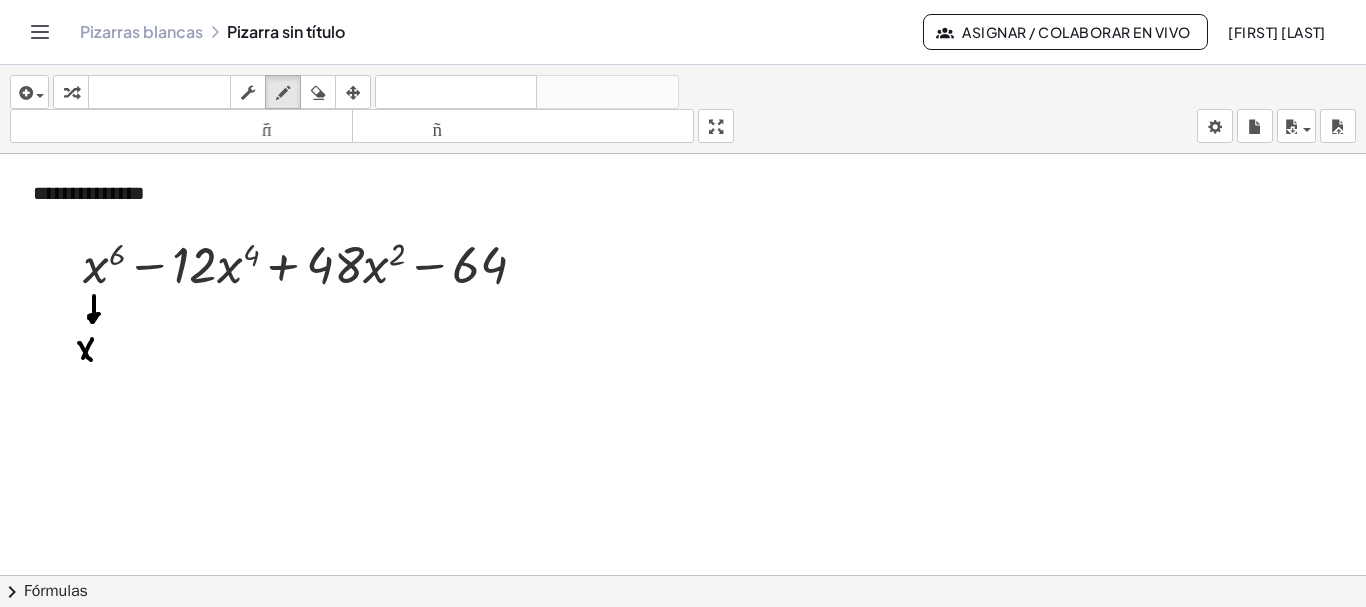 click at bounding box center [683, -1503] 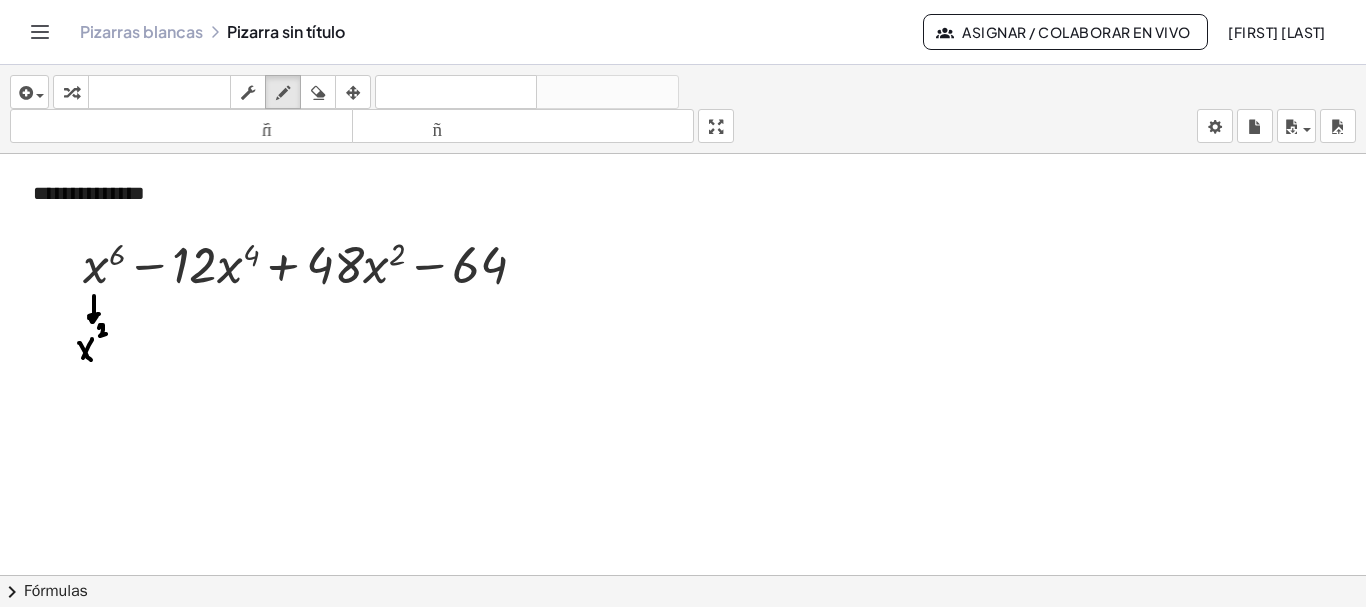 click at bounding box center (683, -1503) 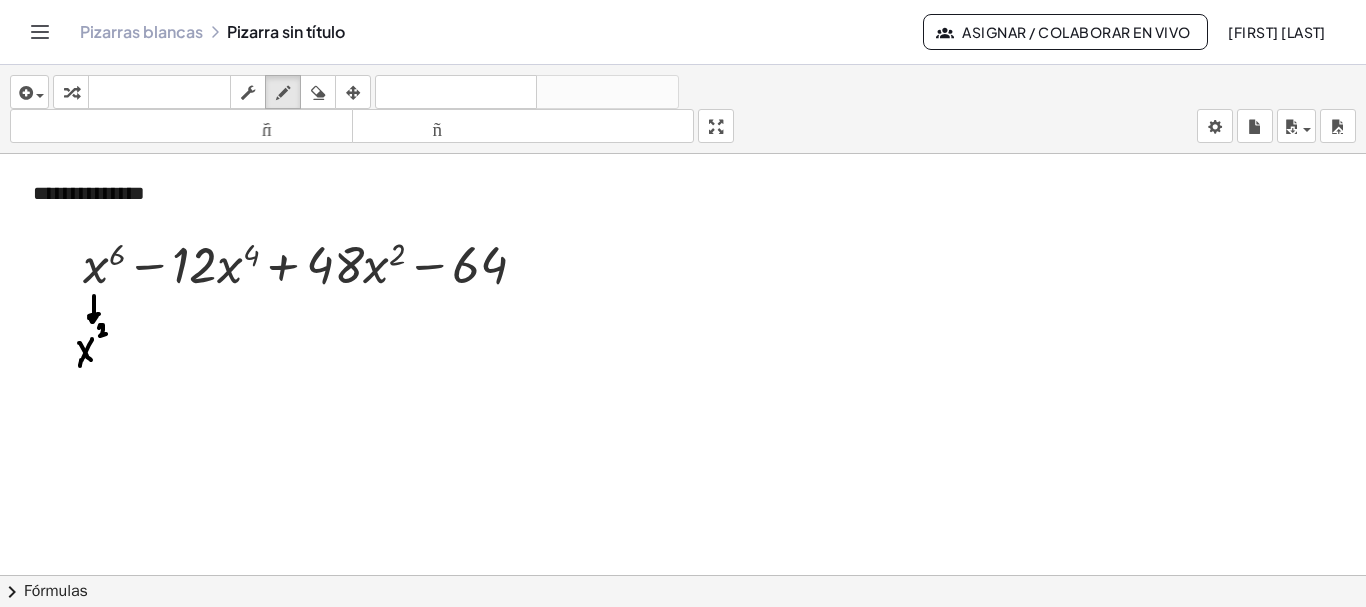 click at bounding box center [683, -1503] 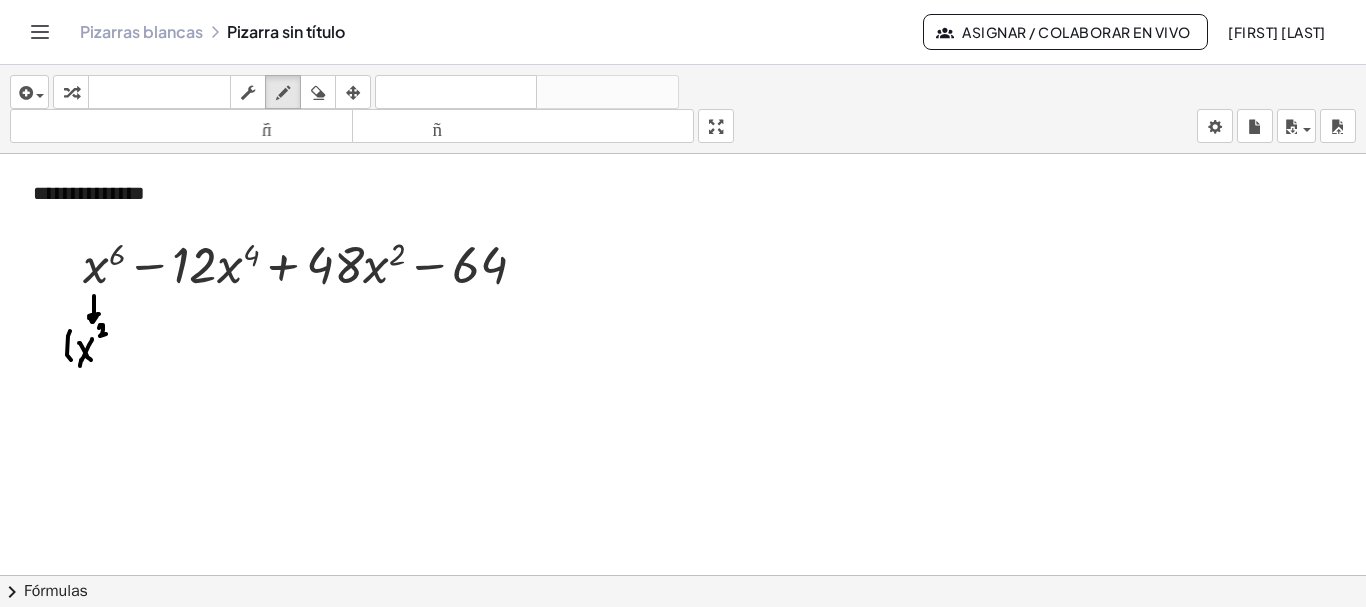 drag, startPoint x: 68, startPoint y: 336, endPoint x: 71, endPoint y: 360, distance: 24.186773 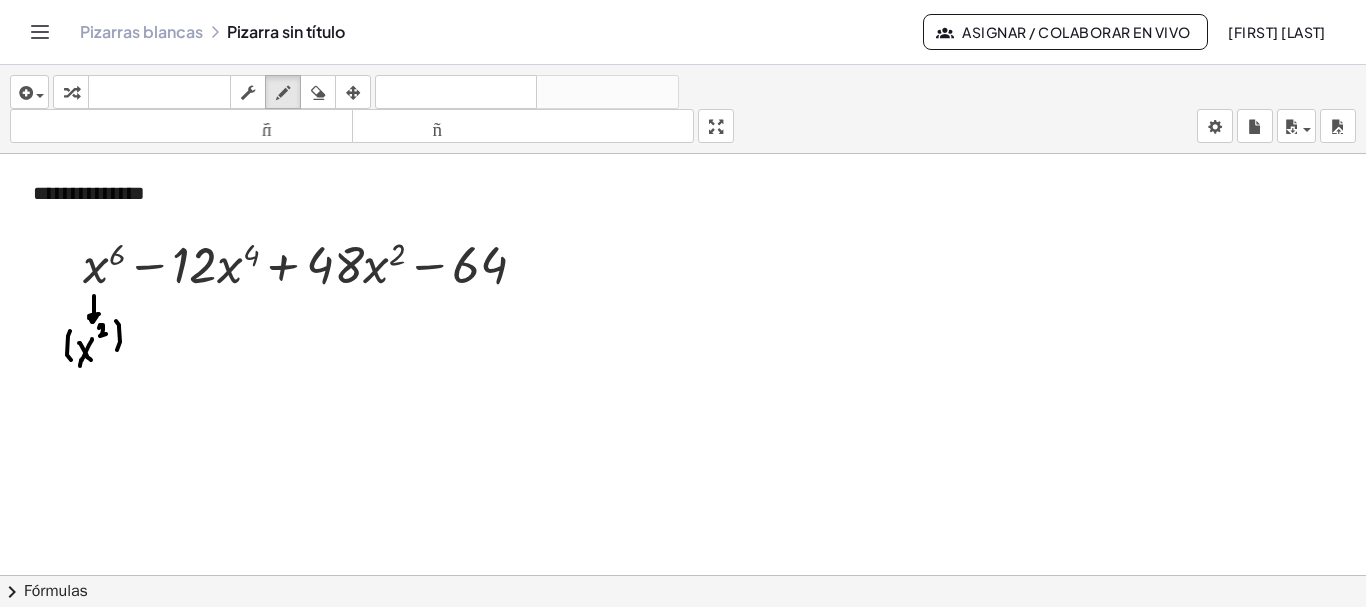 drag, startPoint x: 116, startPoint y: 321, endPoint x: 117, endPoint y: 350, distance: 29.017237 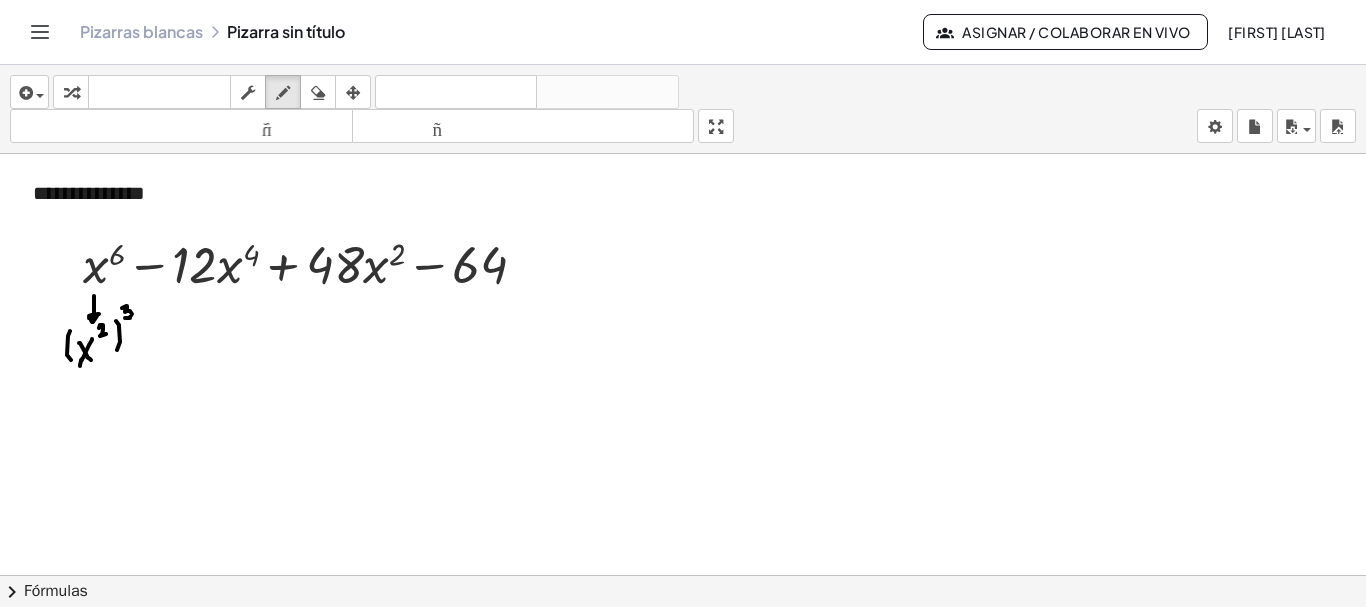 drag, startPoint x: 122, startPoint y: 308, endPoint x: 125, endPoint y: 318, distance: 10.440307 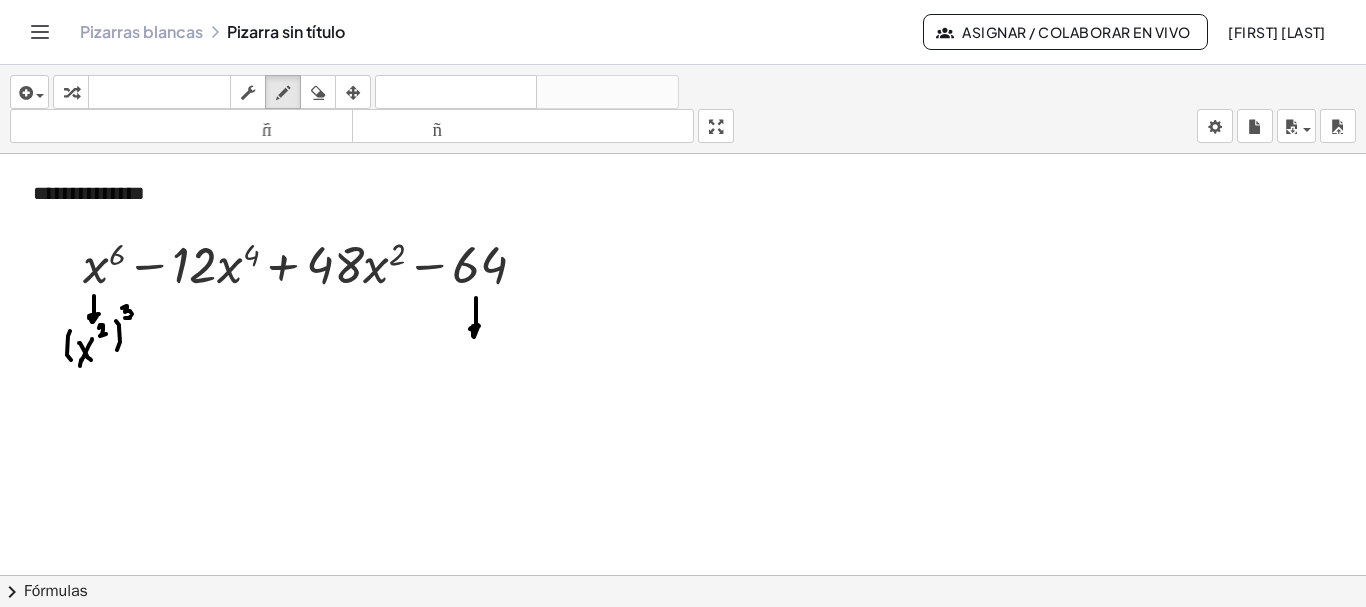 drag, startPoint x: 476, startPoint y: 298, endPoint x: 480, endPoint y: 324, distance: 26.305893 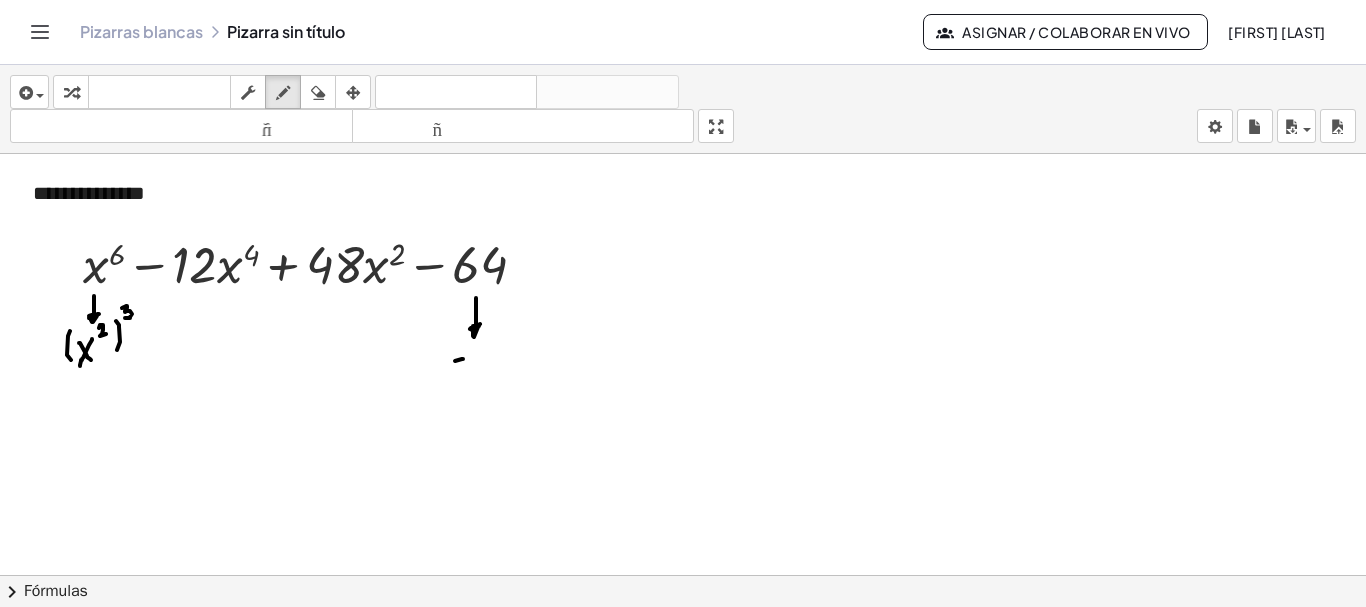 click at bounding box center (683, -1503) 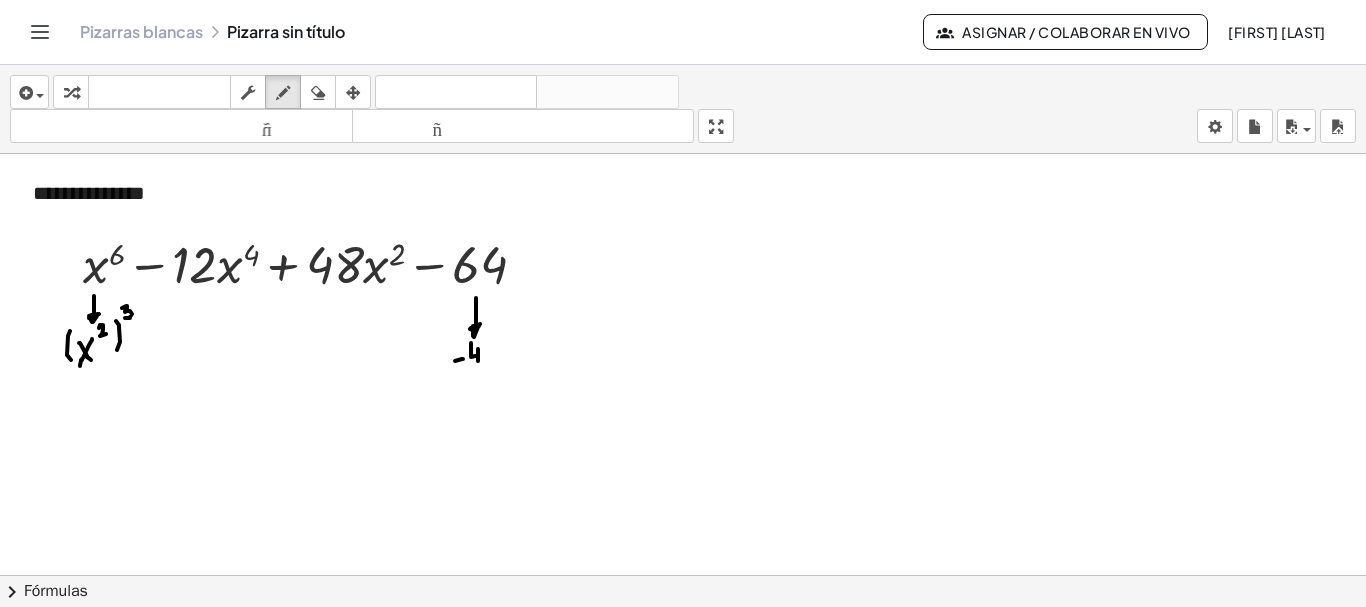 drag, startPoint x: 471, startPoint y: 347, endPoint x: 478, endPoint y: 367, distance: 21.189621 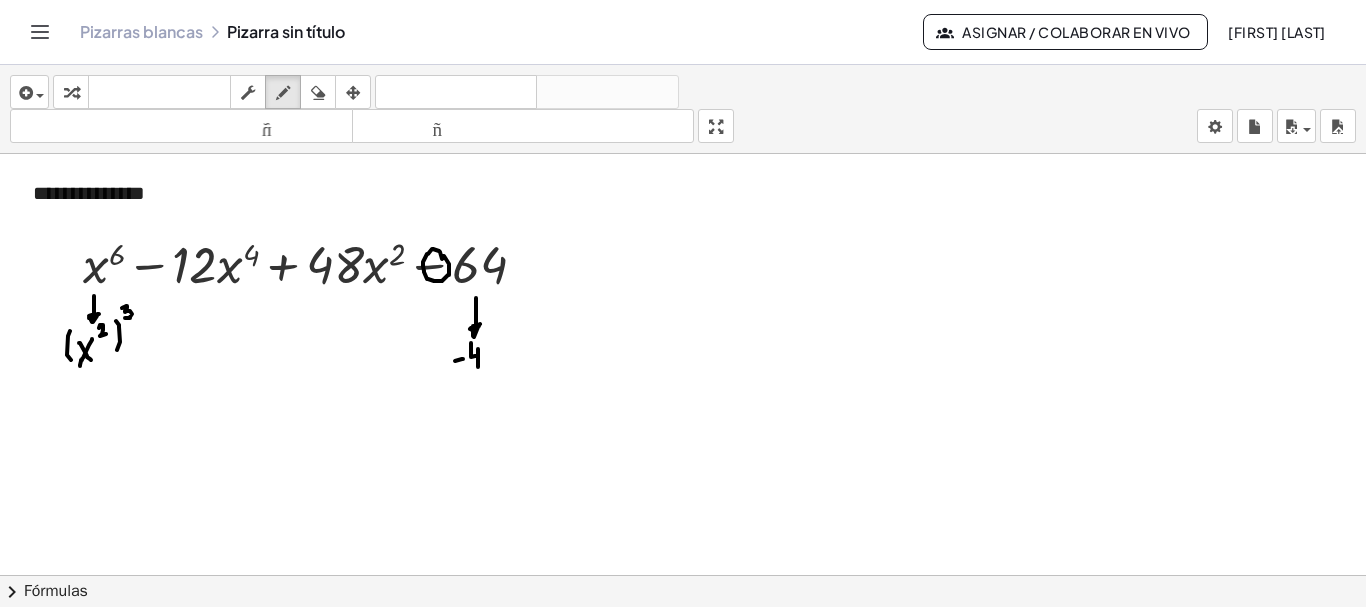 click at bounding box center (683, -1503) 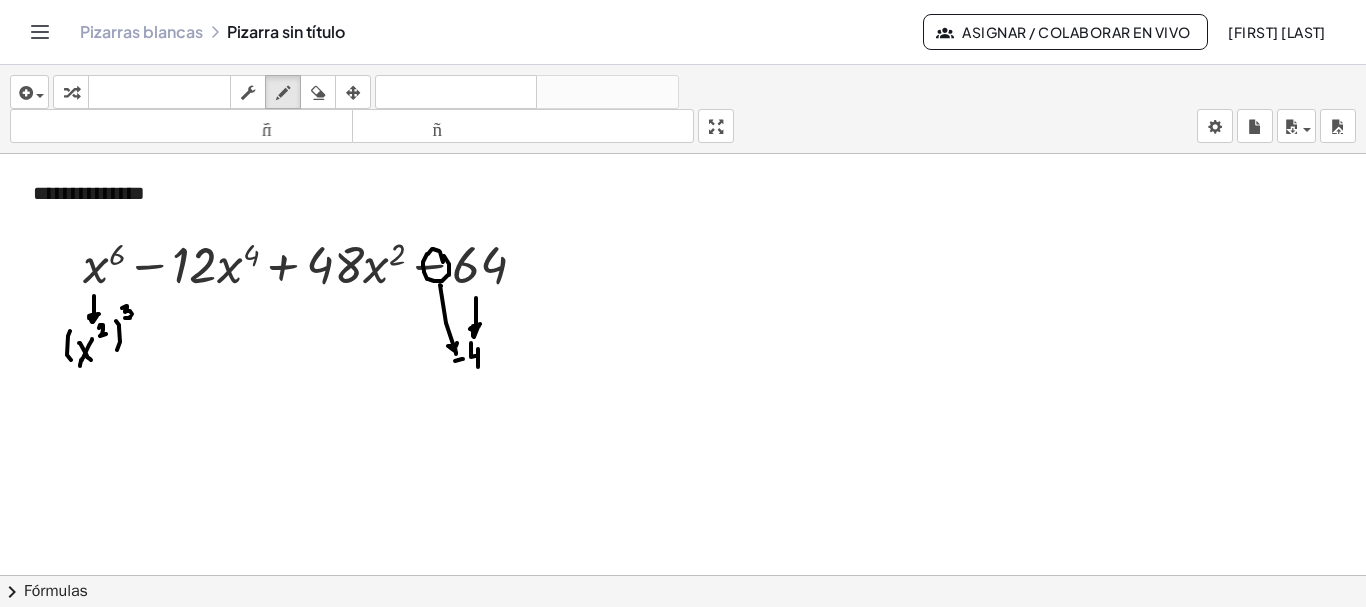 drag, startPoint x: 455, startPoint y: 347, endPoint x: 457, endPoint y: 333, distance: 14.142136 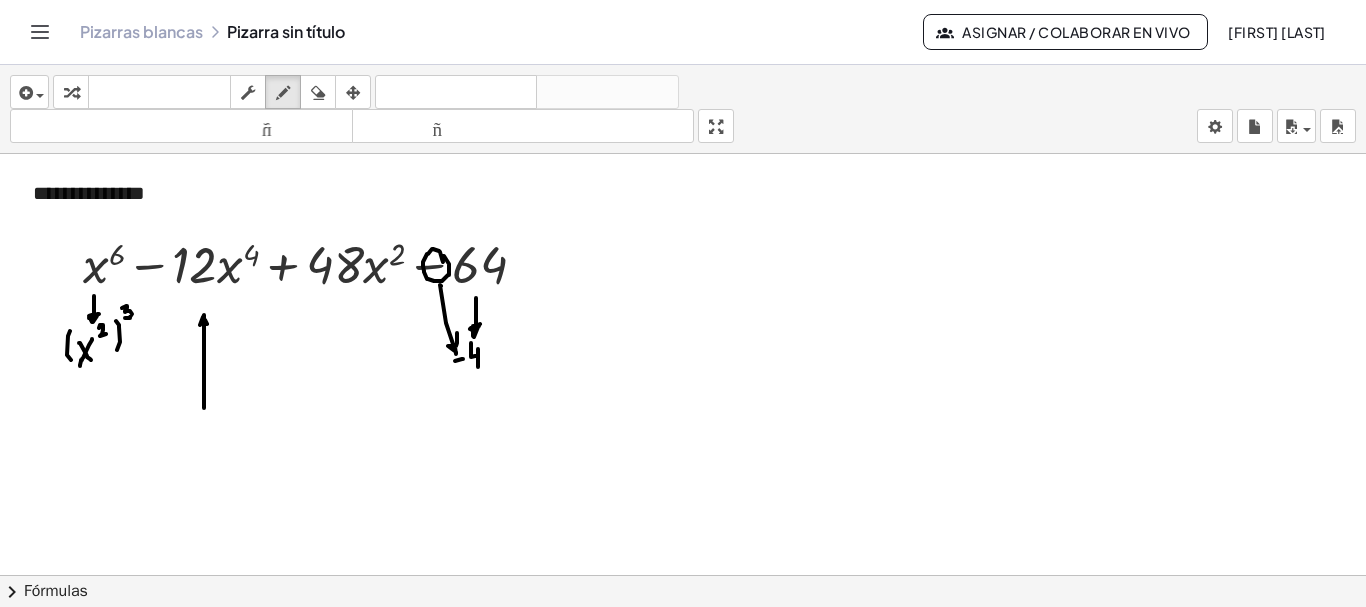 drag, startPoint x: 204, startPoint y: 408, endPoint x: 207, endPoint y: 324, distance: 84.05355 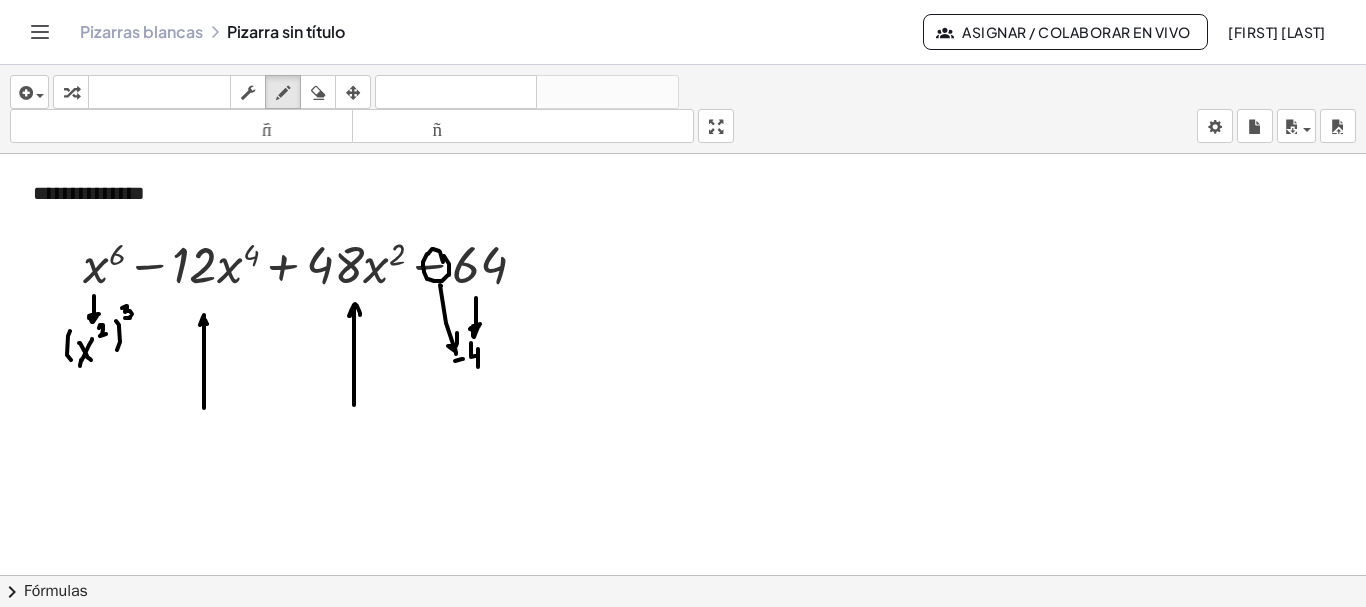 drag, startPoint x: 354, startPoint y: 405, endPoint x: 360, endPoint y: 316, distance: 89.20202 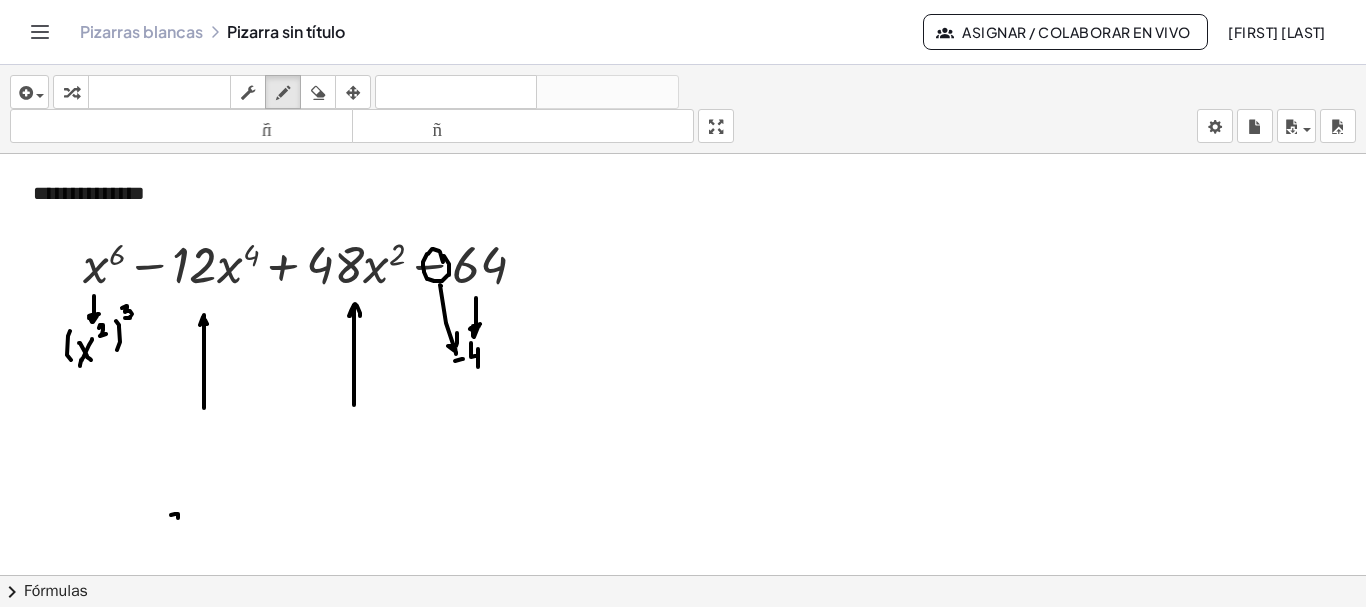 drag, startPoint x: 171, startPoint y: 515, endPoint x: 170, endPoint y: 531, distance: 16.03122 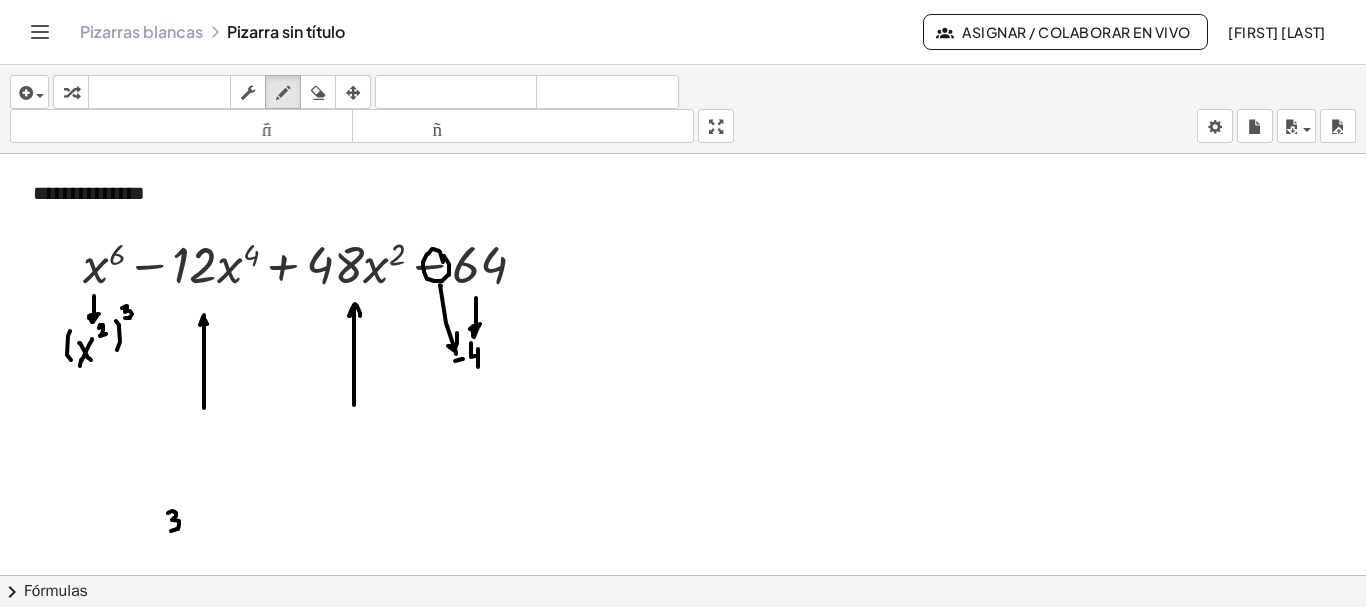 drag, startPoint x: 168, startPoint y: 513, endPoint x: 170, endPoint y: 530, distance: 17.117243 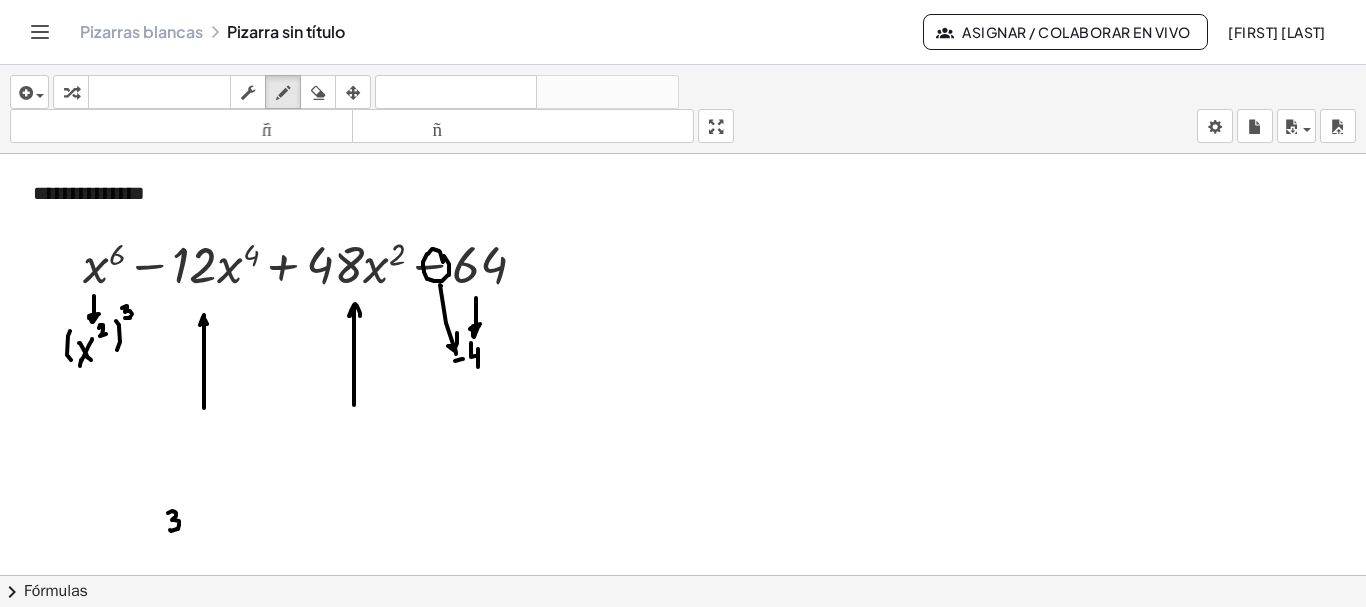 click at bounding box center (683, -1503) 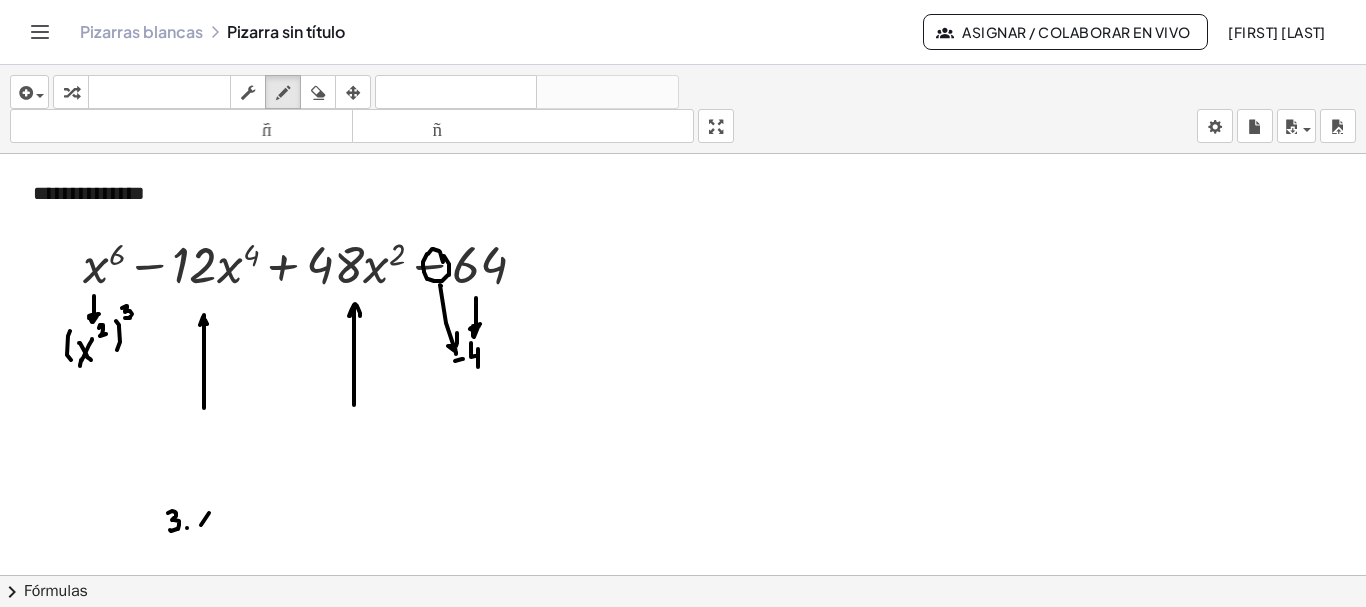 drag, startPoint x: 201, startPoint y: 525, endPoint x: 209, endPoint y: 513, distance: 14.422205 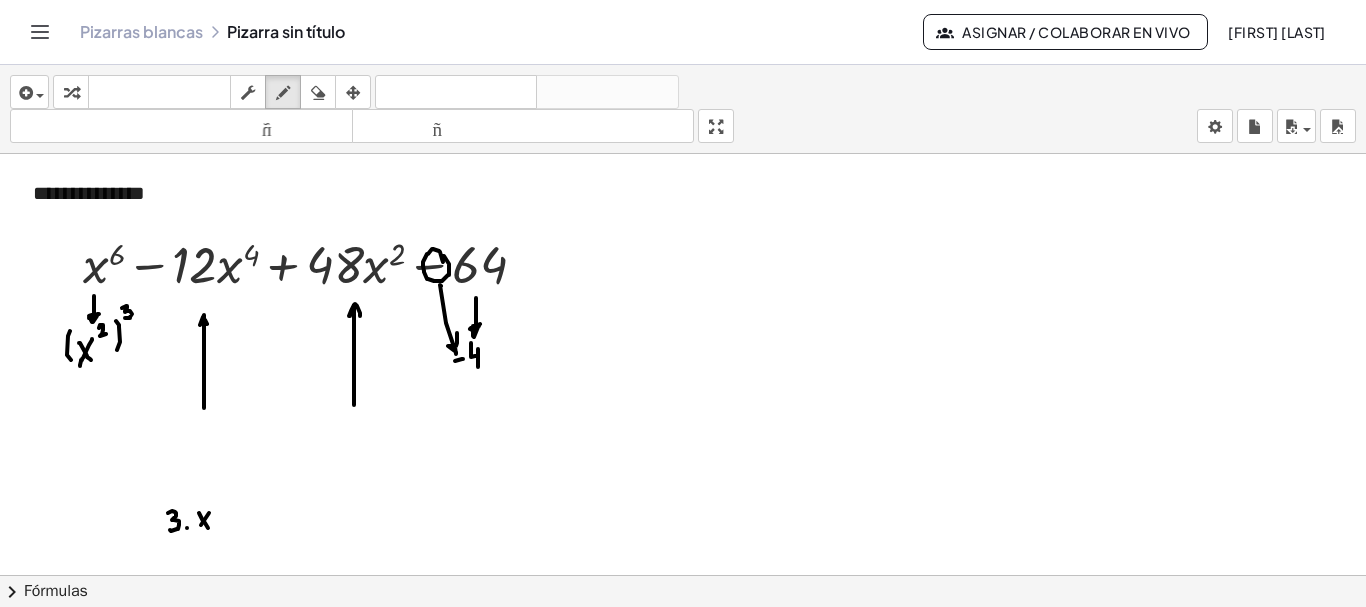 click at bounding box center (683, -1503) 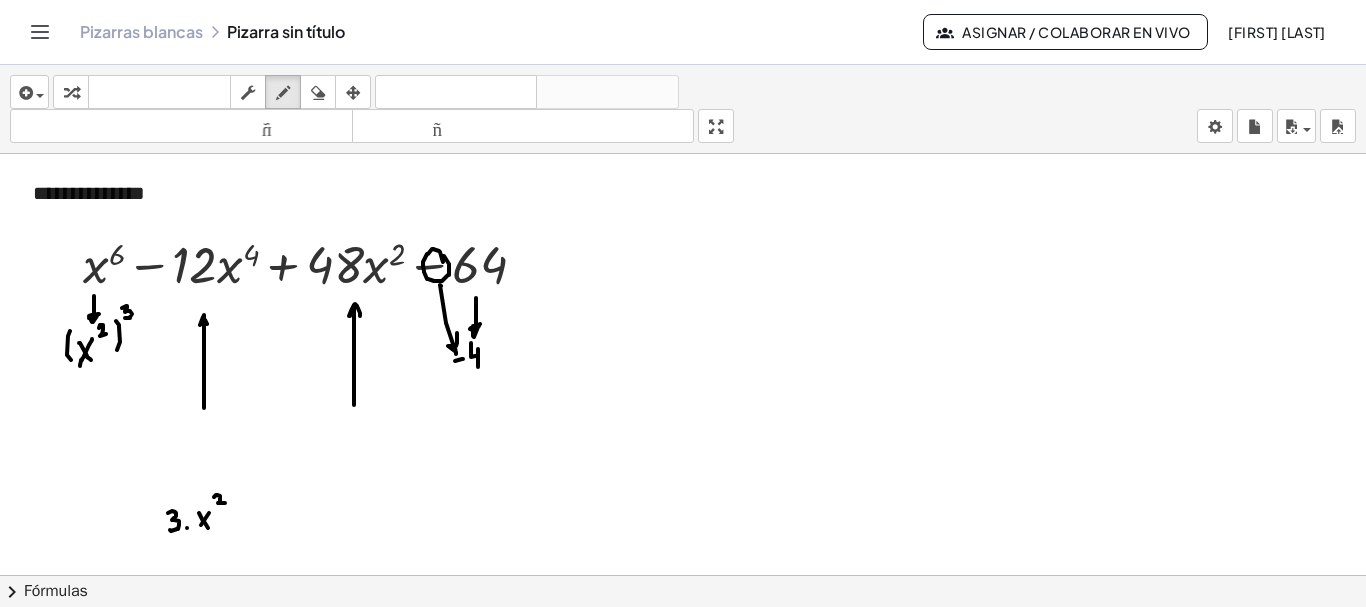 drag, startPoint x: 214, startPoint y: 497, endPoint x: 225, endPoint y: 503, distance: 12.529964 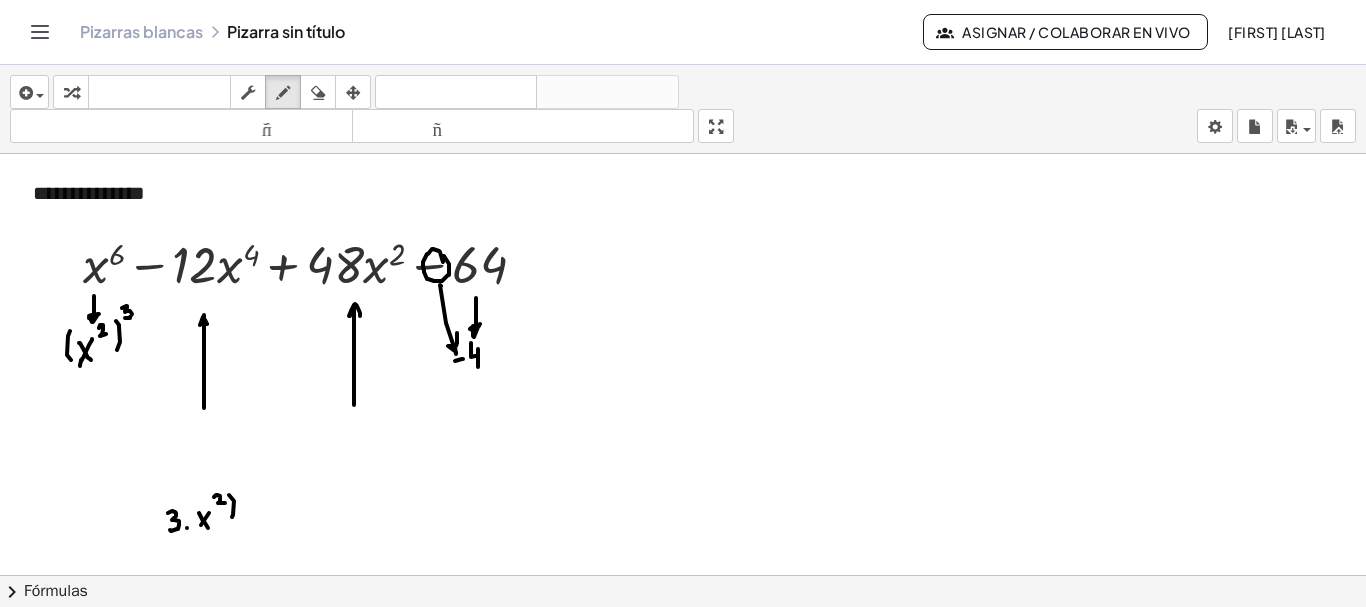 drag, startPoint x: 229, startPoint y: 495, endPoint x: 231, endPoint y: 518, distance: 23.086792 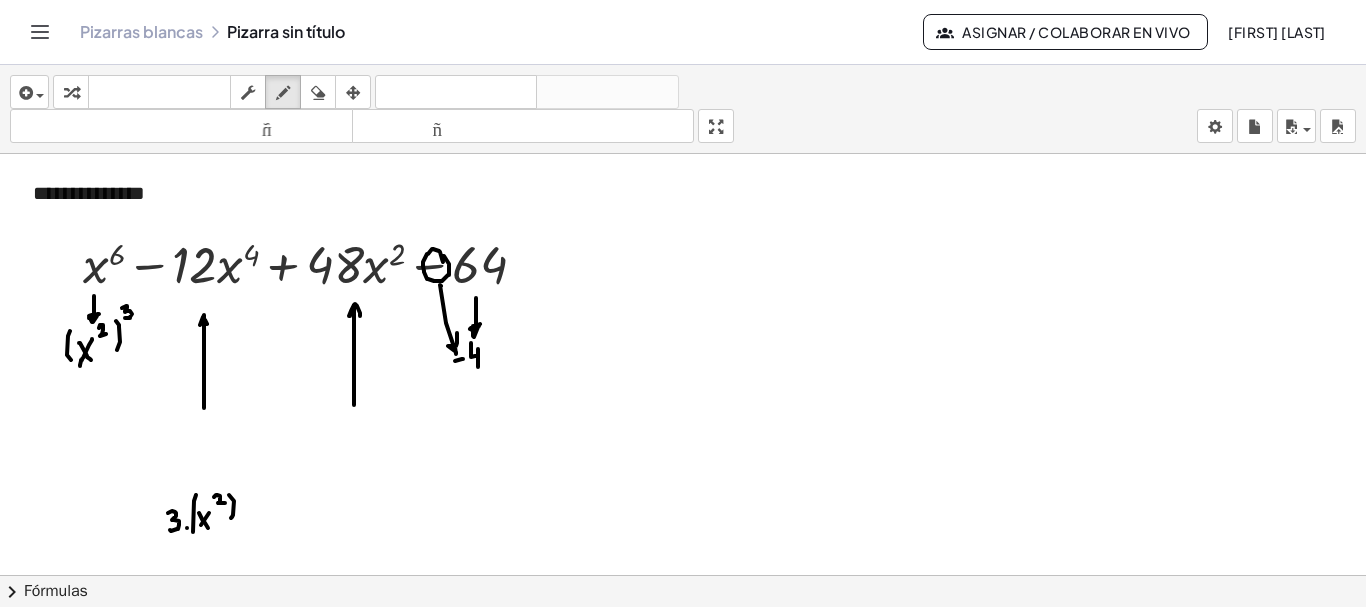 drag, startPoint x: 194, startPoint y: 501, endPoint x: 193, endPoint y: 534, distance: 33.01515 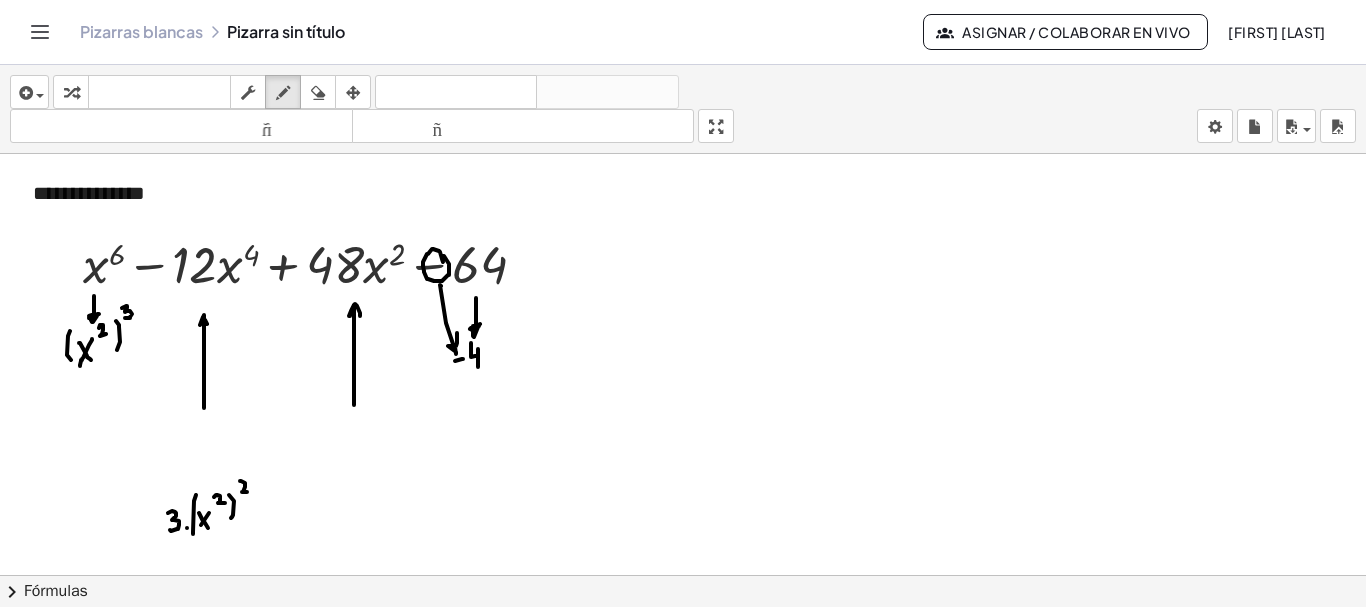 drag, startPoint x: 240, startPoint y: 481, endPoint x: 251, endPoint y: 511, distance: 31.95309 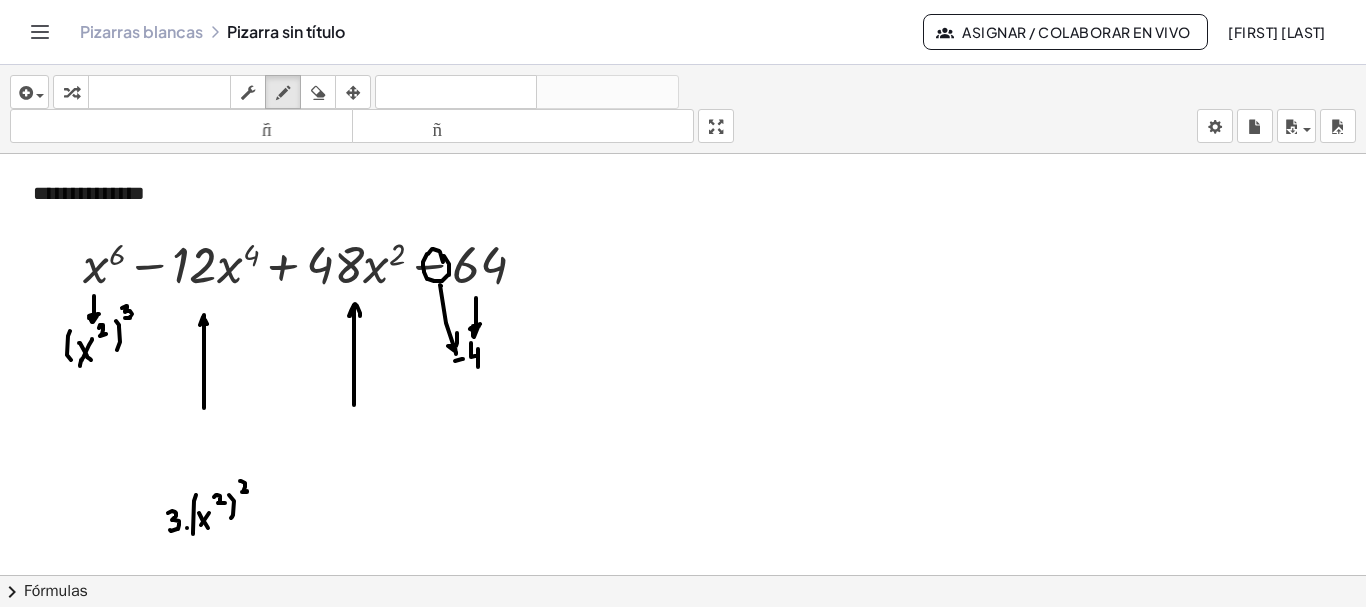 click at bounding box center (683, -1503) 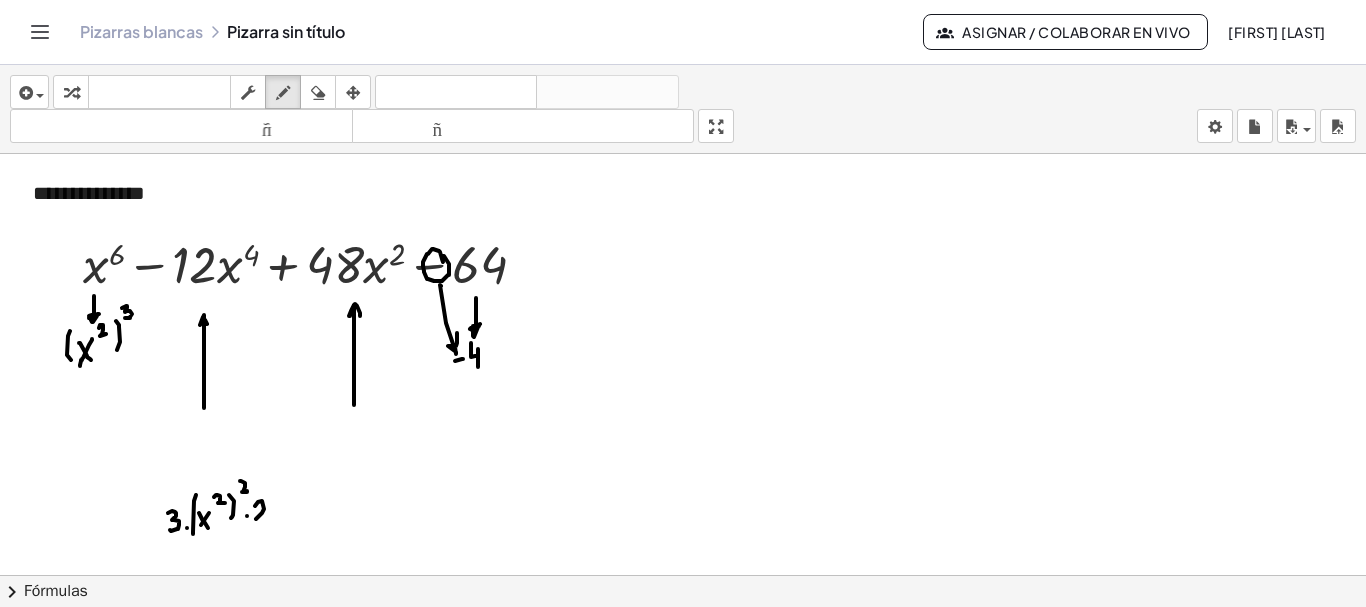 drag, startPoint x: 262, startPoint y: 501, endPoint x: 256, endPoint y: 519, distance: 18.973665 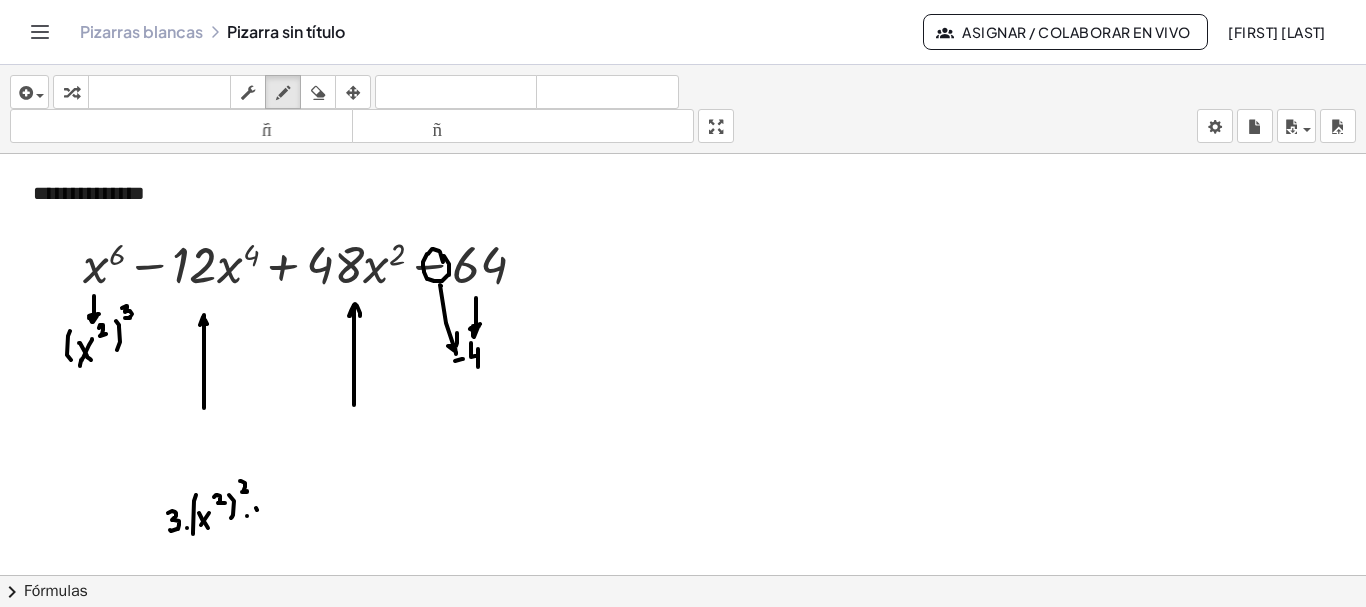 click at bounding box center (683, -1503) 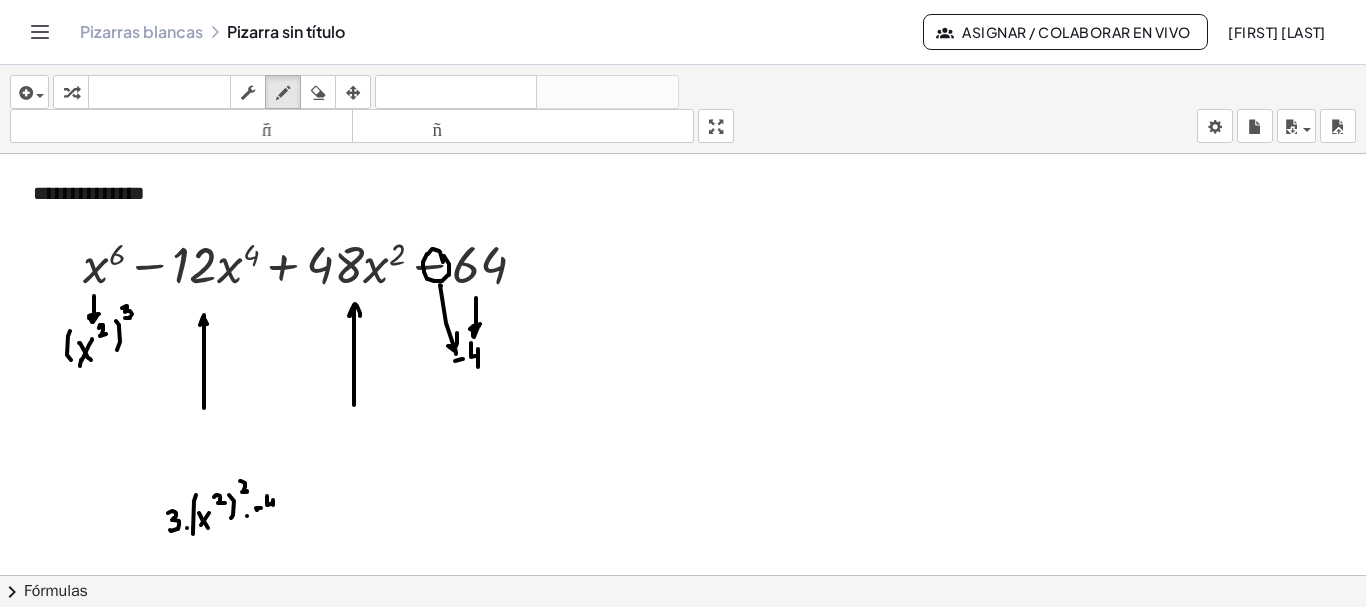 drag, startPoint x: 267, startPoint y: 496, endPoint x: 273, endPoint y: 514, distance: 18.973665 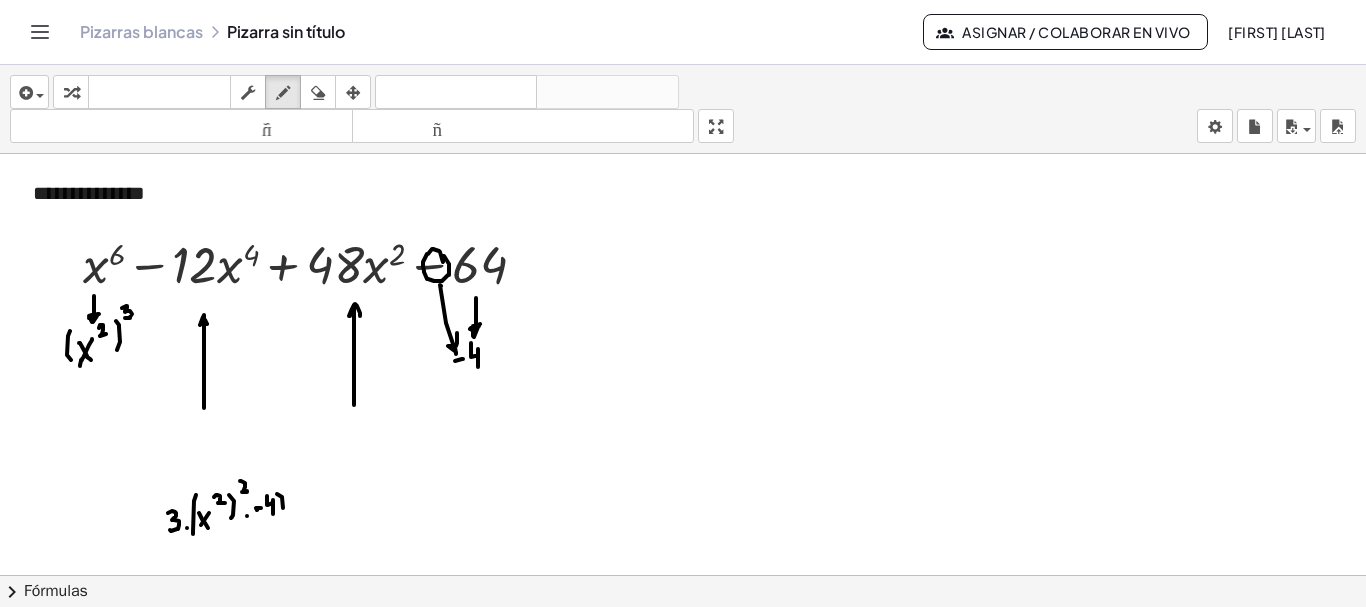 drag, startPoint x: 277, startPoint y: 494, endPoint x: 282, endPoint y: 508, distance: 14.866069 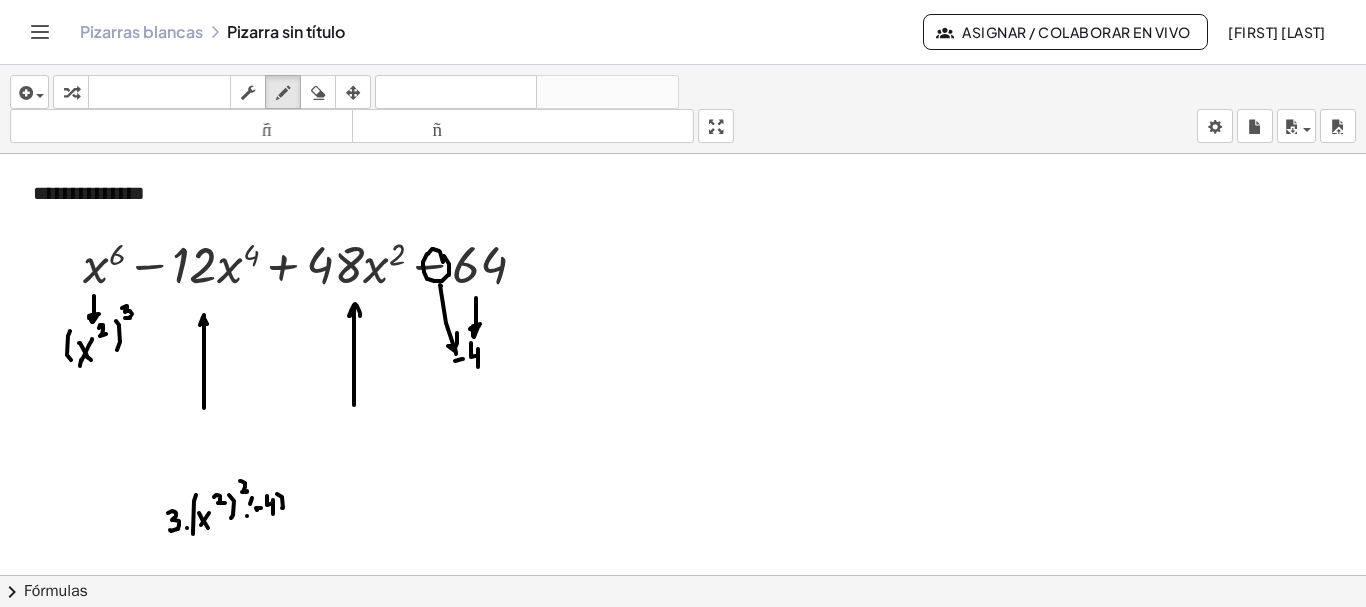 drag, startPoint x: 252, startPoint y: 498, endPoint x: 250, endPoint y: 522, distance: 24.083189 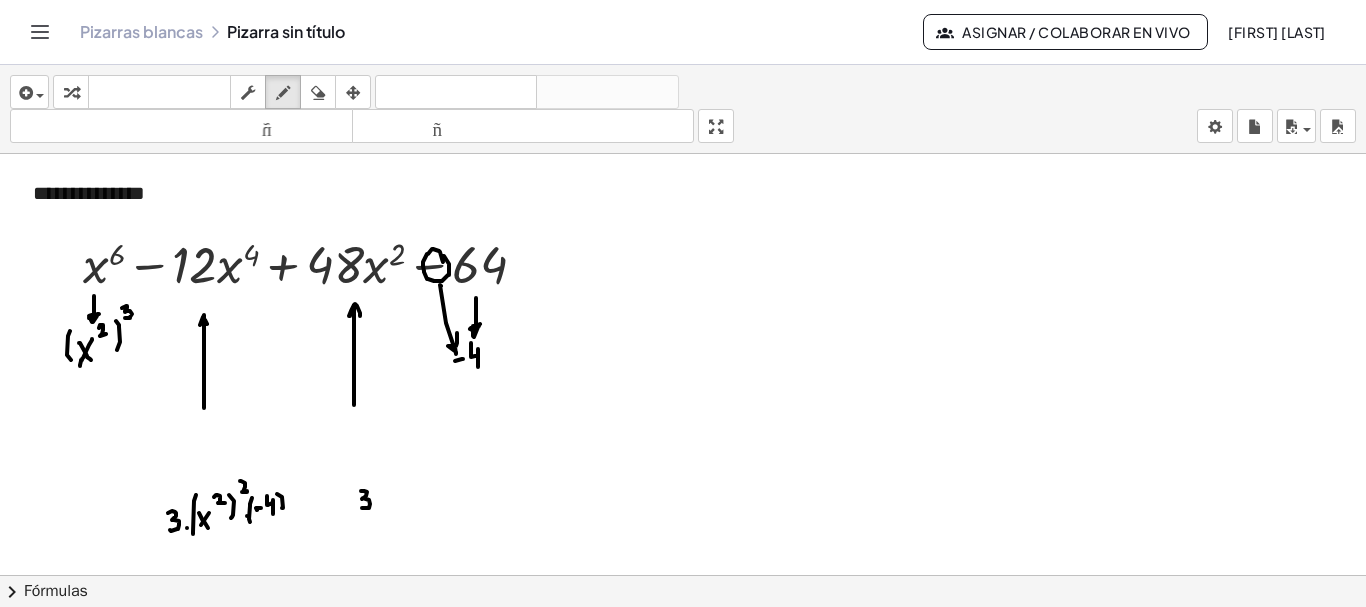 drag, startPoint x: 361, startPoint y: 491, endPoint x: 361, endPoint y: 507, distance: 16 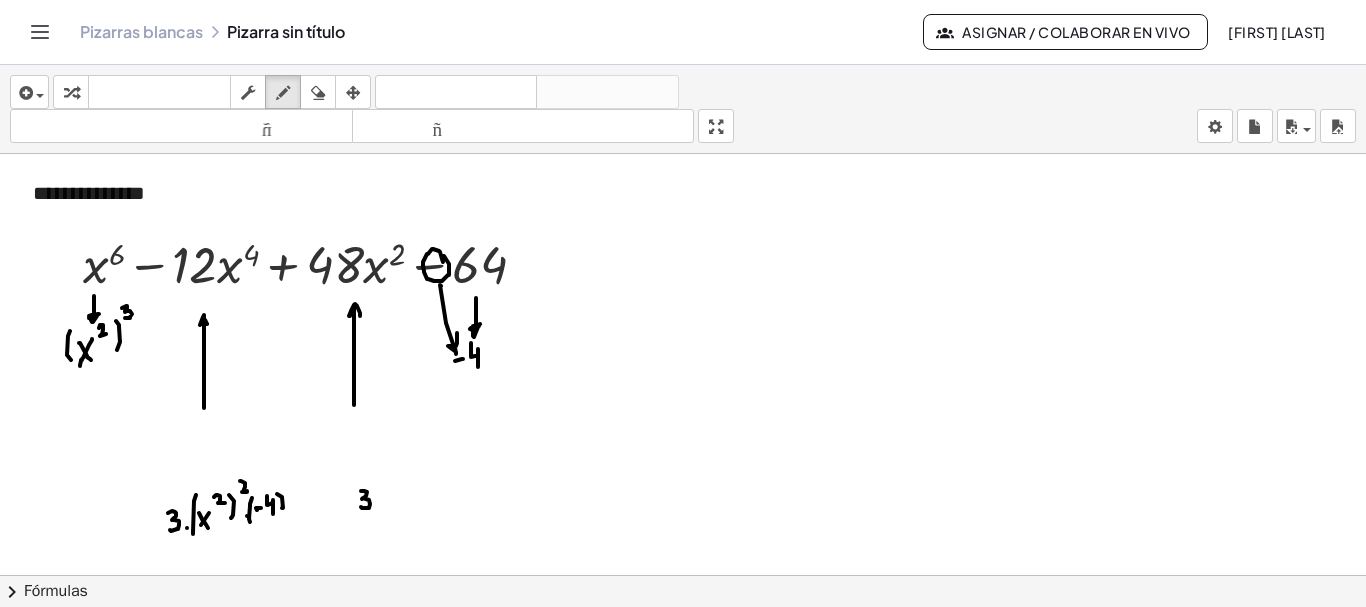 click at bounding box center [683, -1503] 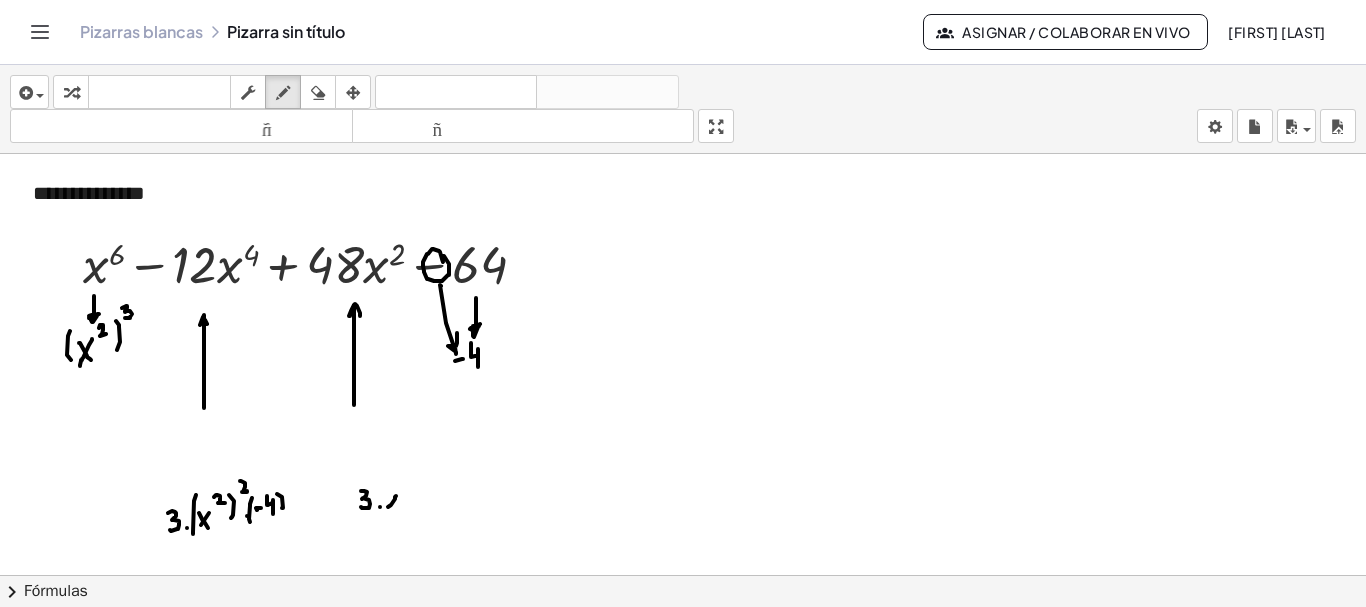 drag, startPoint x: 388, startPoint y: 507, endPoint x: 397, endPoint y: 495, distance: 15 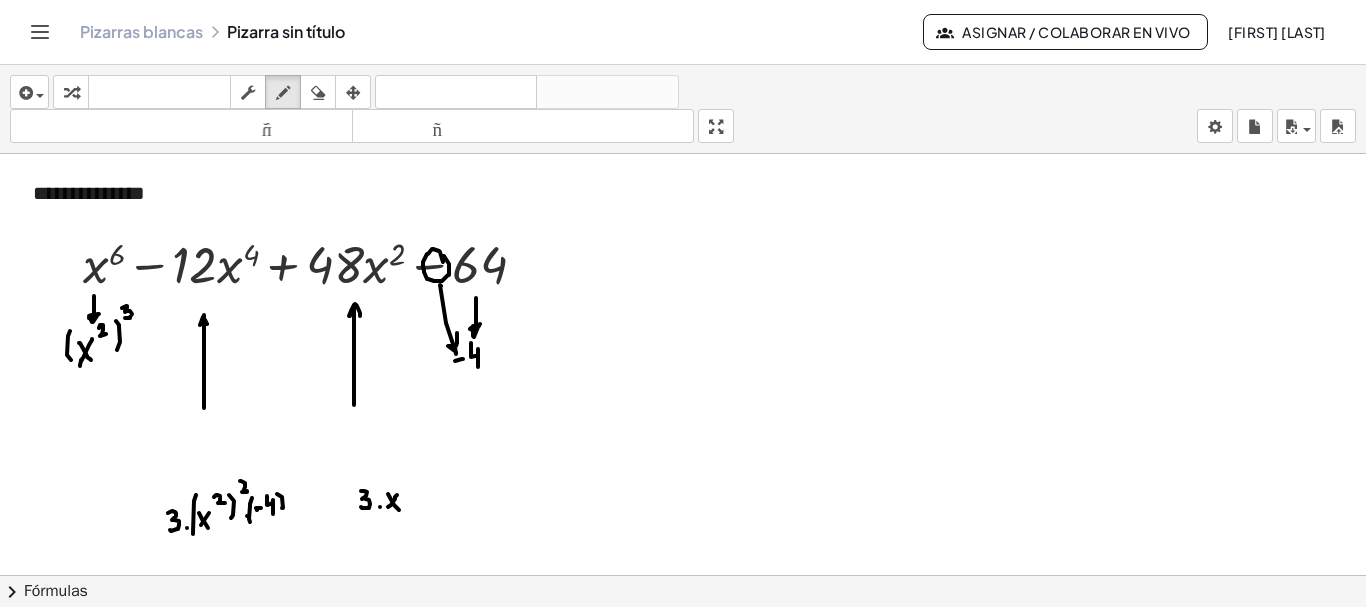 drag, startPoint x: 388, startPoint y: 494, endPoint x: 399, endPoint y: 510, distance: 19.416489 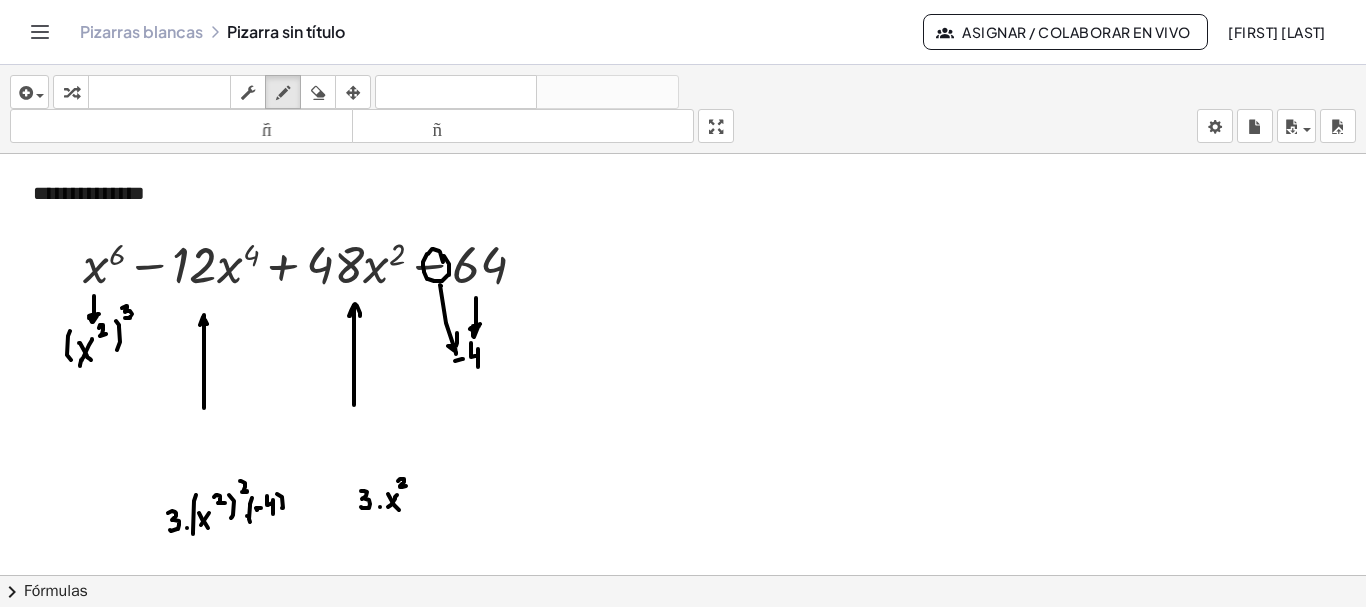click at bounding box center [683, -1503] 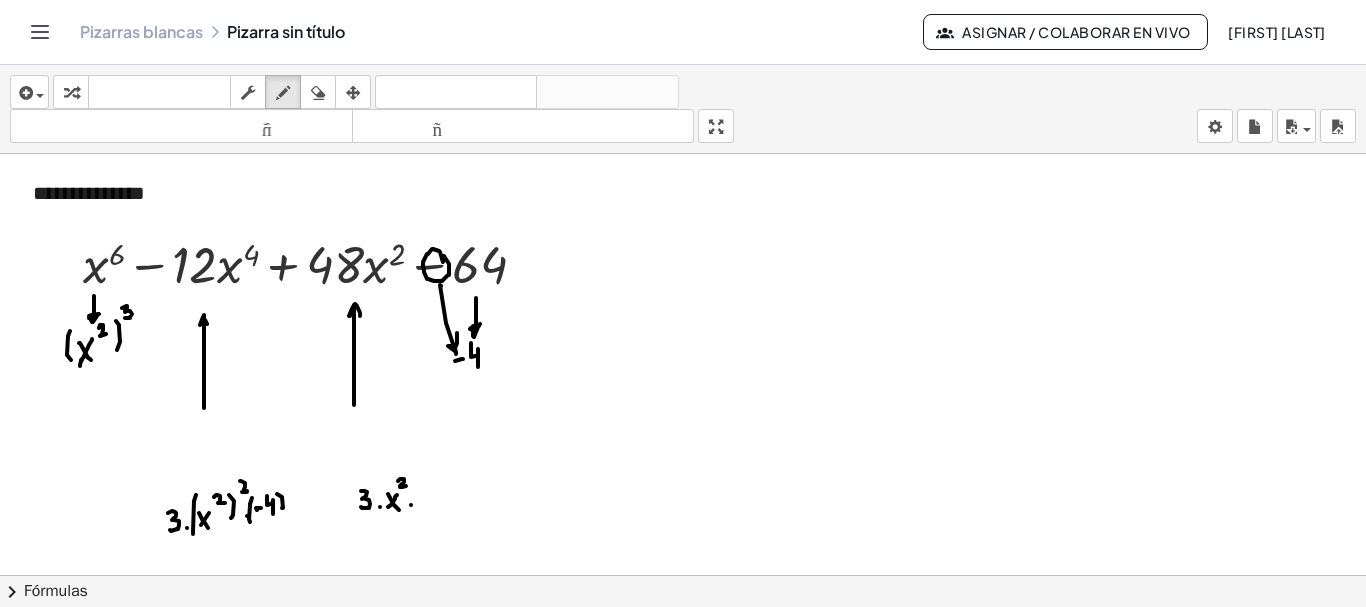 click at bounding box center (683, -1503) 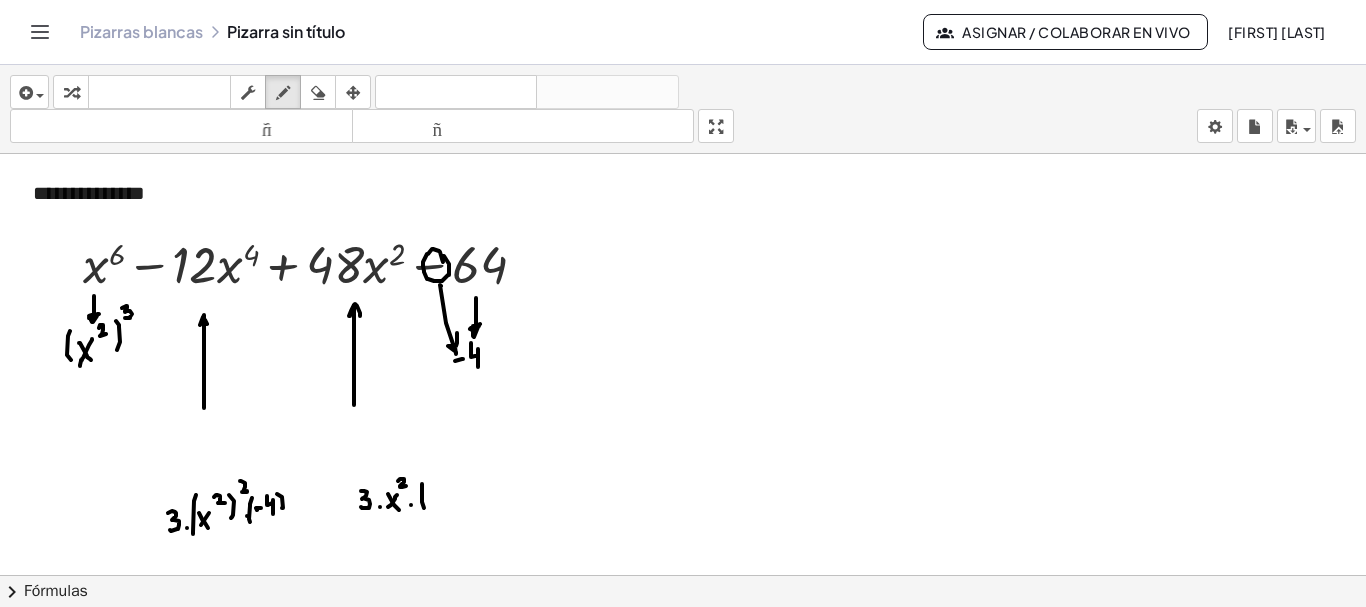 drag, startPoint x: 422, startPoint y: 487, endPoint x: 424, endPoint y: 508, distance: 21.095022 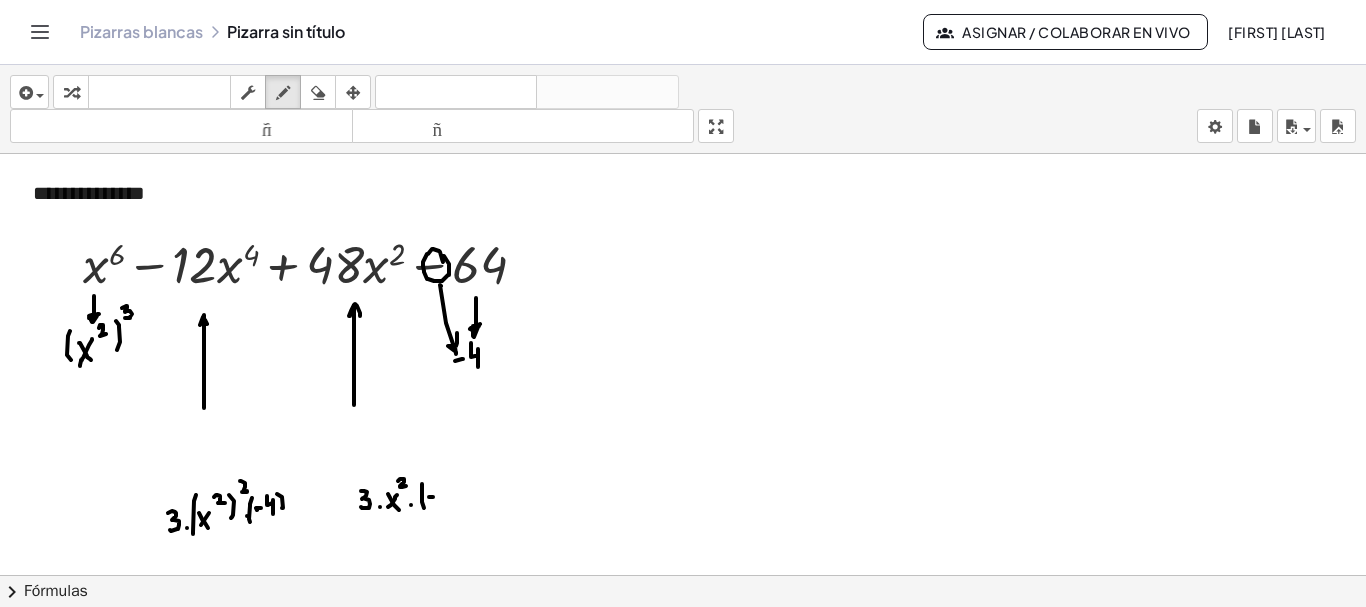click at bounding box center [683, -1503] 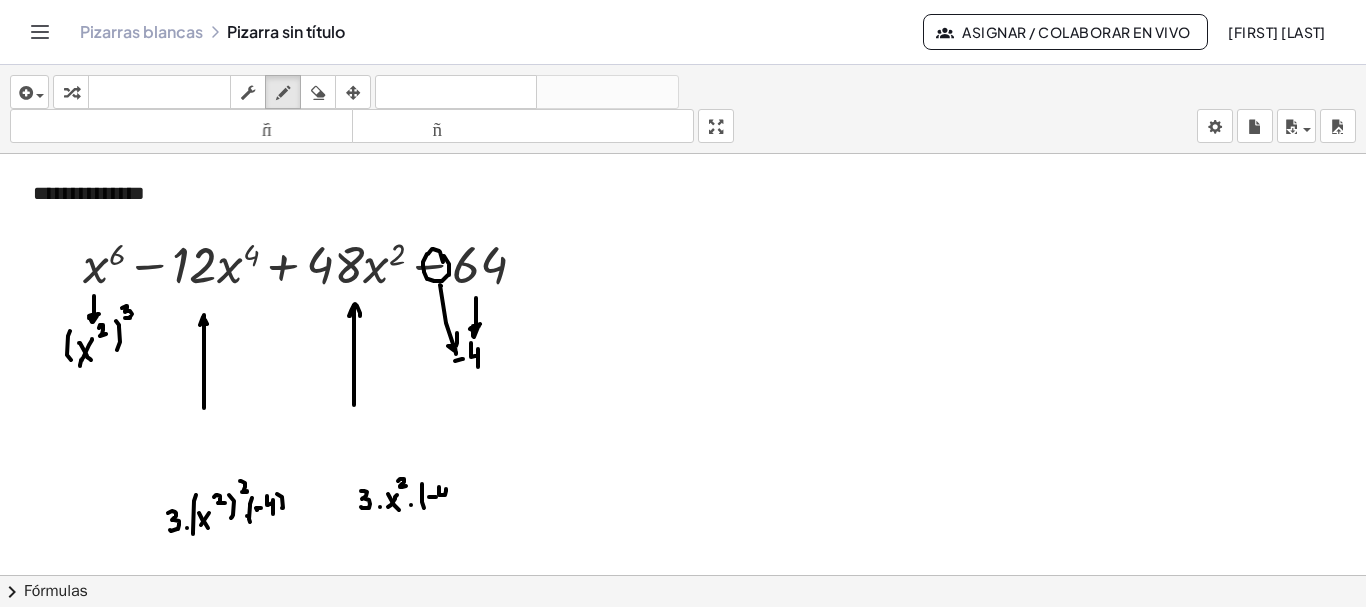 drag, startPoint x: 439, startPoint y: 487, endPoint x: 447, endPoint y: 504, distance: 18.788294 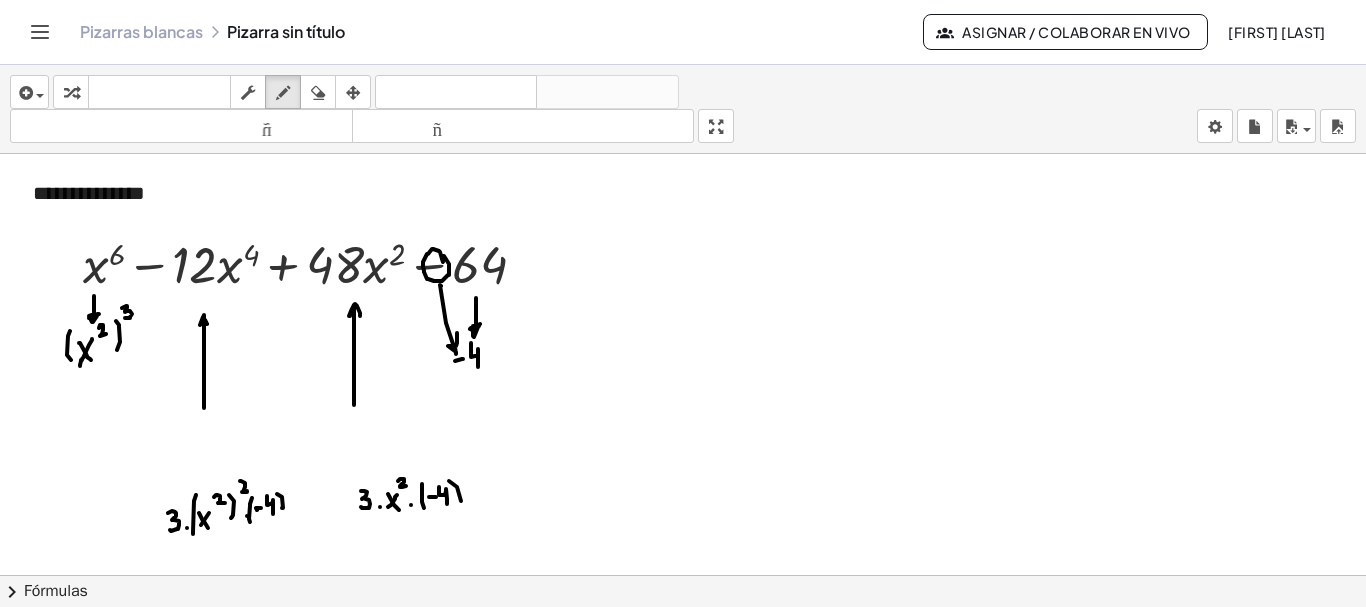 drag, startPoint x: 449, startPoint y: 481, endPoint x: 461, endPoint y: 503, distance: 25.059929 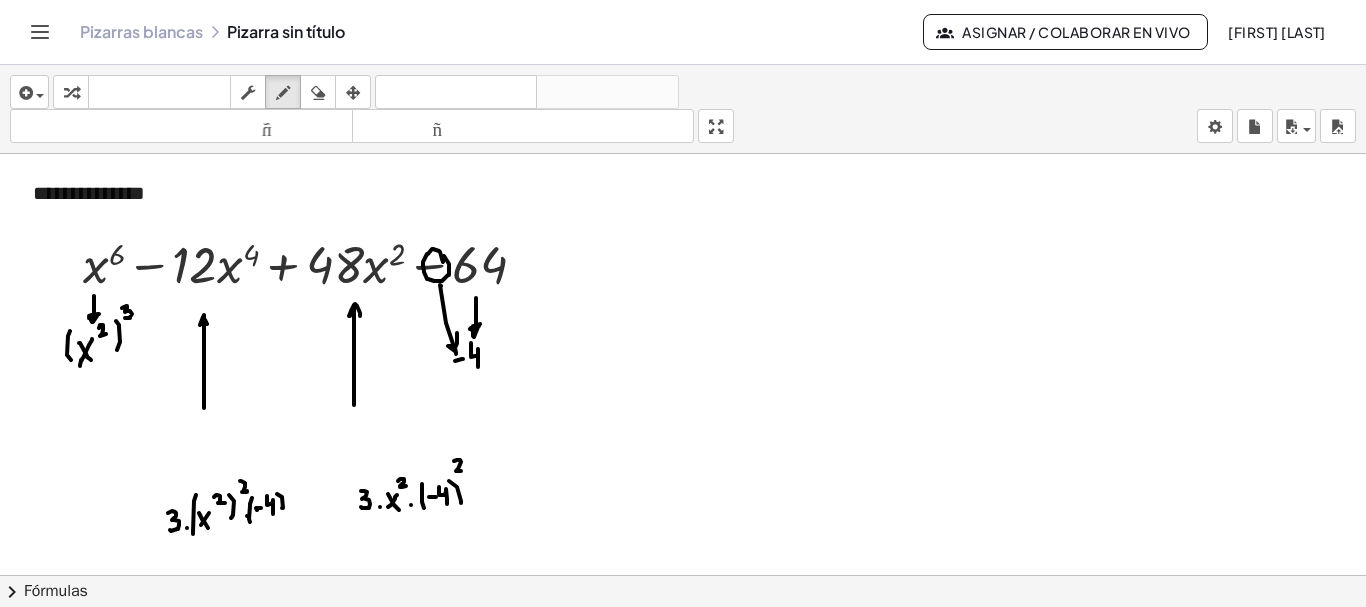 drag, startPoint x: 454, startPoint y: 461, endPoint x: 466, endPoint y: 471, distance: 15.6205 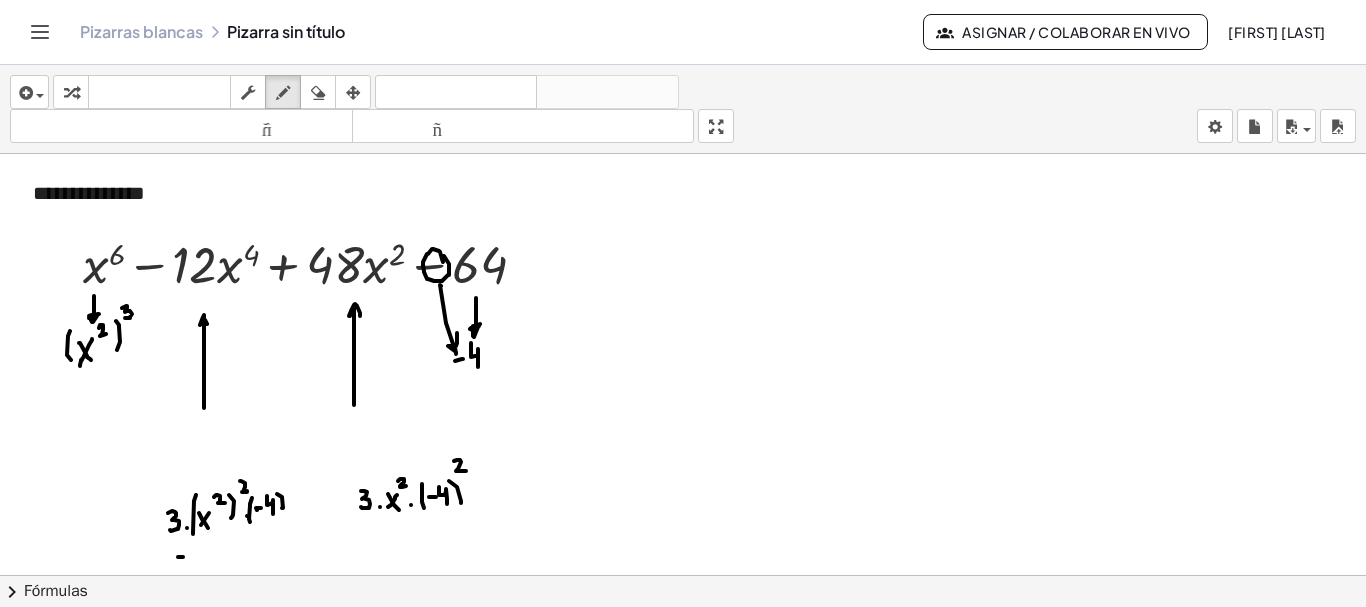 click at bounding box center [683, -1503] 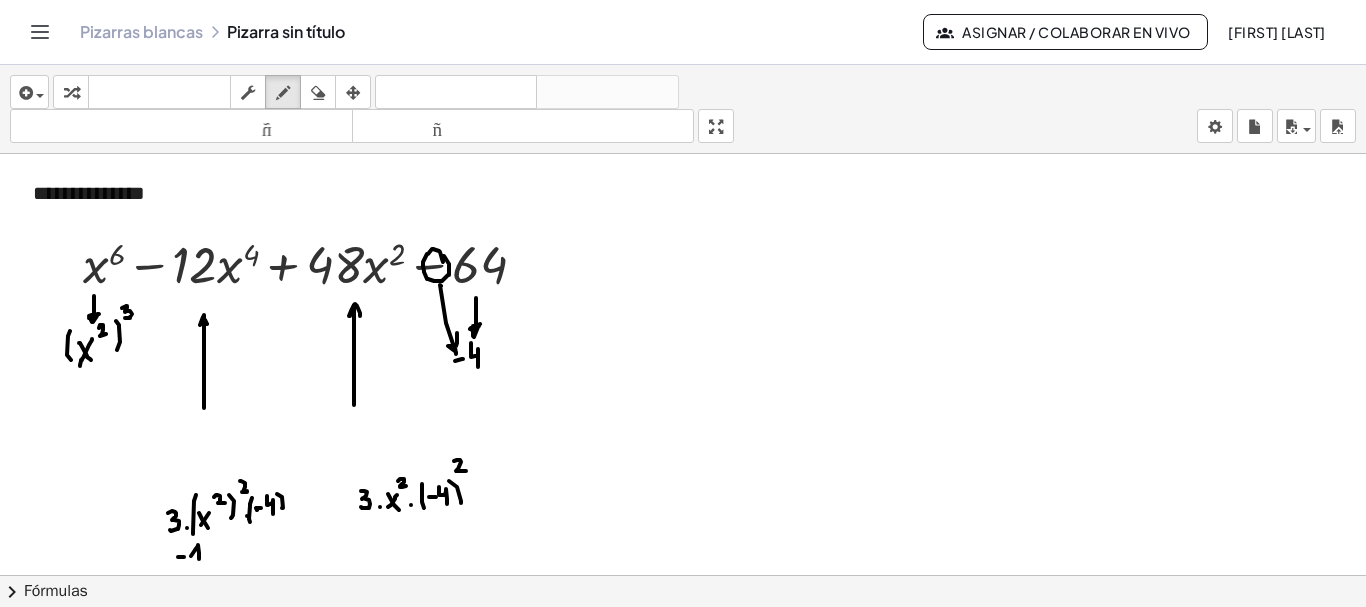 drag, startPoint x: 191, startPoint y: 556, endPoint x: 199, endPoint y: 566, distance: 12.806249 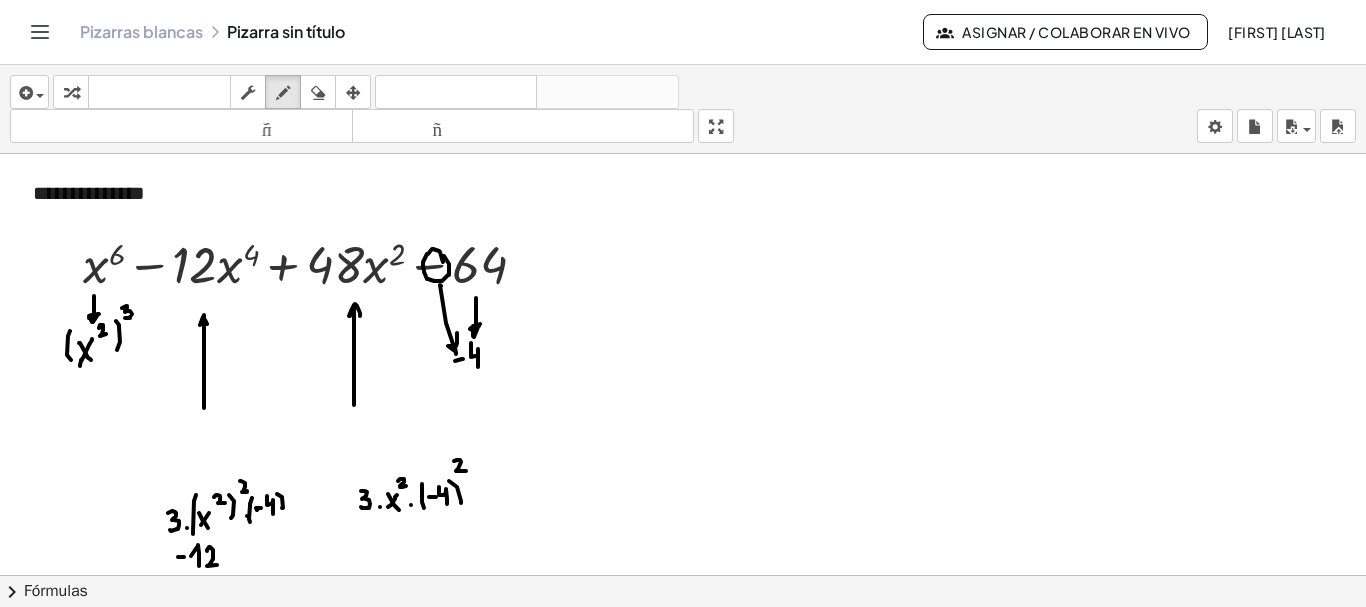 drag, startPoint x: 207, startPoint y: 551, endPoint x: 217, endPoint y: 565, distance: 17.20465 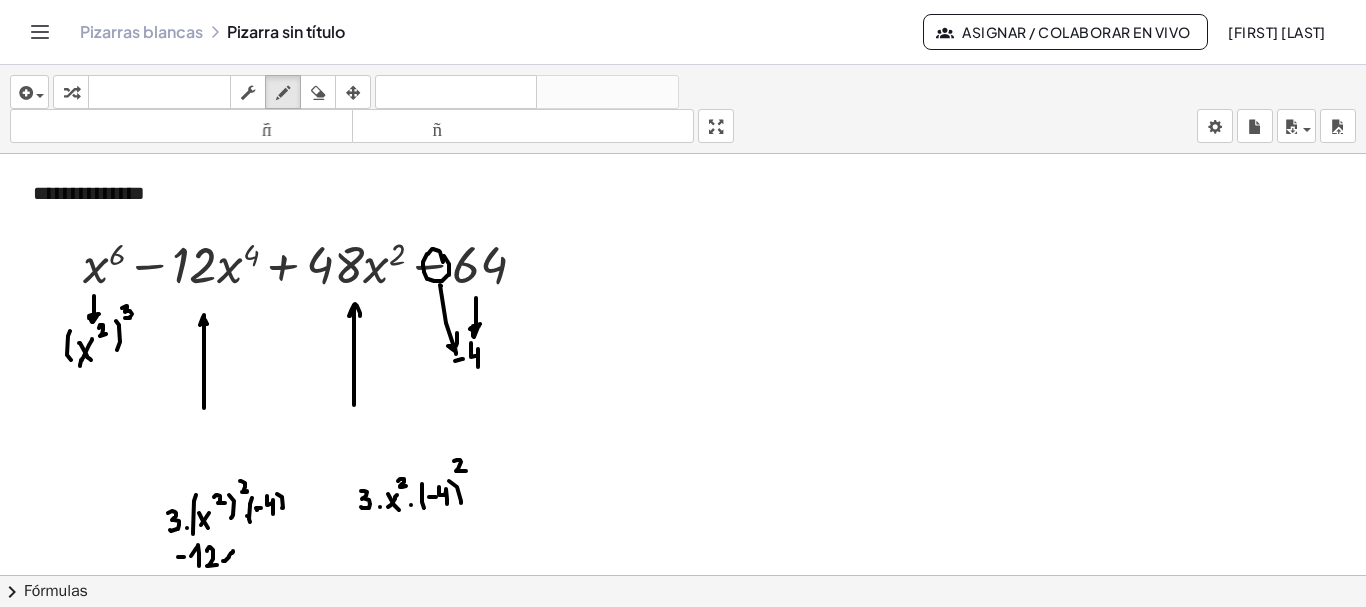 drag, startPoint x: 223, startPoint y: 561, endPoint x: 233, endPoint y: 551, distance: 14.142136 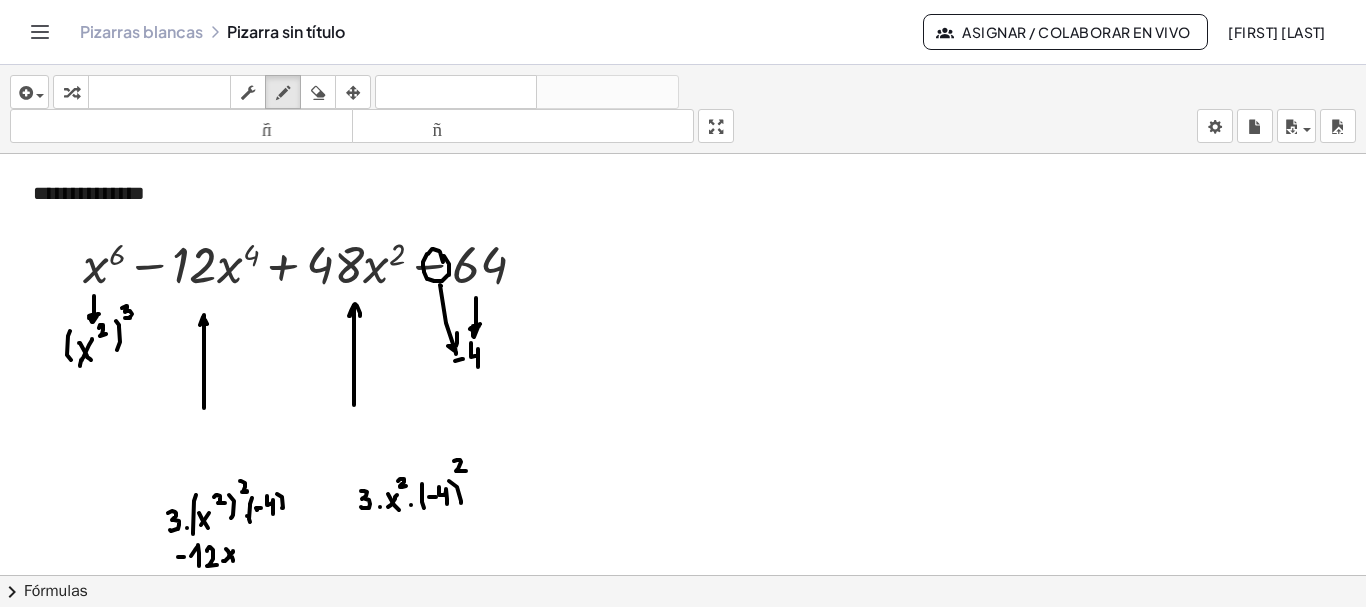 drag, startPoint x: 226, startPoint y: 549, endPoint x: 233, endPoint y: 561, distance: 13.892444 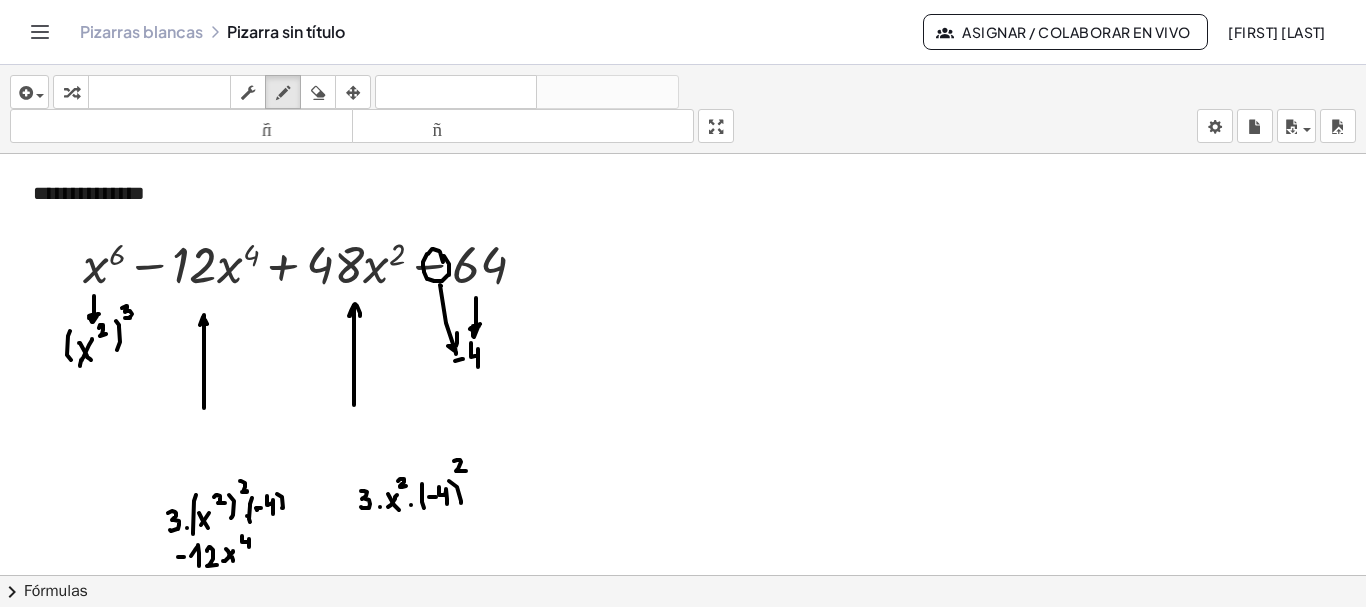 drag, startPoint x: 242, startPoint y: 536, endPoint x: 249, endPoint y: 550, distance: 15.652476 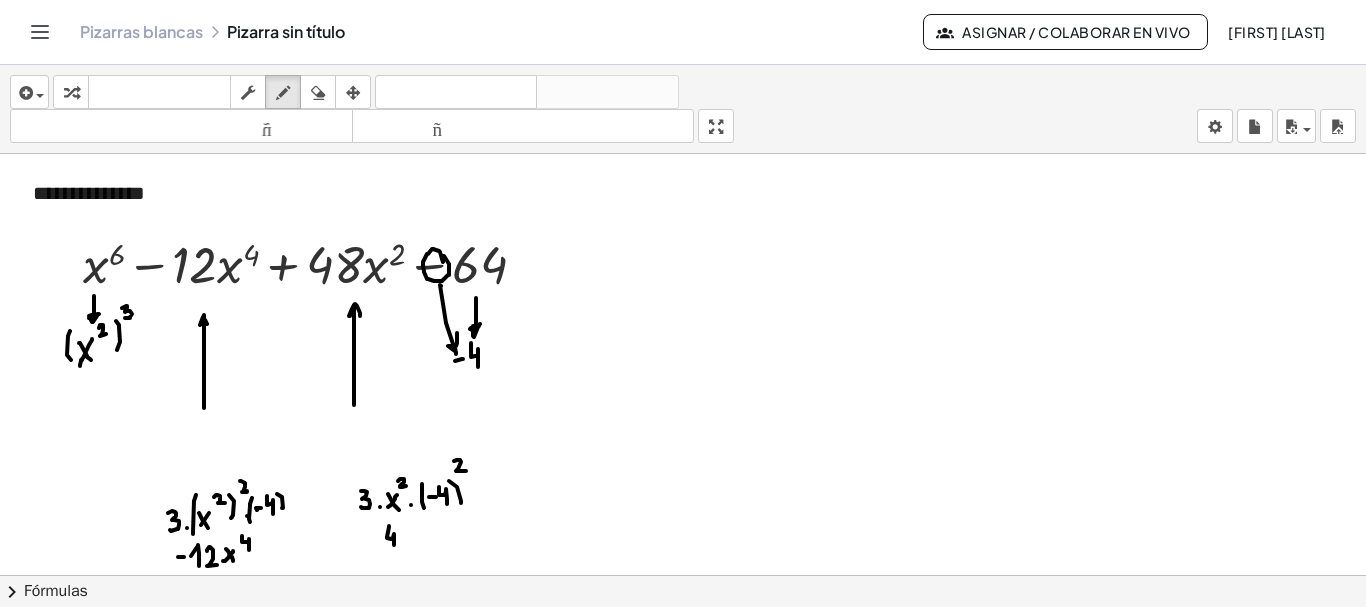 drag, startPoint x: 389, startPoint y: 526, endPoint x: 394, endPoint y: 546, distance: 20.615528 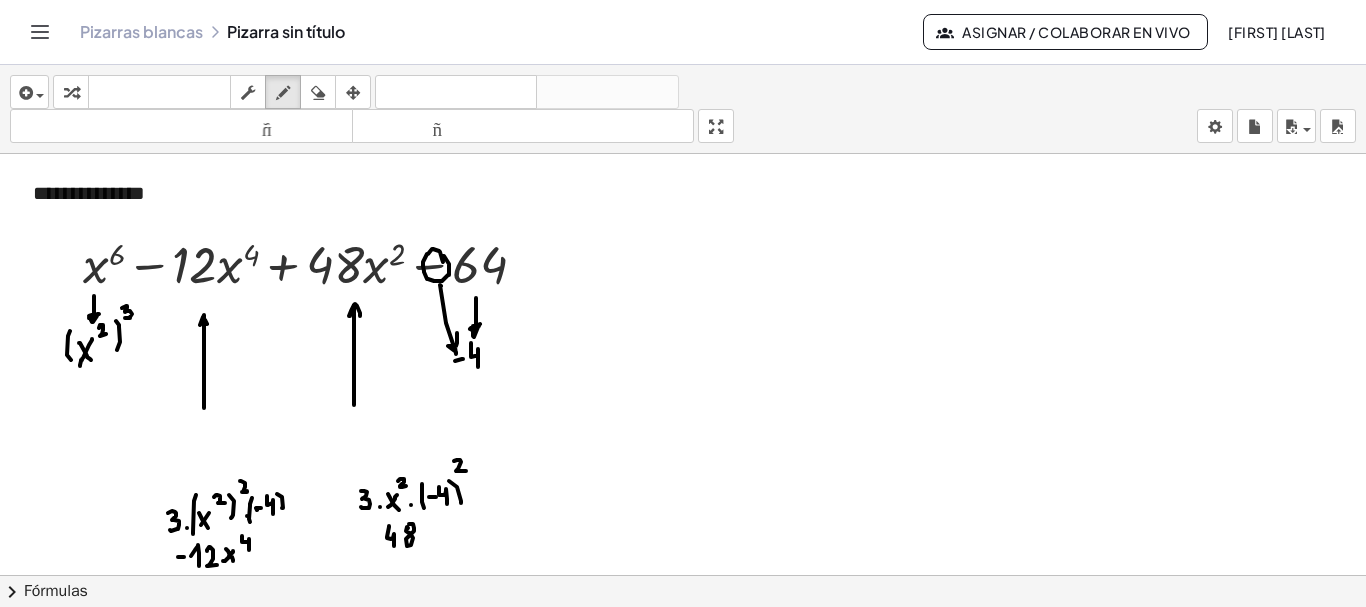 click at bounding box center [683, -1503] 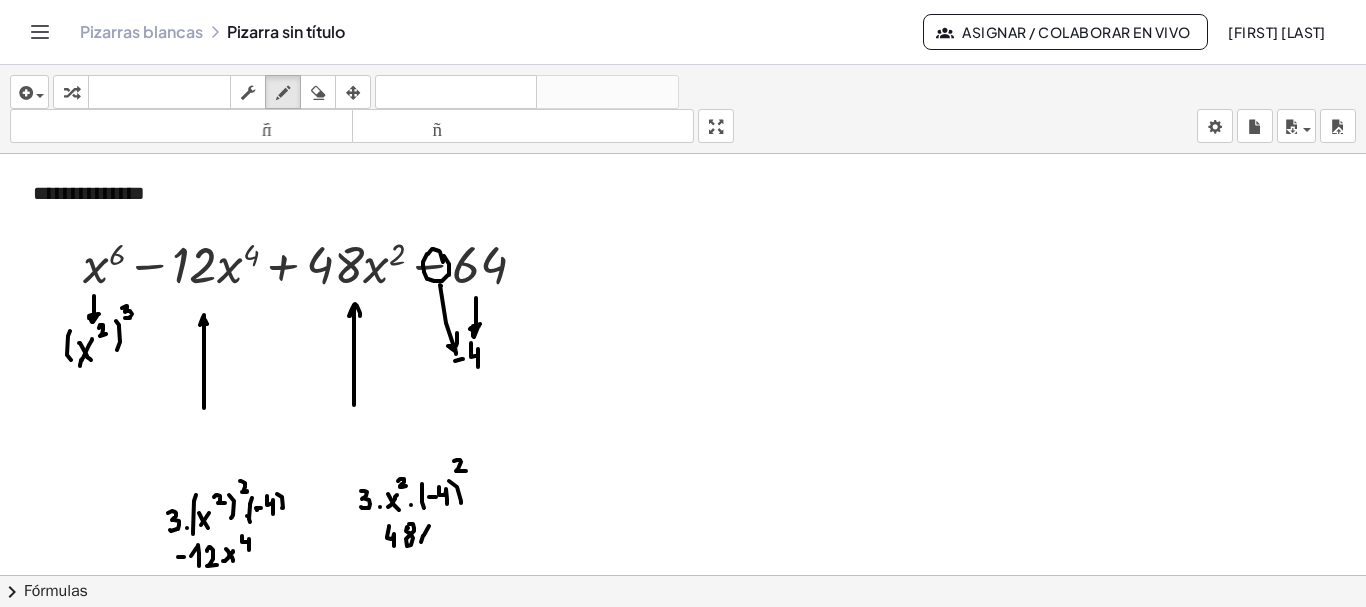 drag, startPoint x: 421, startPoint y: 542, endPoint x: 432, endPoint y: 521, distance: 23.70654 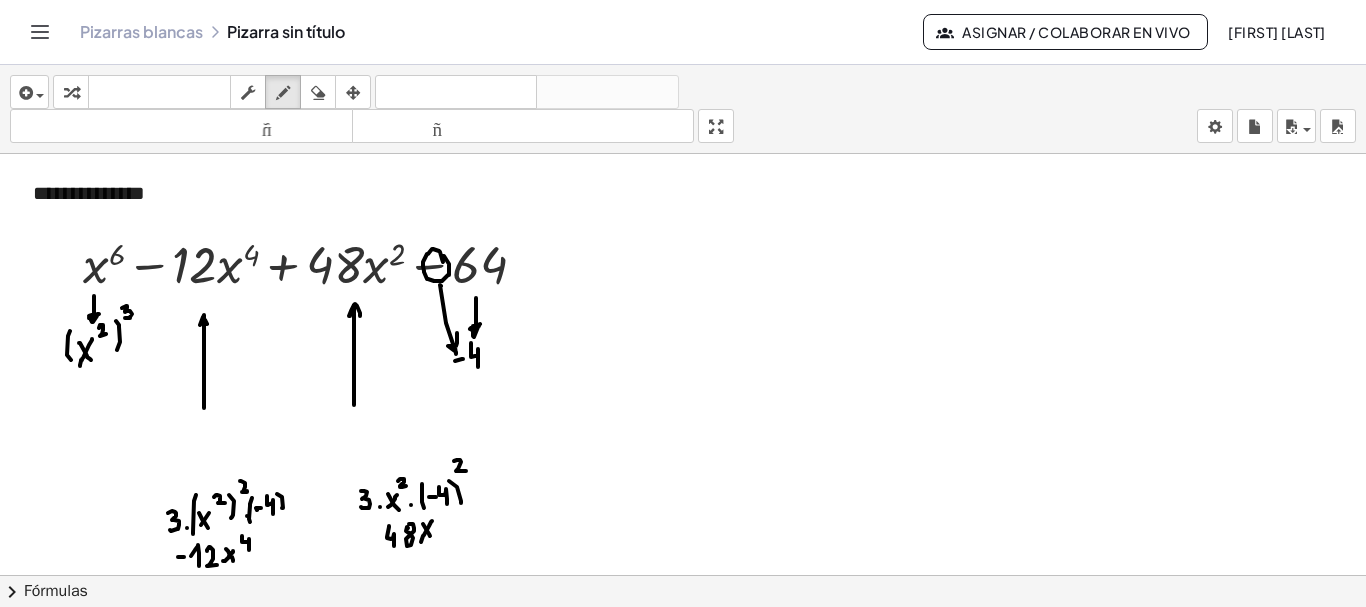 drag, startPoint x: 423, startPoint y: 524, endPoint x: 431, endPoint y: 538, distance: 16.124516 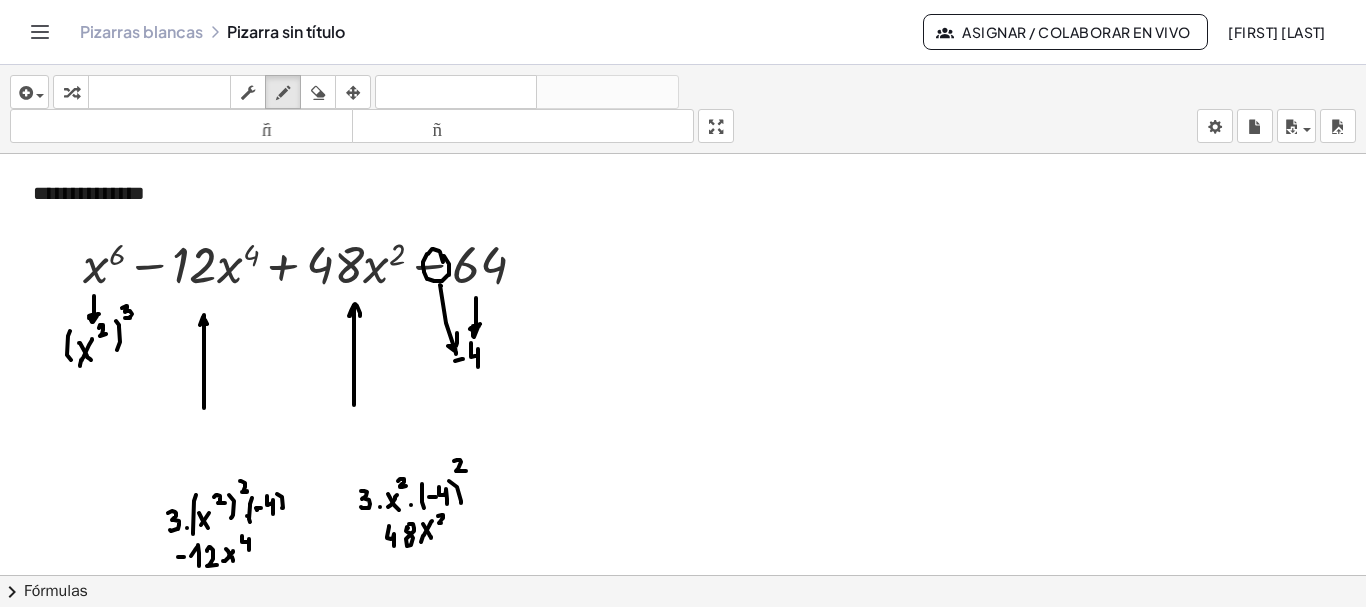 drag, startPoint x: 438, startPoint y: 516, endPoint x: 449, endPoint y: 521, distance: 12.083046 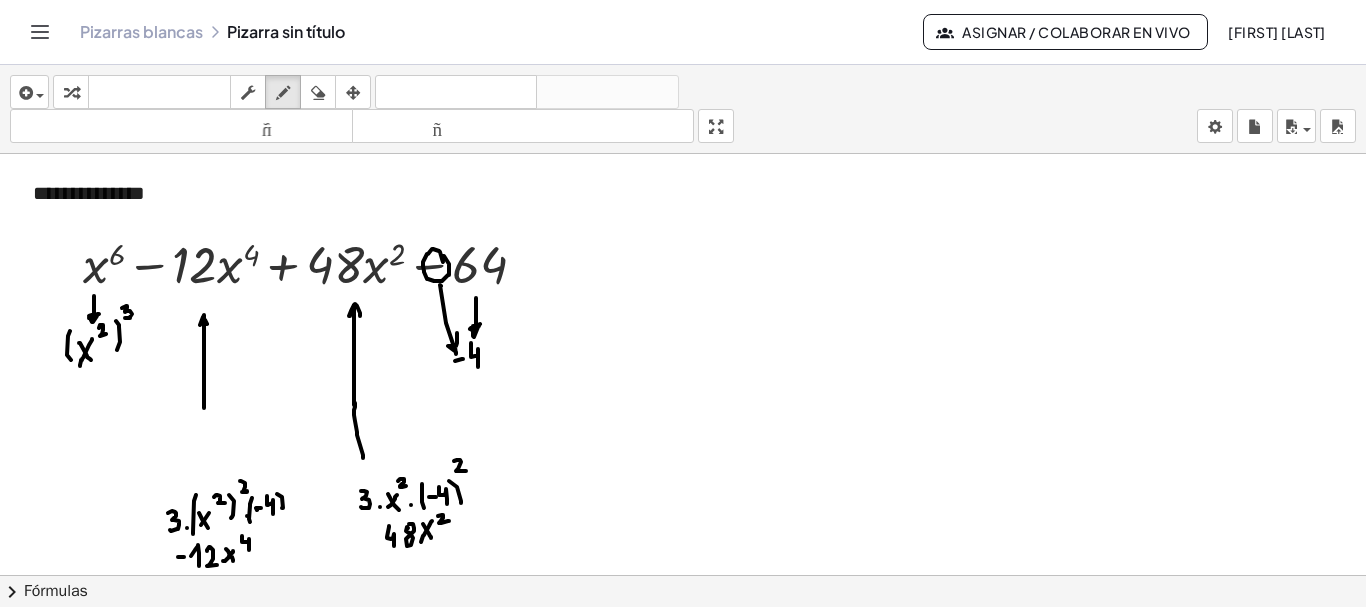 drag, startPoint x: 363, startPoint y: 458, endPoint x: 355, endPoint y: 403, distance: 55.578773 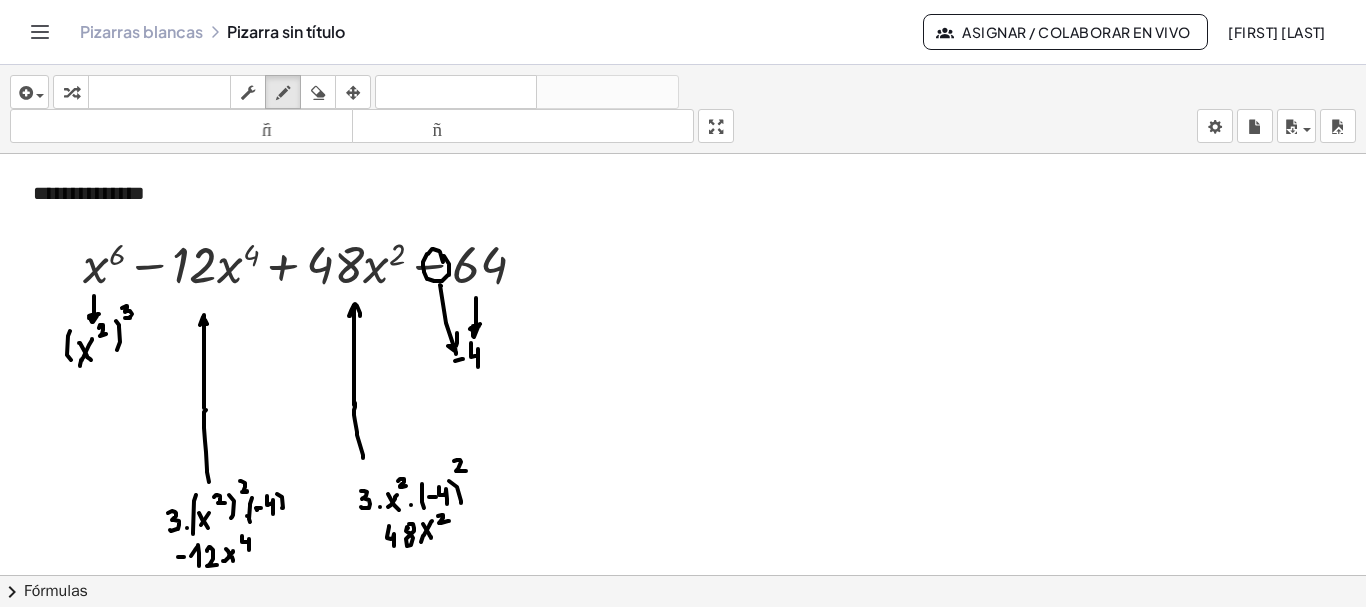 drag, startPoint x: 209, startPoint y: 482, endPoint x: 206, endPoint y: 410, distance: 72.06247 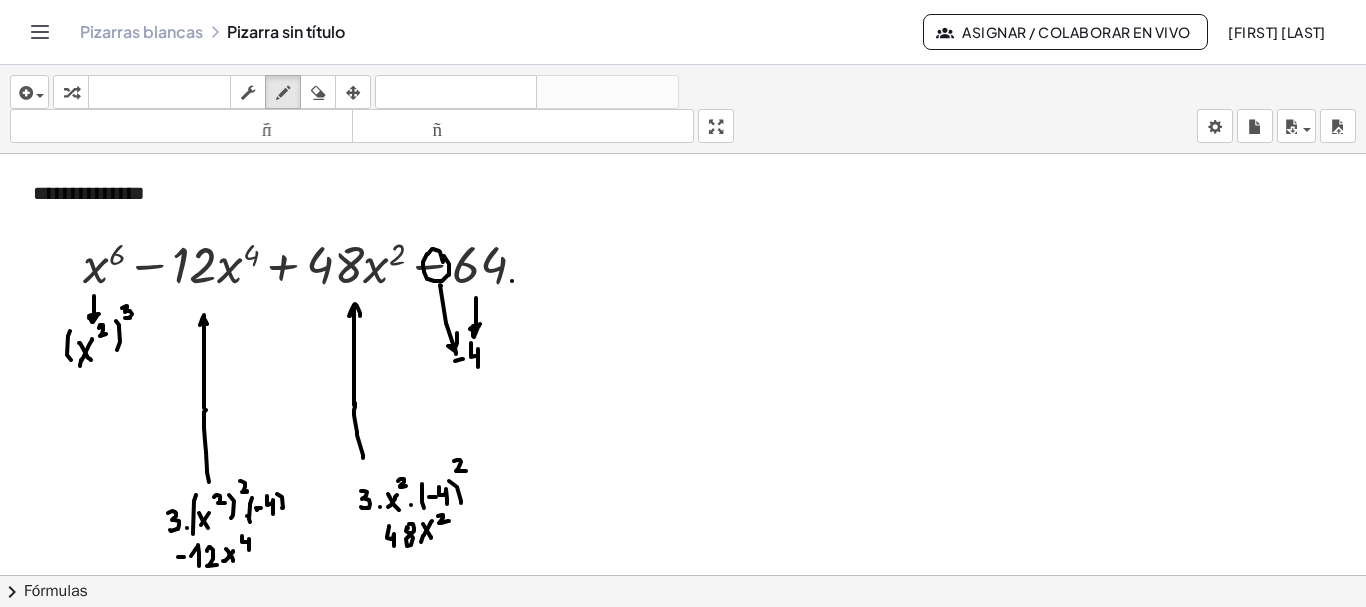click at bounding box center (683, -1503) 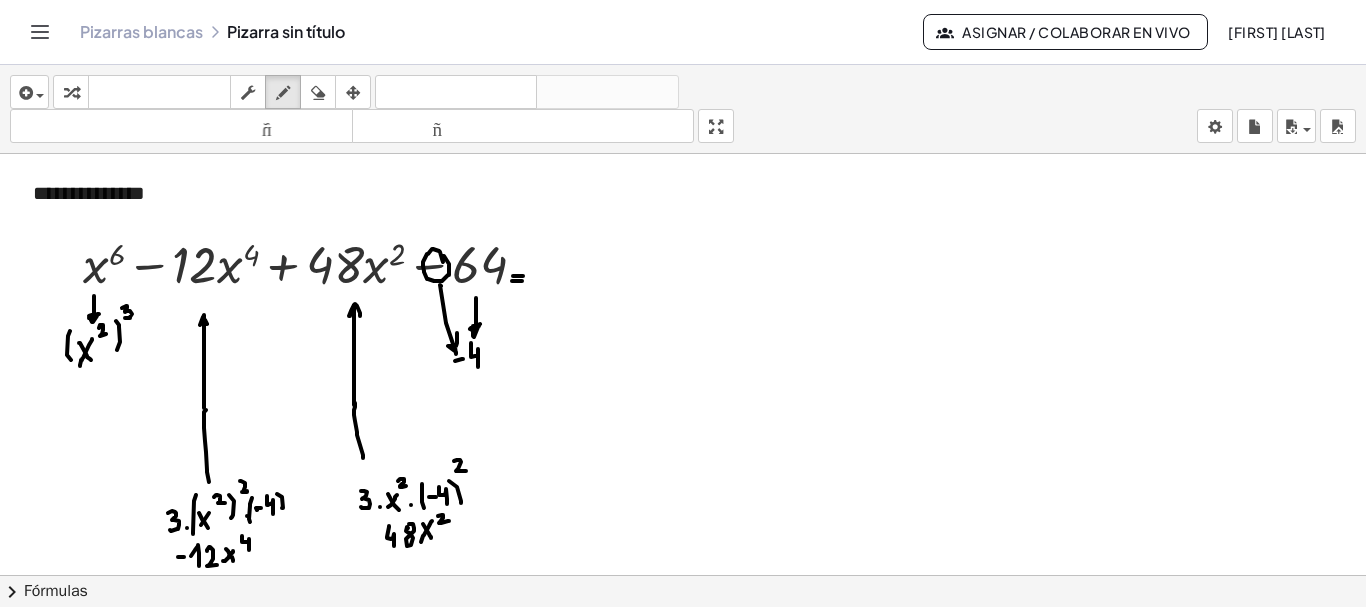 click at bounding box center (683, -1503) 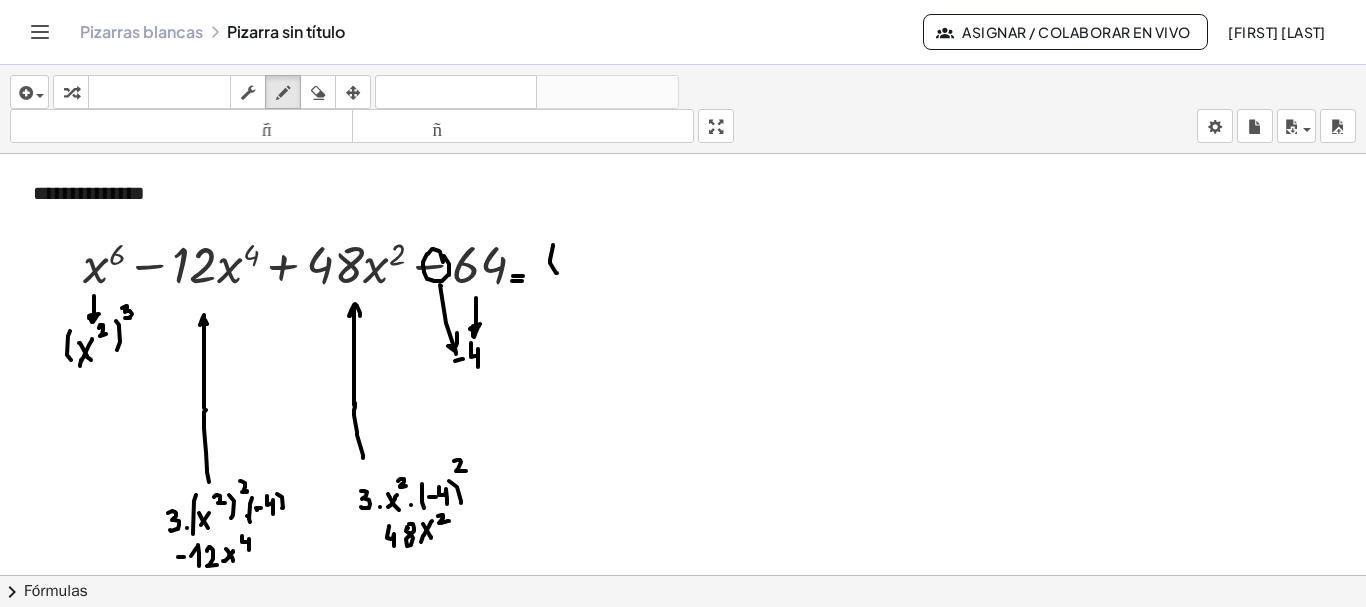 drag, startPoint x: 553, startPoint y: 245, endPoint x: 557, endPoint y: 273, distance: 28.284271 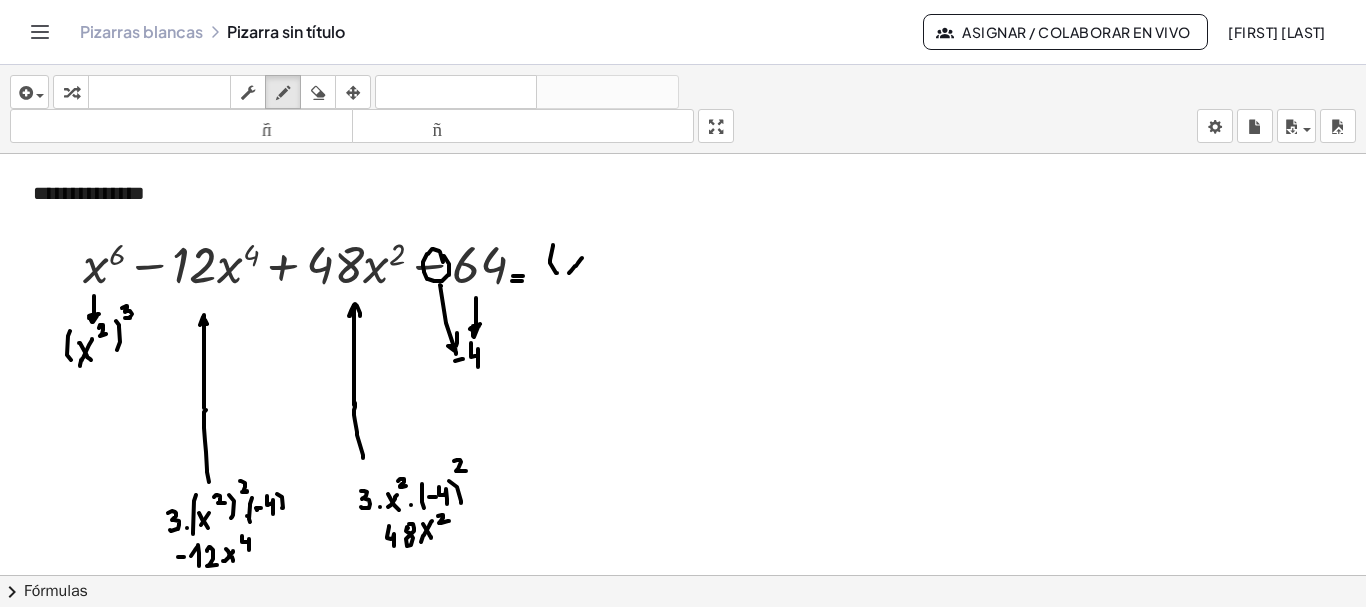 drag, startPoint x: 569, startPoint y: 273, endPoint x: 582, endPoint y: 260, distance: 18.384777 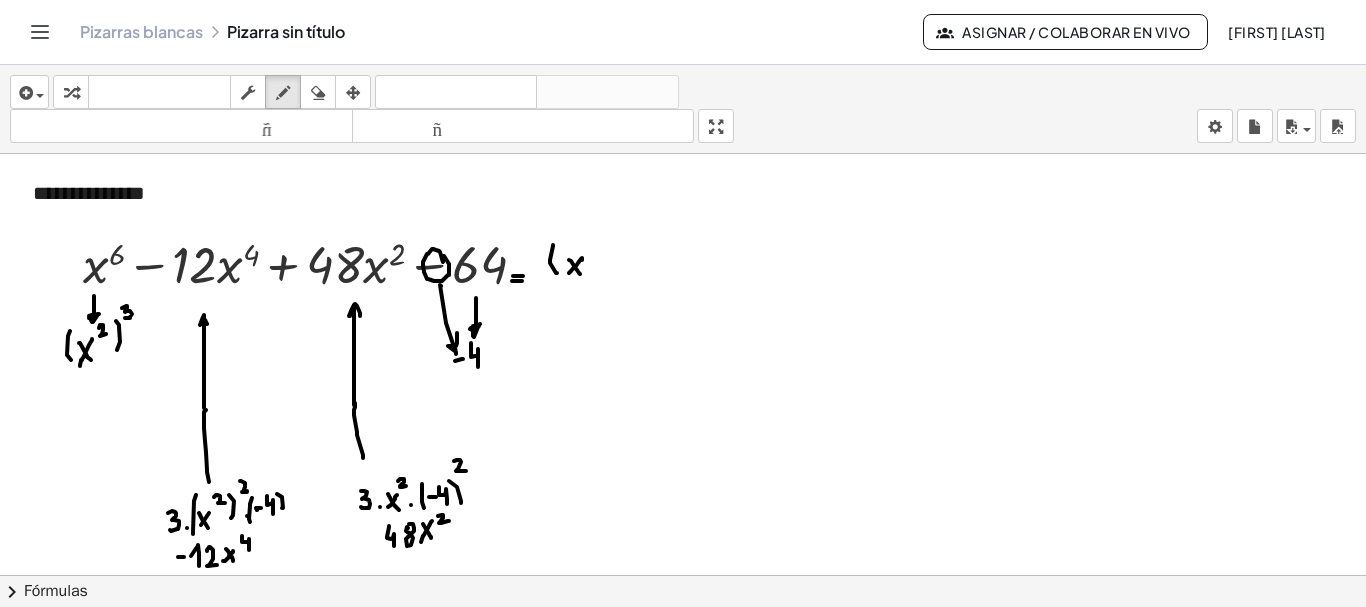 drag, startPoint x: 571, startPoint y: 261, endPoint x: 581, endPoint y: 275, distance: 17.20465 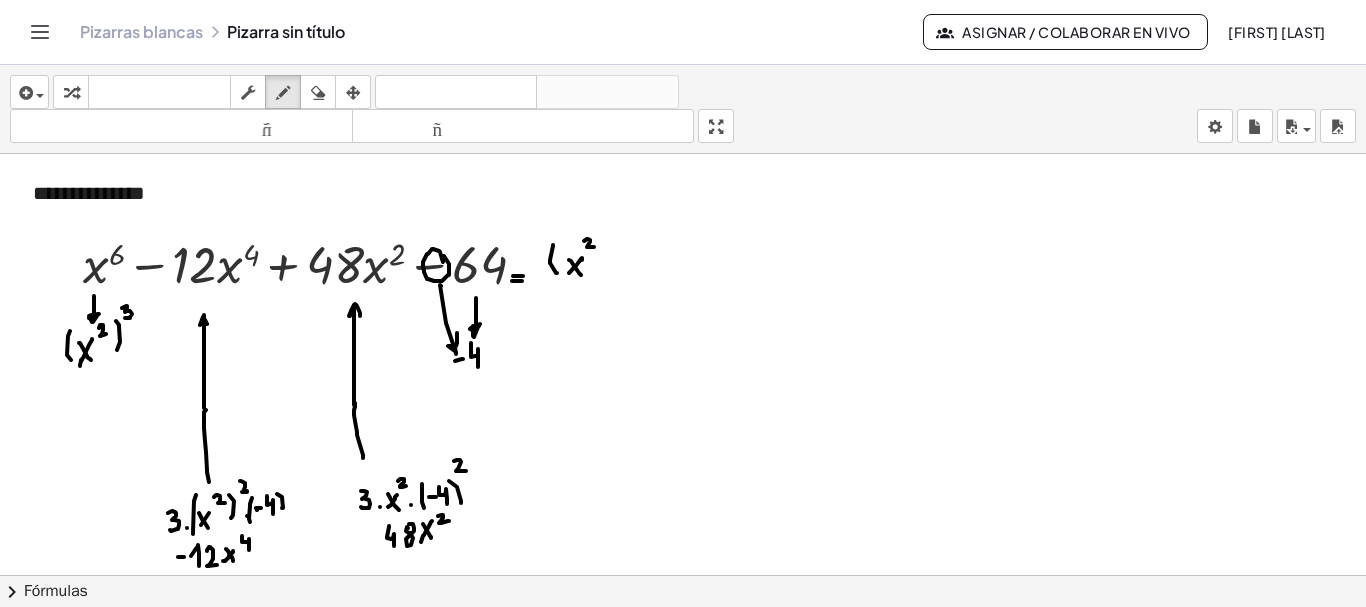 drag, startPoint x: 584, startPoint y: 241, endPoint x: 594, endPoint y: 247, distance: 11.661903 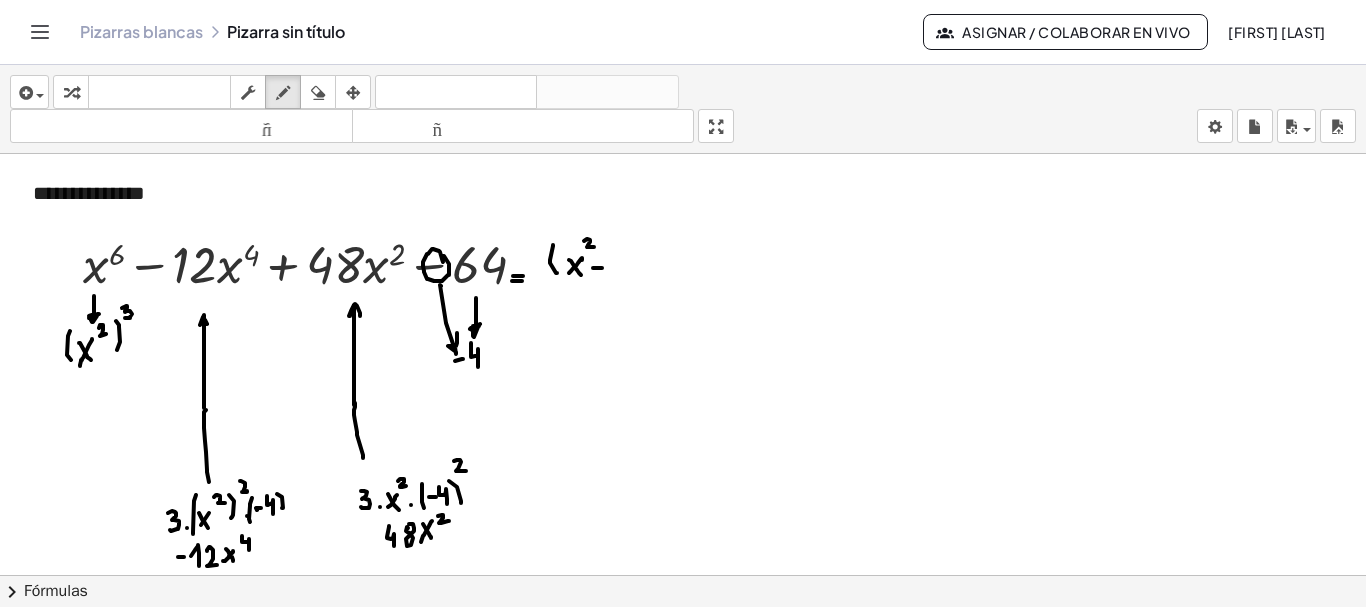 click at bounding box center (683, -1503) 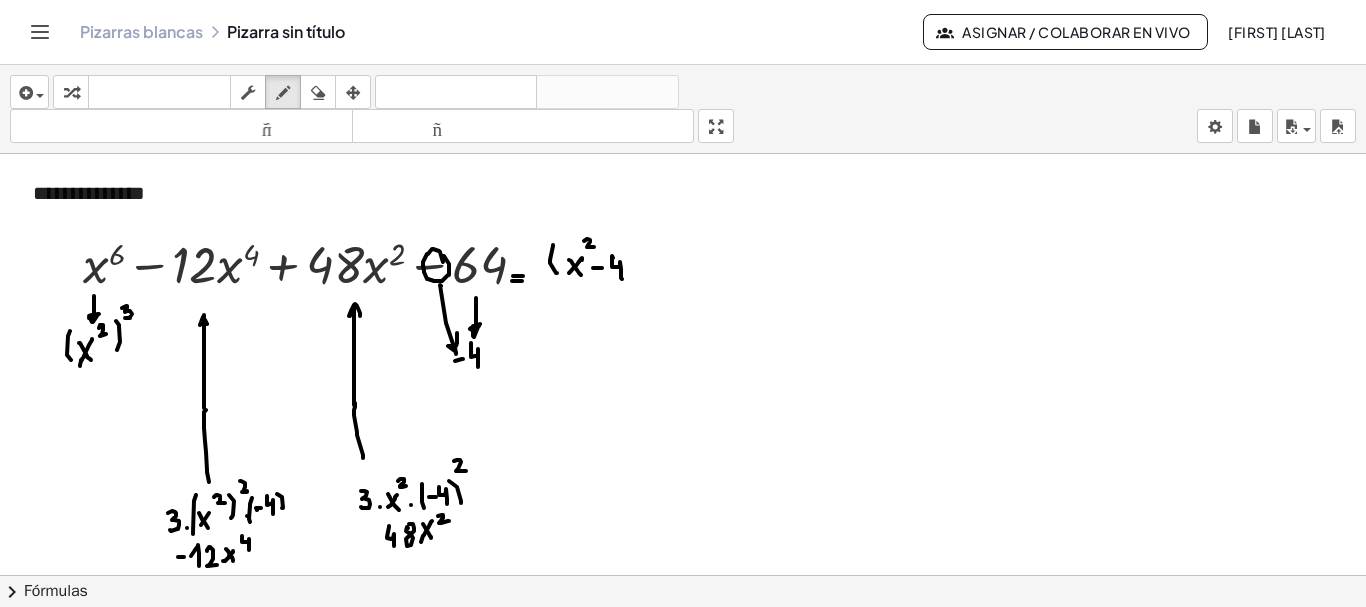 drag, startPoint x: 612, startPoint y: 256, endPoint x: 622, endPoint y: 279, distance: 25.079872 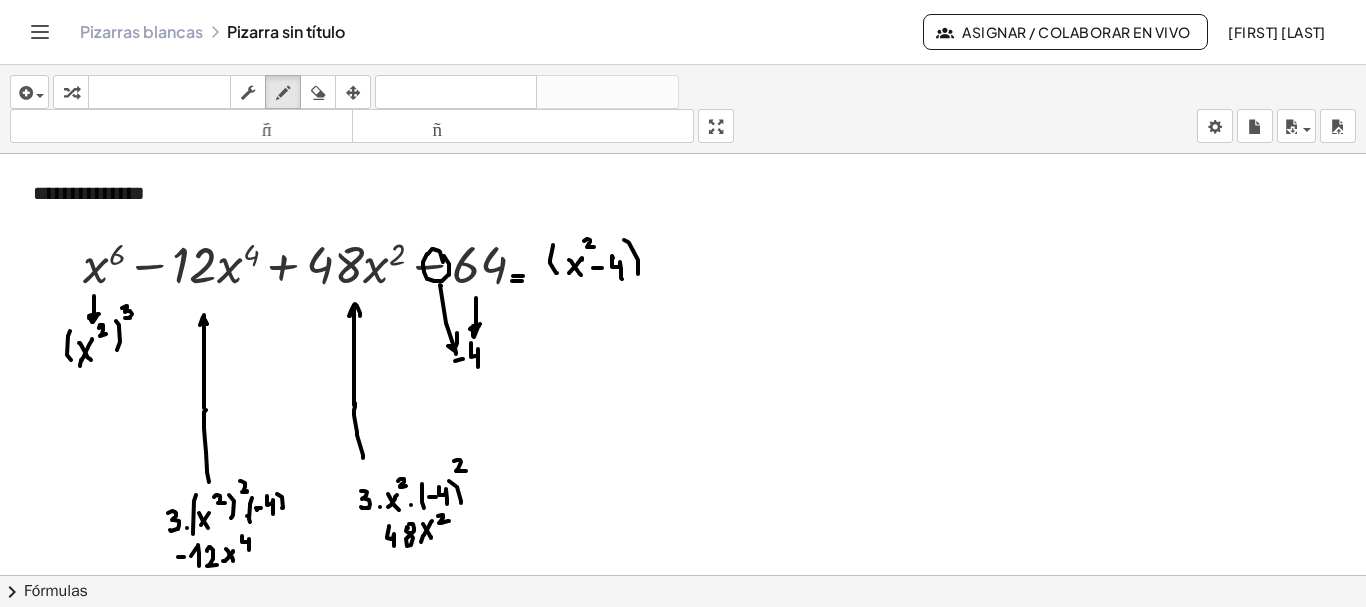 drag, startPoint x: 628, startPoint y: 242, endPoint x: 638, endPoint y: 276, distance: 35.44009 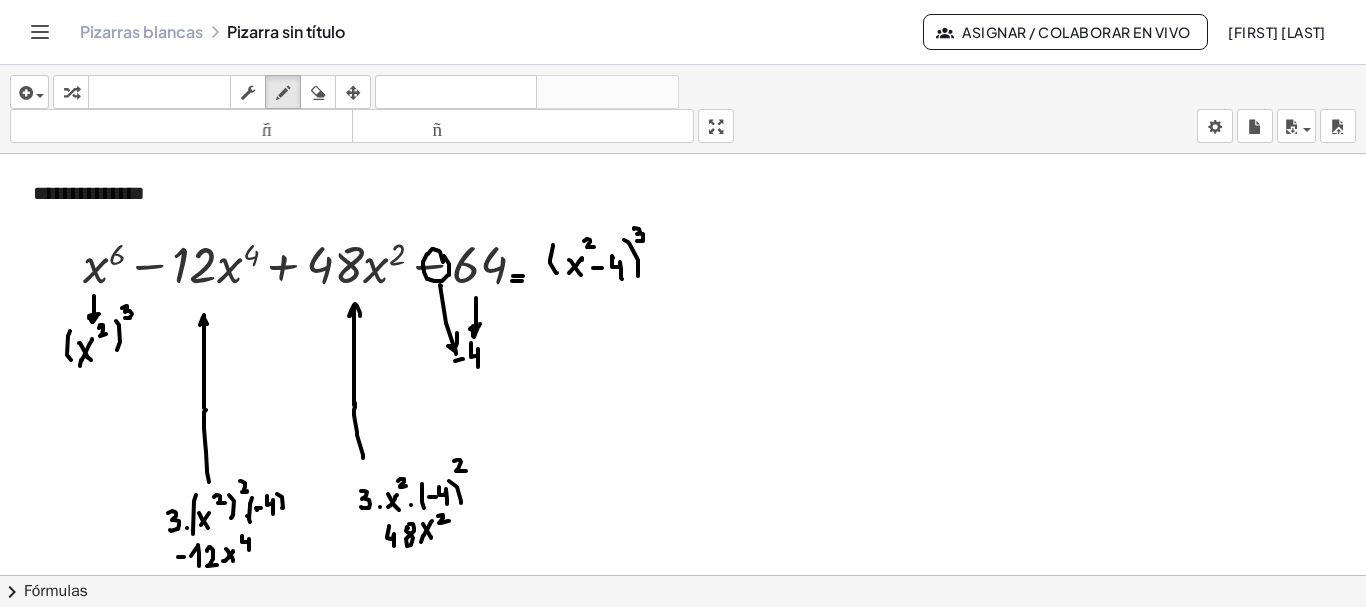 drag, startPoint x: 634, startPoint y: 229, endPoint x: 637, endPoint y: 241, distance: 12.369317 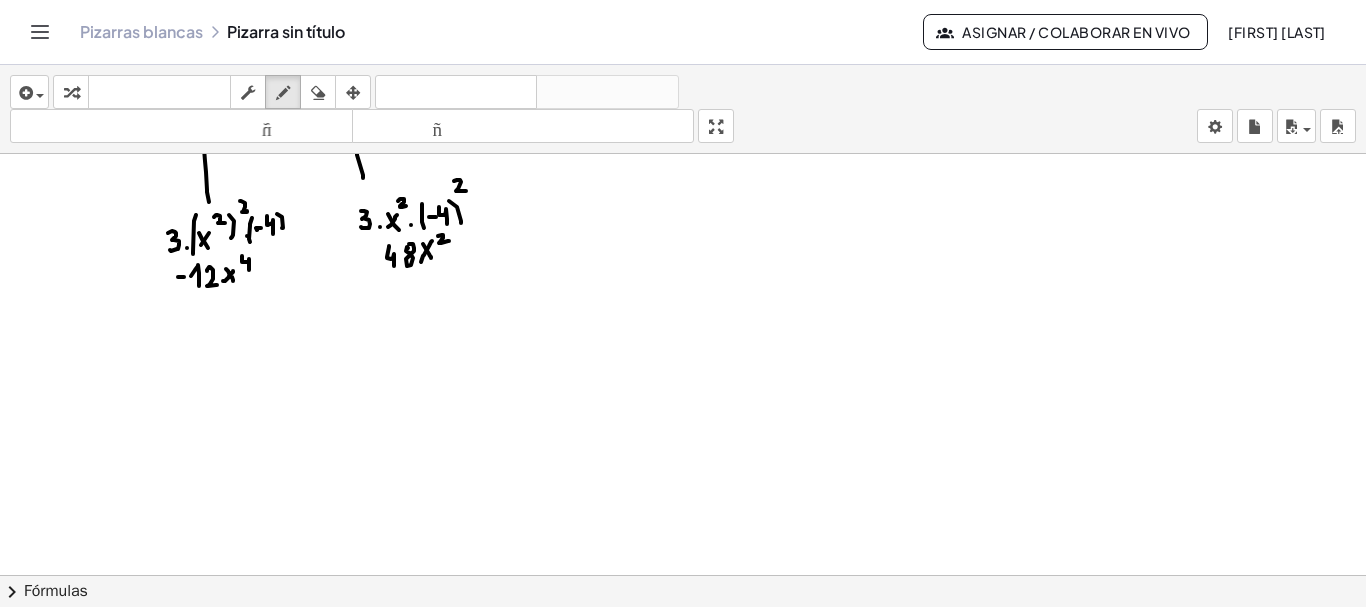 scroll, scrollTop: 4174, scrollLeft: 0, axis: vertical 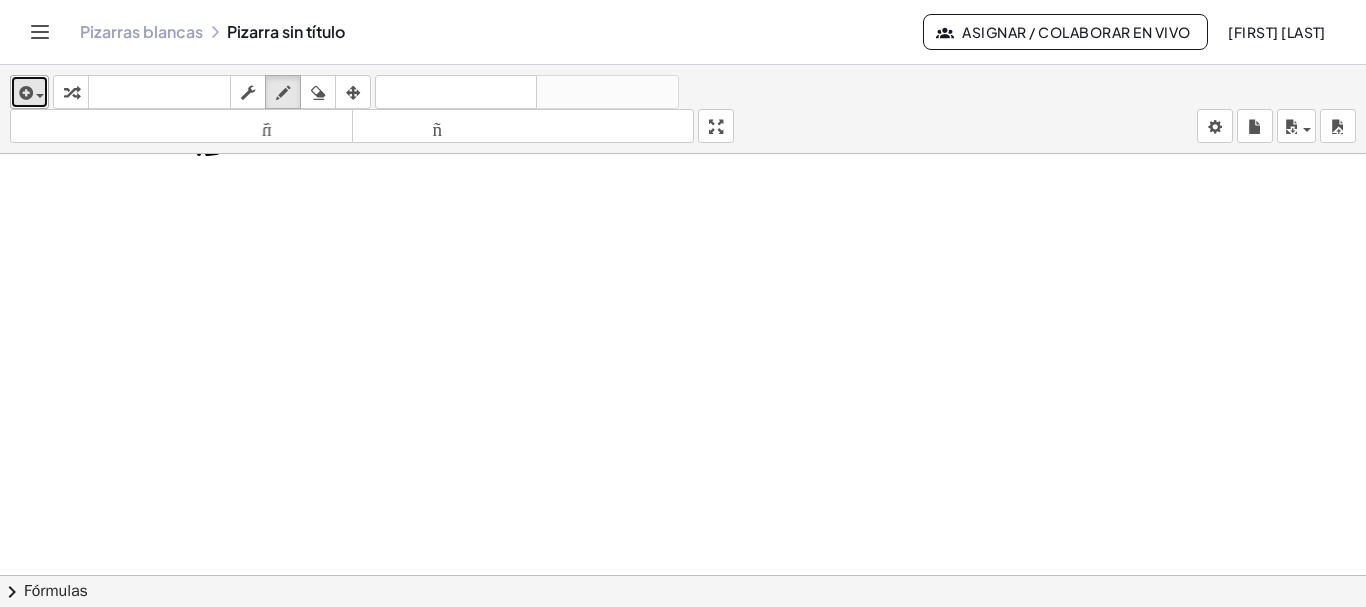 click at bounding box center [29, 92] 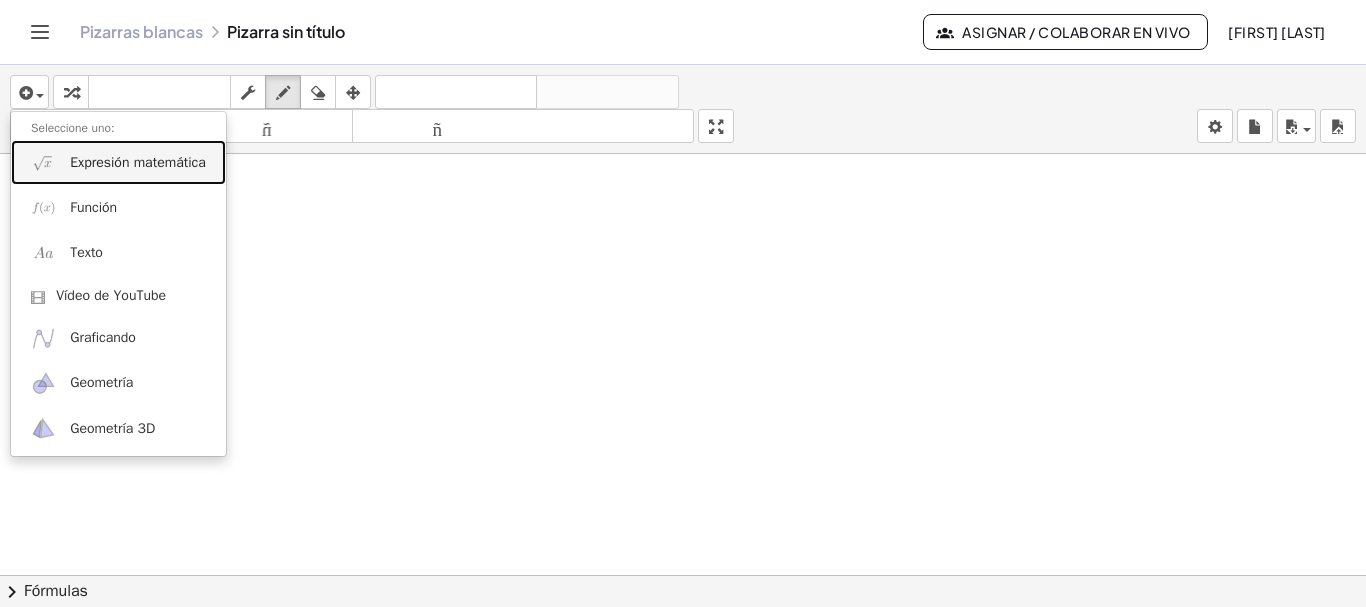 click on "Expresión matemática" at bounding box center [138, 162] 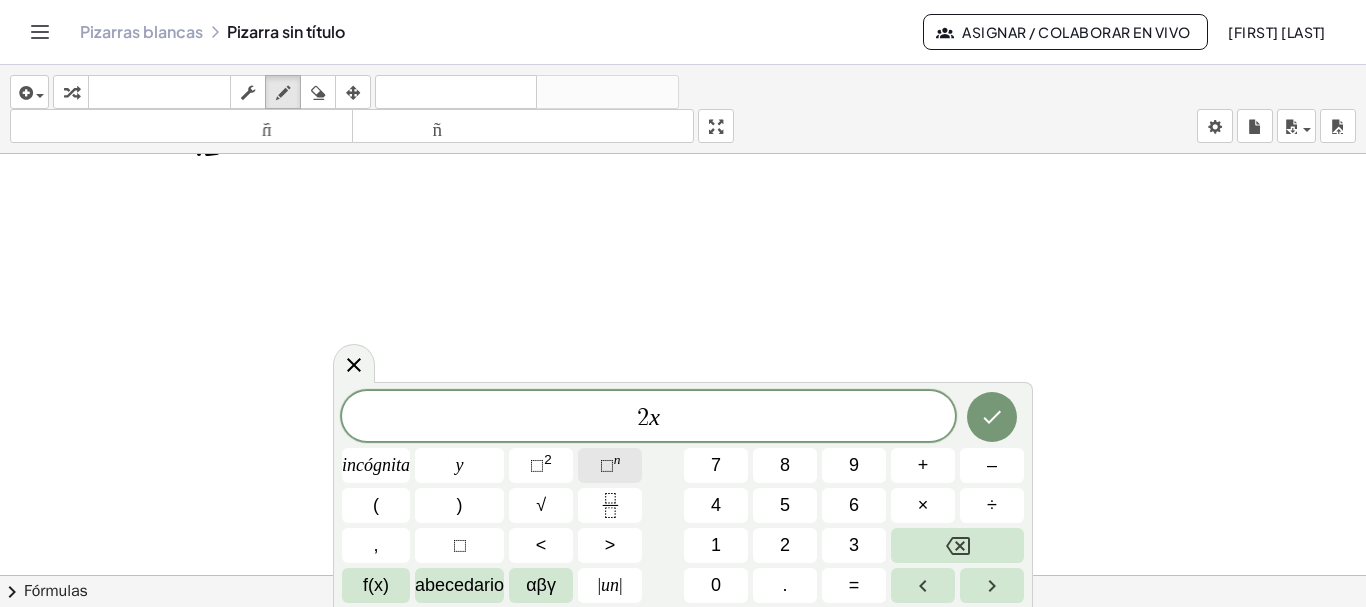 click on "⬚" at bounding box center (607, 465) 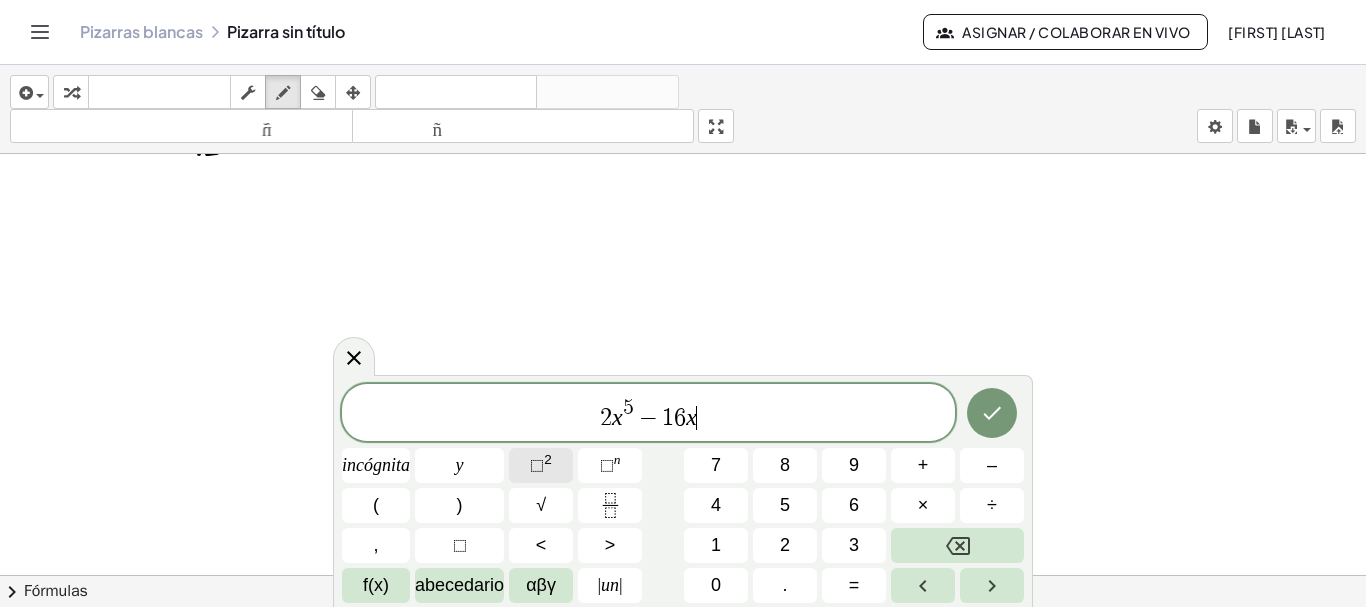 click on "⬚" at bounding box center [537, 465] 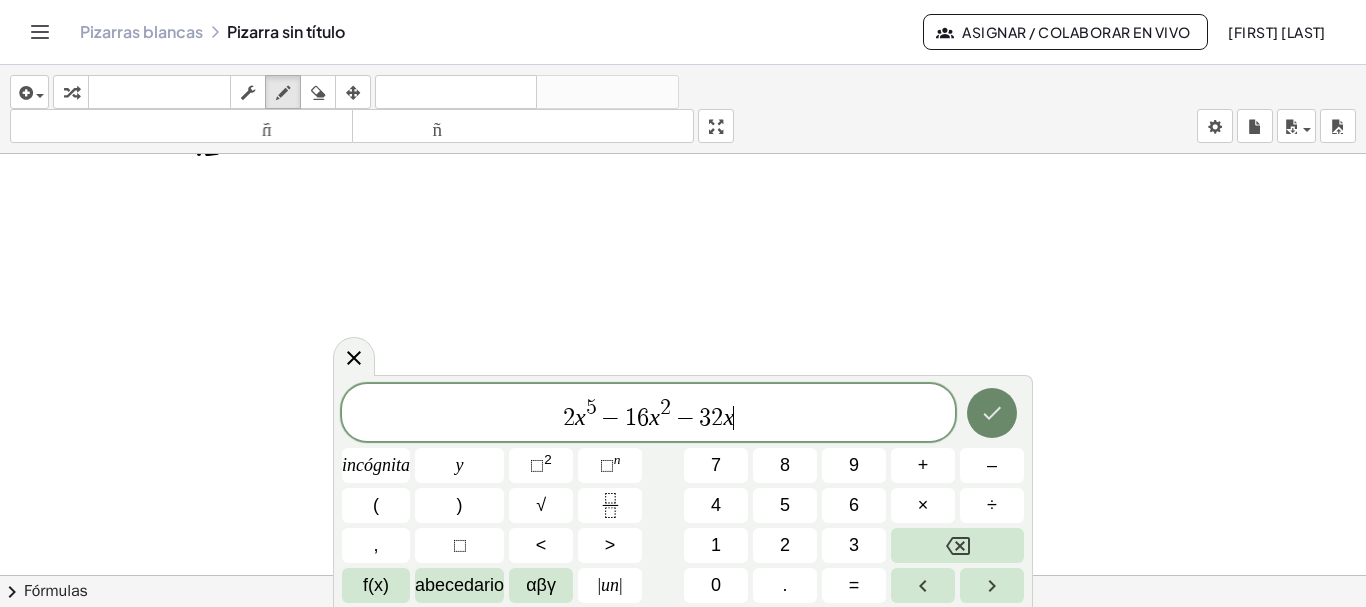 click 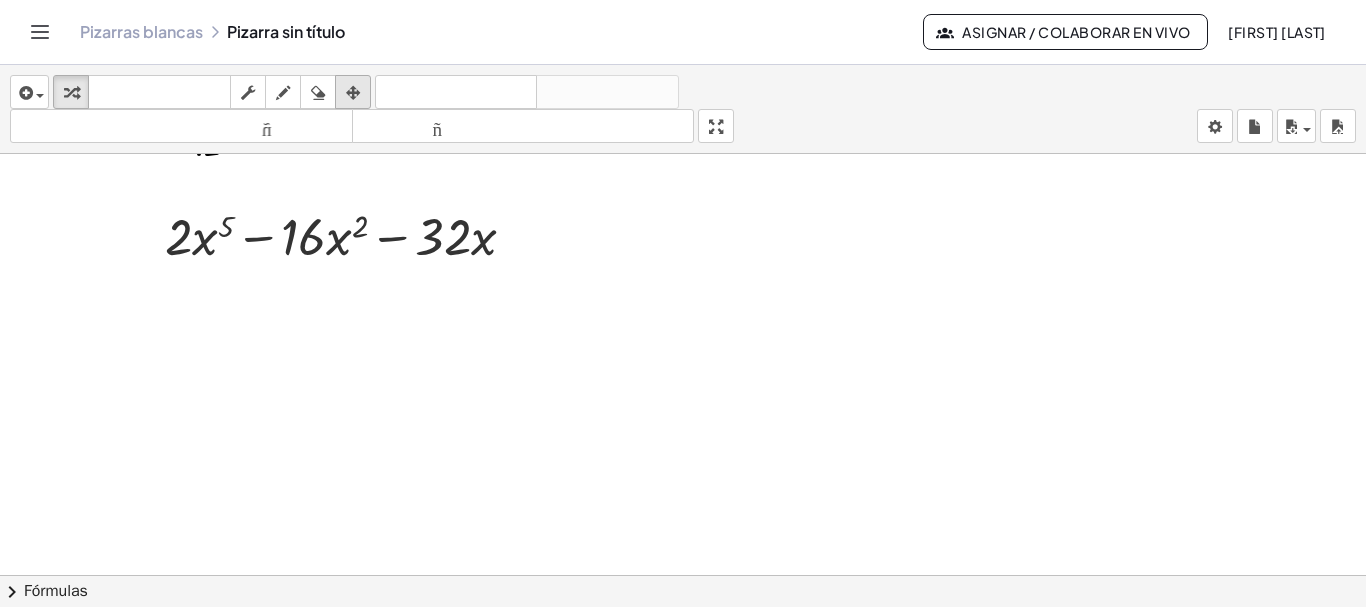 click at bounding box center (353, 93) 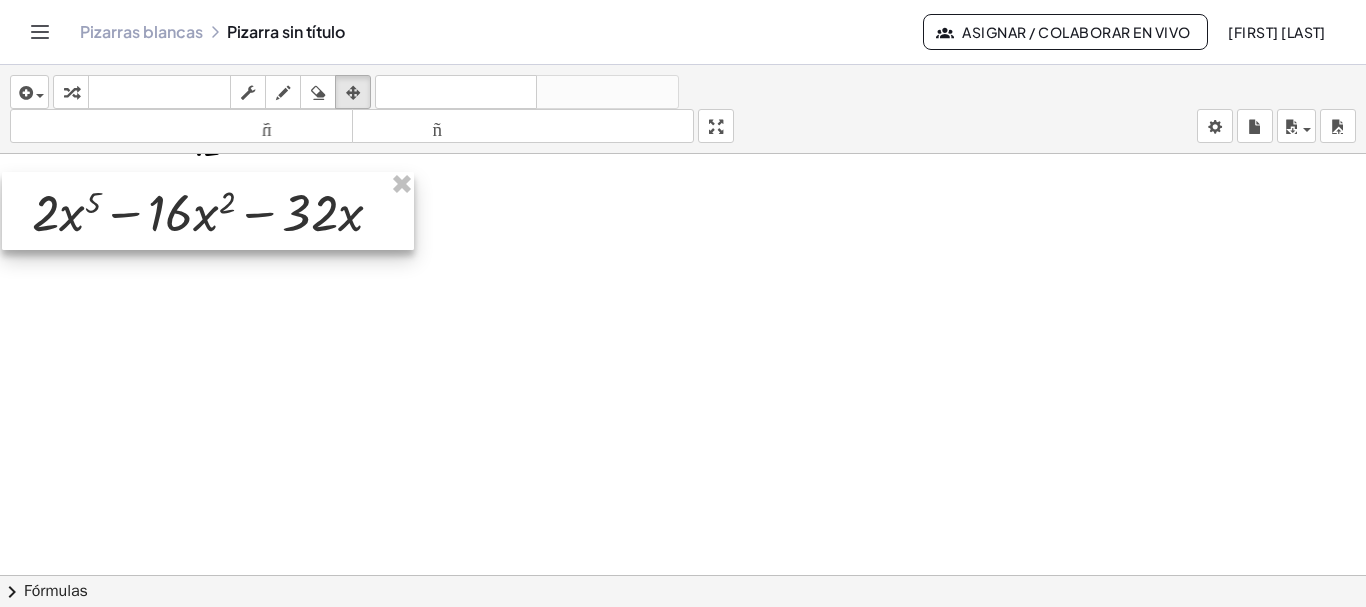 drag, startPoint x: 332, startPoint y: 248, endPoint x: 199, endPoint y: 224, distance: 135.14807 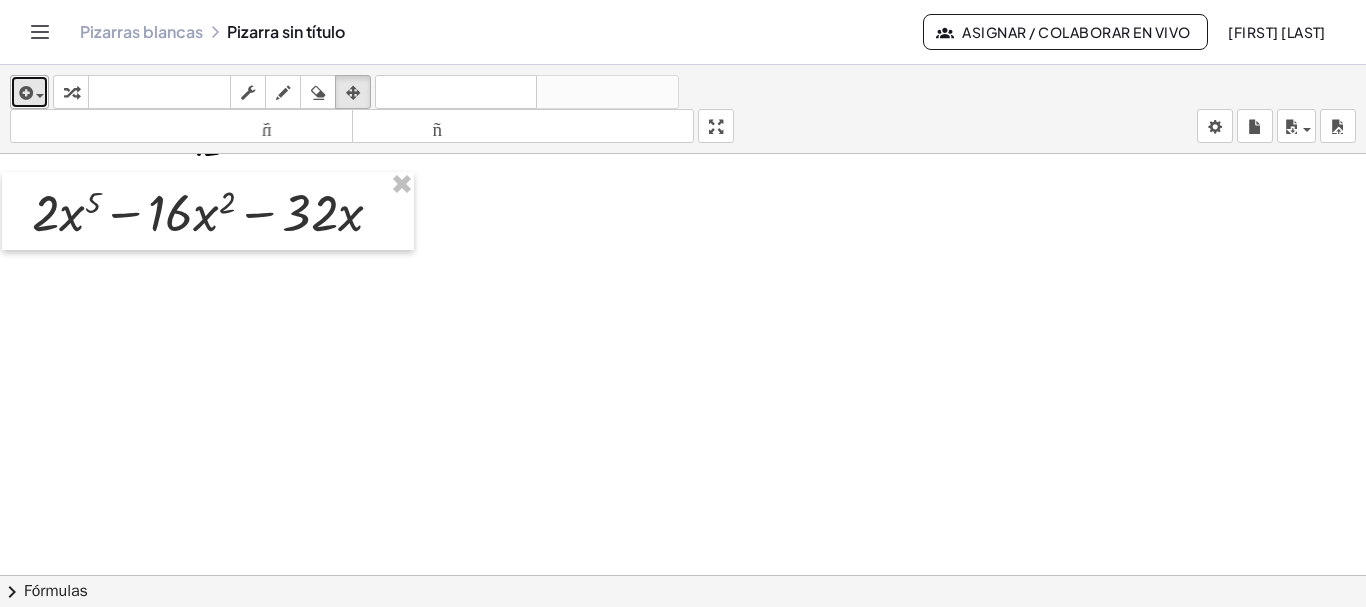 click at bounding box center (24, 93) 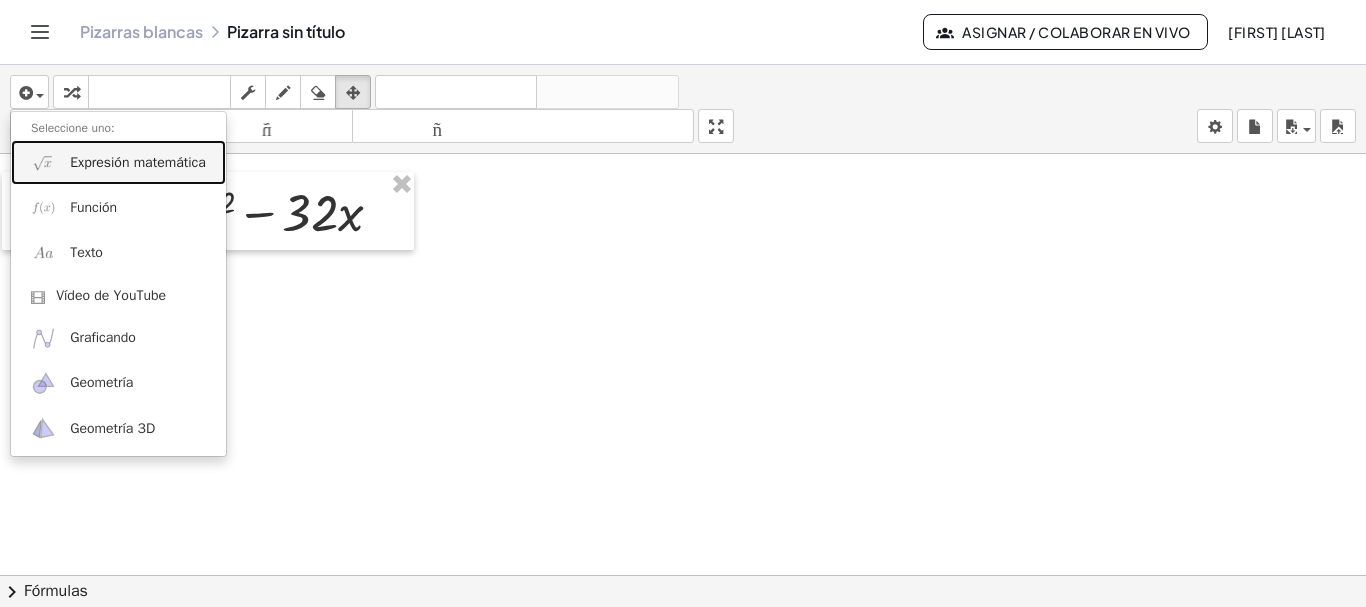 click on "Expresión matemática" at bounding box center (138, 162) 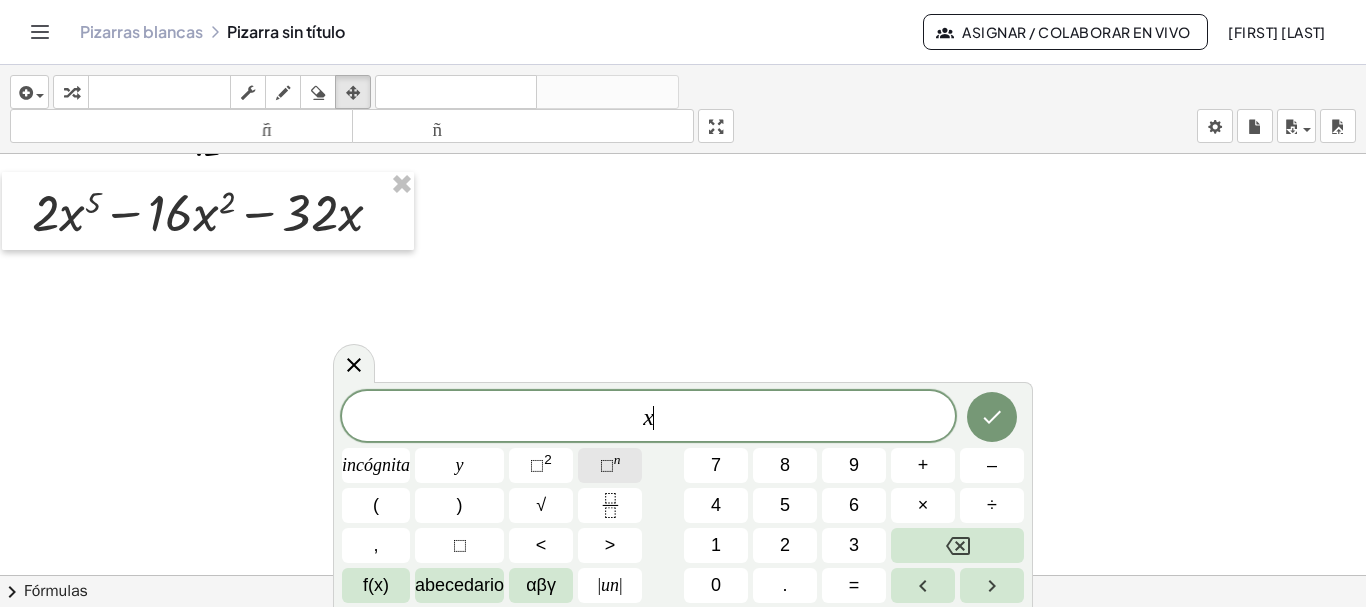 click on "⬚" at bounding box center [607, 465] 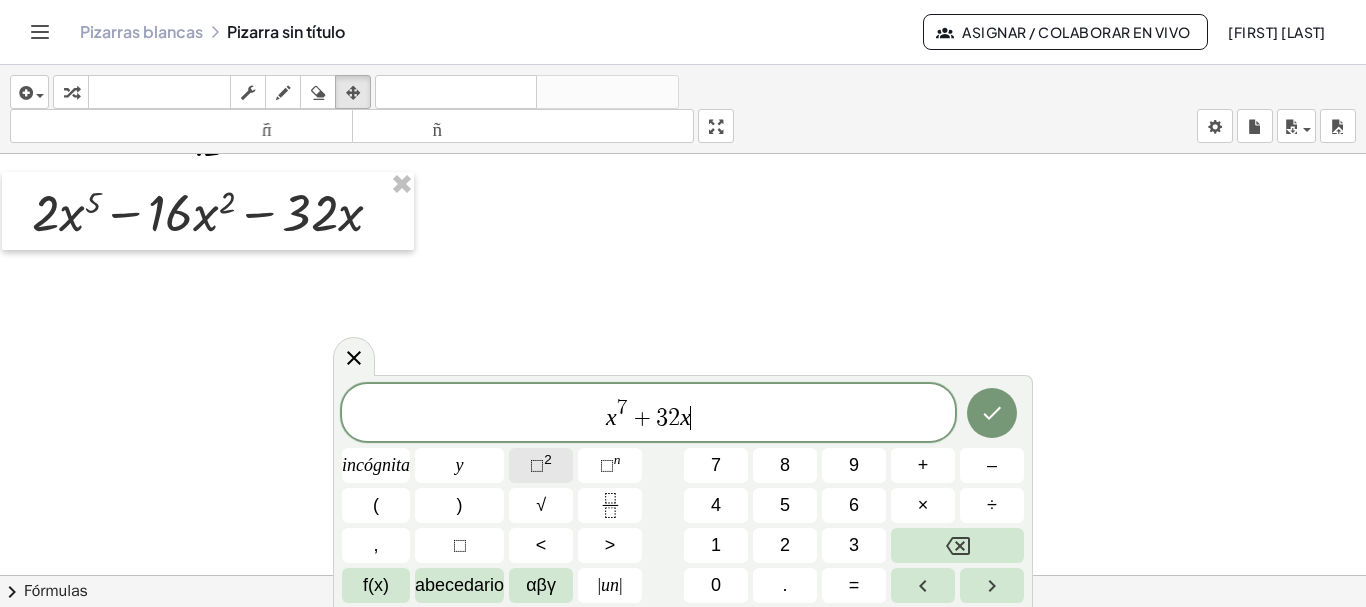 click on "⬚" at bounding box center (537, 465) 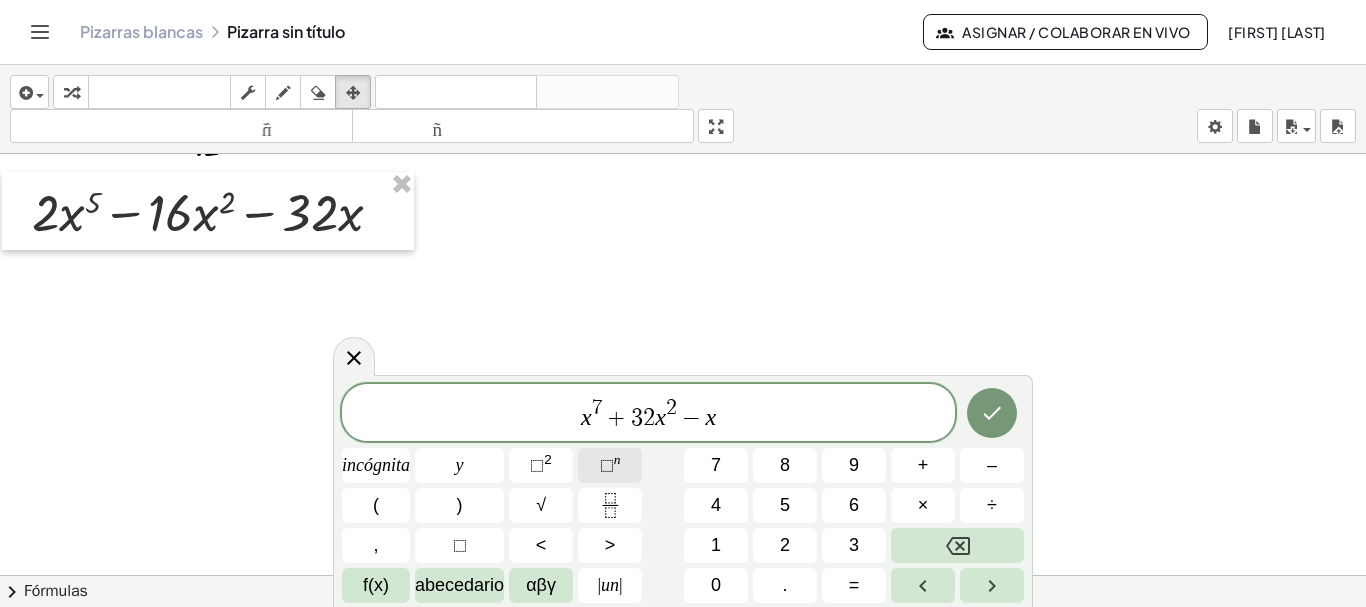 click on "⬚" at bounding box center (607, 465) 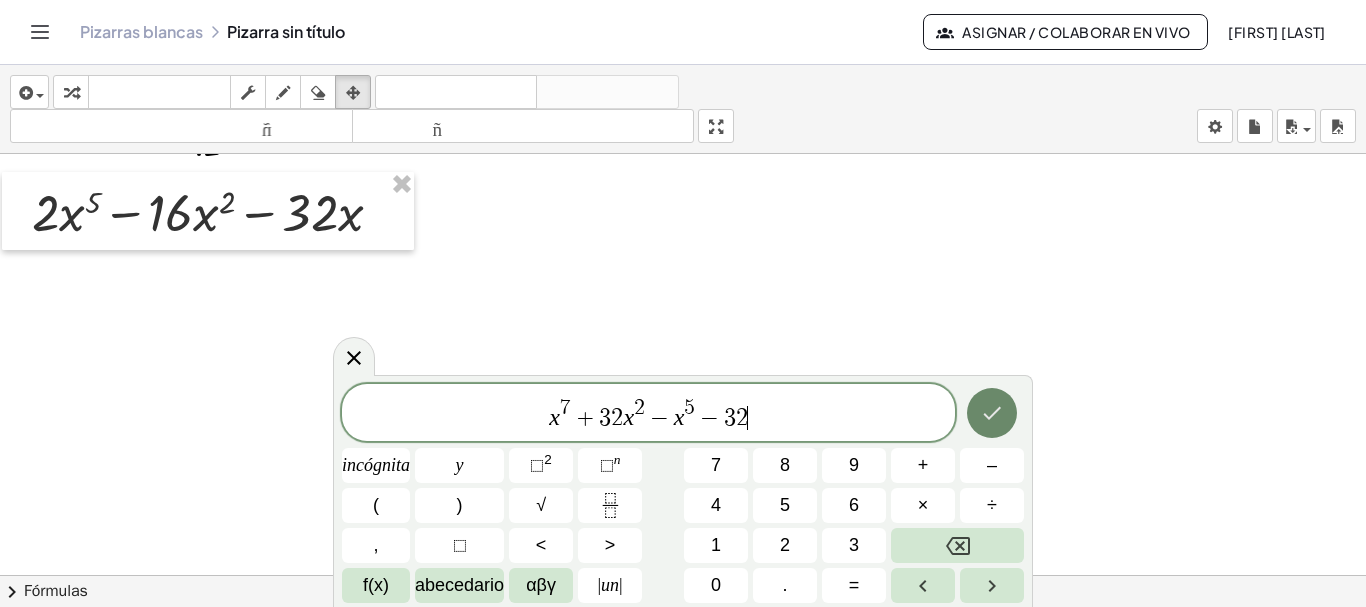 click 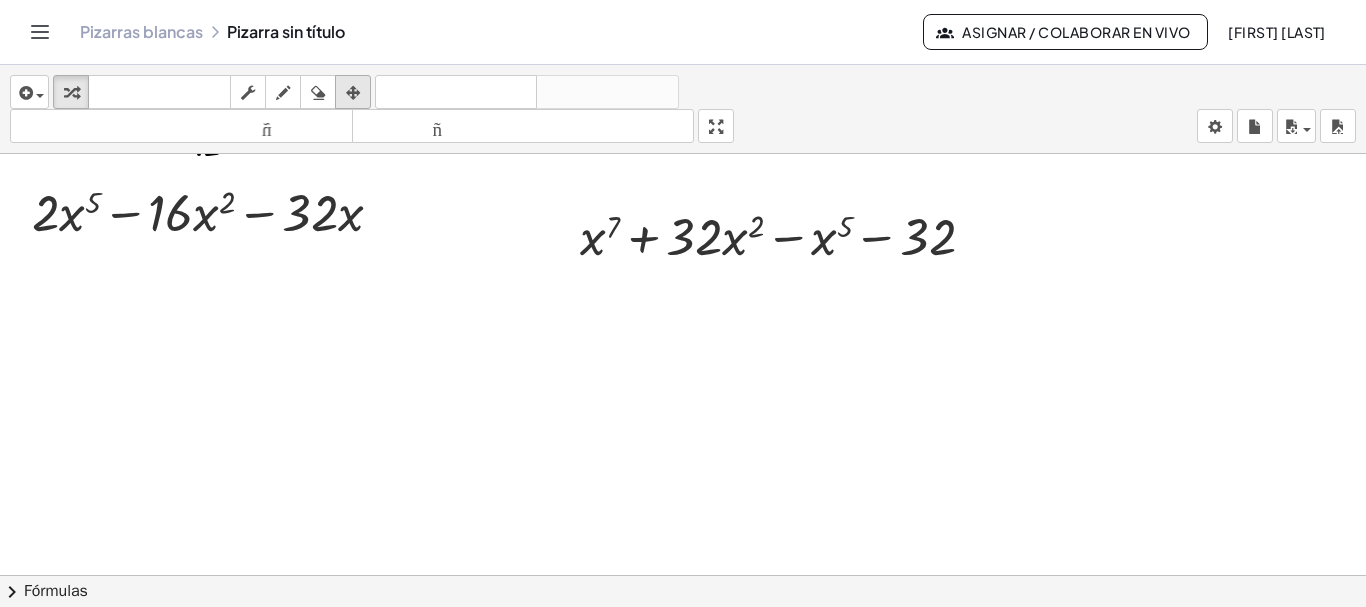 click at bounding box center [353, 93] 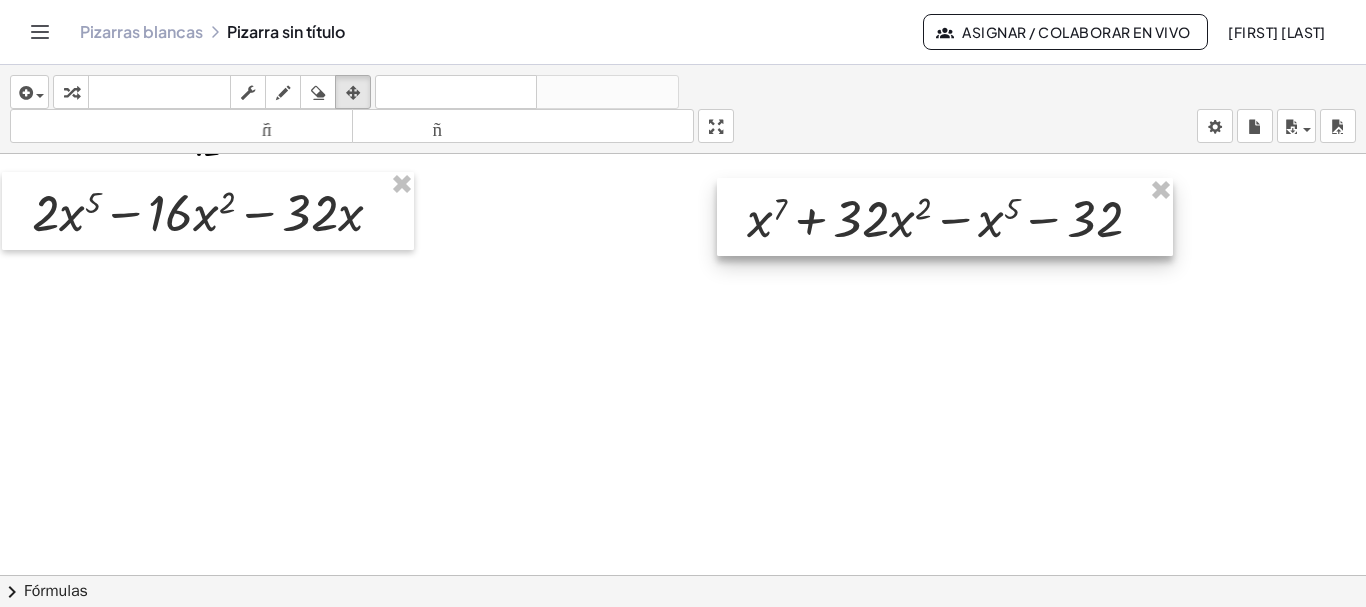 drag, startPoint x: 739, startPoint y: 255, endPoint x: 906, endPoint y: 237, distance: 167.96725 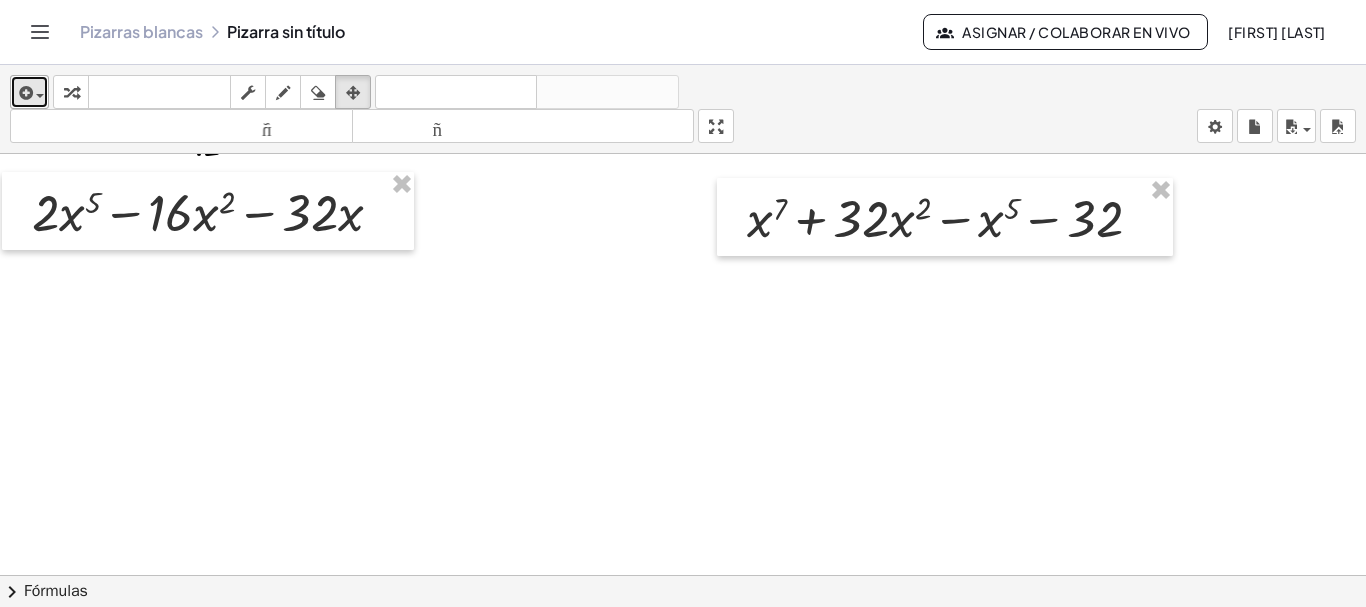 click at bounding box center (40, 96) 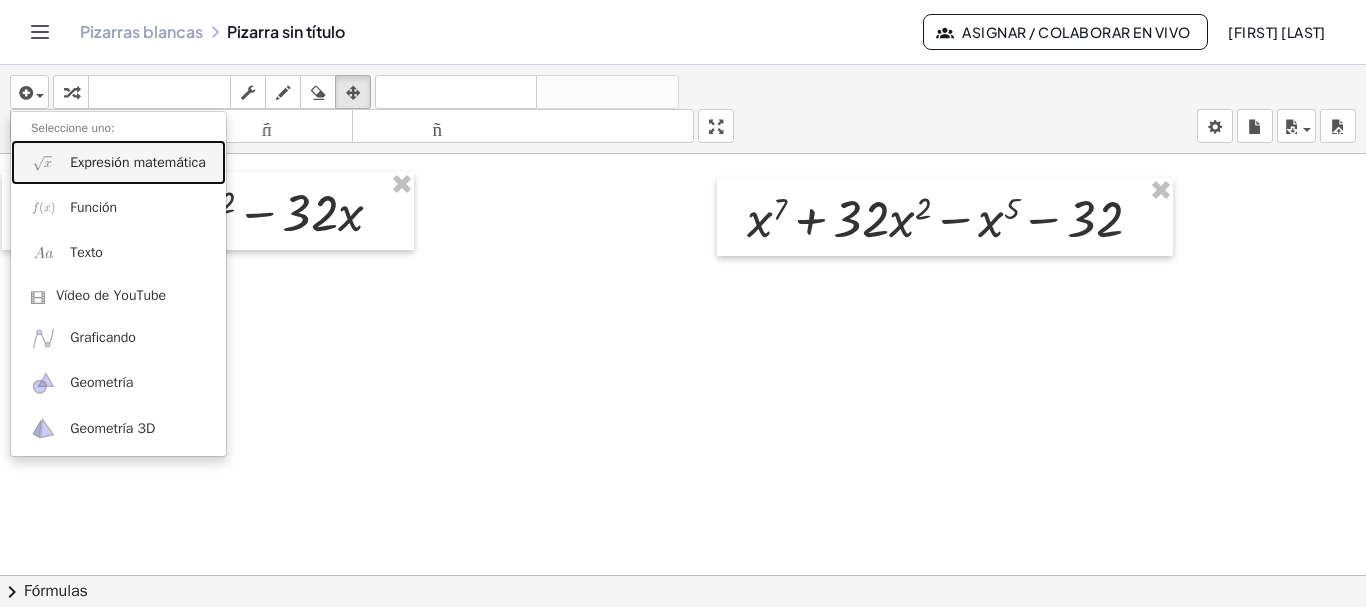 click on "Expresión matemática" at bounding box center (138, 162) 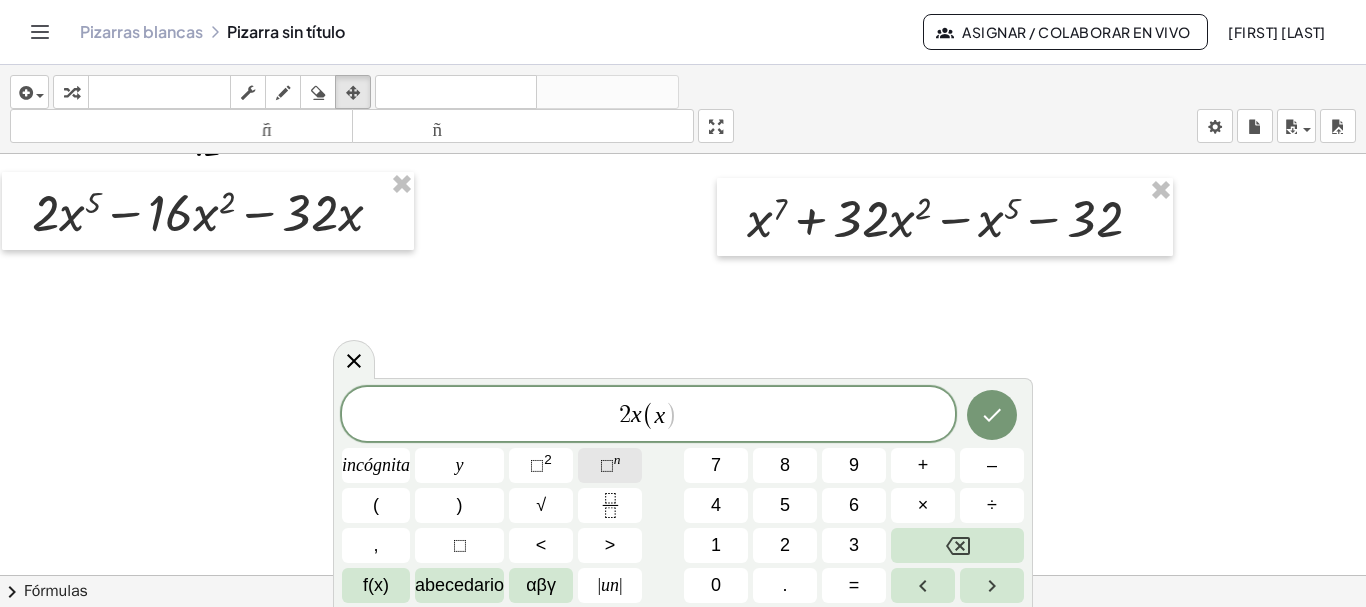 click on "⬚" at bounding box center (607, 465) 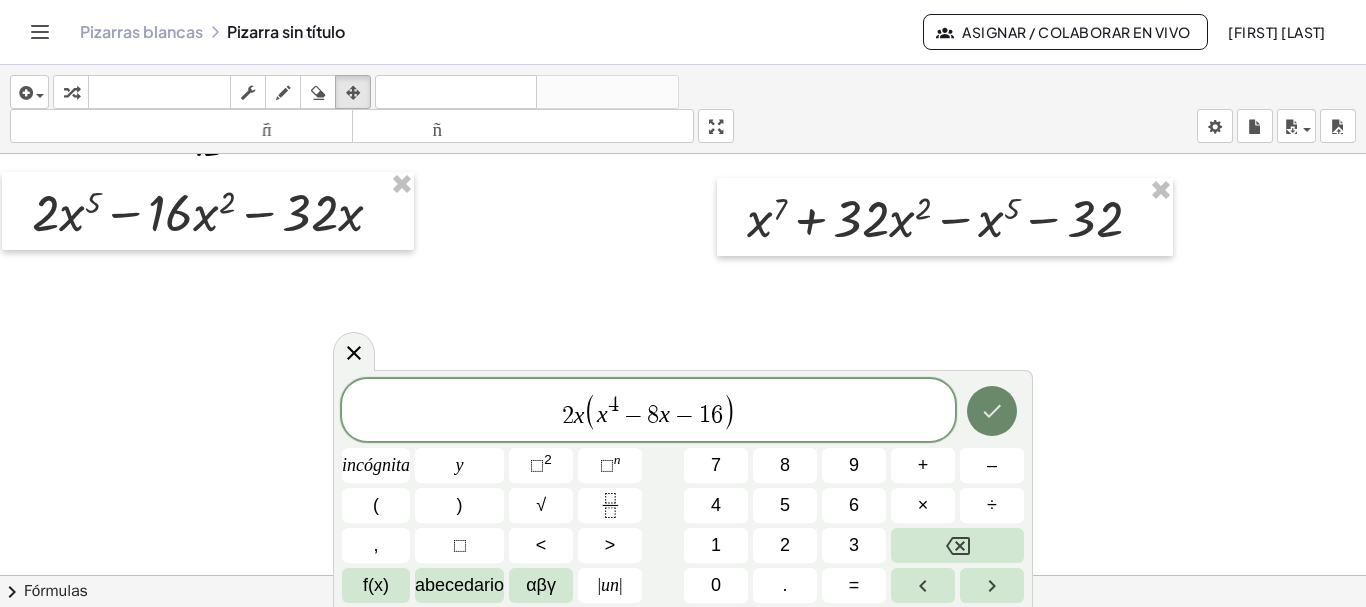 click 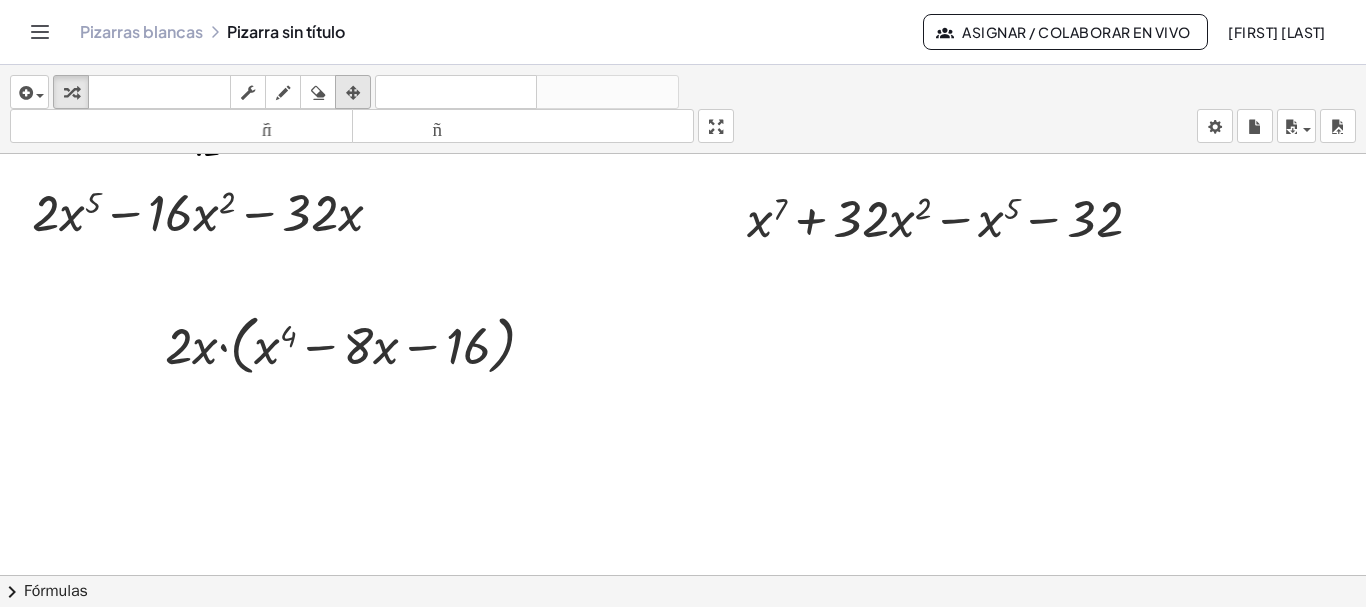 click at bounding box center (353, 92) 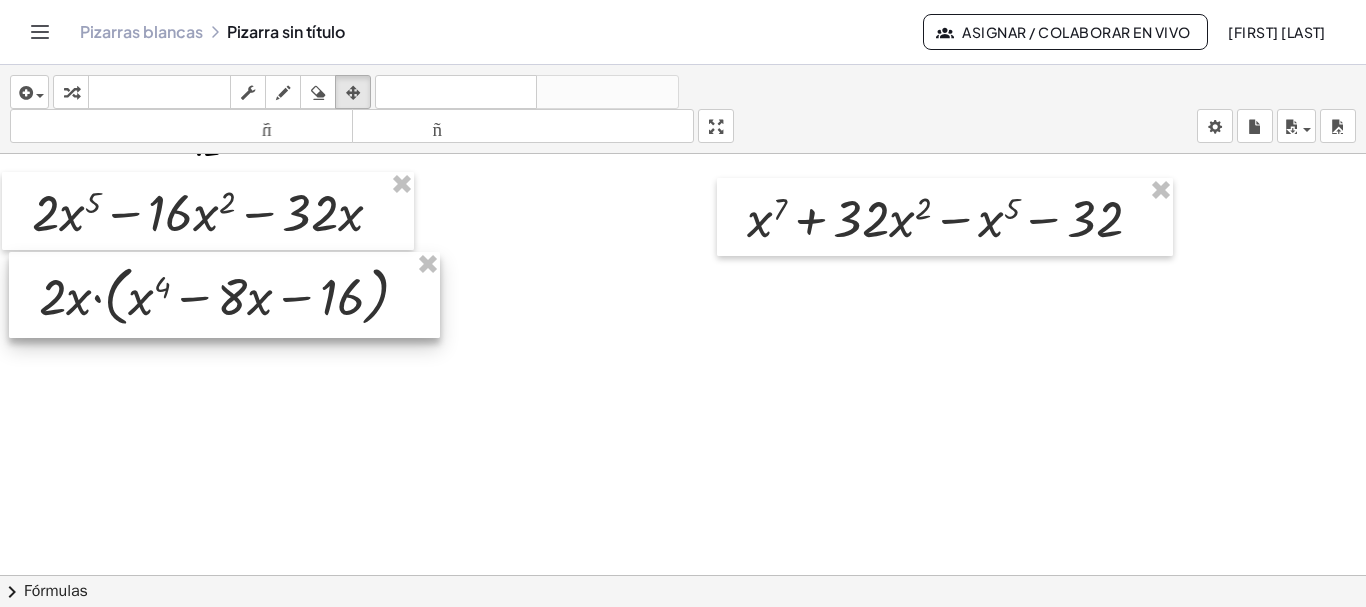drag, startPoint x: 306, startPoint y: 333, endPoint x: 198, endPoint y: 281, distance: 119.86659 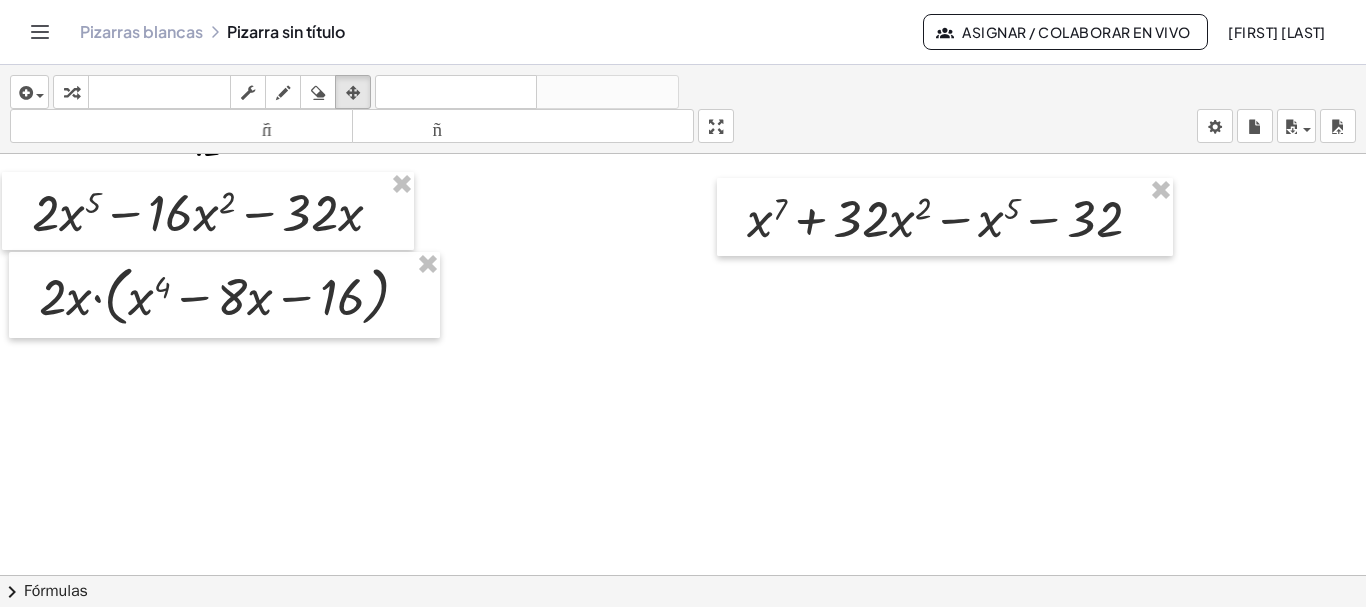 click at bounding box center (683, -1705) 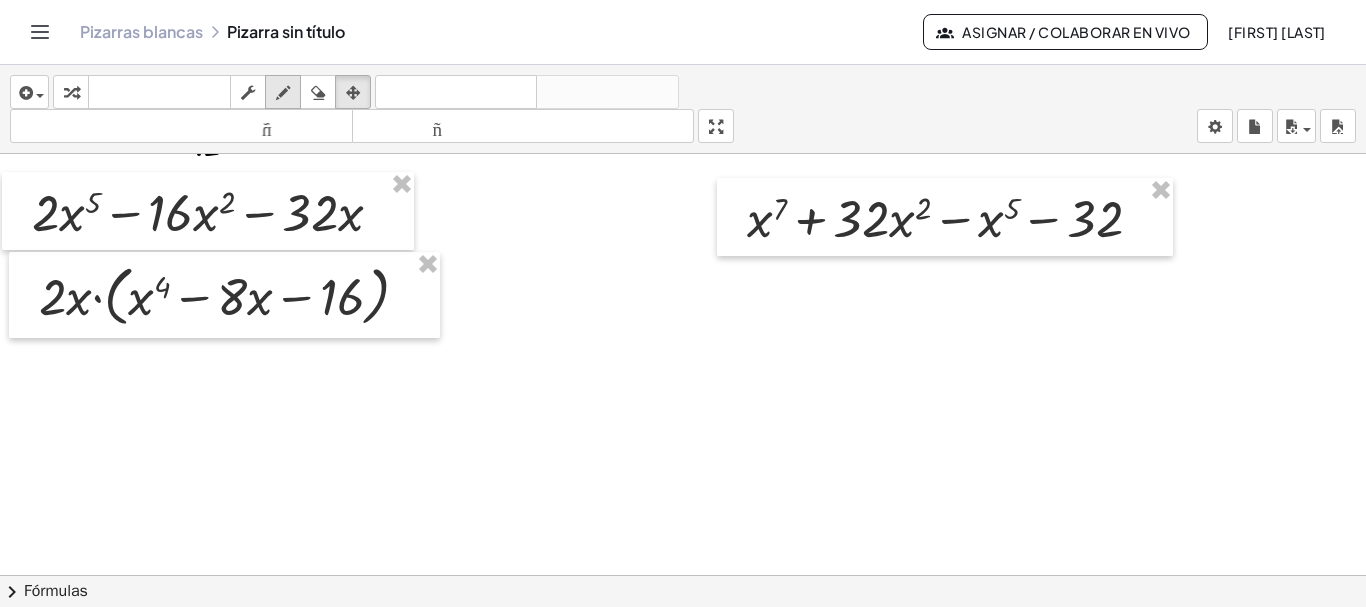 click at bounding box center [283, 93] 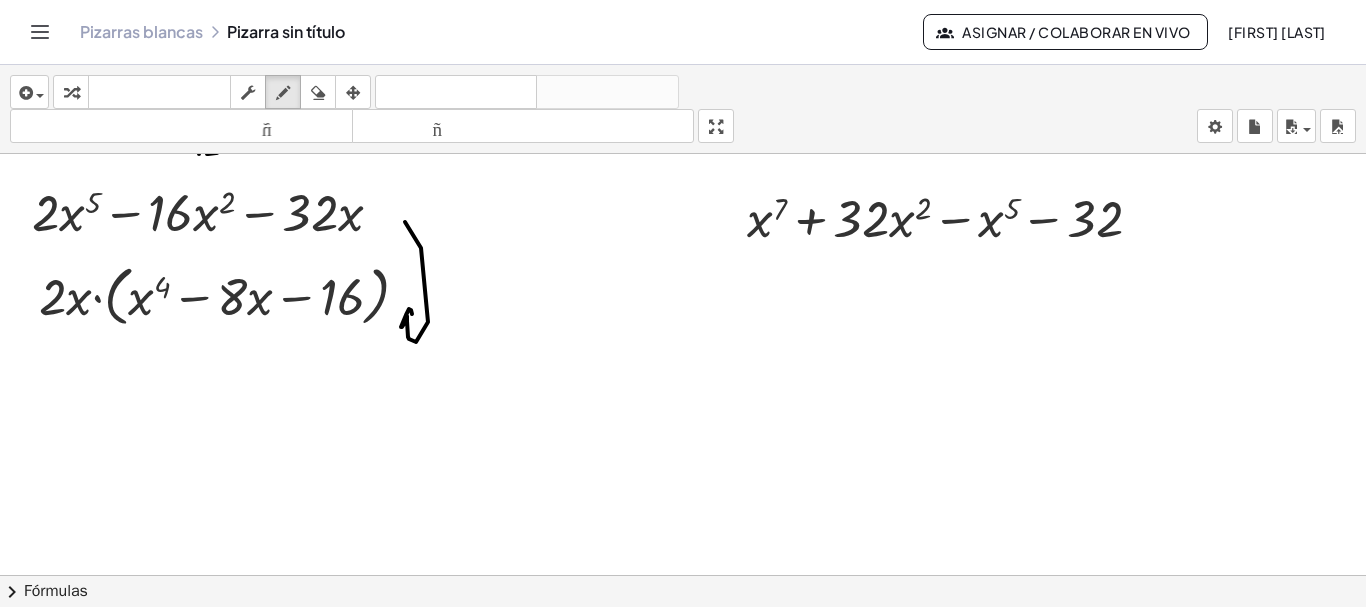 drag, startPoint x: 405, startPoint y: 222, endPoint x: 416, endPoint y: 316, distance: 94.641426 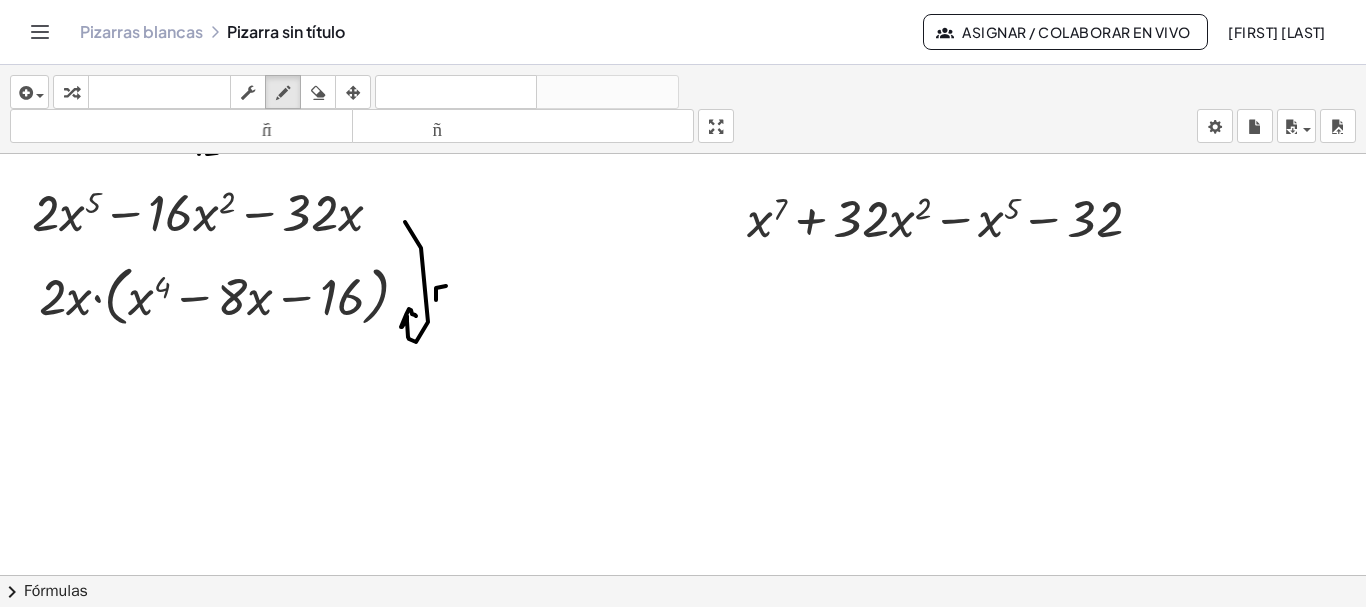drag, startPoint x: 436, startPoint y: 299, endPoint x: 449, endPoint y: 286, distance: 18.384777 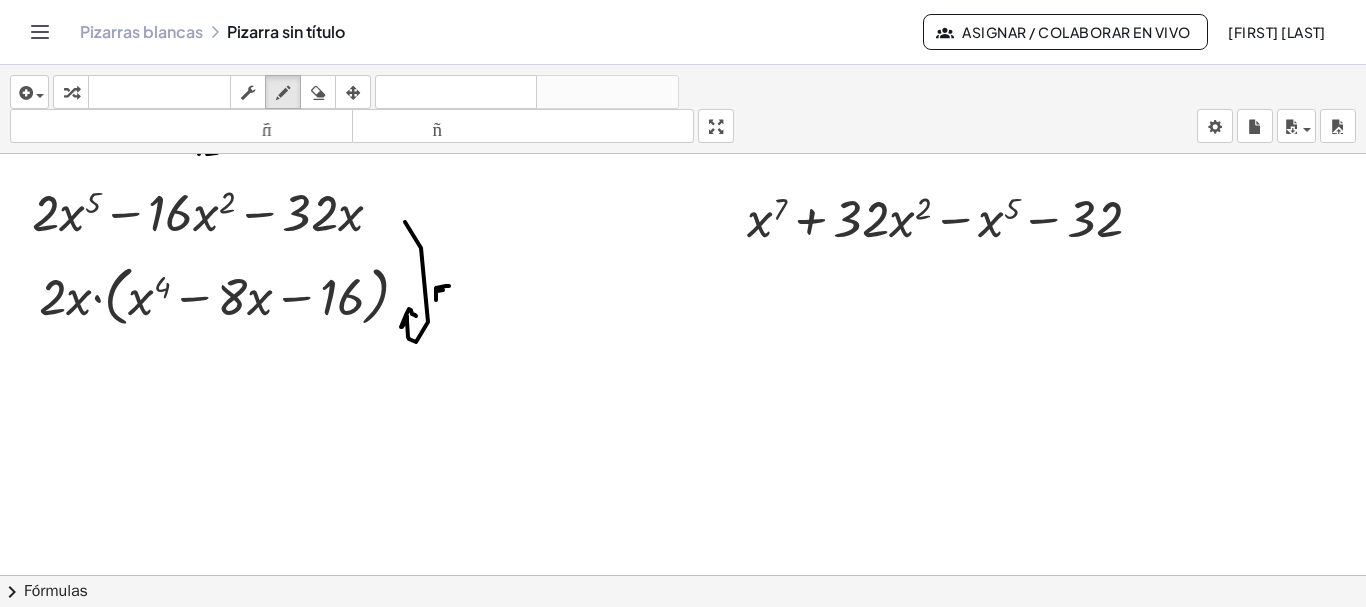 click at bounding box center (683, -1705) 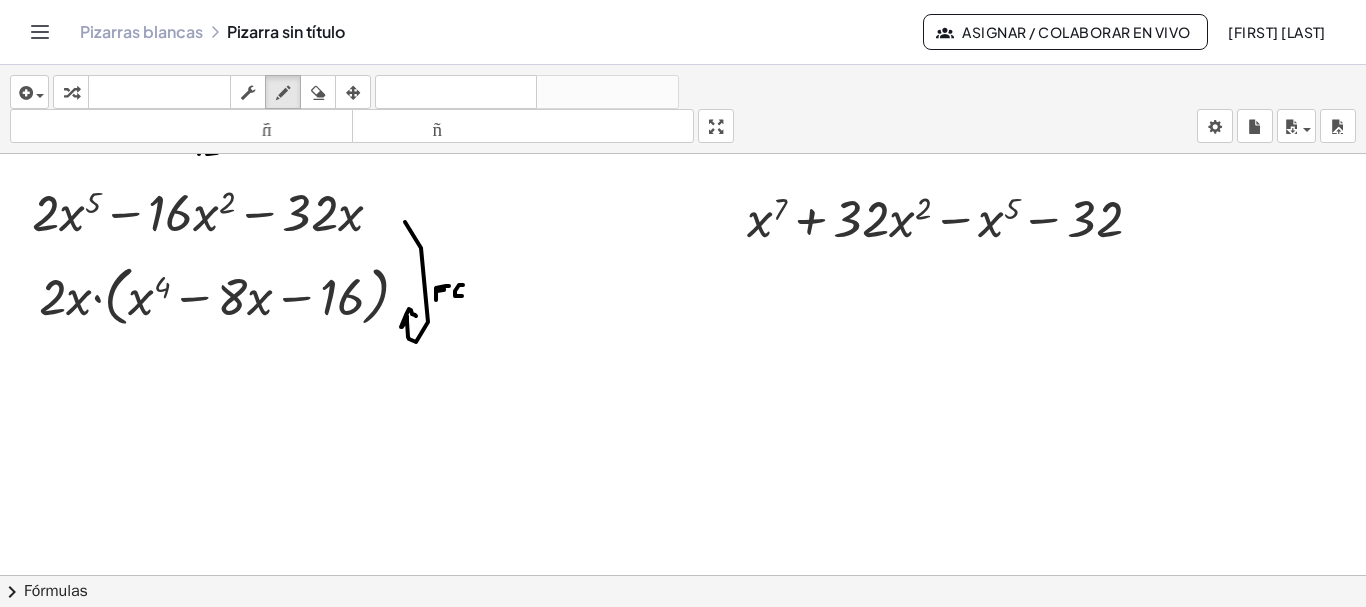 click at bounding box center [683, -1705] 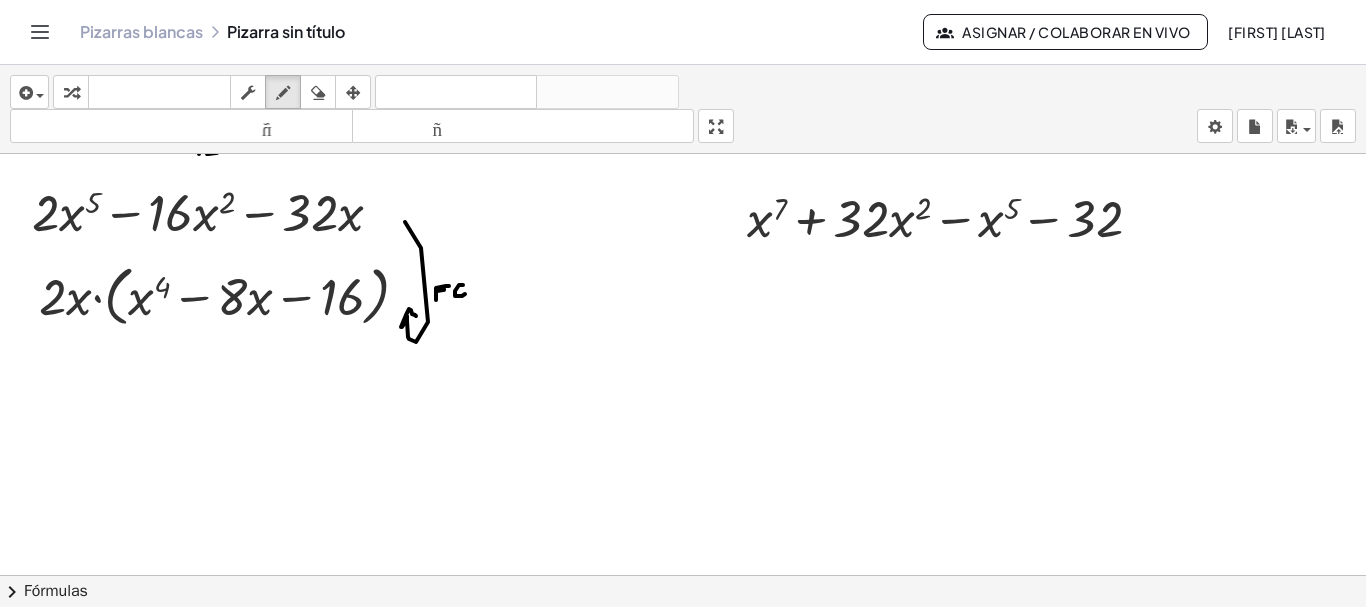click 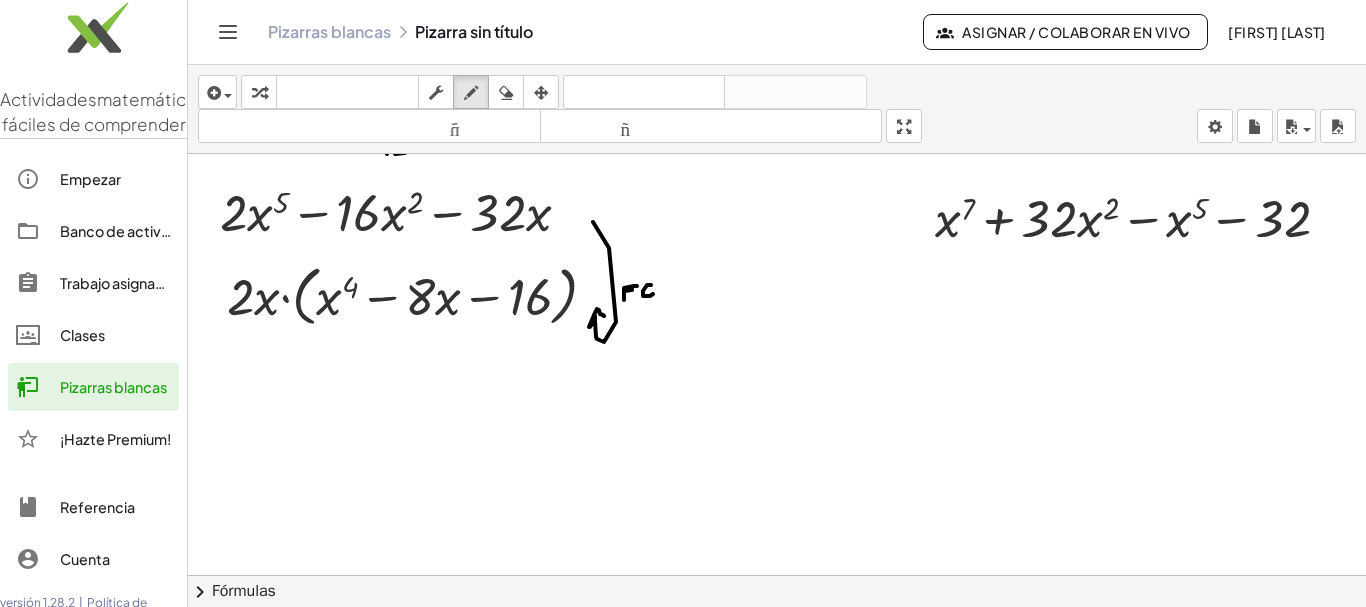 click on "Pizarras blancas Pizarra sin título Asignar / Colaborar en vivo [FIRST] [LAST]" at bounding box center [777, 32] 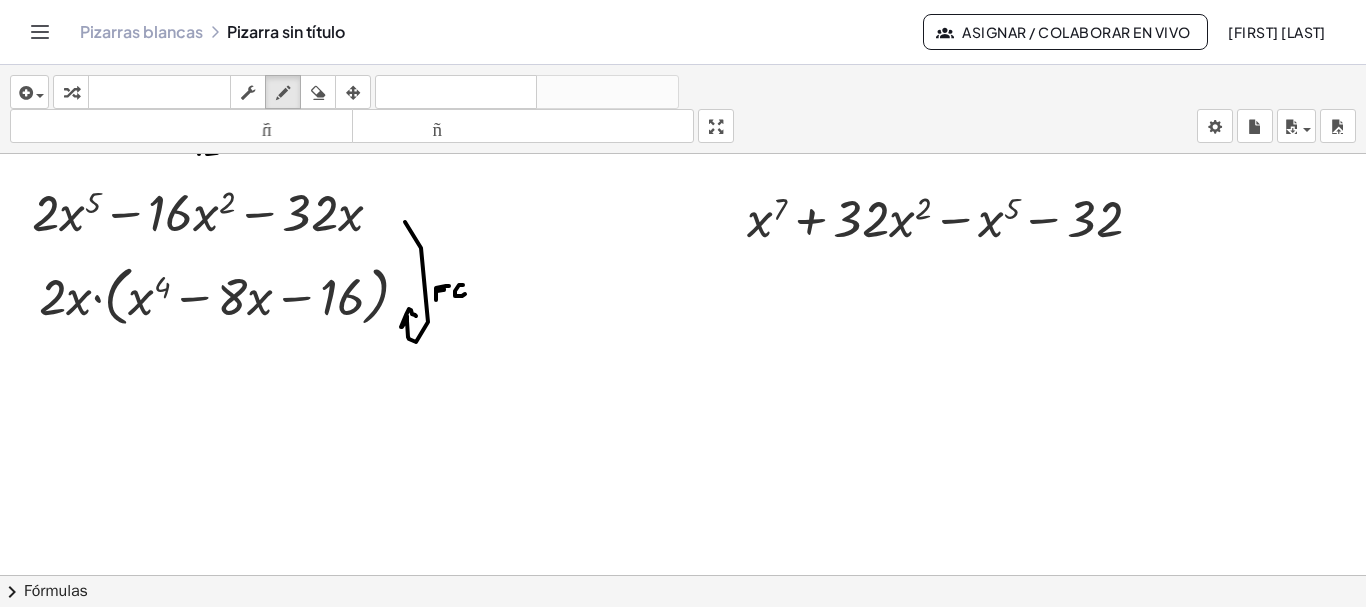 click 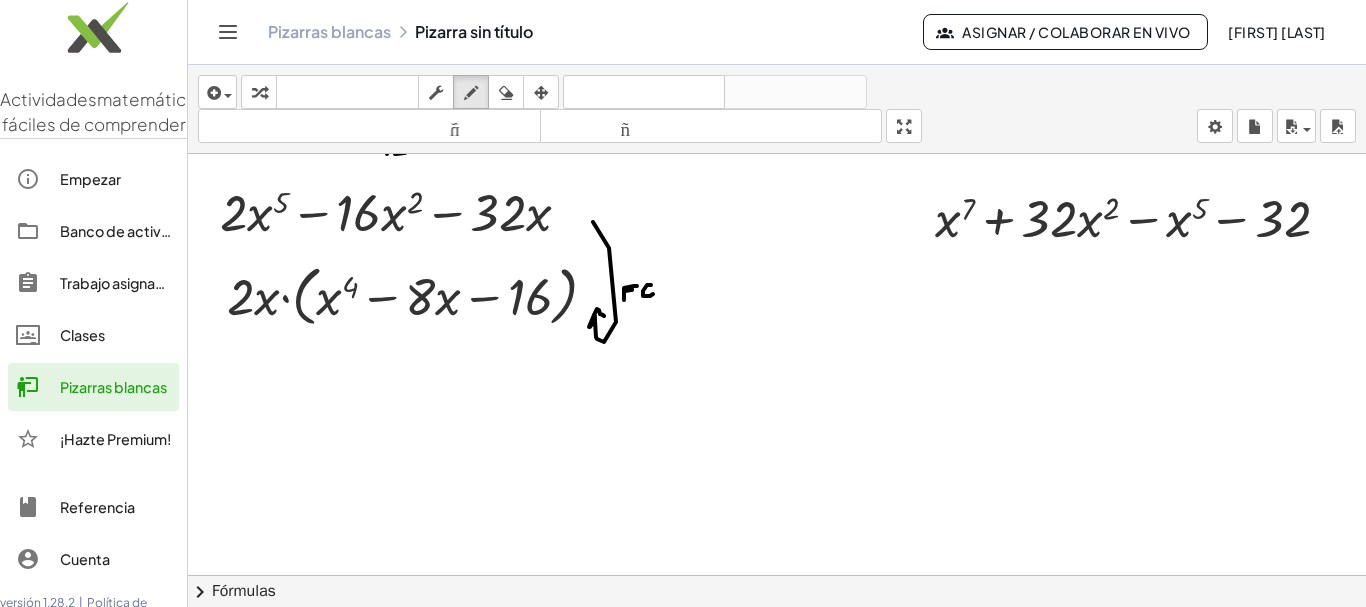 click on "Pizarras blancas Pizarra sin título Asignar / Colaborar en vivo [FIRST] [LAST]" at bounding box center [777, 32] 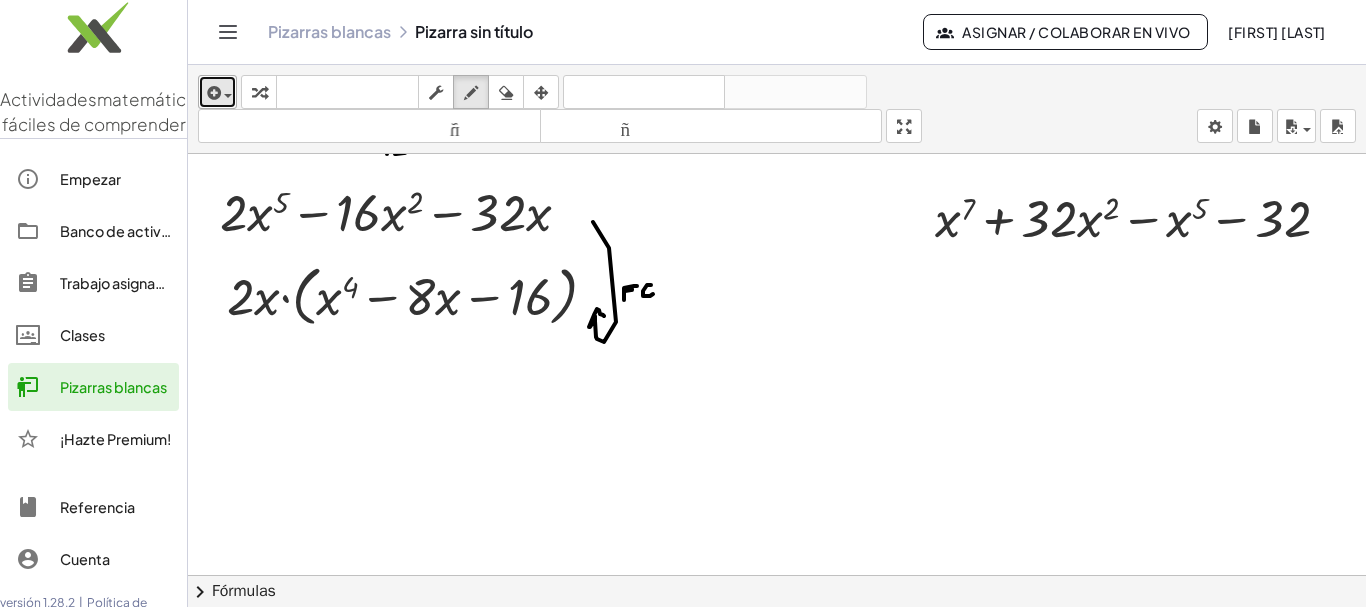 click at bounding box center (217, 92) 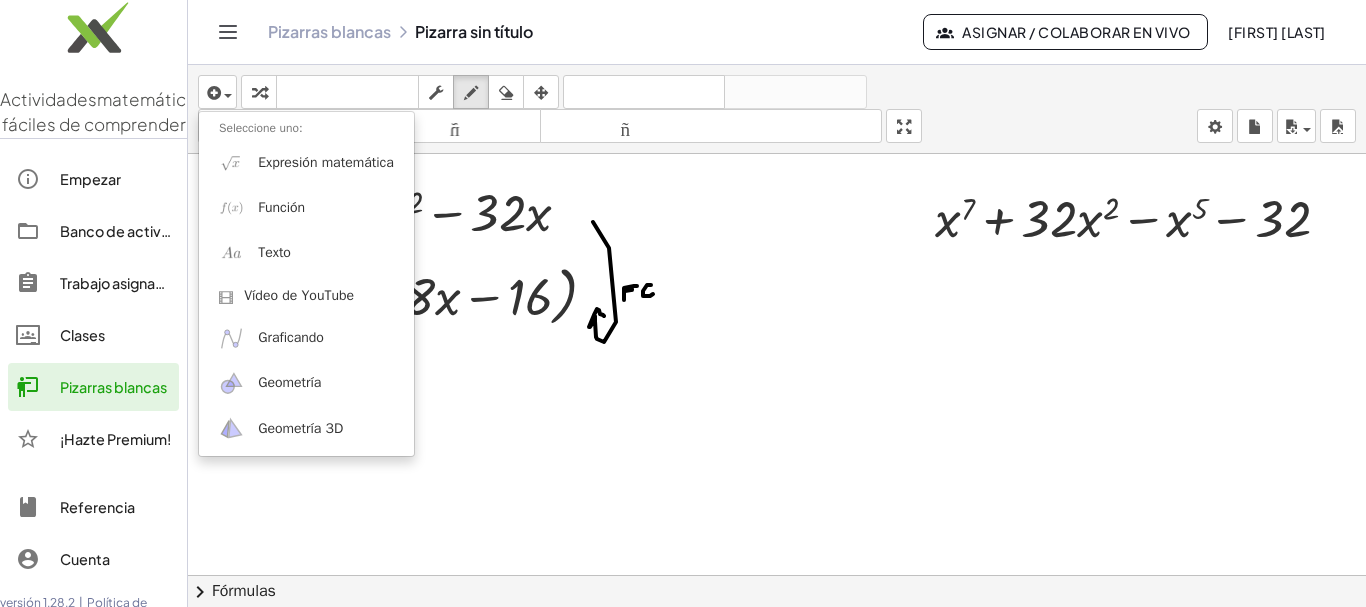 click 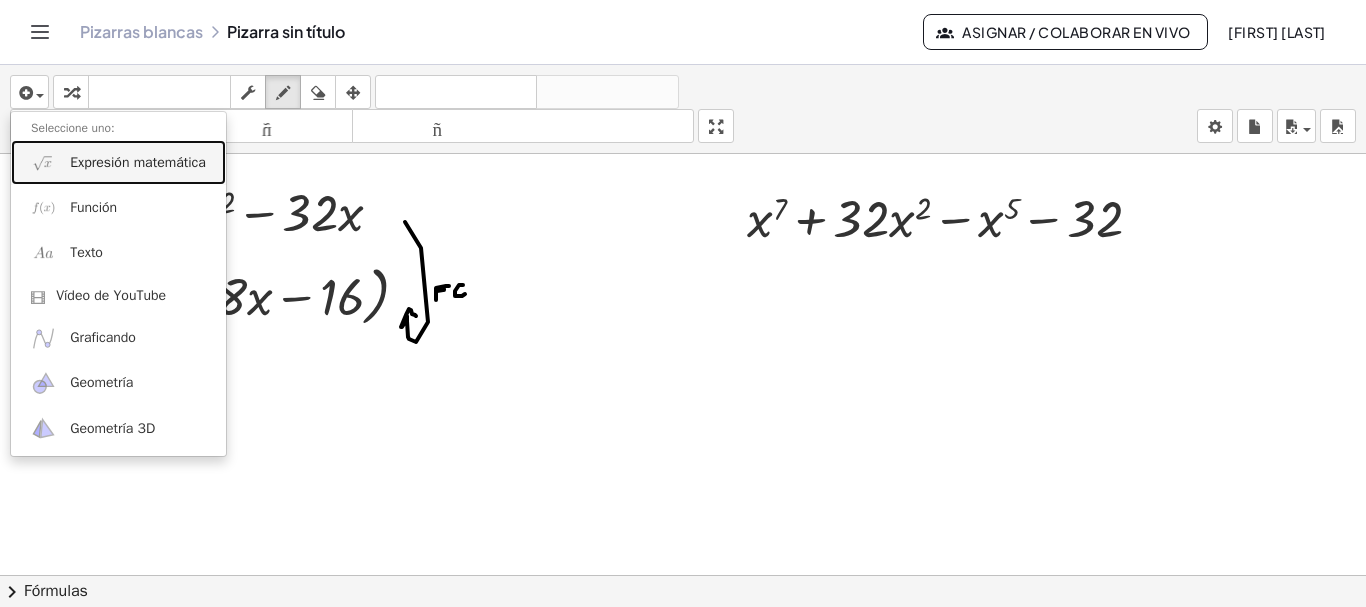click on "Expresión matemática" at bounding box center [138, 162] 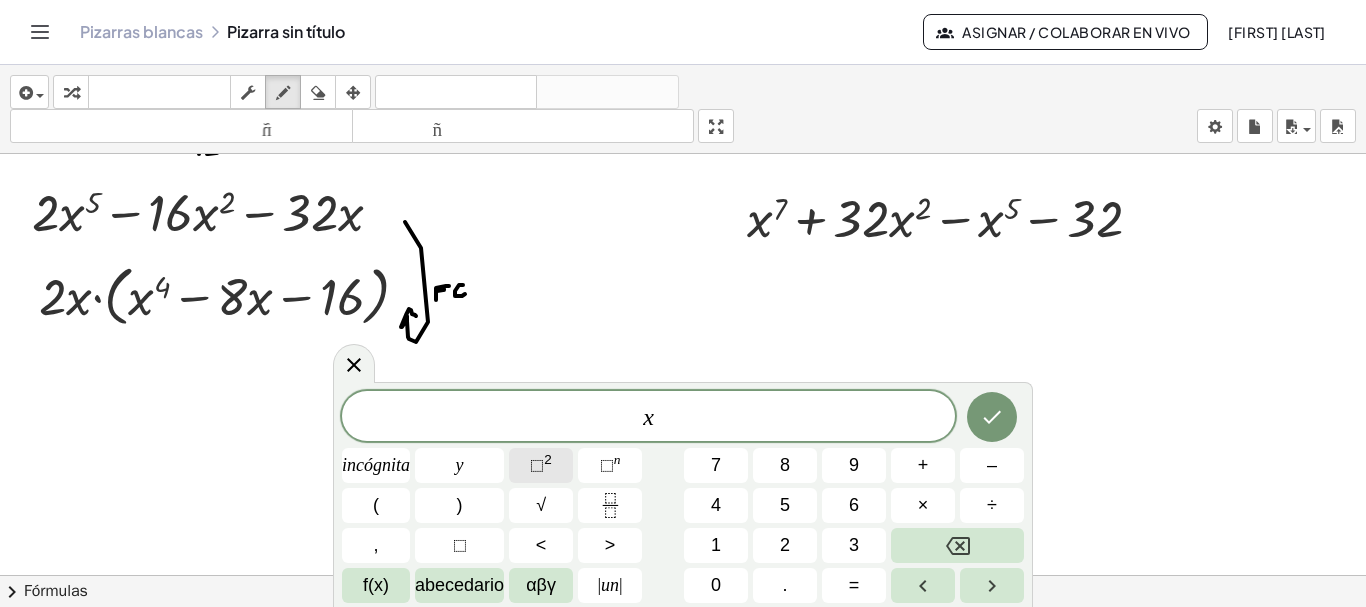 click on "⬚" at bounding box center [537, 465] 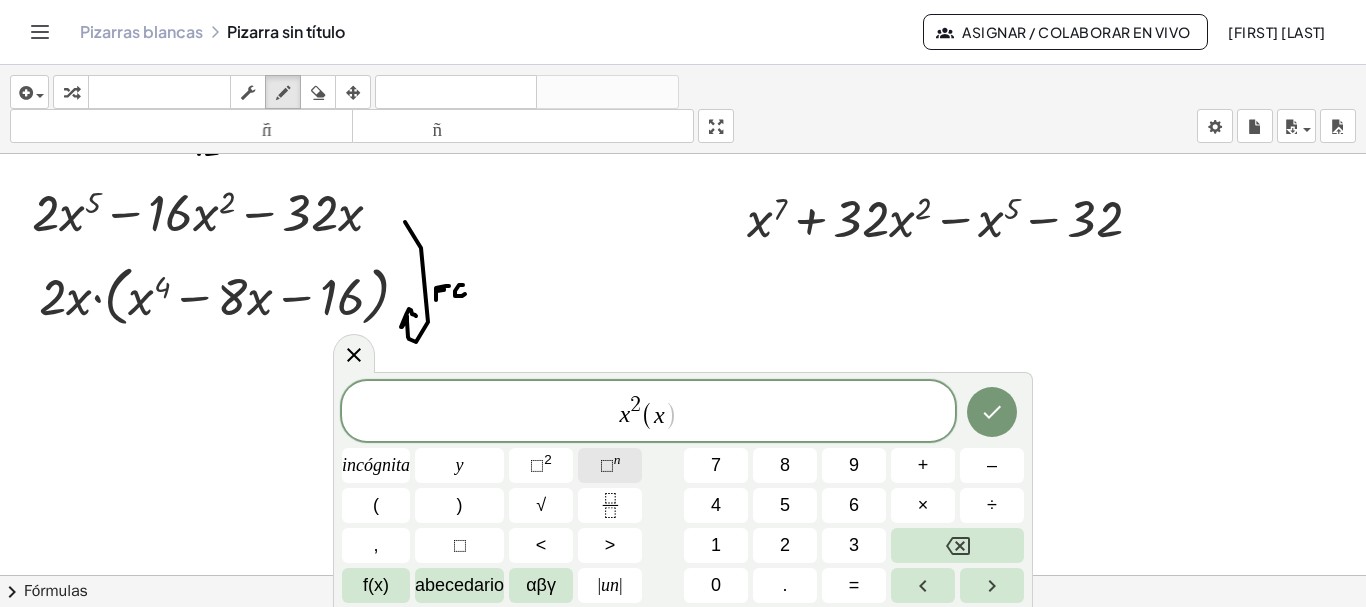 click on "⬚" at bounding box center [607, 465] 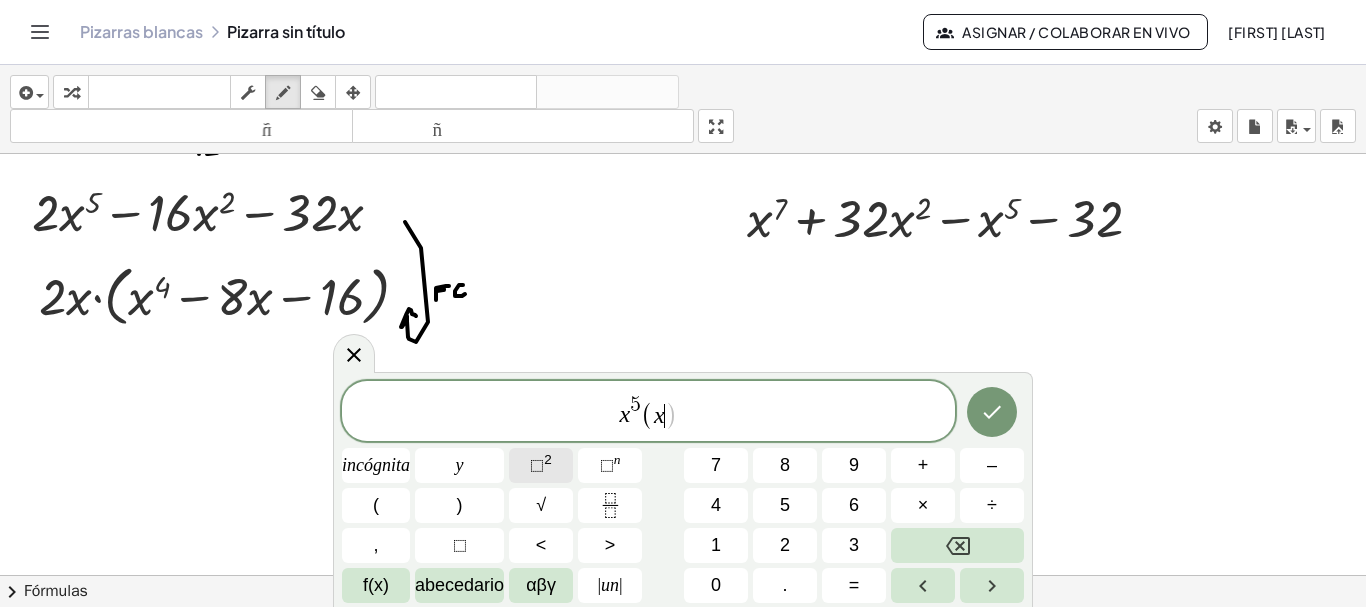 click on "2" at bounding box center (548, 459) 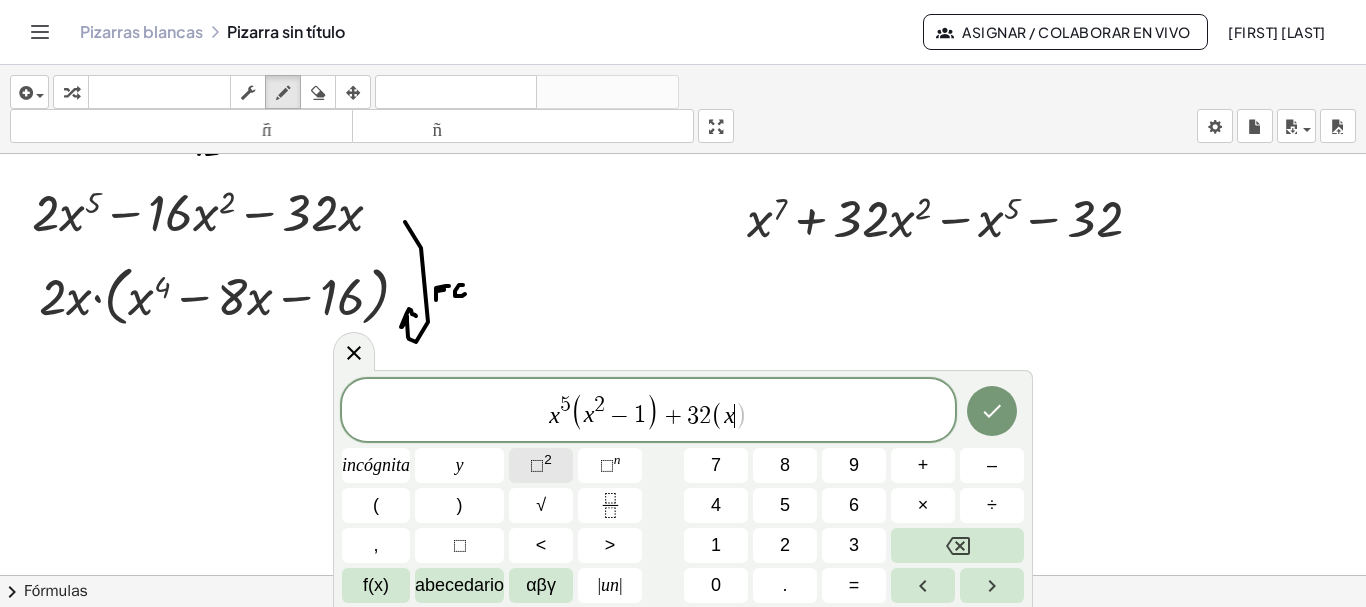 click on "⬚  2" at bounding box center (541, 465) 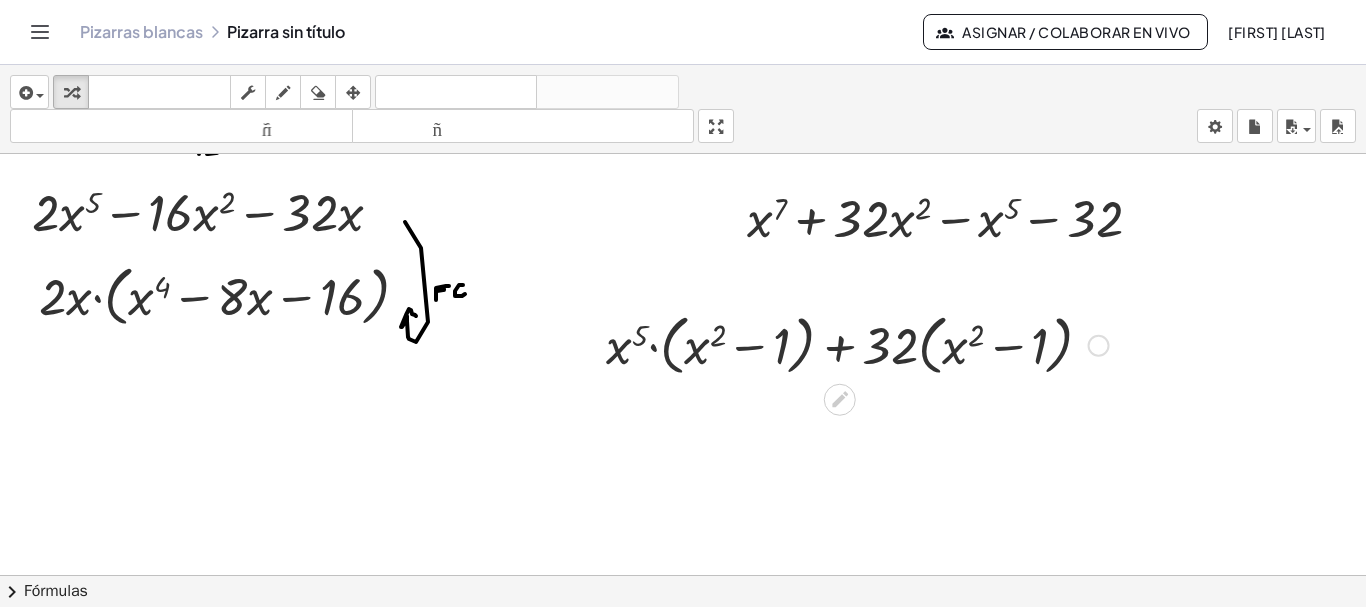 click at bounding box center [1099, 346] 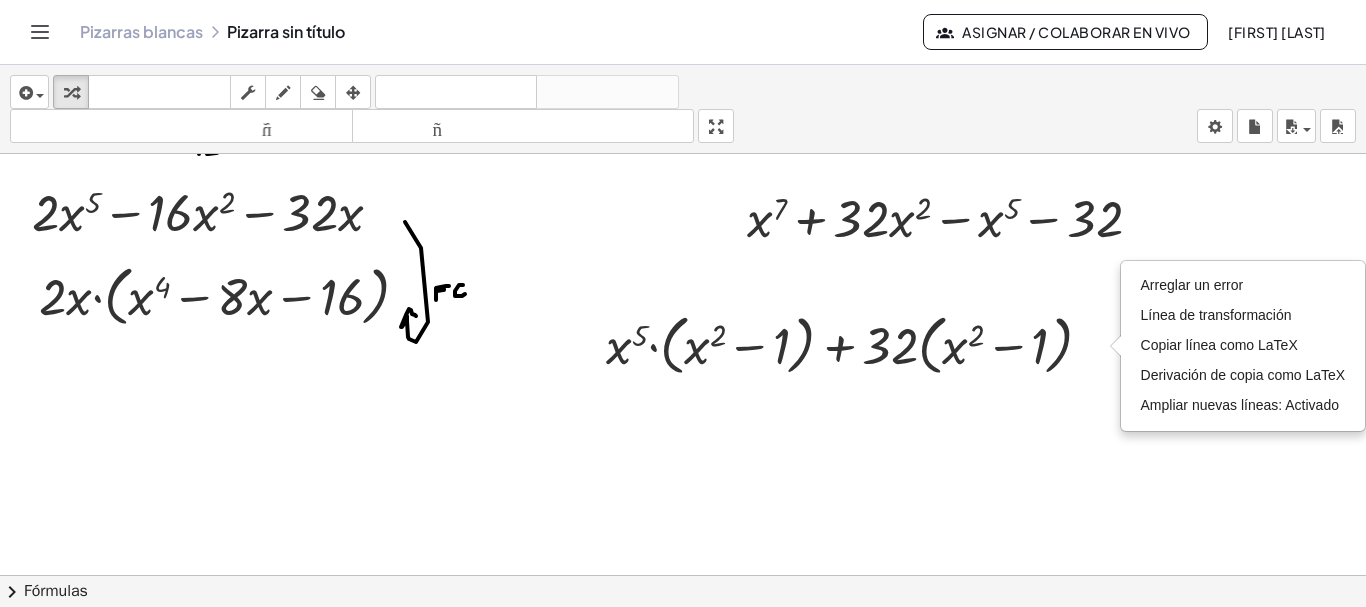 click at bounding box center [353, 93] 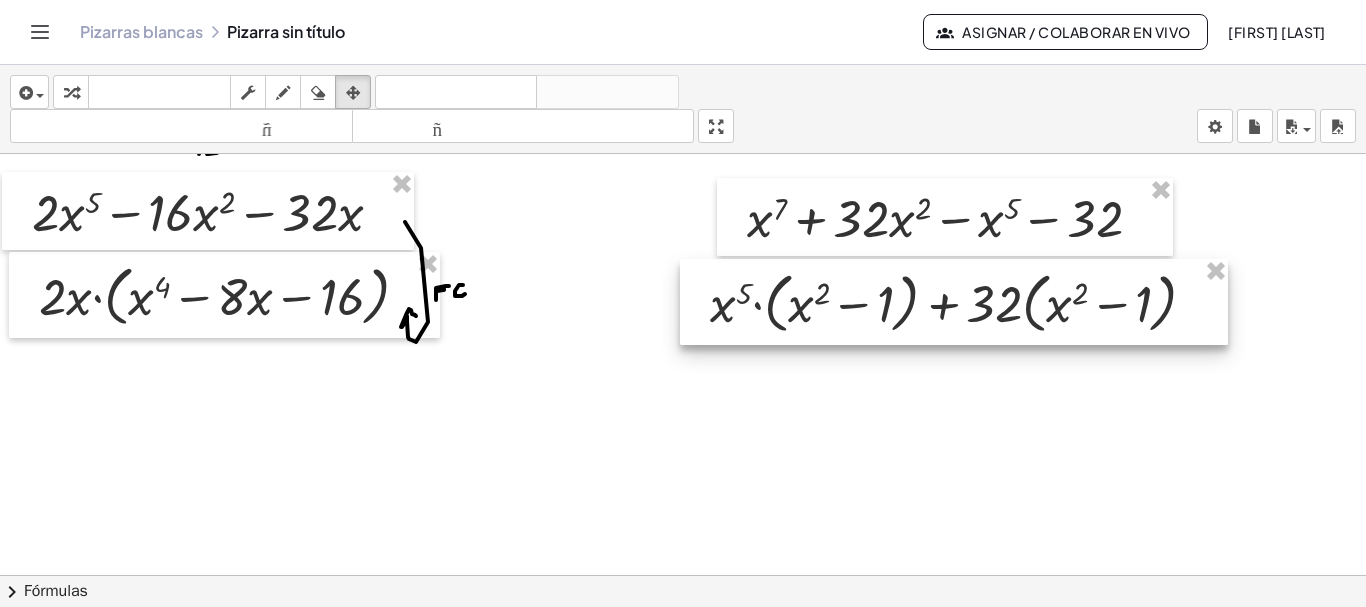 drag, startPoint x: 833, startPoint y: 345, endPoint x: 906, endPoint y: 314, distance: 79.30952 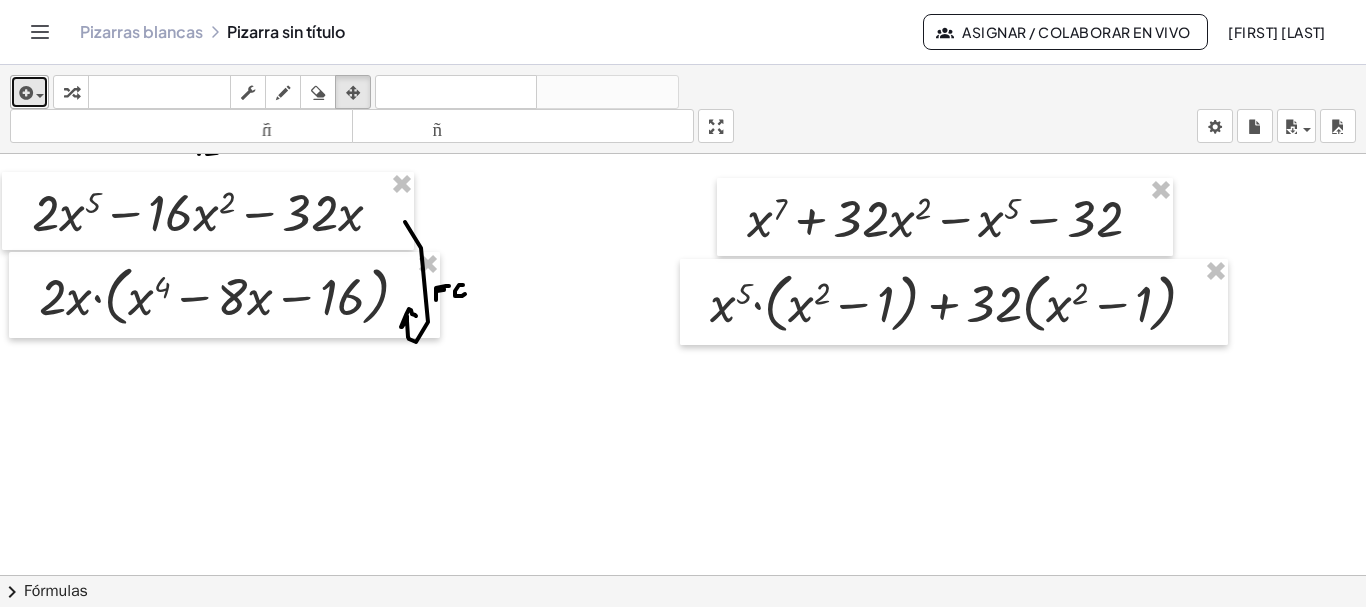 click at bounding box center (29, 92) 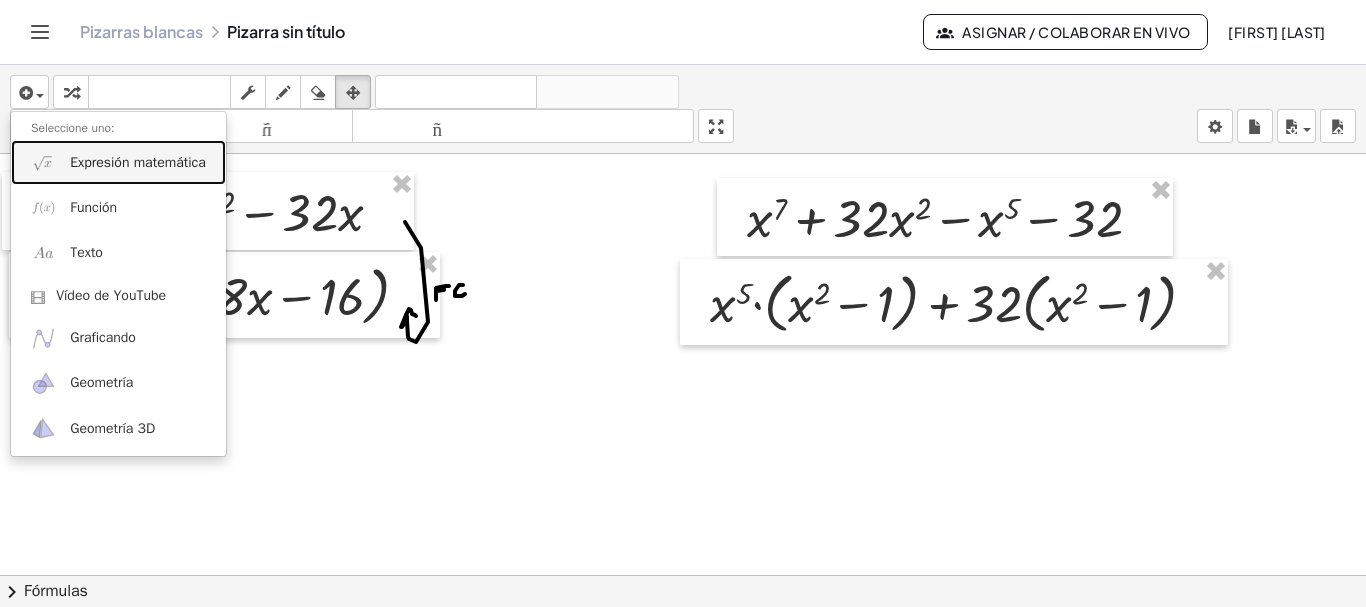 click on "Expresión matemática" at bounding box center [138, 162] 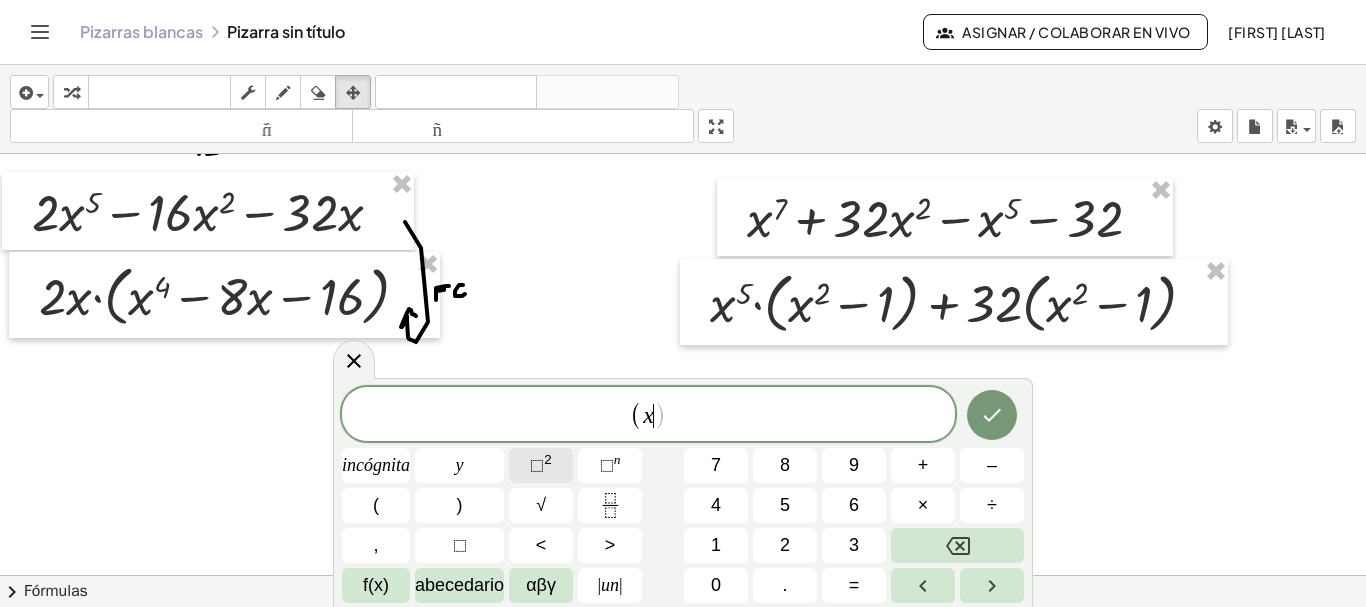 click on "⬚" at bounding box center (537, 465) 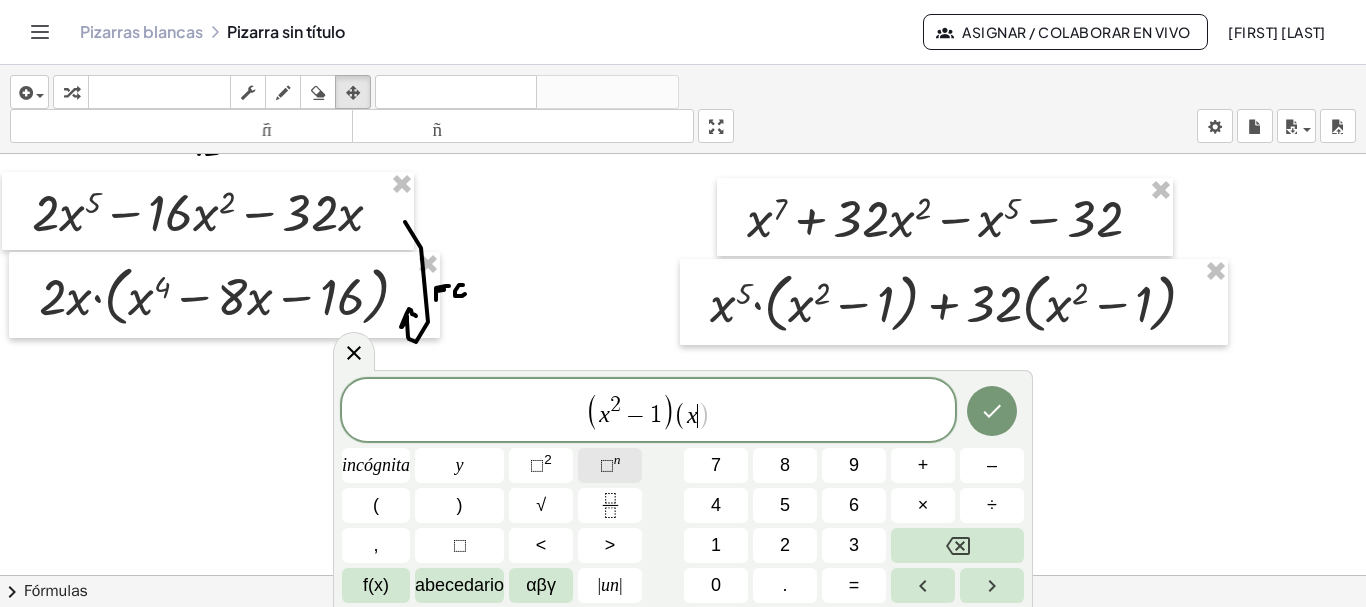 click on "⬚" at bounding box center (607, 465) 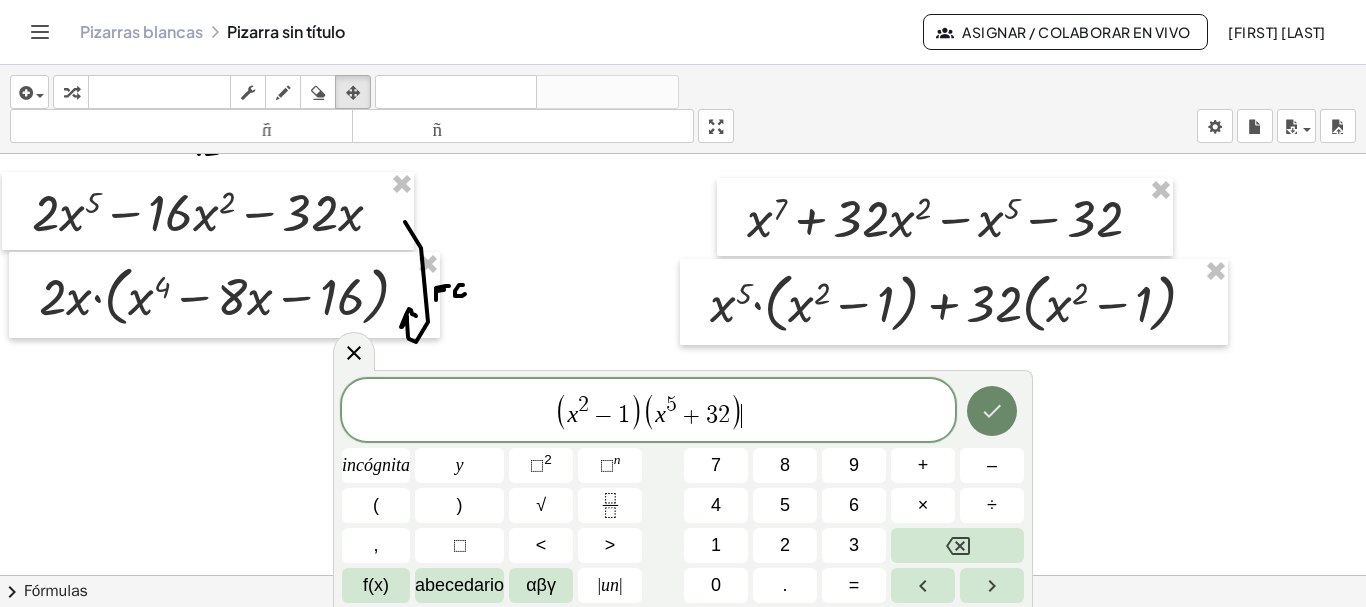 click at bounding box center (992, 411) 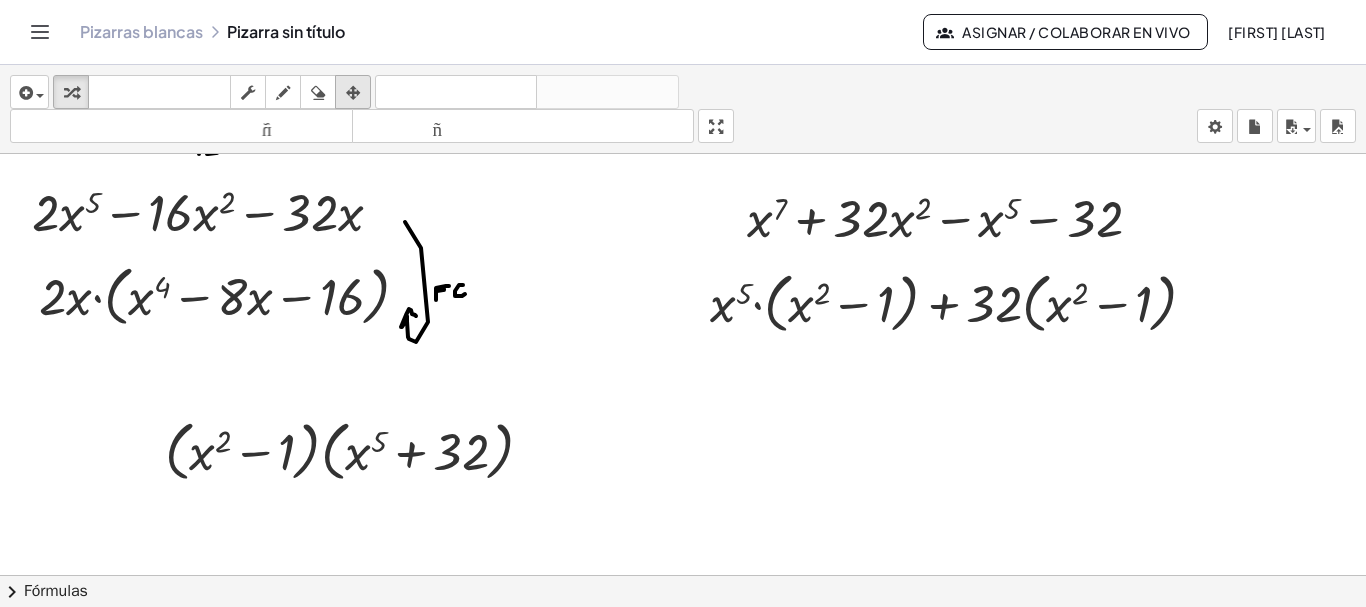 click at bounding box center (353, 93) 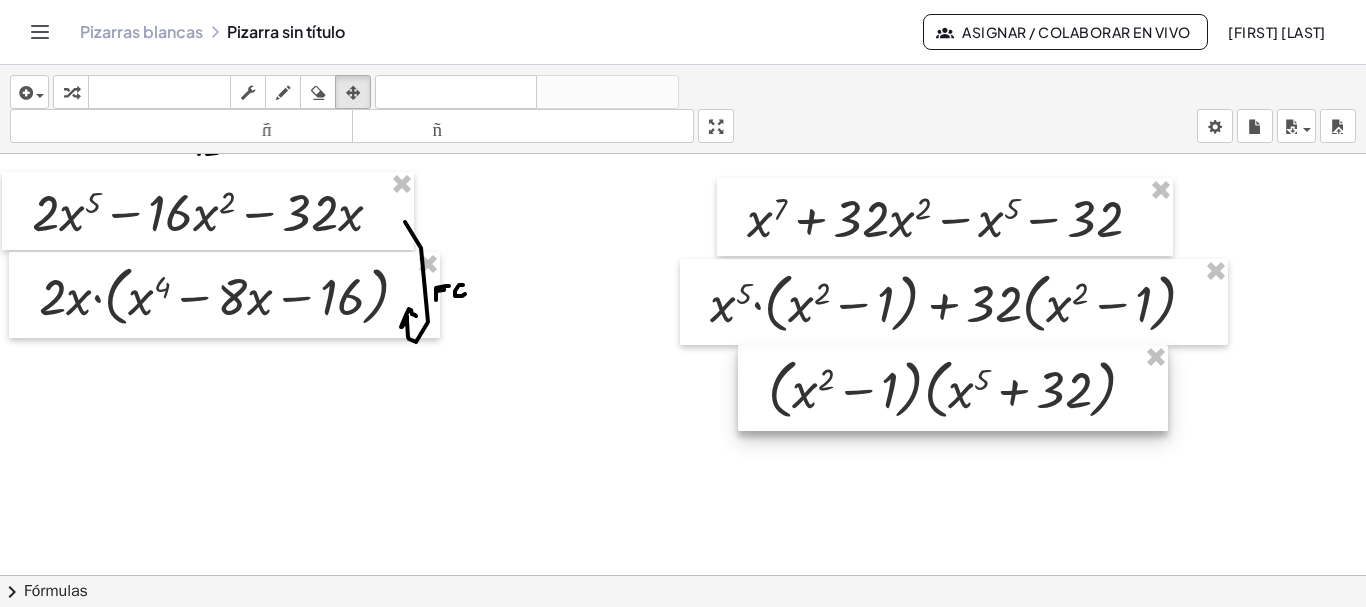drag, startPoint x: 375, startPoint y: 429, endPoint x: 945, endPoint y: 380, distance: 572.10223 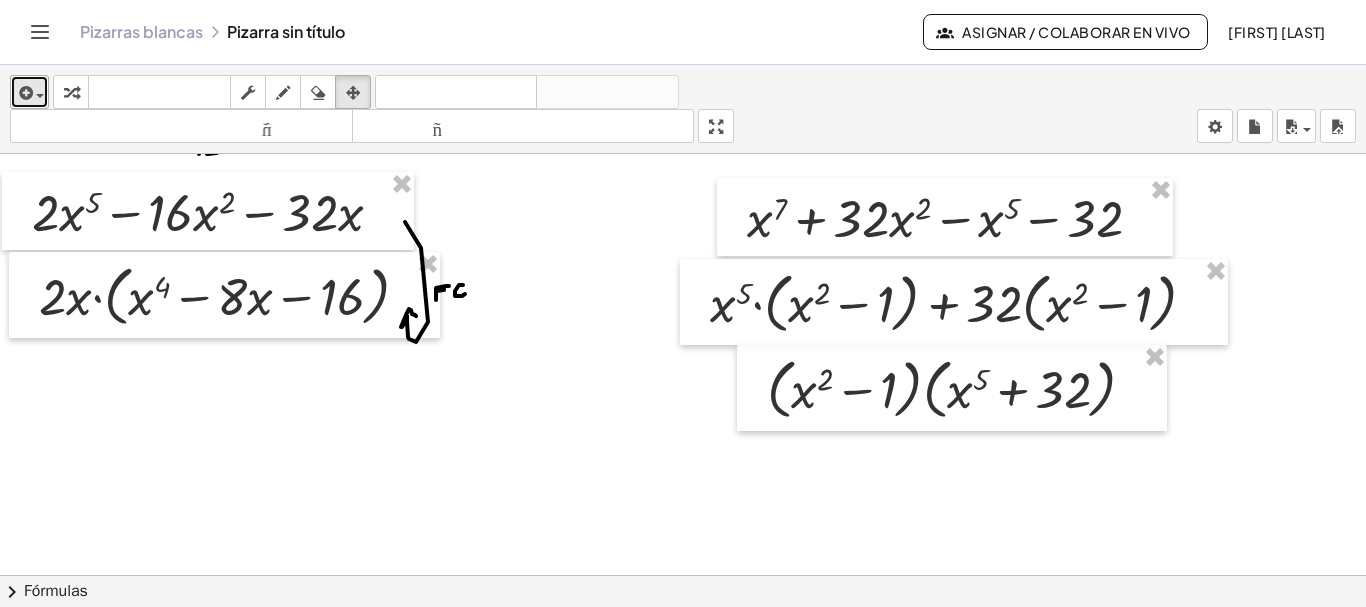 click at bounding box center (24, 93) 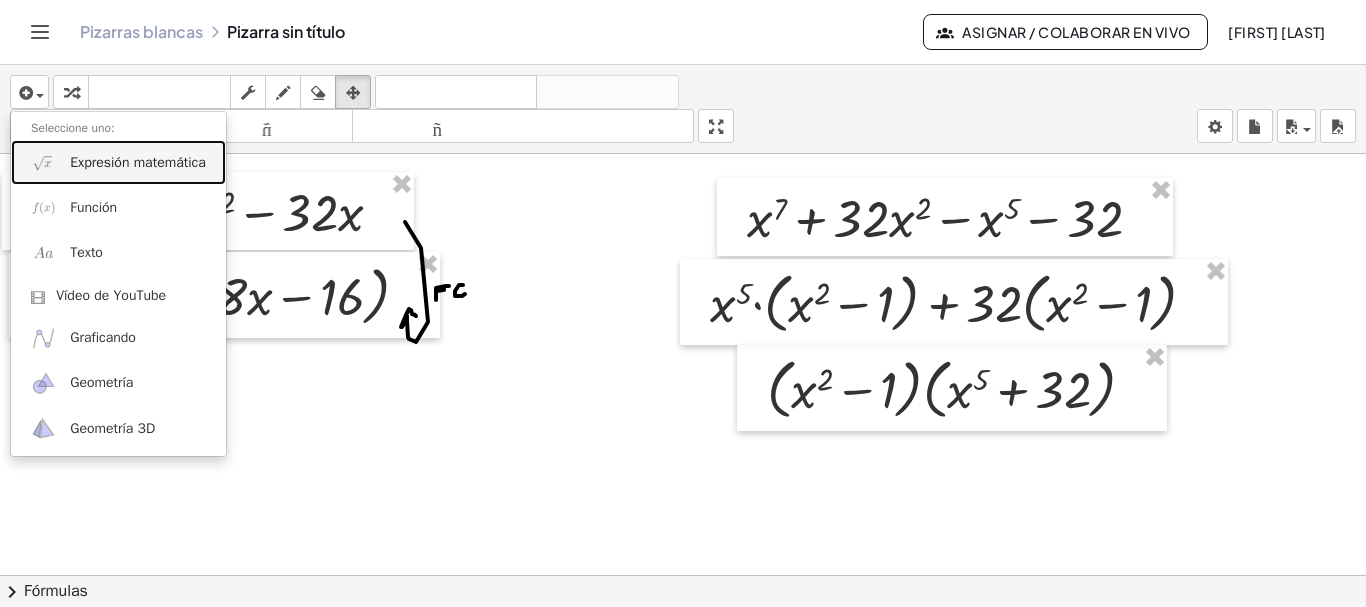 click on "Expresión matemática" at bounding box center (138, 162) 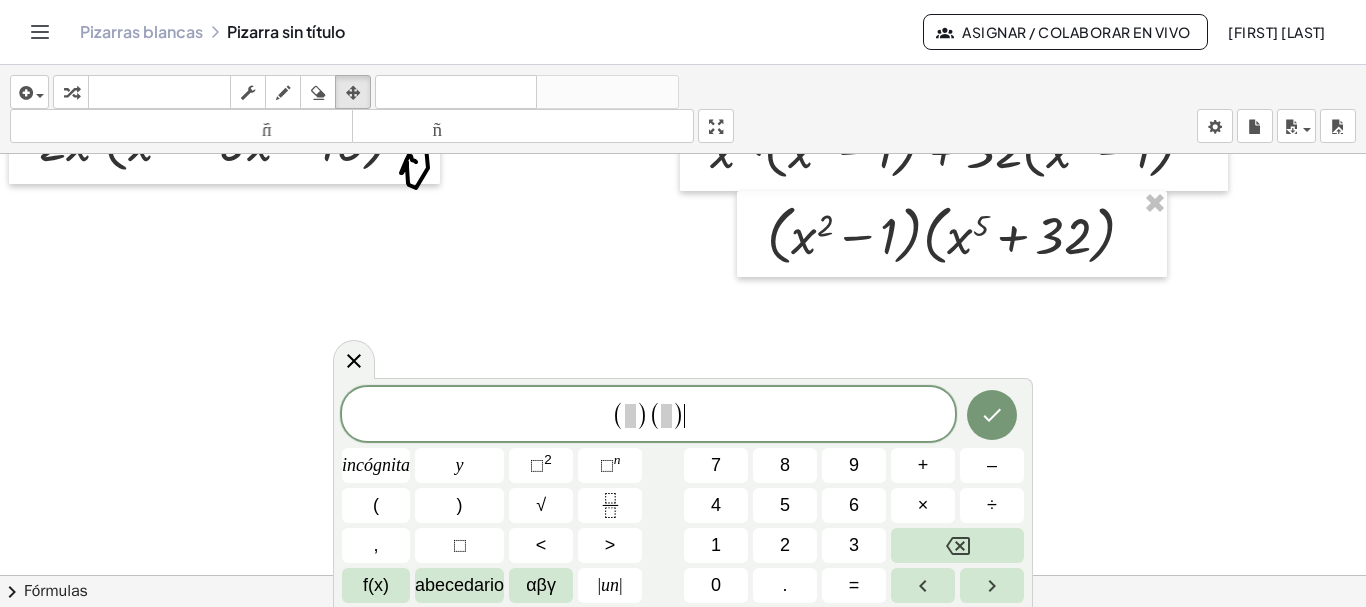 scroll, scrollTop: 4381, scrollLeft: 0, axis: vertical 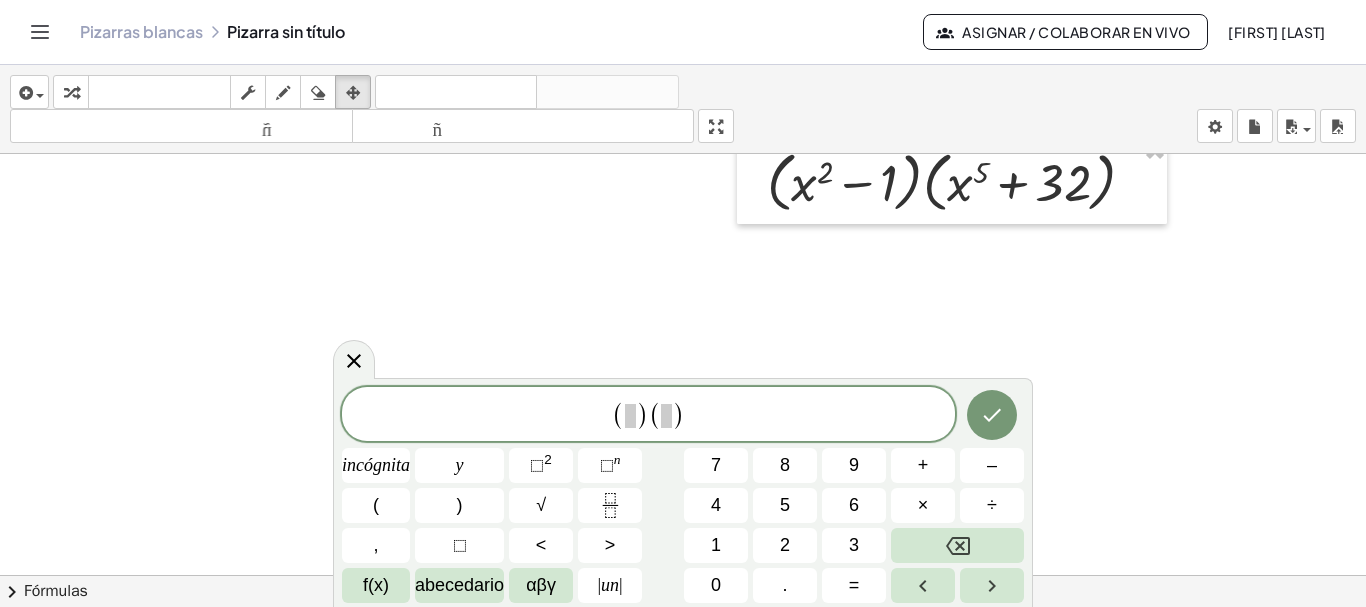 click at bounding box center [630, 416] 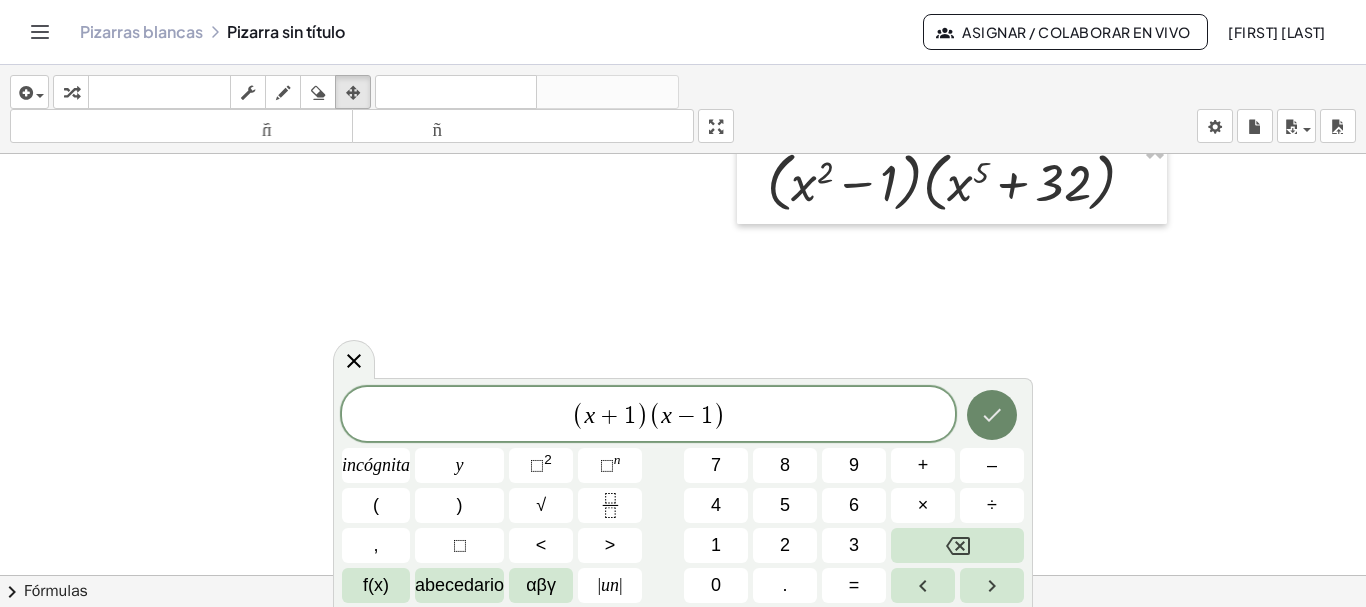 click 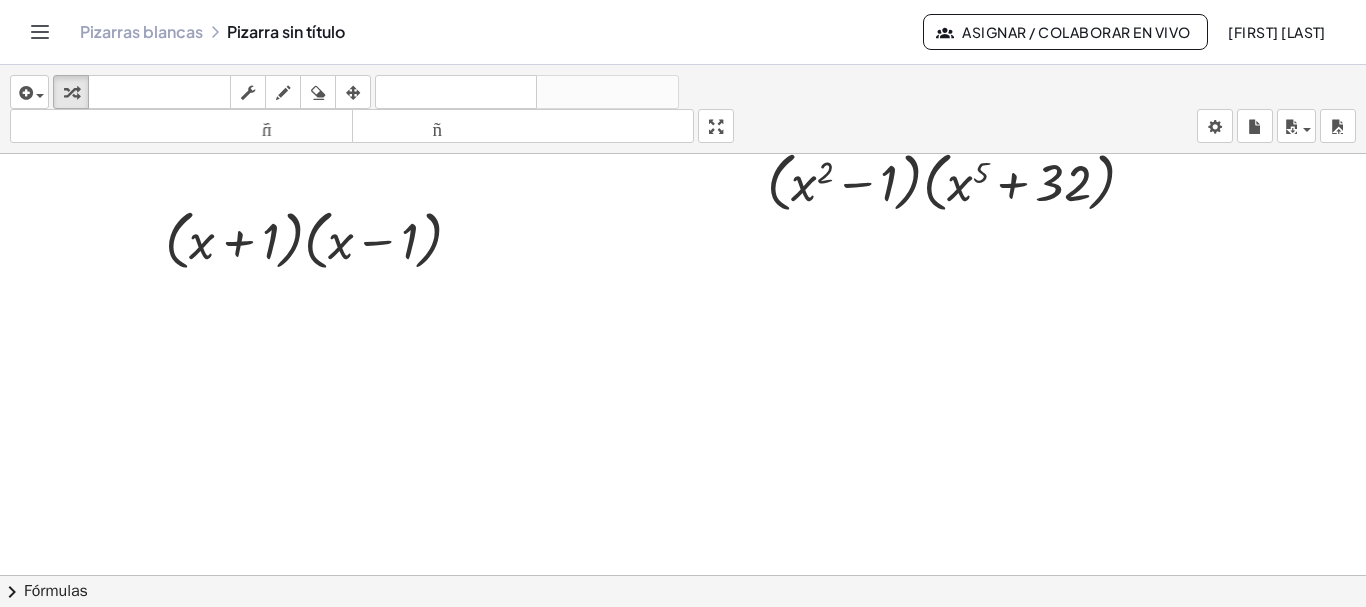 click at bounding box center (353, 93) 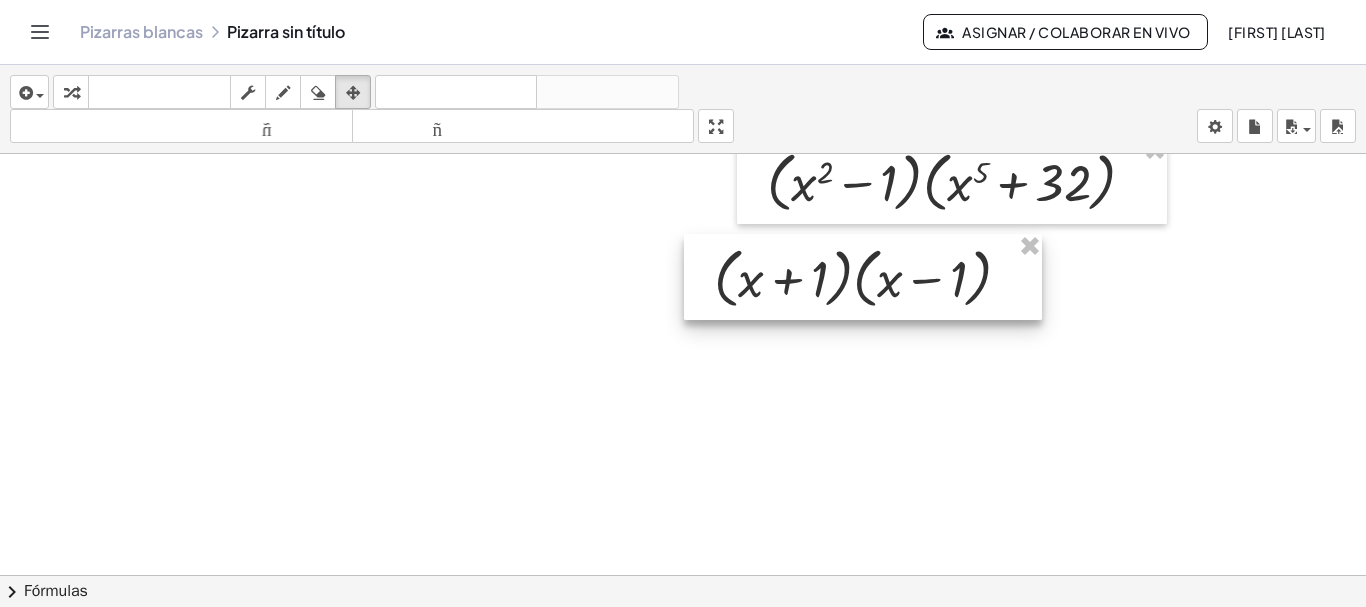 drag, startPoint x: 621, startPoint y: 302, endPoint x: 878, endPoint y: 286, distance: 257.49756 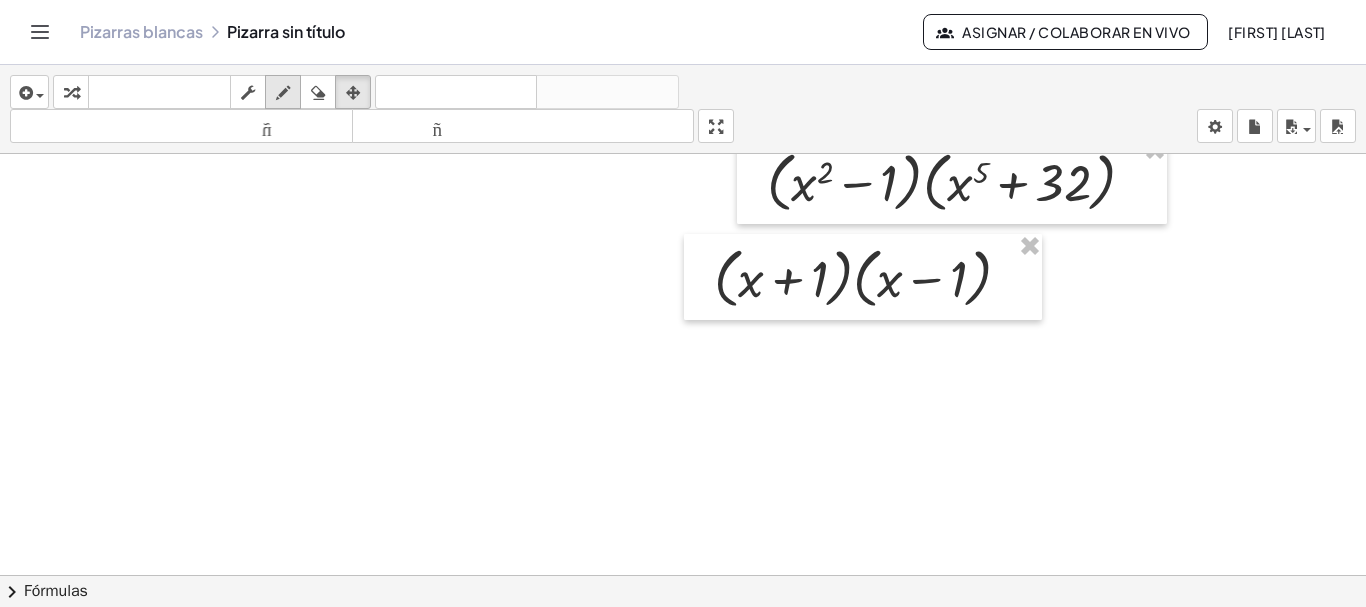 click at bounding box center [283, 92] 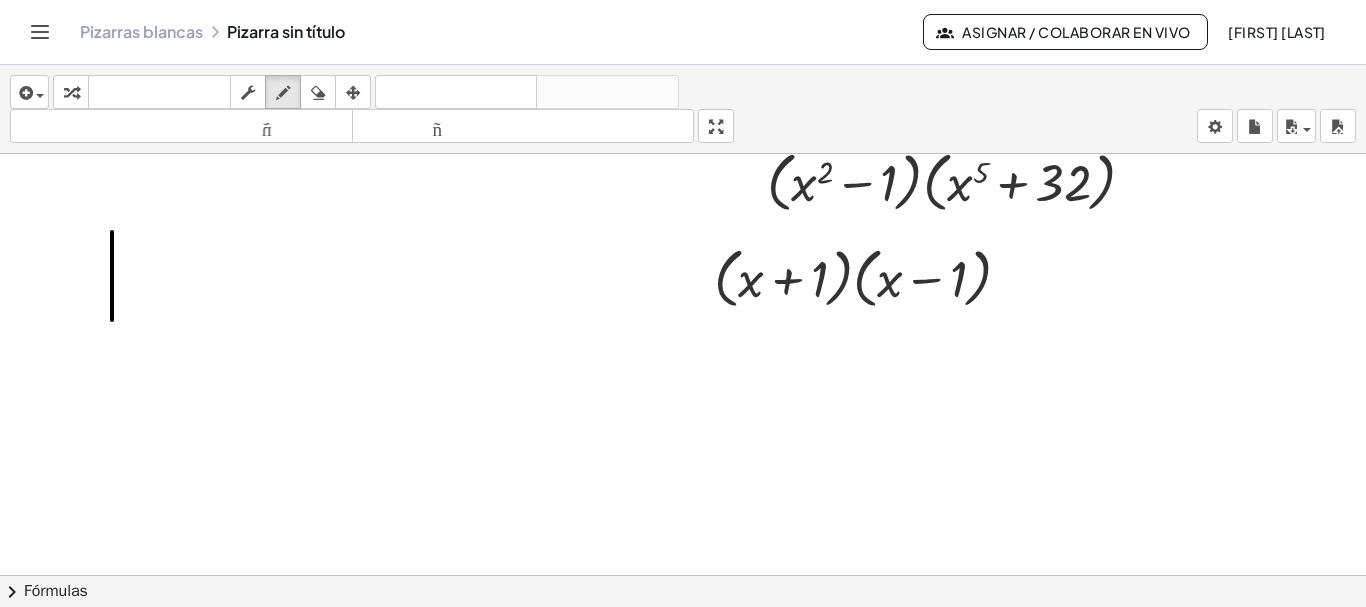 drag, startPoint x: 112, startPoint y: 232, endPoint x: 111, endPoint y: 358, distance: 126.00397 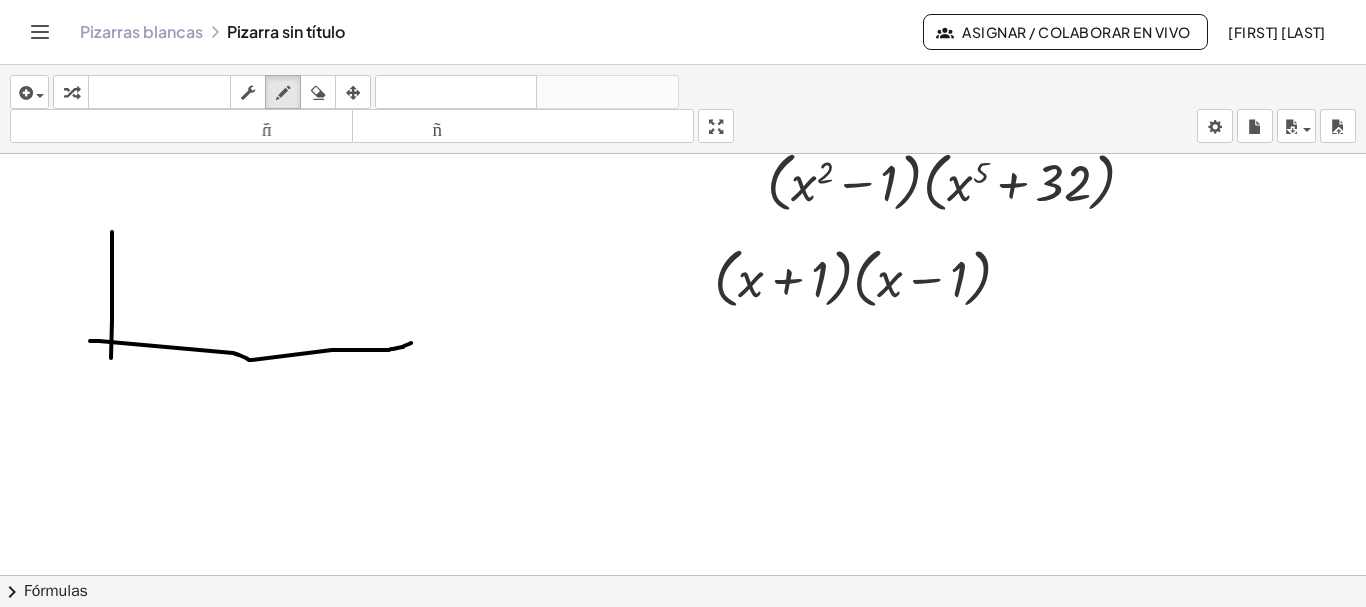 drag, startPoint x: 99, startPoint y: 341, endPoint x: 465, endPoint y: 342, distance: 366.00137 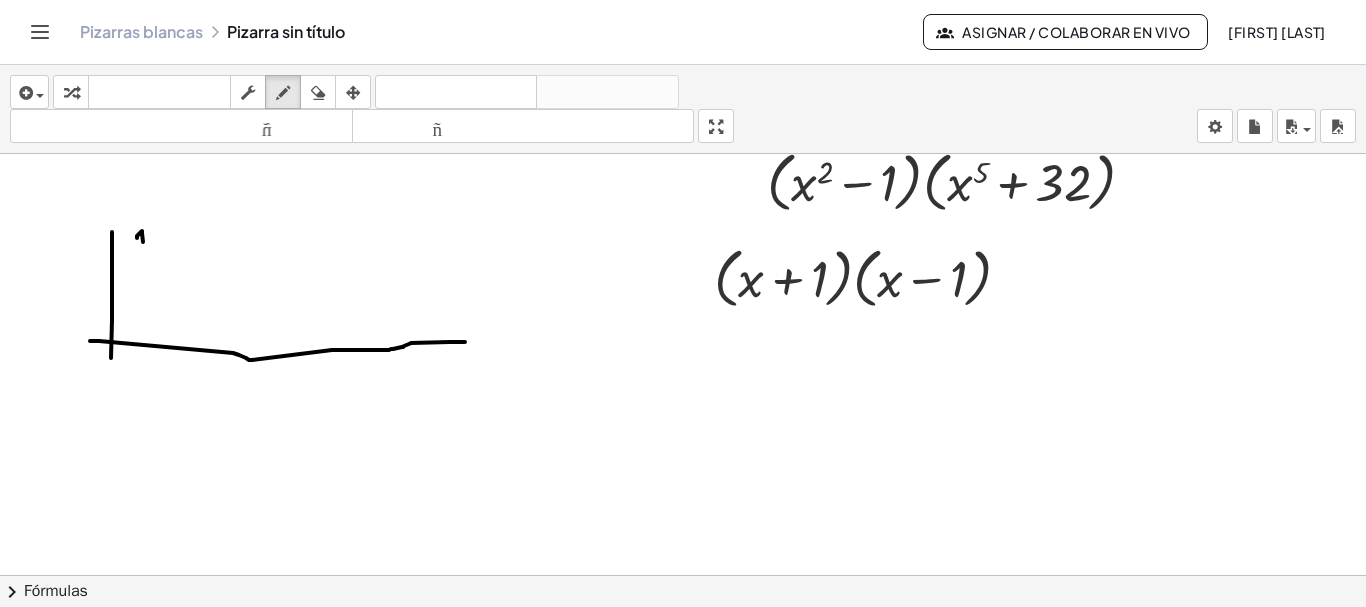 click at bounding box center [683, -1701] 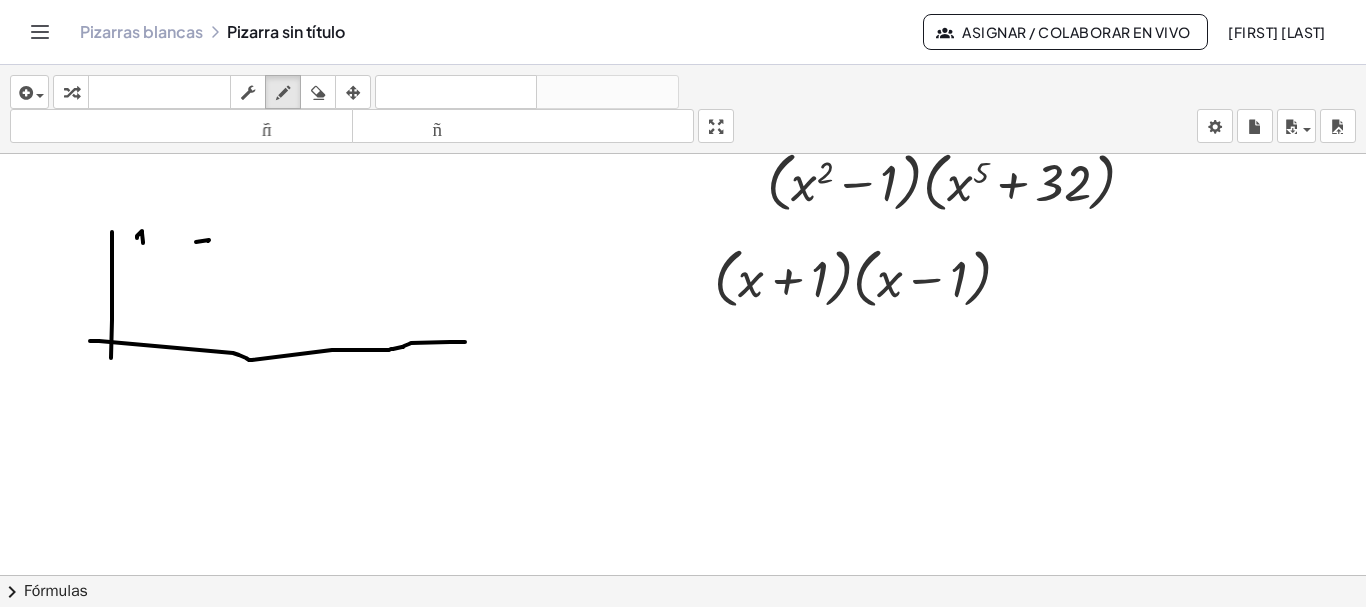 drag, startPoint x: 208, startPoint y: 241, endPoint x: 197, endPoint y: 242, distance: 11.045361 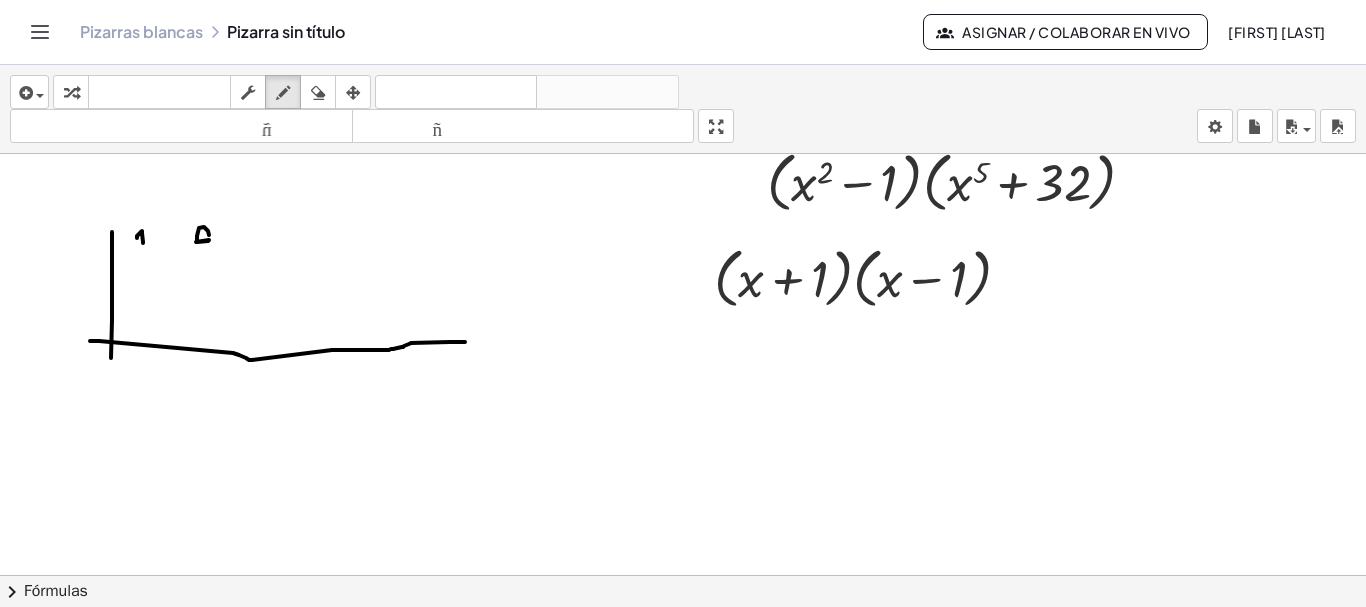 drag, startPoint x: 197, startPoint y: 242, endPoint x: 209, endPoint y: 239, distance: 12.369317 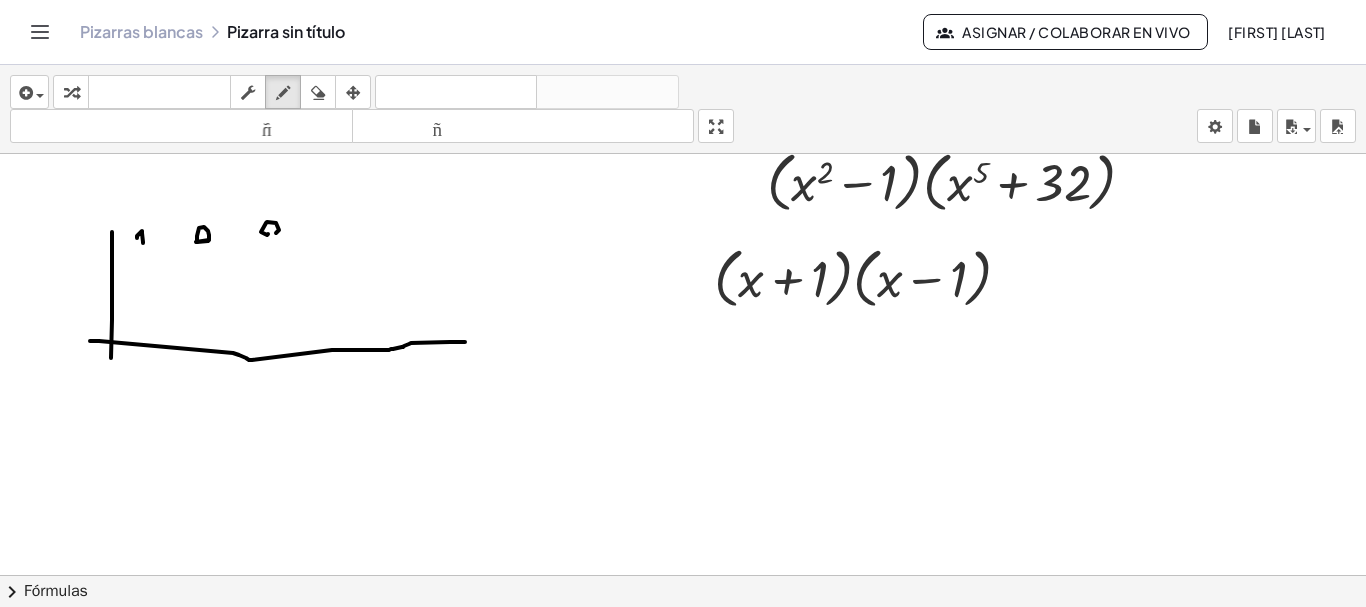 click at bounding box center [683, -1701] 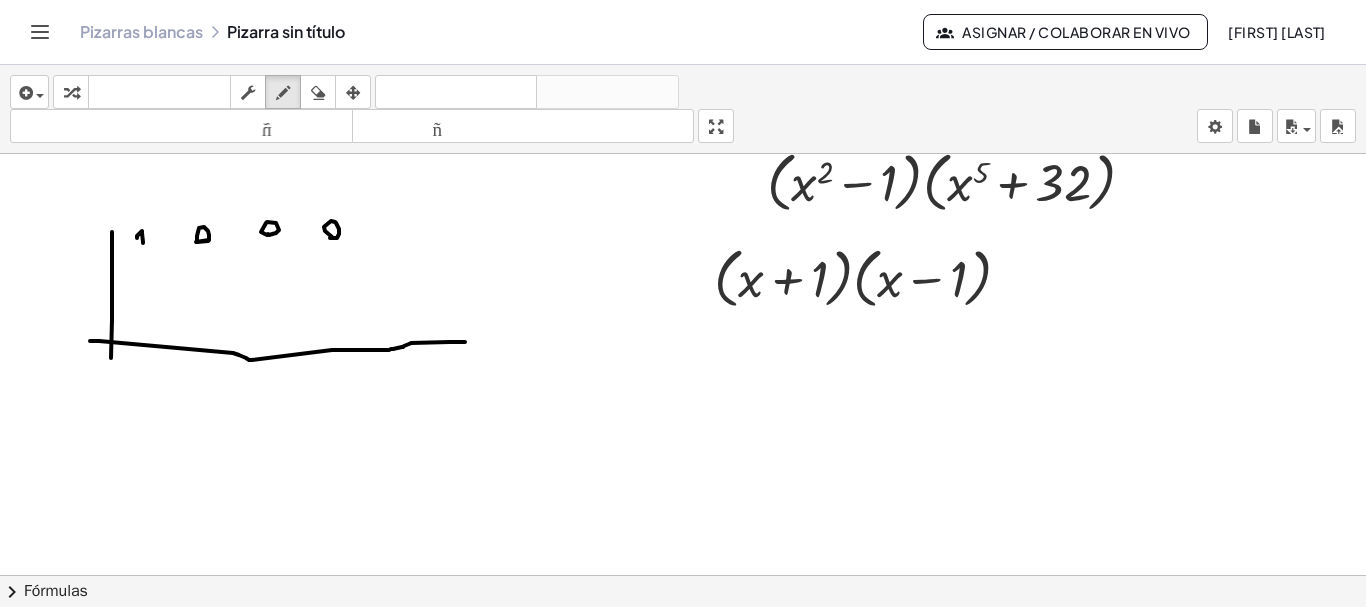 click at bounding box center (683, -1701) 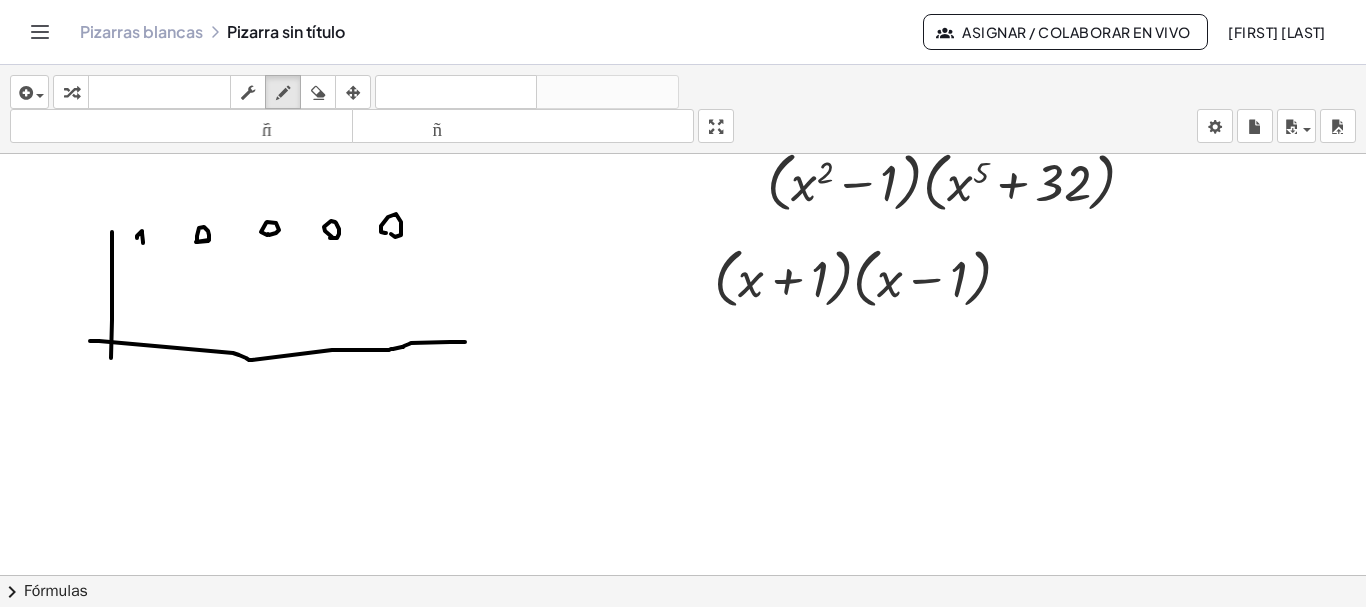 click at bounding box center [683, -1701] 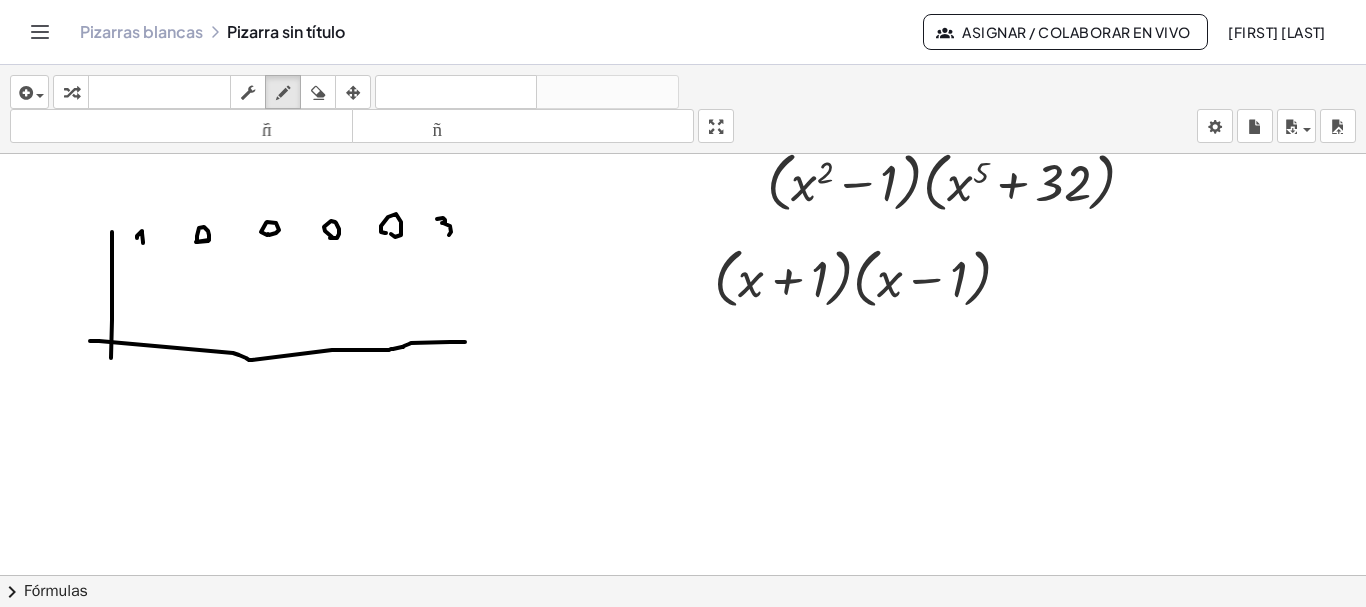 drag, startPoint x: 437, startPoint y: 219, endPoint x: 440, endPoint y: 234, distance: 15.297058 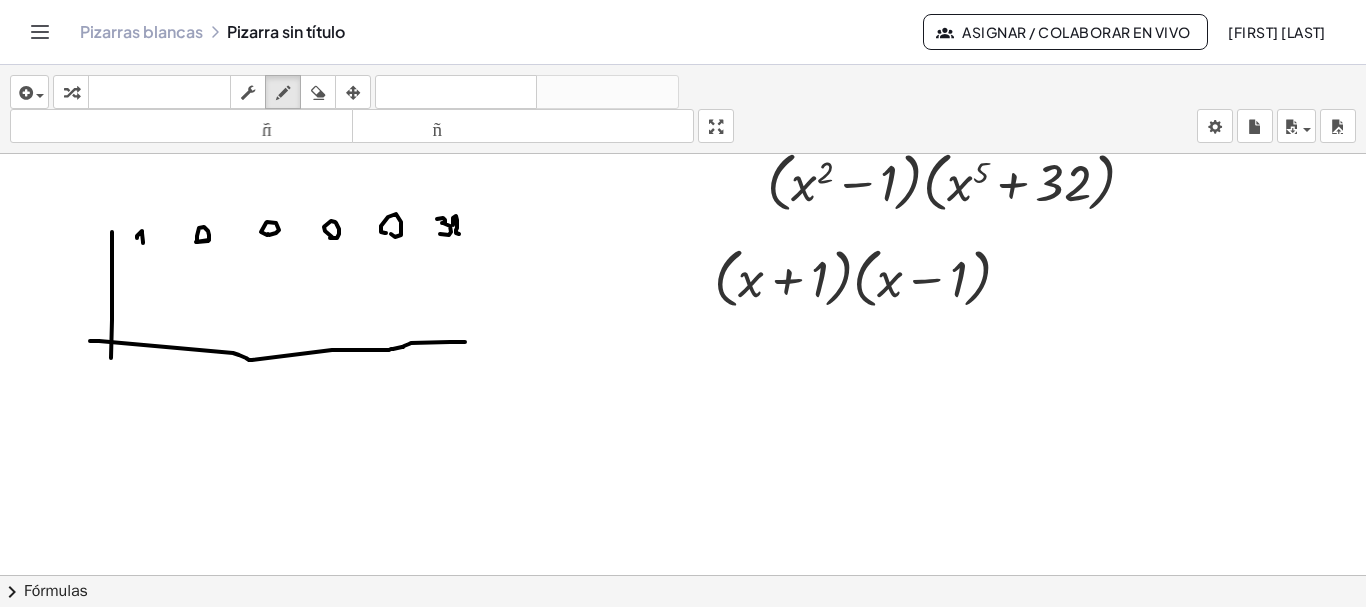 drag, startPoint x: 453, startPoint y: 218, endPoint x: 463, endPoint y: 232, distance: 17.20465 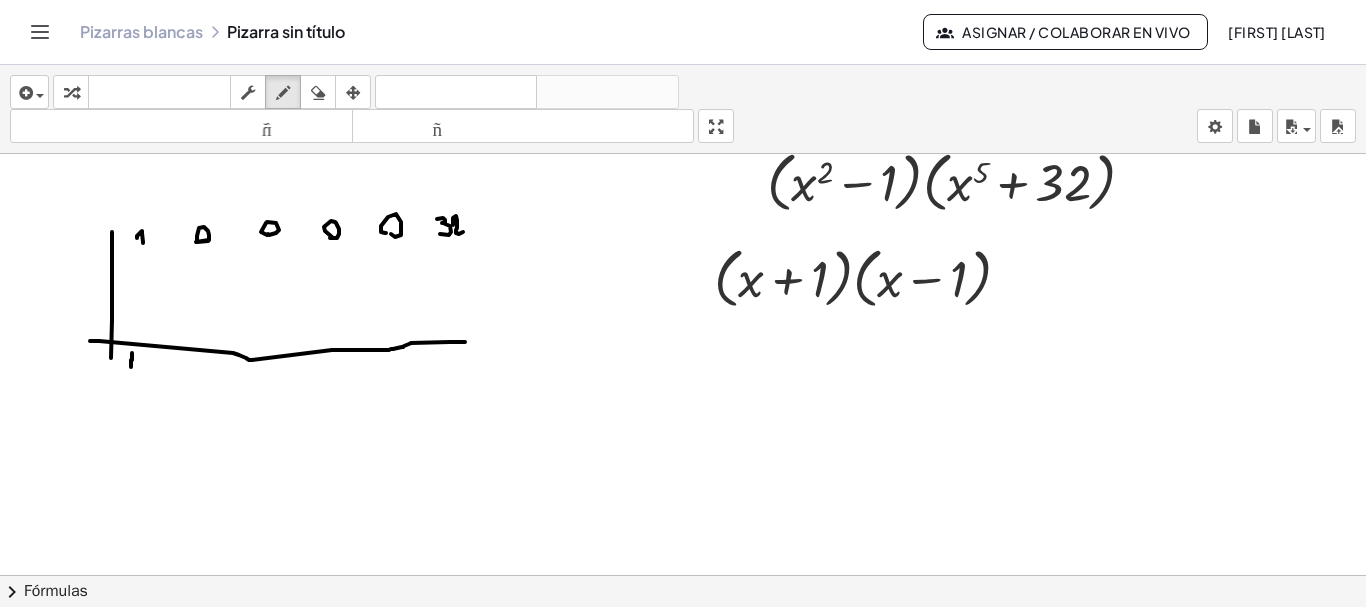 drag, startPoint x: 131, startPoint y: 367, endPoint x: 127, endPoint y: 357, distance: 10.770329 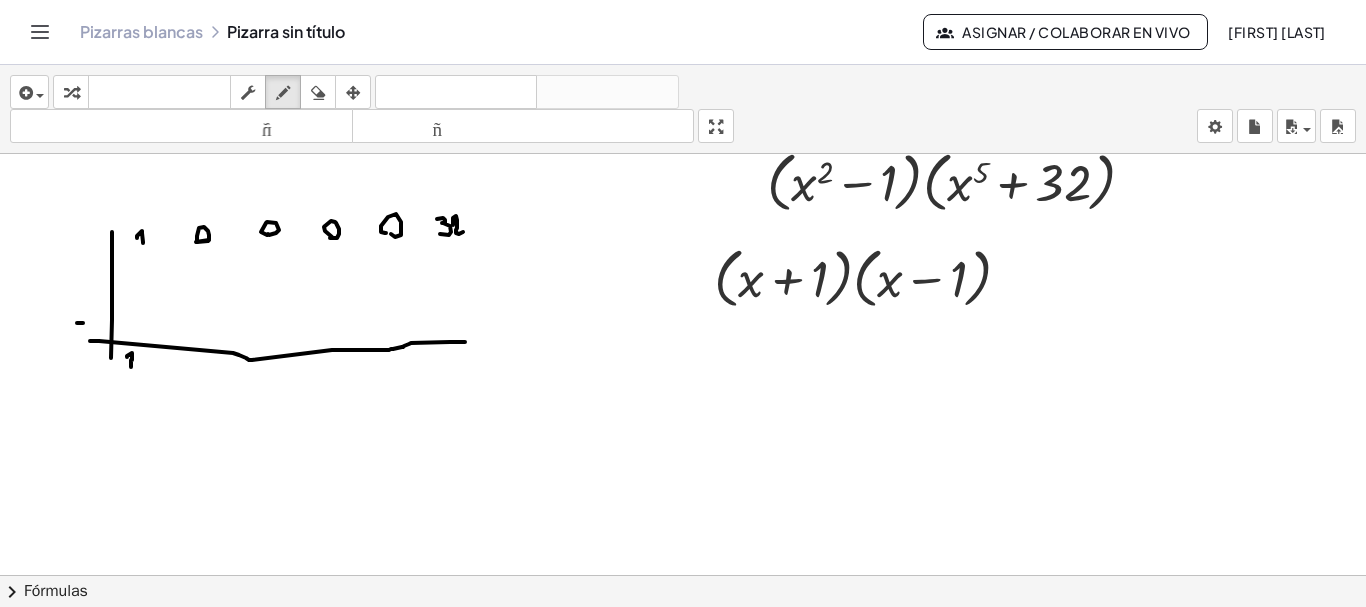 click at bounding box center [683, -1701] 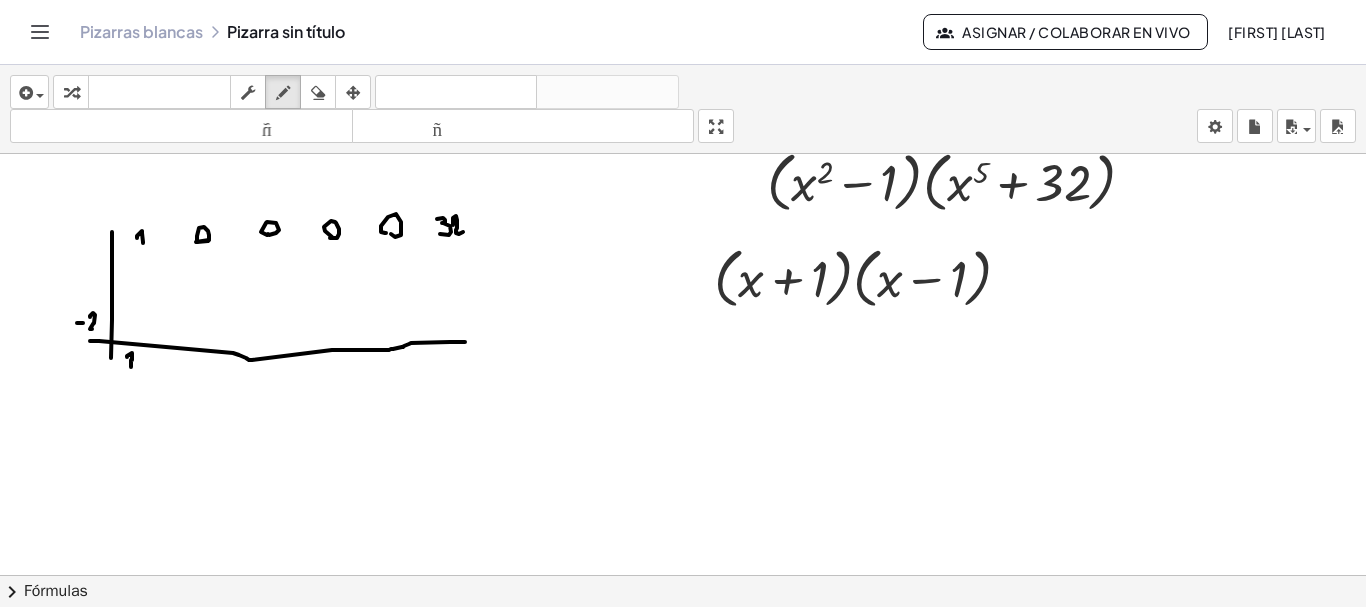 drag, startPoint x: 90, startPoint y: 316, endPoint x: 97, endPoint y: 330, distance: 15.652476 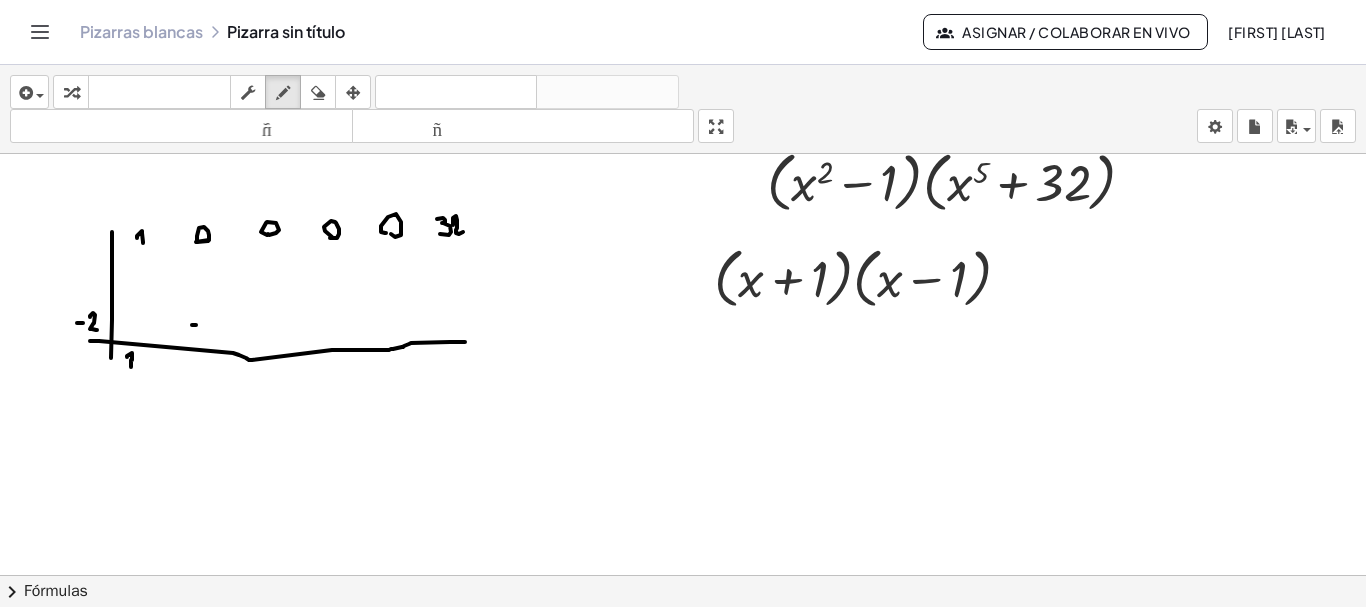 click at bounding box center [683, -1701] 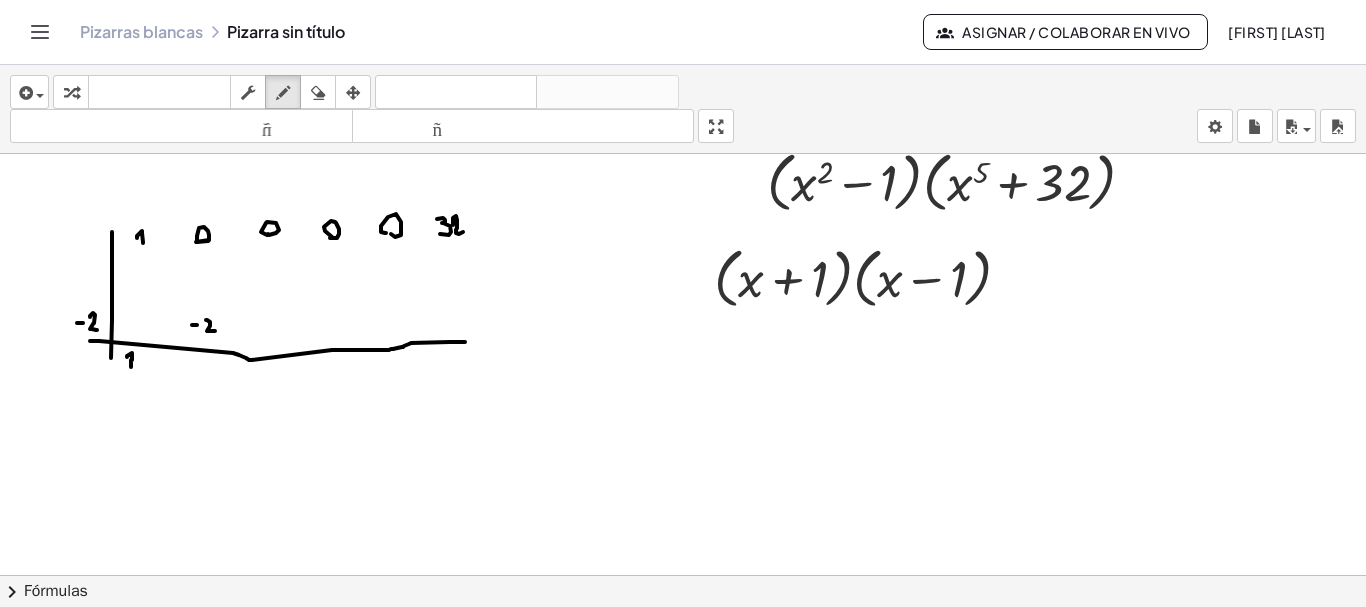 drag, startPoint x: 206, startPoint y: 320, endPoint x: 216, endPoint y: 331, distance: 14.866069 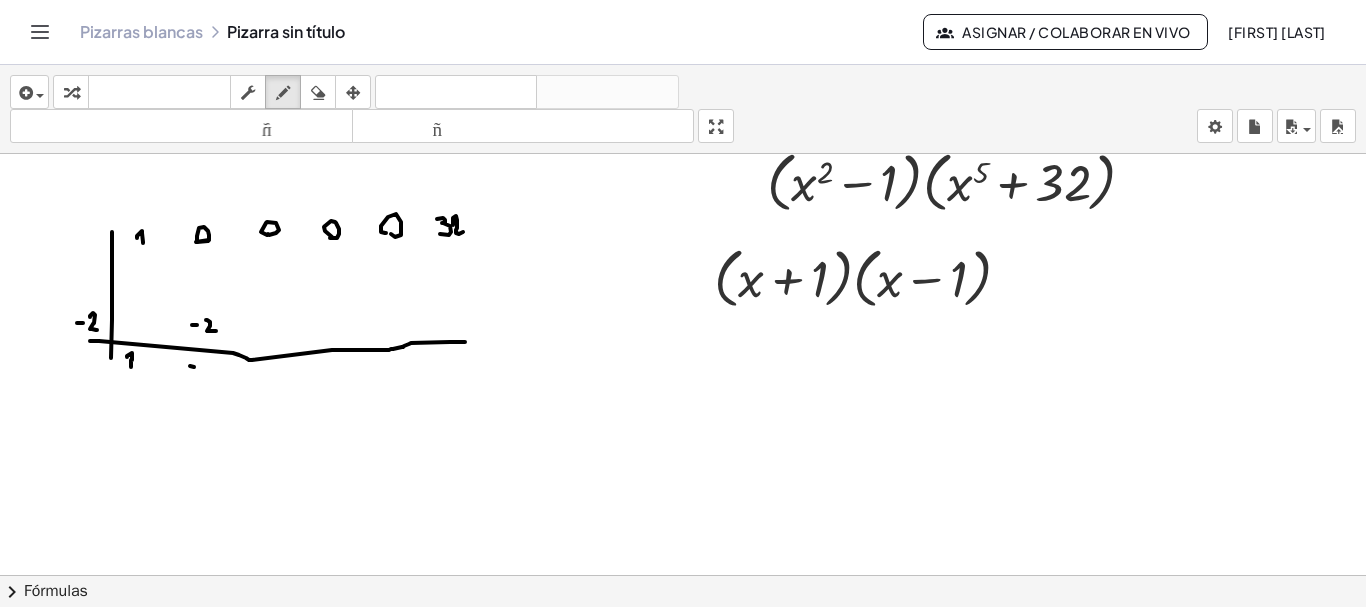 click at bounding box center [683, -1701] 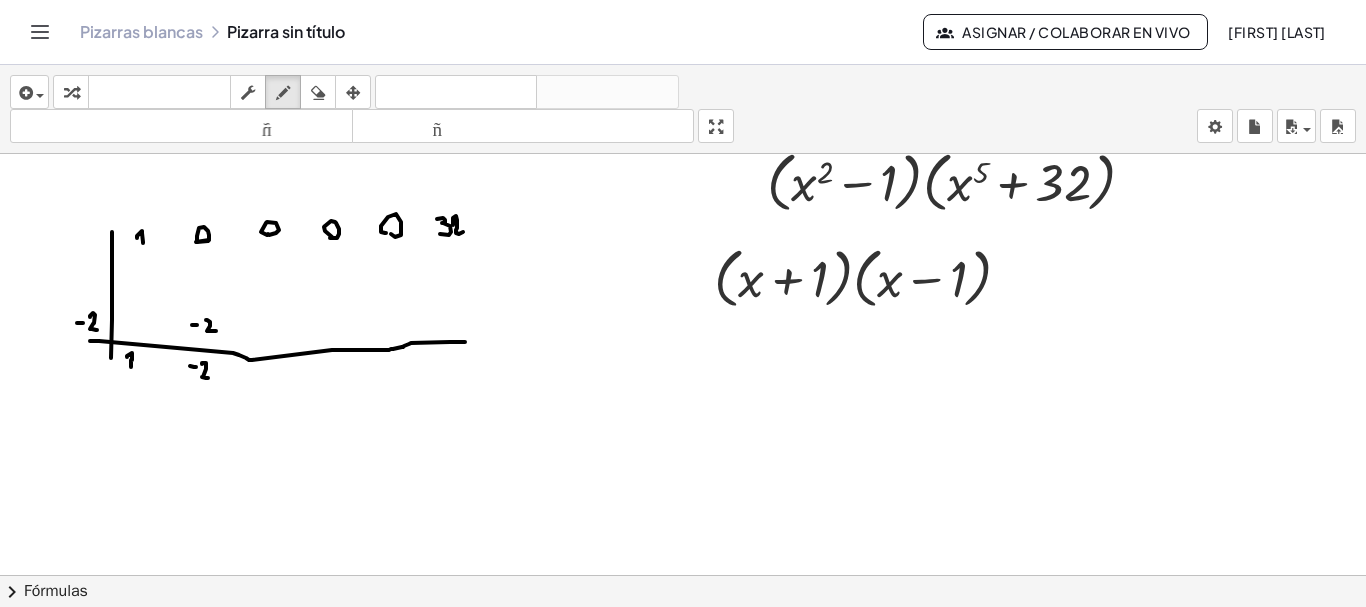 drag, startPoint x: 202, startPoint y: 364, endPoint x: 214, endPoint y: 378, distance: 18.439089 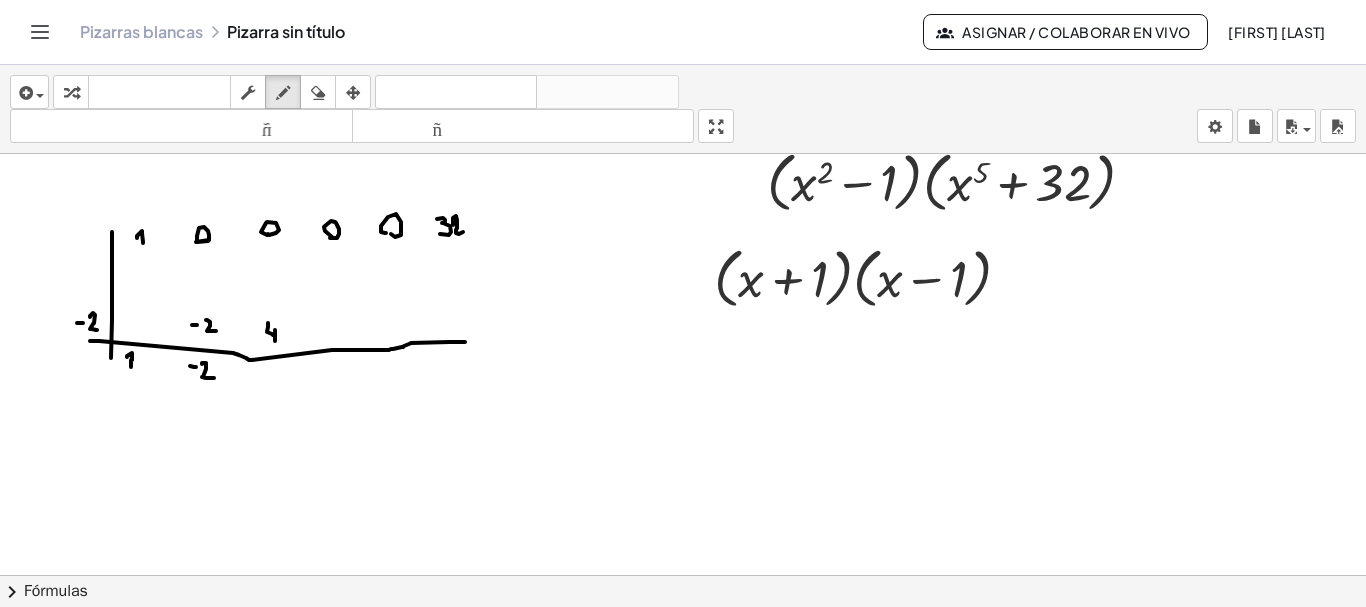 drag, startPoint x: 268, startPoint y: 323, endPoint x: 275, endPoint y: 342, distance: 20.248457 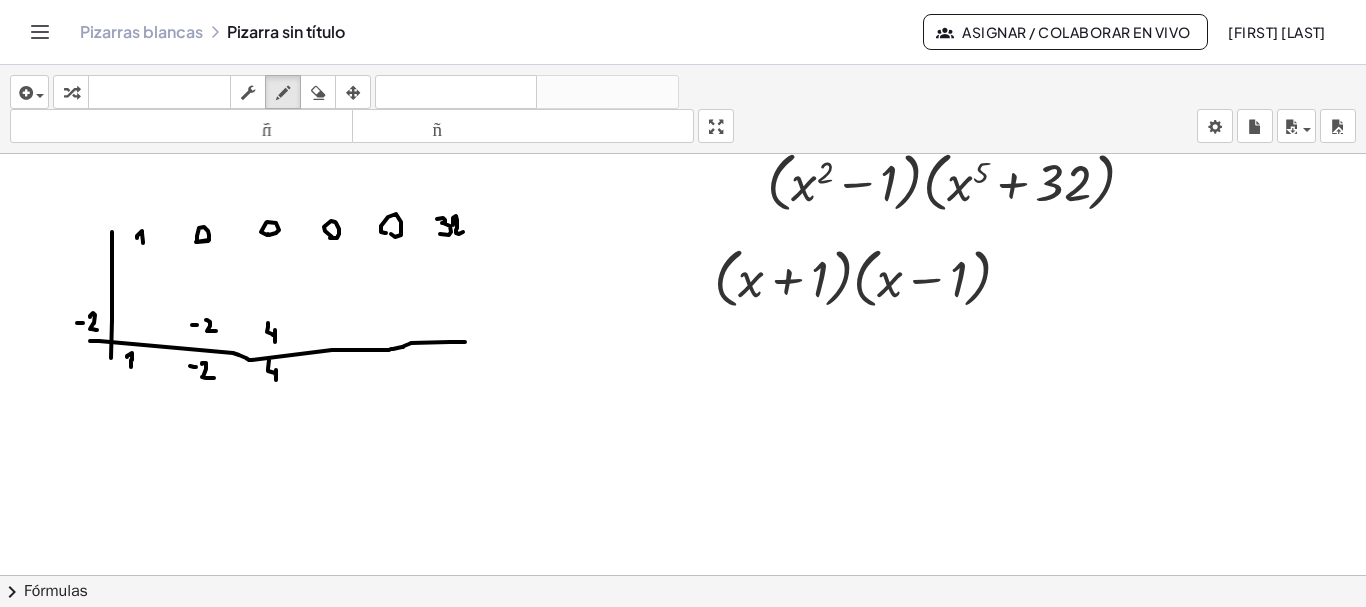 drag, startPoint x: 268, startPoint y: 369, endPoint x: 276, endPoint y: 380, distance: 13.601471 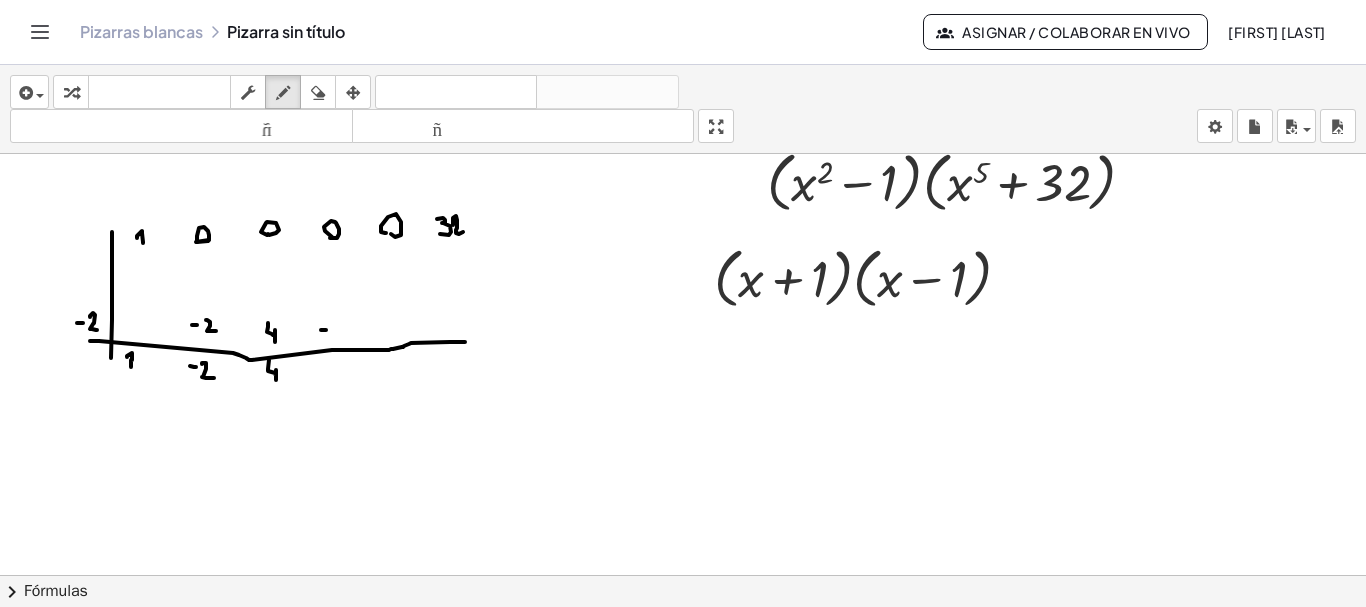 click at bounding box center [683, -1701] 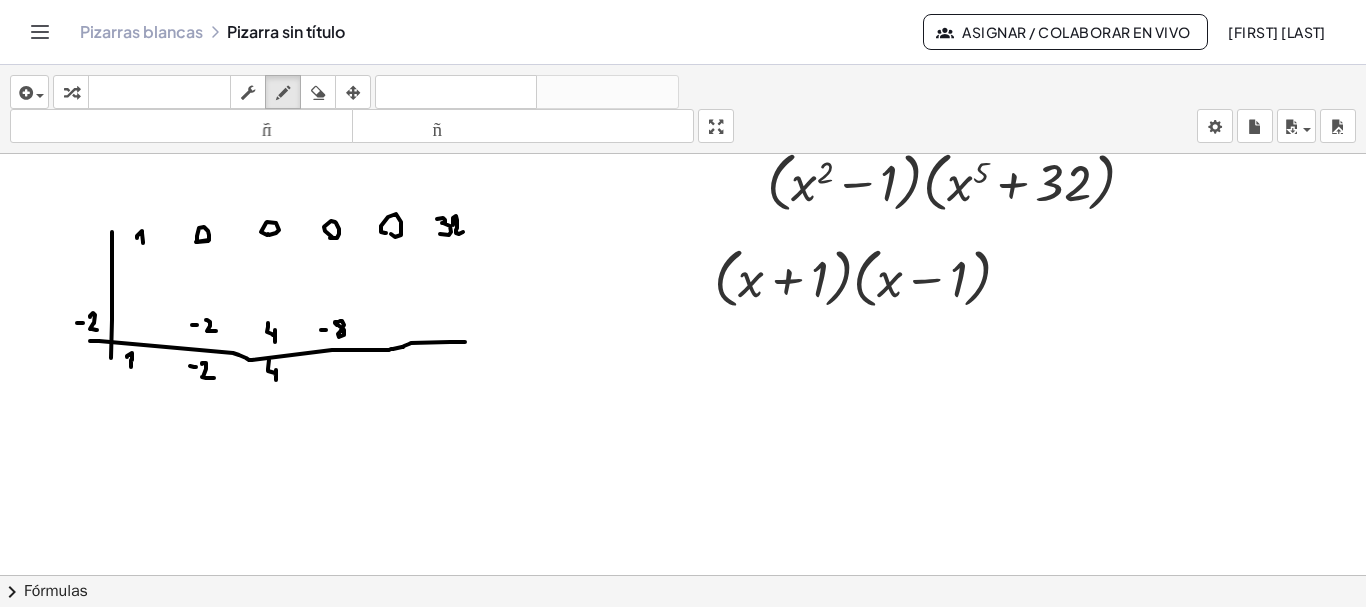 click at bounding box center [683, -1701] 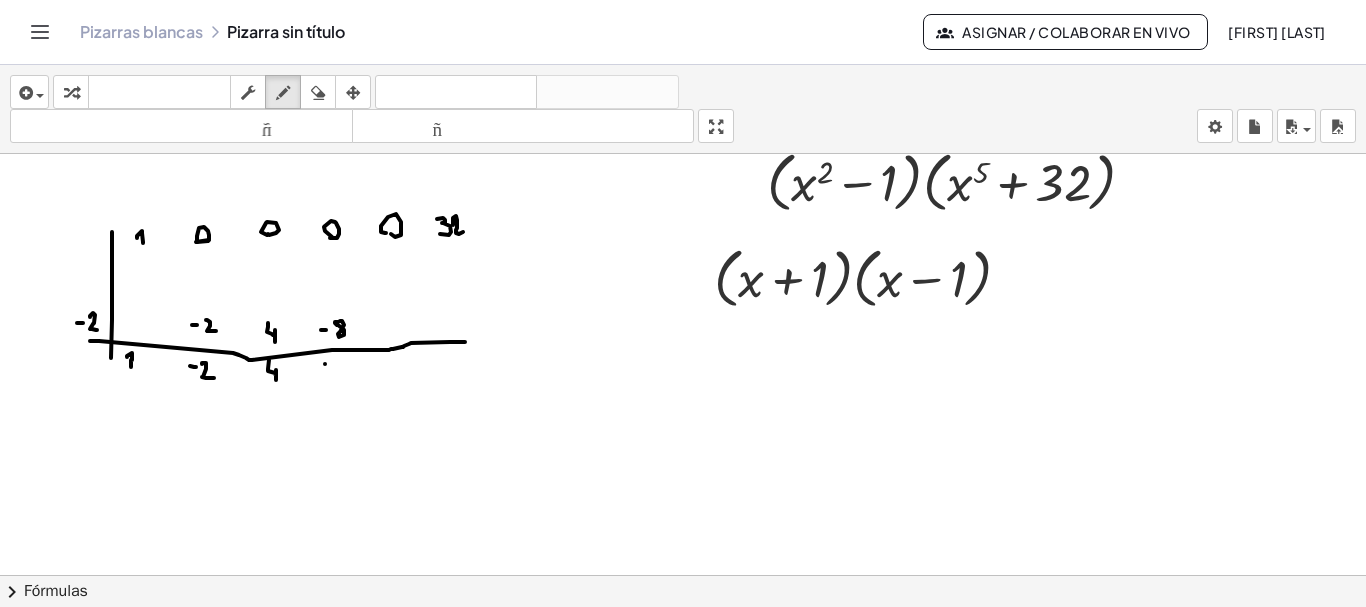 click at bounding box center (683, -1701) 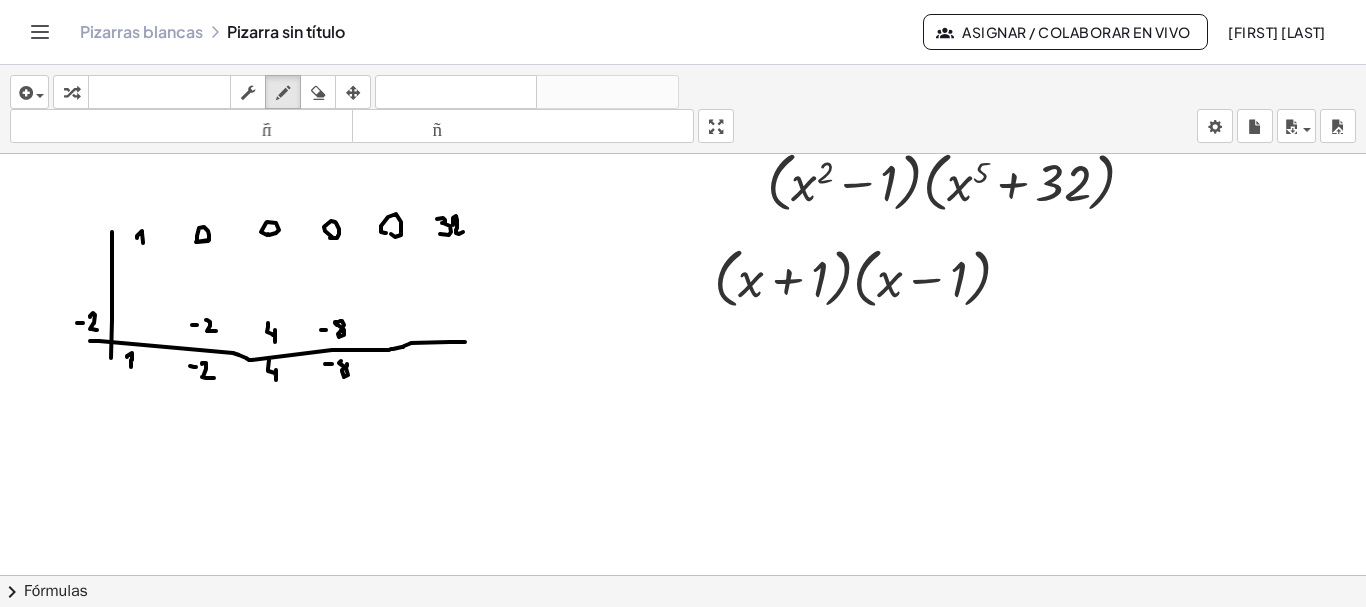 click at bounding box center (683, -1701) 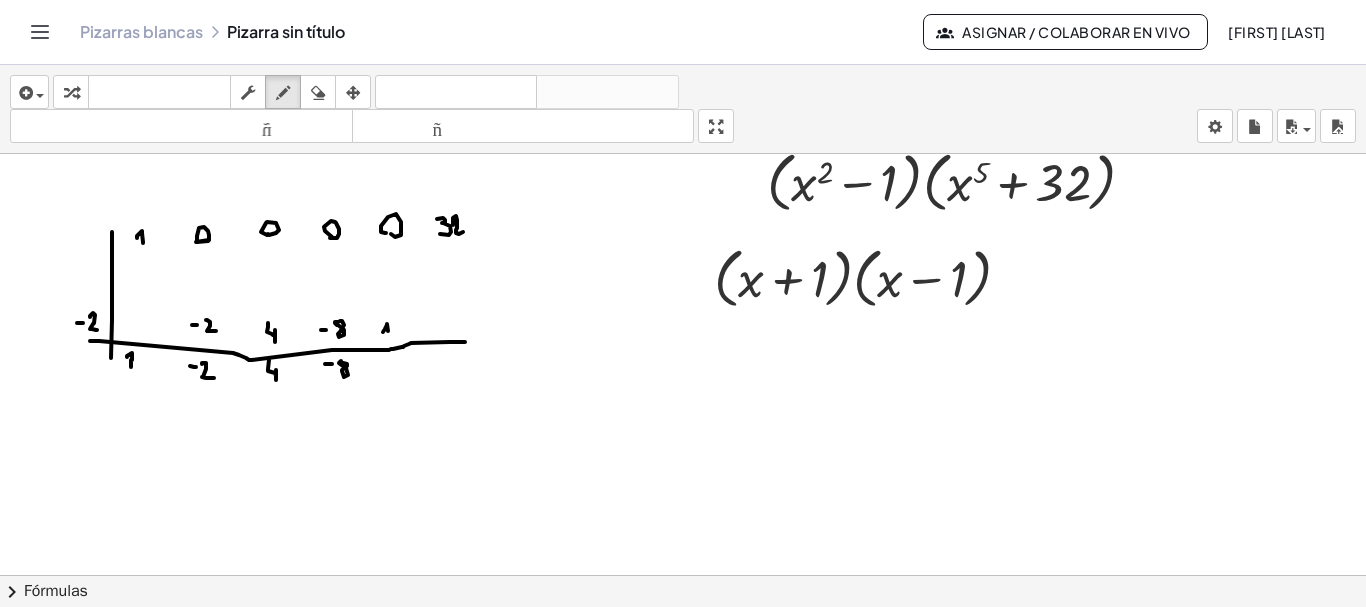 click at bounding box center [683, -1701] 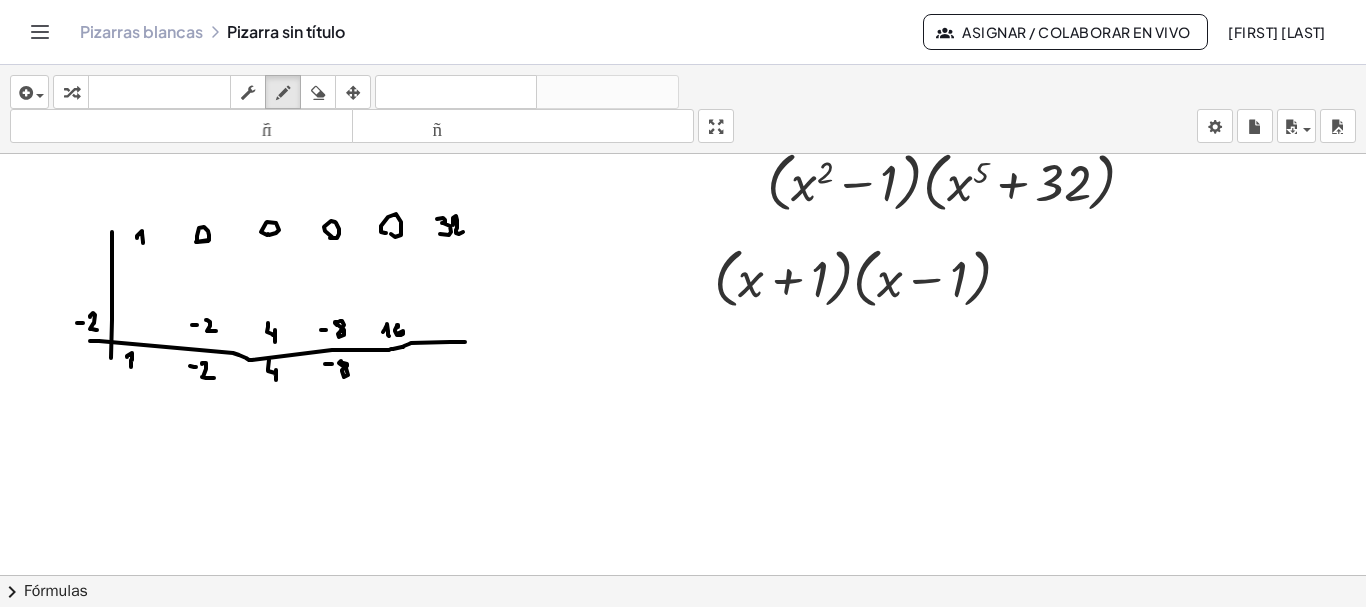 click at bounding box center [683, -1701] 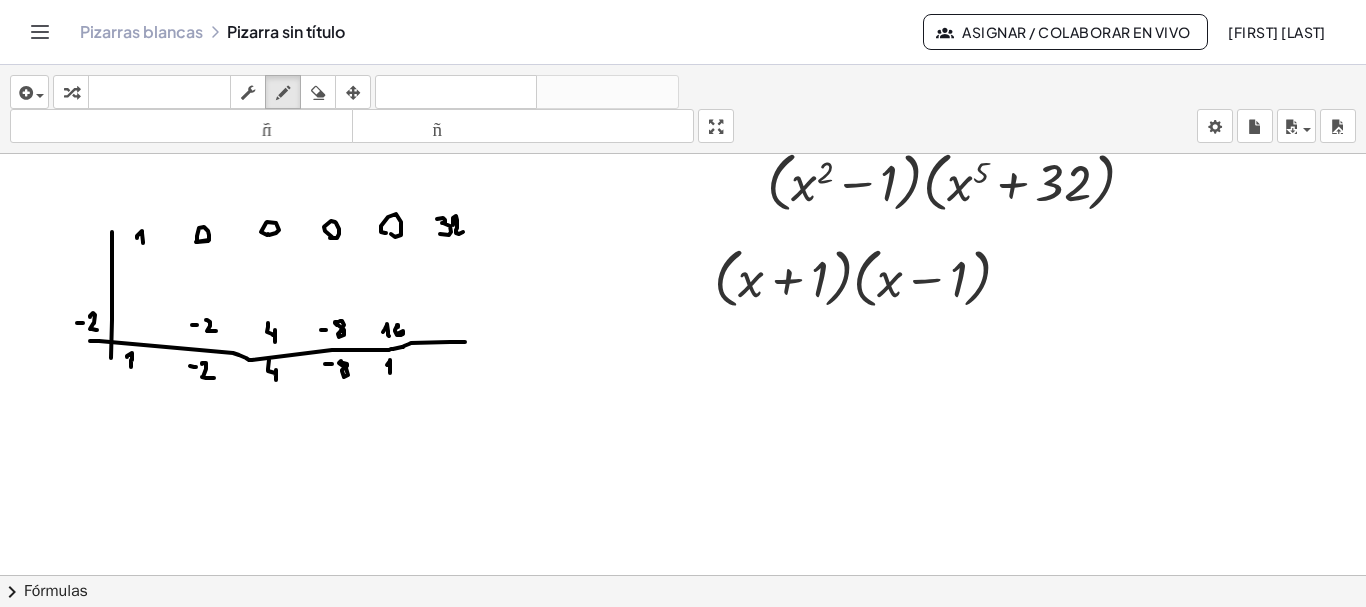 click at bounding box center [683, -1701] 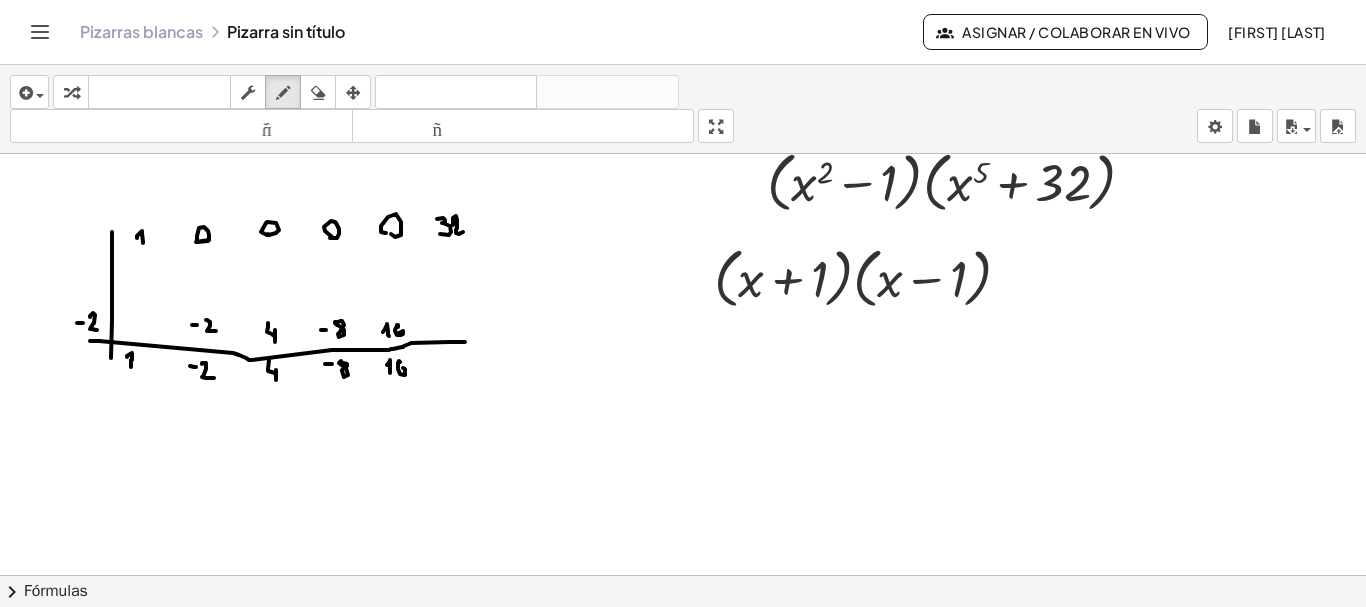 click at bounding box center (683, -1701) 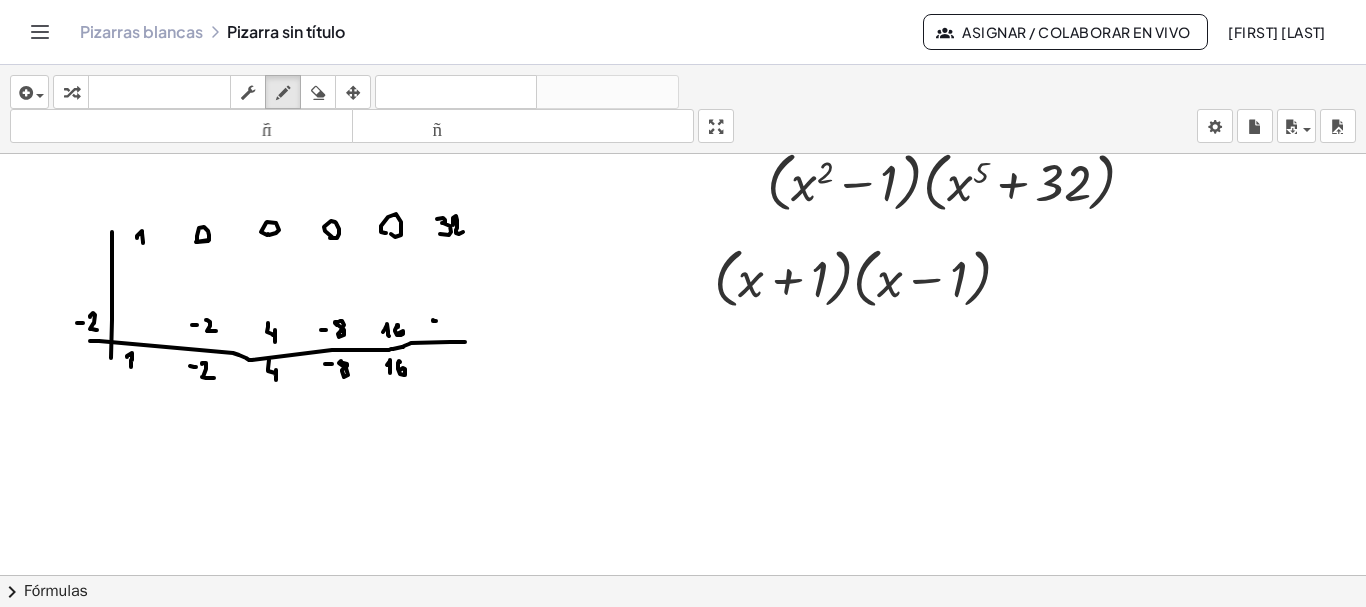 click at bounding box center [683, -1701] 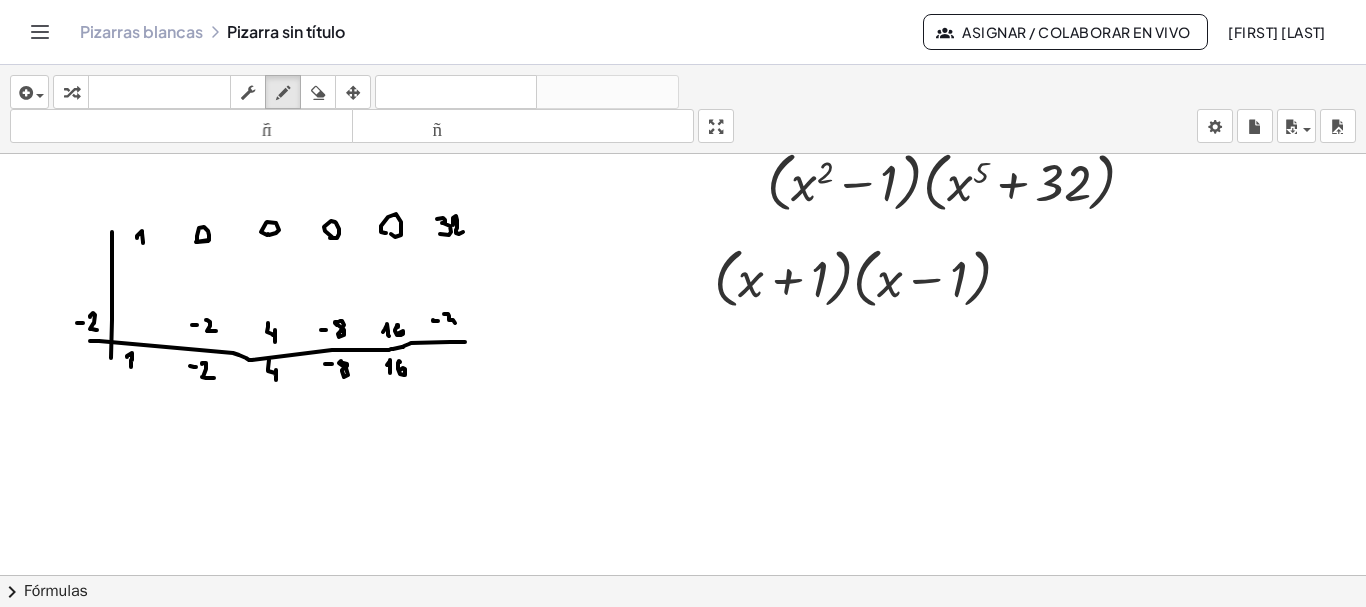 drag, startPoint x: 444, startPoint y: 314, endPoint x: 462, endPoint y: 326, distance: 21.633308 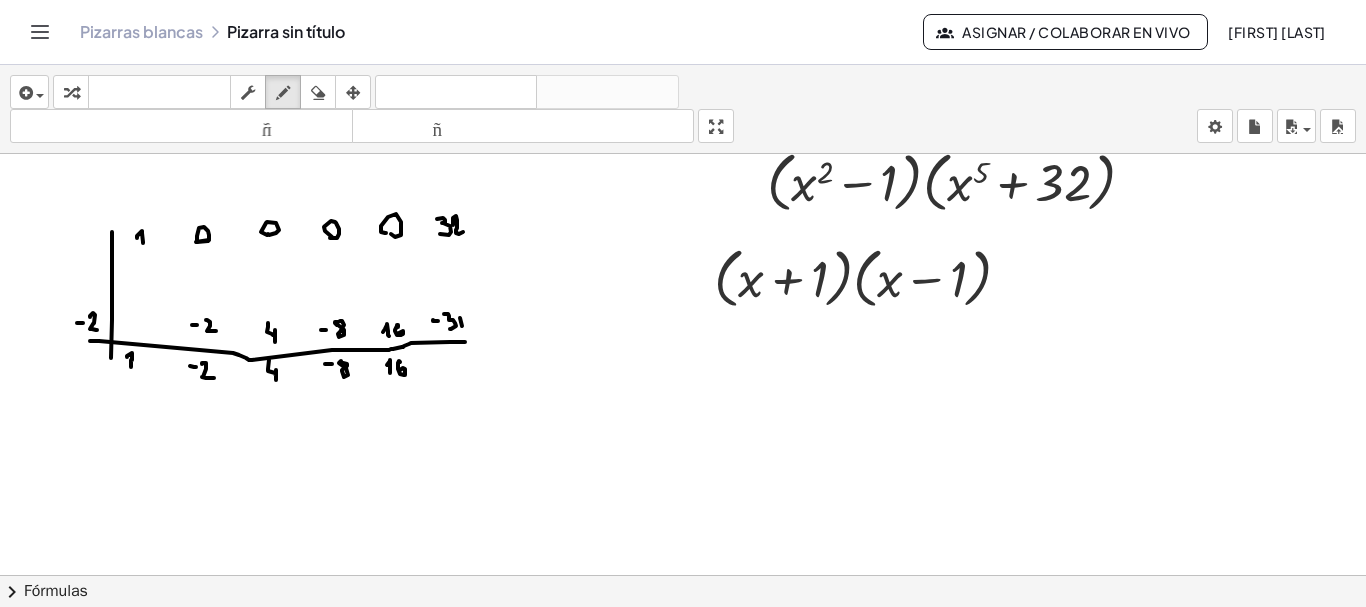 click at bounding box center (683, -1701) 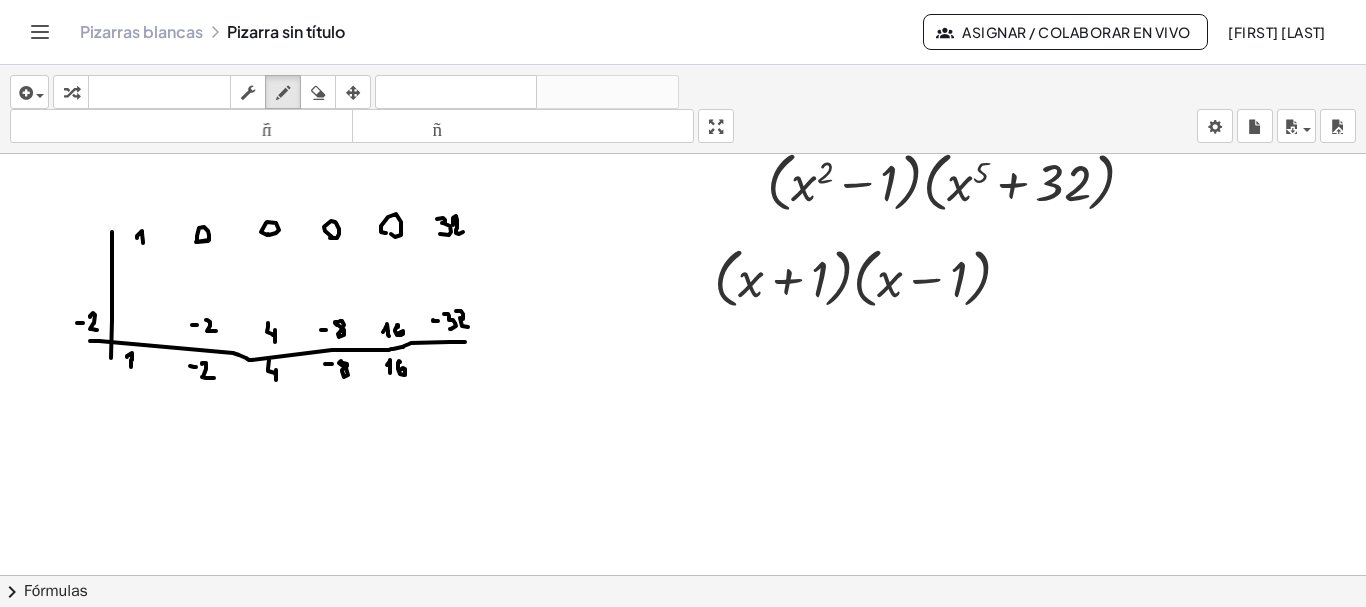 drag, startPoint x: 463, startPoint y: 319, endPoint x: 456, endPoint y: 311, distance: 10.630146 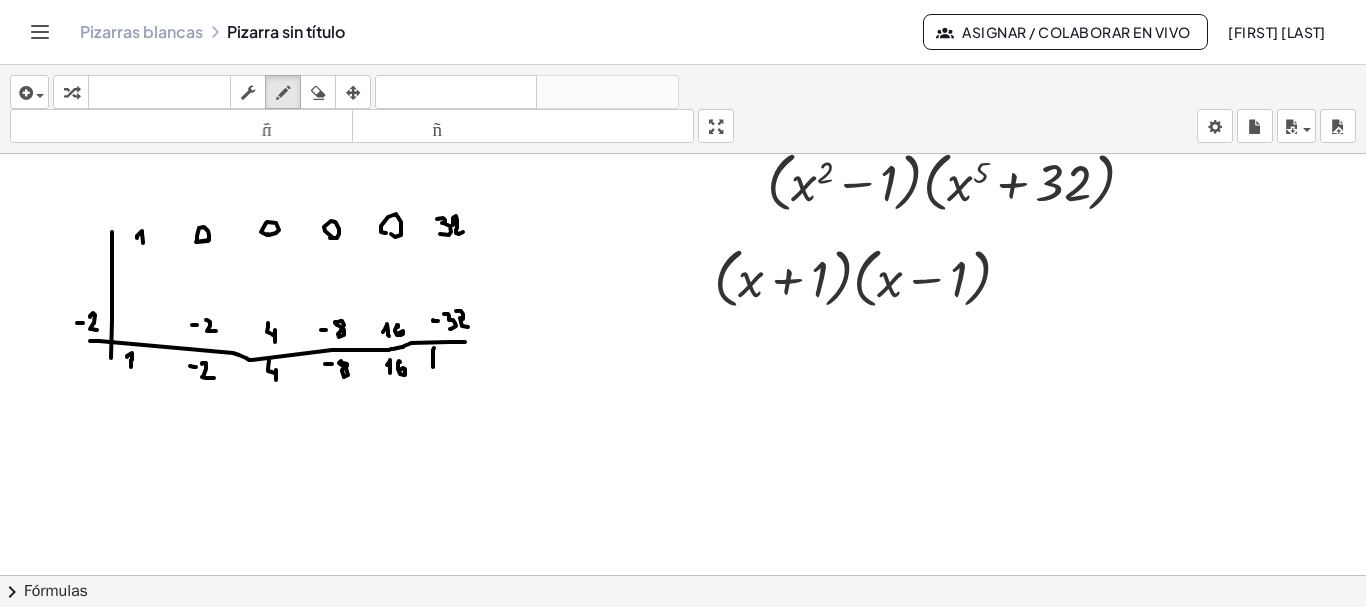 drag, startPoint x: 433, startPoint y: 350, endPoint x: 433, endPoint y: 367, distance: 17 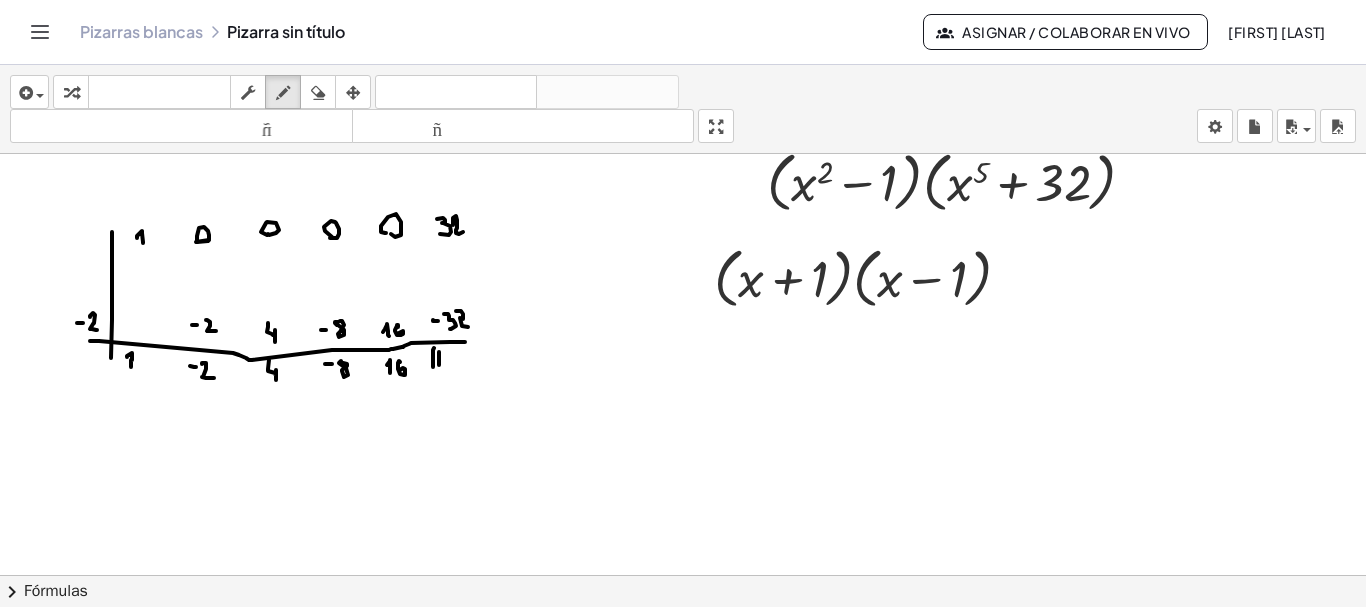 click at bounding box center (683, -1701) 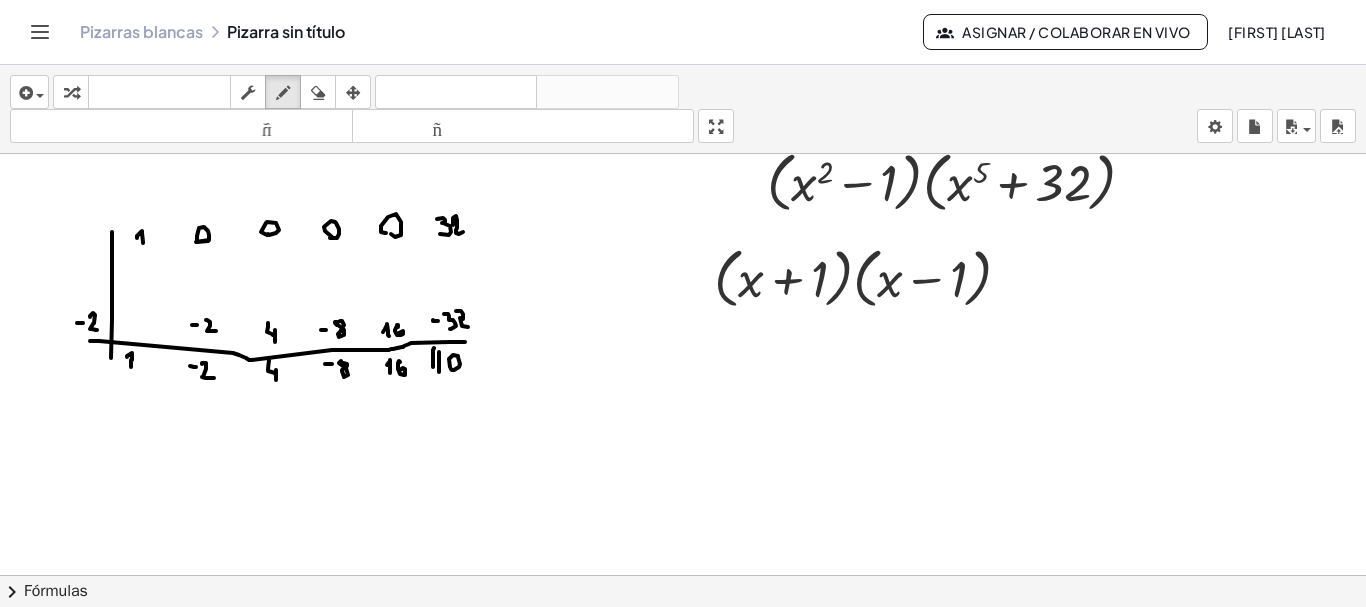 drag, startPoint x: 449, startPoint y: 359, endPoint x: 451, endPoint y: 369, distance: 10.198039 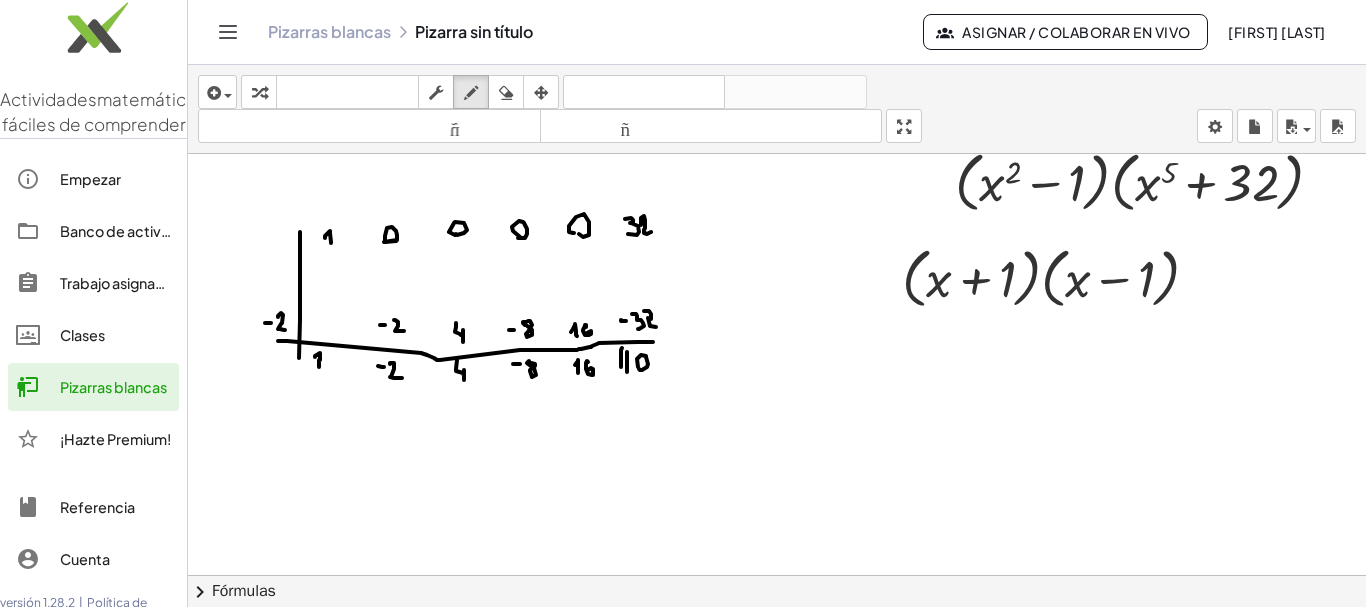 click 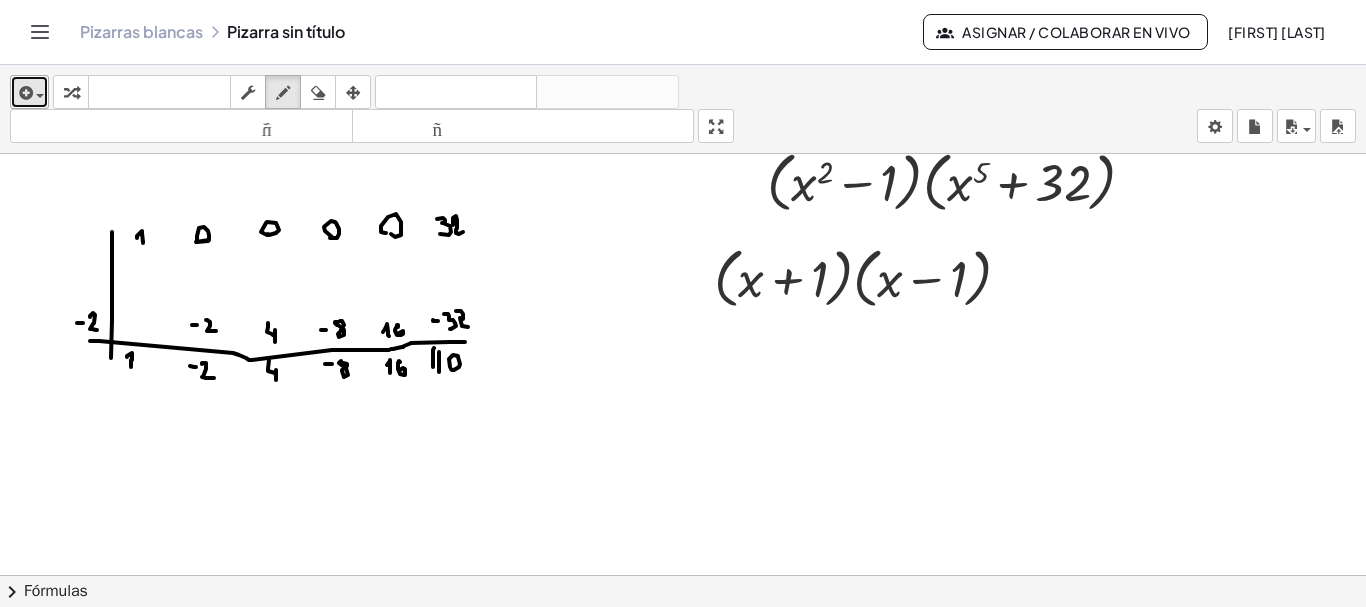 click on "insertar" at bounding box center [29, 92] 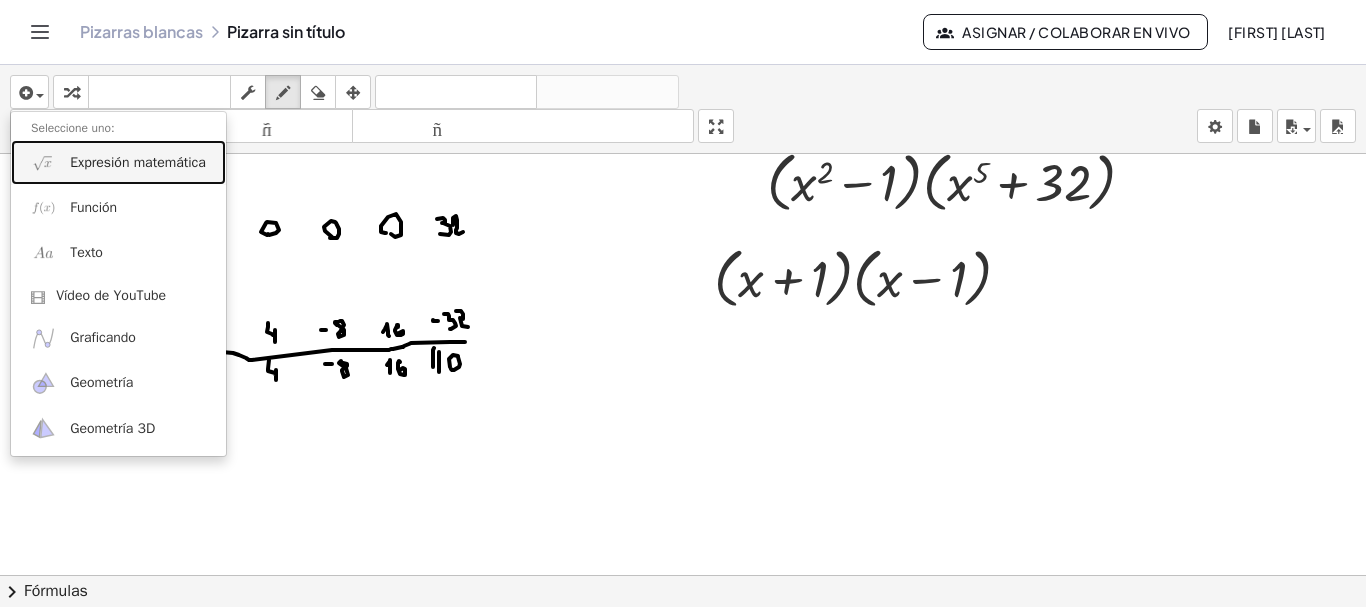 click on "Expresión matemática" at bounding box center (138, 162) 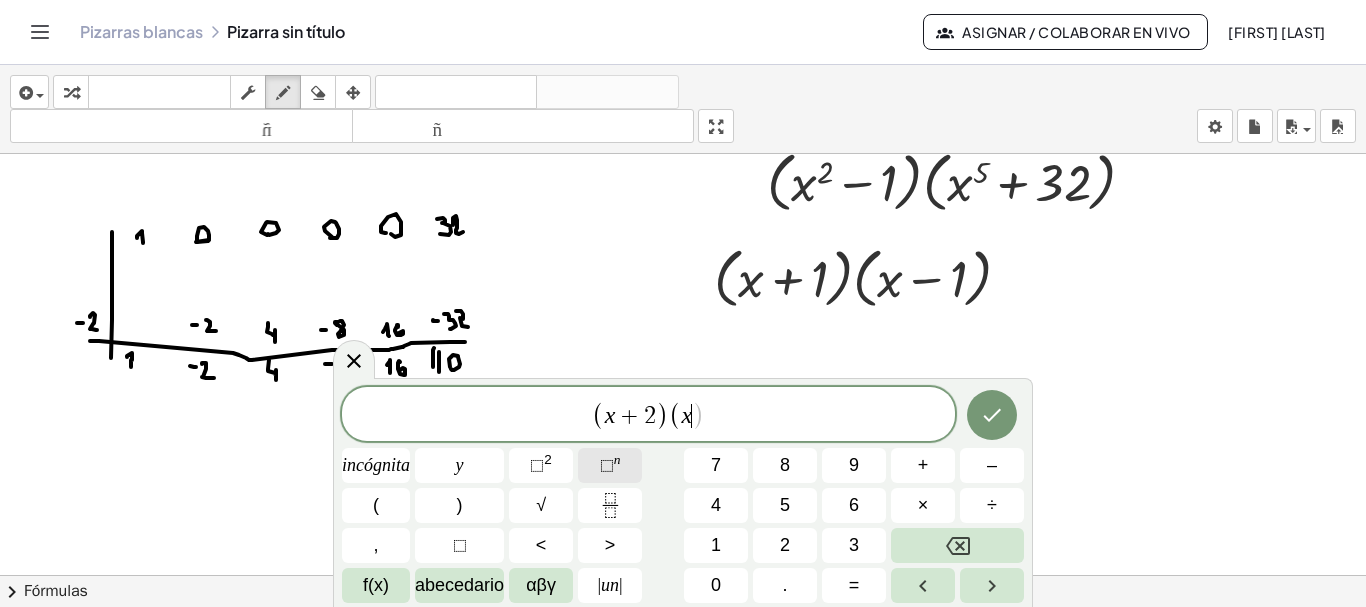 click on "n" at bounding box center (617, 459) 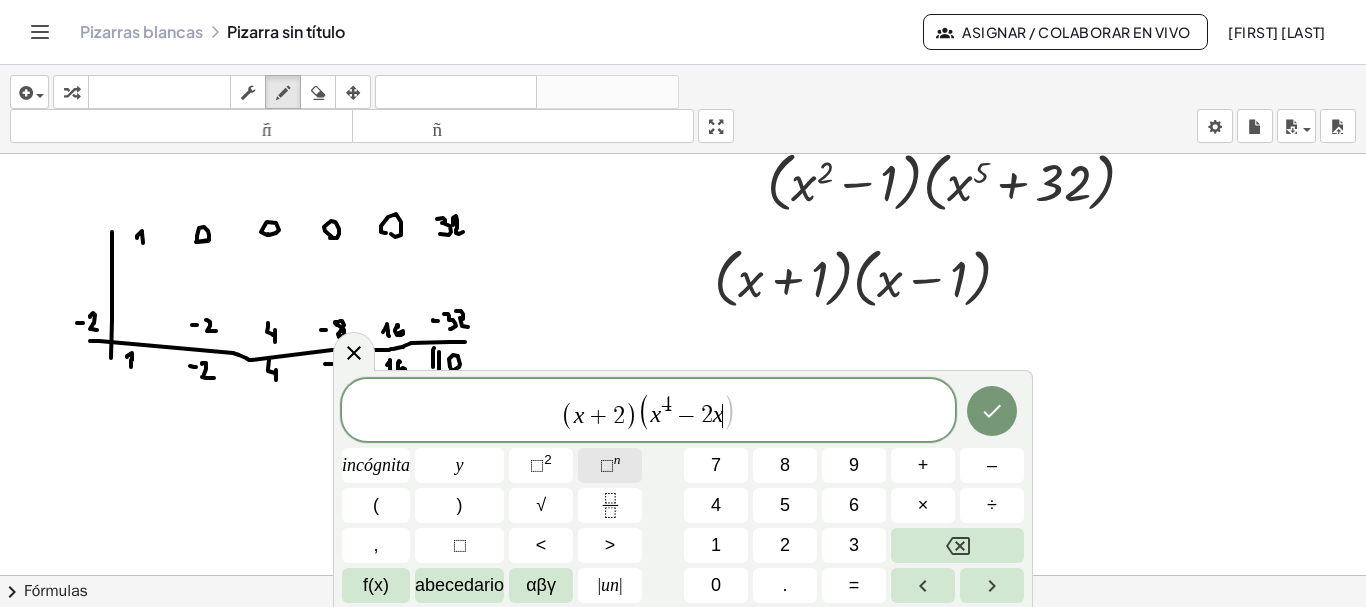 click on "⬚" at bounding box center (607, 465) 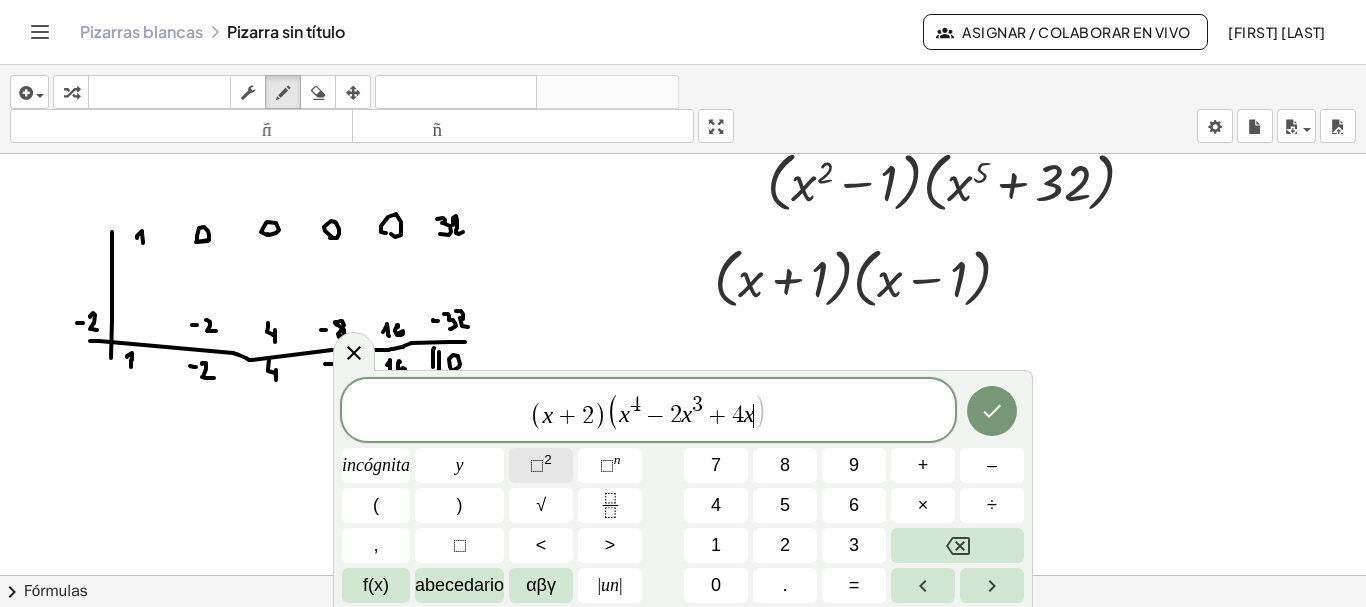 click on "2" at bounding box center [548, 459] 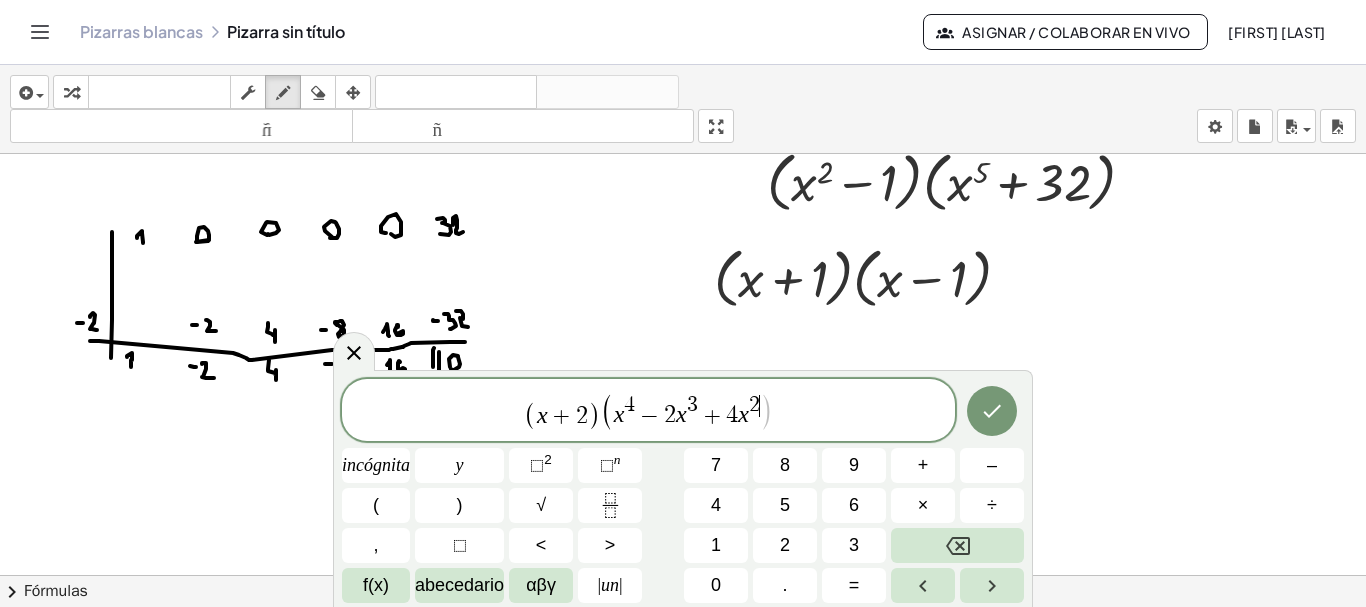 scroll, scrollTop: 4459, scrollLeft: 0, axis: vertical 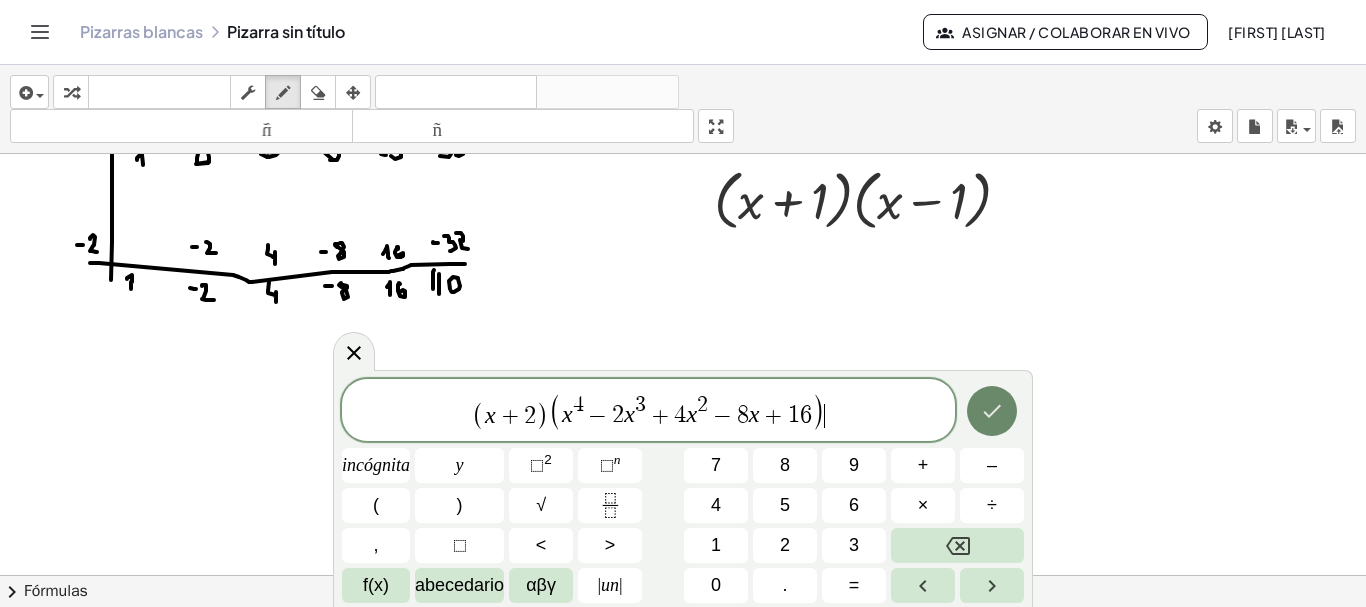 click 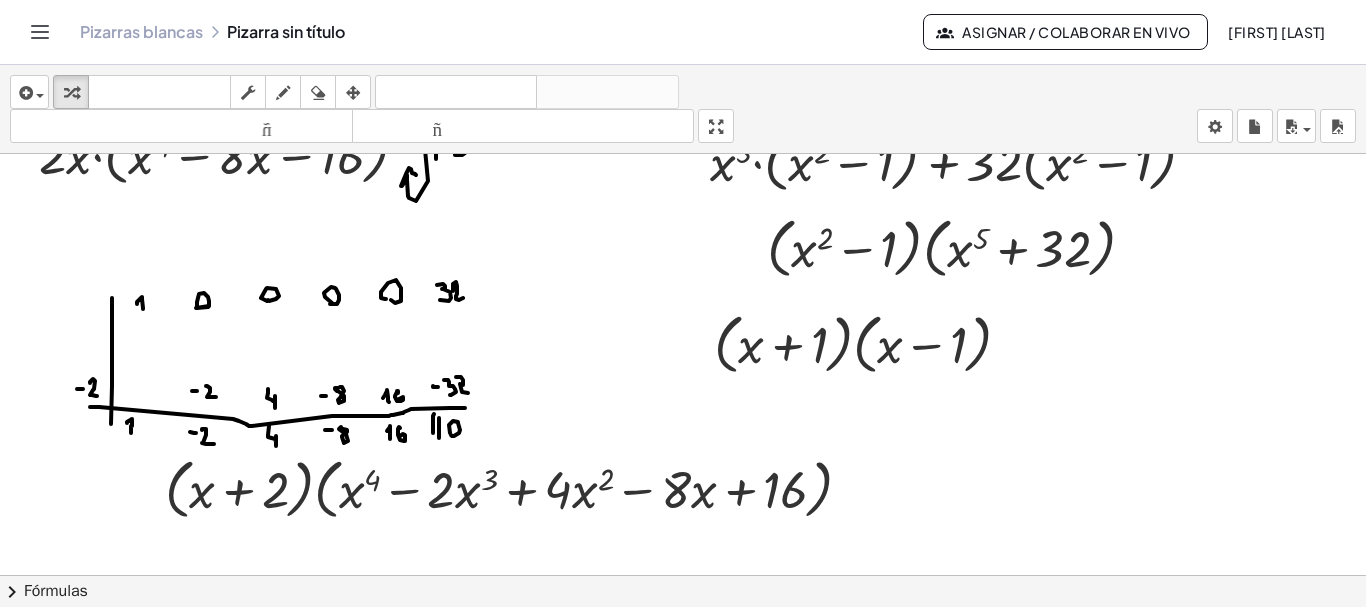 scroll, scrollTop: 4289, scrollLeft: 0, axis: vertical 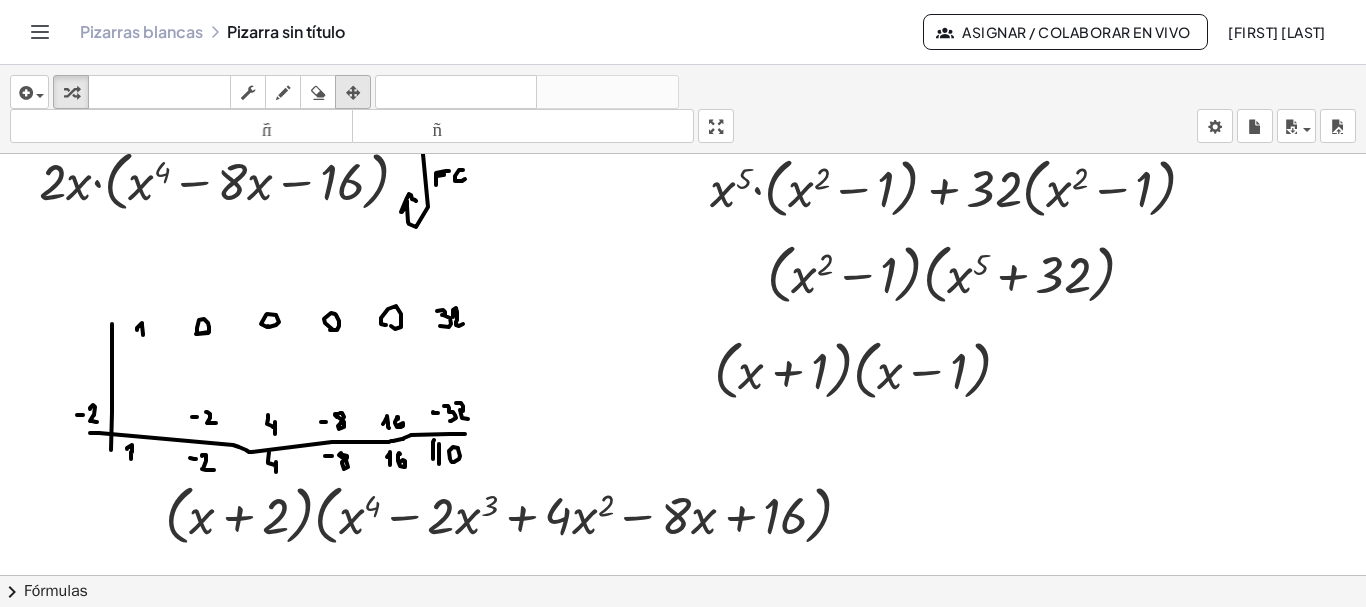 click at bounding box center (353, 93) 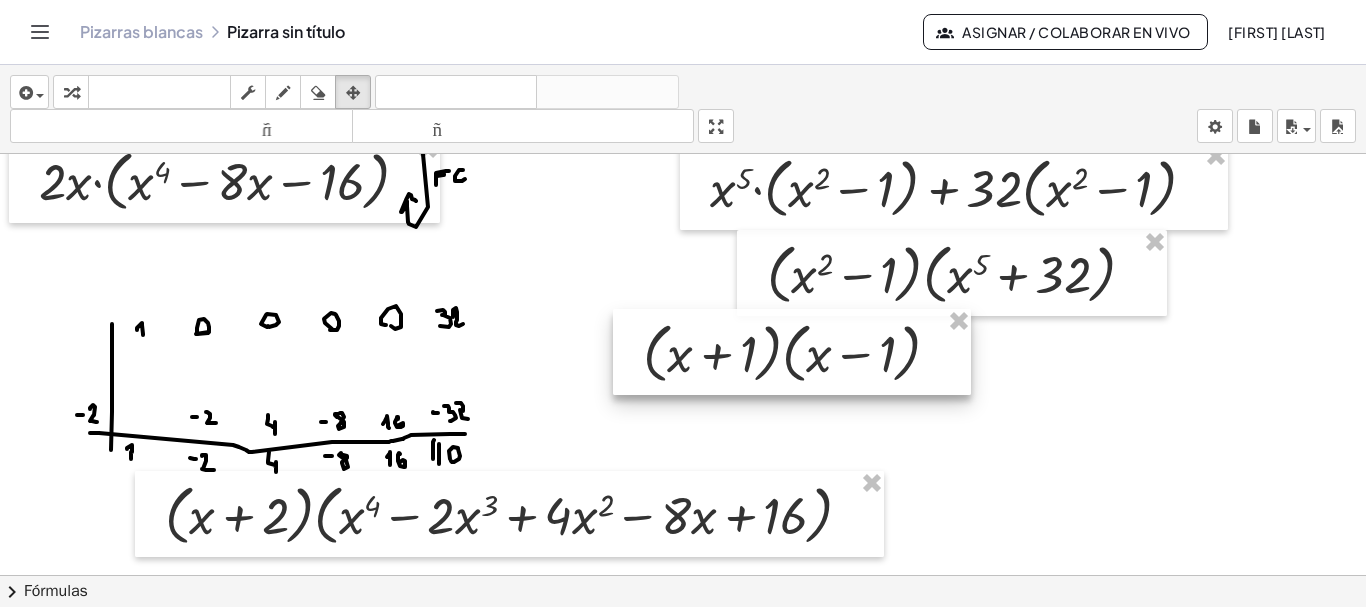 drag, startPoint x: 835, startPoint y: 366, endPoint x: 700, endPoint y: 342, distance: 137.11674 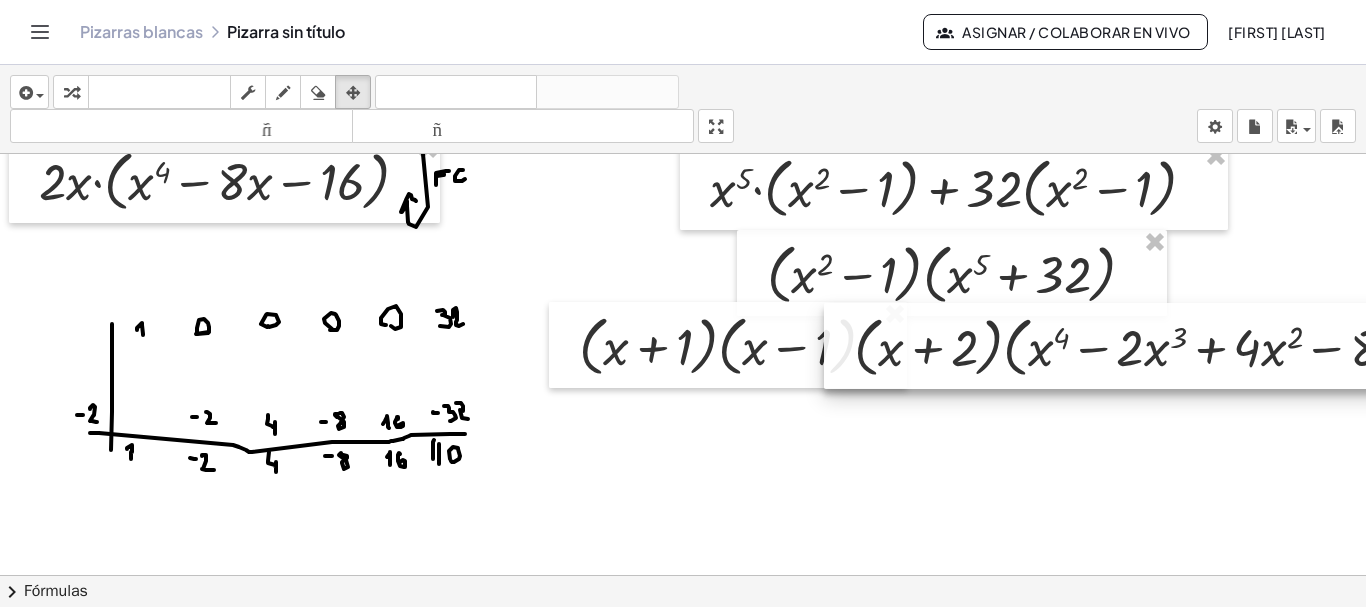 drag, startPoint x: 578, startPoint y: 523, endPoint x: 1252, endPoint y: 357, distance: 694.1412 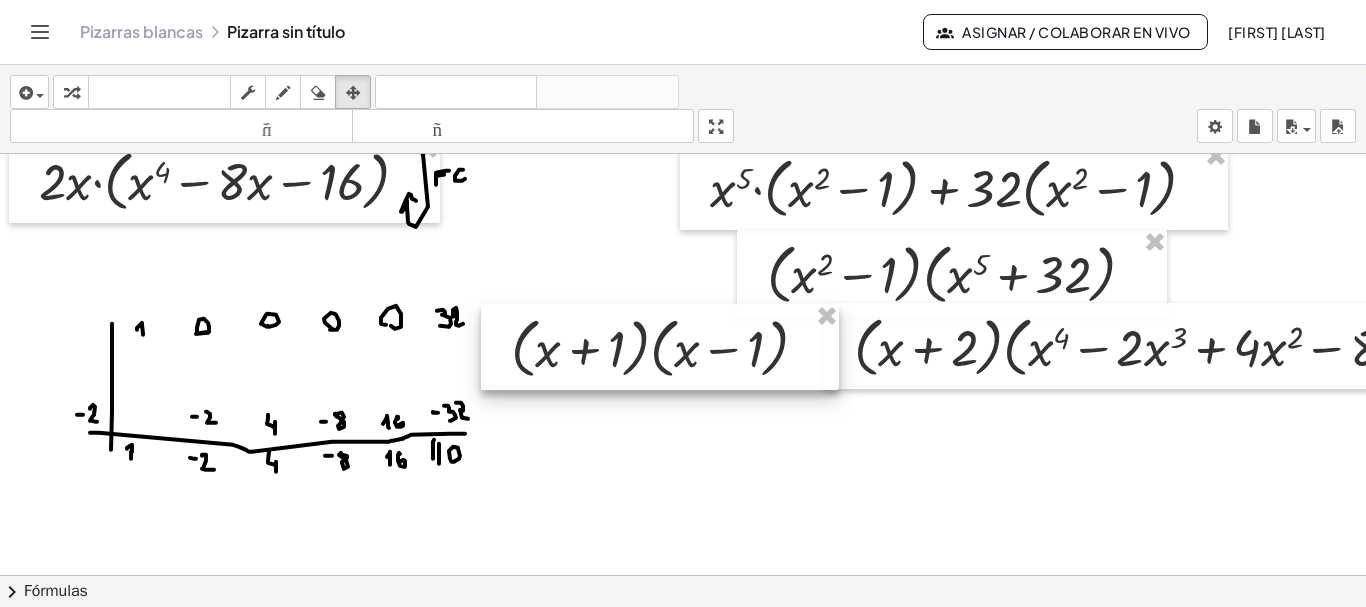 drag, startPoint x: 729, startPoint y: 344, endPoint x: 666, endPoint y: 346, distance: 63.03174 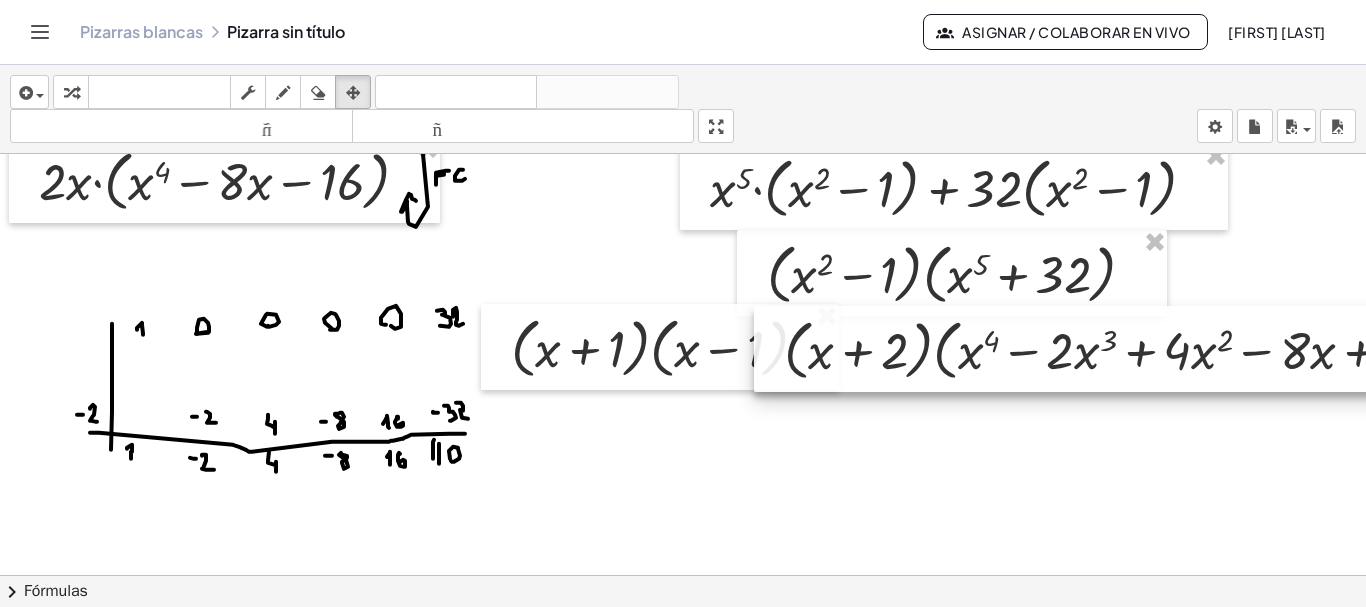 drag, startPoint x: 915, startPoint y: 337, endPoint x: 846, endPoint y: 340, distance: 69.065186 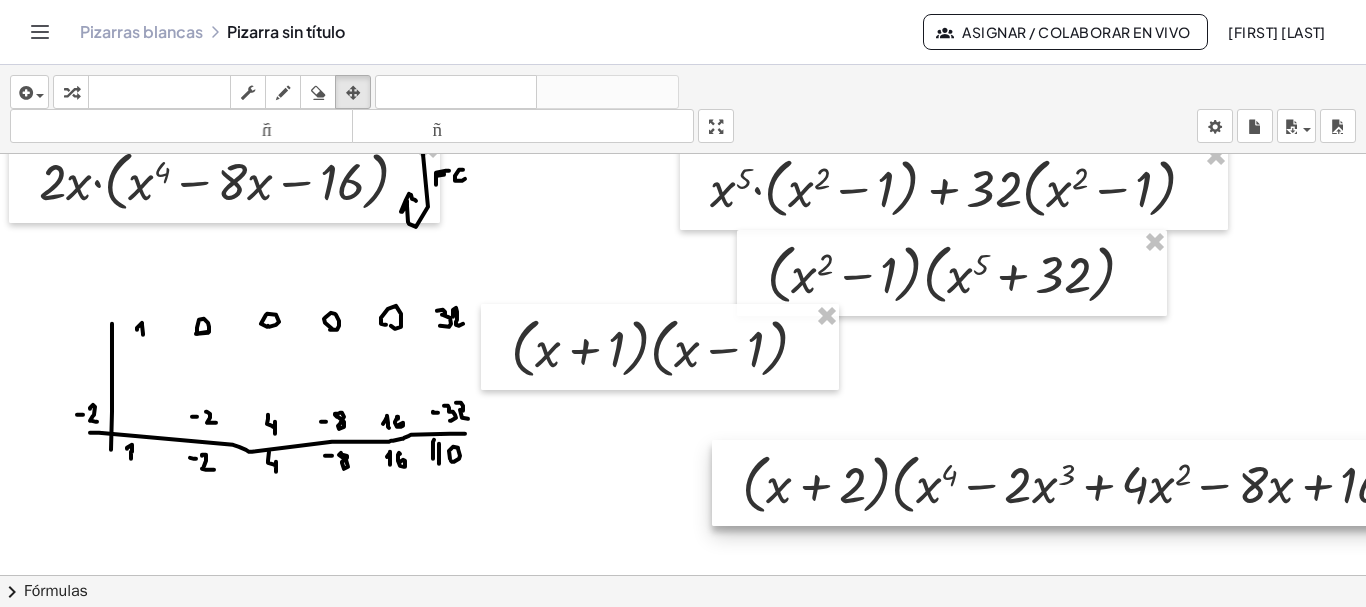 drag, startPoint x: 874, startPoint y: 352, endPoint x: 820, endPoint y: 488, distance: 146.3284 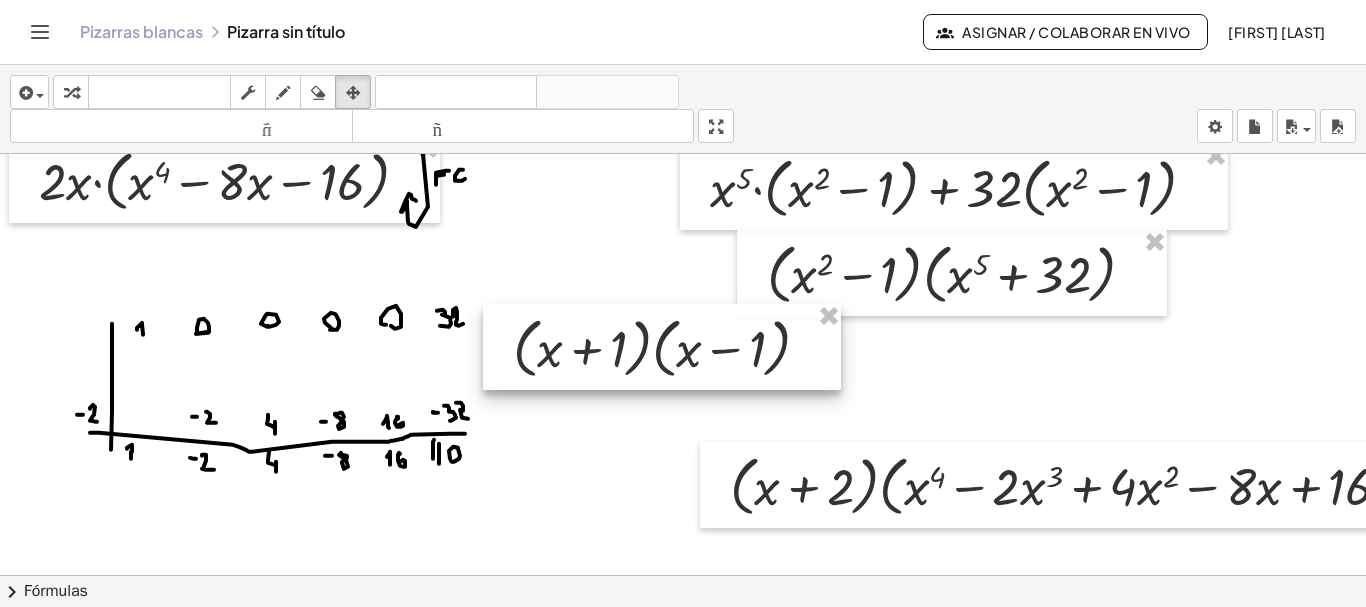 click at bounding box center (662, 347) 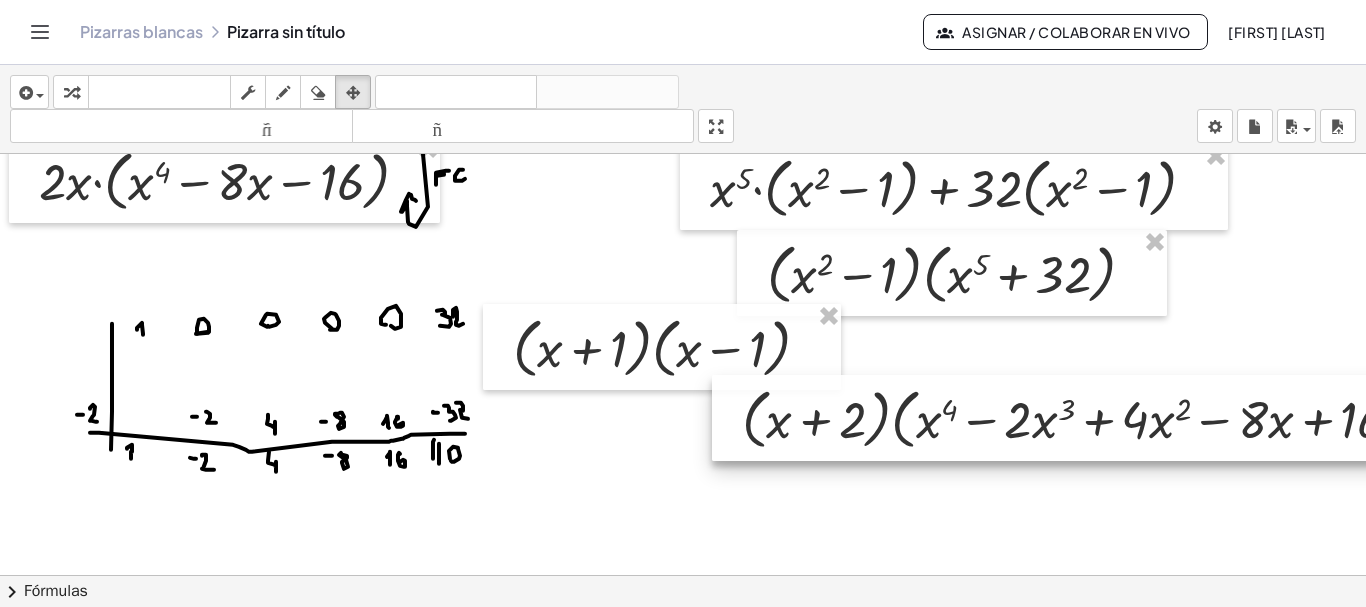 drag, startPoint x: 878, startPoint y: 480, endPoint x: 890, endPoint y: 418, distance: 63.15061 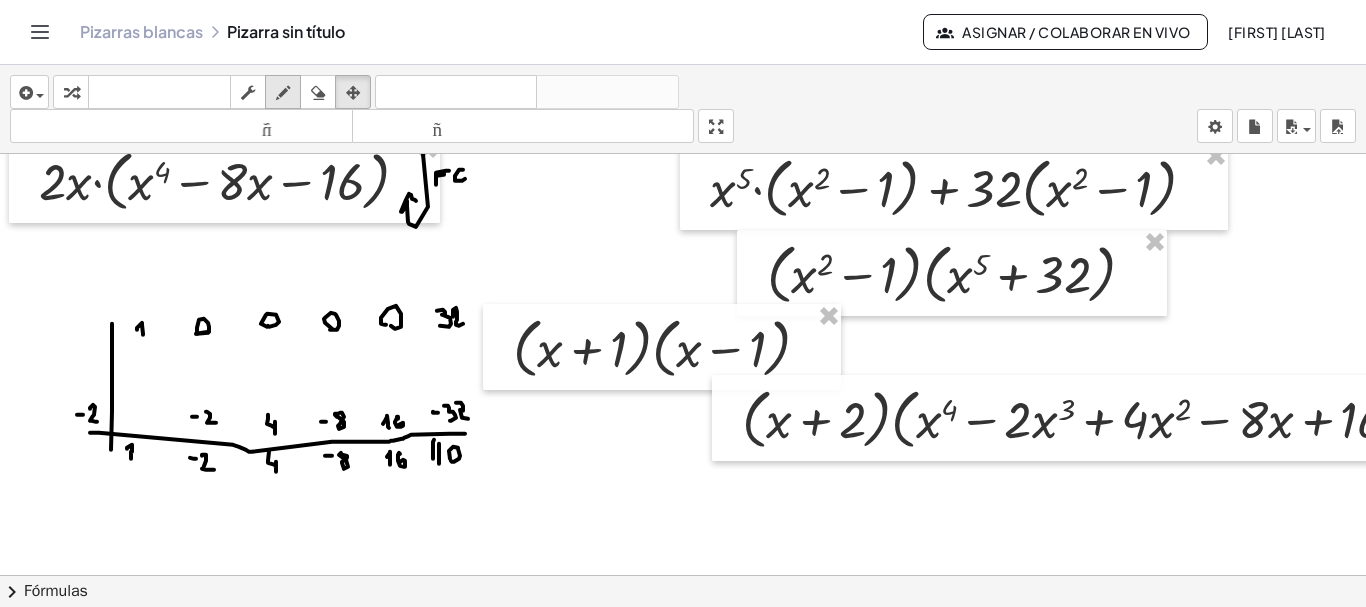 click at bounding box center [283, 93] 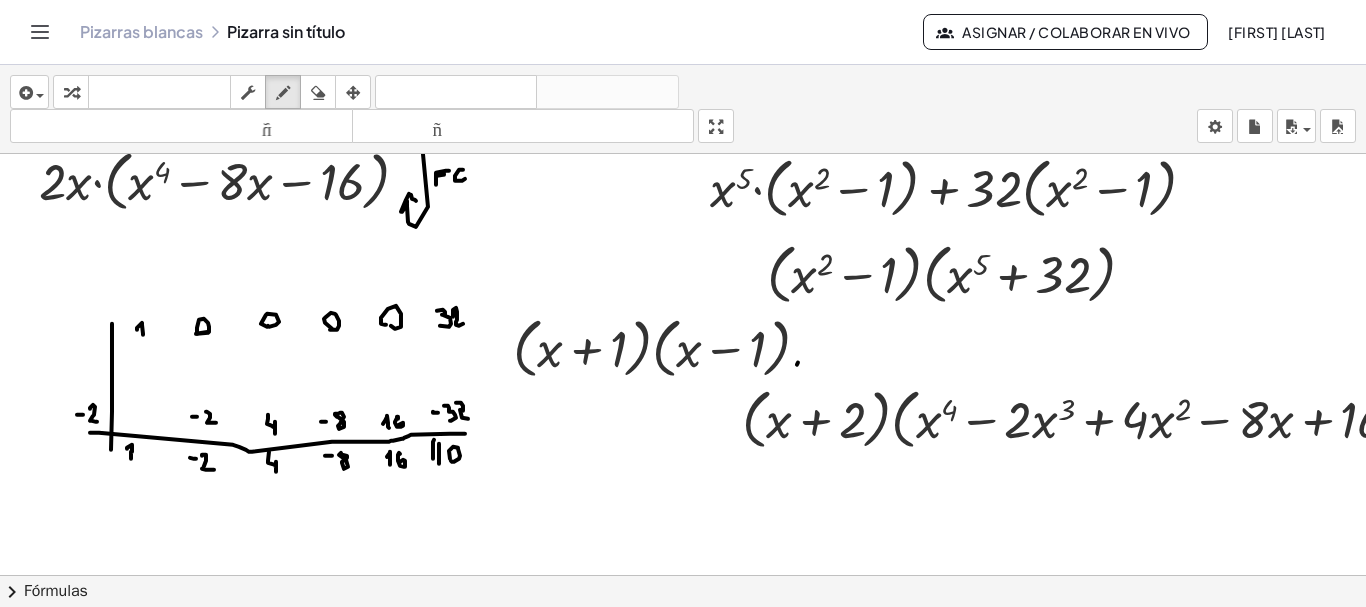 click at bounding box center (788, -1609) 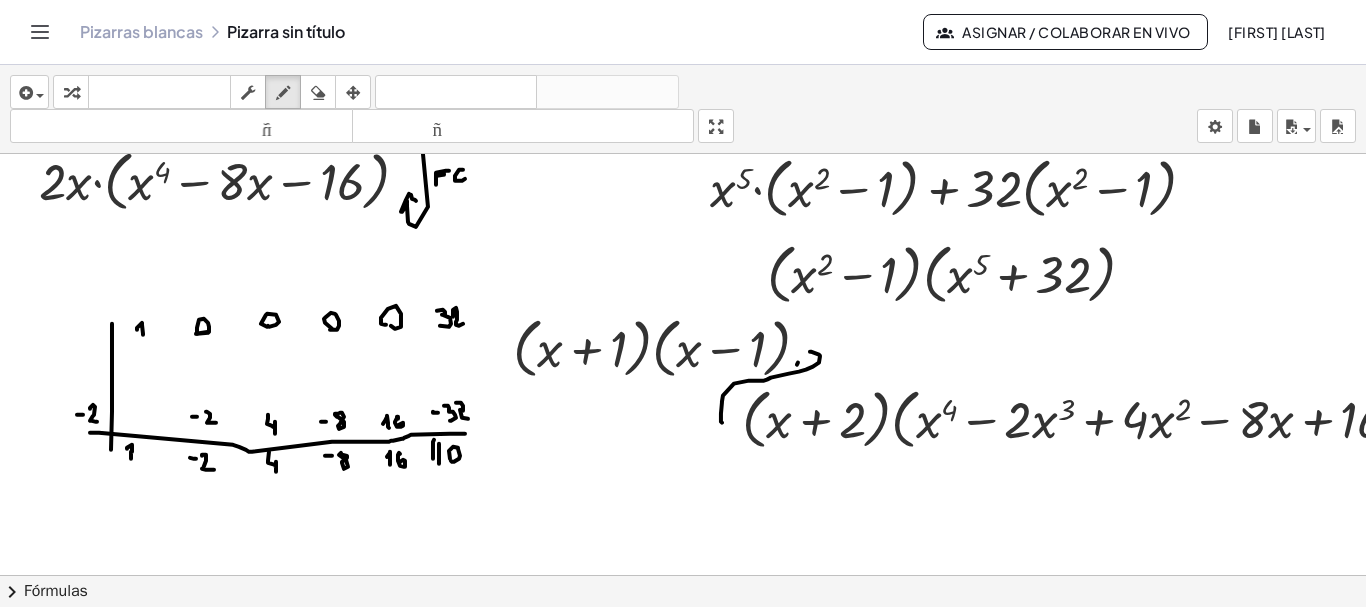 drag, startPoint x: 810, startPoint y: 352, endPoint x: 722, endPoint y: 423, distance: 113.07078 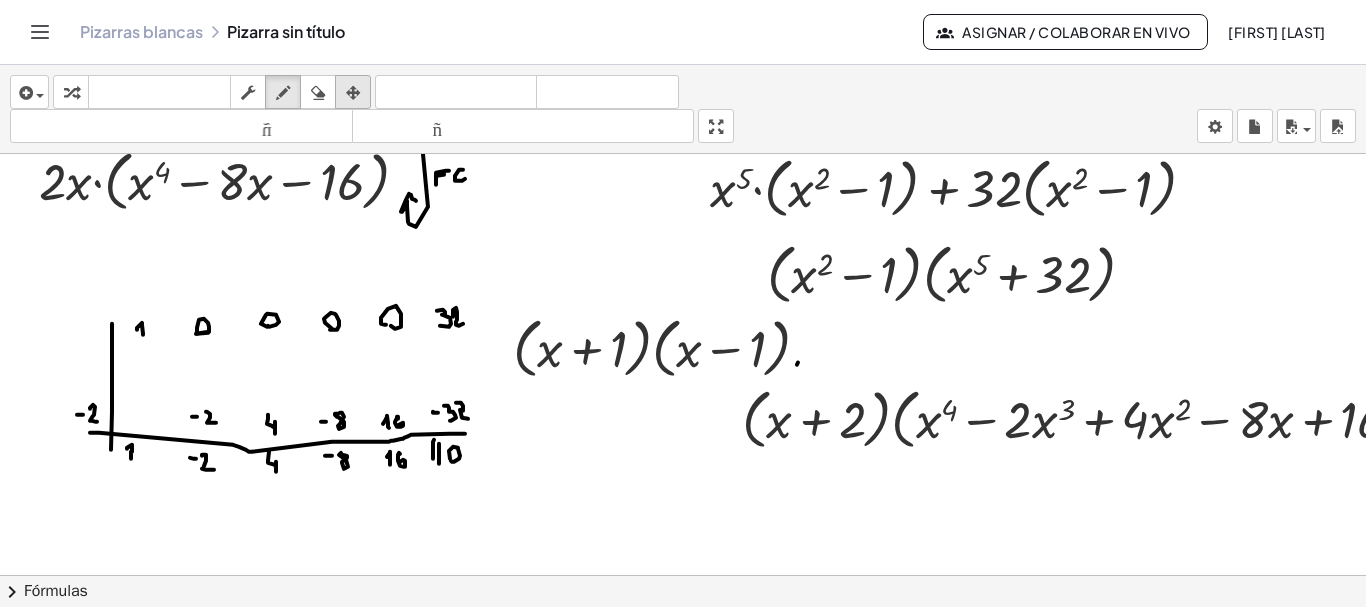 click at bounding box center (353, 93) 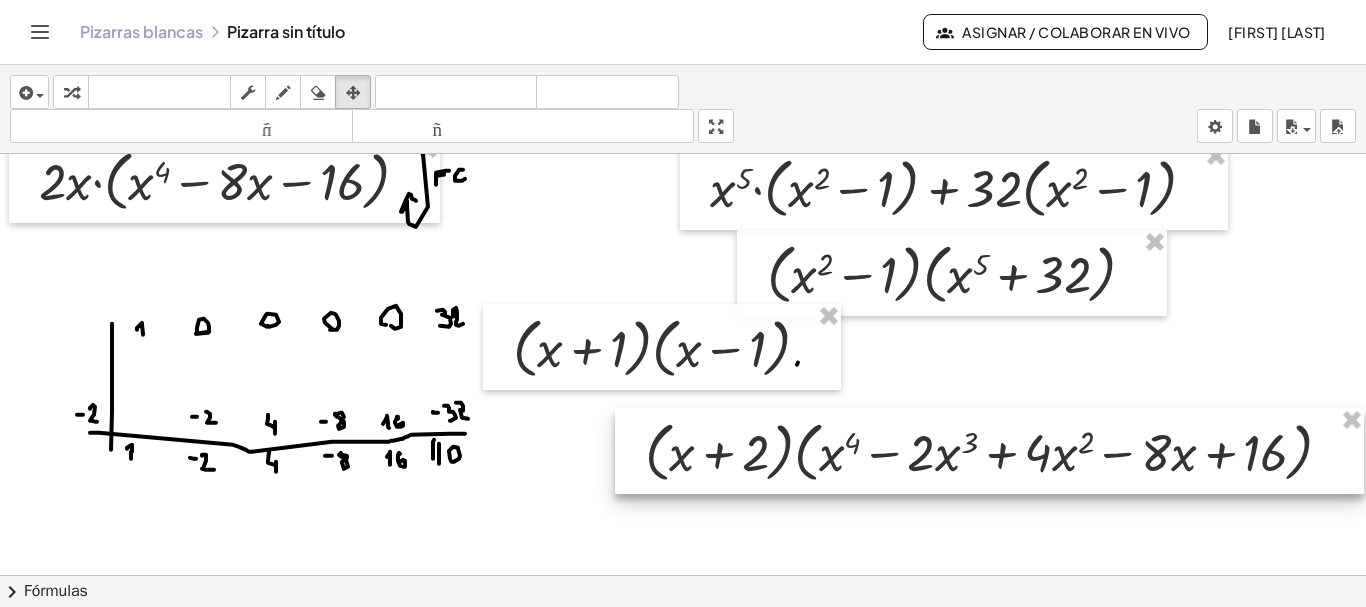 drag, startPoint x: 826, startPoint y: 418, endPoint x: 728, endPoint y: 448, distance: 102.48902 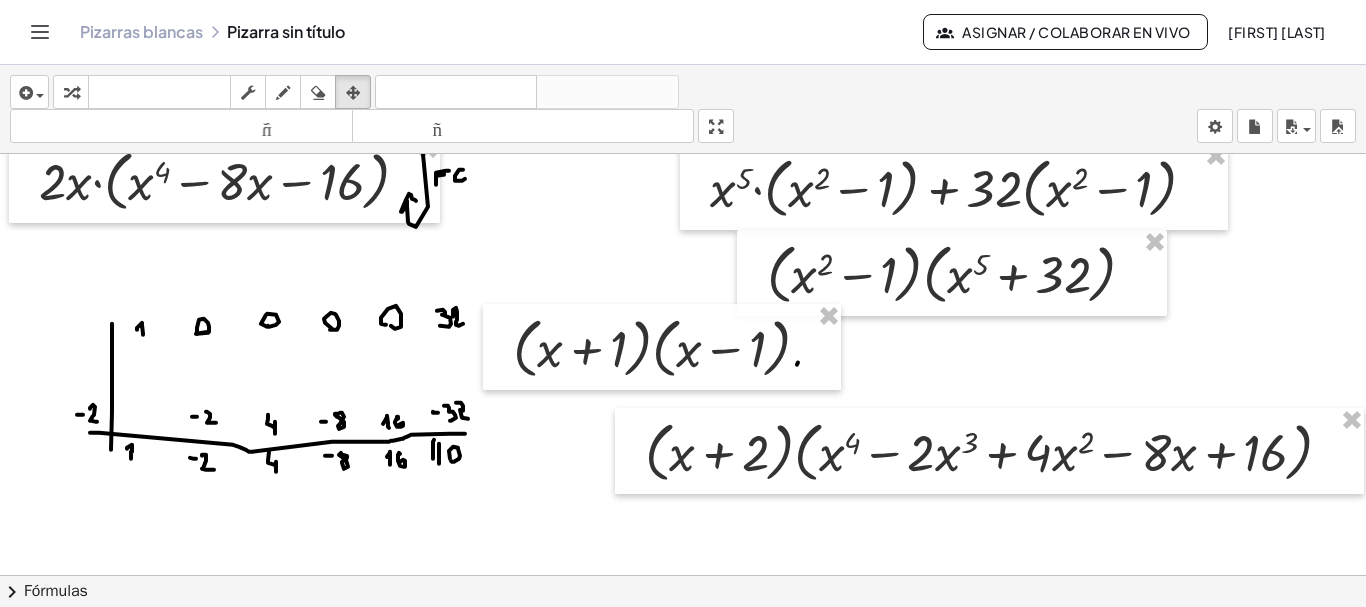 click at bounding box center [283, 93] 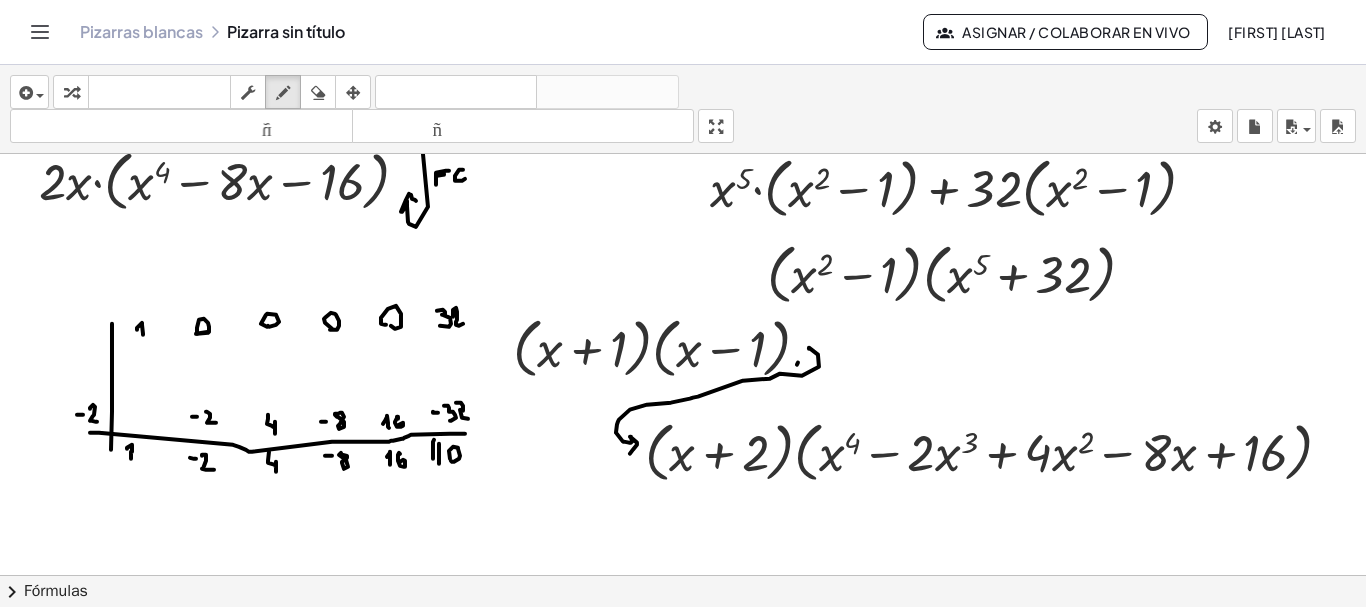 drag, startPoint x: 809, startPoint y: 348, endPoint x: 630, endPoint y: 454, distance: 208.03125 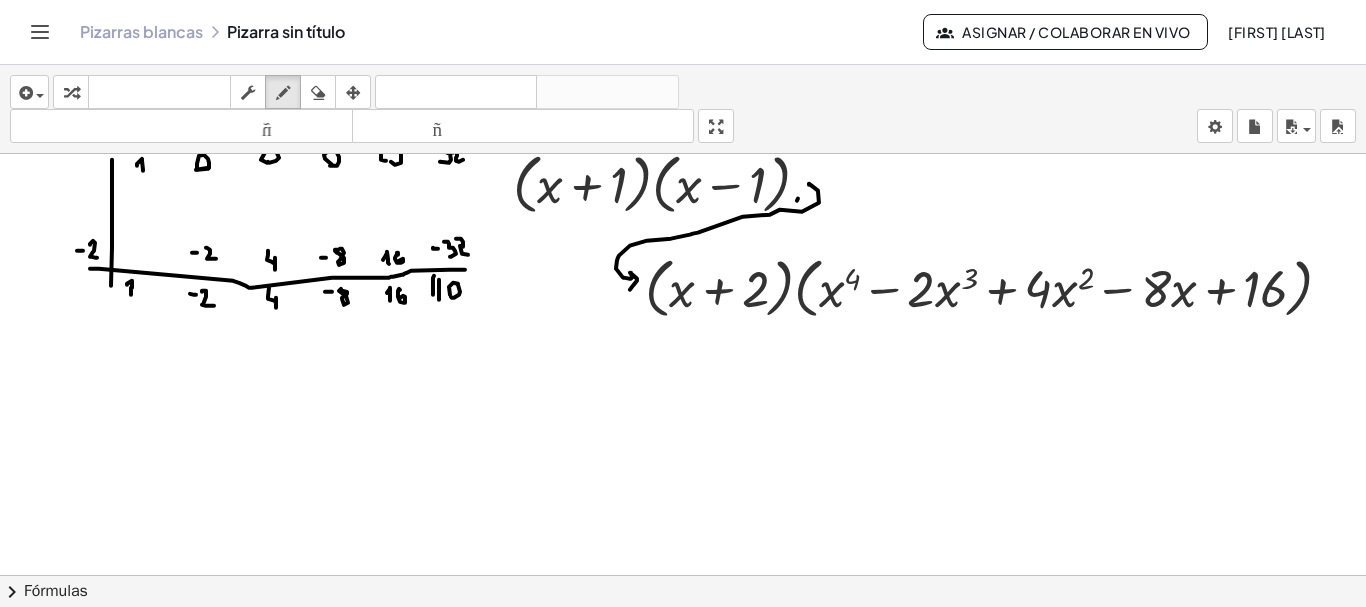 scroll, scrollTop: 4439, scrollLeft: 0, axis: vertical 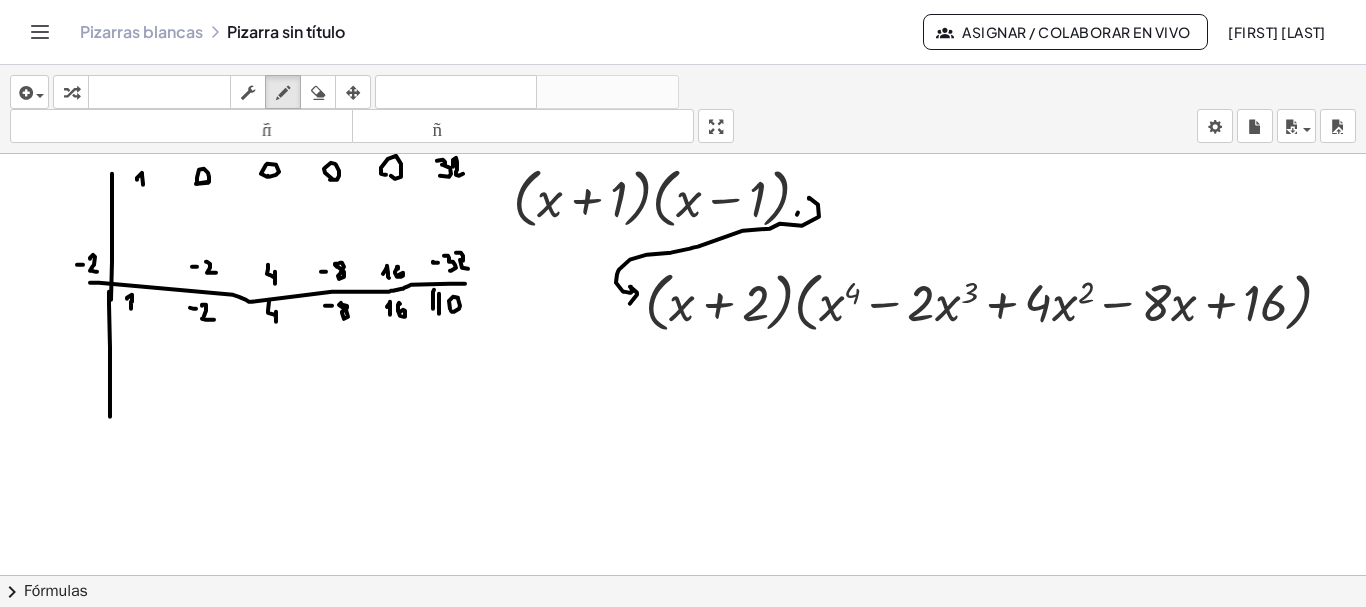 drag, startPoint x: 109, startPoint y: 292, endPoint x: 110, endPoint y: 417, distance: 125.004 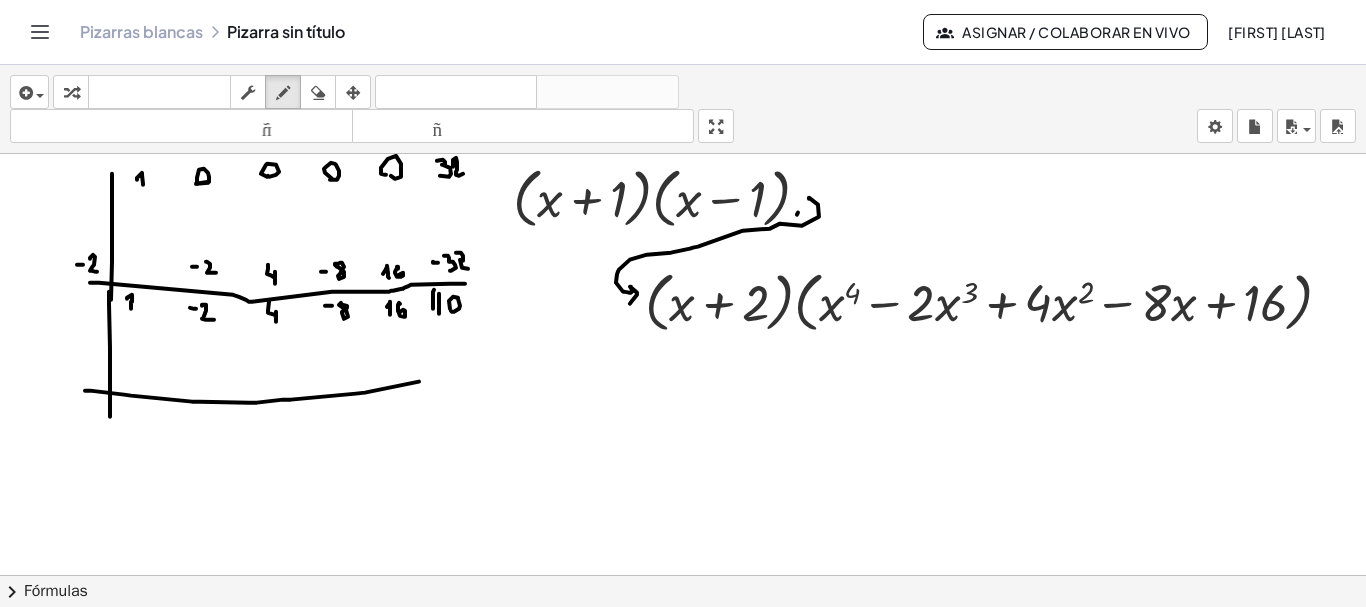 drag, startPoint x: 85, startPoint y: 391, endPoint x: 430, endPoint y: 383, distance: 345.09274 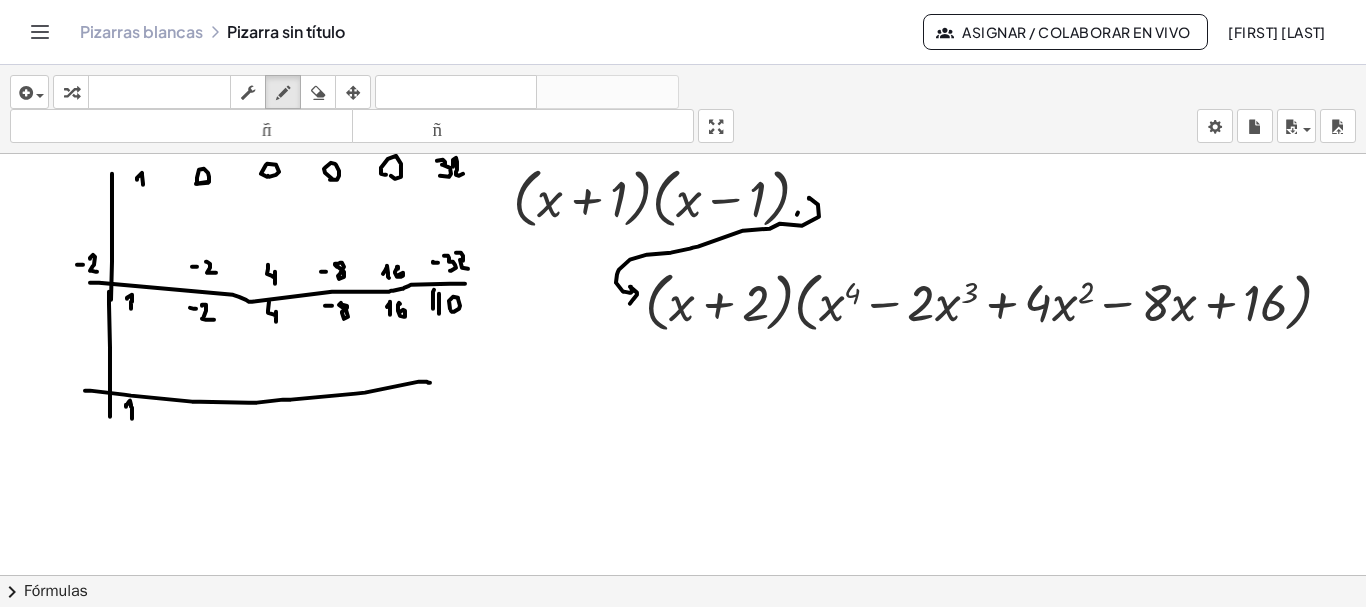 drag, startPoint x: 132, startPoint y: 419, endPoint x: 126, endPoint y: 408, distance: 12.529964 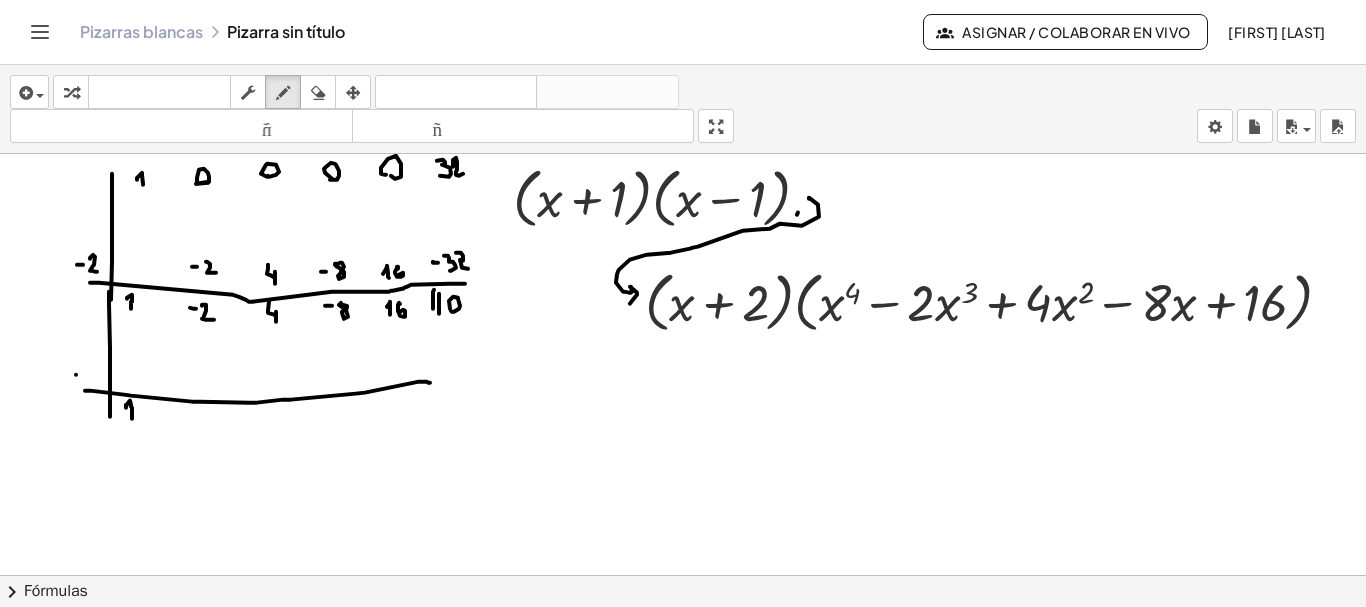 click at bounding box center [788, -1759] 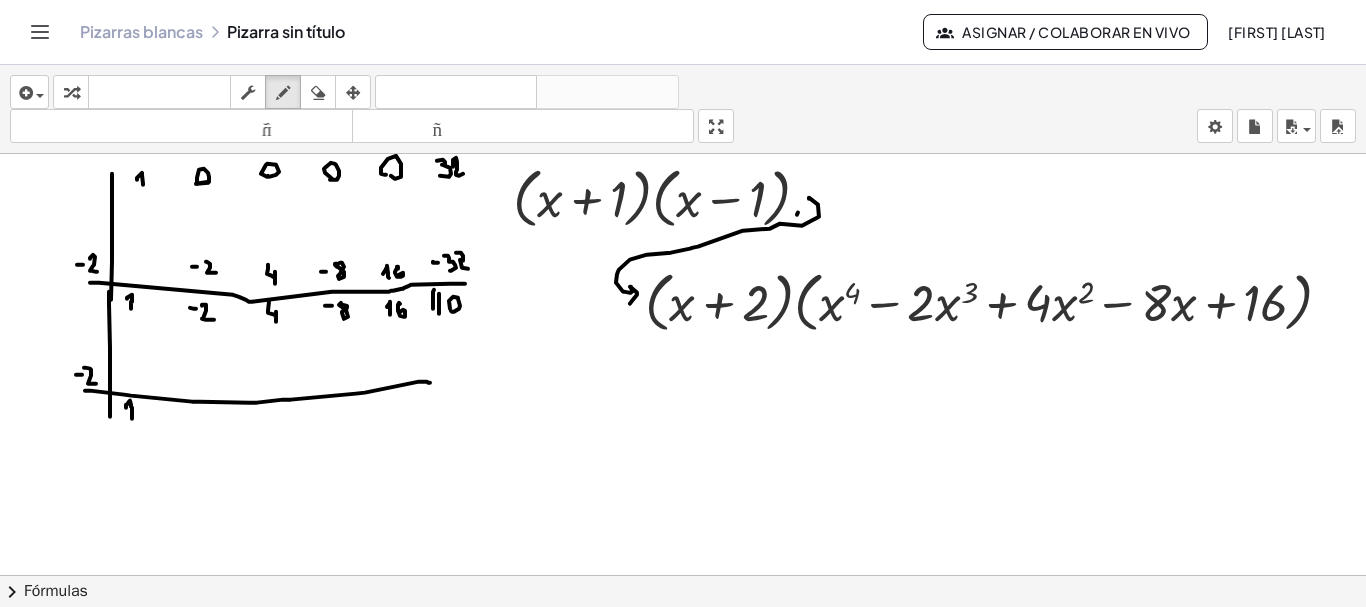 drag, startPoint x: 84, startPoint y: 368, endPoint x: 96, endPoint y: 384, distance: 20 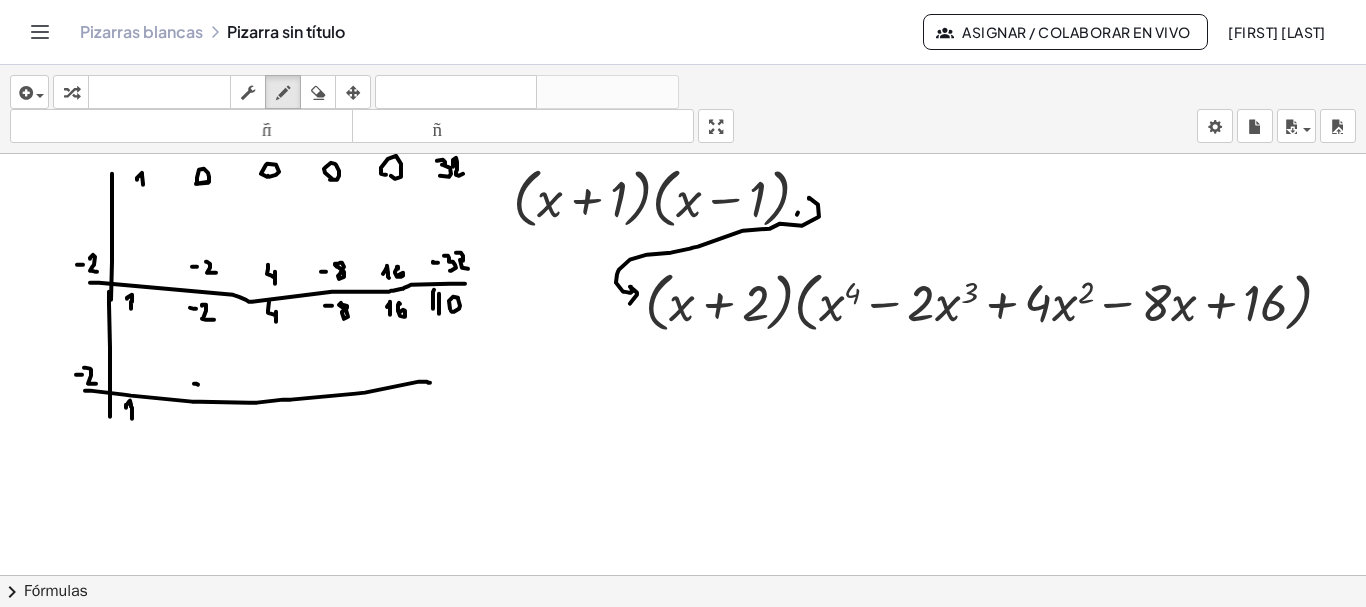 click at bounding box center [788, -1759] 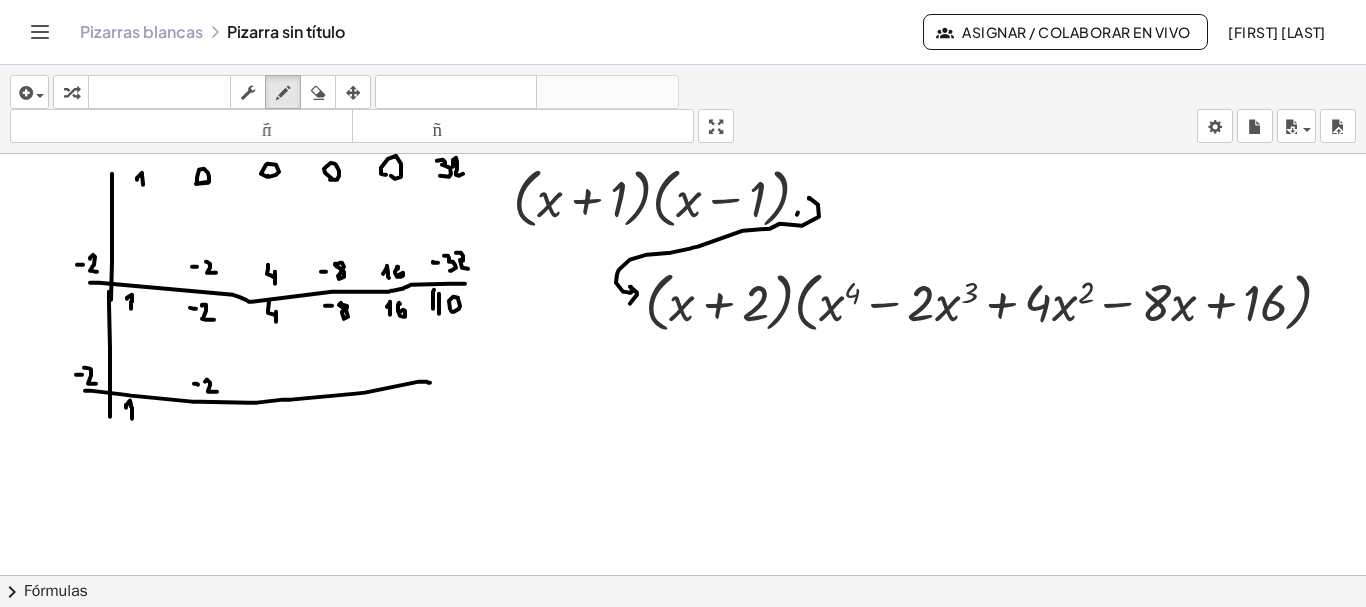 drag, startPoint x: 205, startPoint y: 382, endPoint x: 218, endPoint y: 393, distance: 17.029387 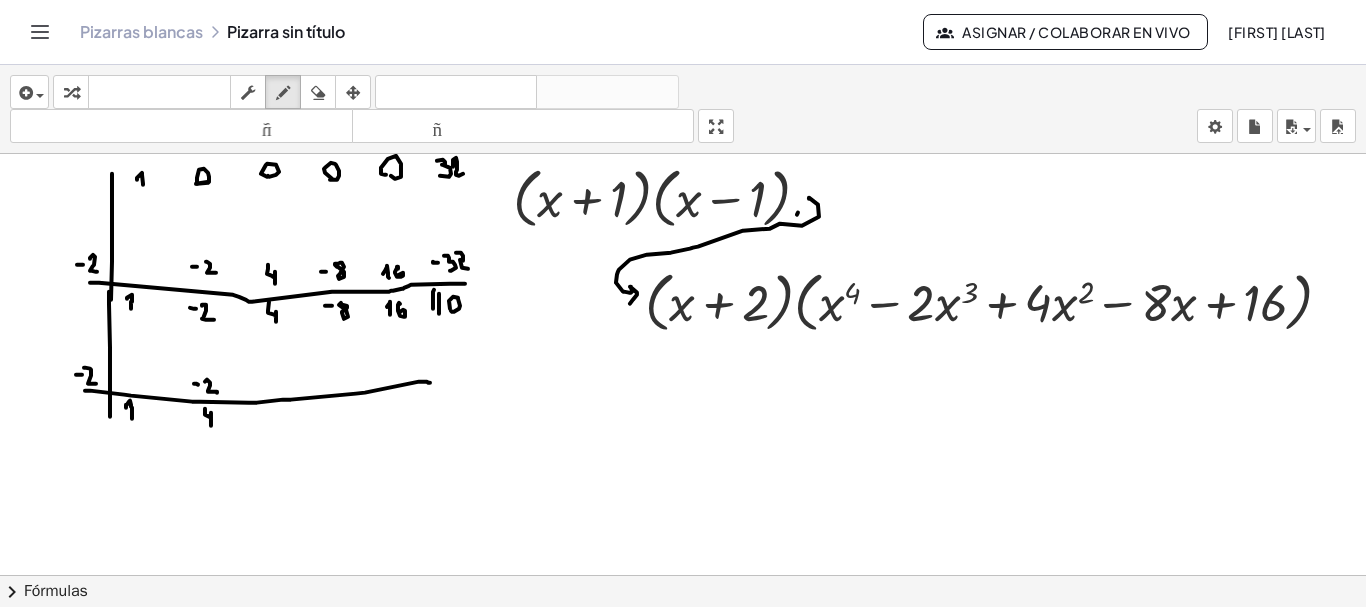 drag, startPoint x: 205, startPoint y: 409, endPoint x: 211, endPoint y: 427, distance: 18.973665 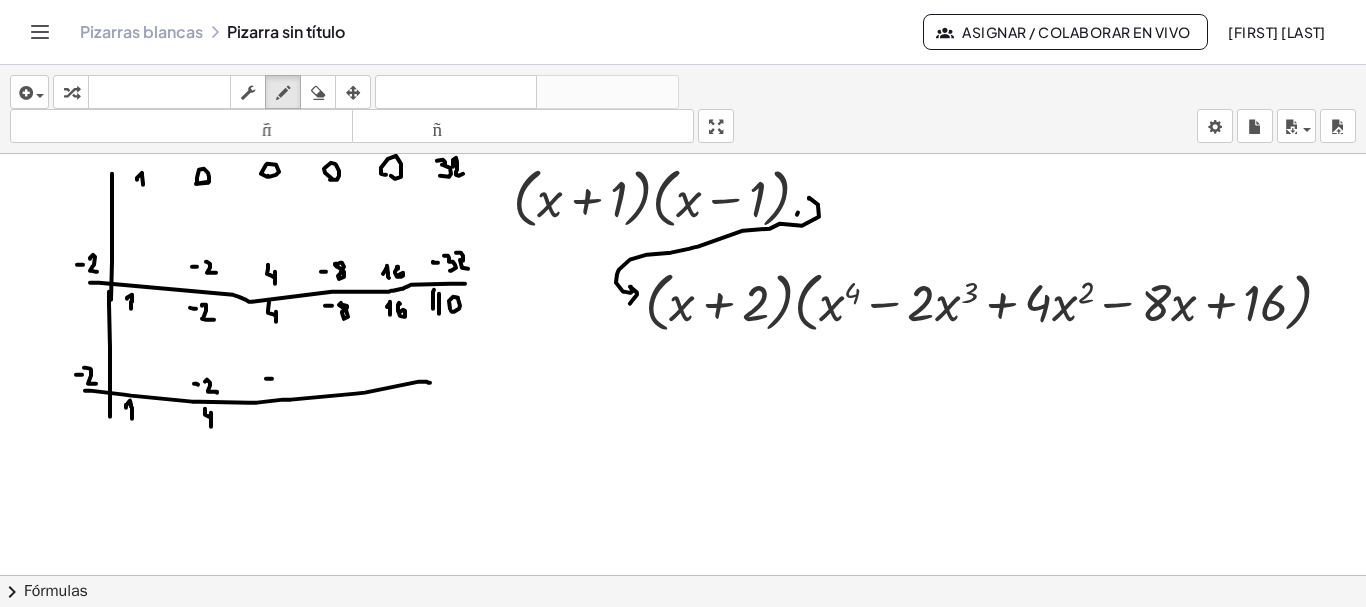 click at bounding box center (788, -1759) 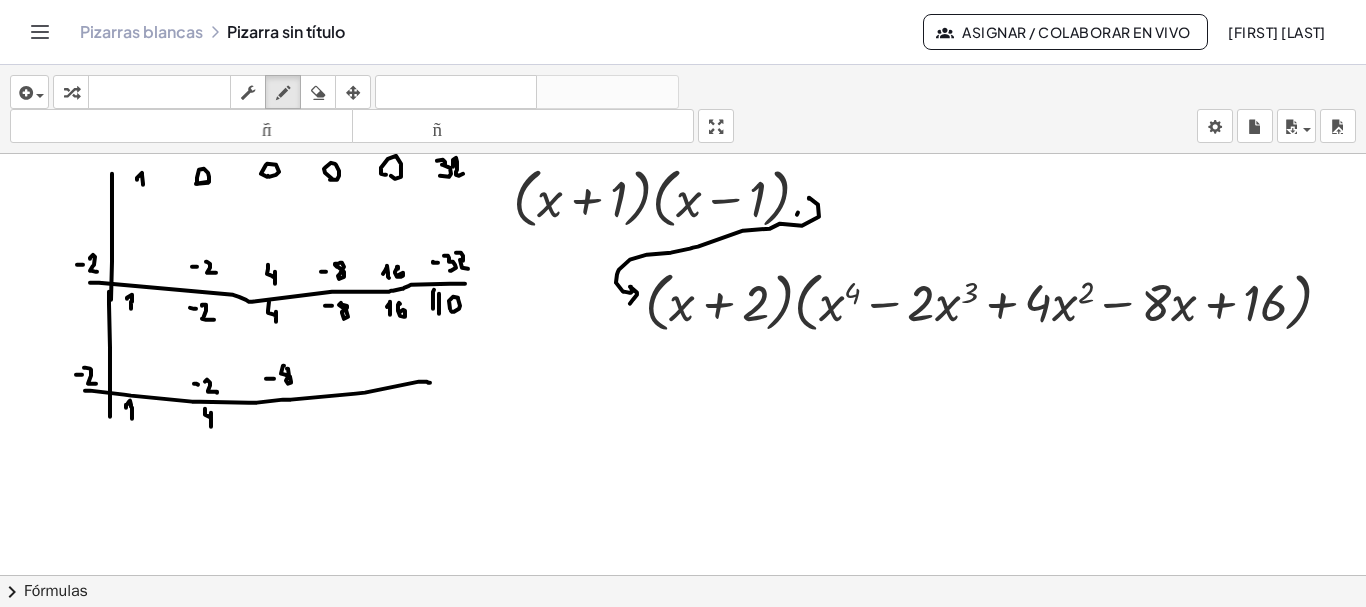 click at bounding box center [788, -1759] 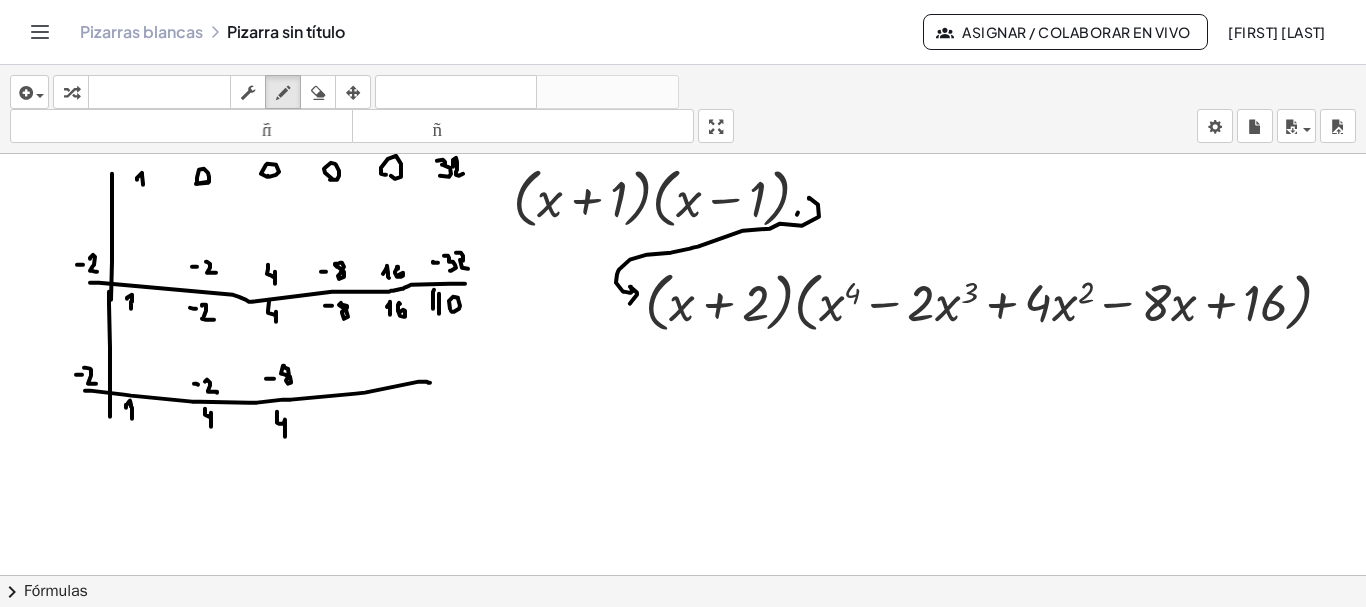 drag, startPoint x: 277, startPoint y: 412, endPoint x: 285, endPoint y: 437, distance: 26.24881 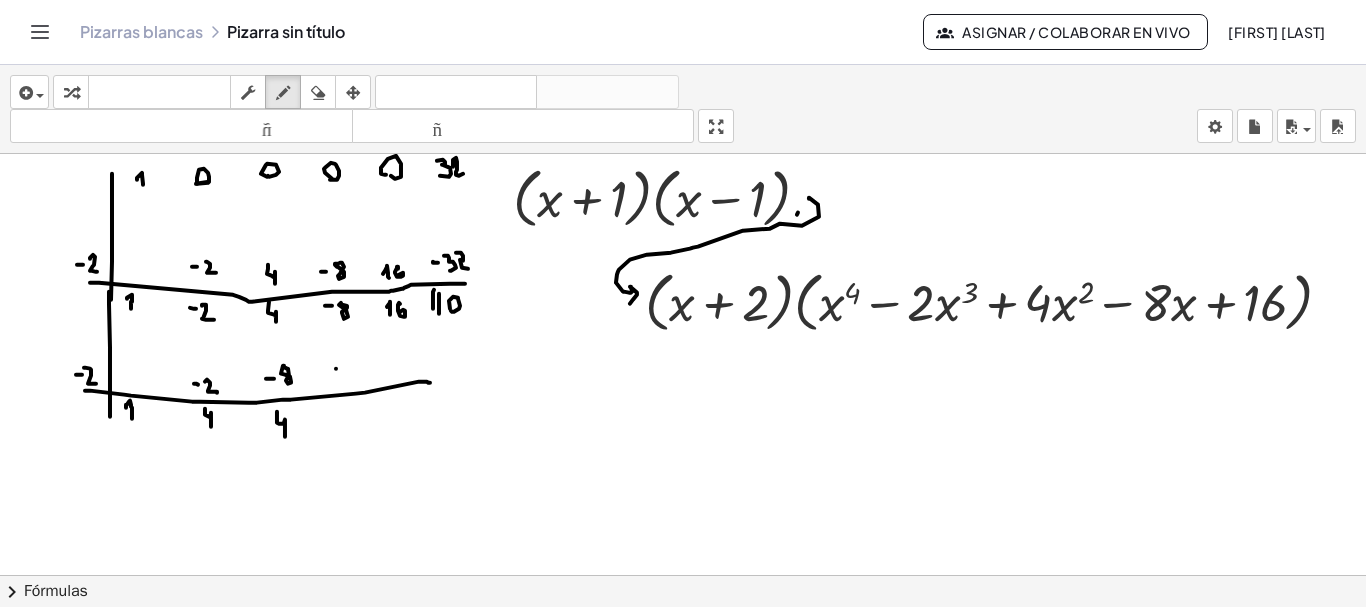 click at bounding box center (788, -1759) 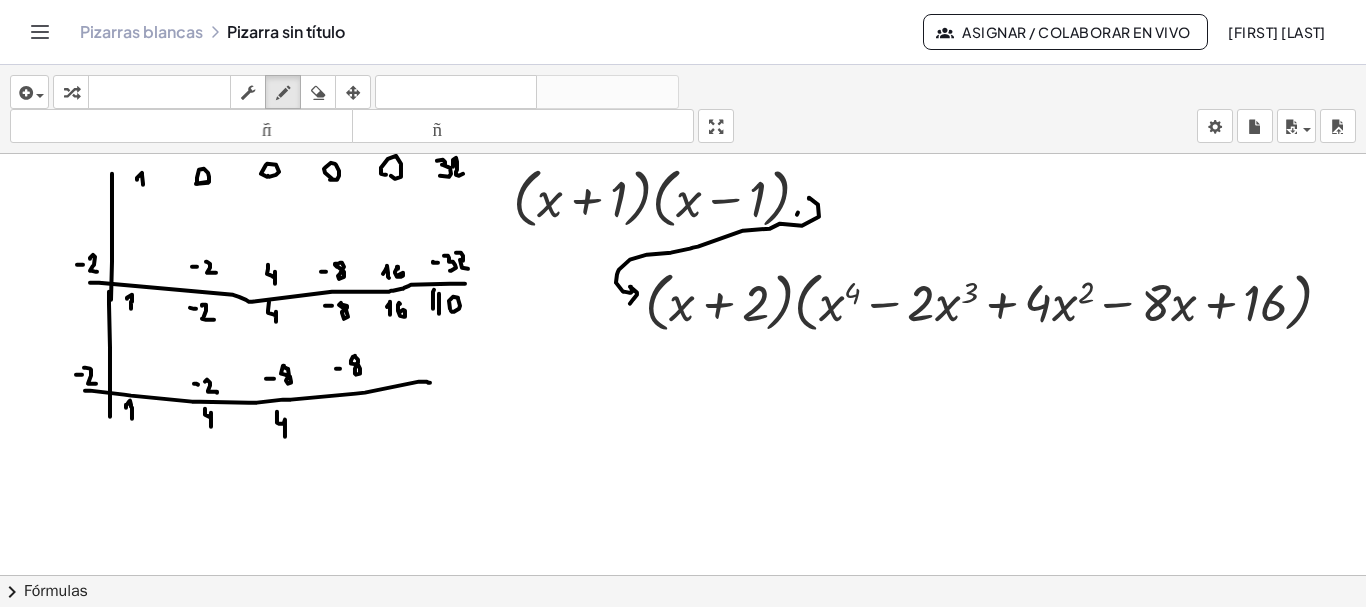 click at bounding box center [788, -1759] 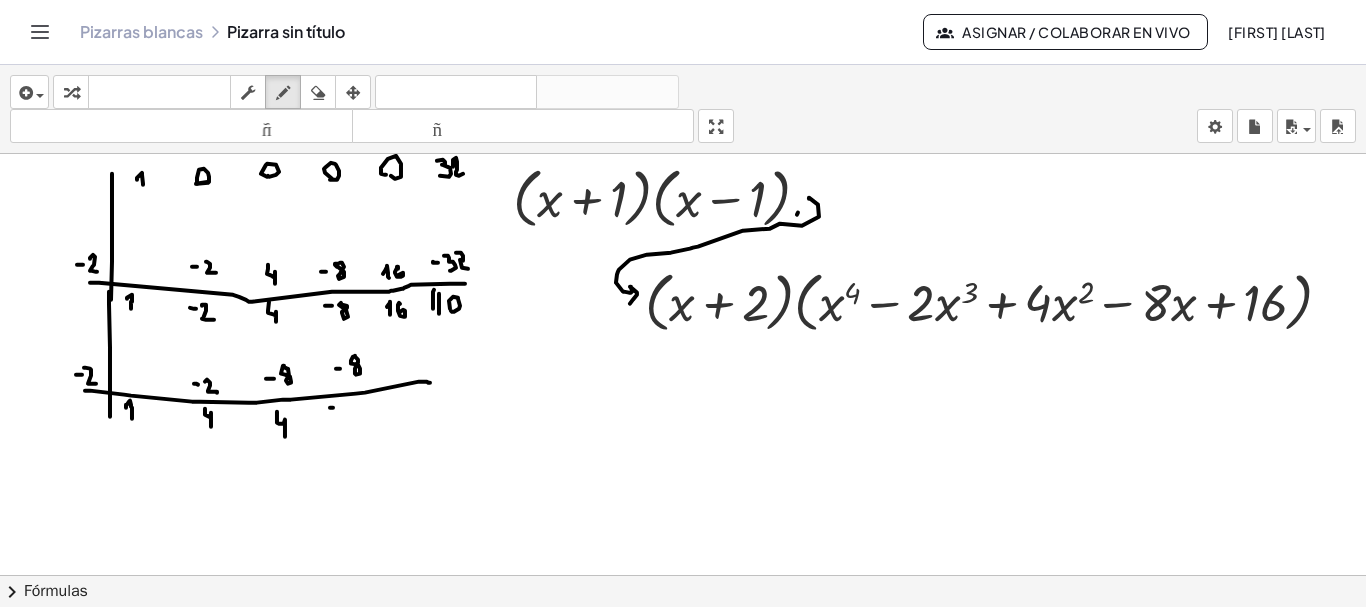 click at bounding box center [788, -1759] 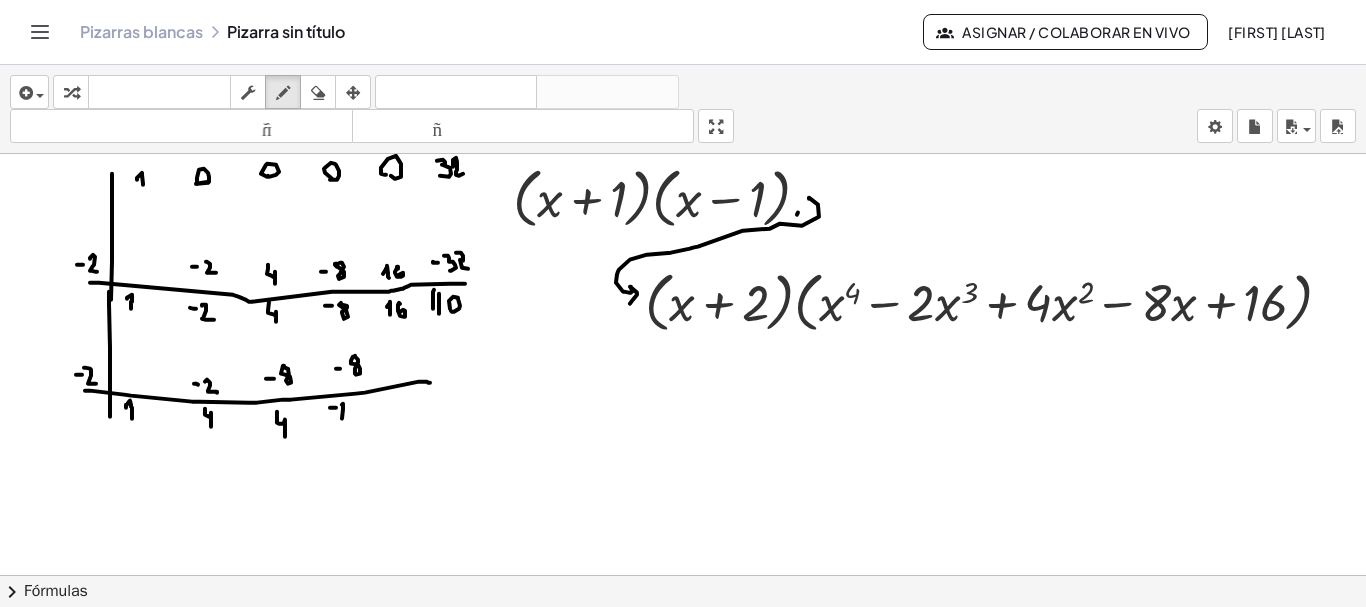 drag, startPoint x: 342, startPoint y: 419, endPoint x: 340, endPoint y: 406, distance: 13.152946 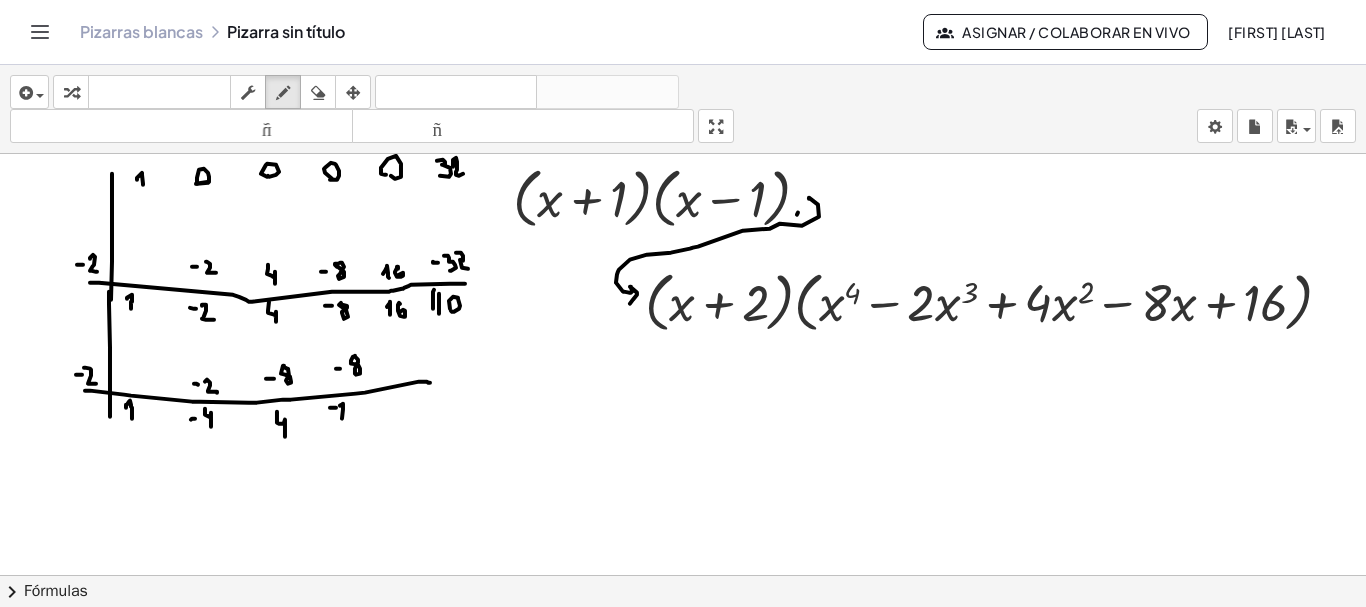 click at bounding box center [788, -1759] 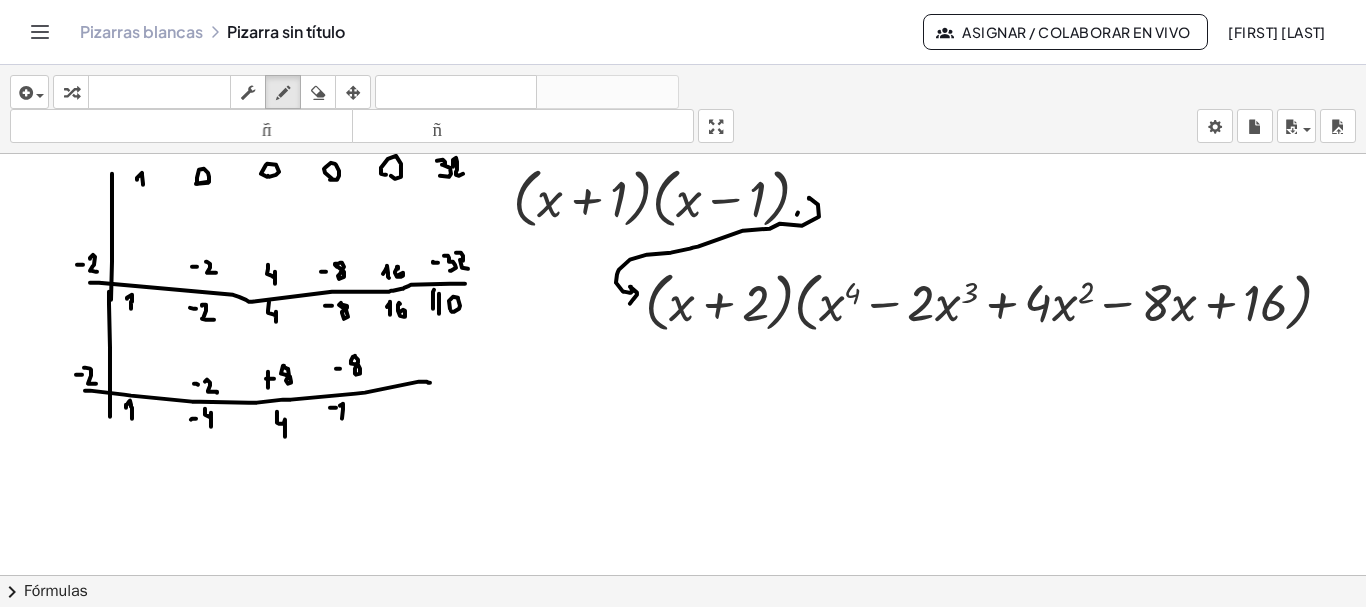 drag, startPoint x: 268, startPoint y: 372, endPoint x: 268, endPoint y: 389, distance: 17 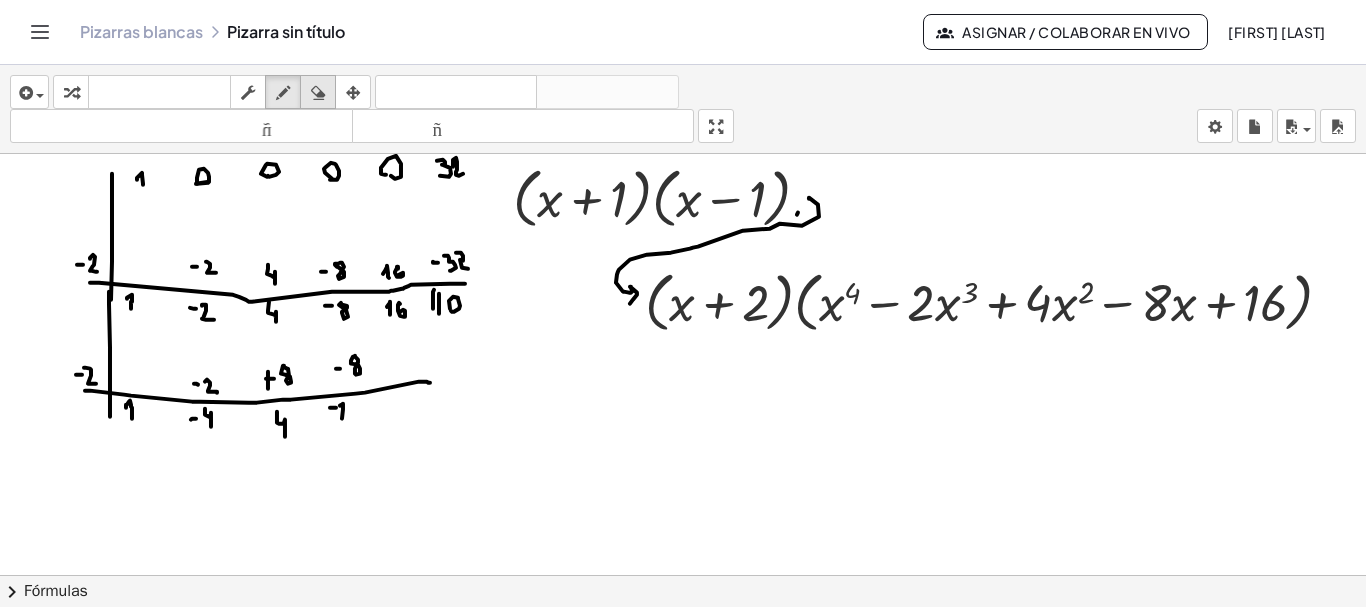 click at bounding box center [318, 93] 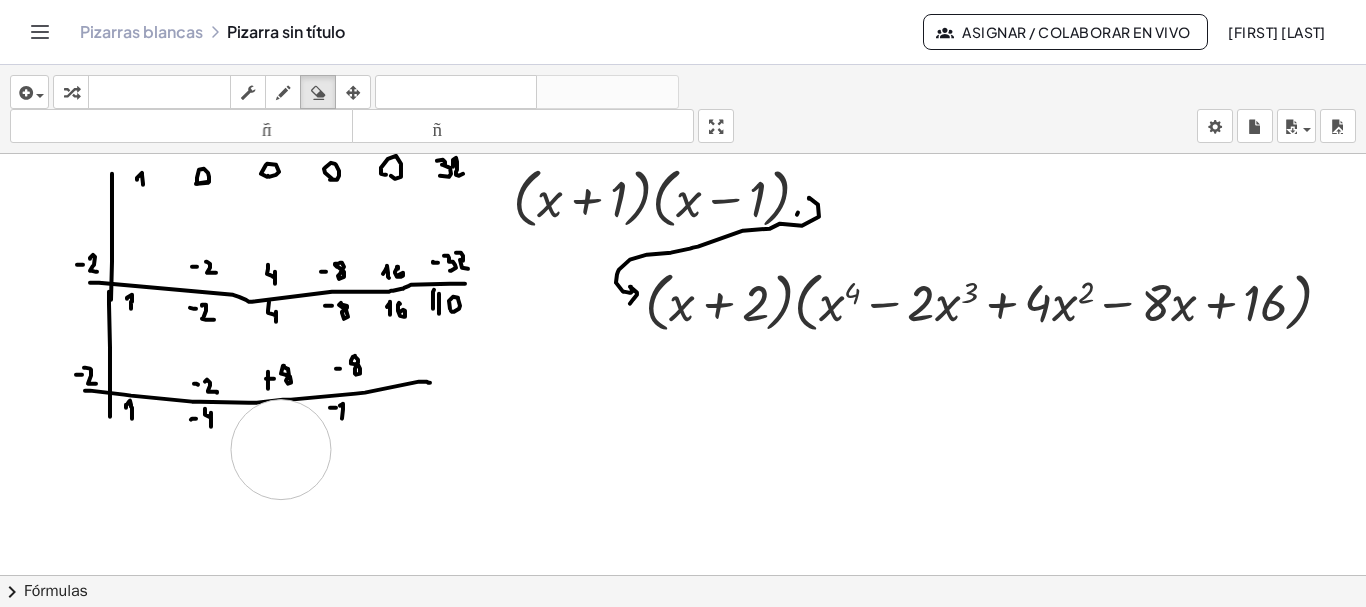 drag, startPoint x: 281, startPoint y: 450, endPoint x: 283, endPoint y: 461, distance: 11.18034 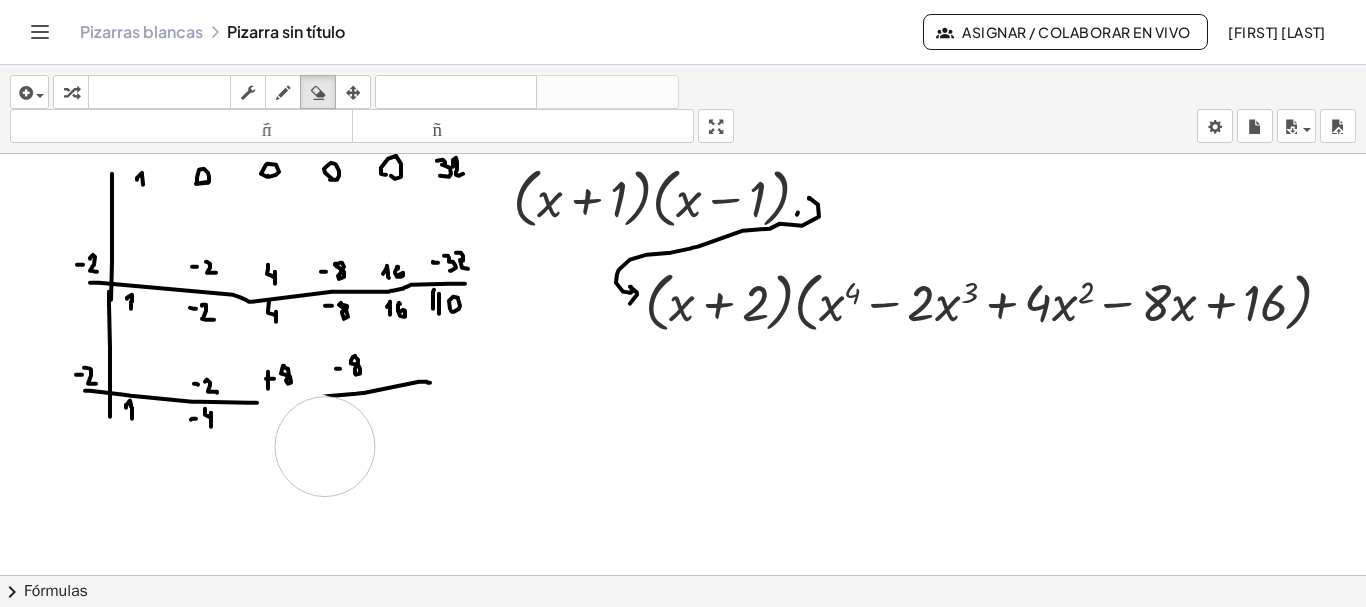 drag, startPoint x: 309, startPoint y: 443, endPoint x: 326, endPoint y: 447, distance: 17.464249 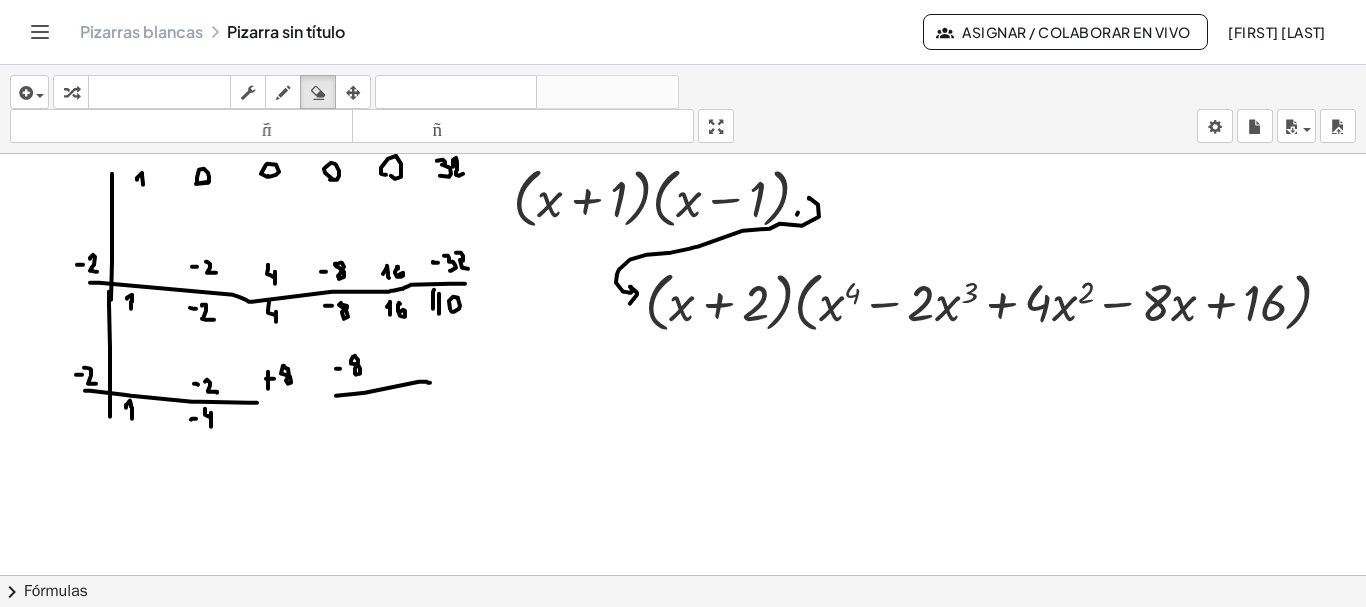 click at bounding box center (283, 93) 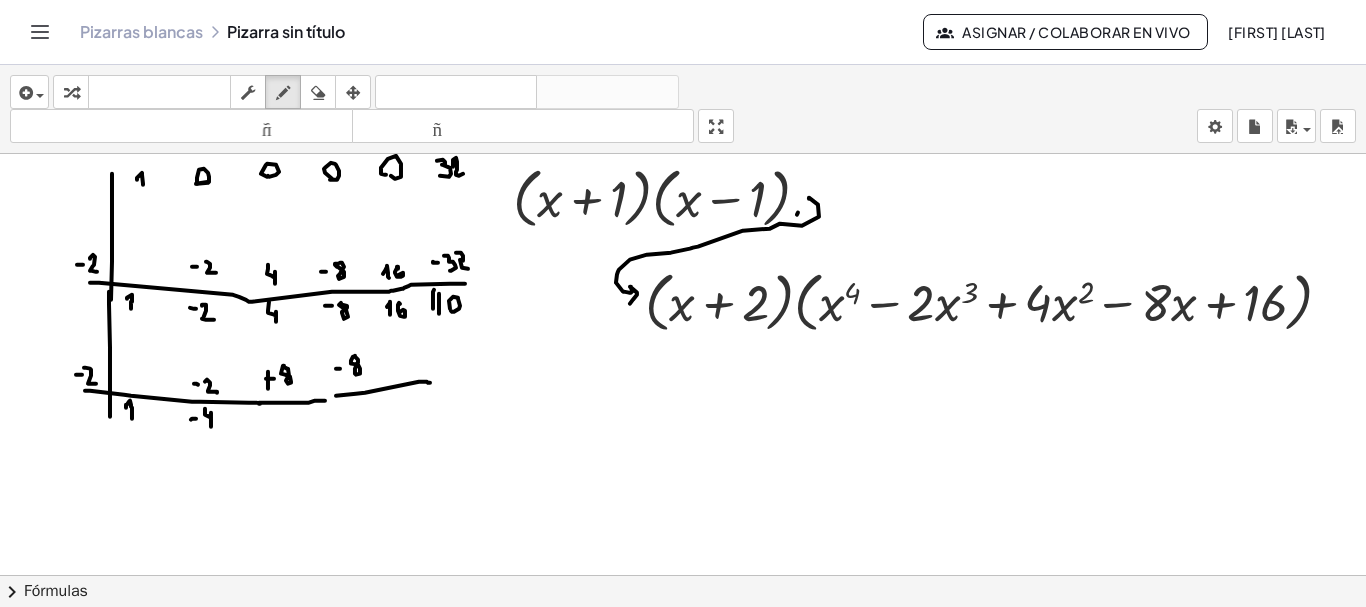 drag, startPoint x: 277, startPoint y: 403, endPoint x: 330, endPoint y: 401, distance: 53.037724 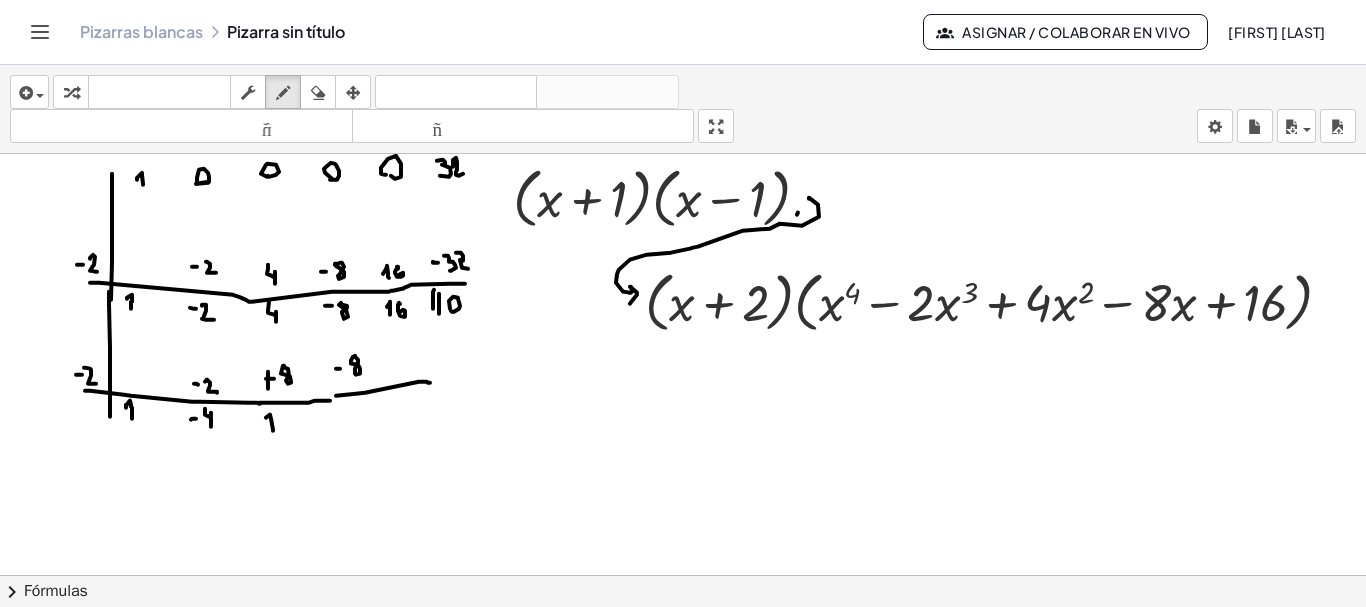 drag, startPoint x: 273, startPoint y: 431, endPoint x: 265, endPoint y: 418, distance: 15.264338 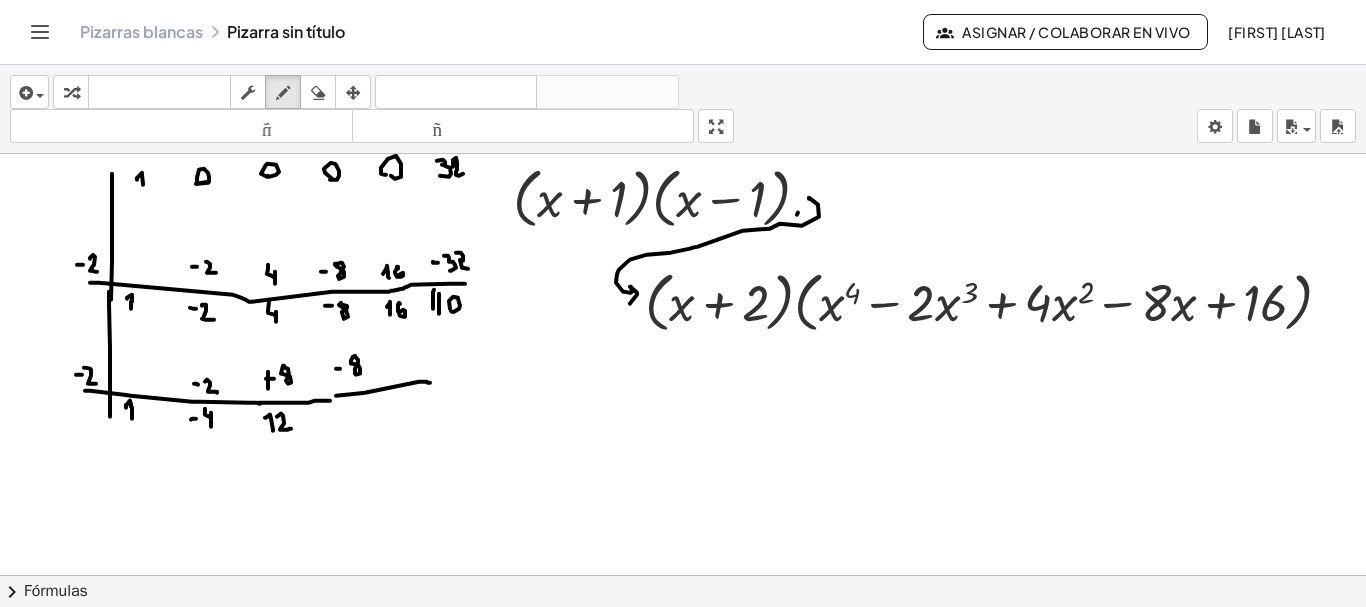 drag, startPoint x: 281, startPoint y: 414, endPoint x: 291, endPoint y: 429, distance: 18.027756 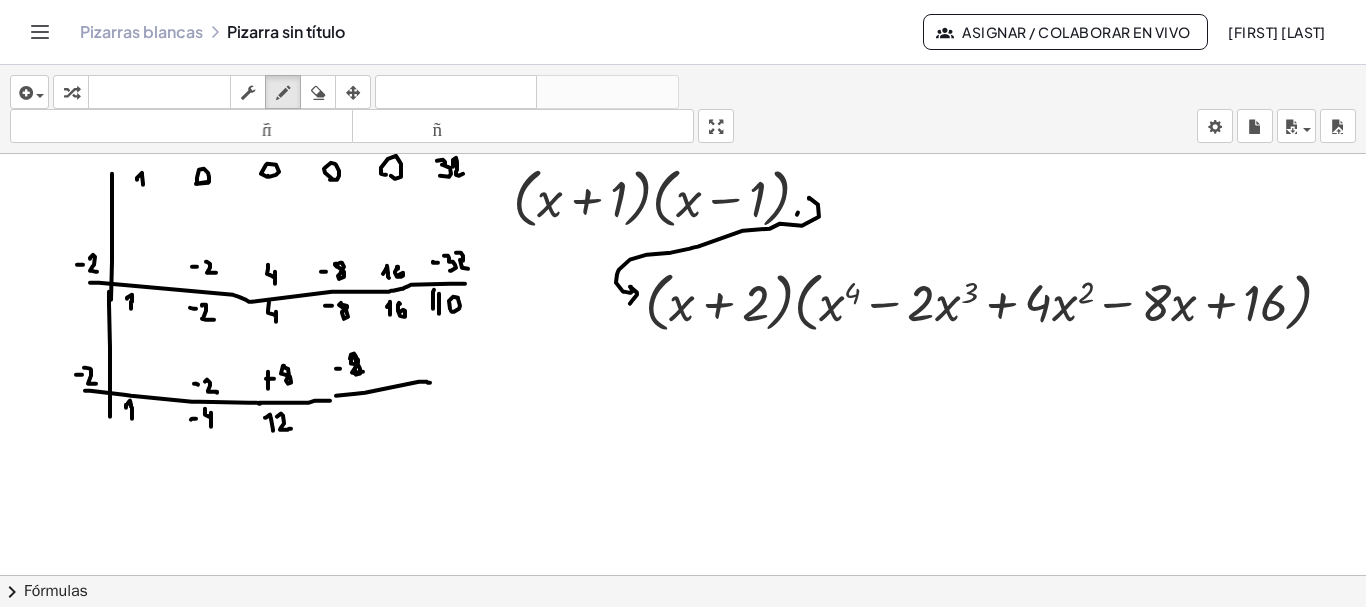 drag, startPoint x: 350, startPoint y: 359, endPoint x: 363, endPoint y: 372, distance: 18.384777 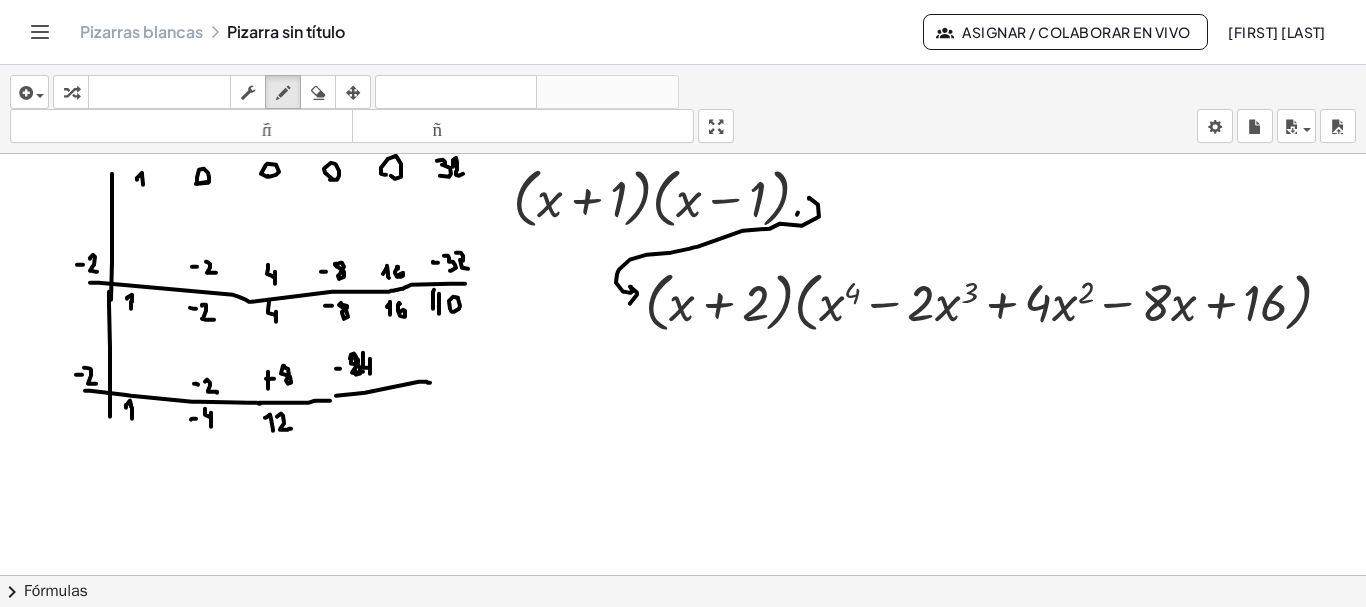 drag, startPoint x: 363, startPoint y: 353, endPoint x: 371, endPoint y: 374, distance: 22.472204 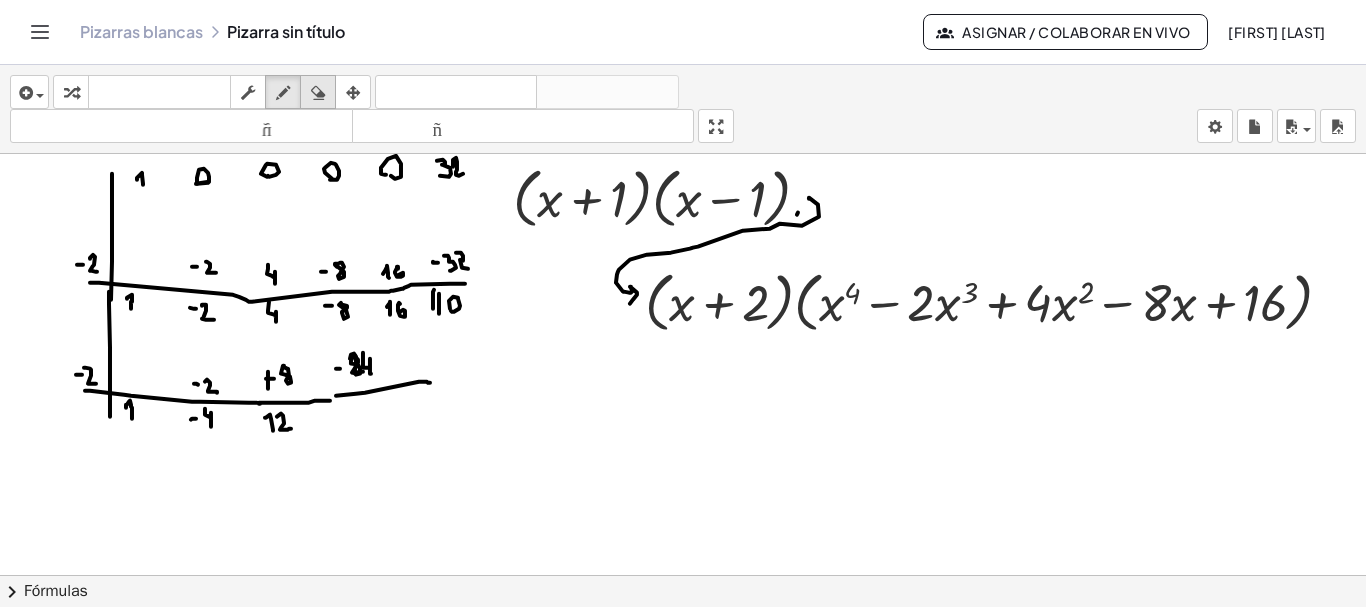 click at bounding box center [318, 93] 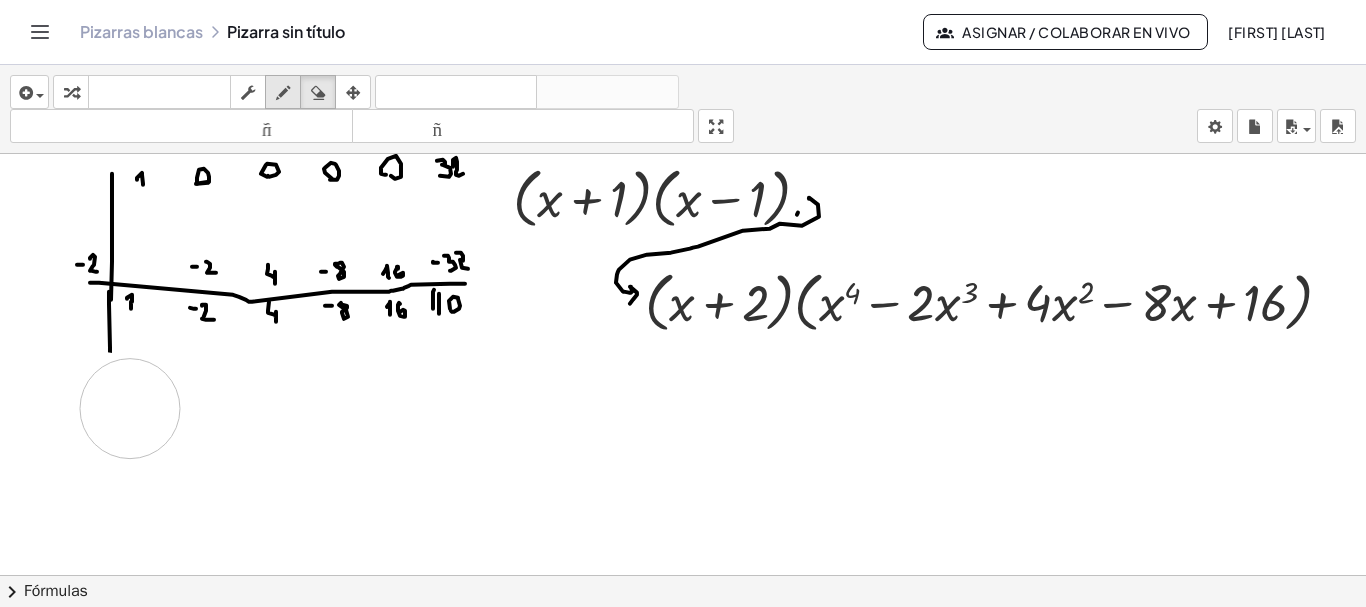 drag, startPoint x: 432, startPoint y: 422, endPoint x: 292, endPoint y: 99, distance: 352.03552 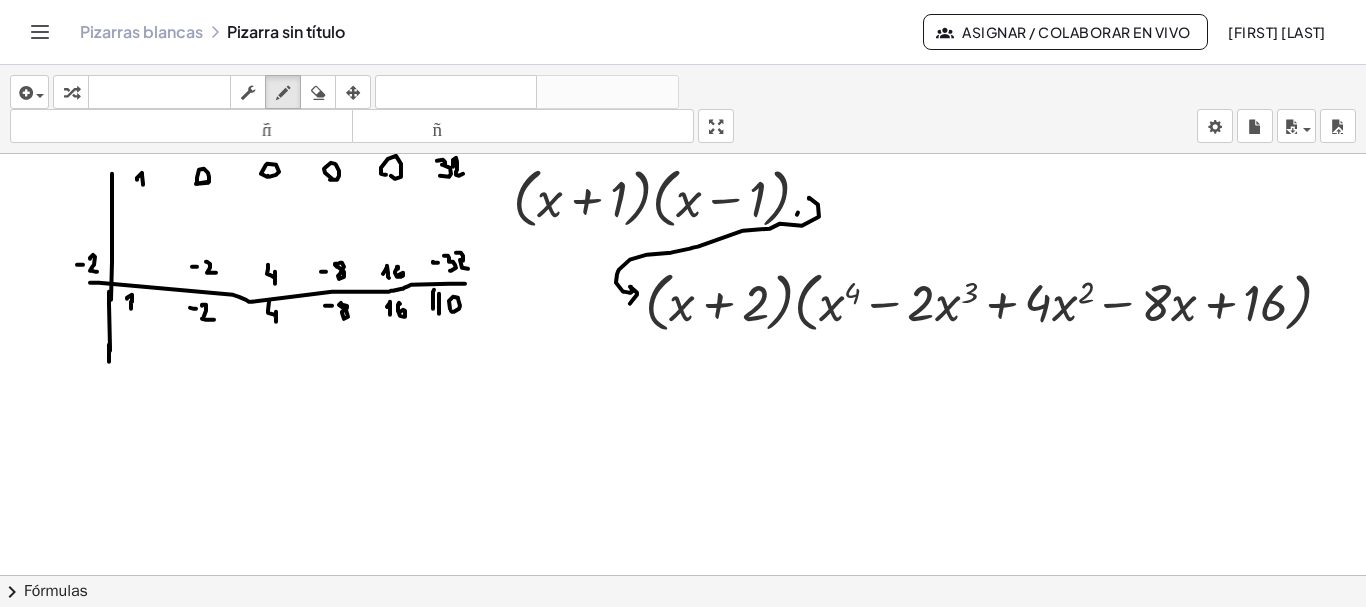 drag, startPoint x: 109, startPoint y: 345, endPoint x: 109, endPoint y: 377, distance: 32 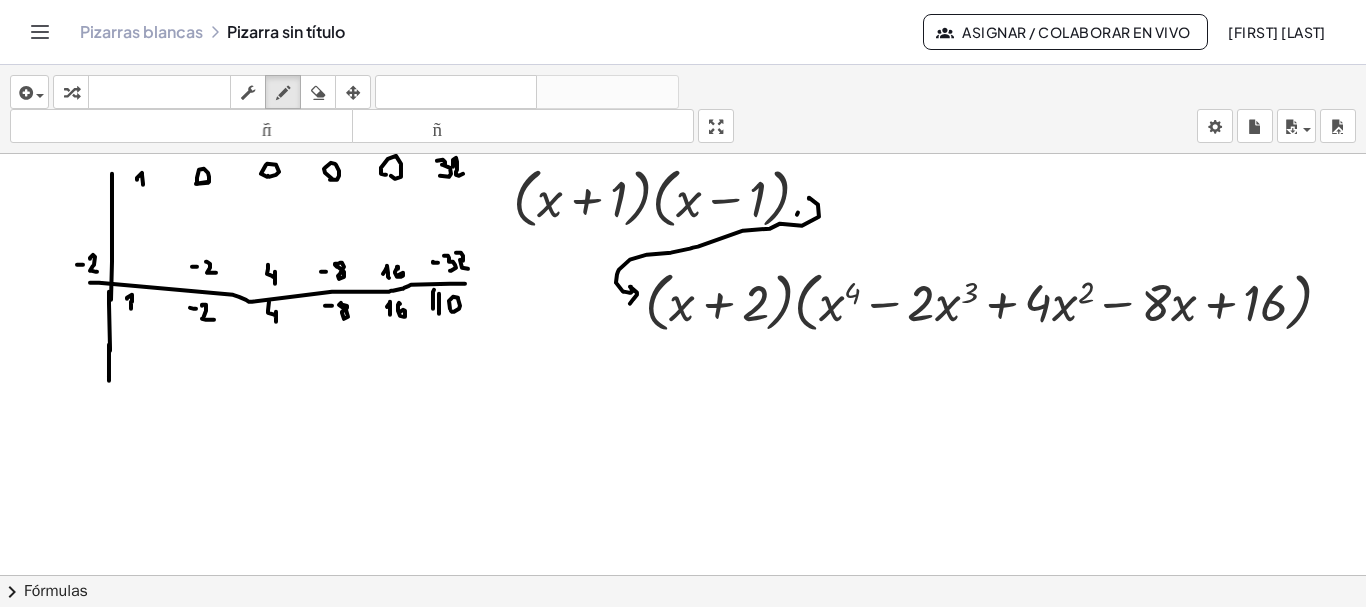 drag, startPoint x: 109, startPoint y: 377, endPoint x: 108, endPoint y: 407, distance: 30.016663 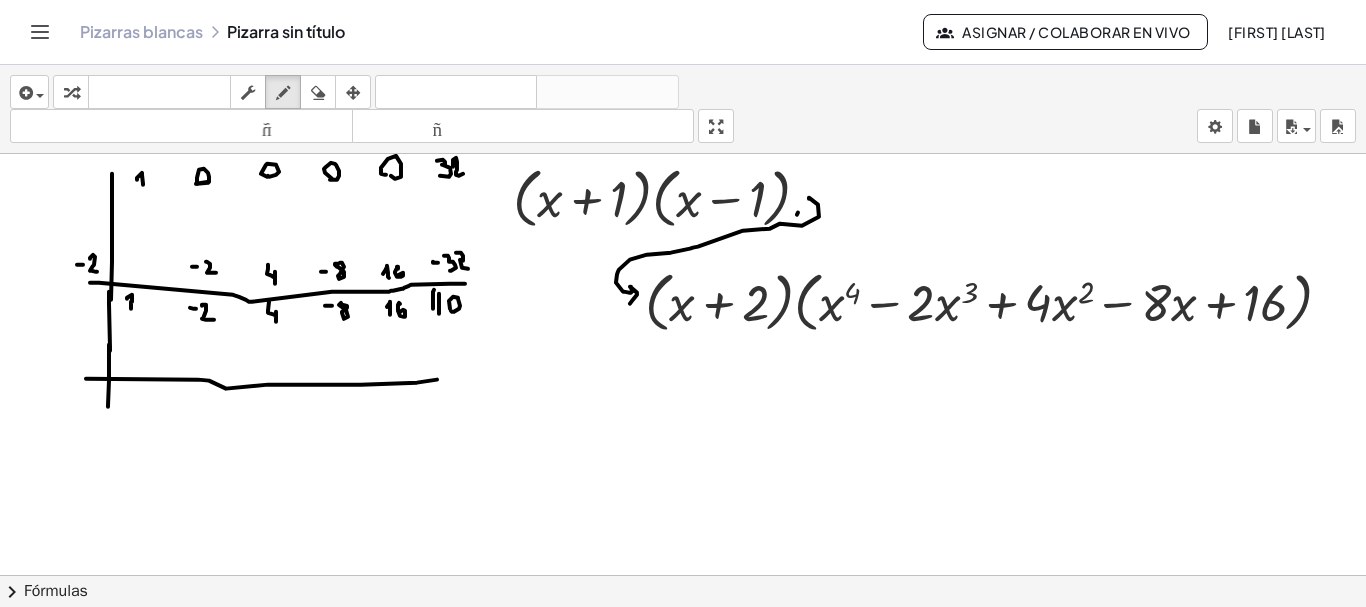 drag, startPoint x: 198, startPoint y: 380, endPoint x: 437, endPoint y: 380, distance: 239 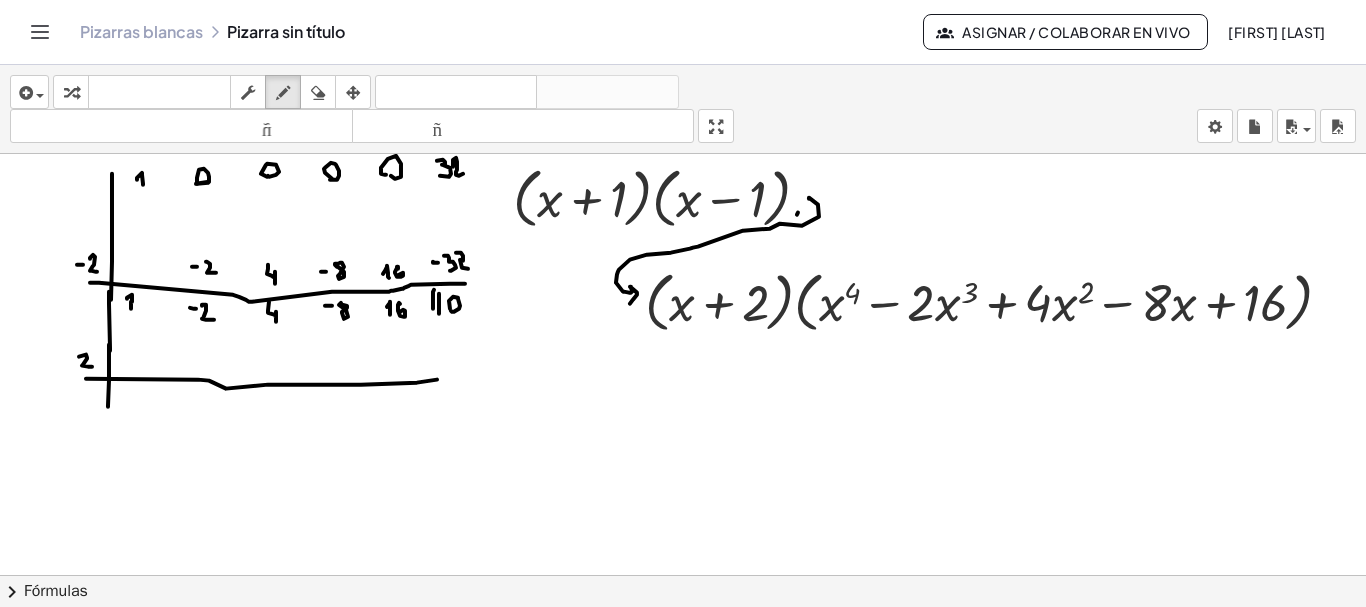 drag, startPoint x: 79, startPoint y: 357, endPoint x: 92, endPoint y: 367, distance: 16.40122 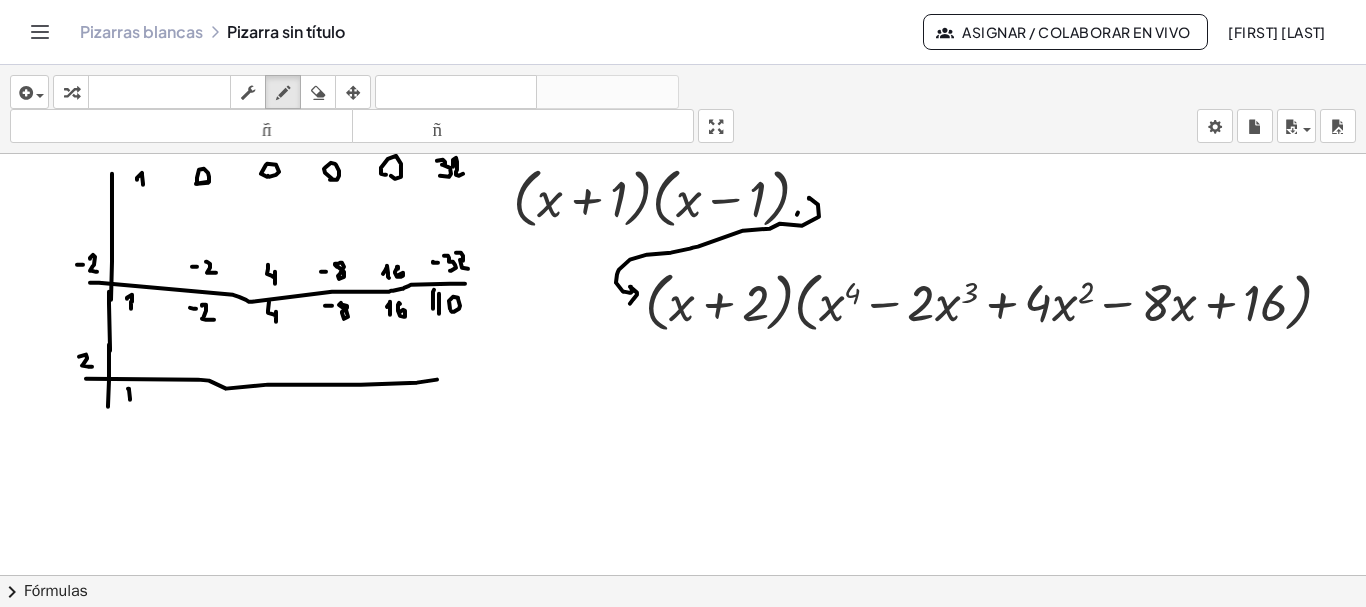 drag, startPoint x: 130, startPoint y: 400, endPoint x: 118, endPoint y: 400, distance: 12 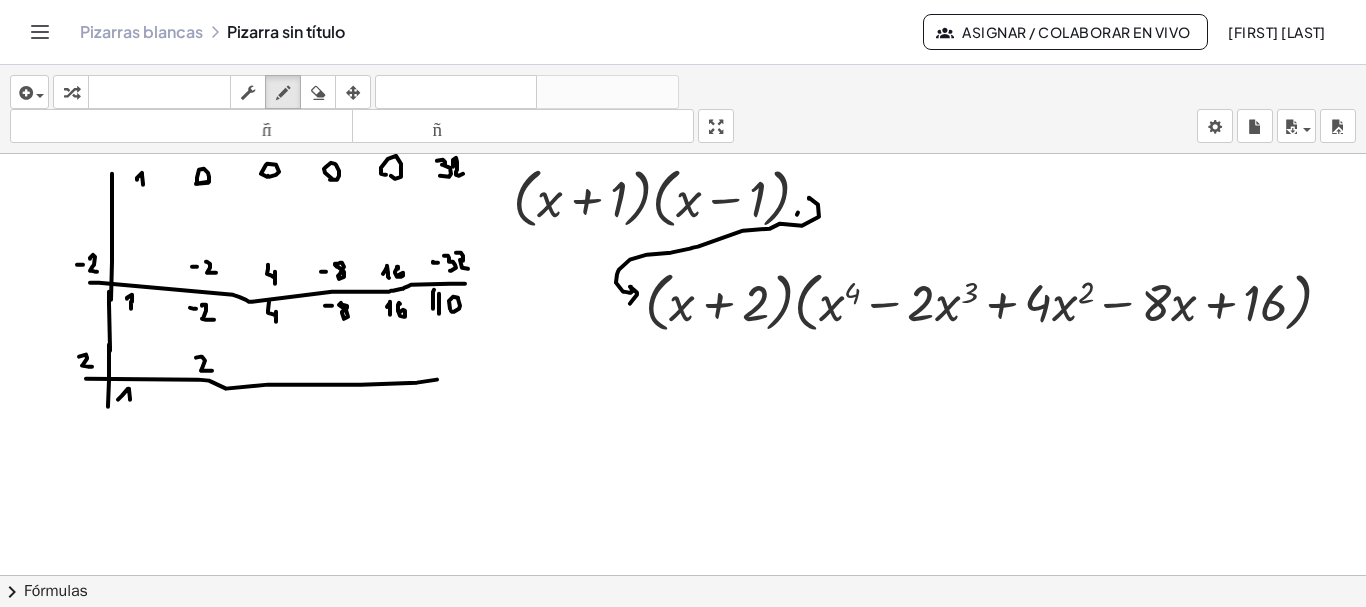 drag, startPoint x: 196, startPoint y: 358, endPoint x: 212, endPoint y: 371, distance: 20.615528 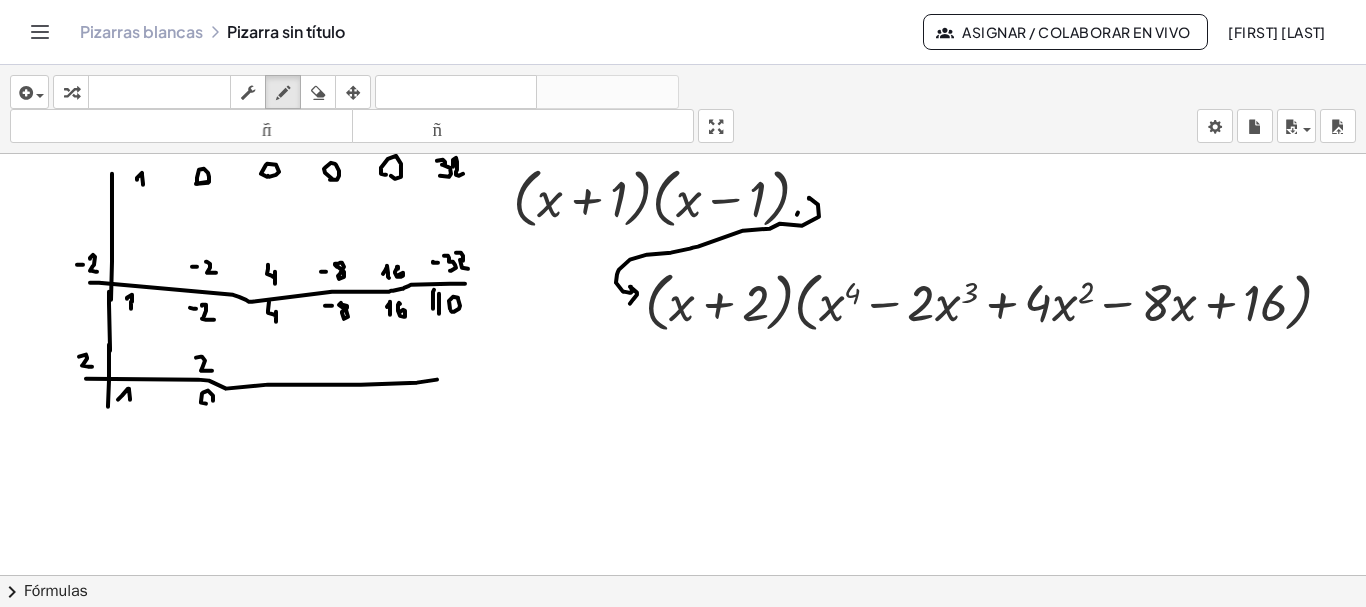 click at bounding box center [788, -1759] 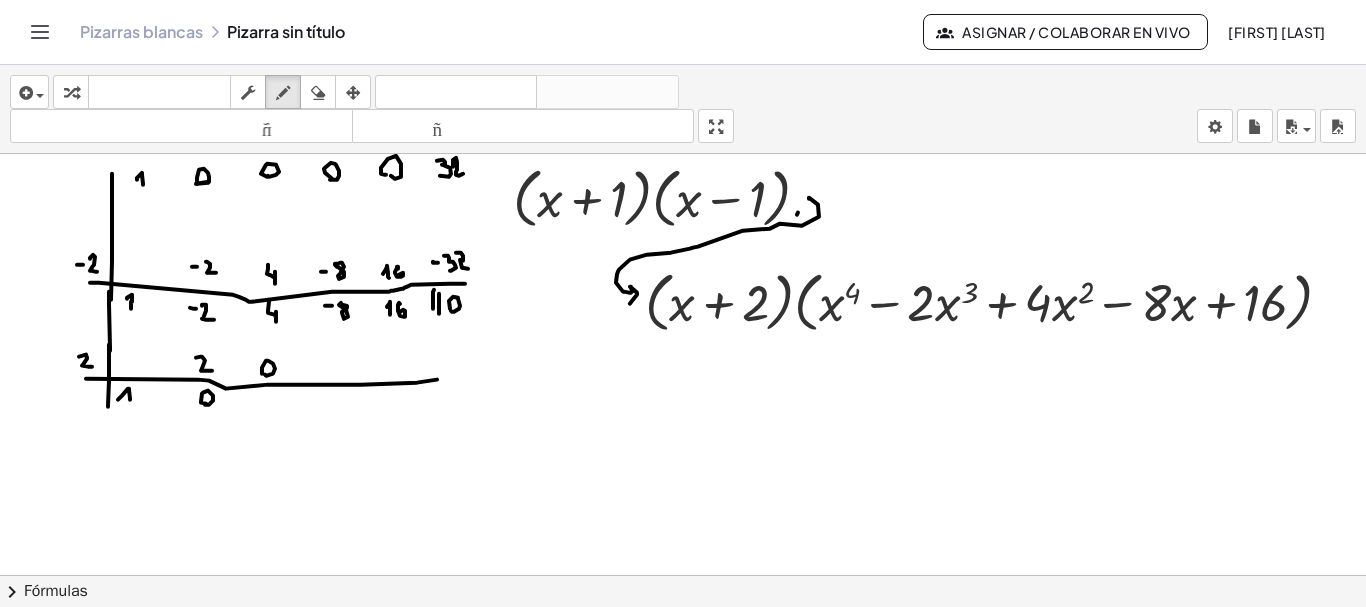click at bounding box center (788, -1759) 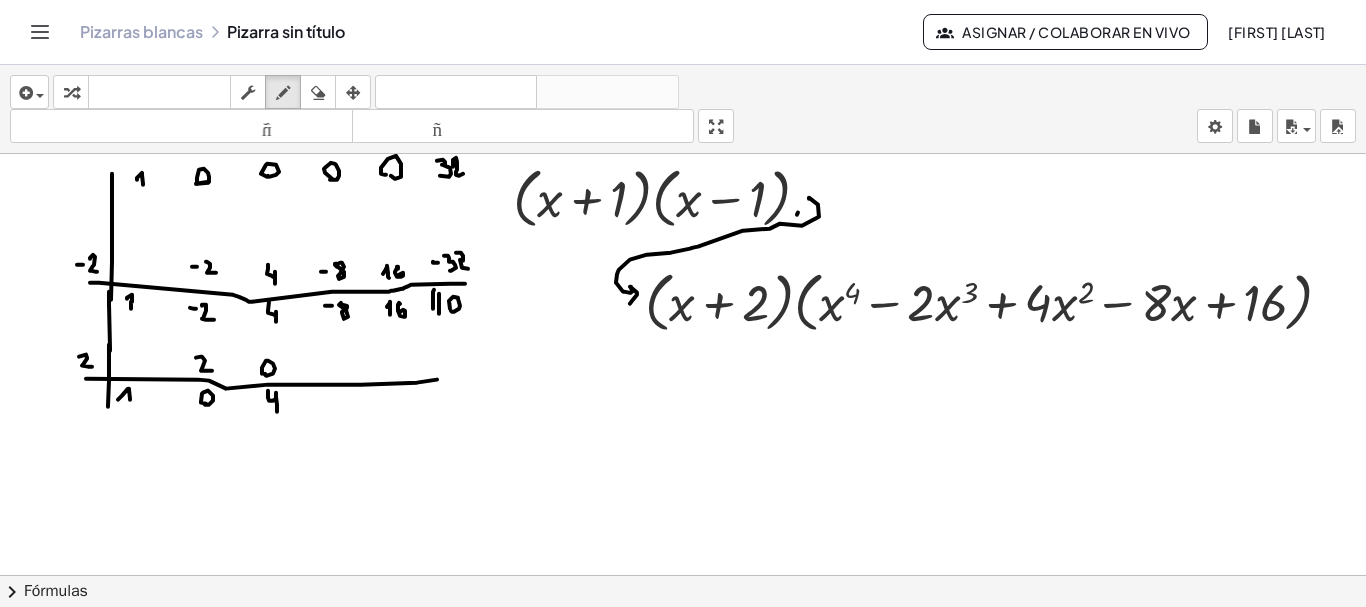 drag, startPoint x: 268, startPoint y: 391, endPoint x: 277, endPoint y: 413, distance: 23.769728 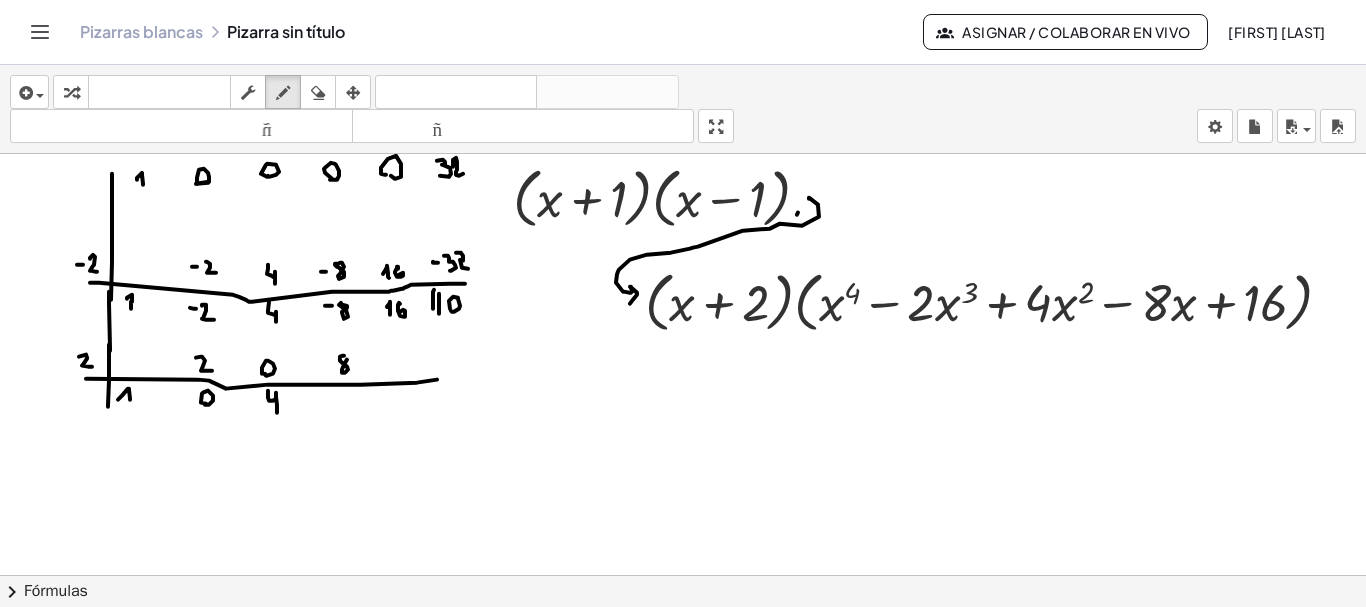 click at bounding box center (788, -1759) 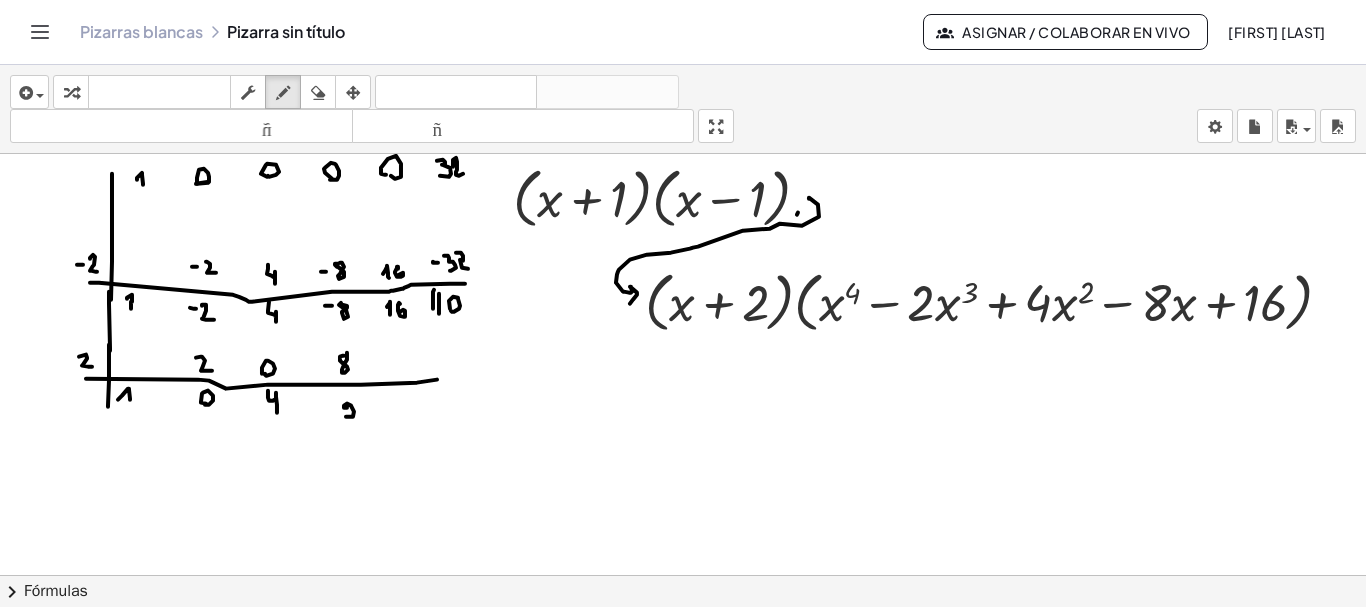 click at bounding box center [788, -1759] 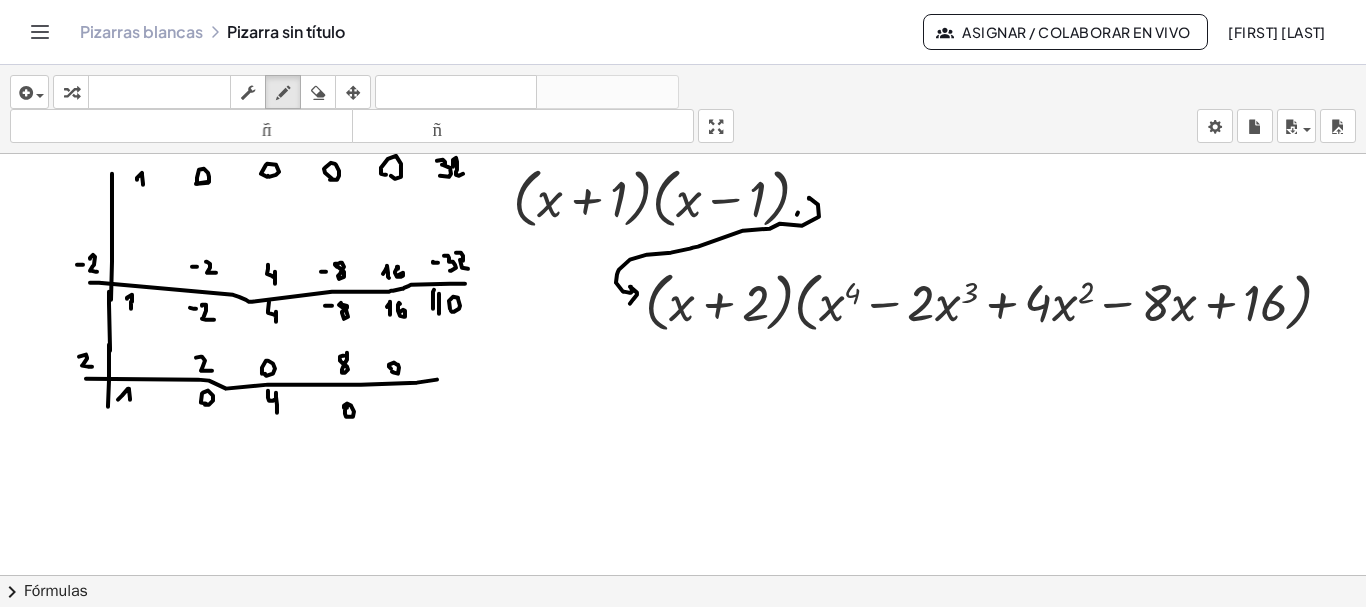 click at bounding box center (788, -1759) 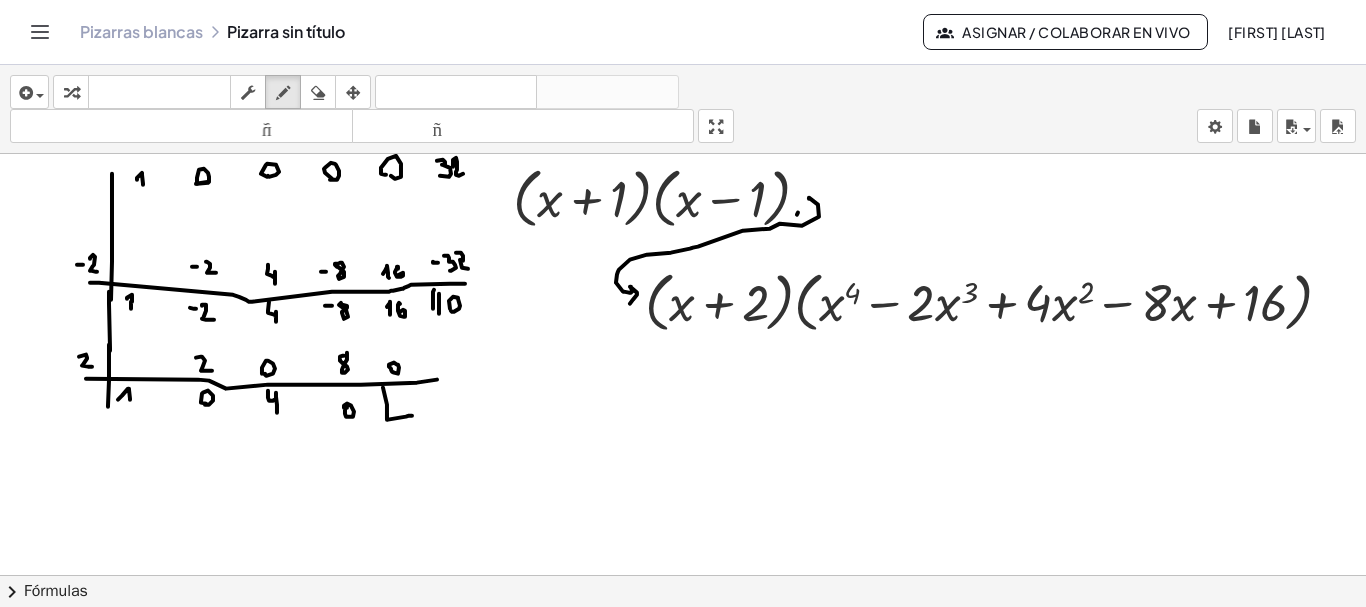 drag, startPoint x: 387, startPoint y: 409, endPoint x: 412, endPoint y: 416, distance: 25.96151 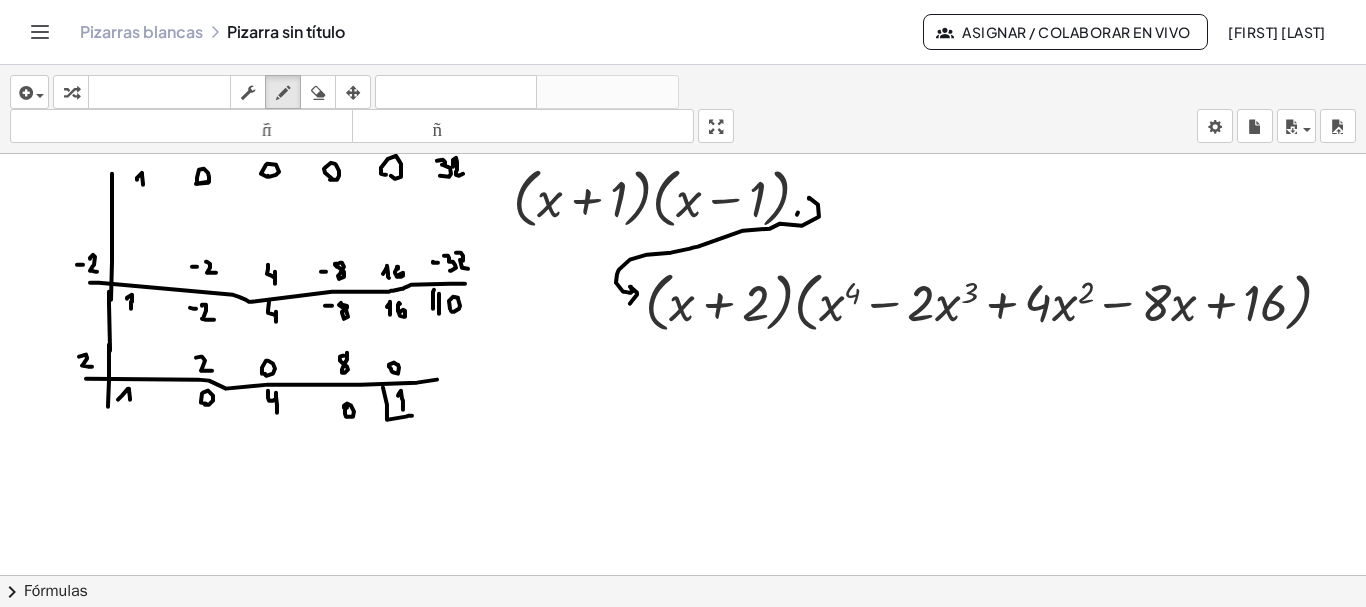 drag, startPoint x: 403, startPoint y: 410, endPoint x: 398, endPoint y: 396, distance: 14.866069 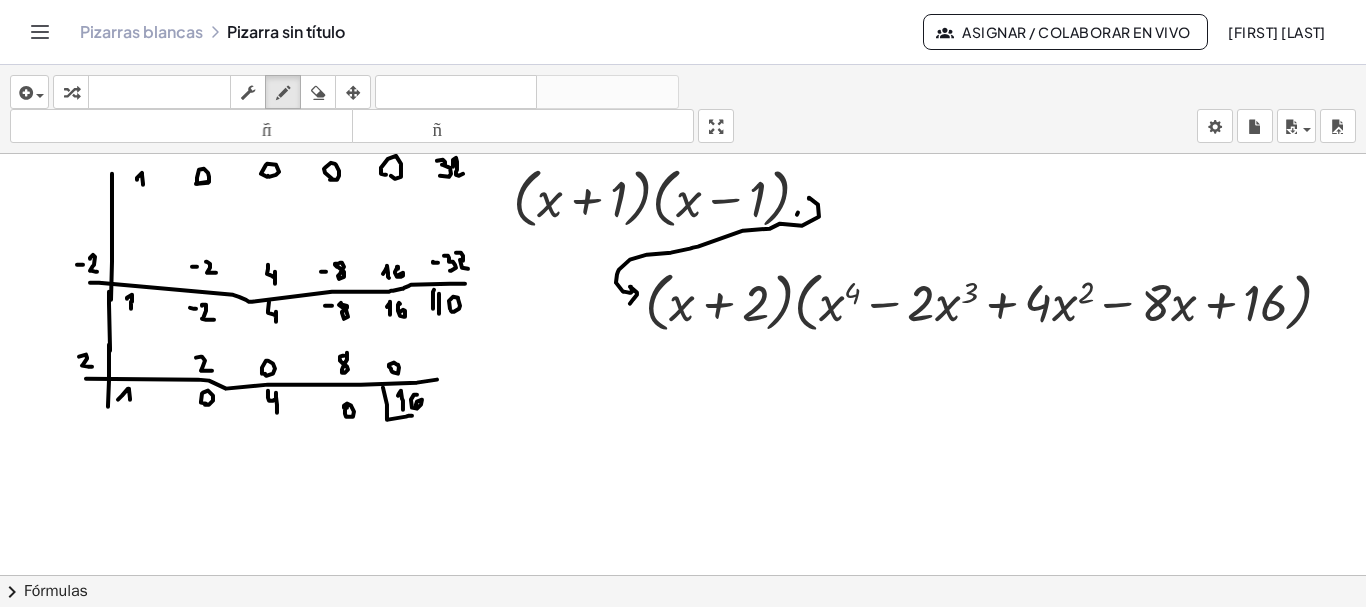 drag, startPoint x: 417, startPoint y: 395, endPoint x: 416, endPoint y: 407, distance: 12.0415945 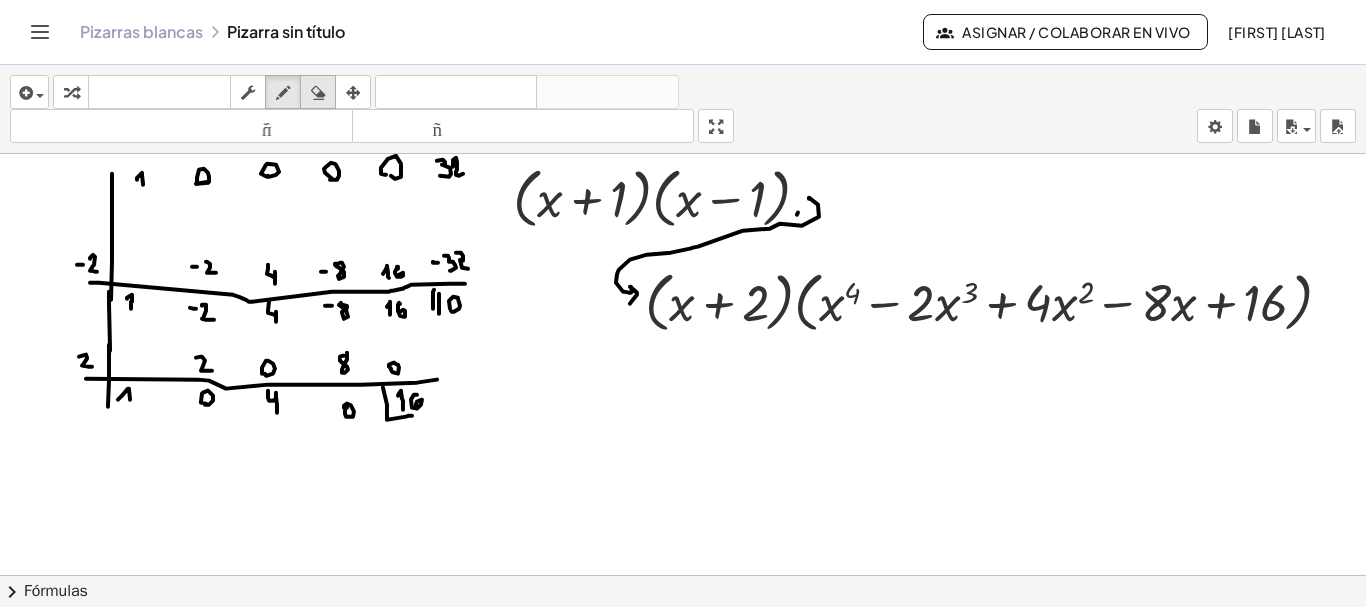 click at bounding box center (318, 93) 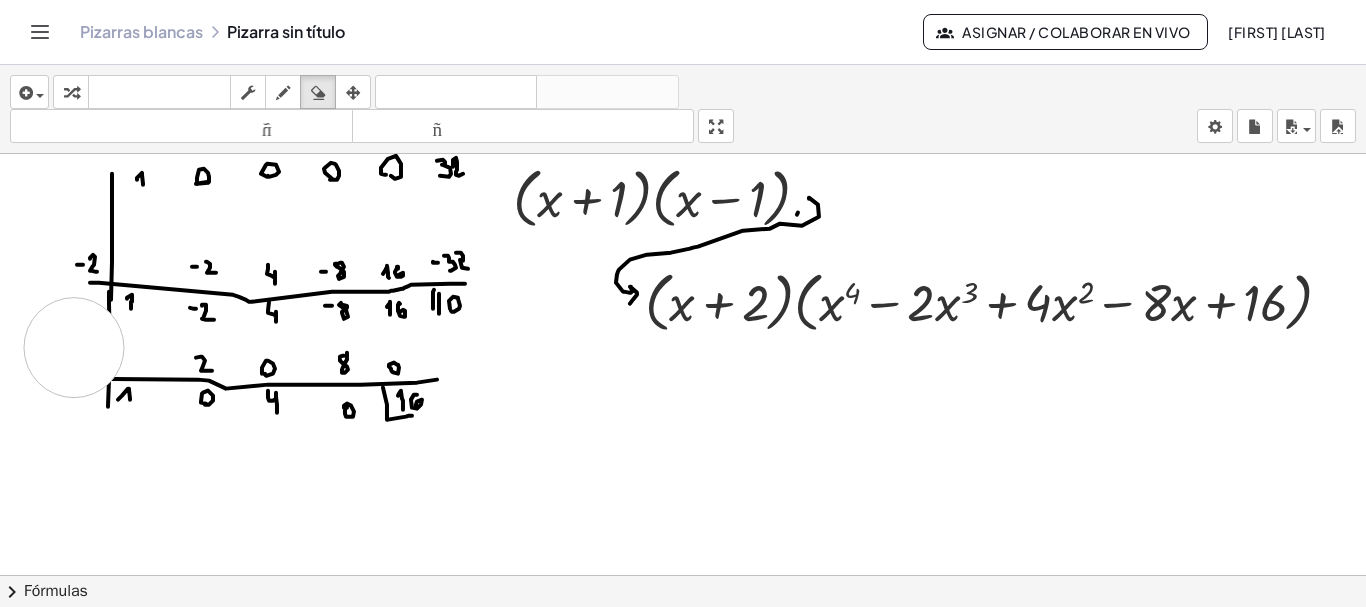click at bounding box center (788, -1759) 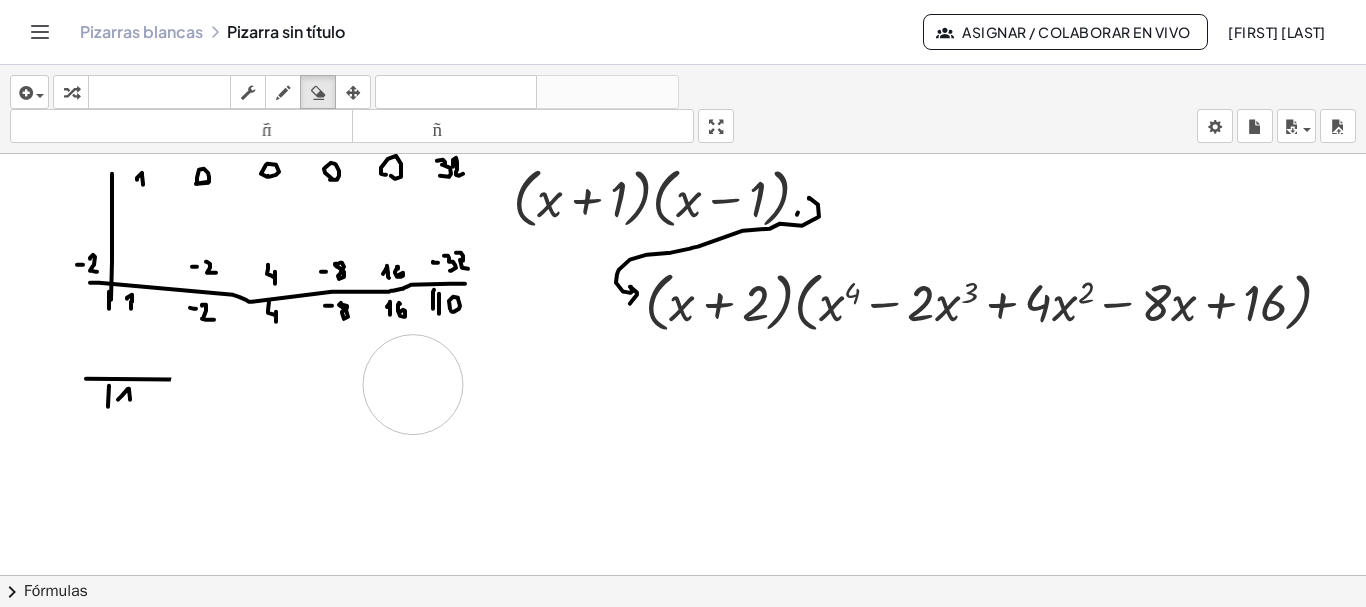 drag, startPoint x: 220, startPoint y: 390, endPoint x: 413, endPoint y: 385, distance: 193.06476 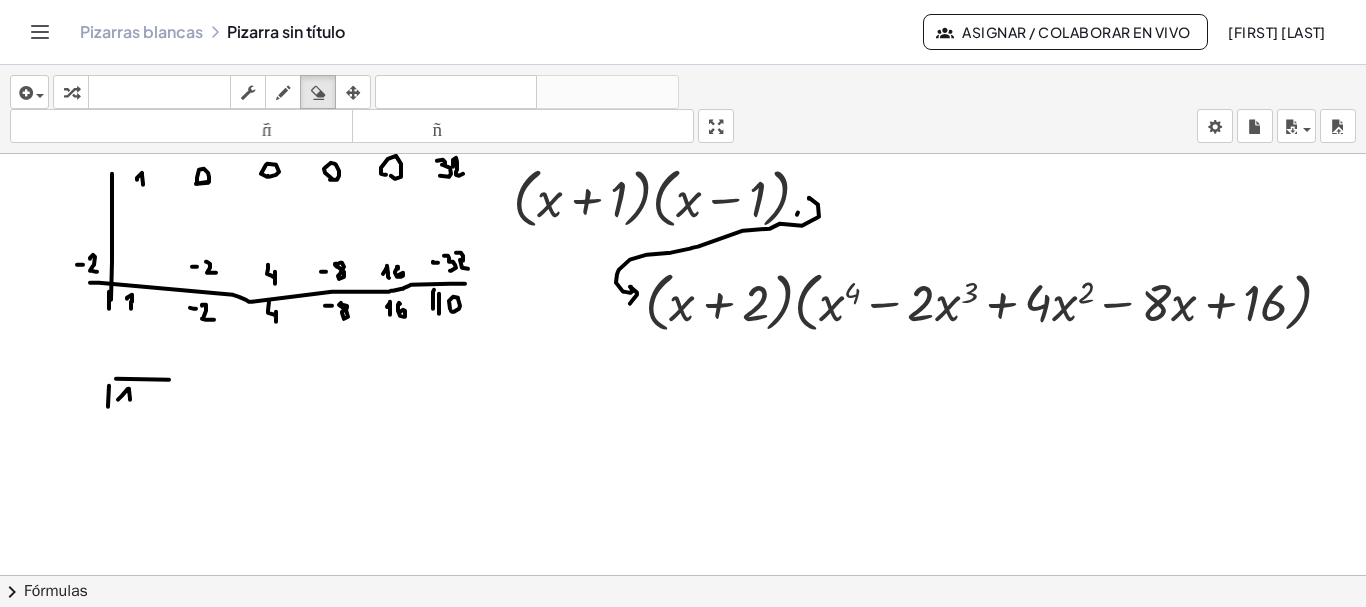 click at bounding box center [283, 93] 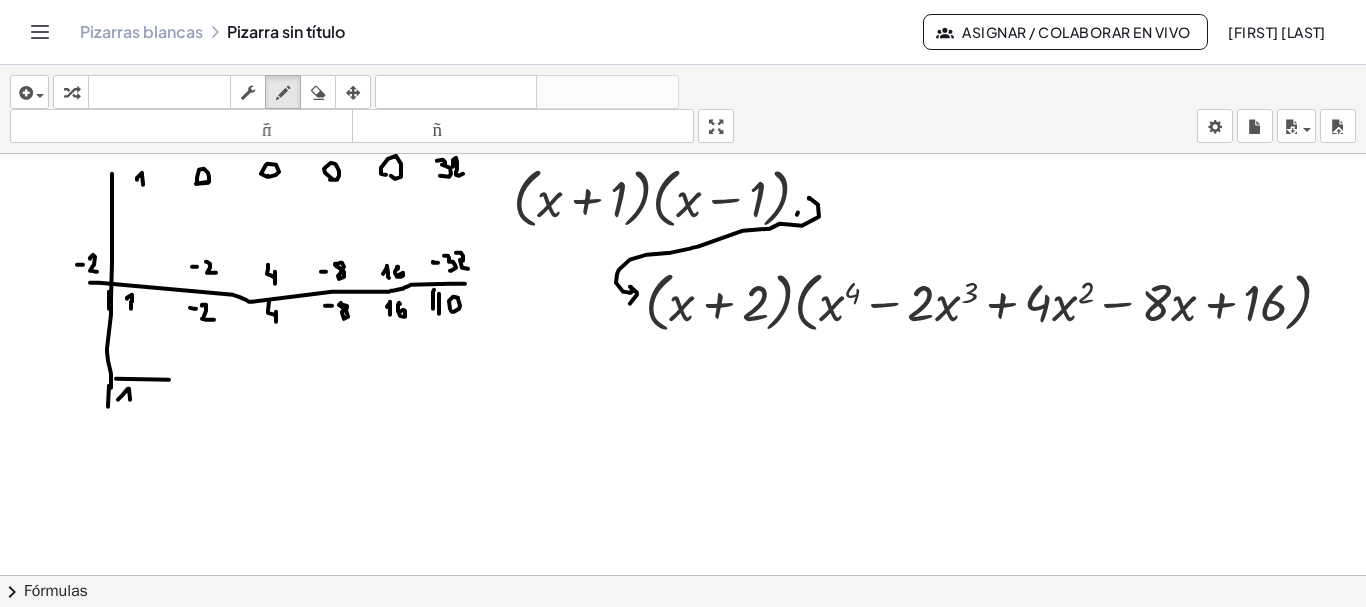 drag, startPoint x: 111, startPoint y: 294, endPoint x: 111, endPoint y: 390, distance: 96 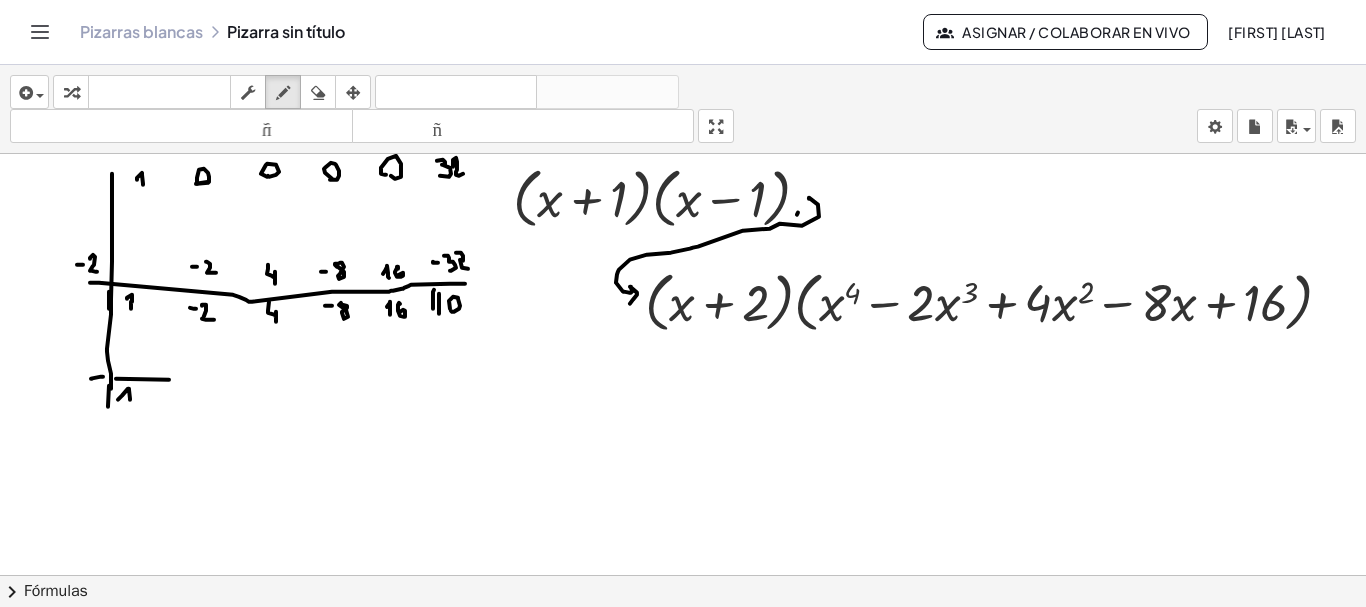 drag, startPoint x: 92, startPoint y: 379, endPoint x: 112, endPoint y: 376, distance: 20.22375 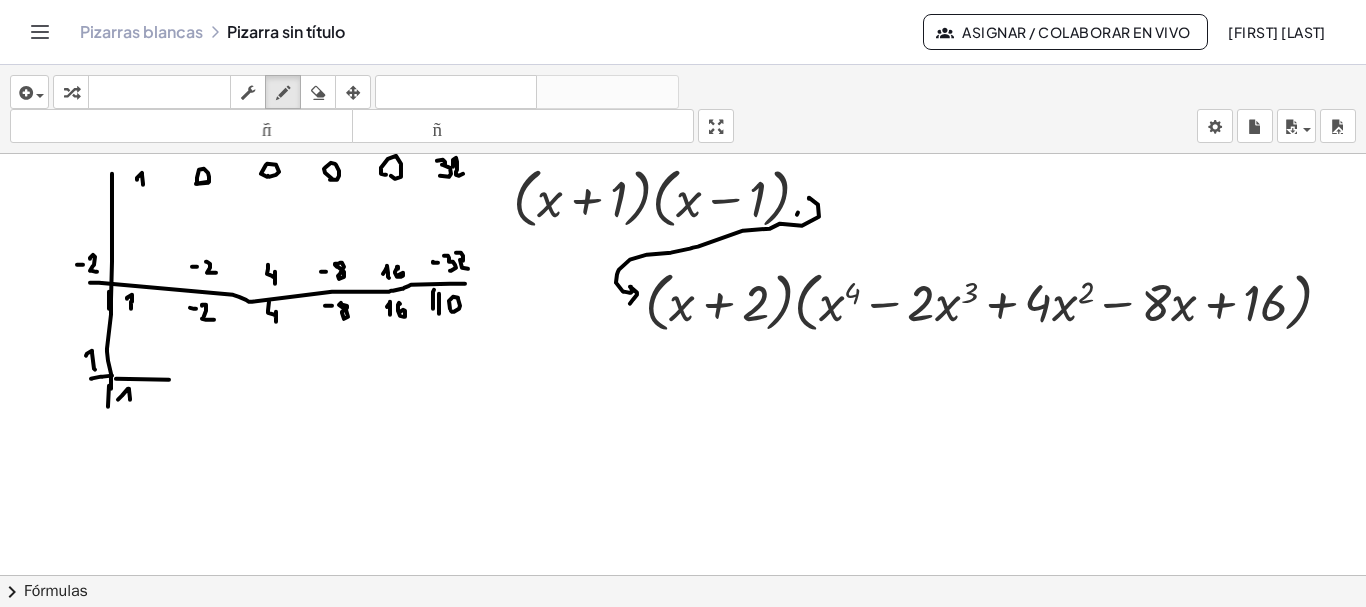 drag, startPoint x: 95, startPoint y: 370, endPoint x: 86, endPoint y: 356, distance: 16.643316 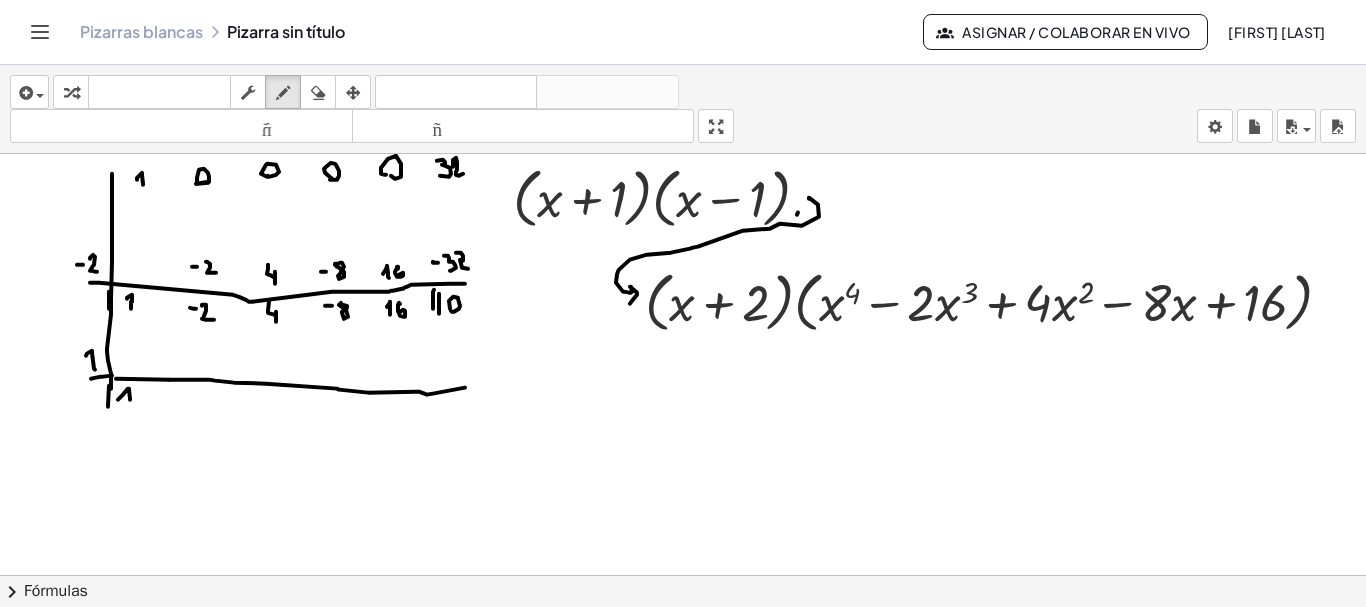 drag, startPoint x: 169, startPoint y: 380, endPoint x: 465, endPoint y: 388, distance: 296.1081 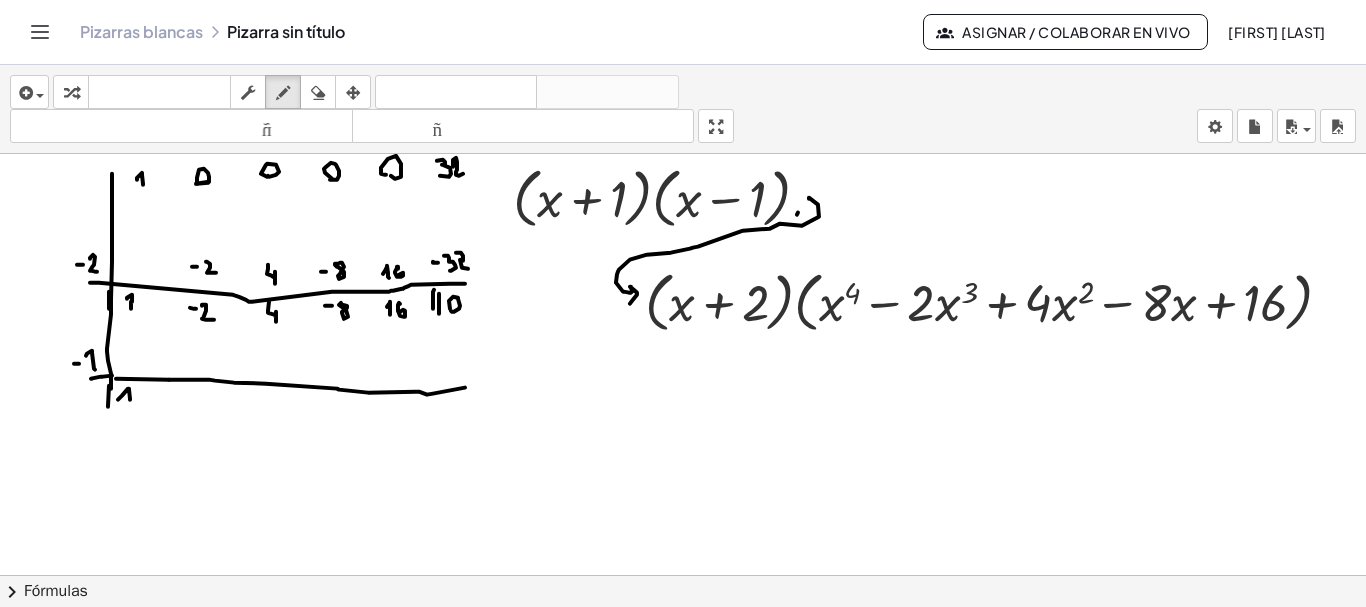 click at bounding box center [788, -1759] 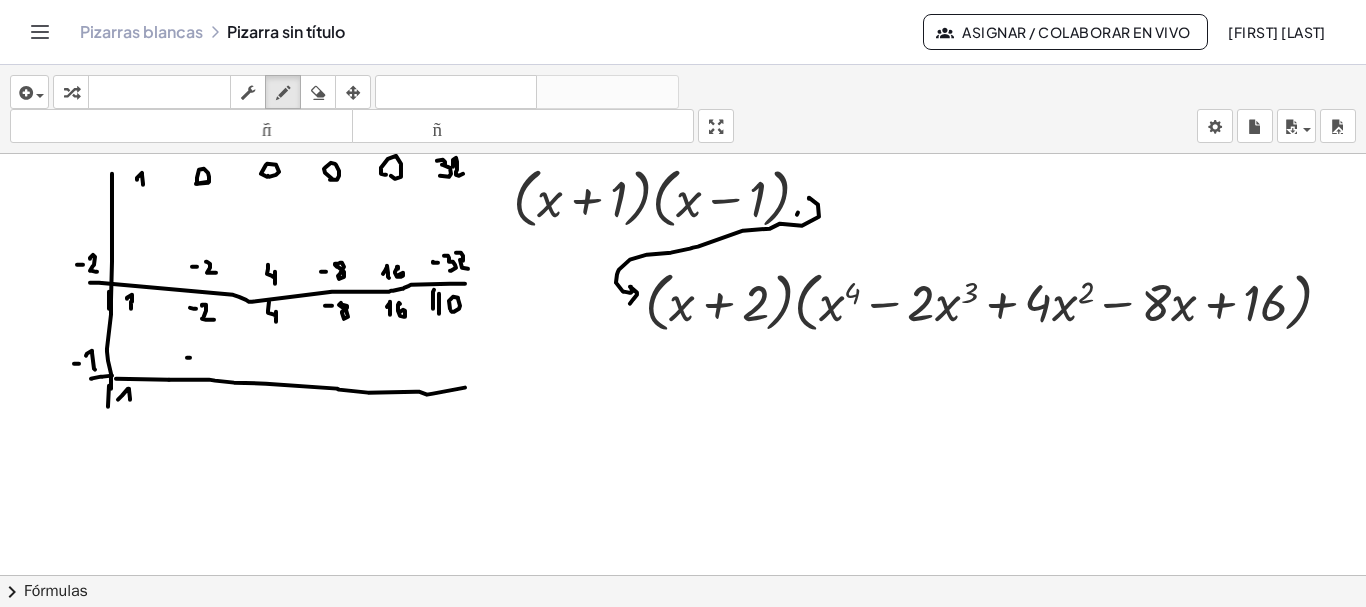 click at bounding box center [788, -1759] 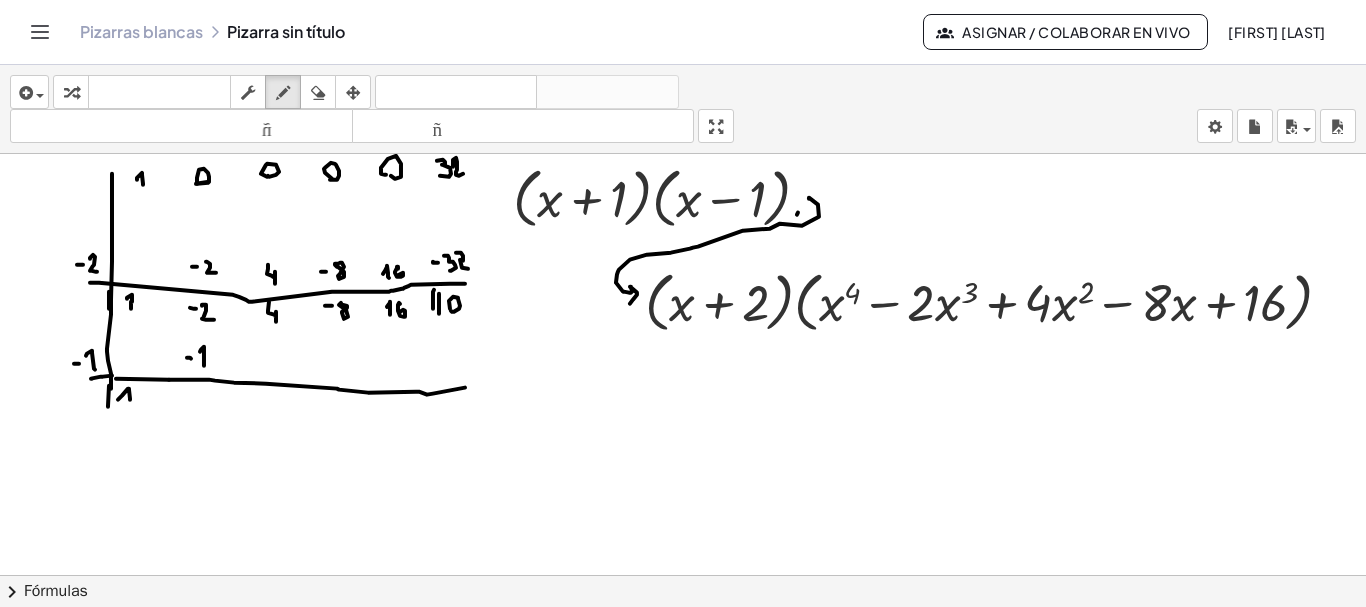 drag, startPoint x: 204, startPoint y: 366, endPoint x: 200, endPoint y: 352, distance: 14.56022 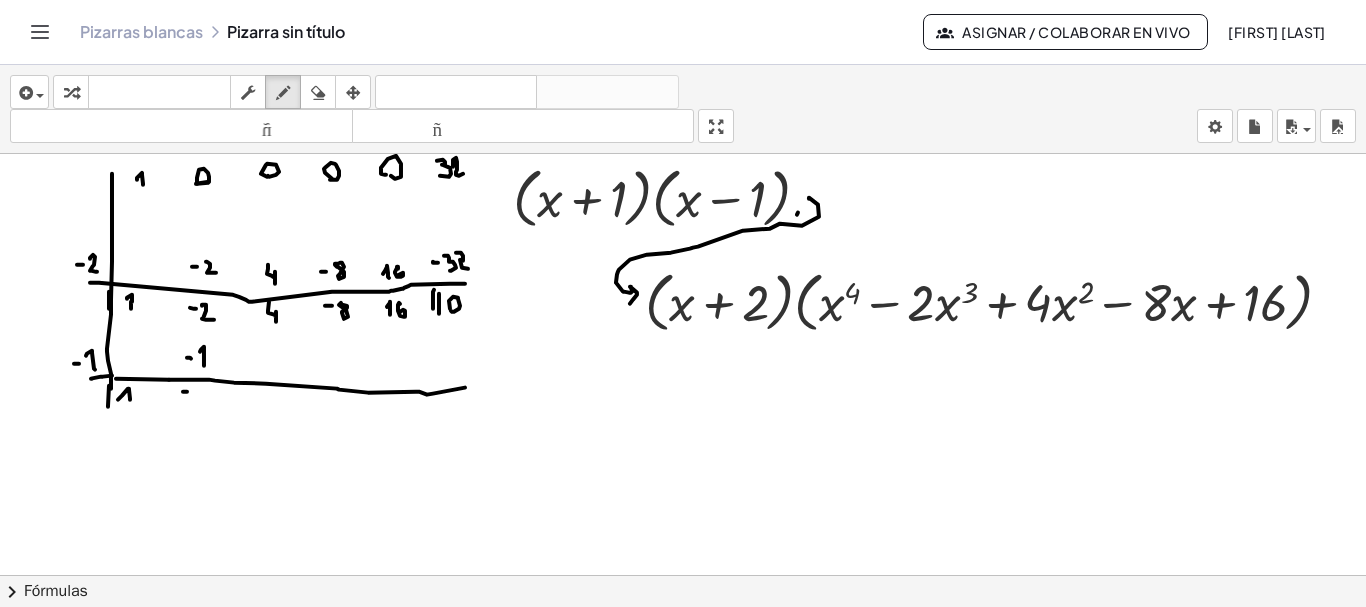 click at bounding box center [788, -1759] 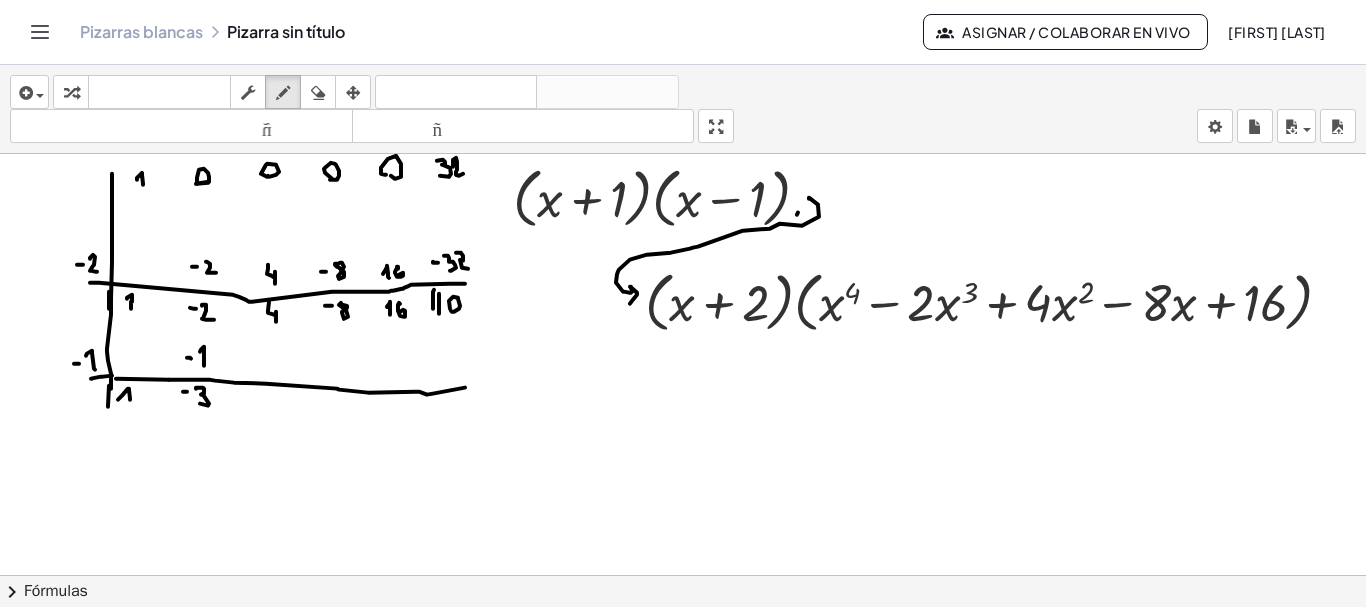drag, startPoint x: 196, startPoint y: 388, endPoint x: 200, endPoint y: 404, distance: 16.492422 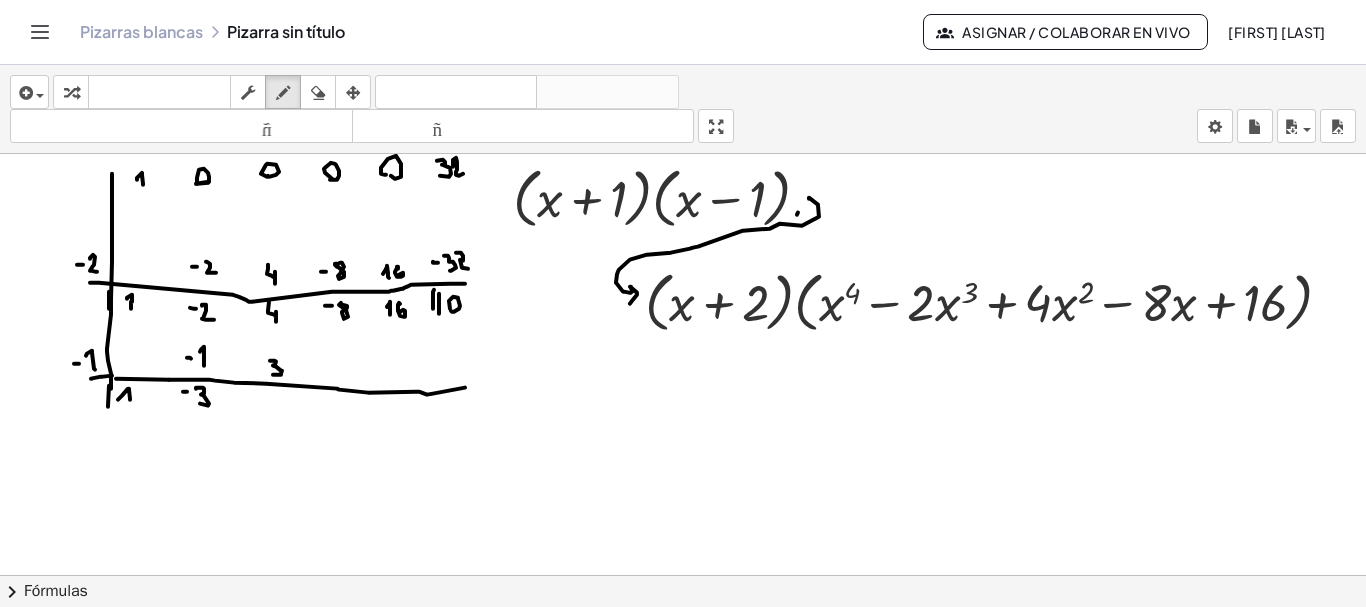 drag, startPoint x: 270, startPoint y: 361, endPoint x: 271, endPoint y: 374, distance: 13.038404 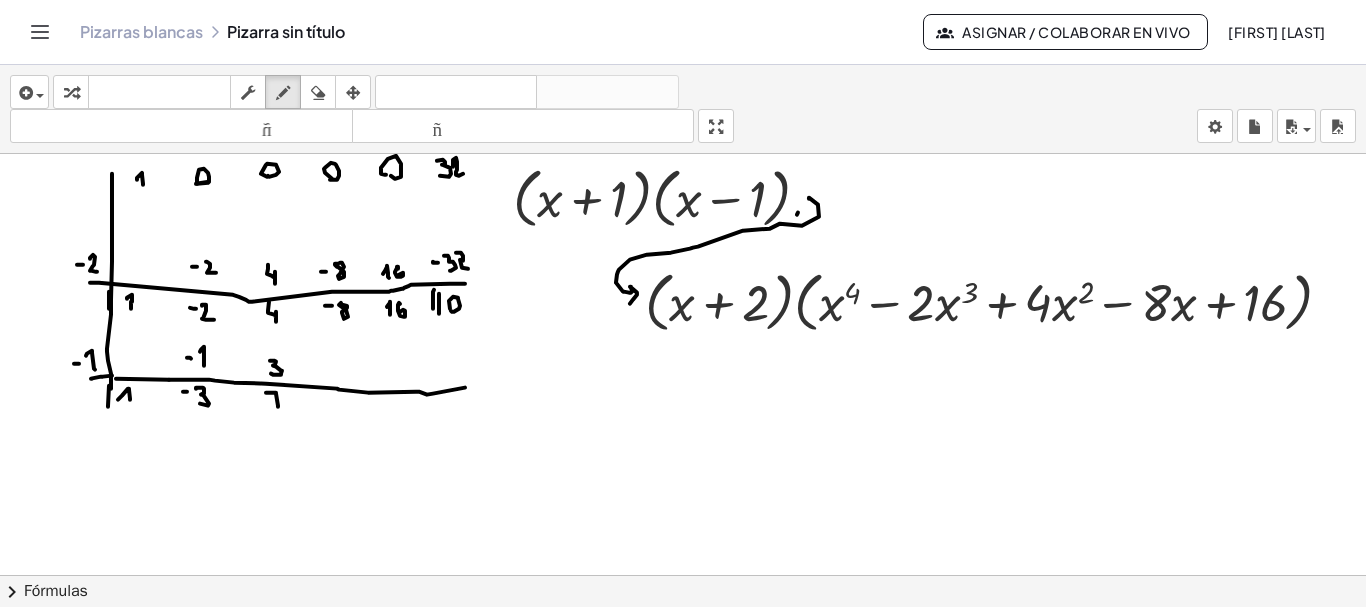 drag, startPoint x: 275, startPoint y: 393, endPoint x: 279, endPoint y: 409, distance: 16.492422 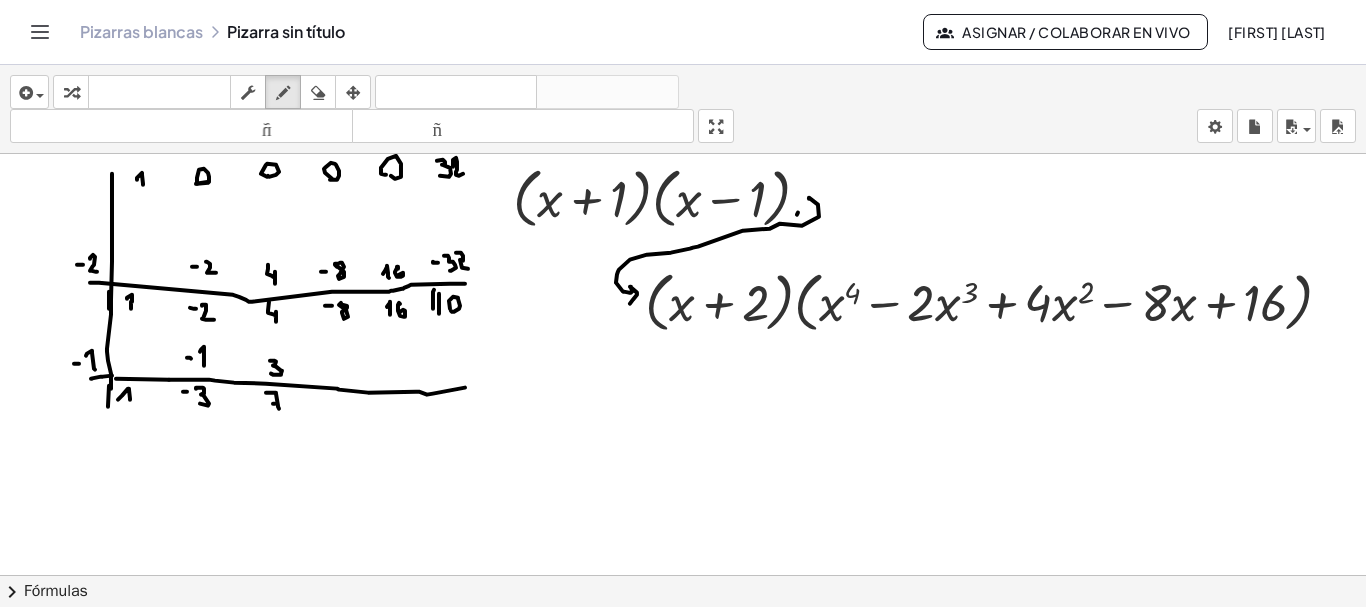 click at bounding box center (788, -1759) 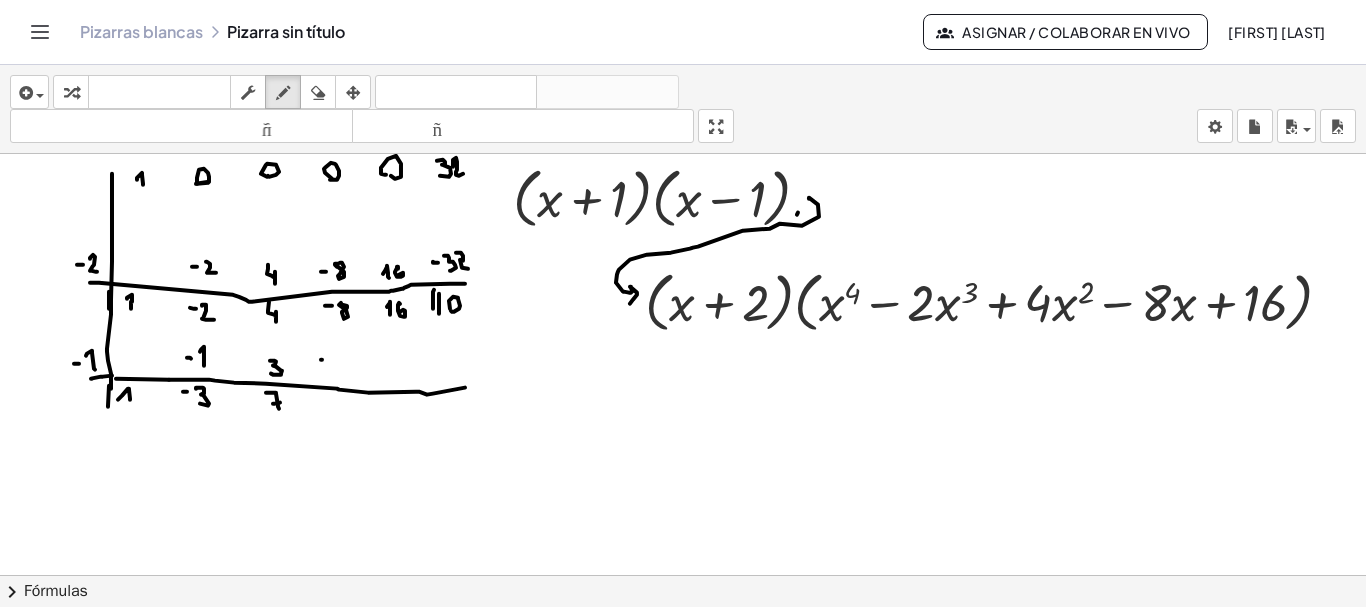 click at bounding box center [788, -1759] 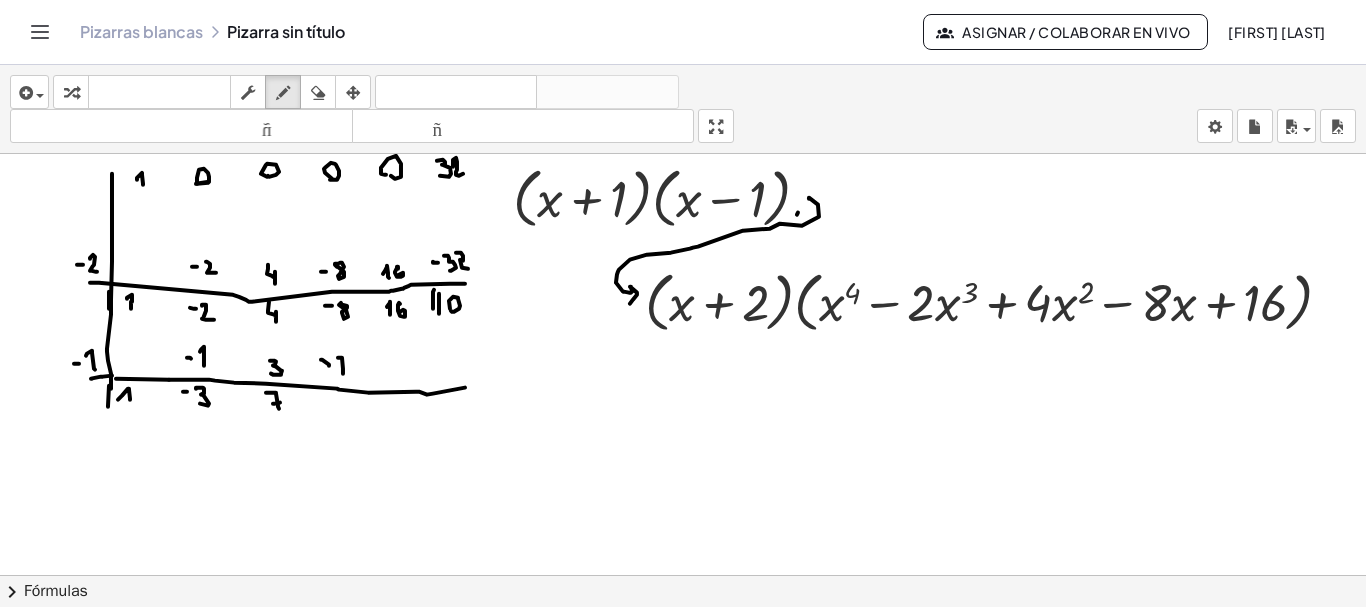 drag, startPoint x: 338, startPoint y: 358, endPoint x: 343, endPoint y: 374, distance: 16.763054 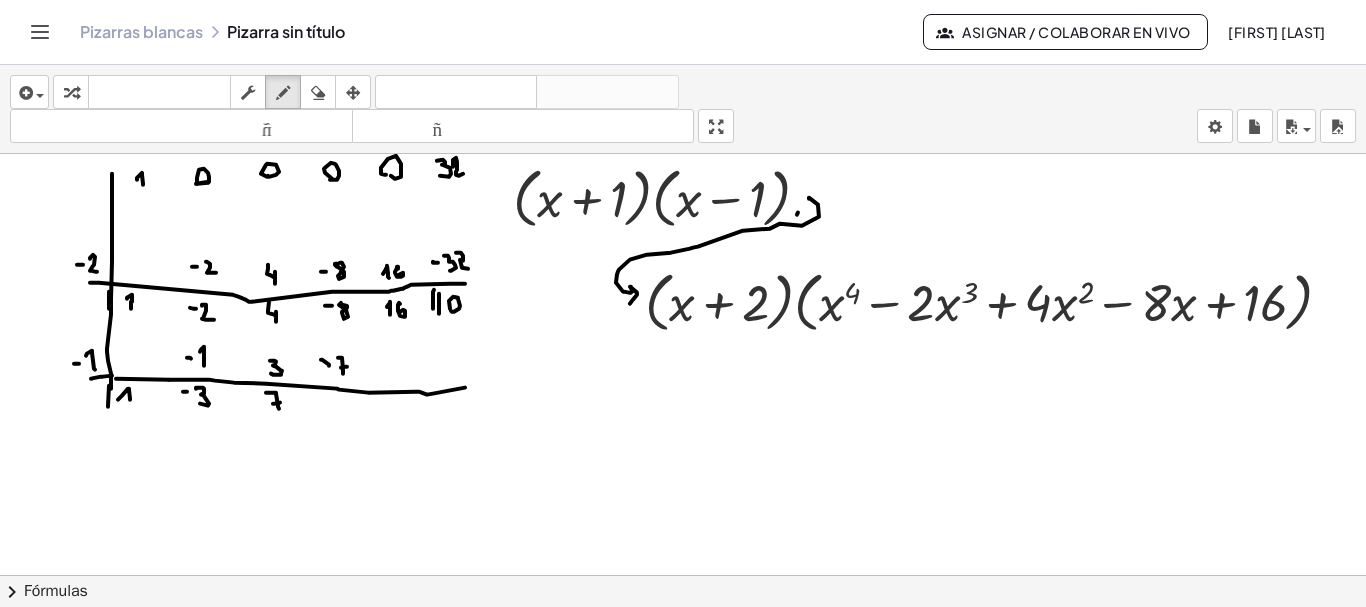 click at bounding box center [788, -1759] 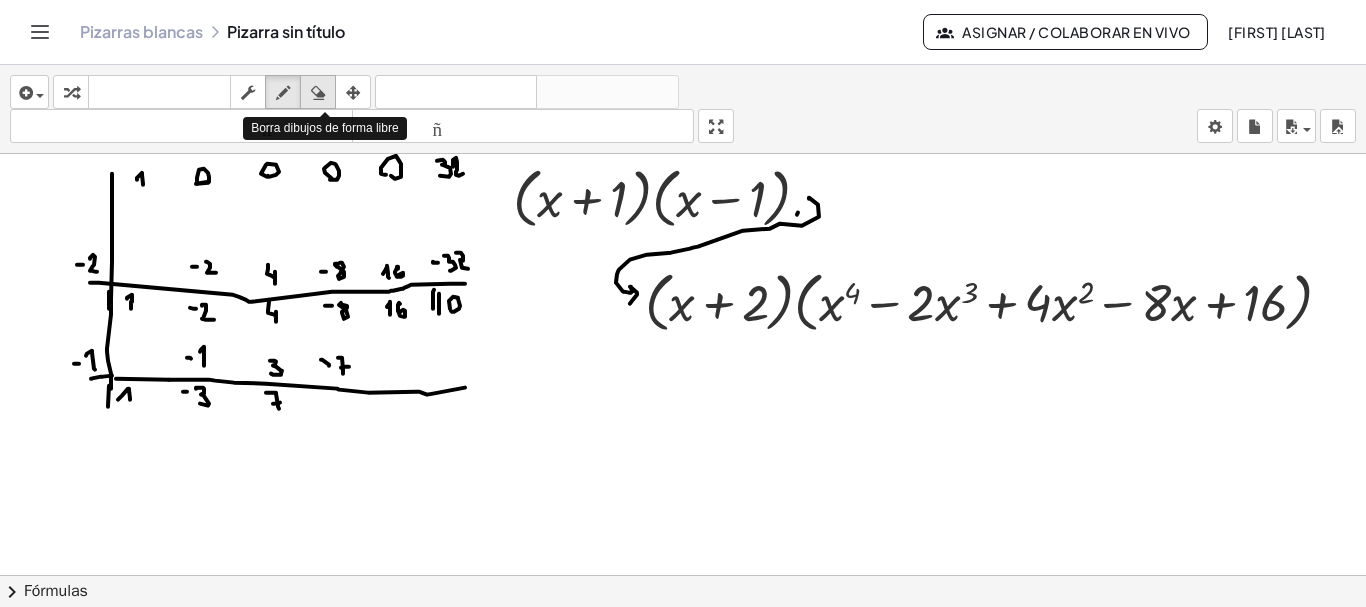 click at bounding box center [318, 93] 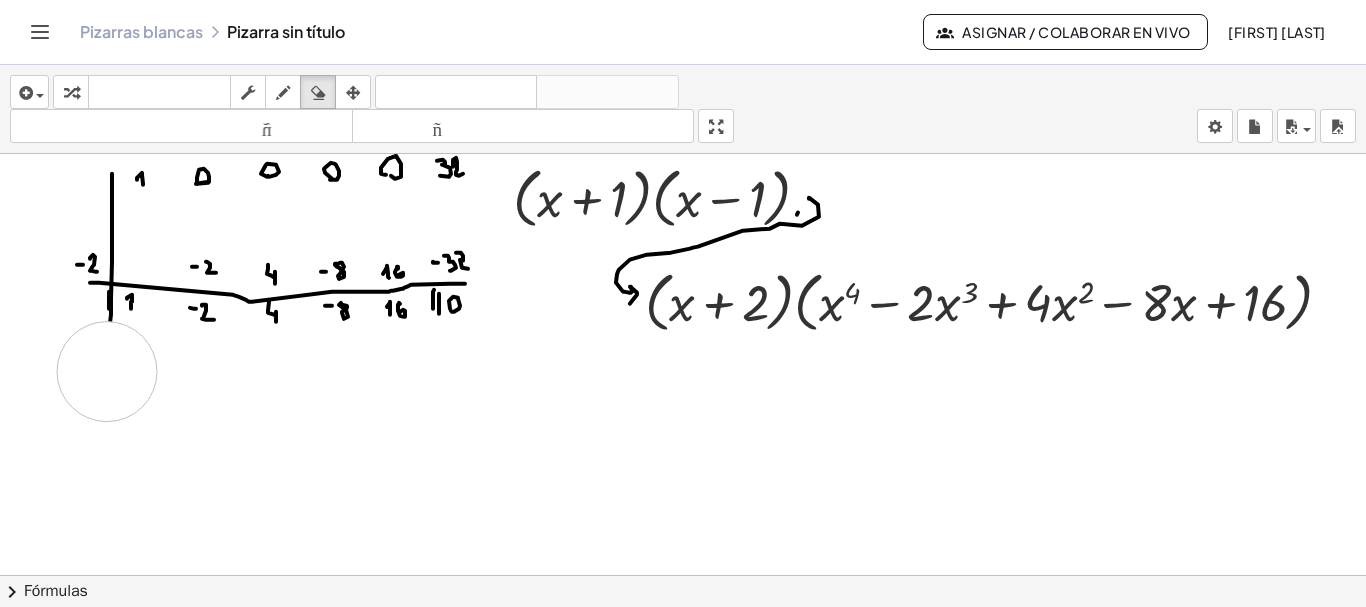 drag, startPoint x: 491, startPoint y: 421, endPoint x: 105, endPoint y: 372, distance: 389.0977 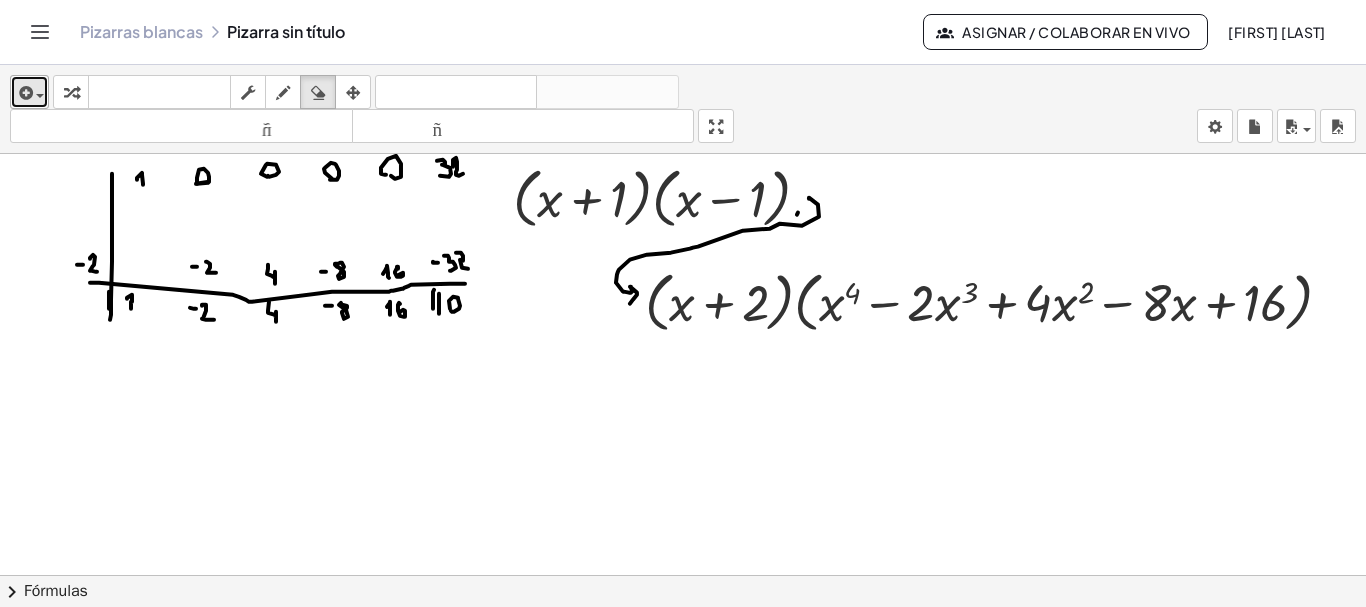 click at bounding box center [24, 93] 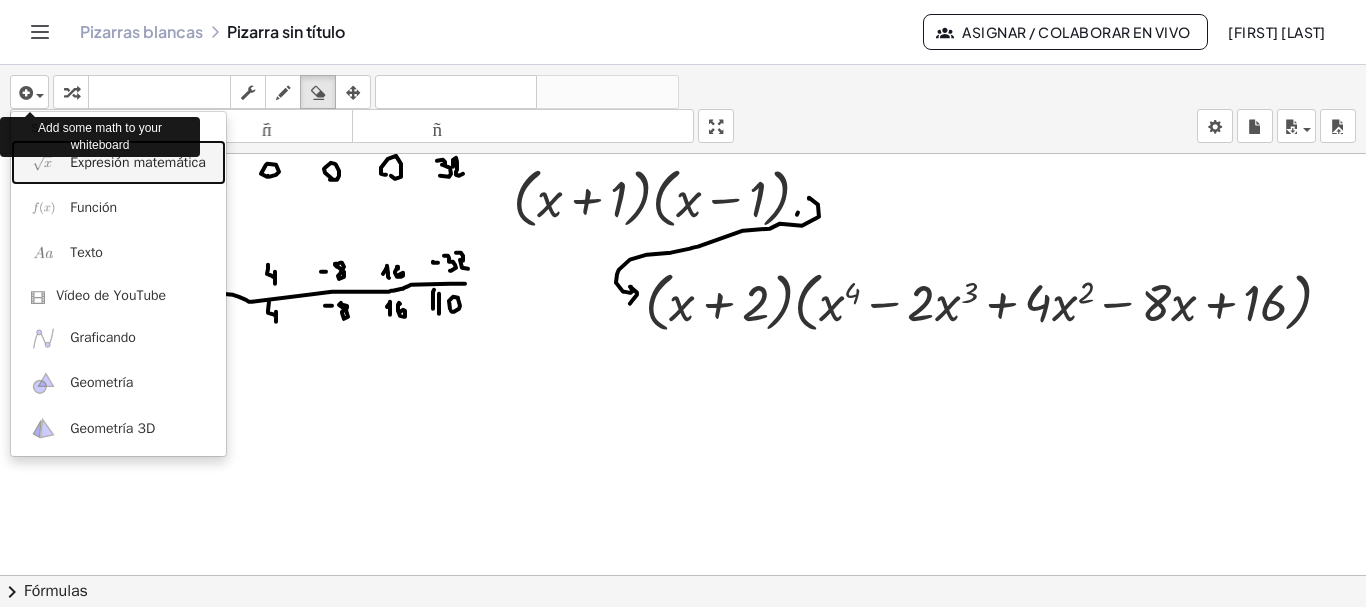 click on "Expresión matemática" at bounding box center (138, 162) 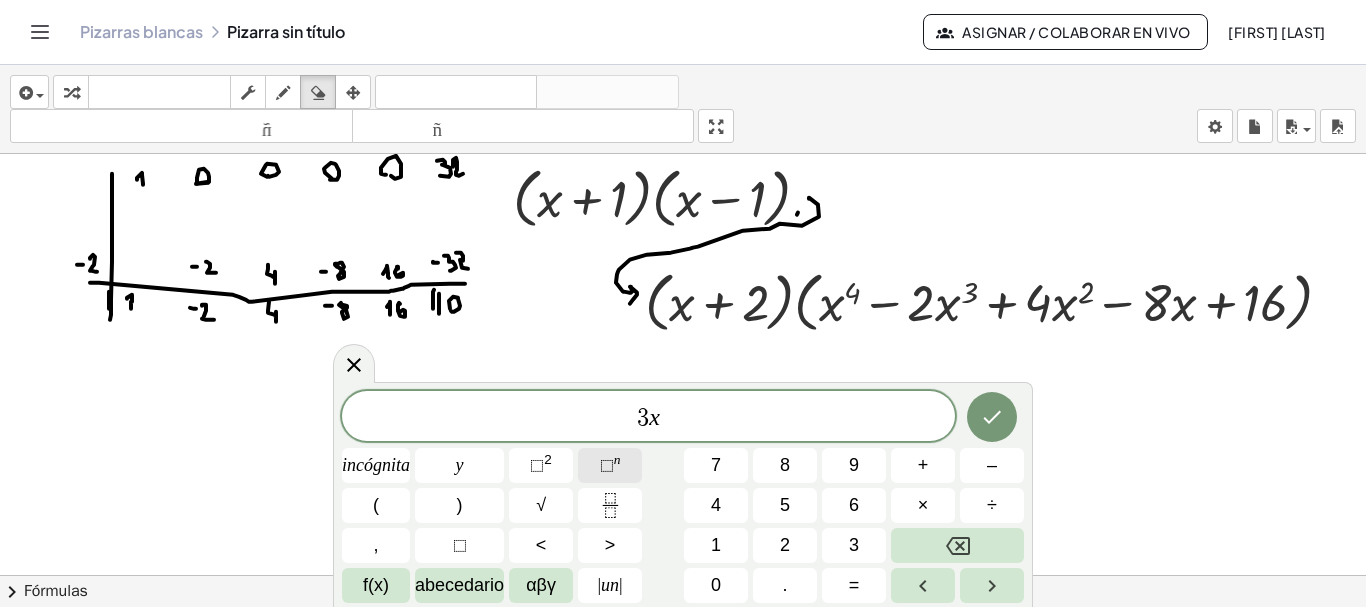 click on "n" at bounding box center [617, 459] 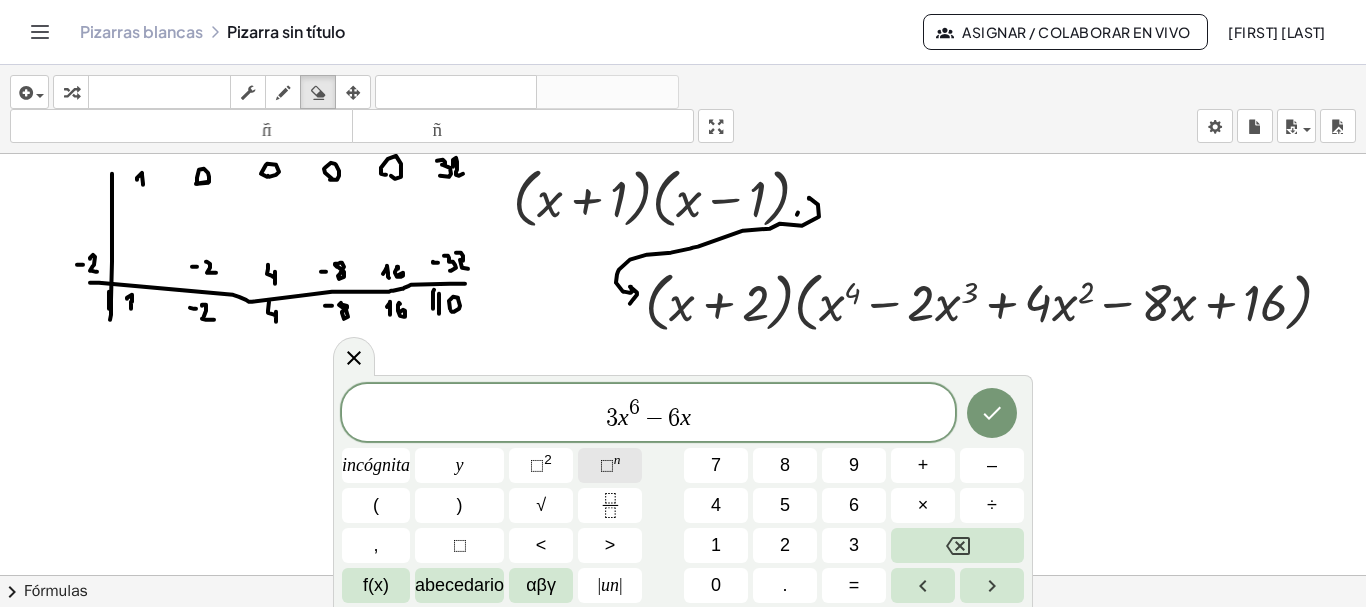 click on "⬚  n" 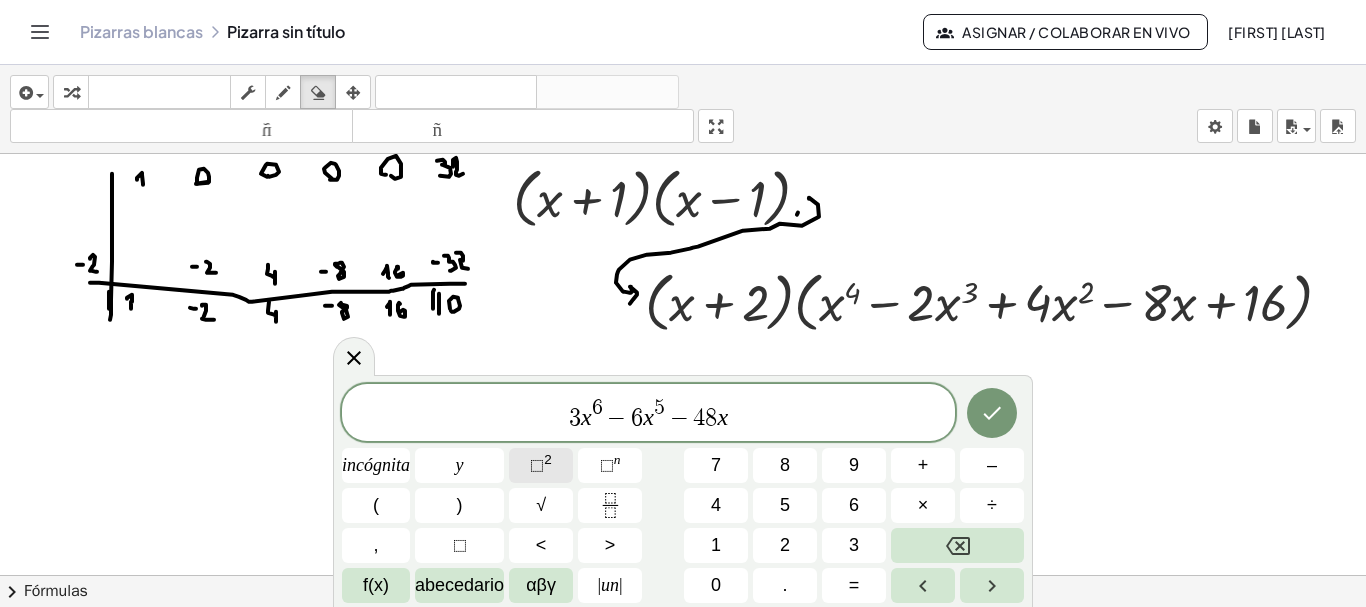 click on "⬚" at bounding box center [537, 465] 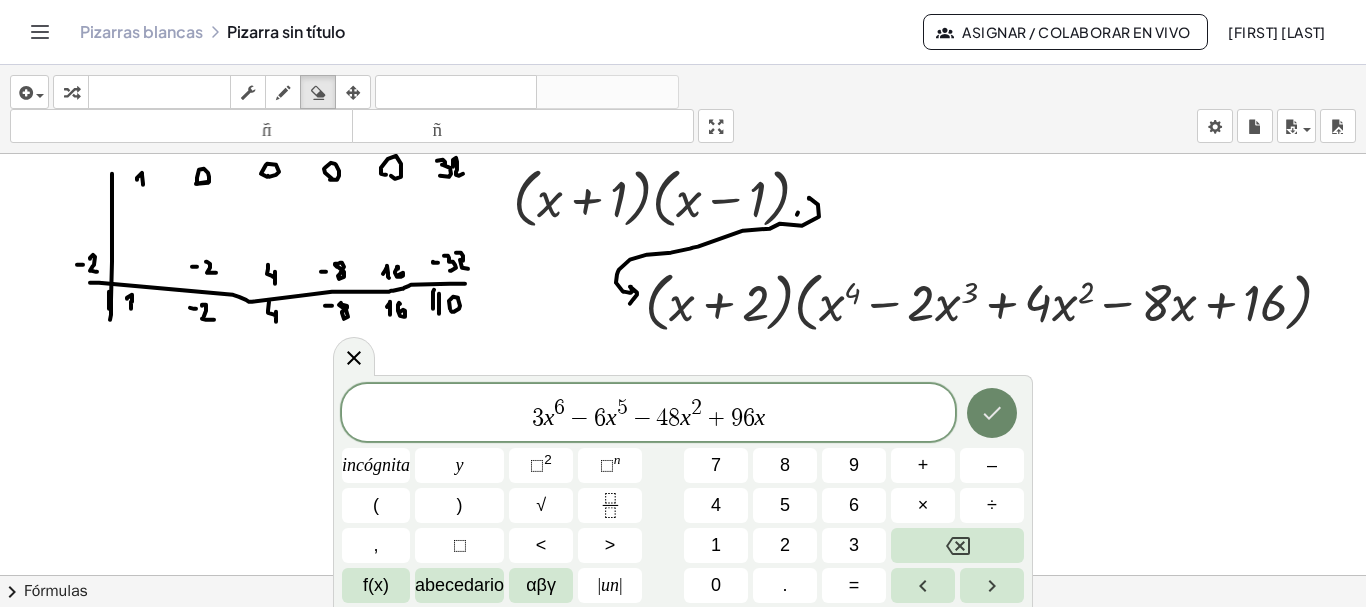 click 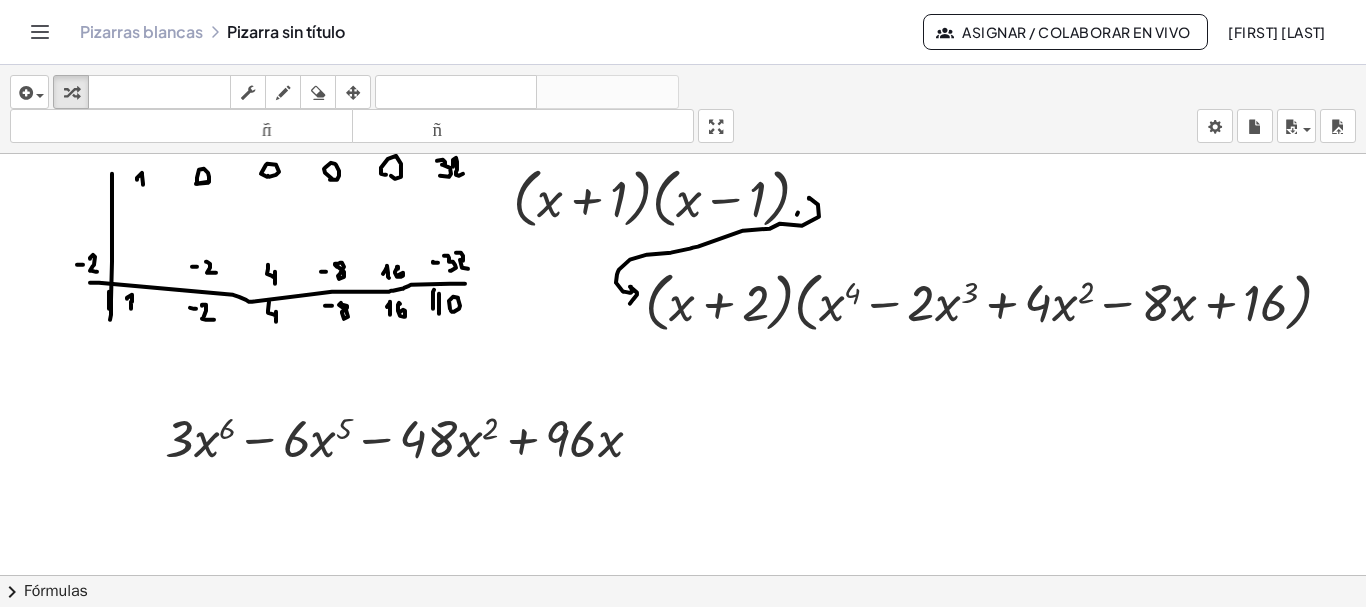 click at bounding box center (353, 92) 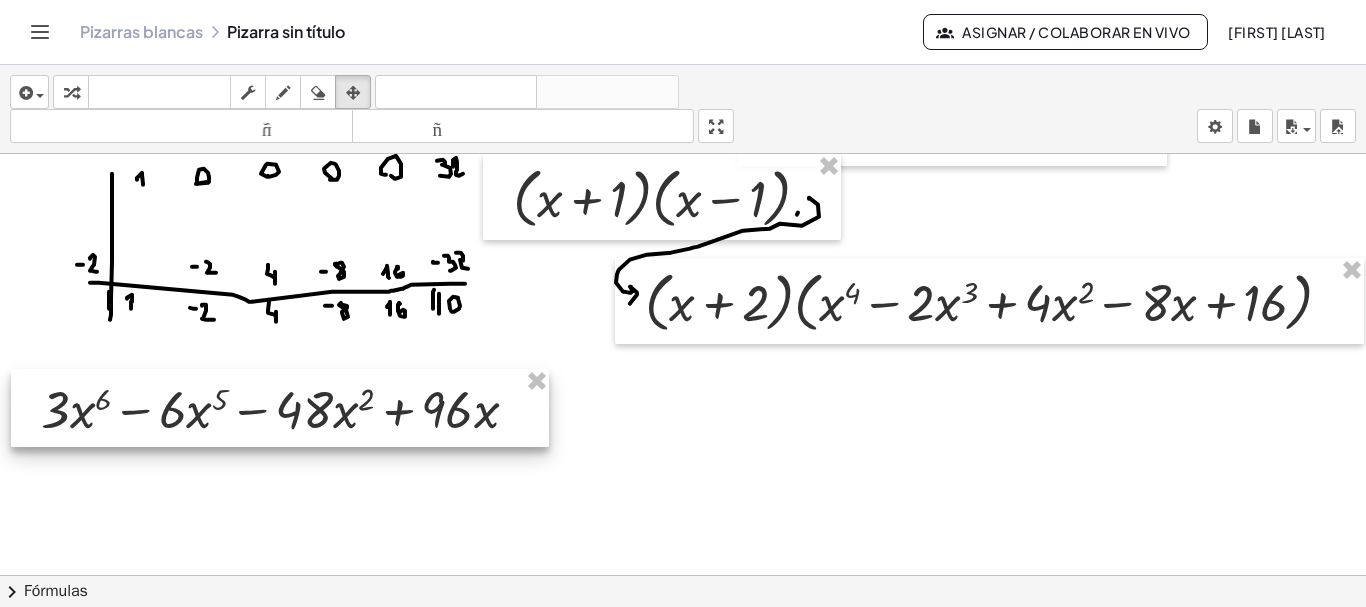 drag, startPoint x: 363, startPoint y: 442, endPoint x: 299, endPoint y: 435, distance: 64.381676 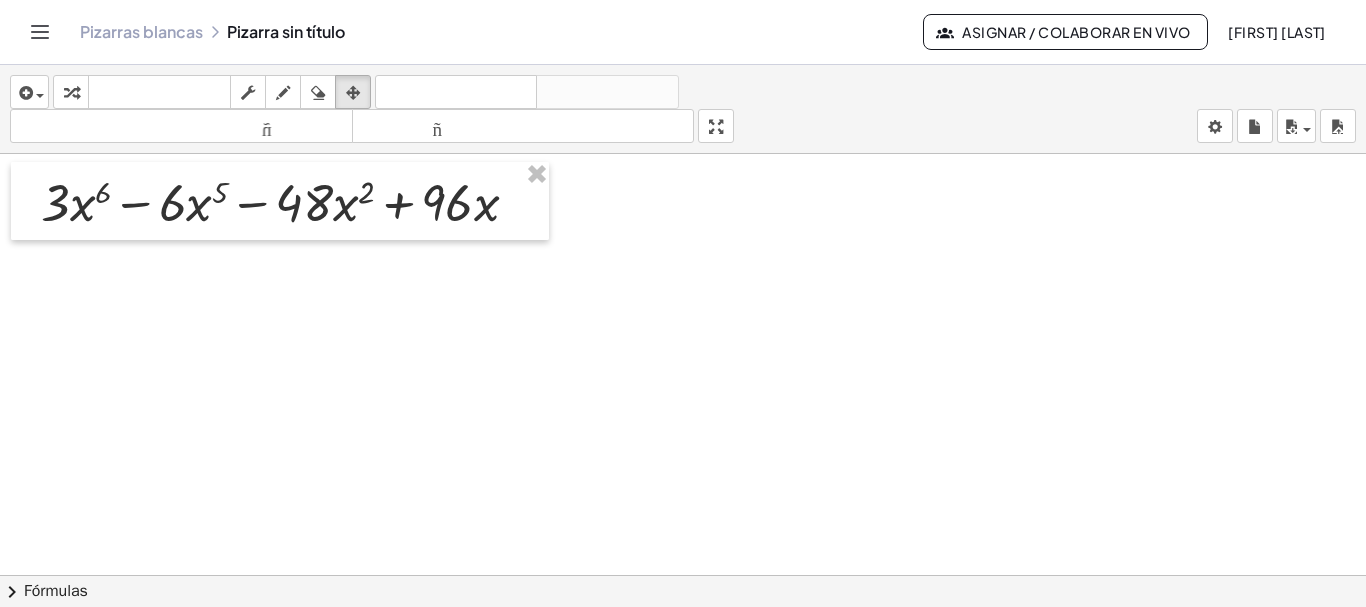 scroll, scrollTop: 4659, scrollLeft: 0, axis: vertical 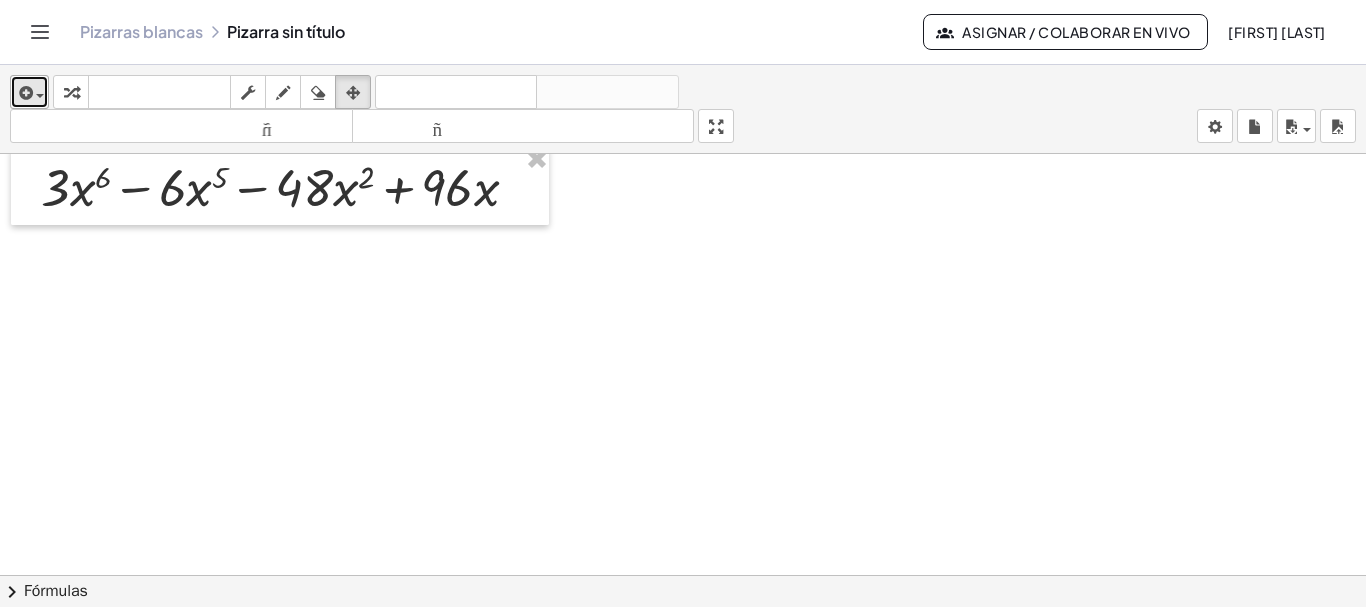 click at bounding box center [24, 93] 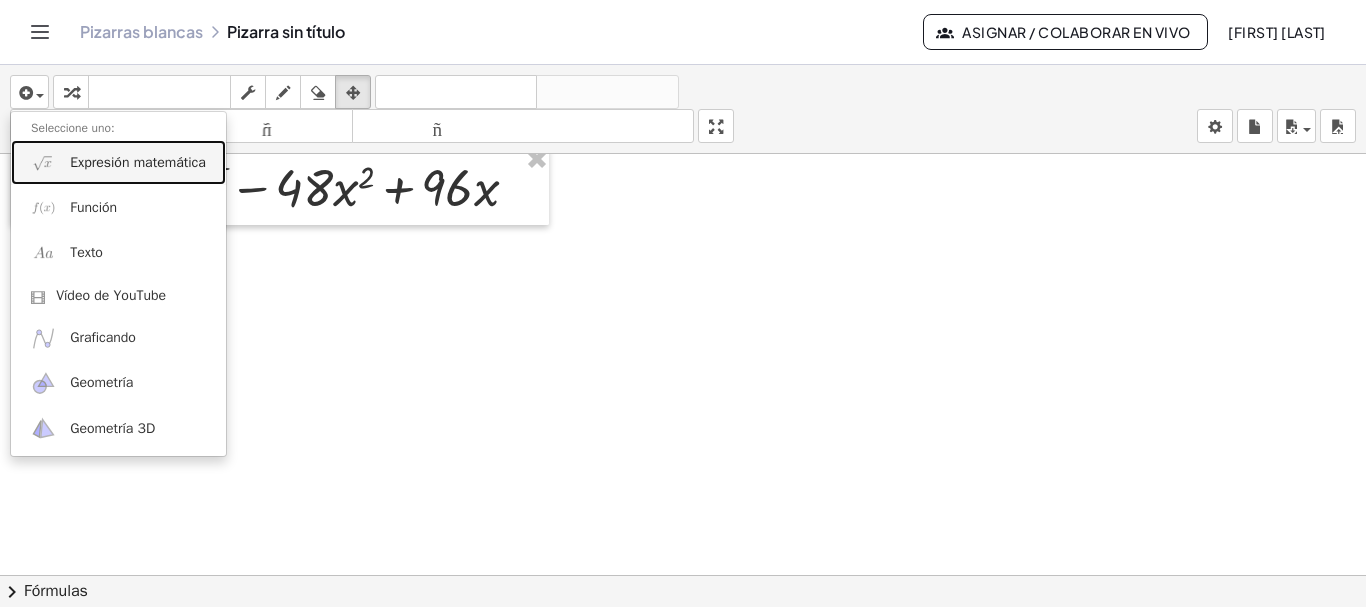 click on "Expresión matemática" at bounding box center (138, 162) 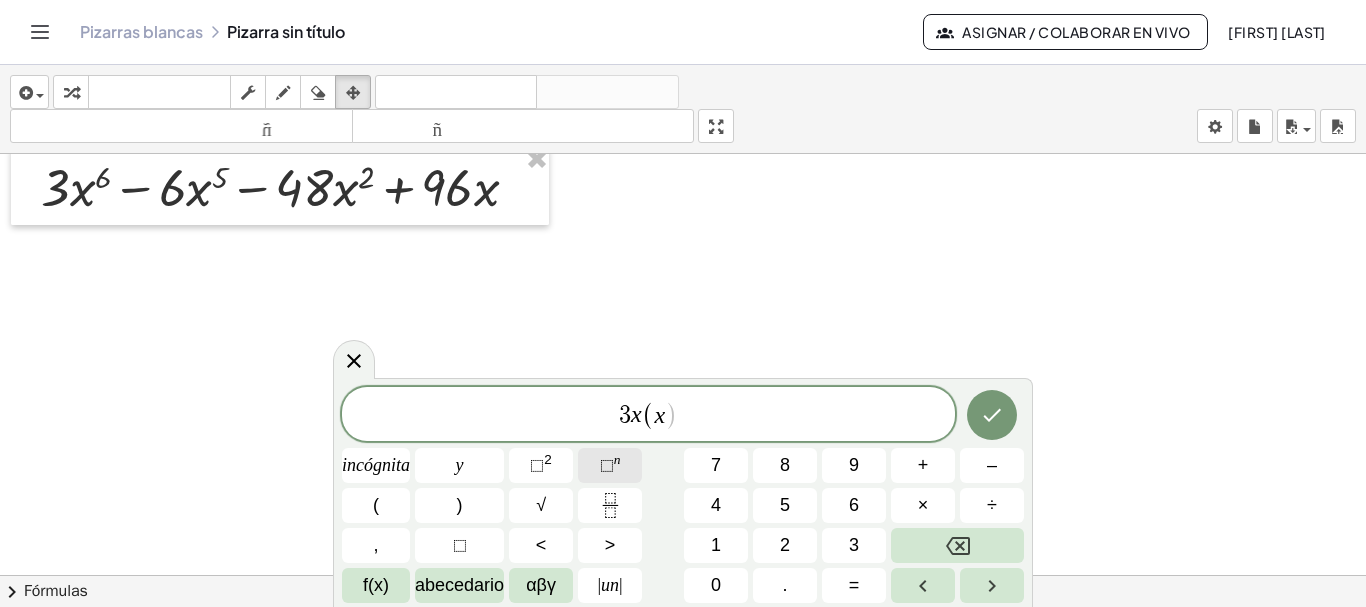 click on "n" at bounding box center (617, 459) 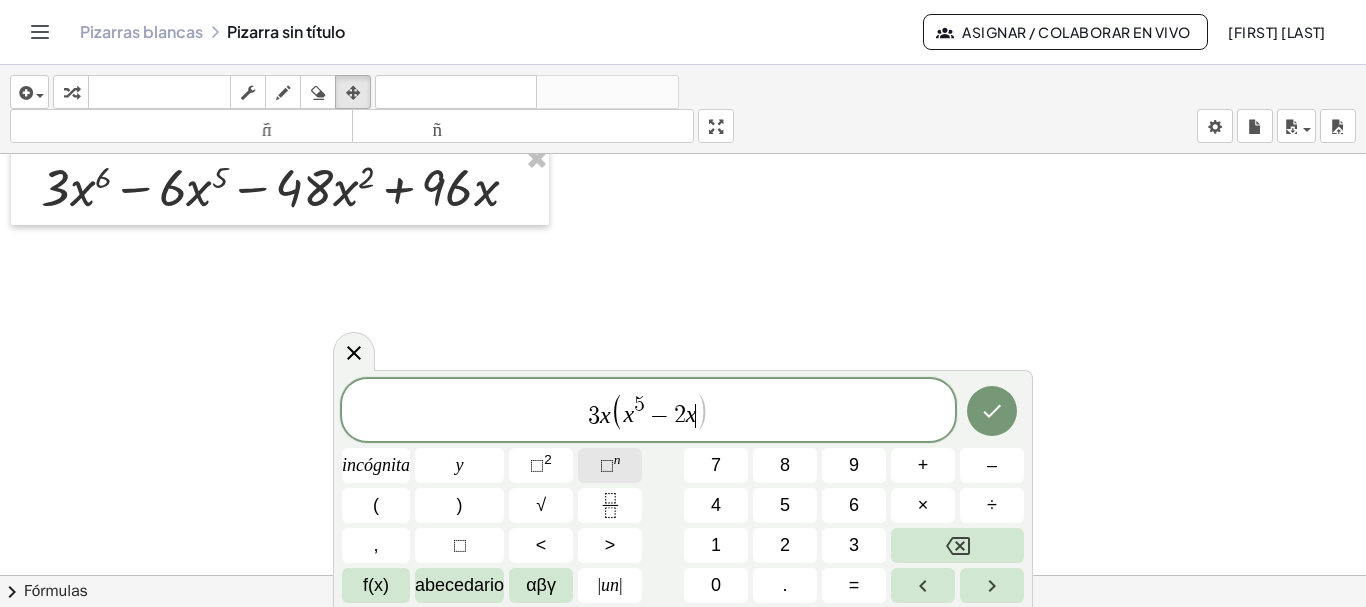 click on "n" at bounding box center (617, 459) 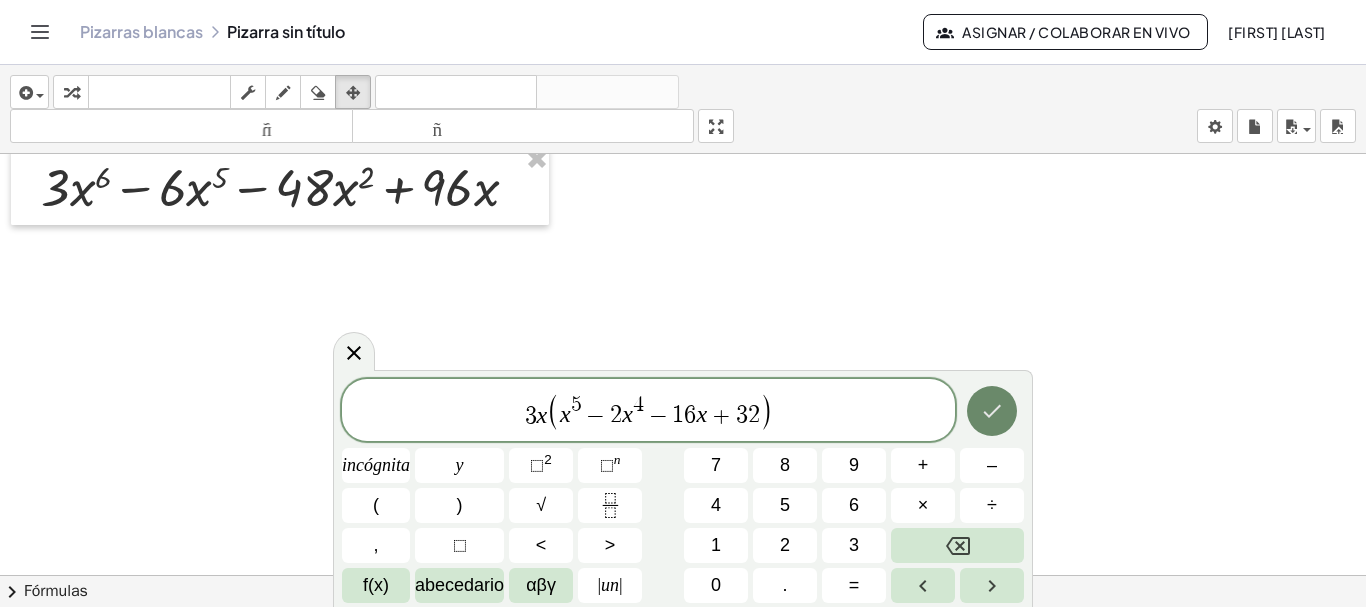 click 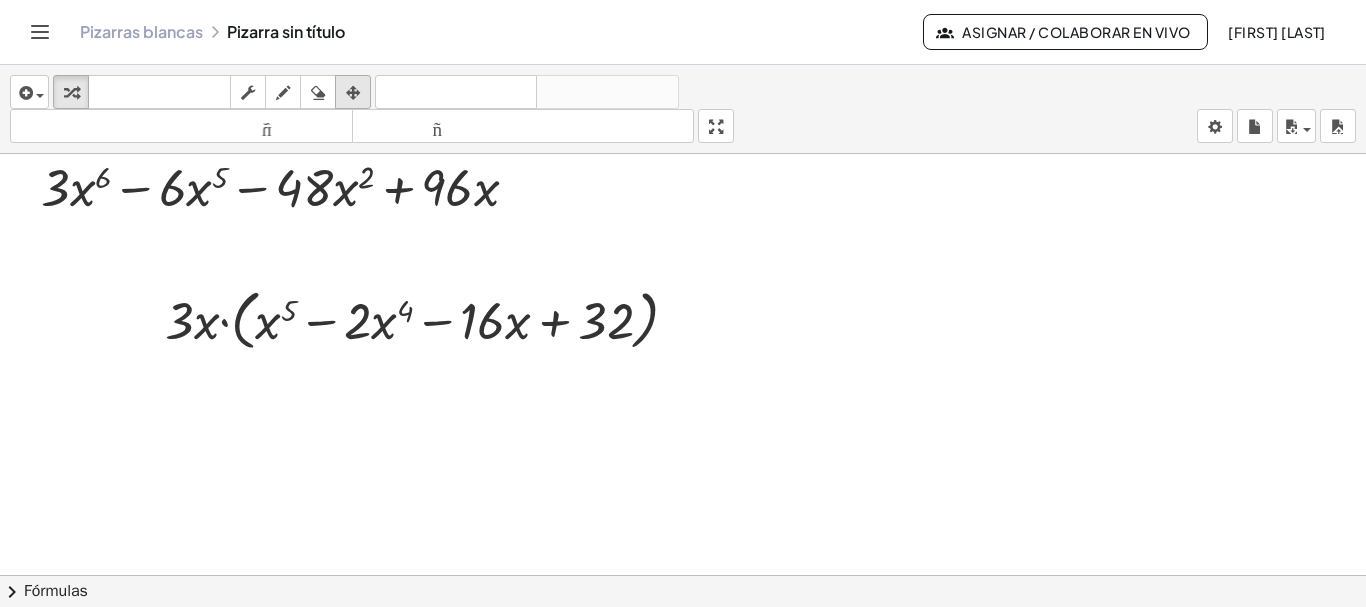 click at bounding box center [353, 93] 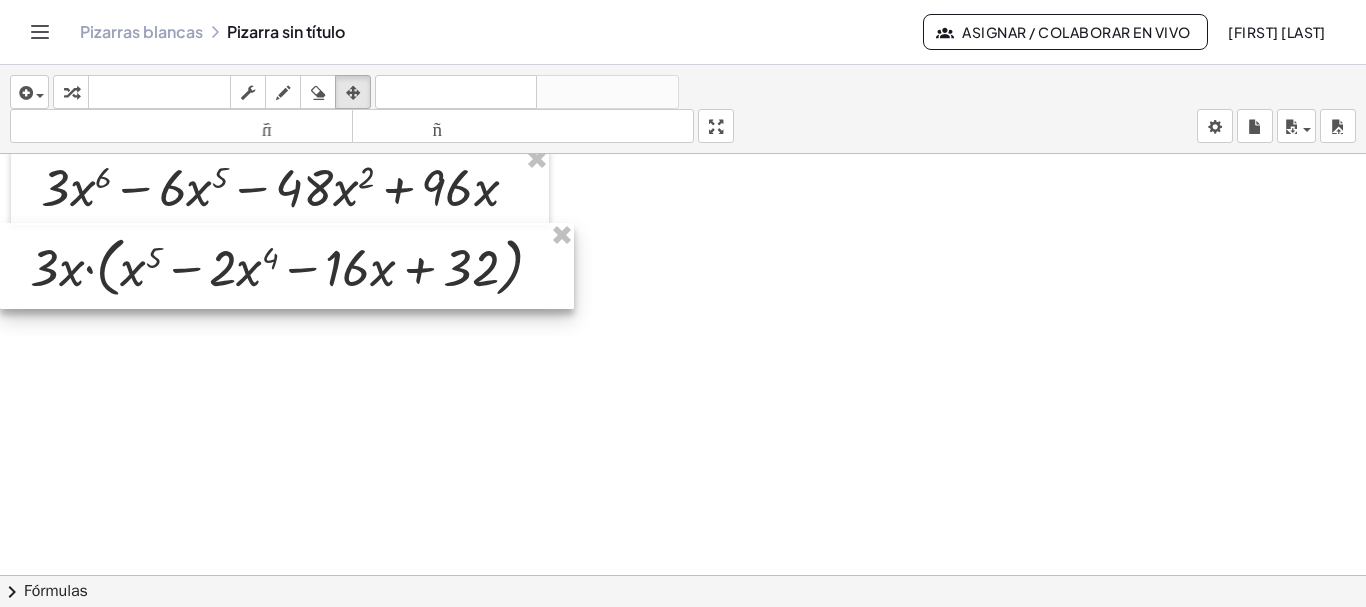 drag, startPoint x: 320, startPoint y: 317, endPoint x: 180, endPoint y: 264, distance: 149.69637 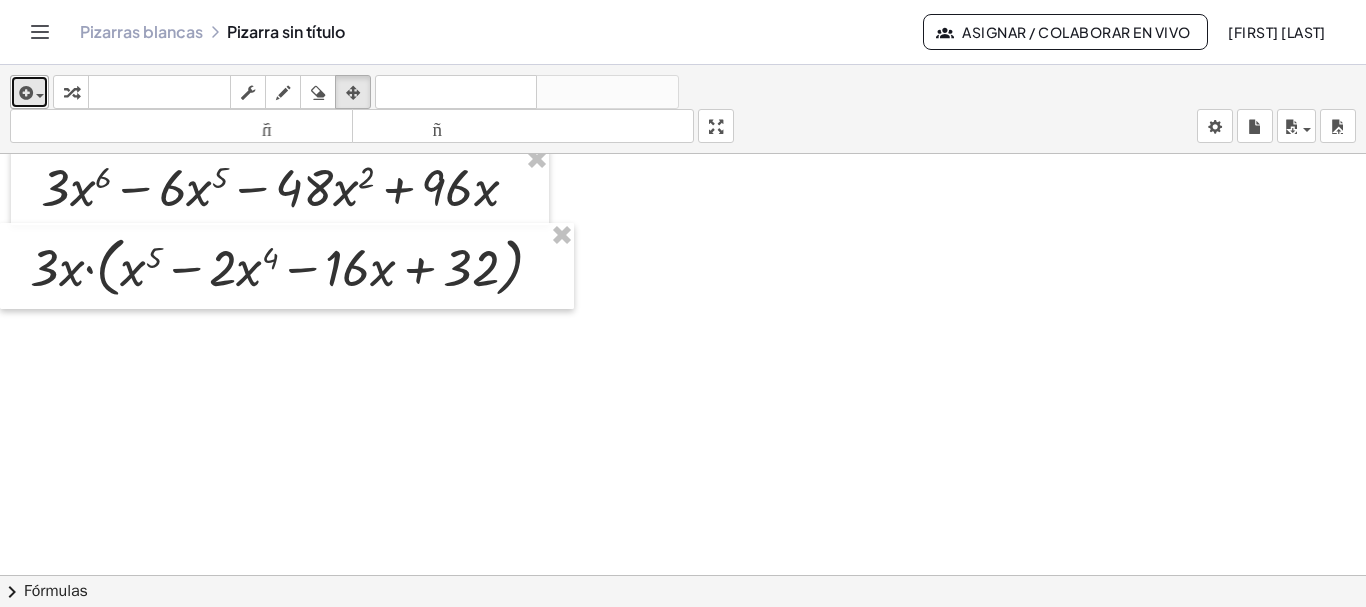 click at bounding box center (29, 92) 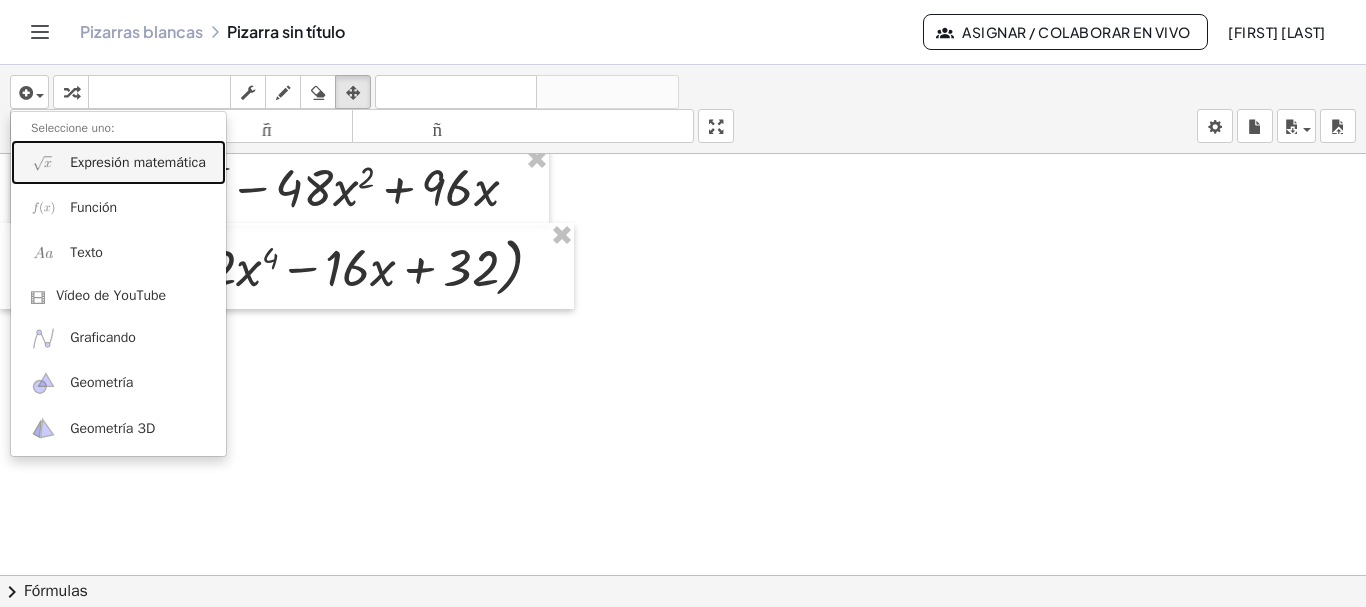 click on "Expresión matemática" at bounding box center [138, 162] 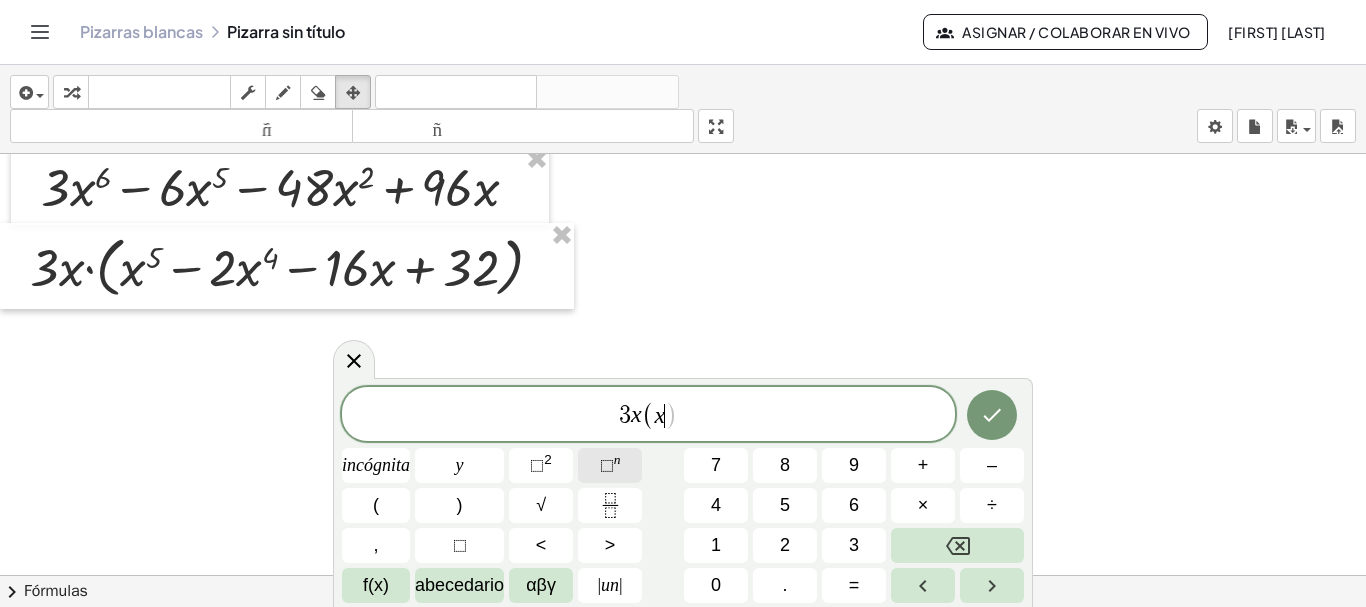 click on "⬚  n" 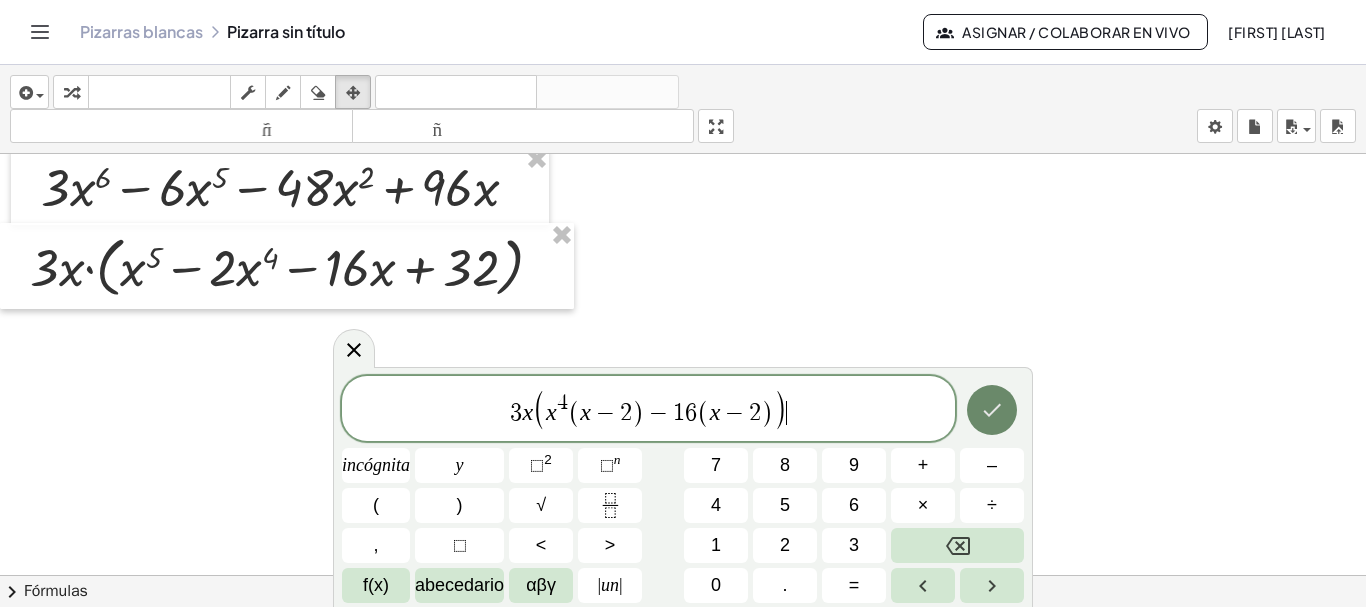 click 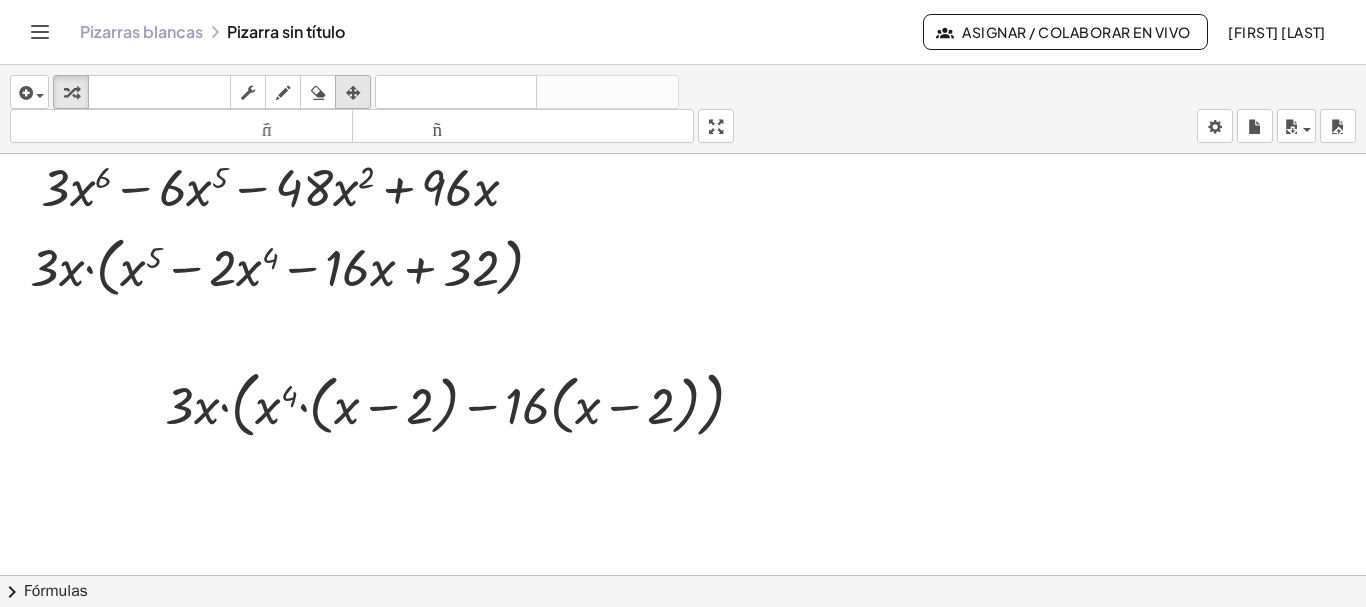 click at bounding box center (353, 93) 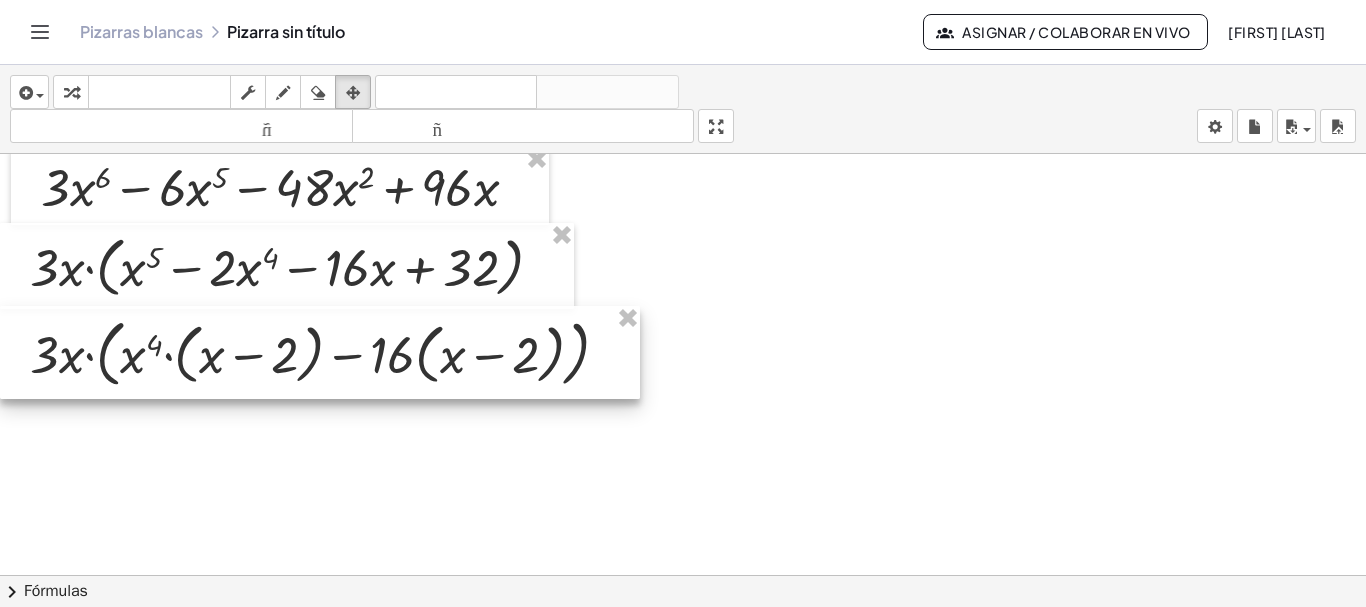 click at bounding box center [320, 352] 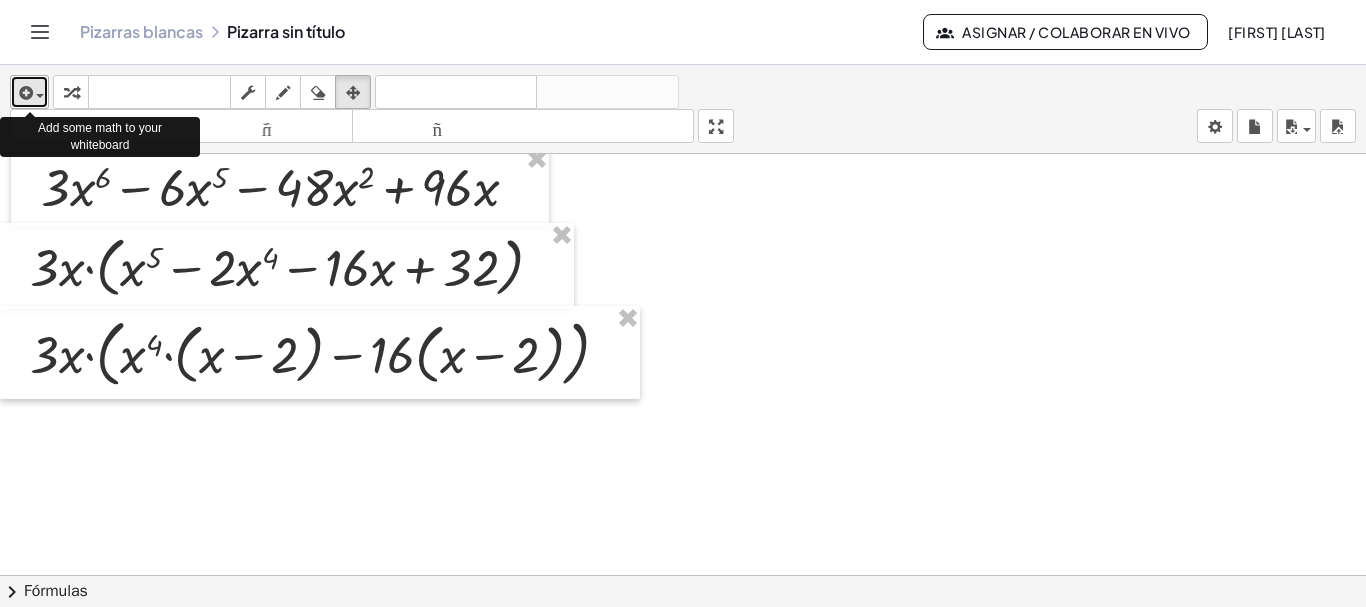 click at bounding box center [29, 92] 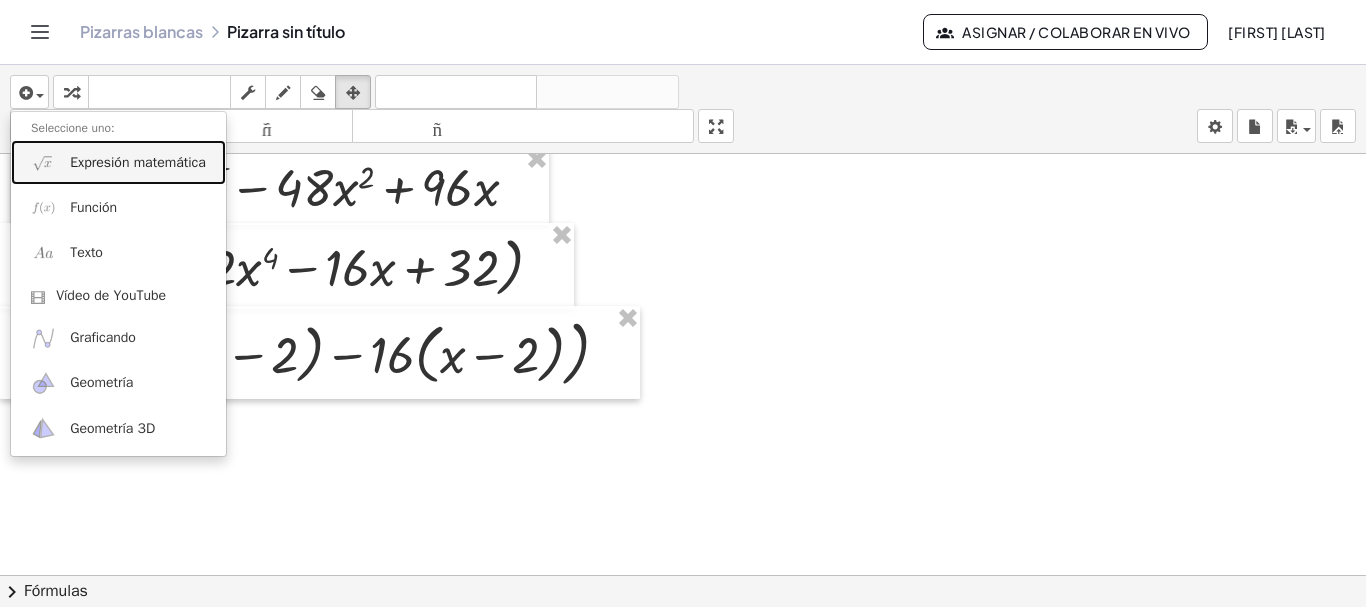 click on "Expresión matemática" at bounding box center [138, 162] 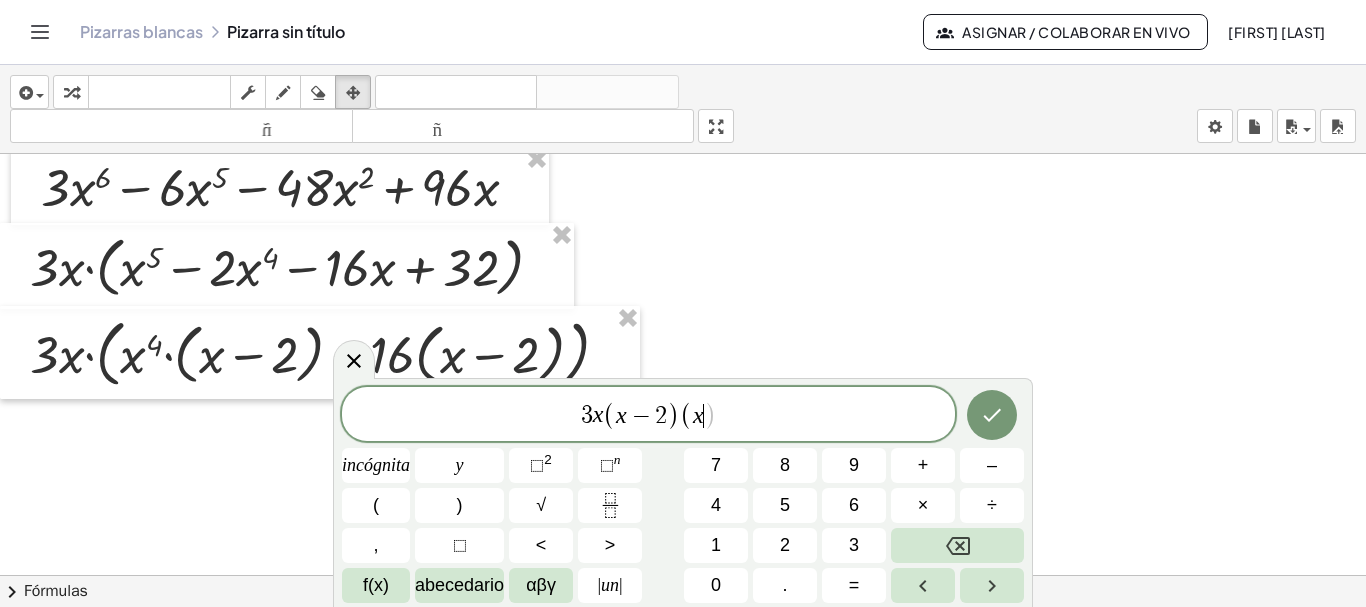 click on "3 x ( x − 2 ) ( x ​ ) incógnita y ⬚  2 ⬚  n 7 8 9 + – ( ) √ 4 5 6 × ÷ , ⬚ < > 1 2 3 f(x) abecedario αβγ |  un  | 0 . =" at bounding box center (683, 495) 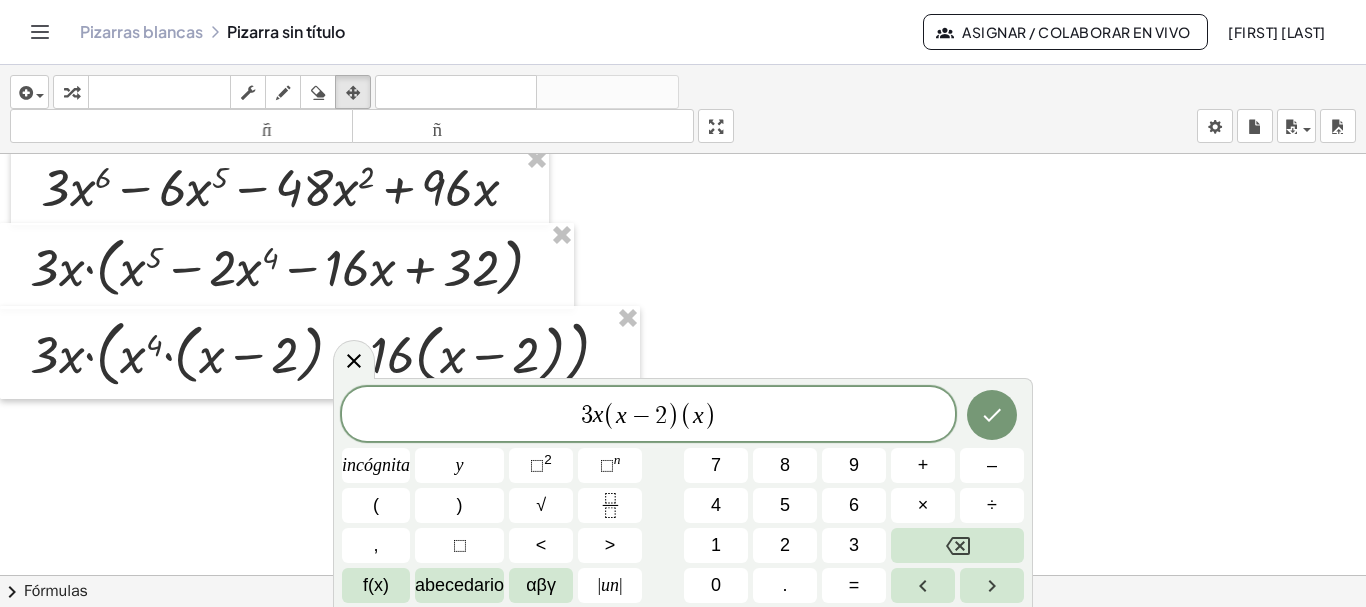 click on ")" at bounding box center (710, 415) 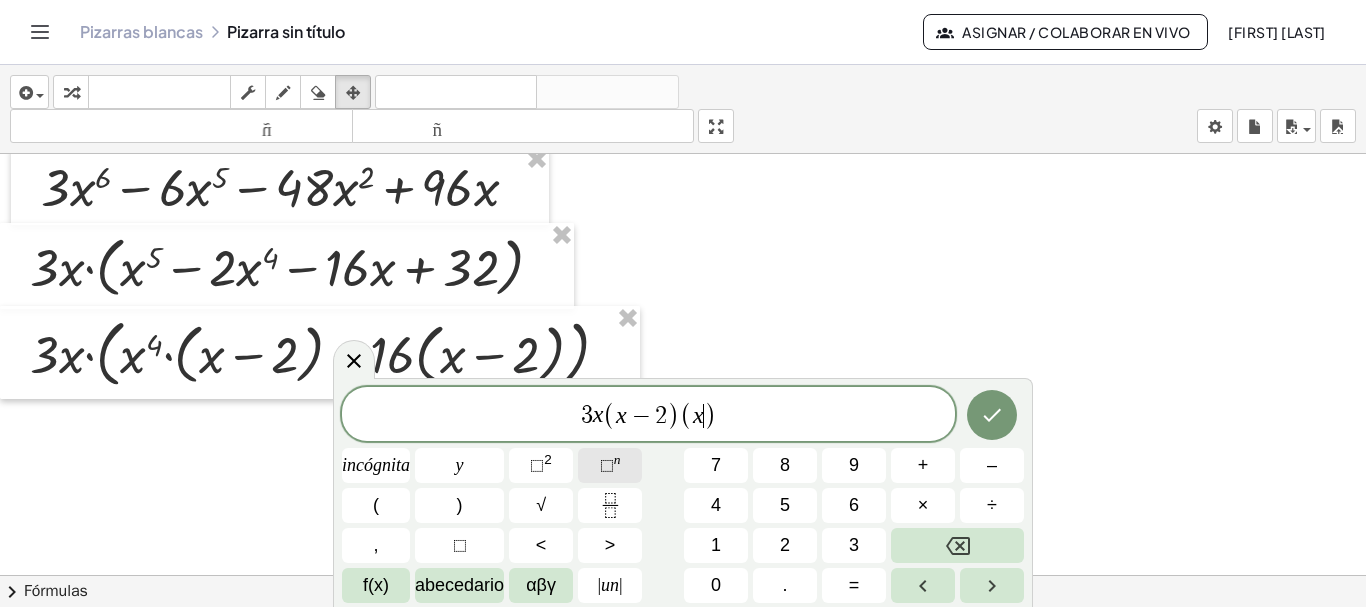 click on "⬚  n" at bounding box center (610, 465) 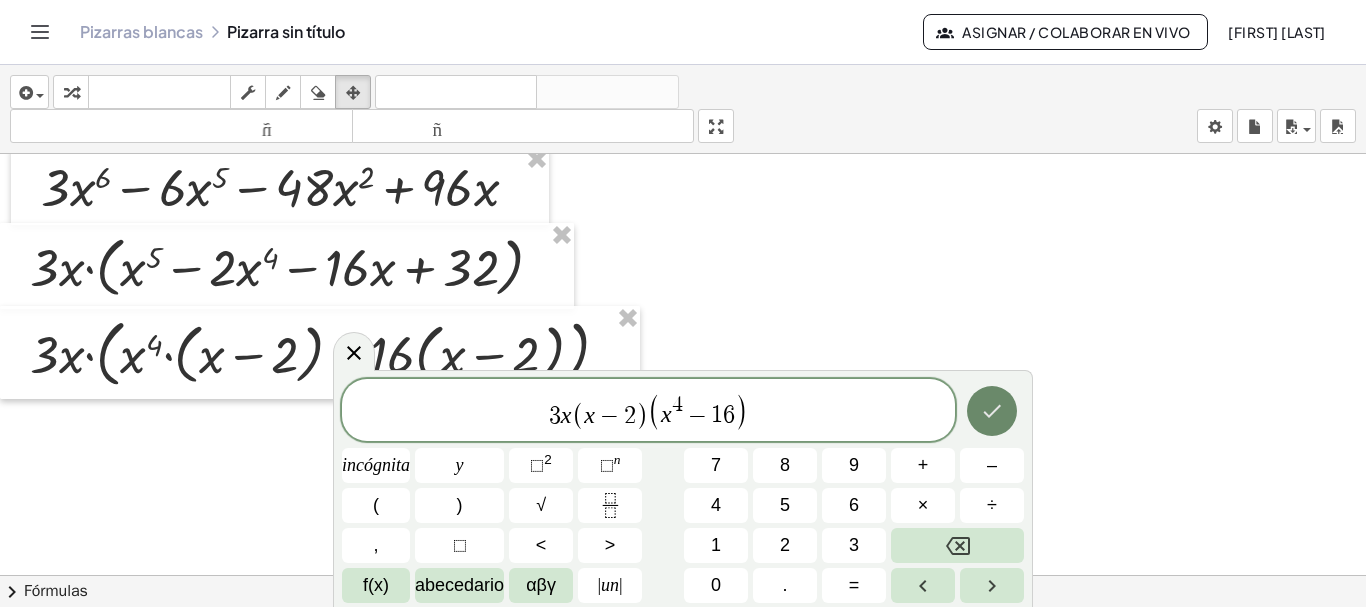click at bounding box center (992, 411) 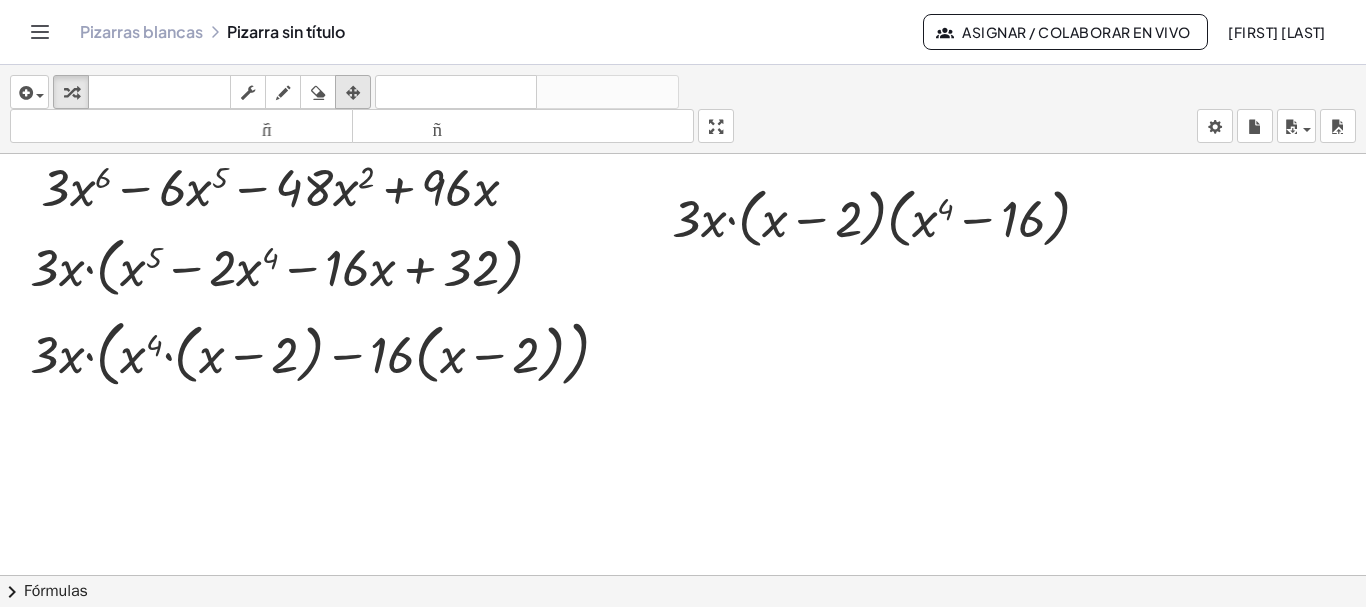 click at bounding box center [353, 92] 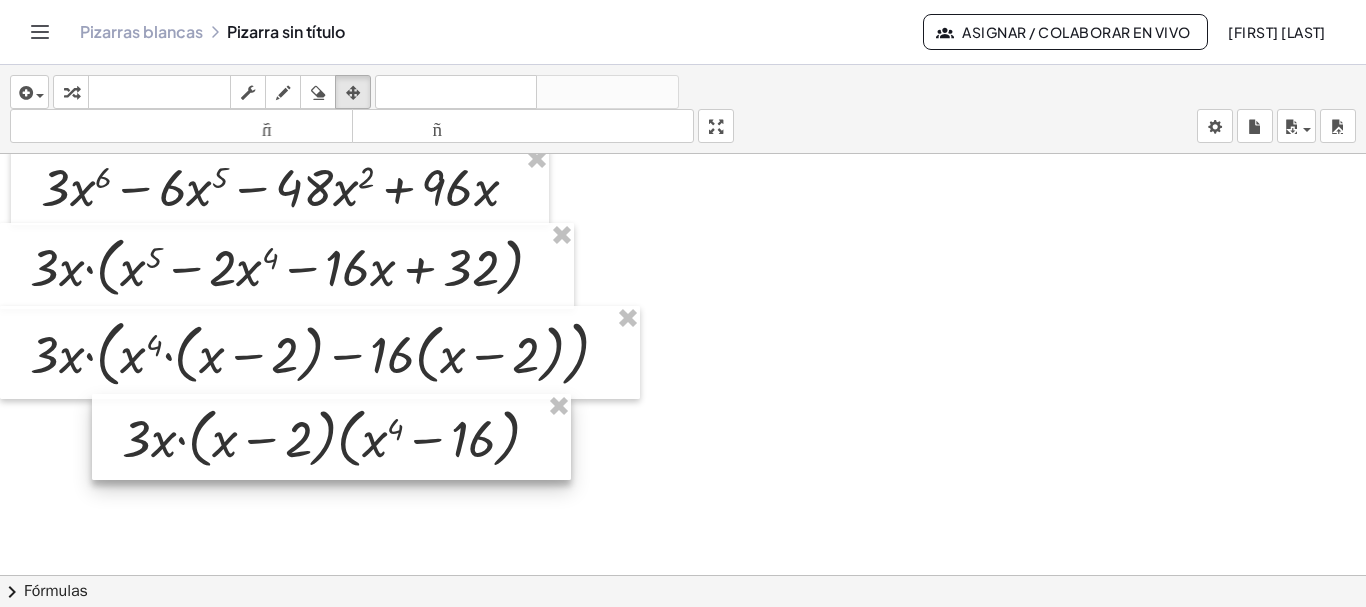 drag, startPoint x: 874, startPoint y: 202, endPoint x: 324, endPoint y: 422, distance: 592.3681 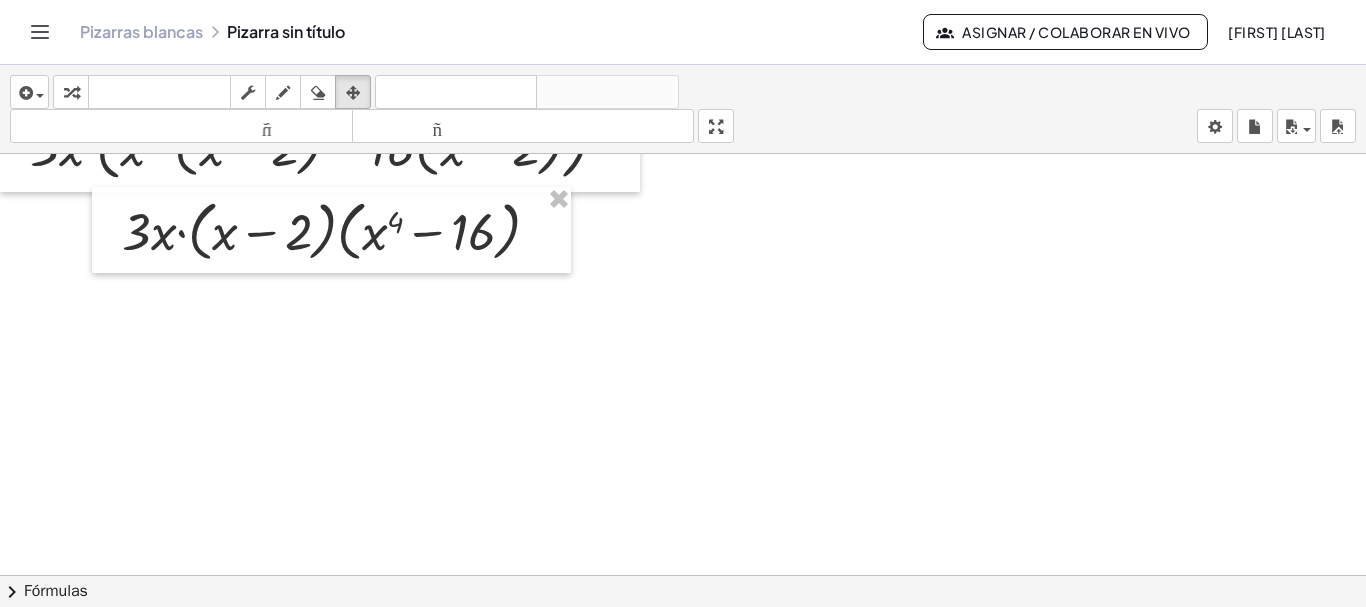 scroll, scrollTop: 4880, scrollLeft: 0, axis: vertical 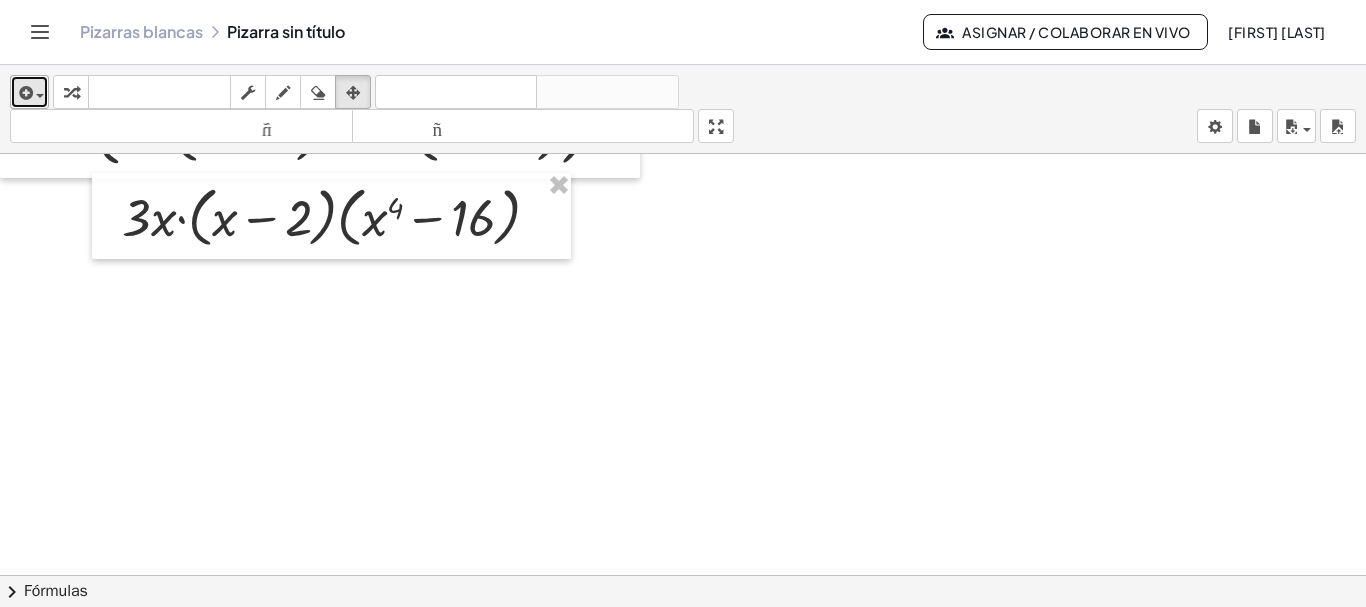click at bounding box center [29, 92] 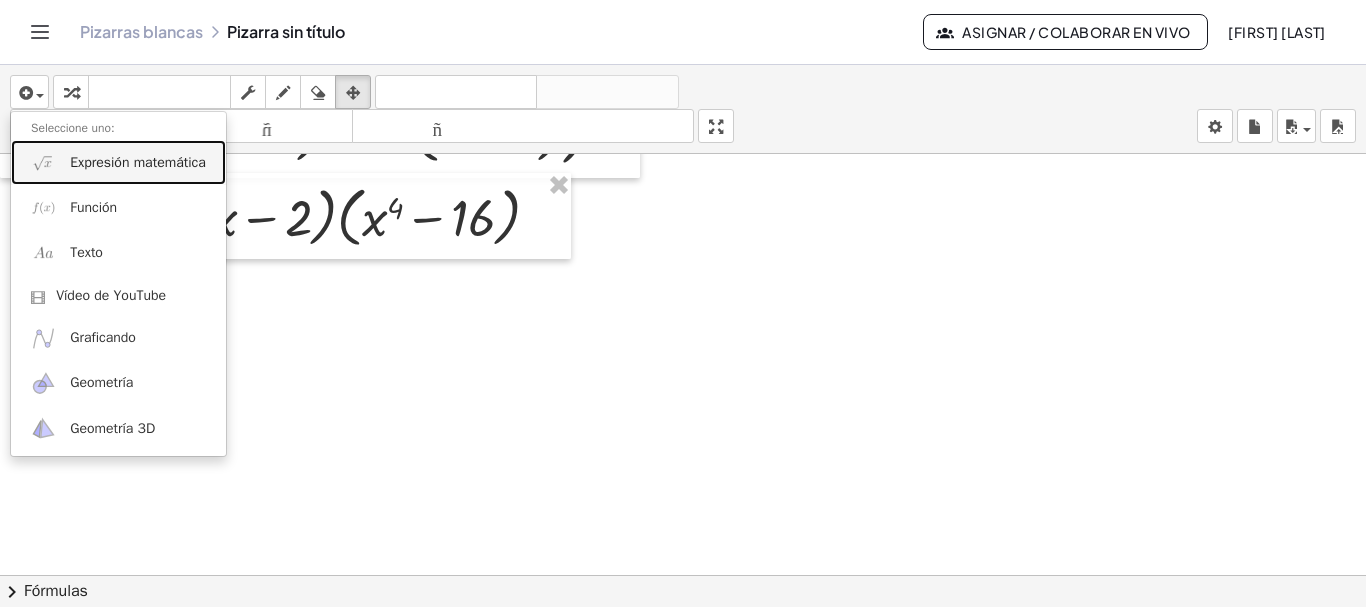 click on "Expresión matemática" at bounding box center [138, 162] 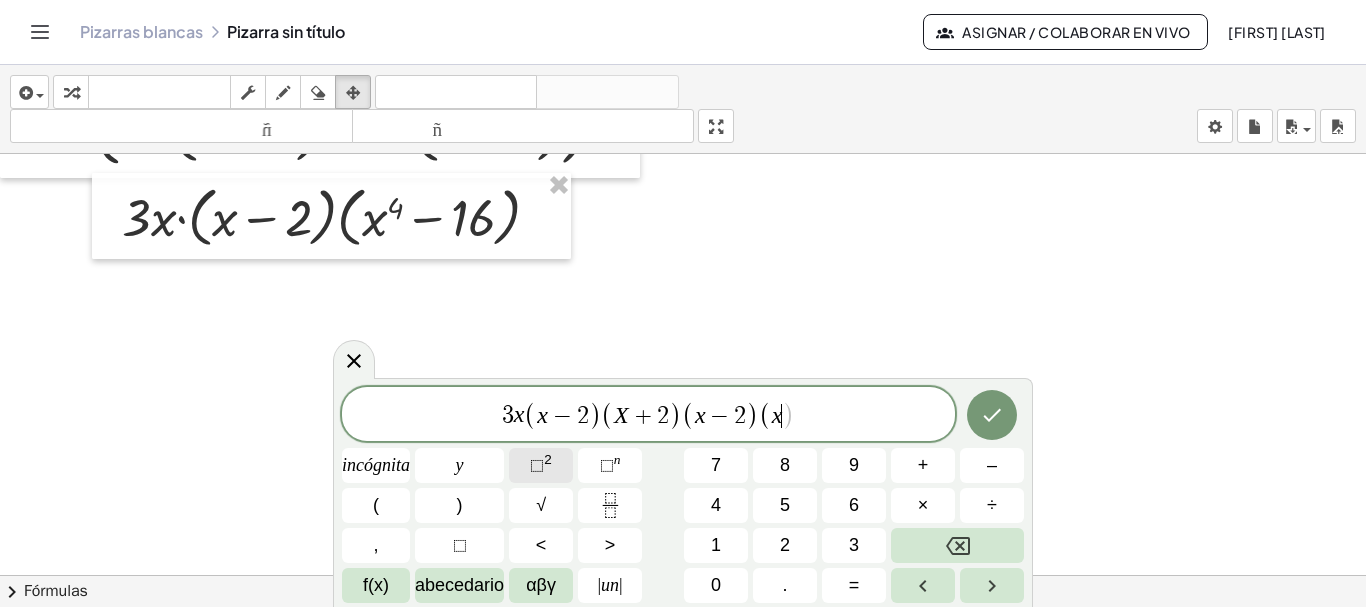 click on "⬚" at bounding box center [537, 465] 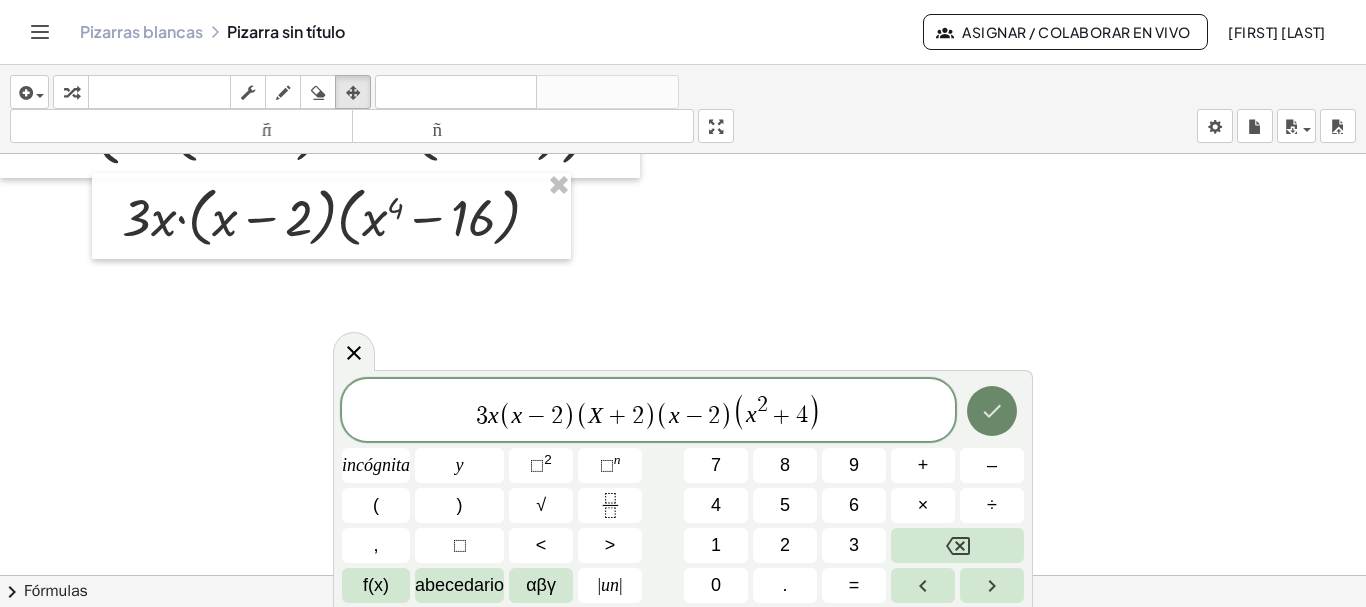 click at bounding box center (992, 411) 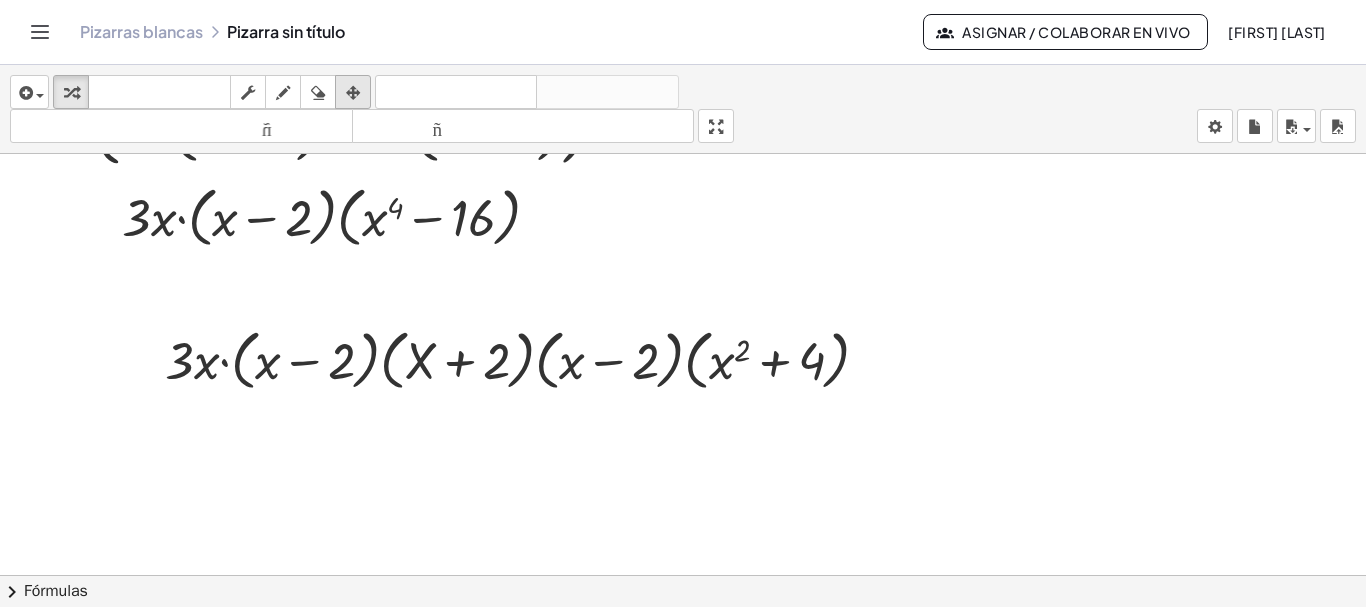 click at bounding box center (353, 92) 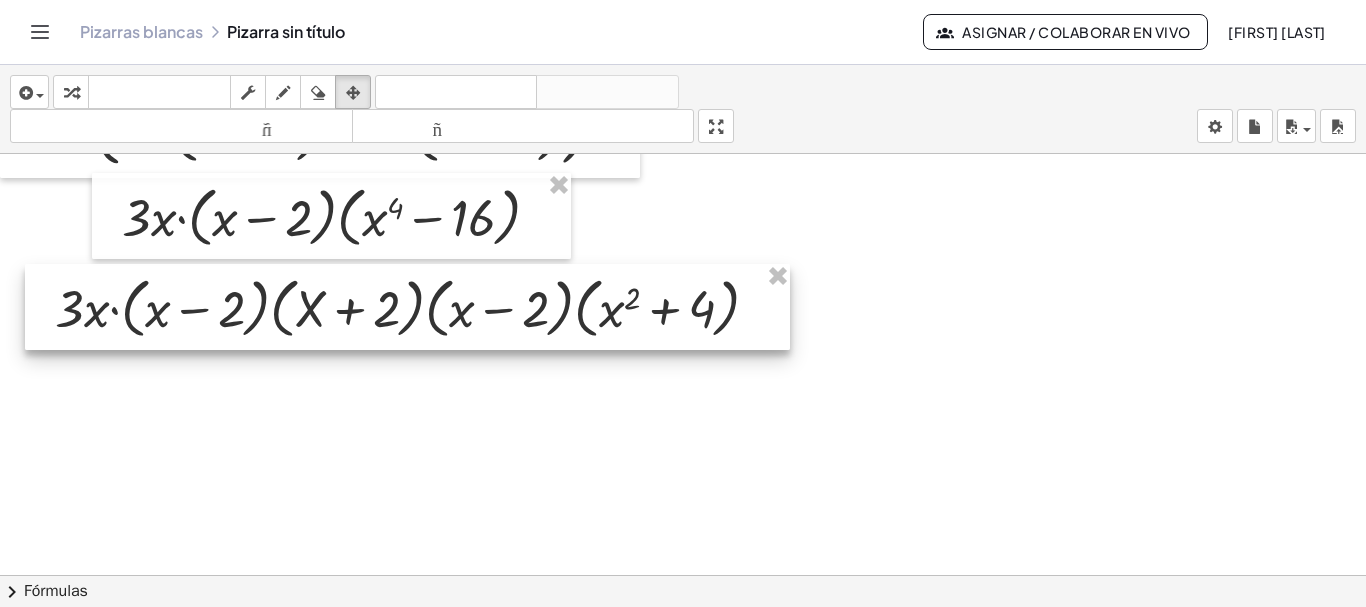 drag, startPoint x: 363, startPoint y: 98, endPoint x: 360, endPoint y: 331, distance: 233.01932 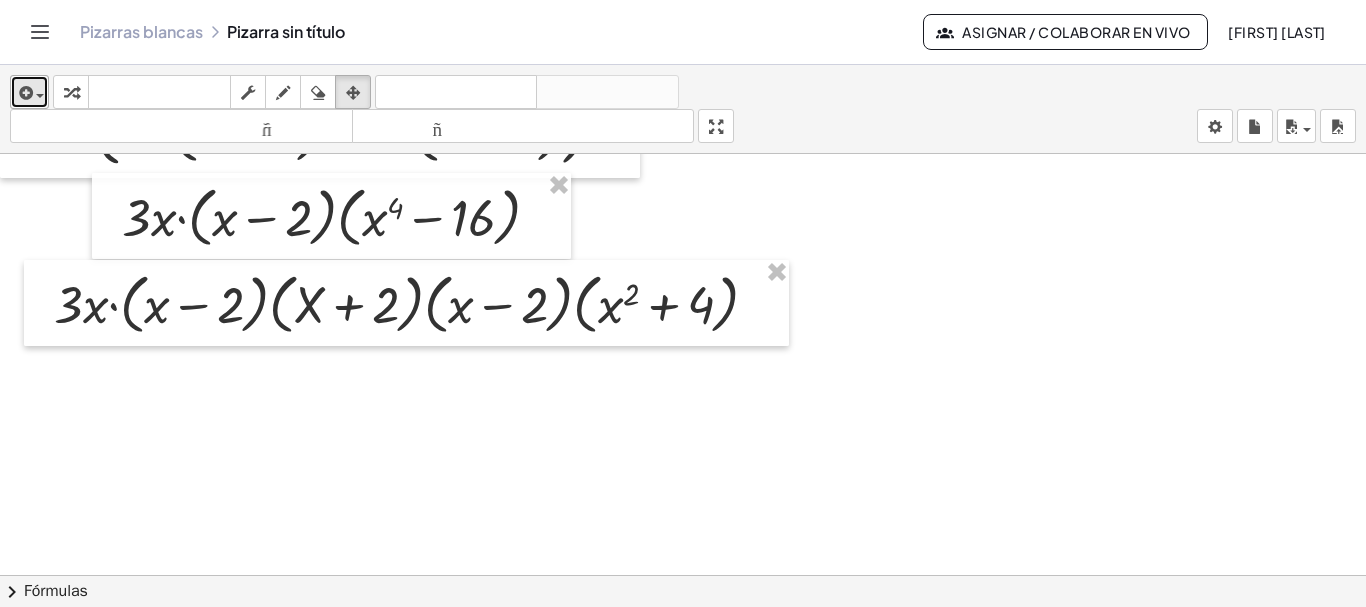 click at bounding box center (35, 95) 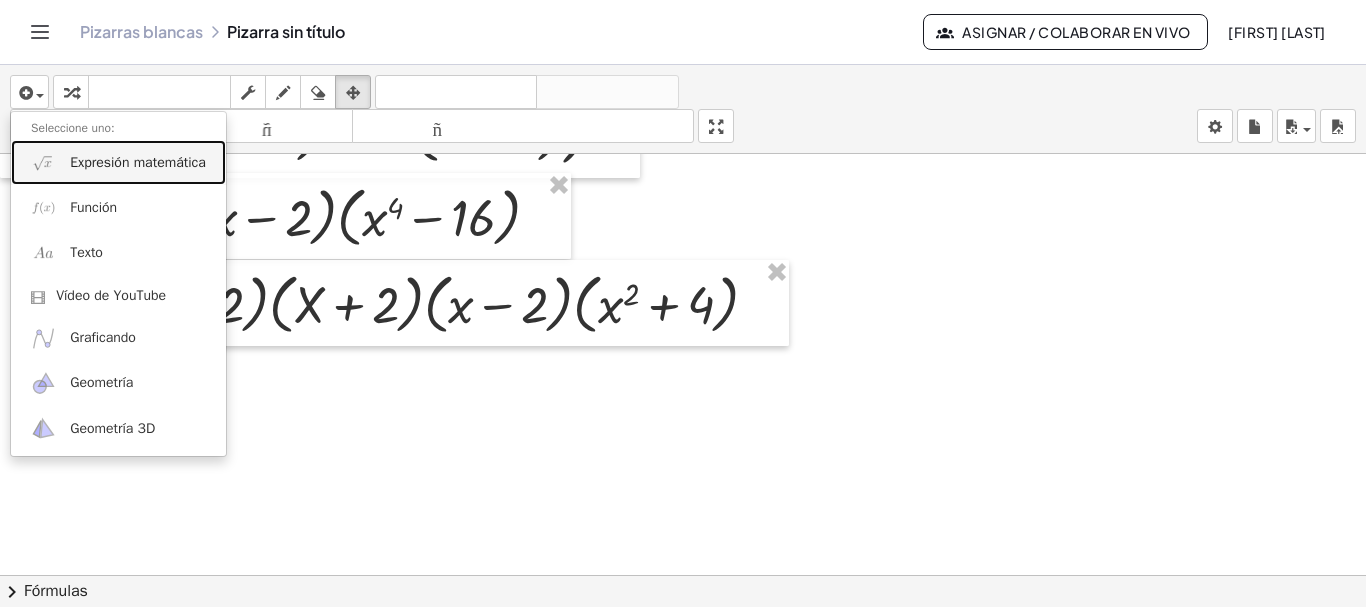 click on "Expresión matemática" at bounding box center (138, 162) 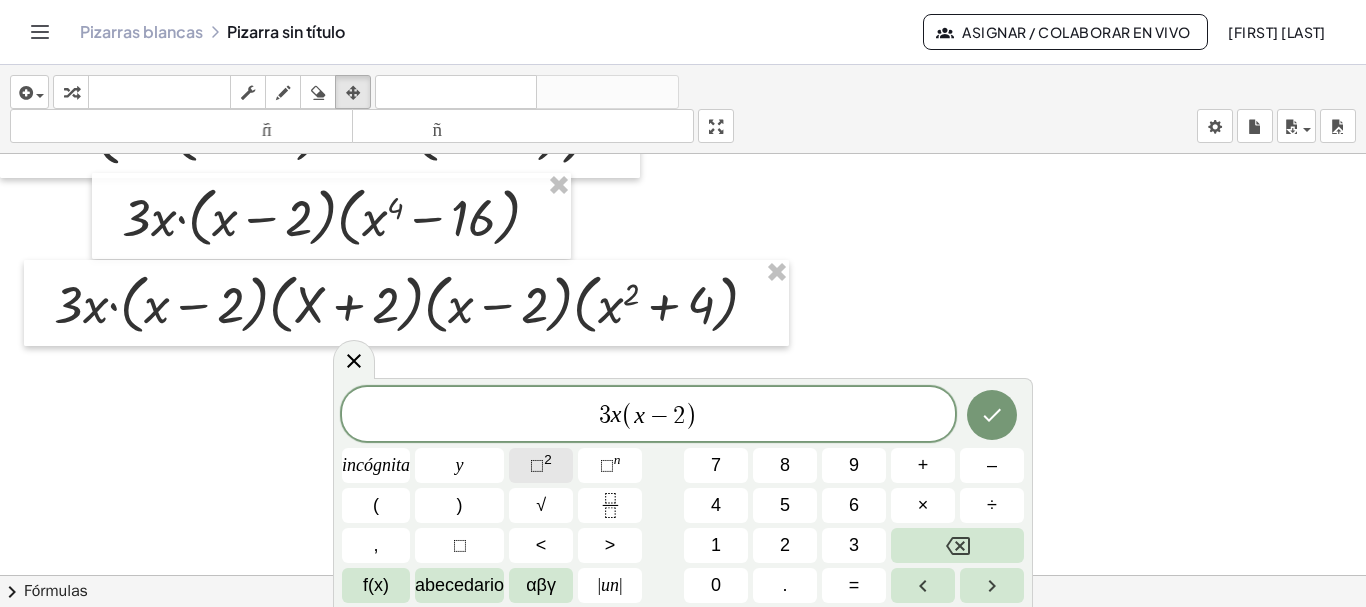 click on "⬚  2" 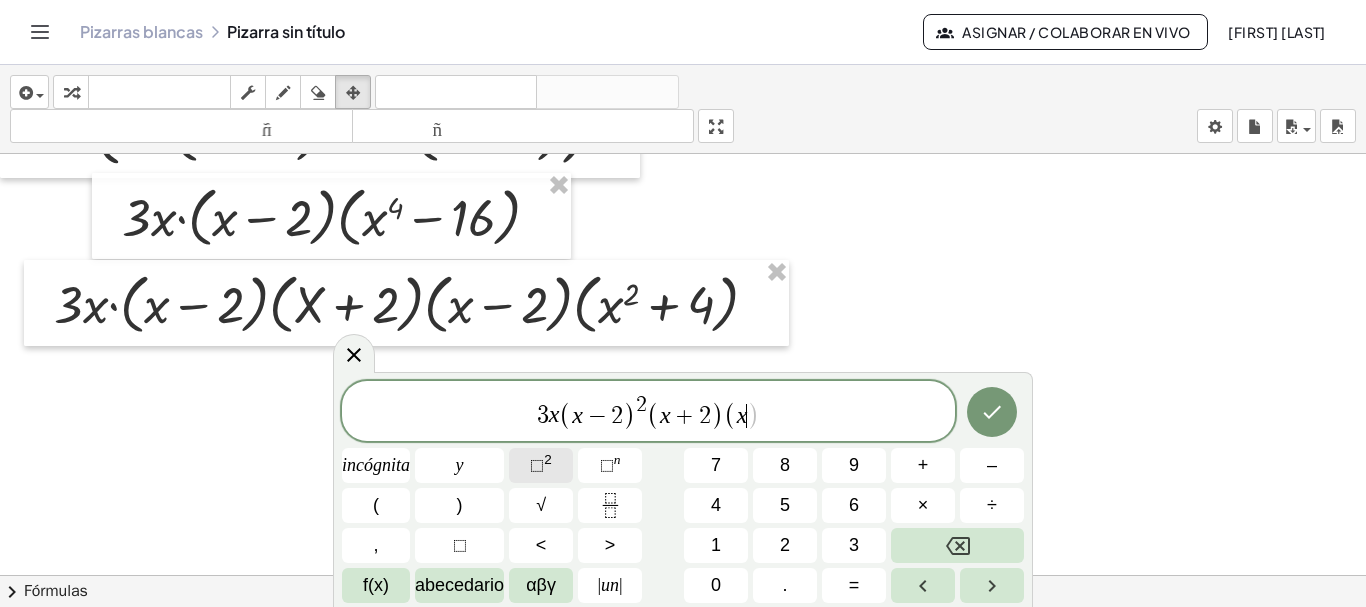 click on "⬚  2" at bounding box center [541, 465] 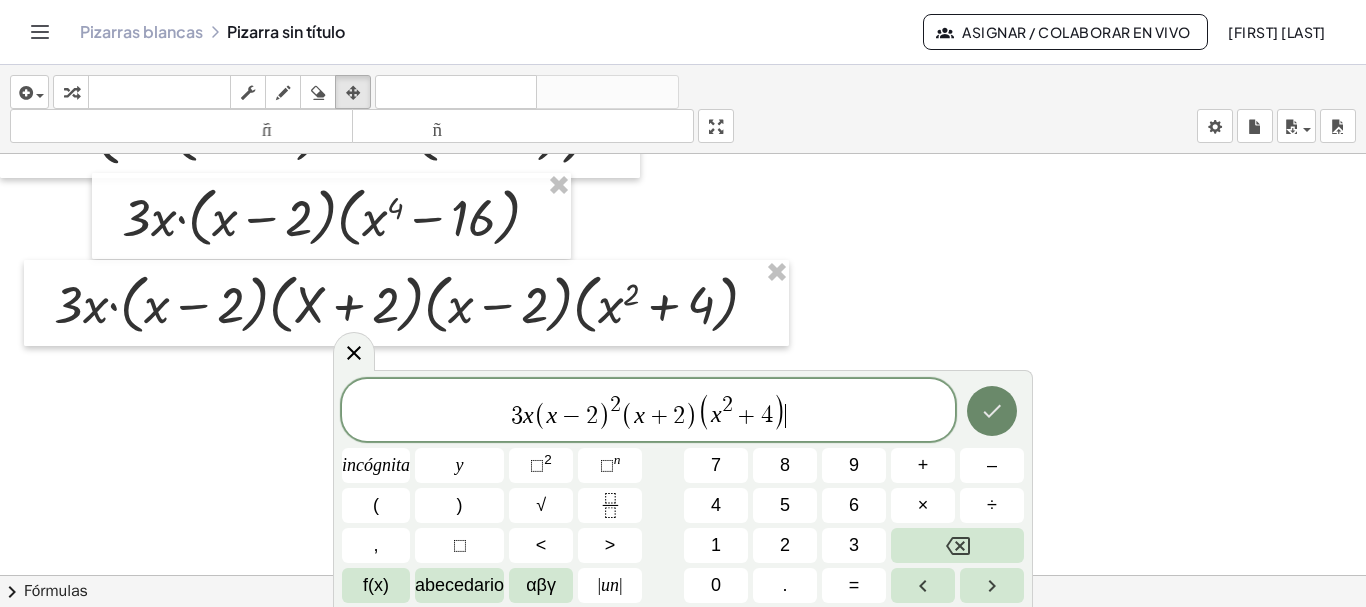 click 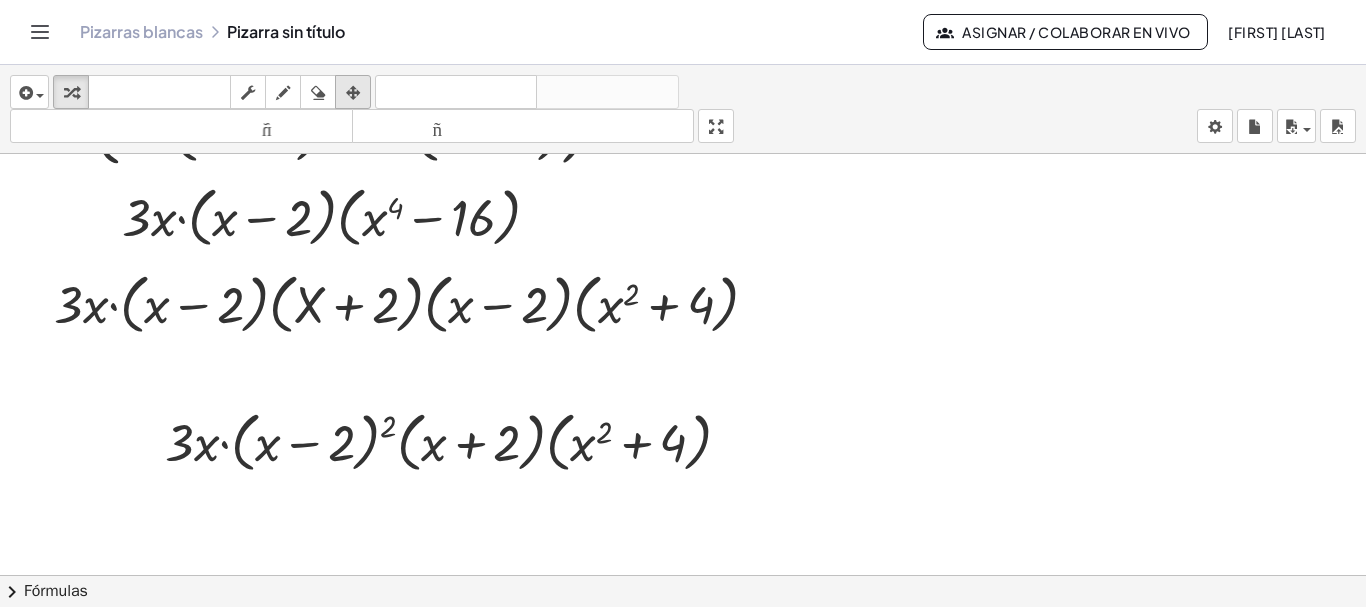 click at bounding box center (353, 92) 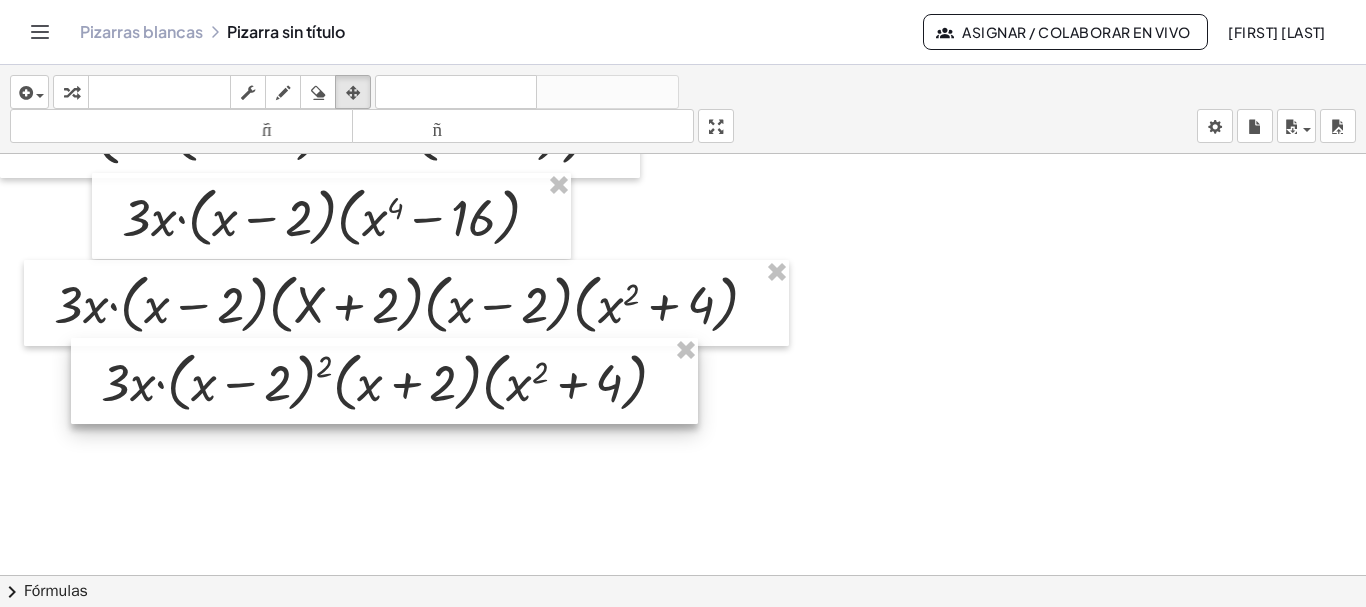 drag, startPoint x: 364, startPoint y: 430, endPoint x: 324, endPoint y: 391, distance: 55.86591 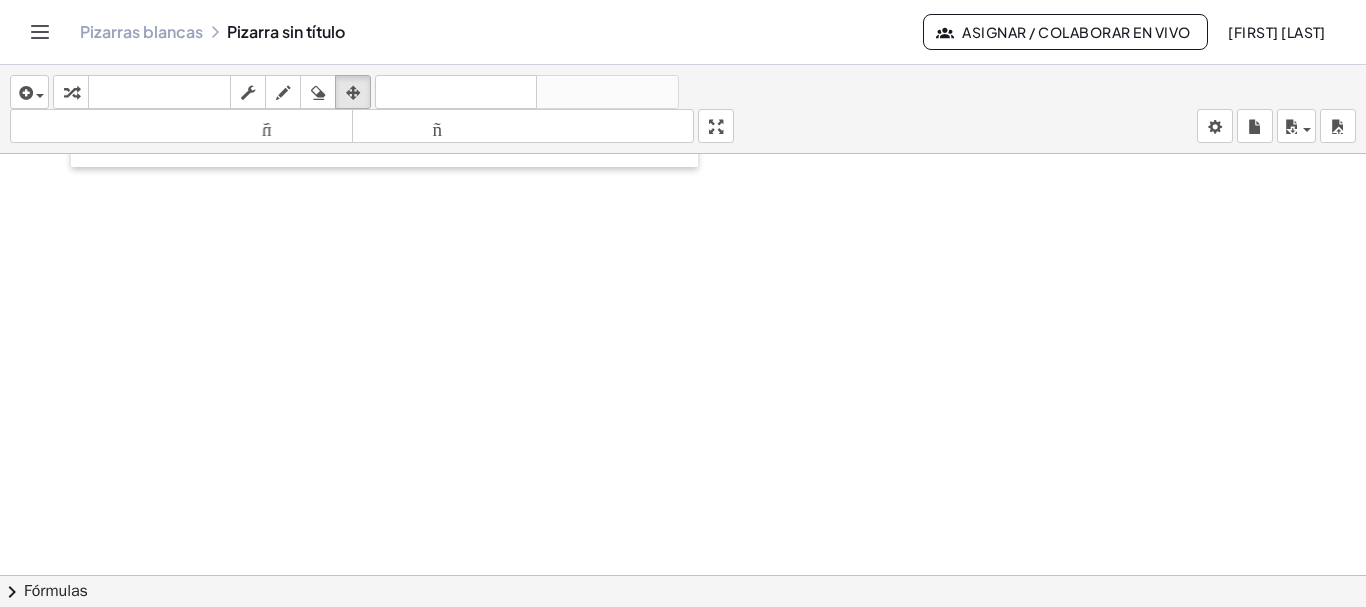scroll, scrollTop: 5169, scrollLeft: 0, axis: vertical 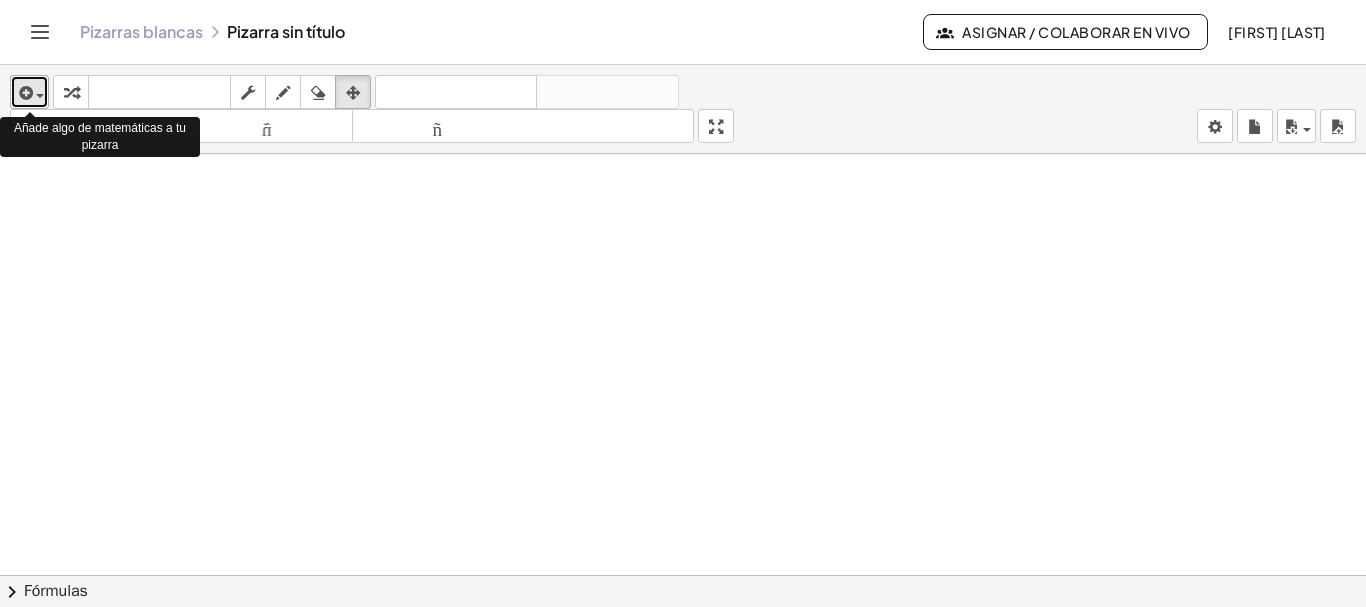 click at bounding box center (29, 92) 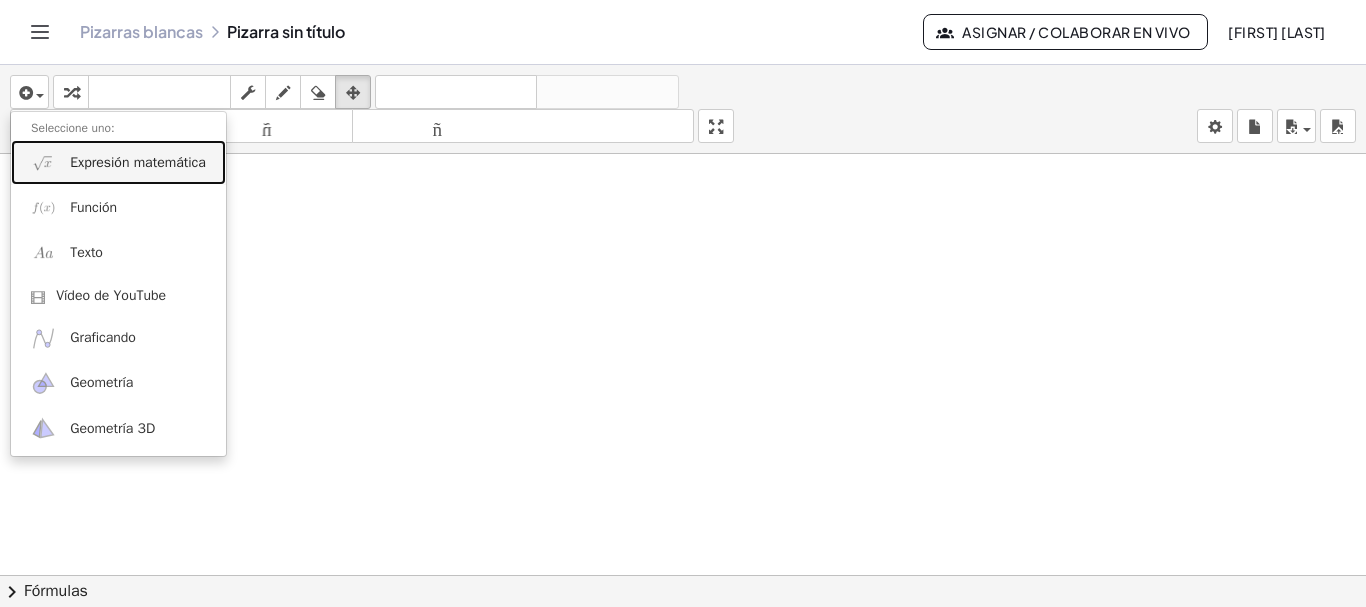 click on "Expresión matemática" at bounding box center (118, 162) 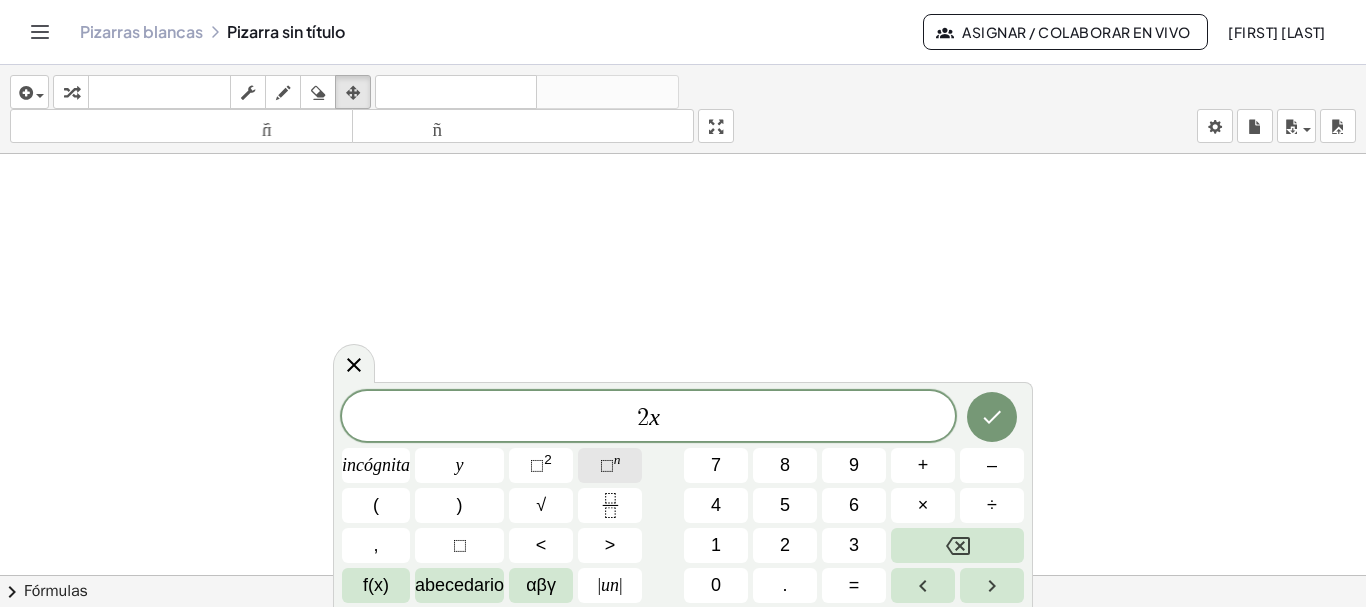 click on "n" at bounding box center [617, 459] 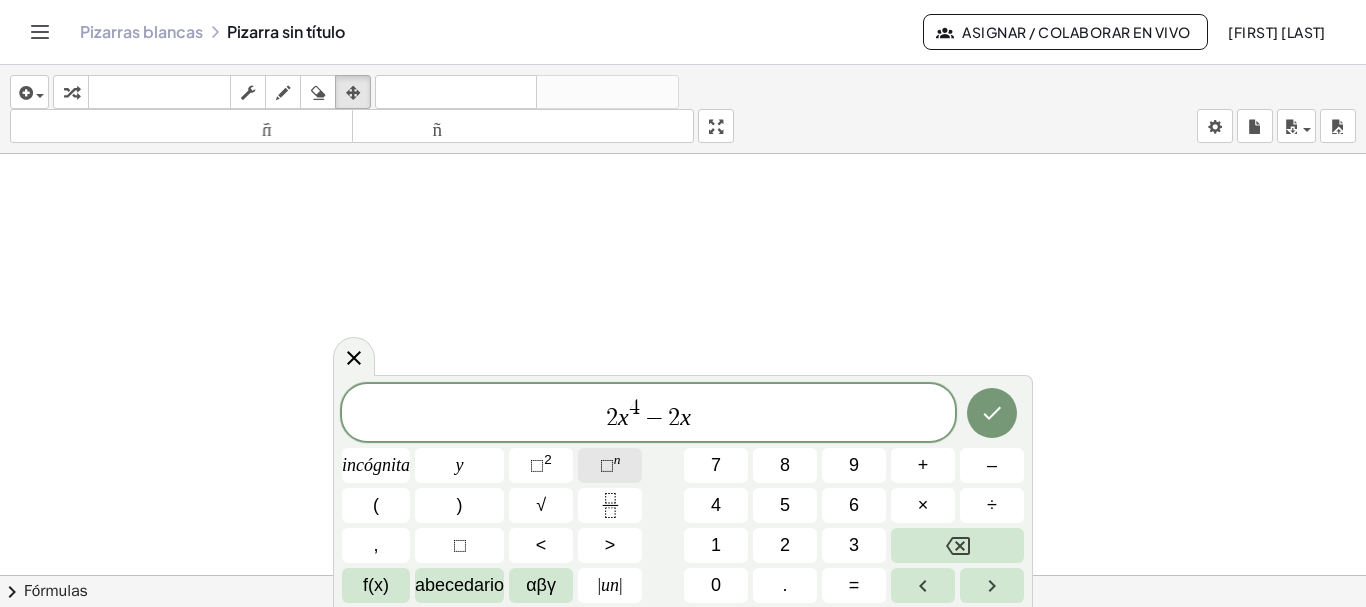click on "⬚" at bounding box center (607, 465) 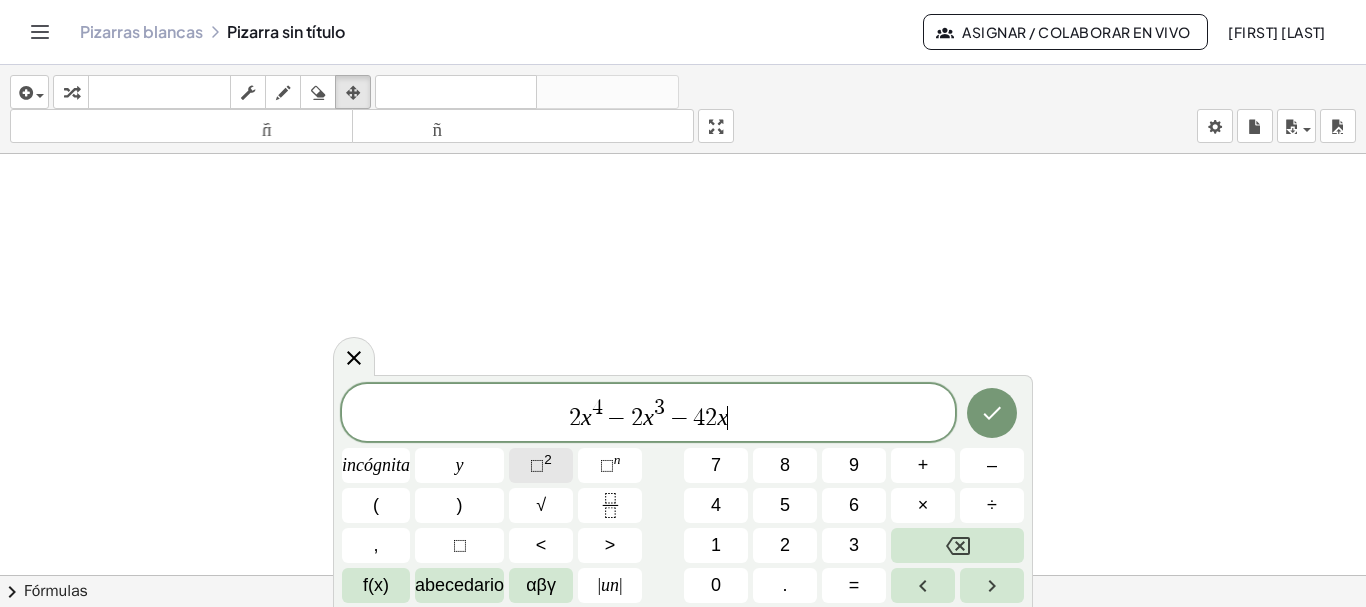 click on "2" at bounding box center [548, 459] 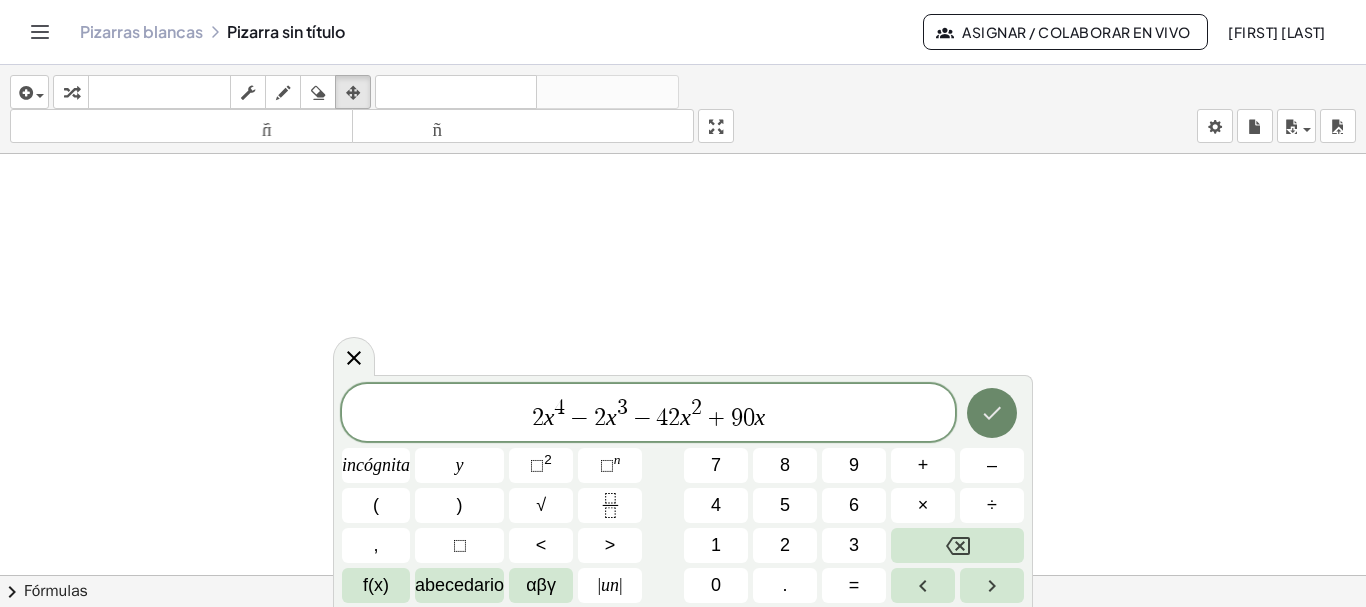 click 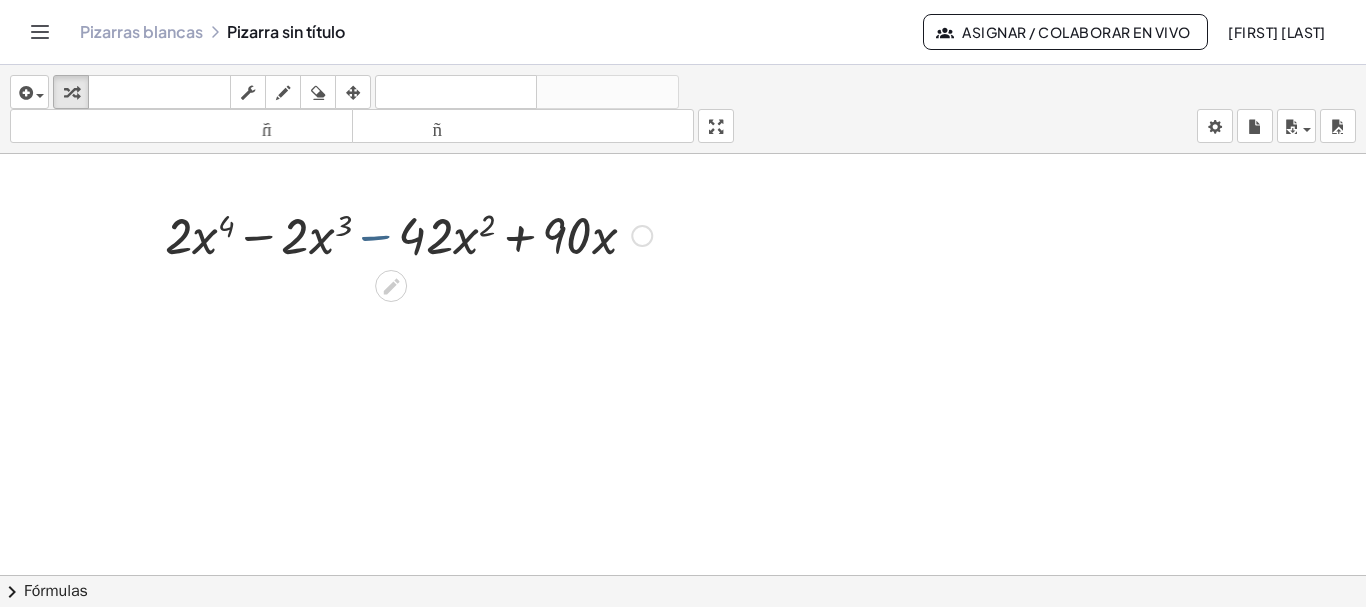 click at bounding box center [408, 234] 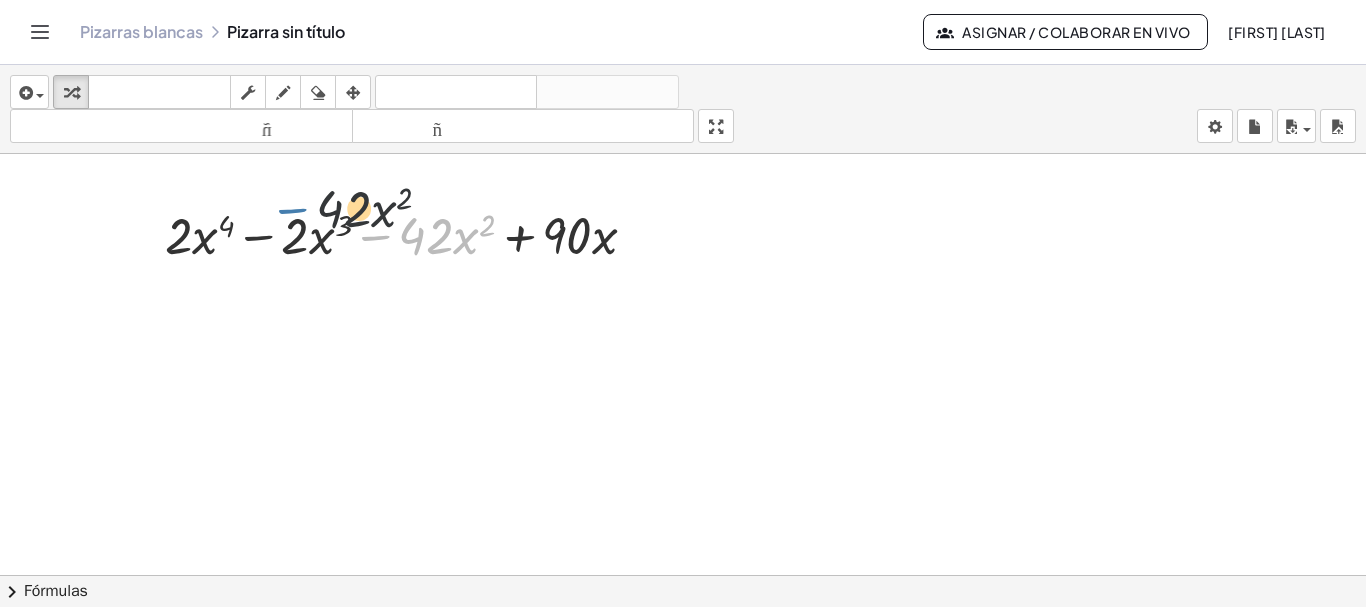 drag, startPoint x: 380, startPoint y: 243, endPoint x: 283, endPoint y: 210, distance: 102.45975 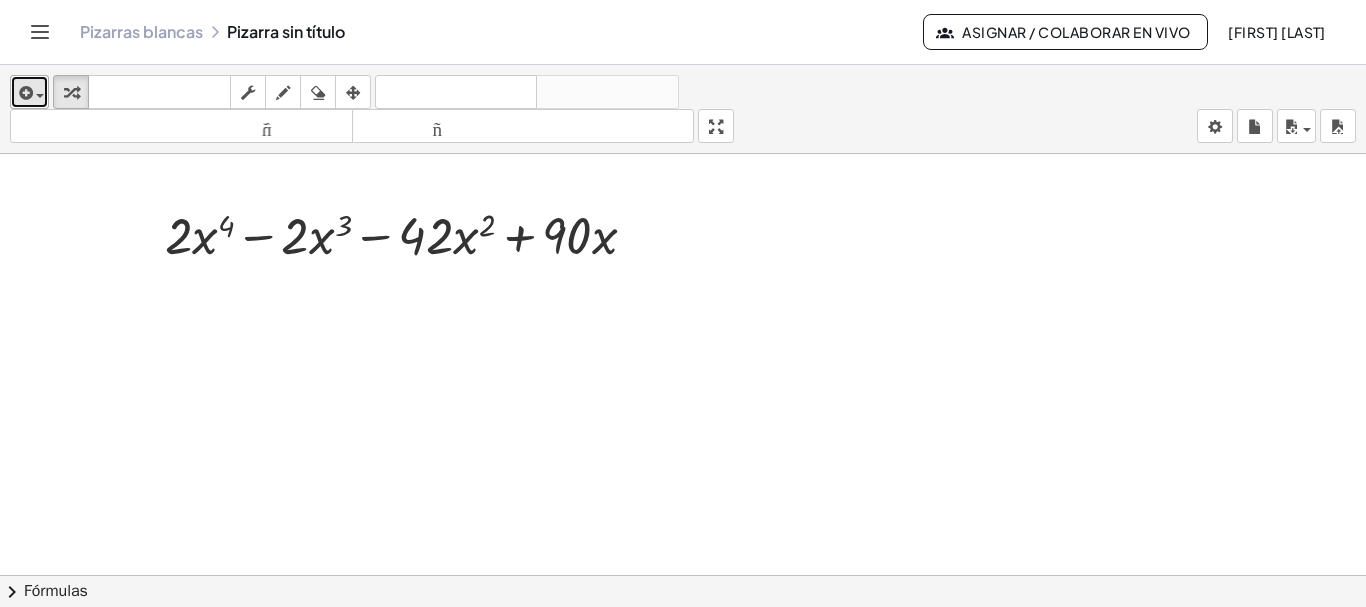 click at bounding box center [29, 92] 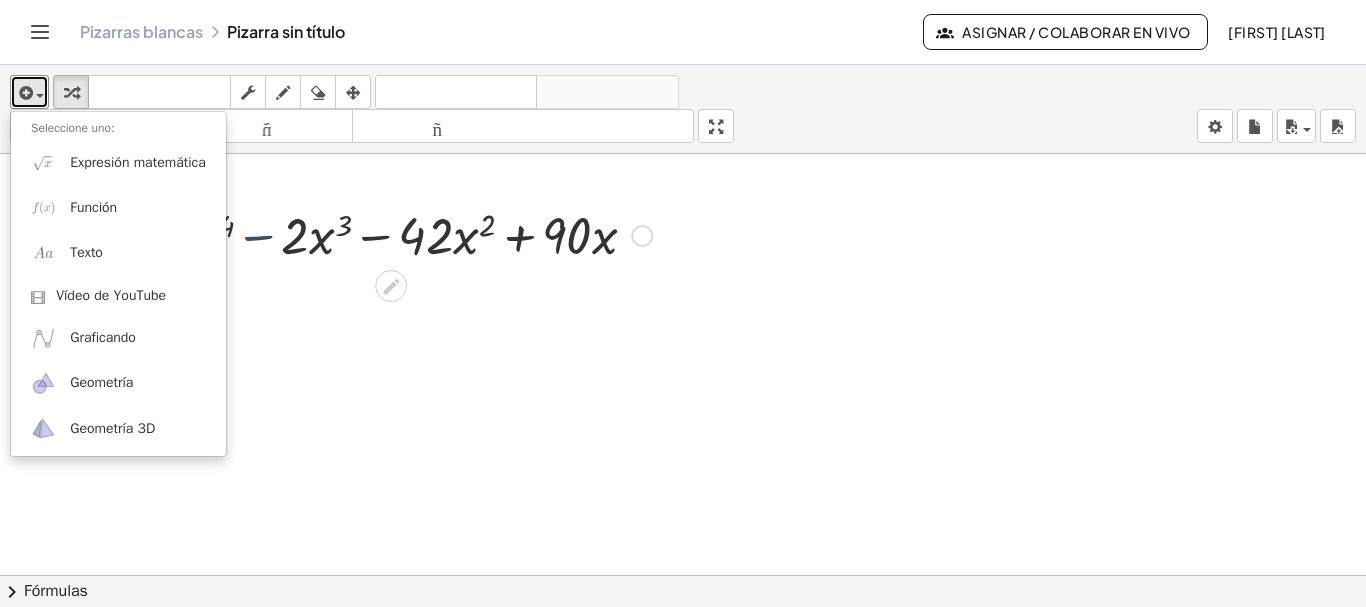 click at bounding box center [408, 234] 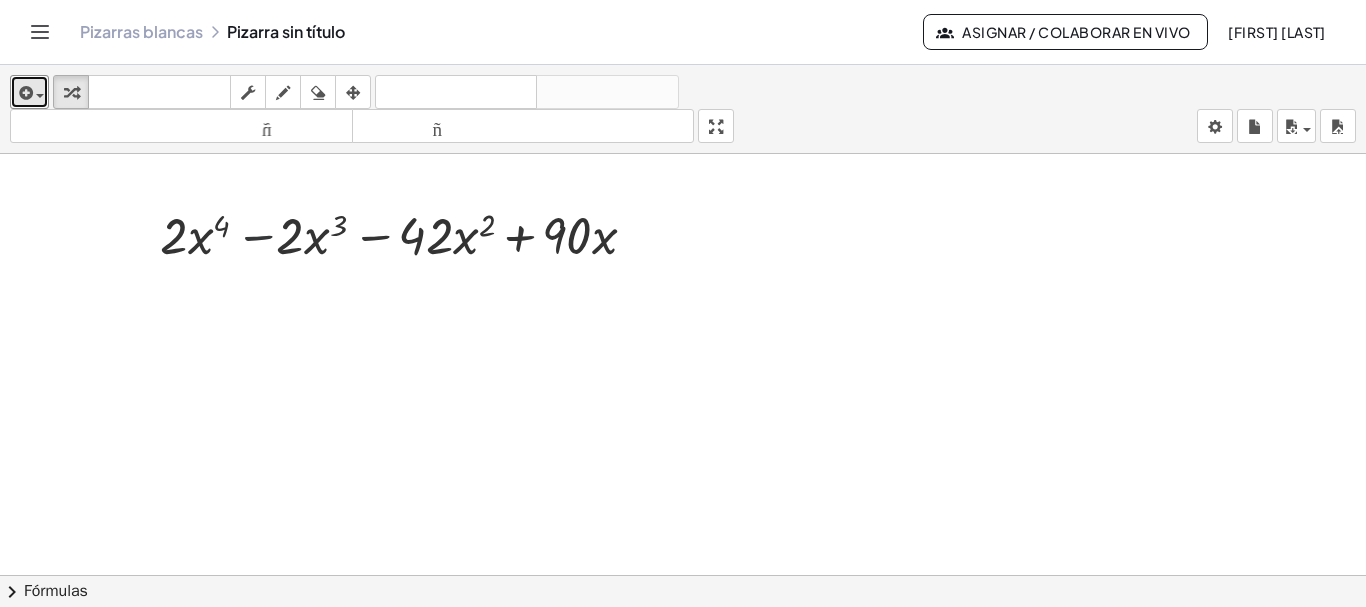 click at bounding box center (353, 93) 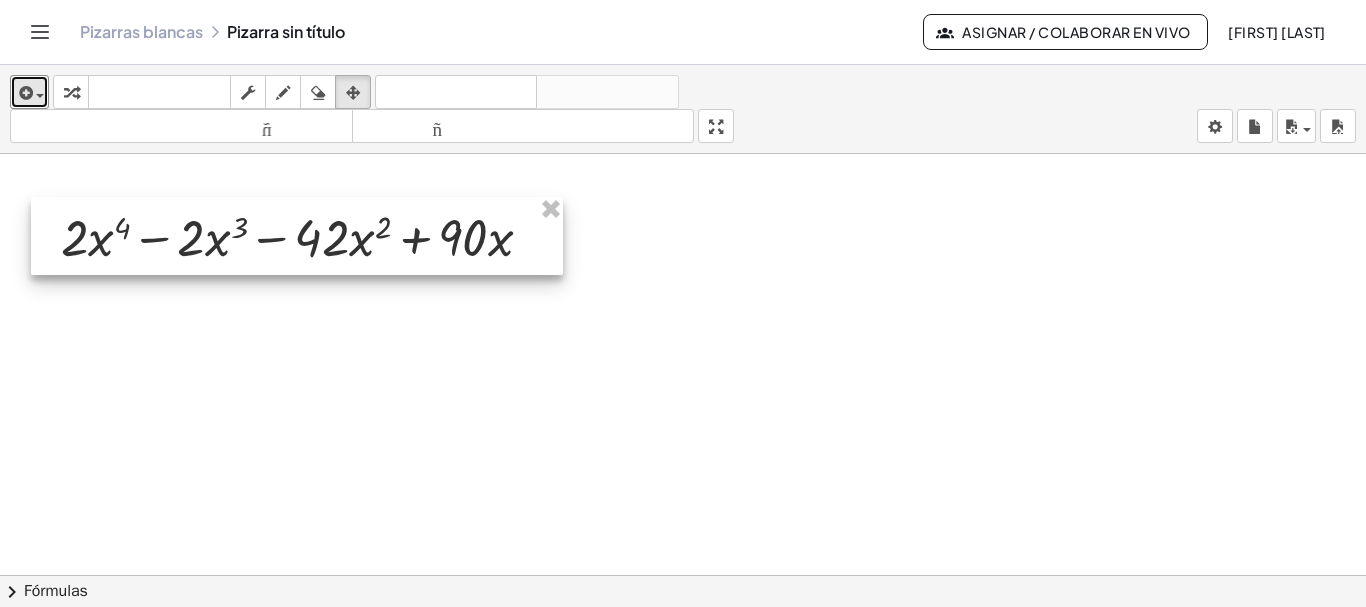 drag, startPoint x: 394, startPoint y: 220, endPoint x: 290, endPoint y: 222, distance: 104.019226 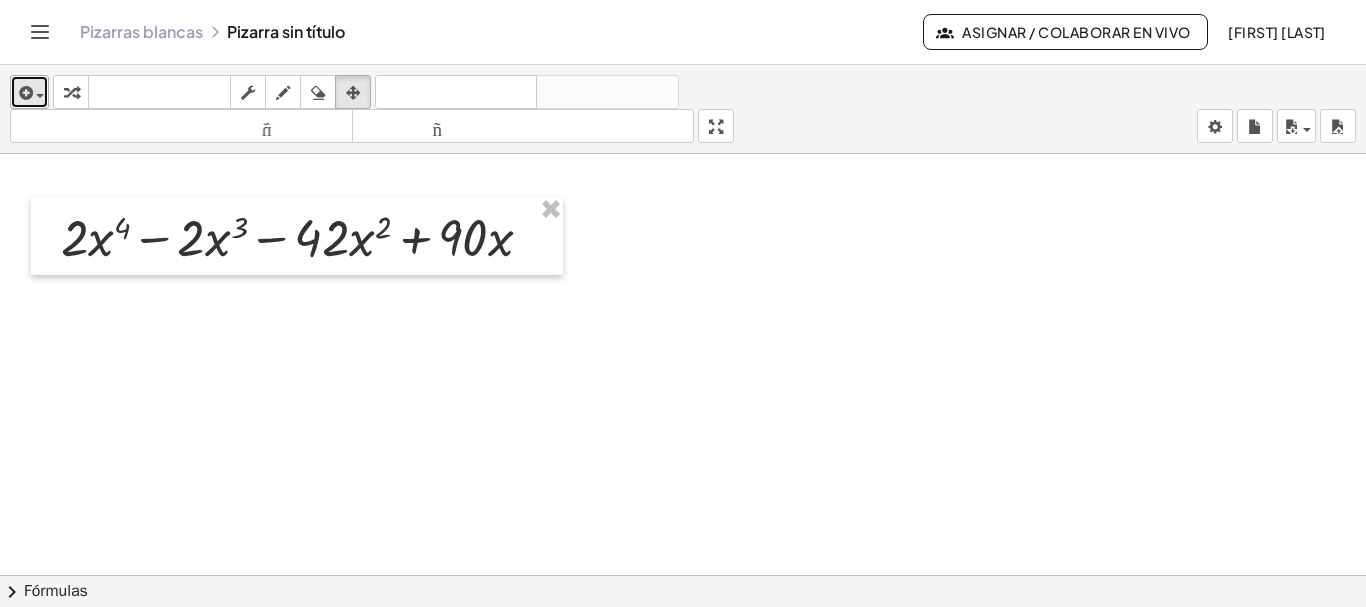 click at bounding box center [29, 92] 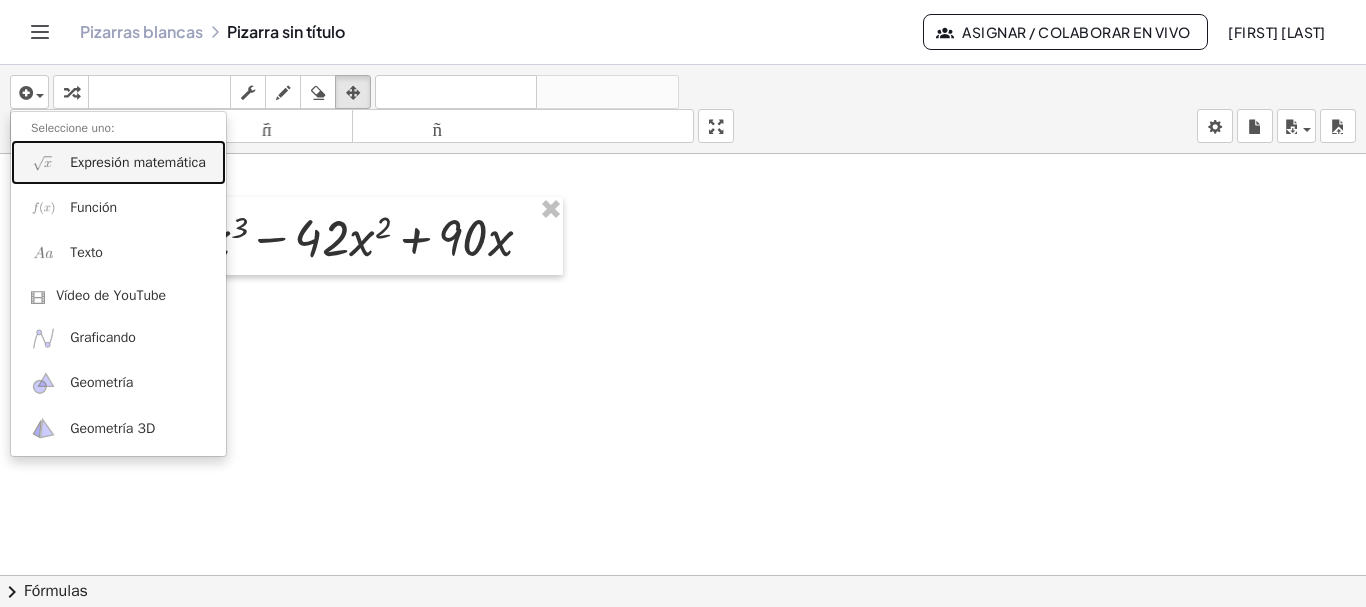 click on "Expresión matemática" at bounding box center (138, 162) 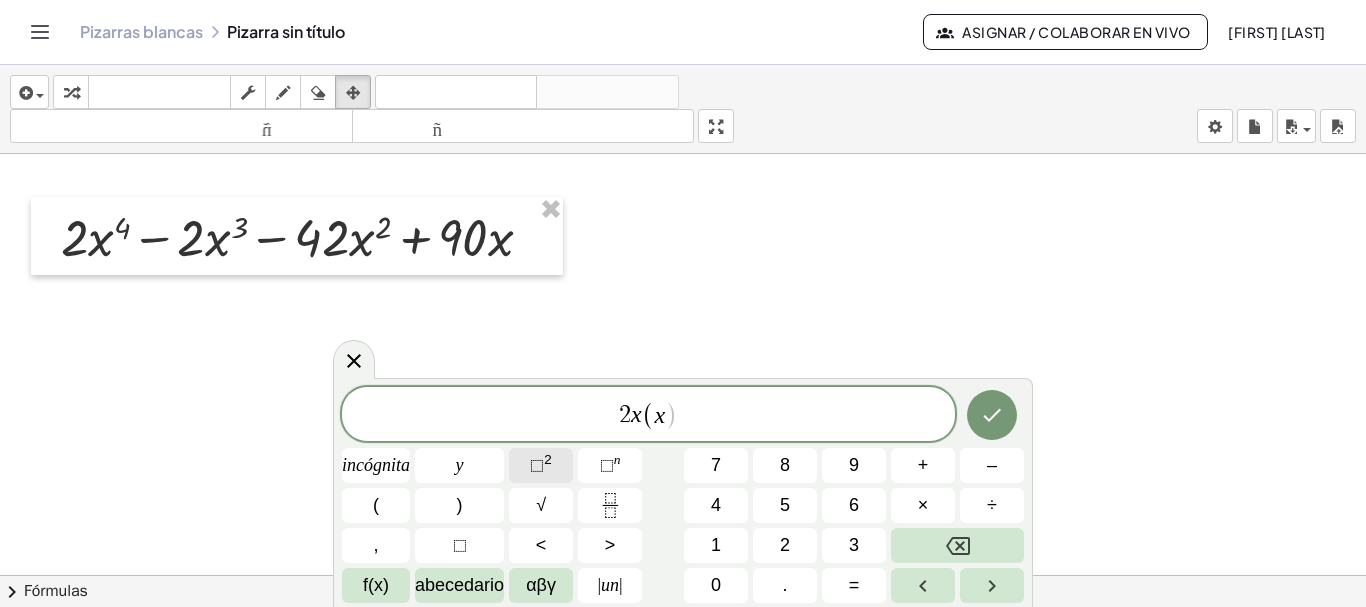 click on "⬚  2" at bounding box center (541, 465) 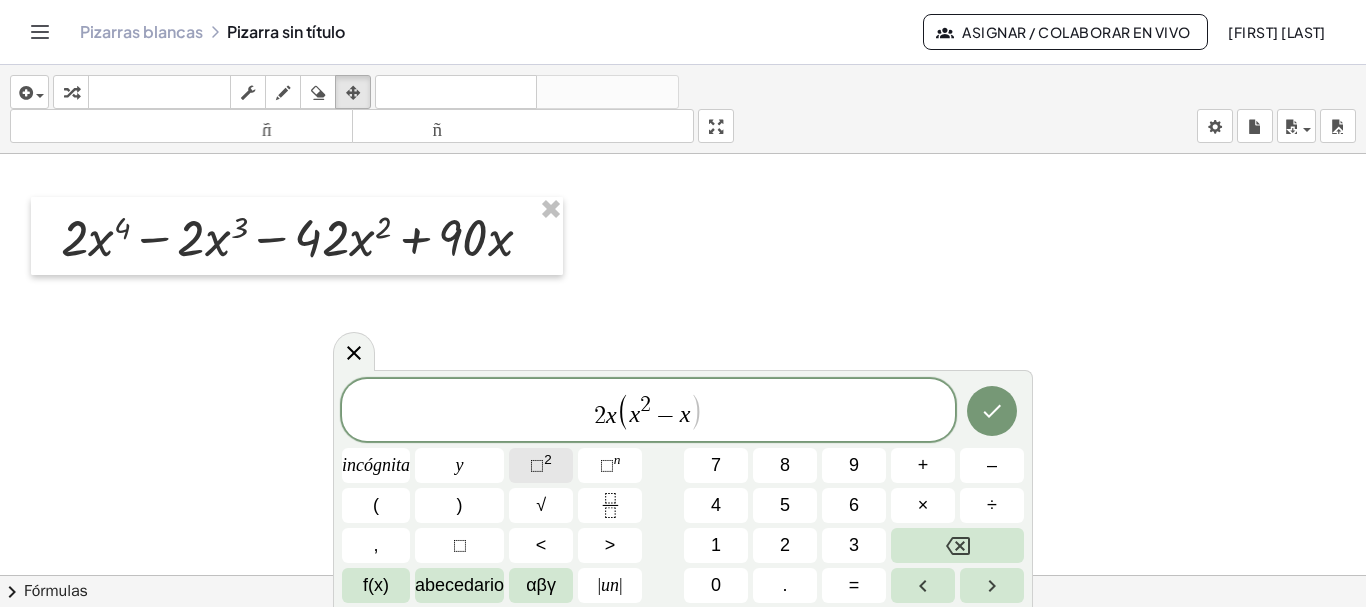 click on "⬚  2" at bounding box center (541, 465) 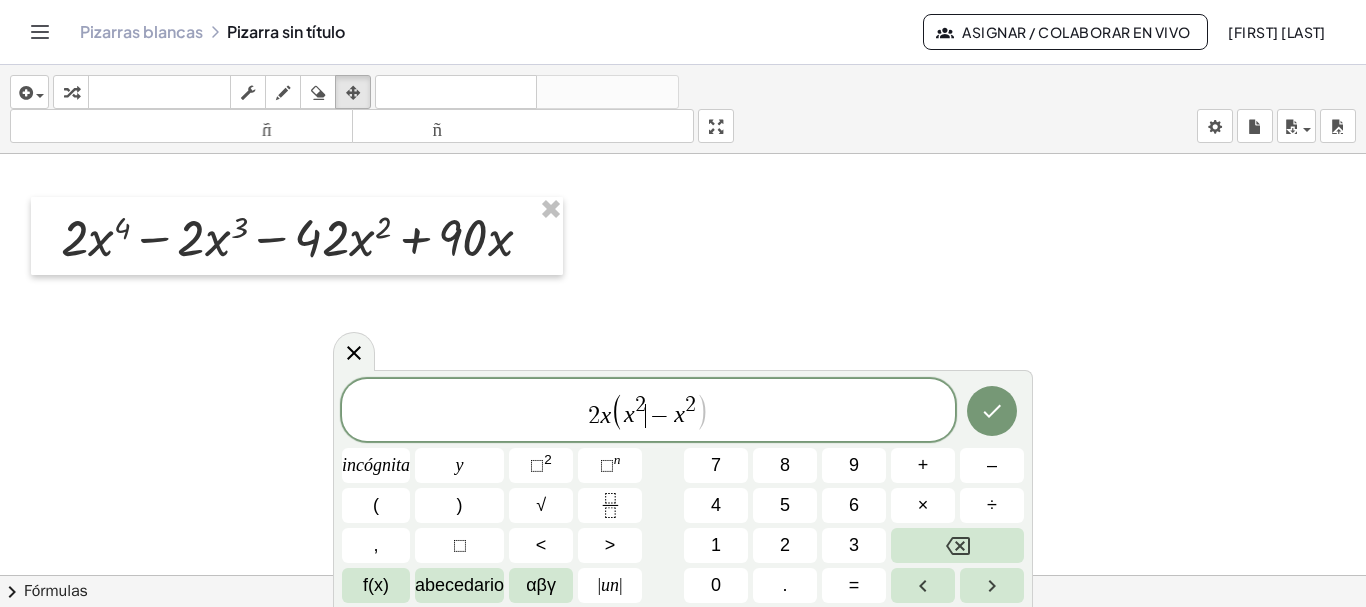 click on "x 2 ​ − x 2" at bounding box center (660, 411) 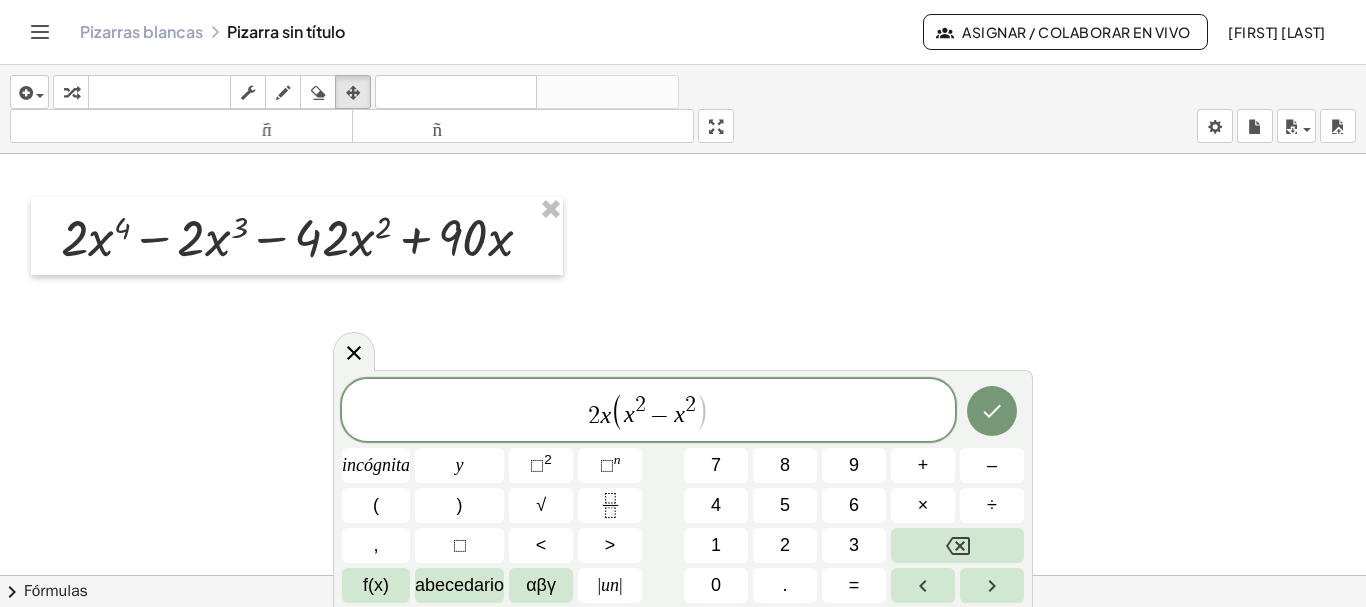 click on "2" at bounding box center [640, 406] 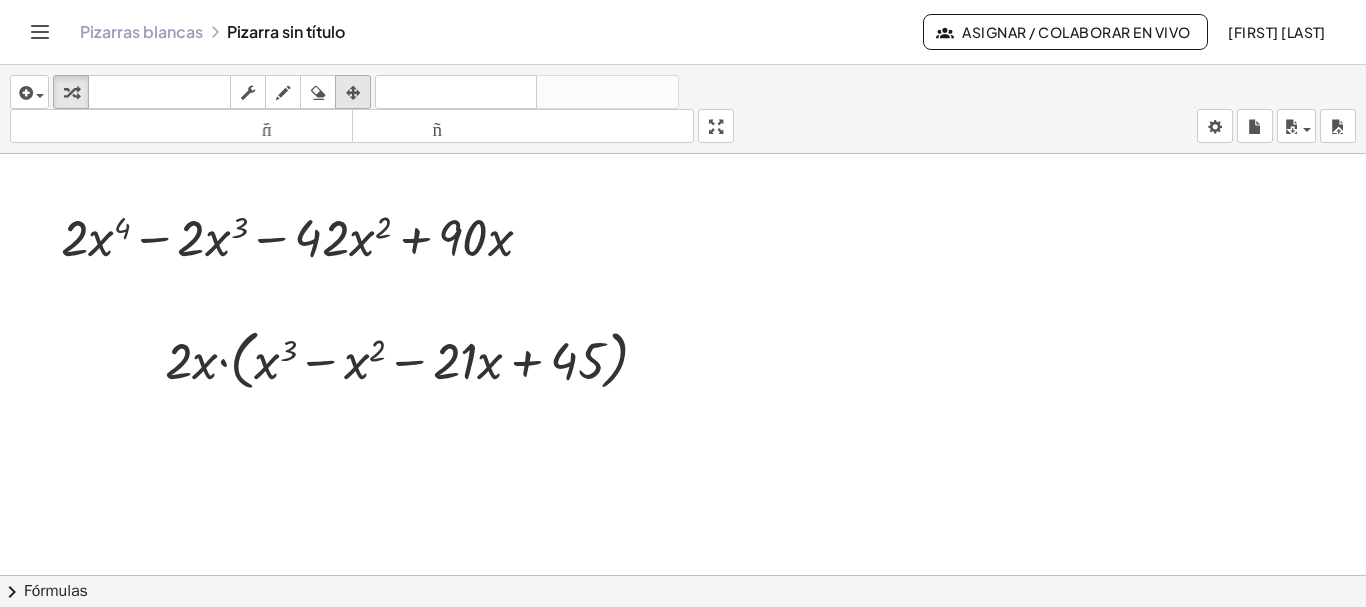 click at bounding box center (353, 93) 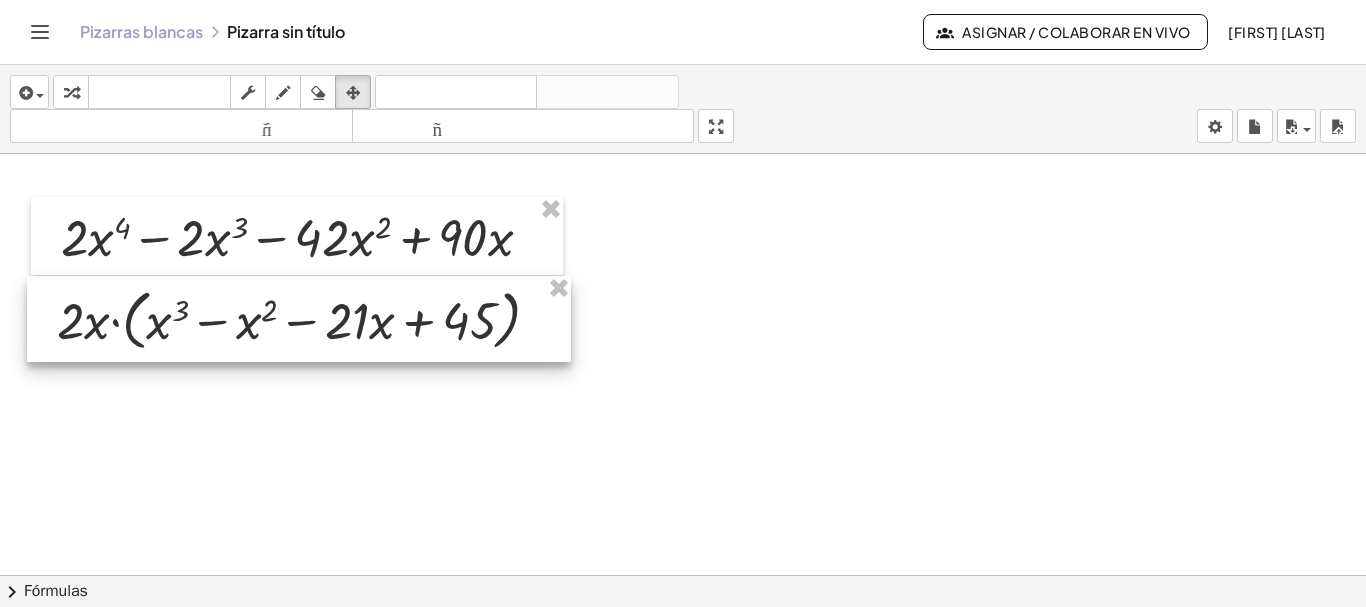drag, startPoint x: 364, startPoint y: 374, endPoint x: 257, endPoint y: 334, distance: 114.232216 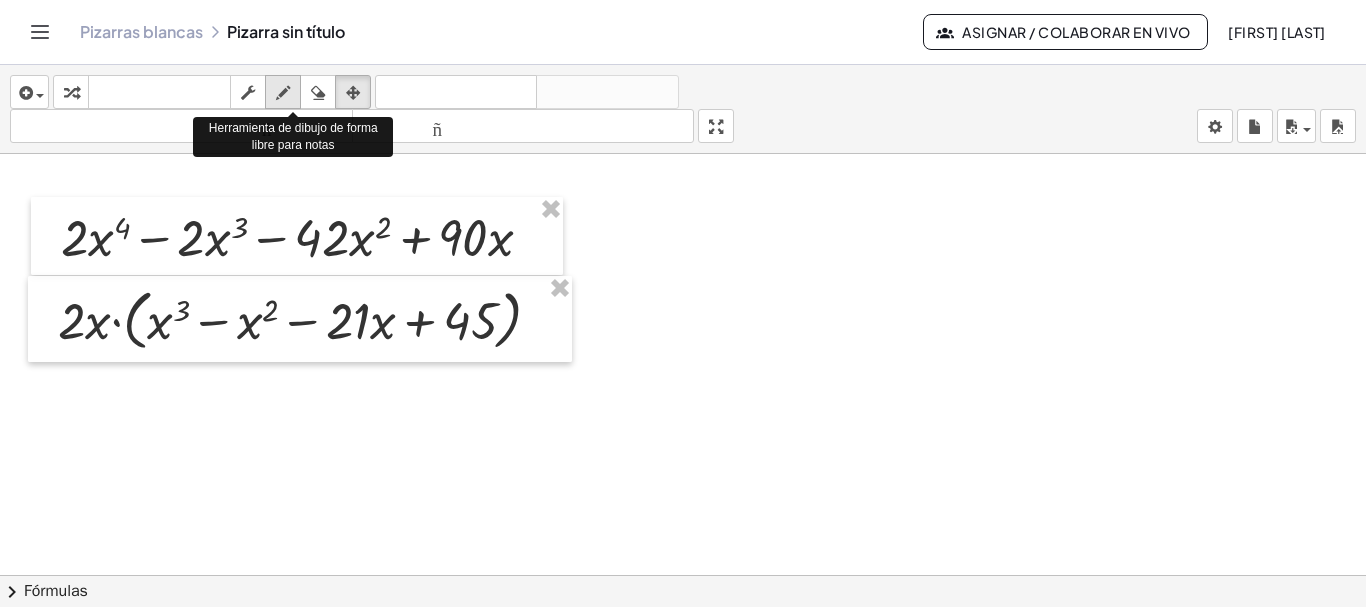 click at bounding box center (283, 93) 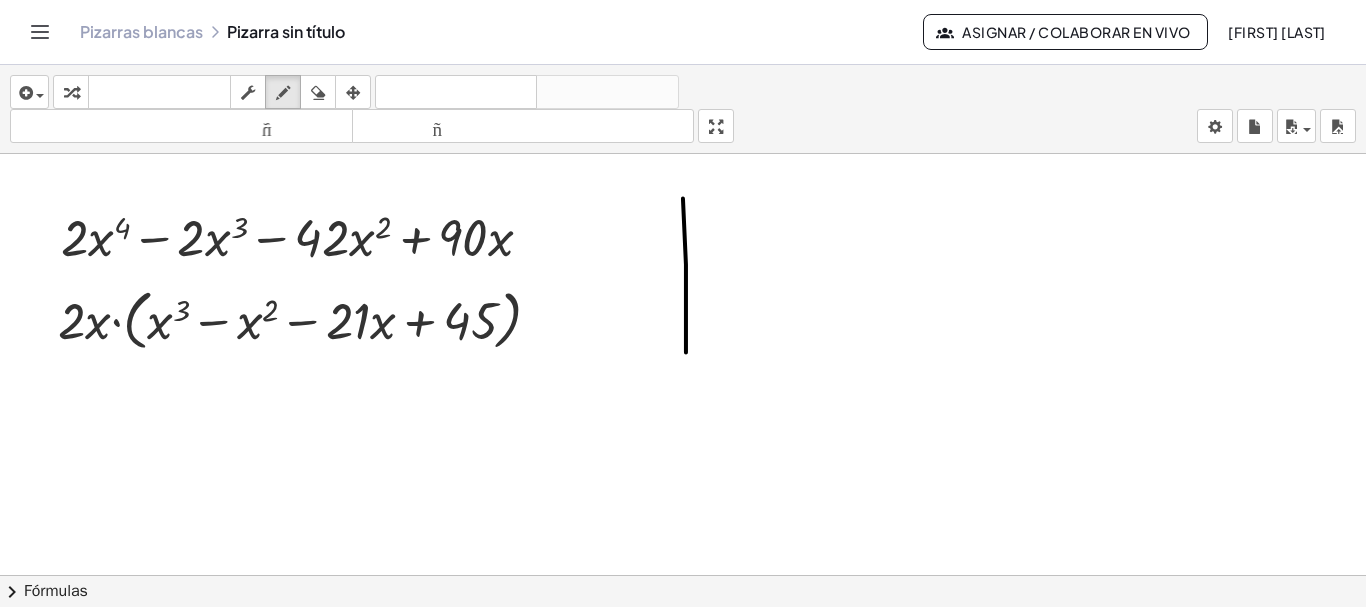 drag, startPoint x: 683, startPoint y: 199, endPoint x: 686, endPoint y: 353, distance: 154.02922 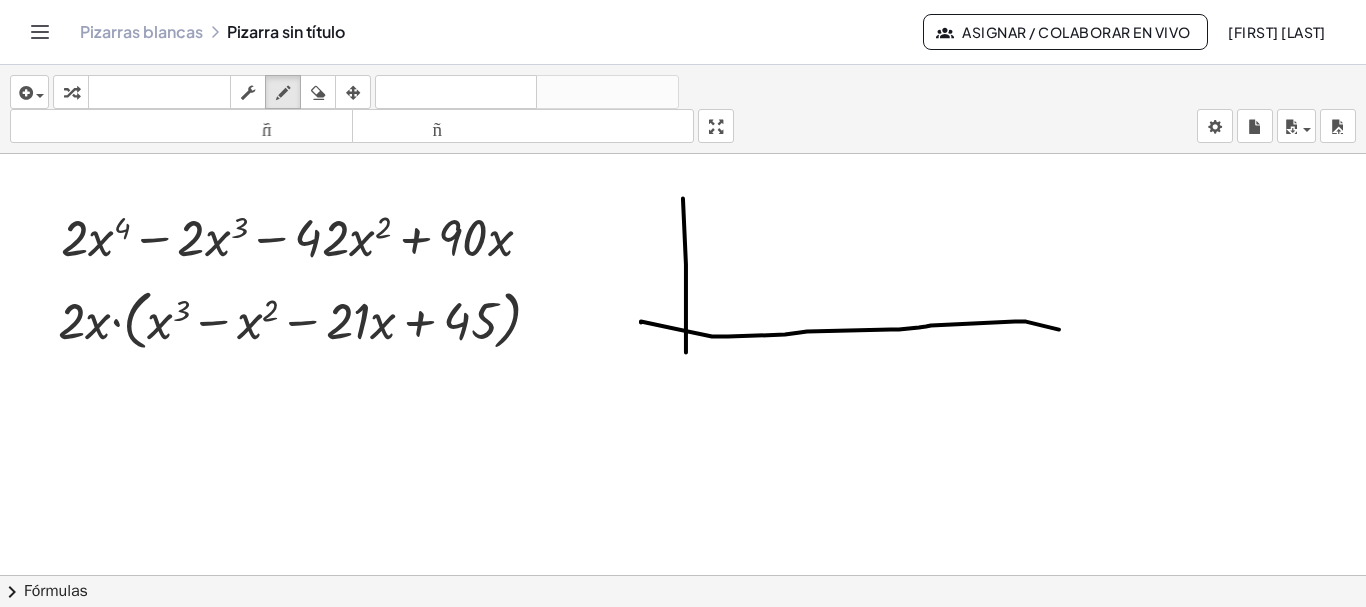 drag, startPoint x: 641, startPoint y: 323, endPoint x: 1059, endPoint y: 330, distance: 418.0586 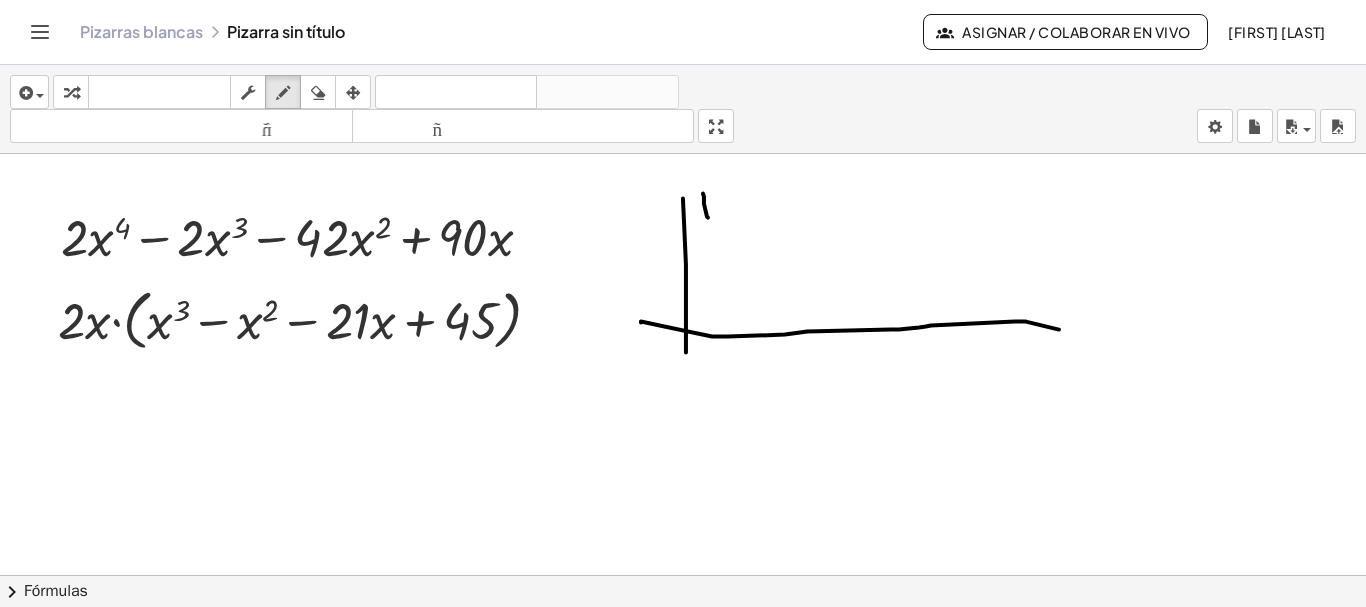 drag, startPoint x: 708, startPoint y: 218, endPoint x: 699, endPoint y: 199, distance: 21.023796 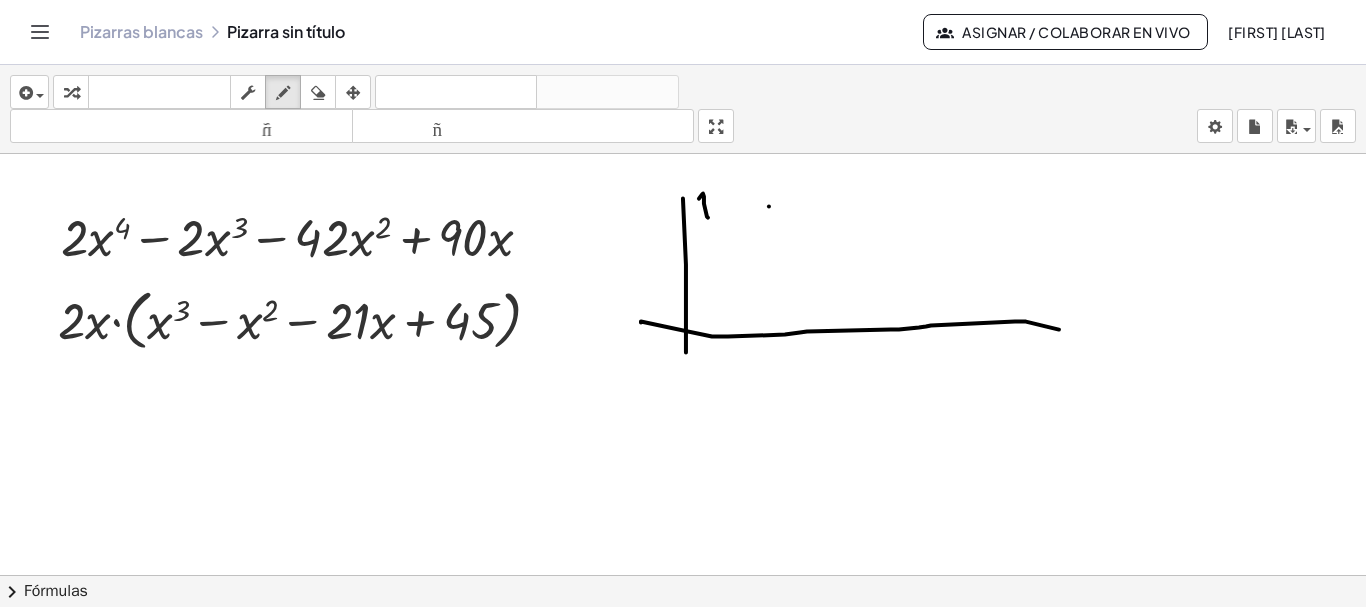 click at bounding box center (788, -2068) 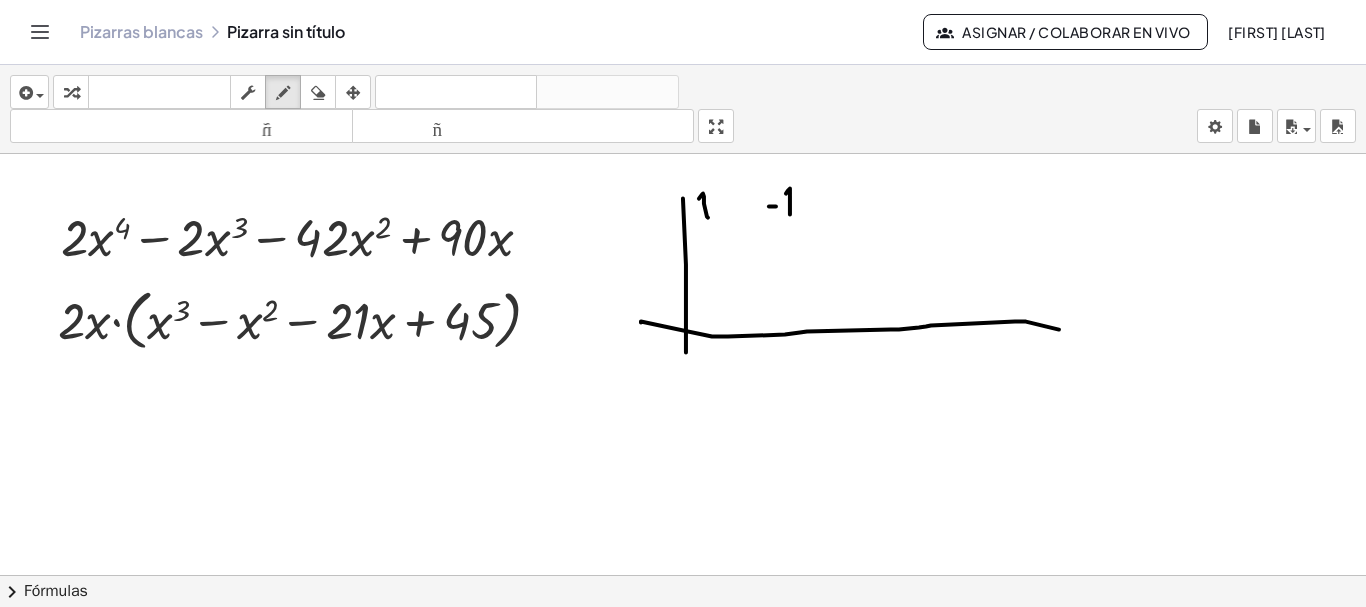 click at bounding box center (788, -2068) 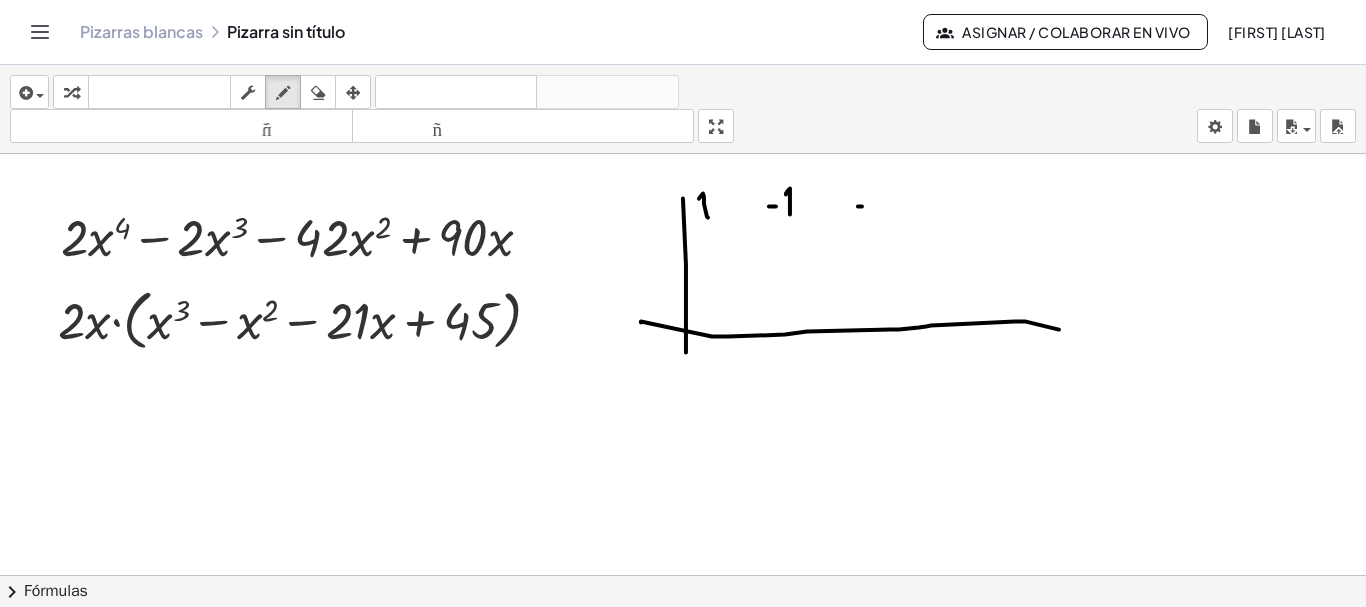 click at bounding box center [788, -2068] 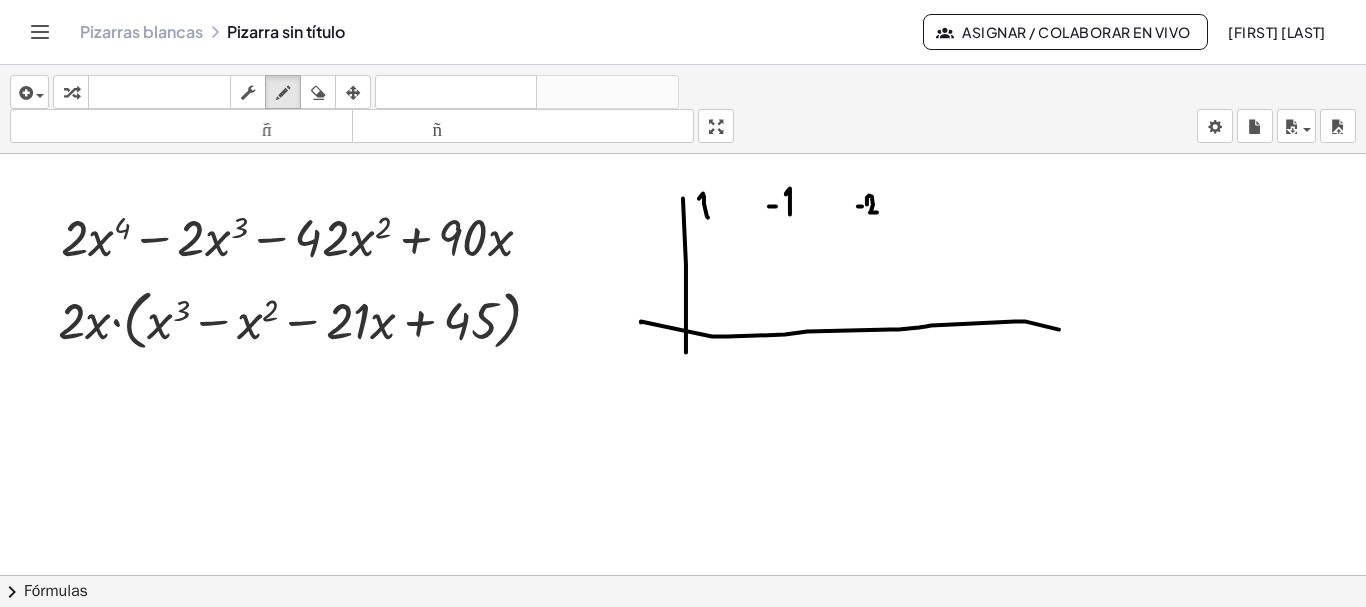 drag, startPoint x: 867, startPoint y: 198, endPoint x: 877, endPoint y: 213, distance: 18.027756 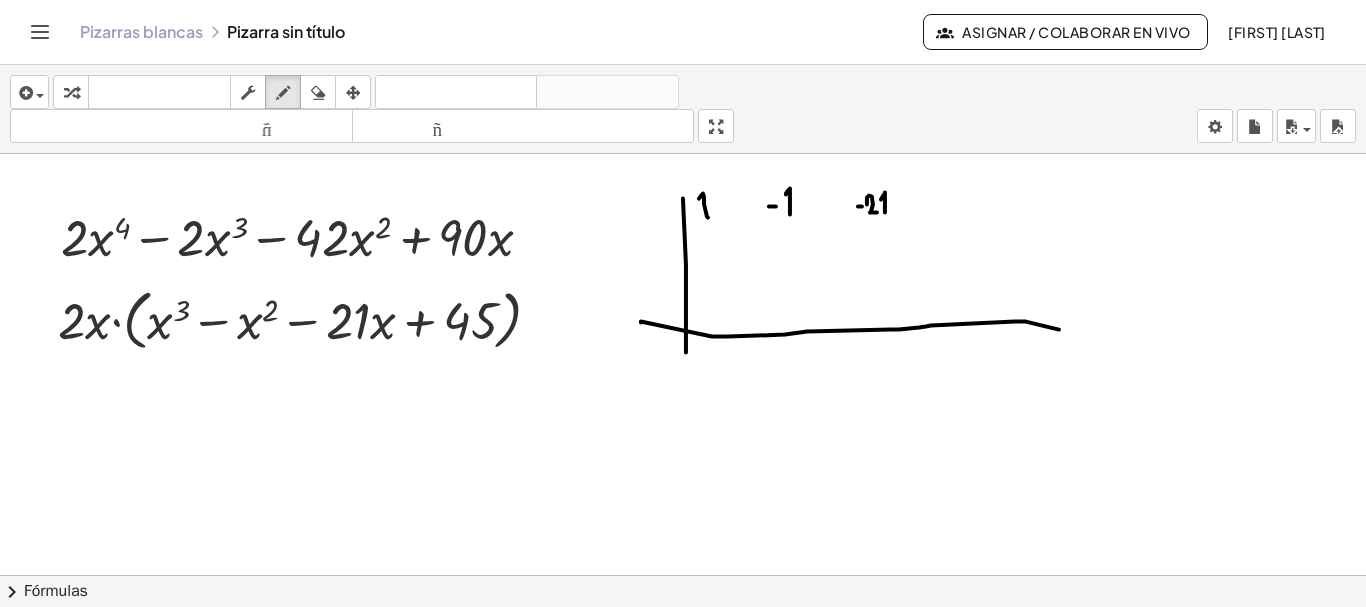 click at bounding box center (788, -2068) 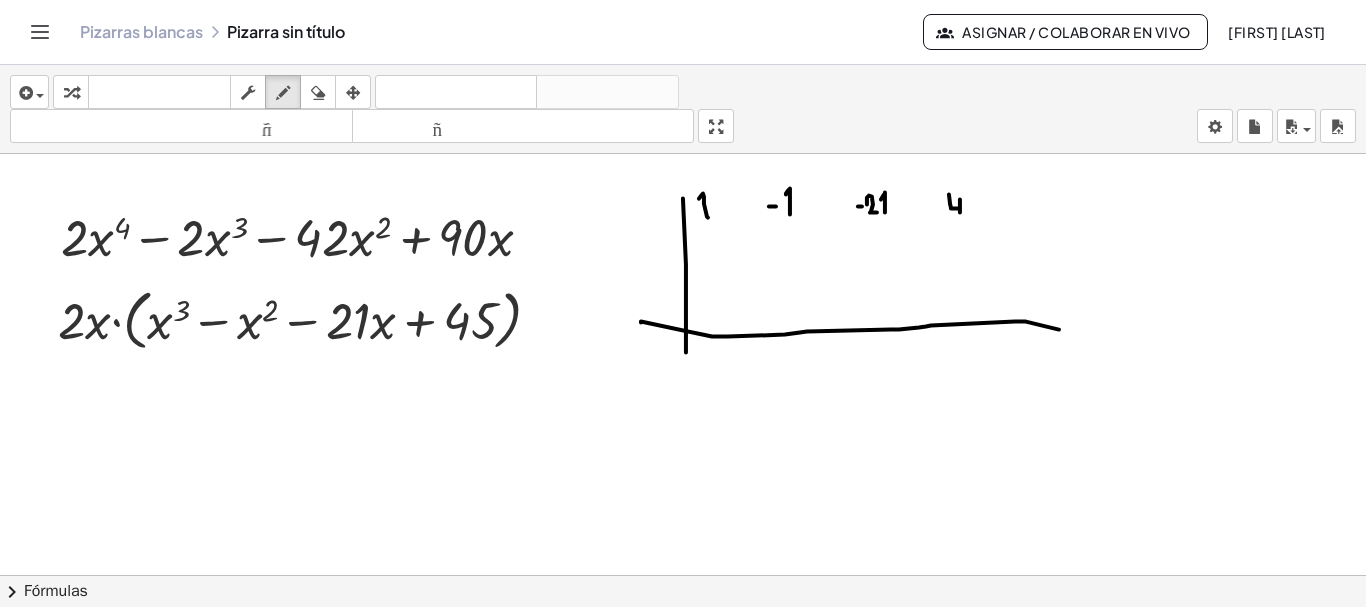 drag, startPoint x: 949, startPoint y: 195, endPoint x: 960, endPoint y: 213, distance: 21.095022 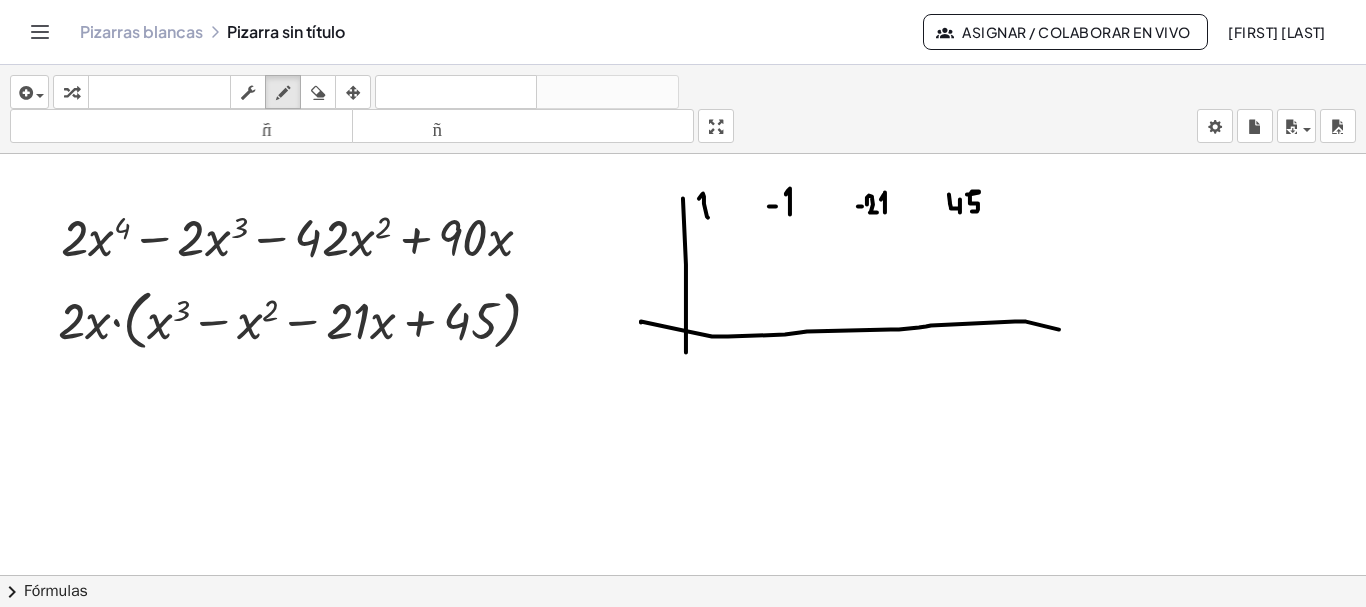 drag, startPoint x: 969, startPoint y: 195, endPoint x: 970, endPoint y: 207, distance: 12.0415945 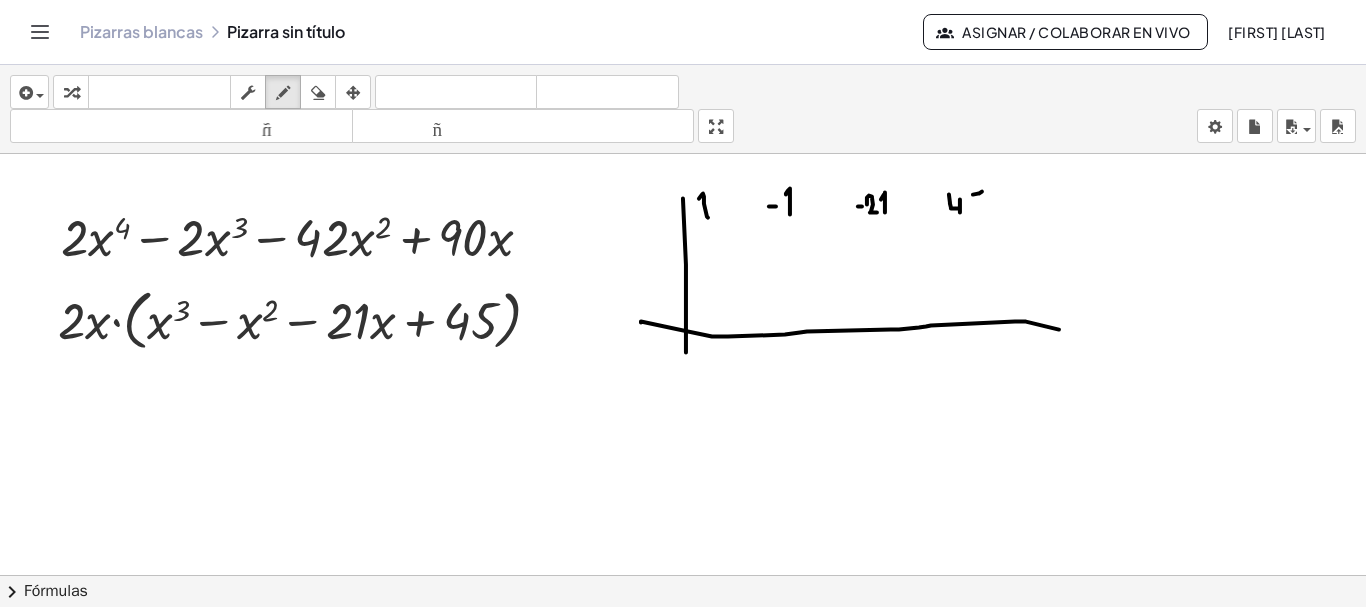 click at bounding box center [788, -2068] 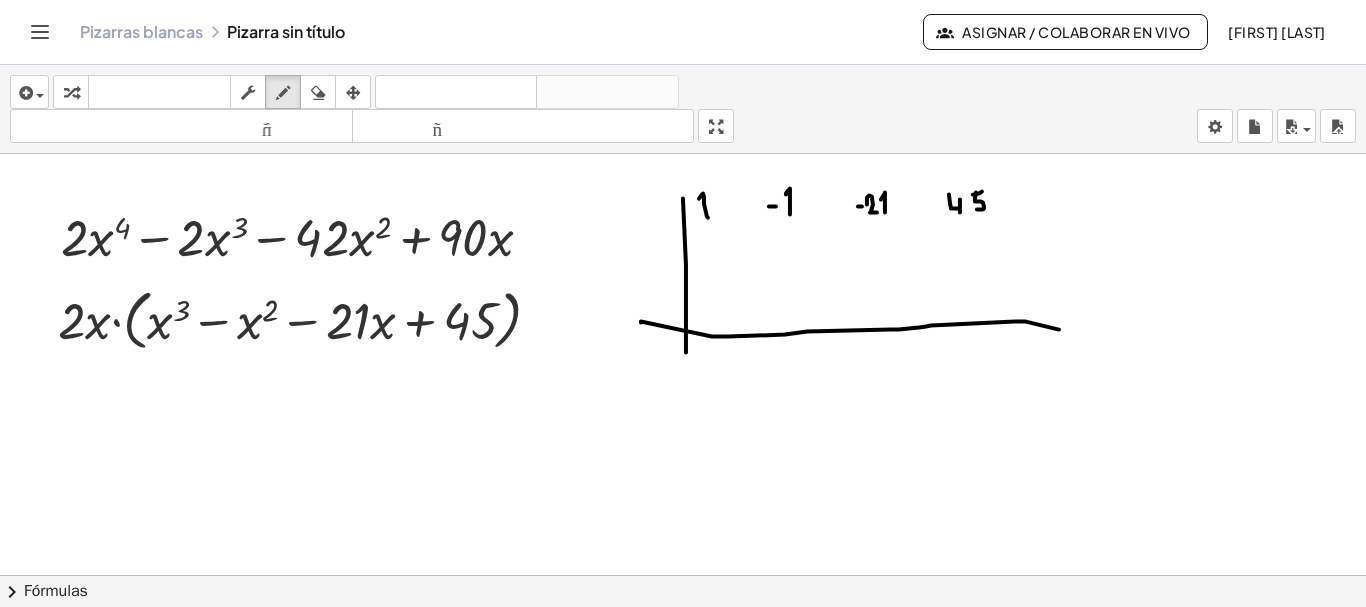 drag, startPoint x: 976, startPoint y: 193, endPoint x: 977, endPoint y: 210, distance: 17.029387 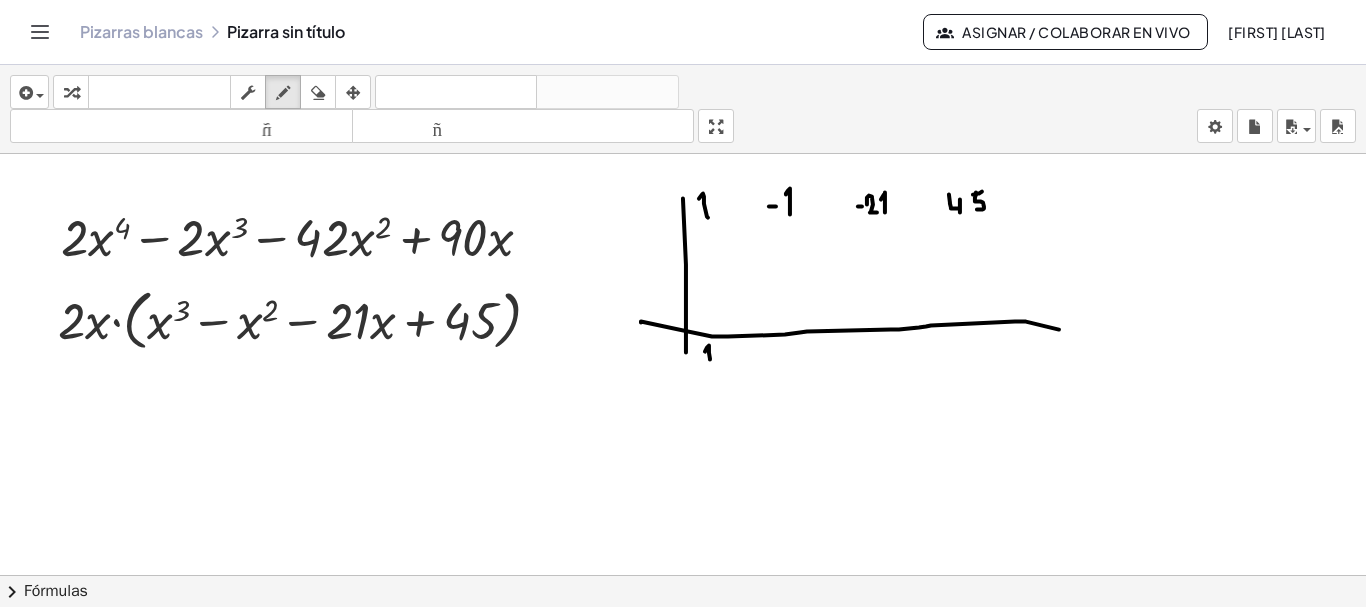 click at bounding box center (788, -2068) 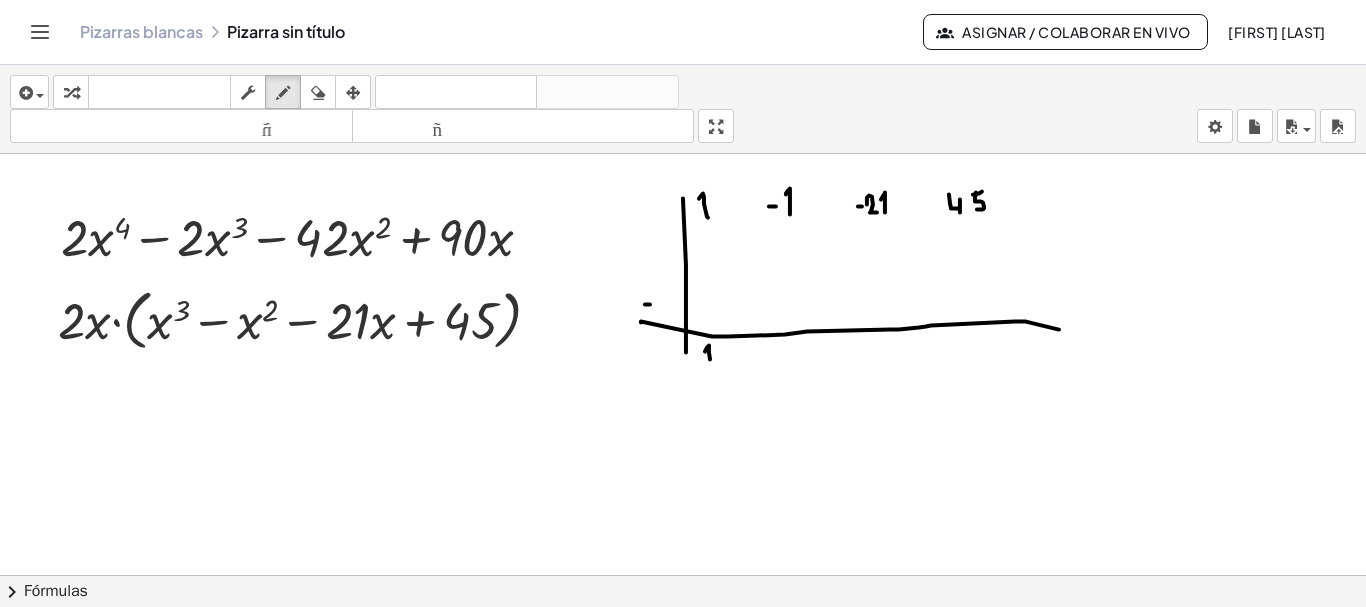 click at bounding box center [788, -2068] 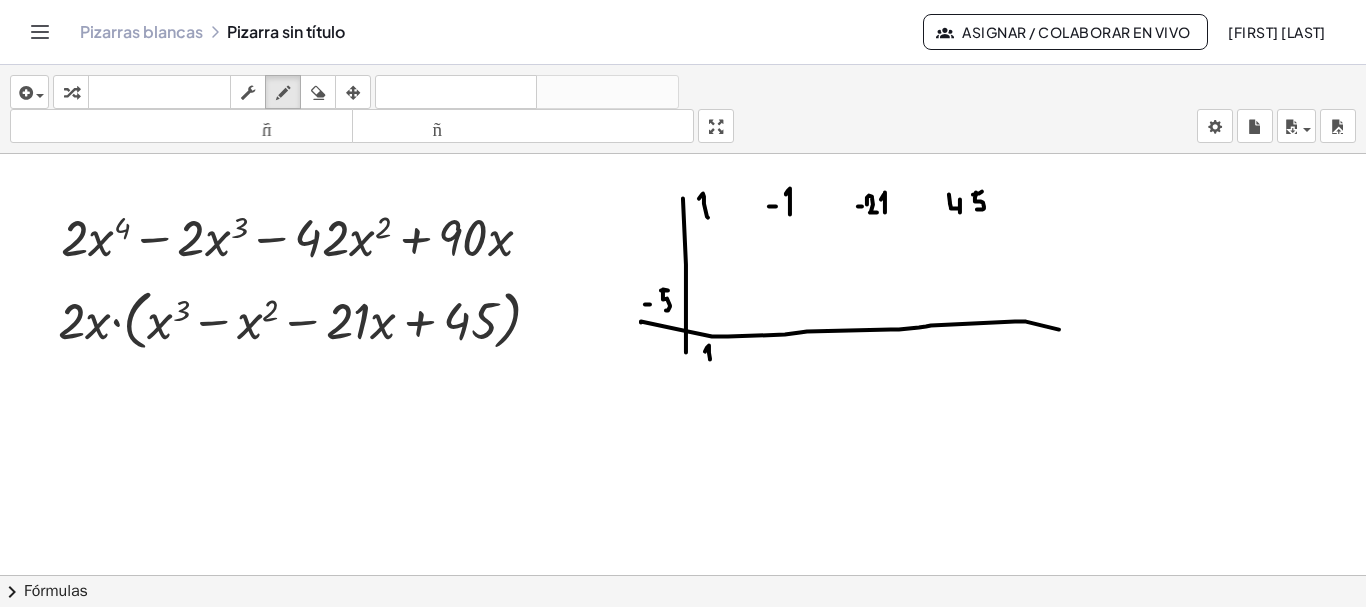 drag, startPoint x: 661, startPoint y: 291, endPoint x: 662, endPoint y: 311, distance: 20.024984 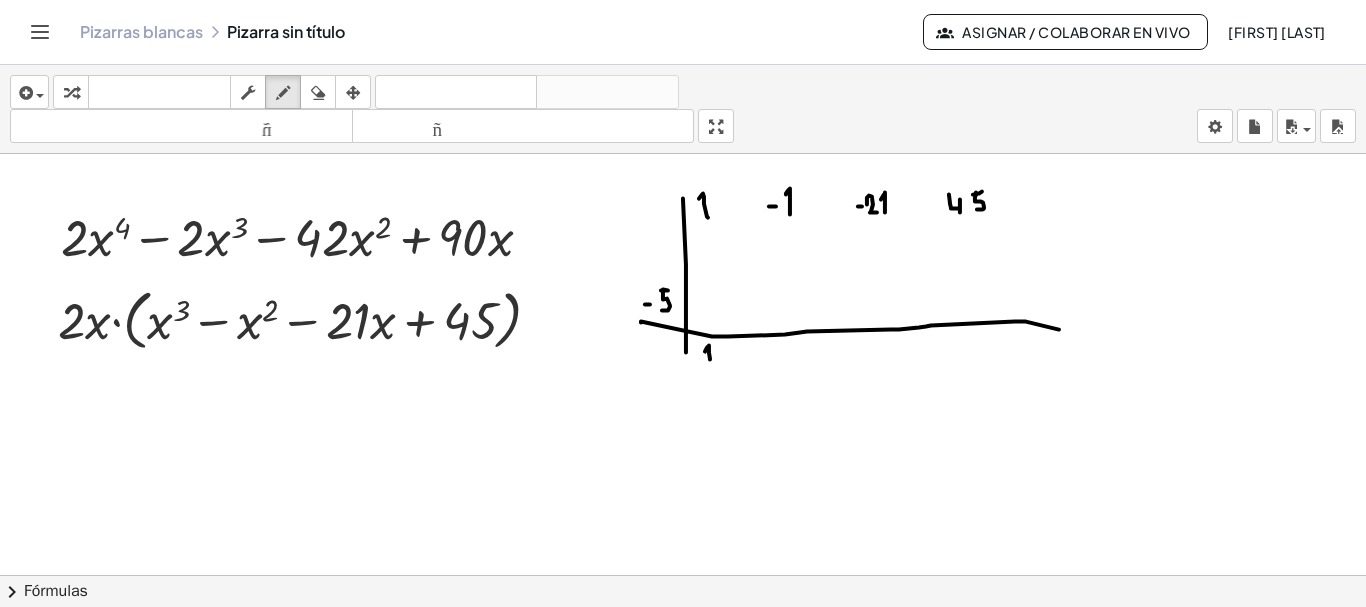 click at bounding box center (788, -2068) 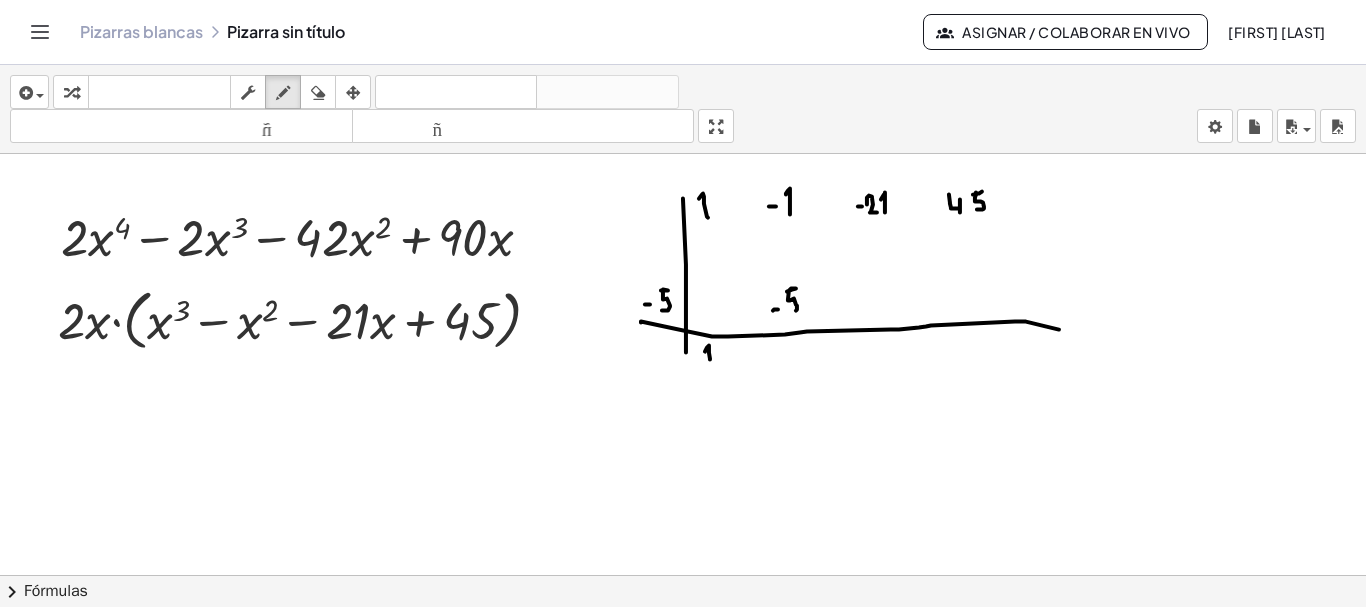 drag, startPoint x: 792, startPoint y: 290, endPoint x: 788, endPoint y: 314, distance: 24.33105 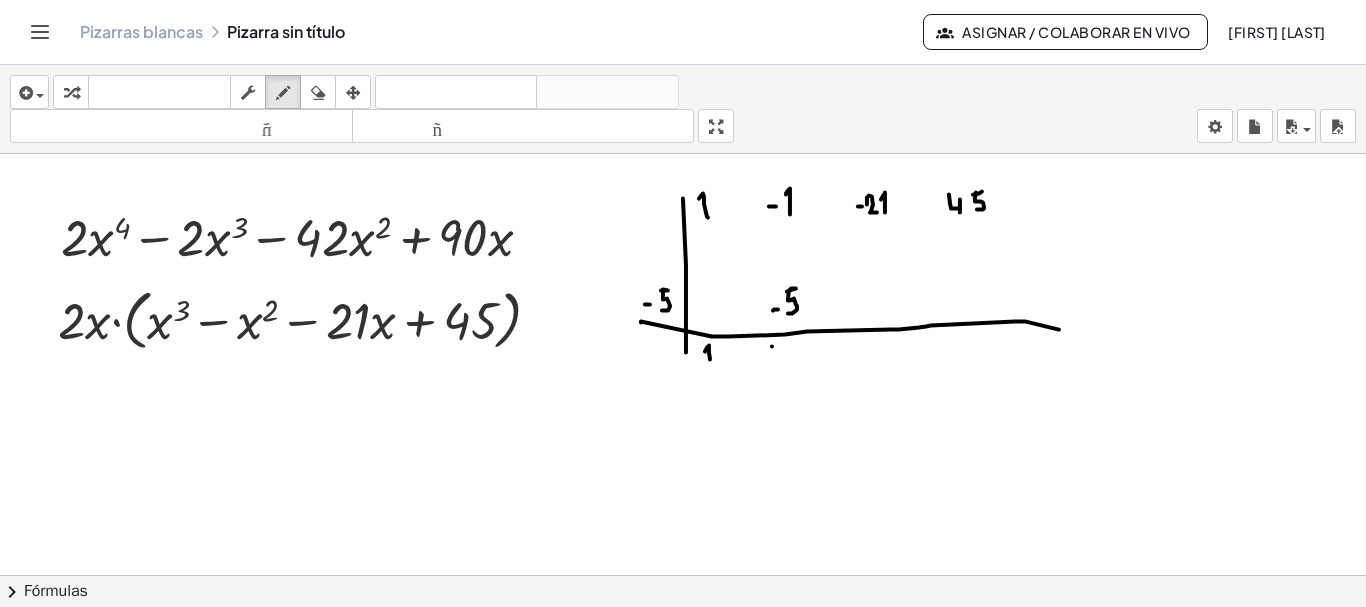 click at bounding box center [788, -2068] 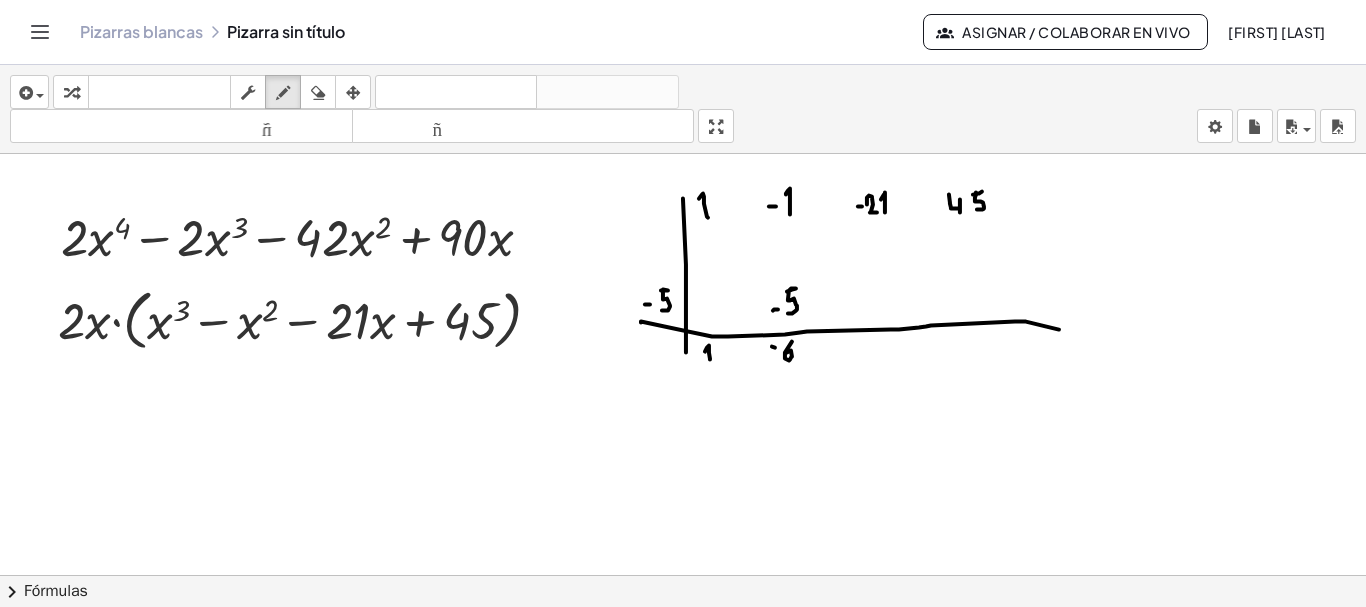 drag, startPoint x: 792, startPoint y: 342, endPoint x: 786, endPoint y: 354, distance: 13.416408 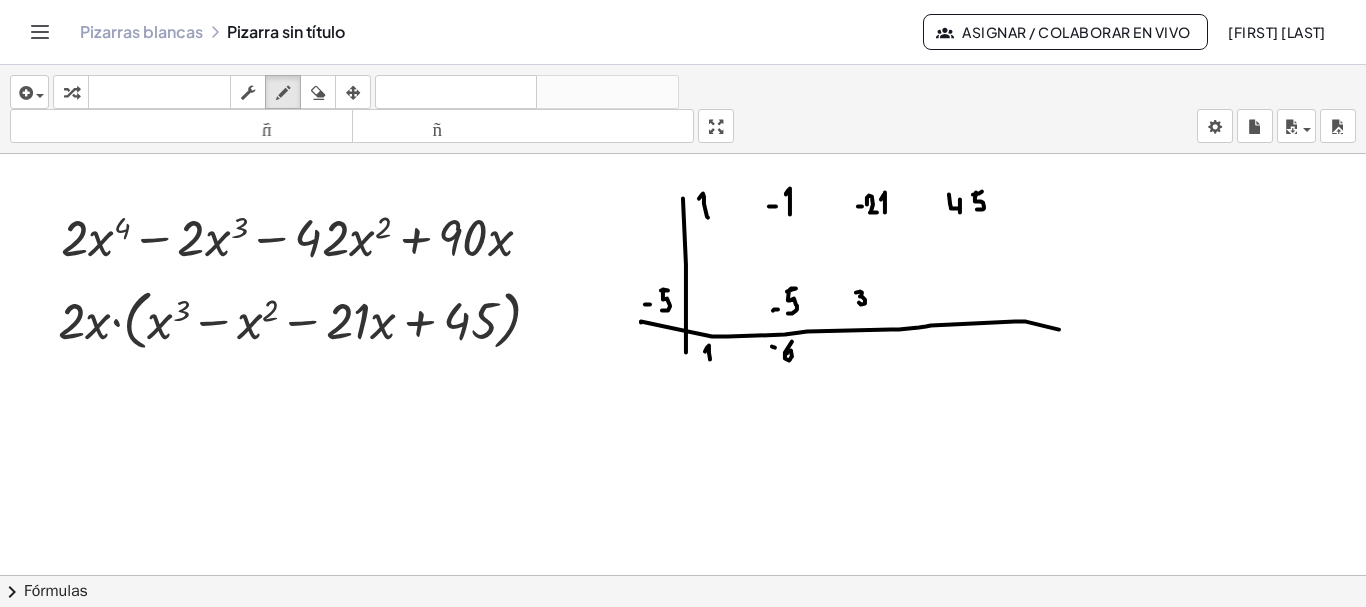 drag, startPoint x: 856, startPoint y: 293, endPoint x: 859, endPoint y: 303, distance: 10.440307 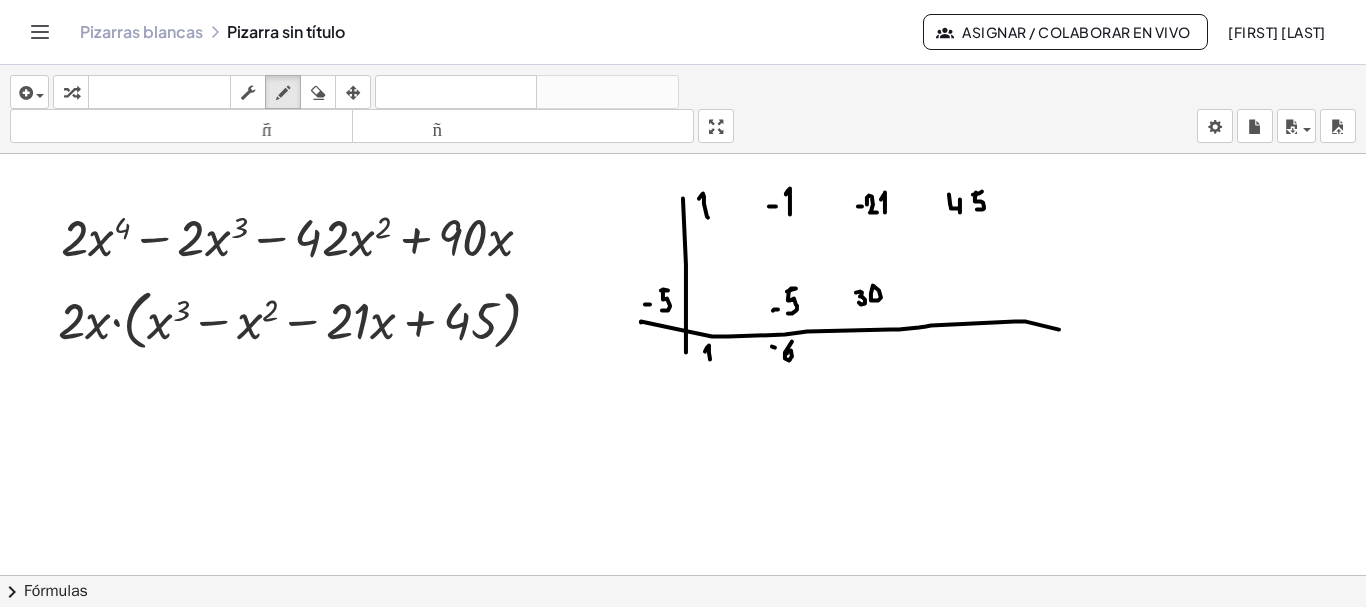 click at bounding box center [788, -2068] 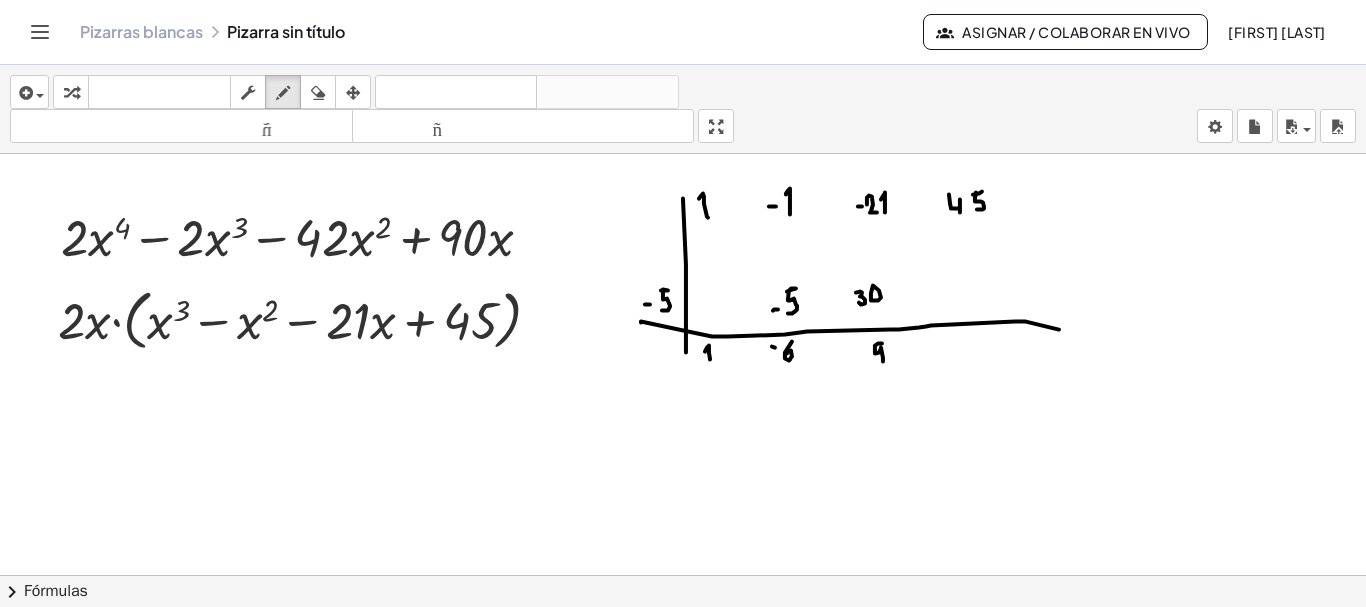 drag, startPoint x: 882, startPoint y: 344, endPoint x: 883, endPoint y: 362, distance: 18.027756 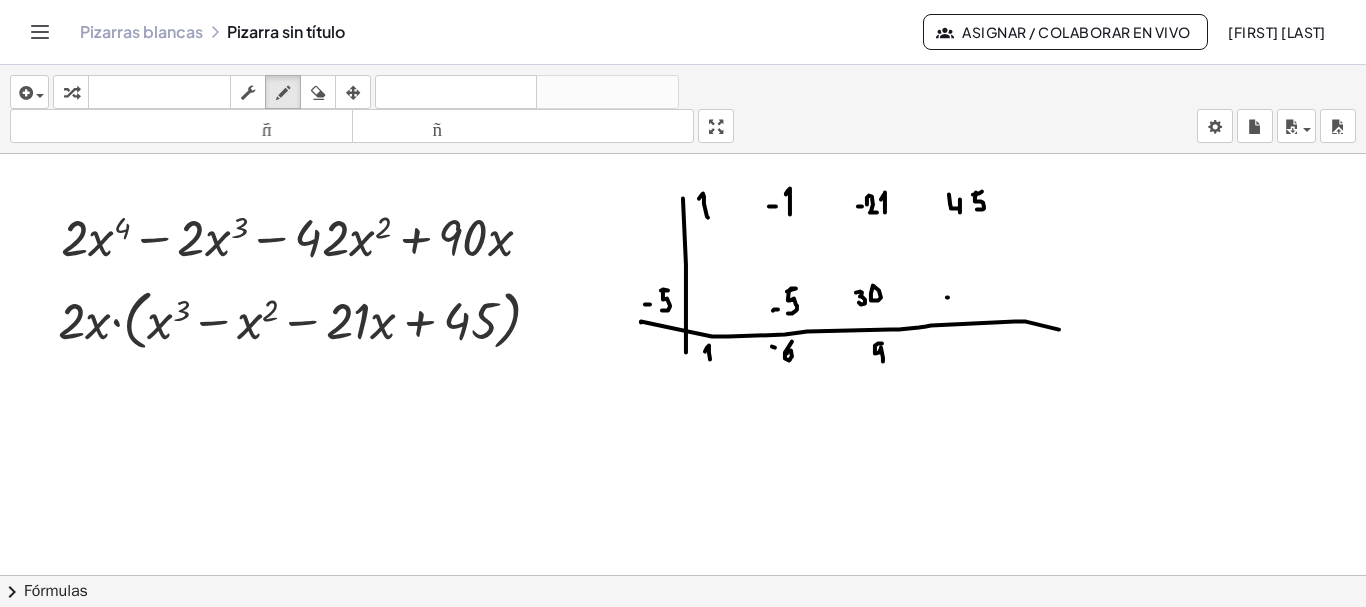 click at bounding box center [788, -2068] 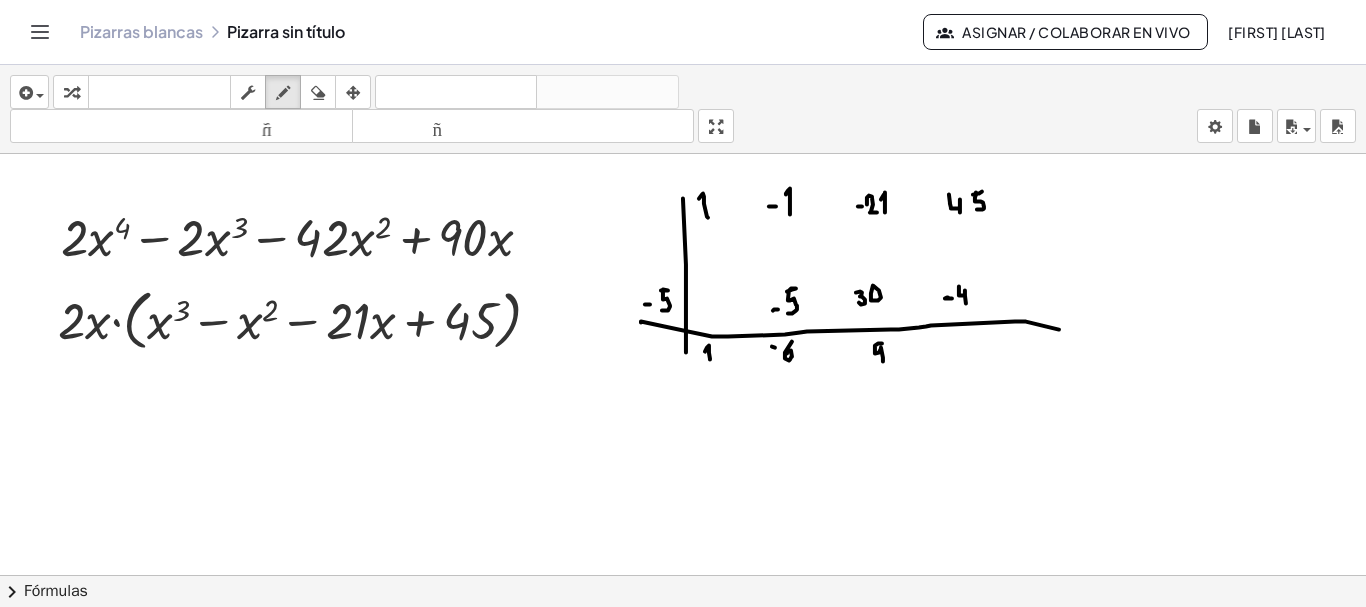 drag, startPoint x: 959, startPoint y: 287, endPoint x: 966, endPoint y: 304, distance: 18.384777 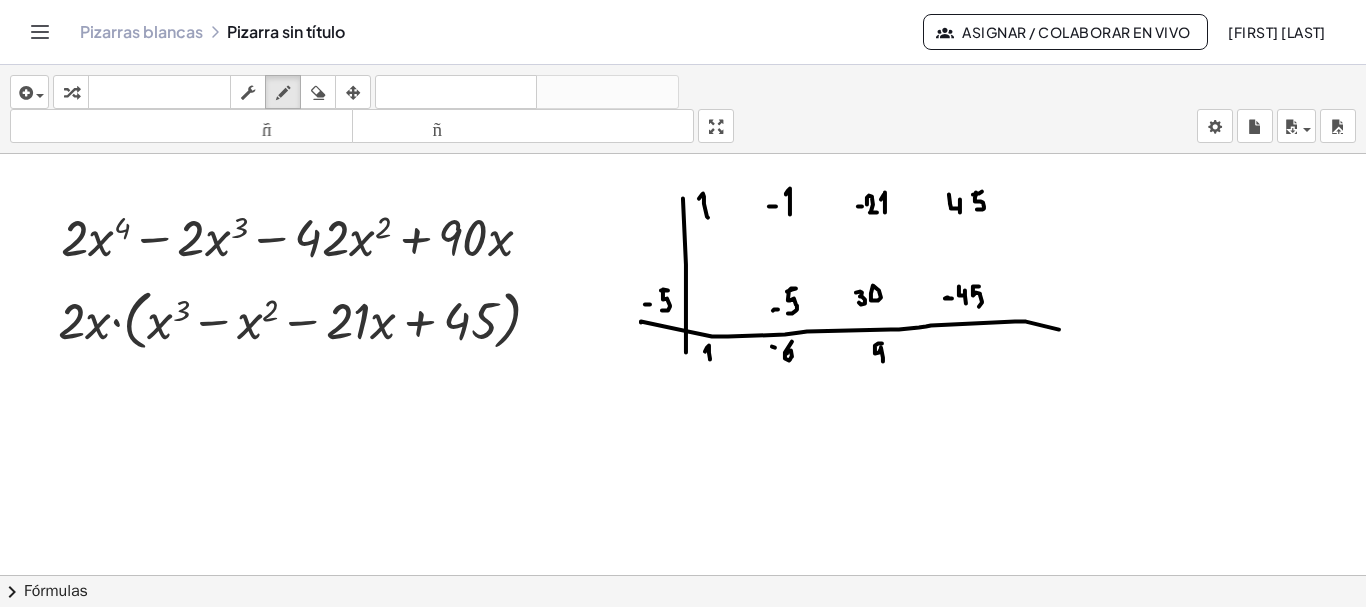 drag, startPoint x: 977, startPoint y: 287, endPoint x: 971, endPoint y: 304, distance: 18.027756 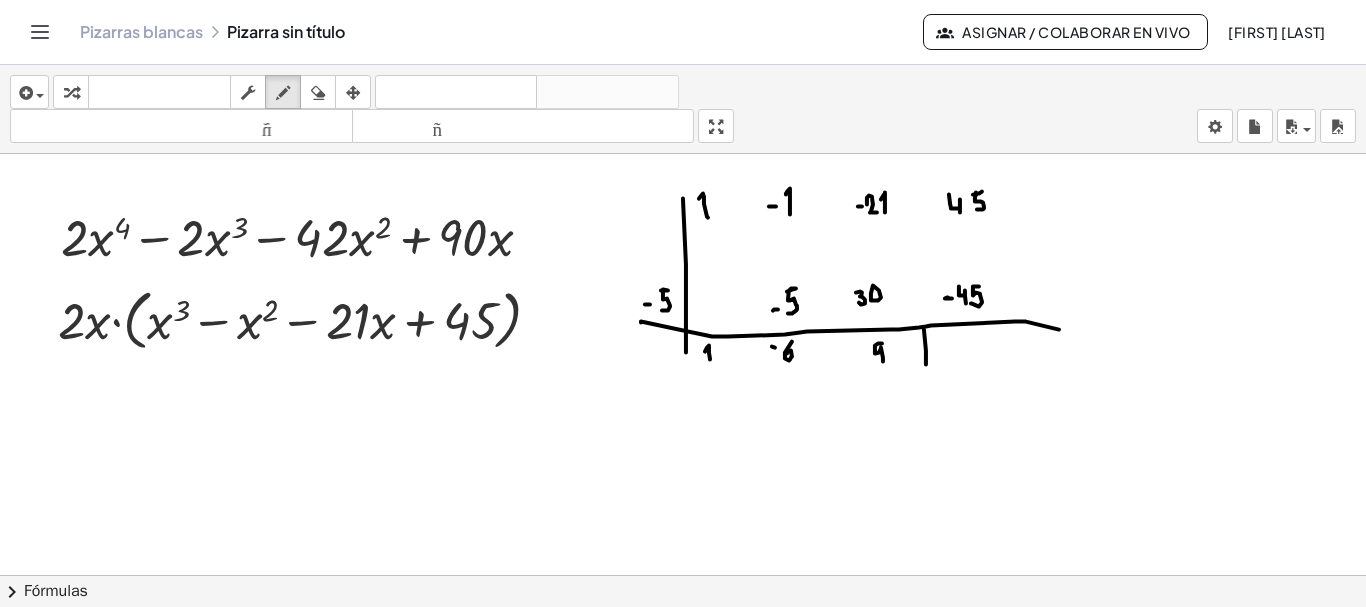 drag, startPoint x: 924, startPoint y: 330, endPoint x: 926, endPoint y: 365, distance: 35.057095 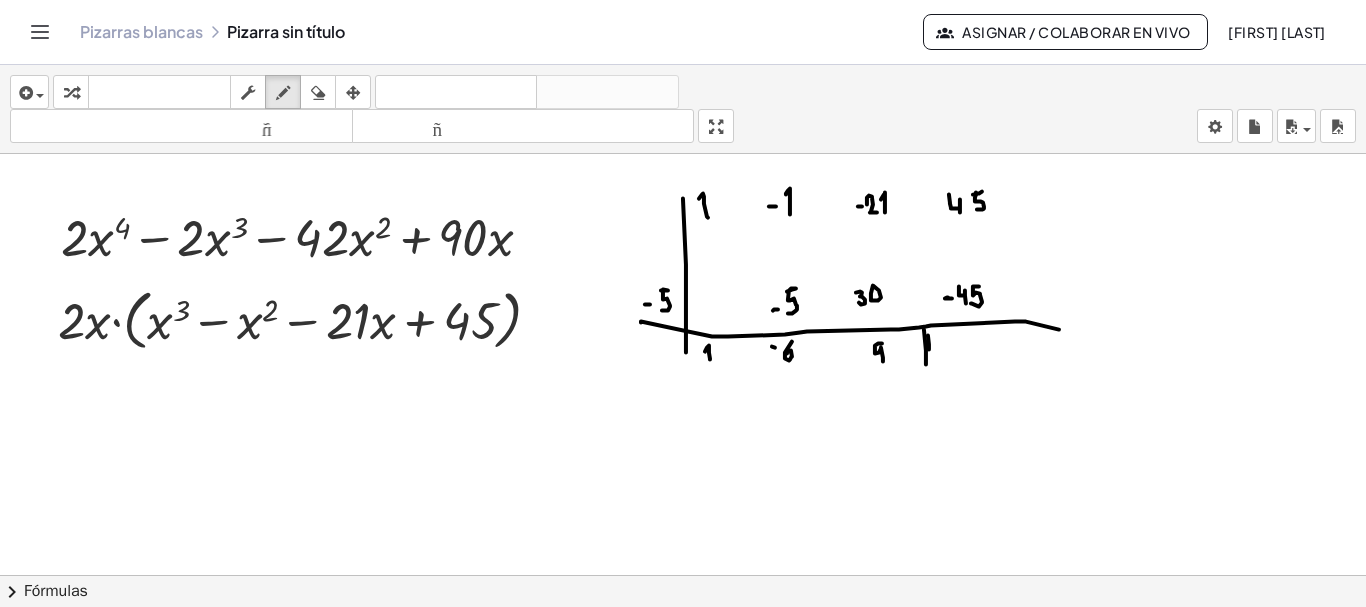 drag, startPoint x: 928, startPoint y: 336, endPoint x: 932, endPoint y: 370, distance: 34.234486 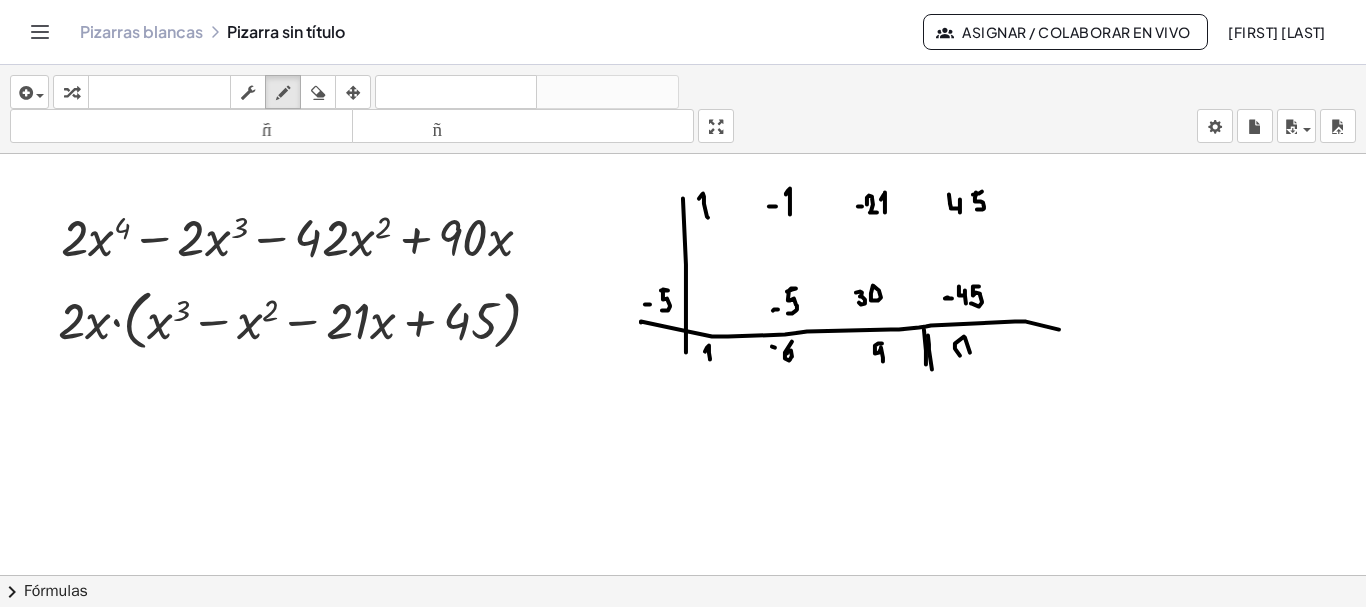 click at bounding box center [788, -2068] 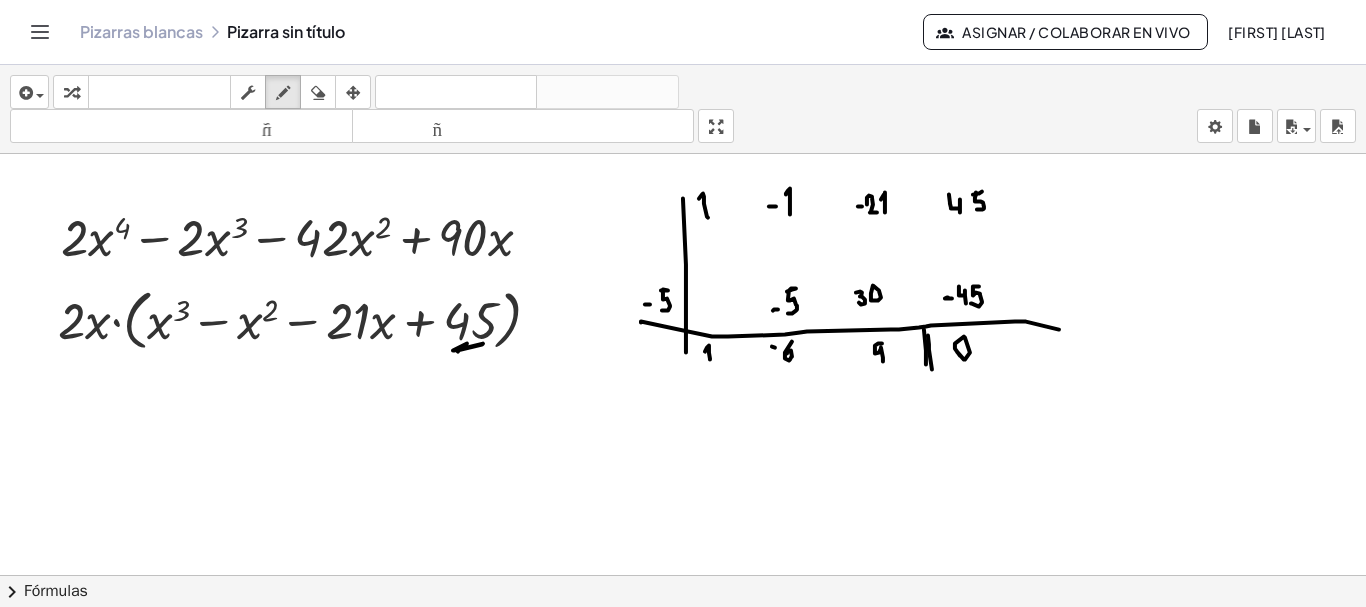 drag, startPoint x: 457, startPoint y: 351, endPoint x: 486, endPoint y: 337, distance: 32.202484 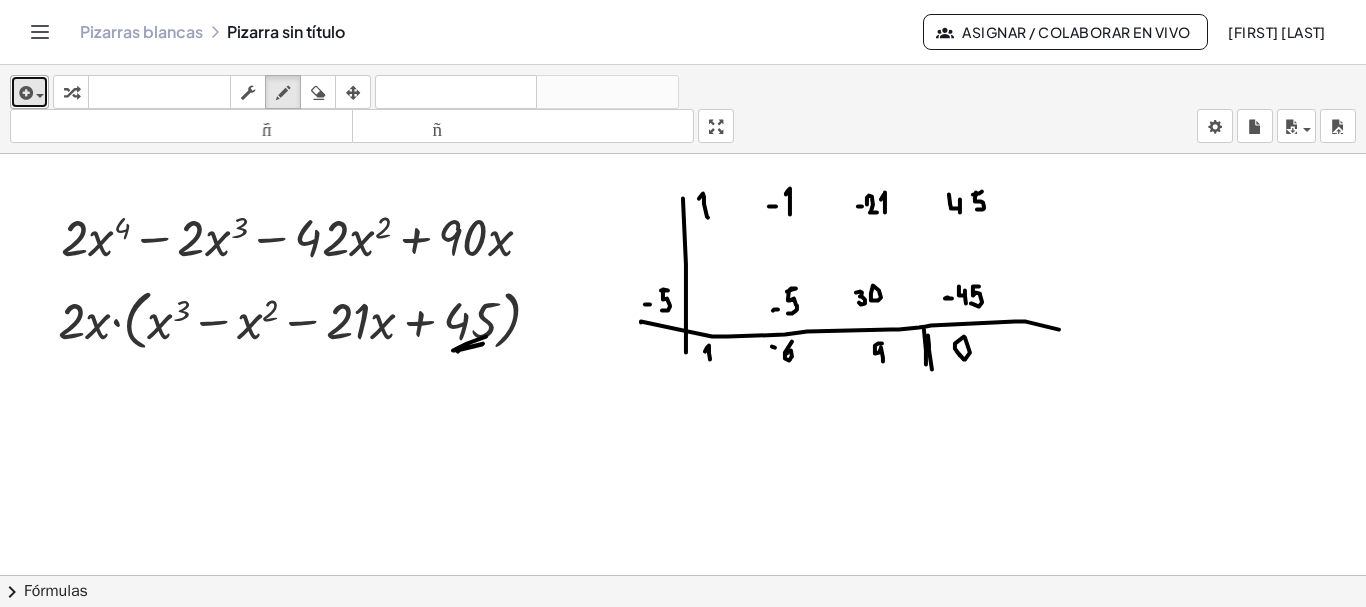 click at bounding box center [29, 92] 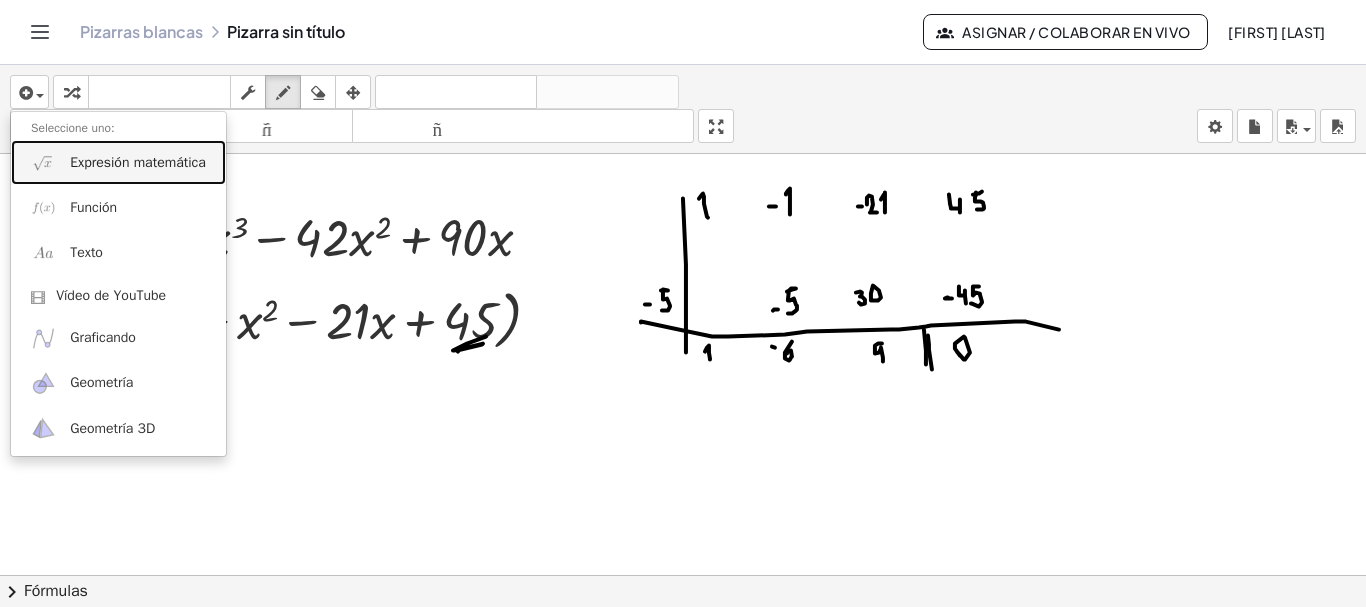 click on "Expresión matemática" at bounding box center [118, 162] 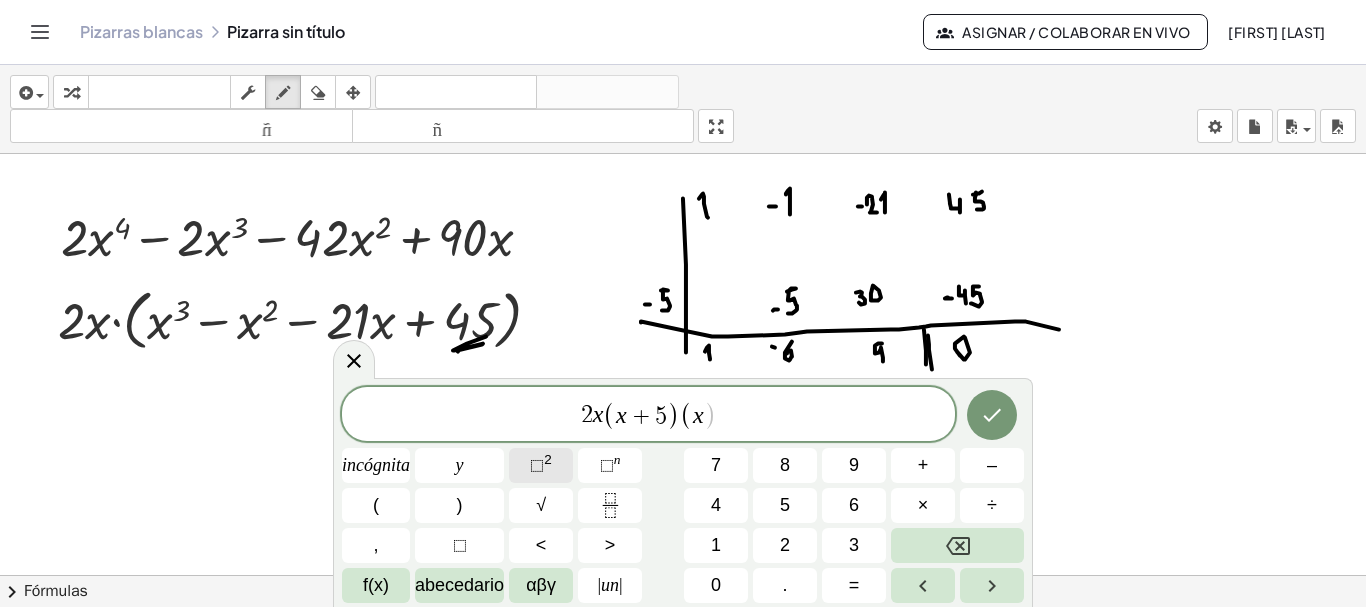 click on "⬚  2" at bounding box center [541, 465] 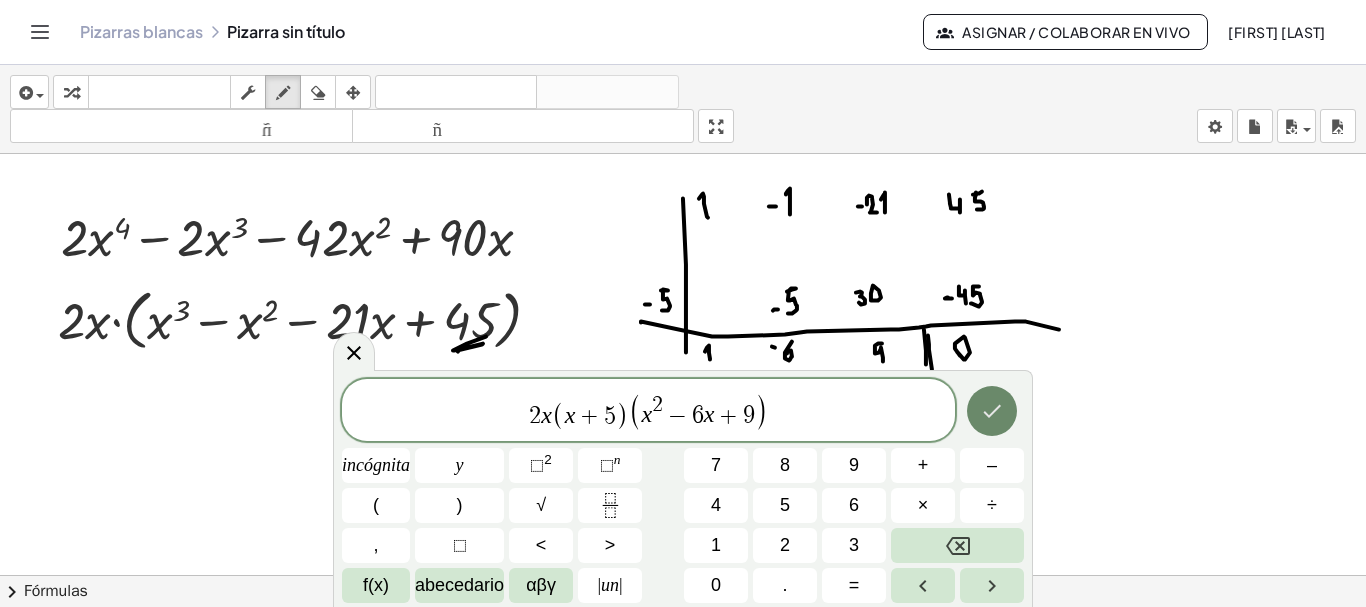 click 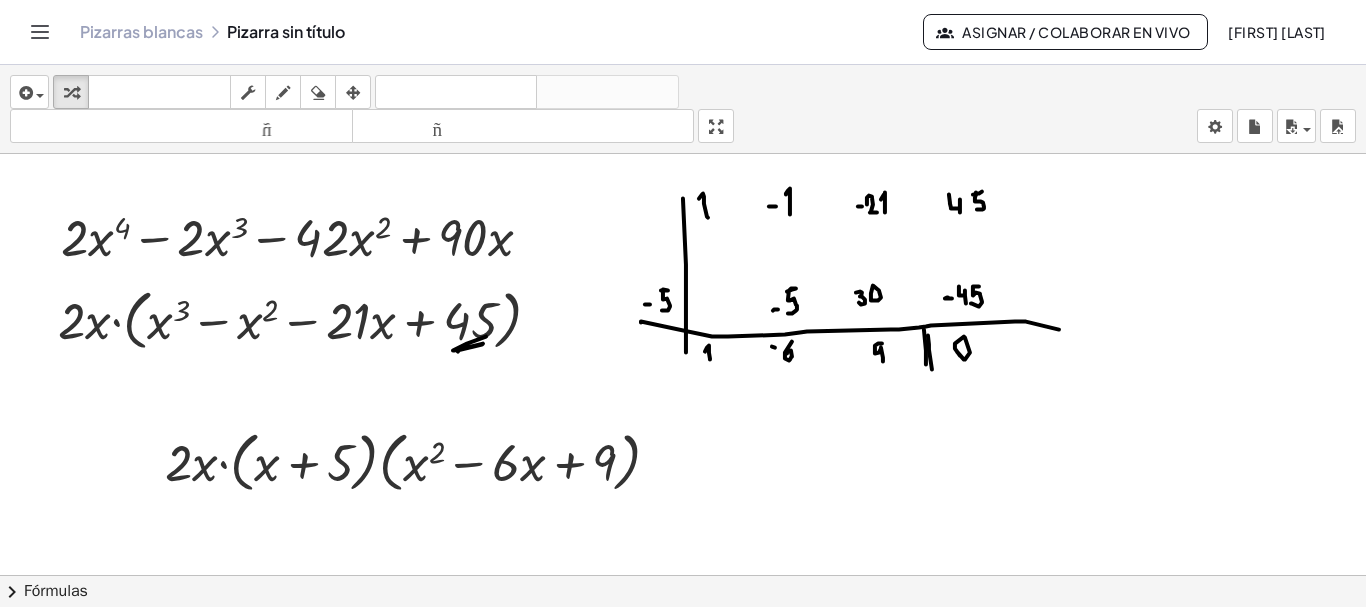 click at bounding box center (353, 92) 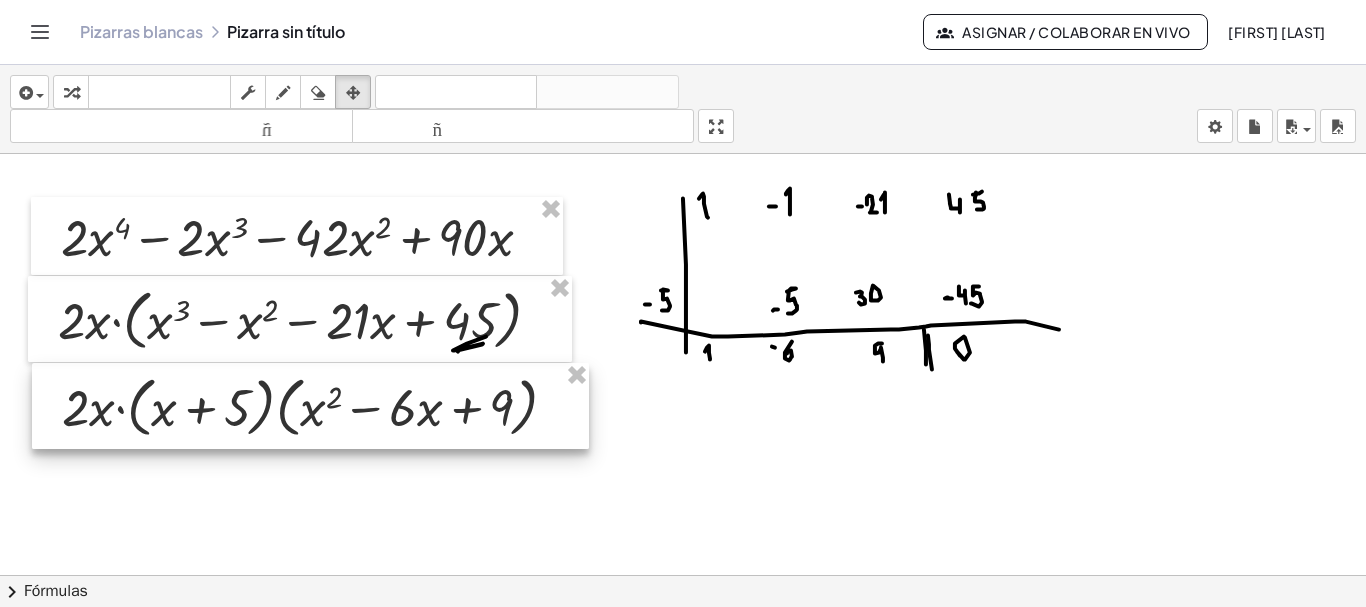drag, startPoint x: 337, startPoint y: 460, endPoint x: 228, endPoint y: 396, distance: 126.40016 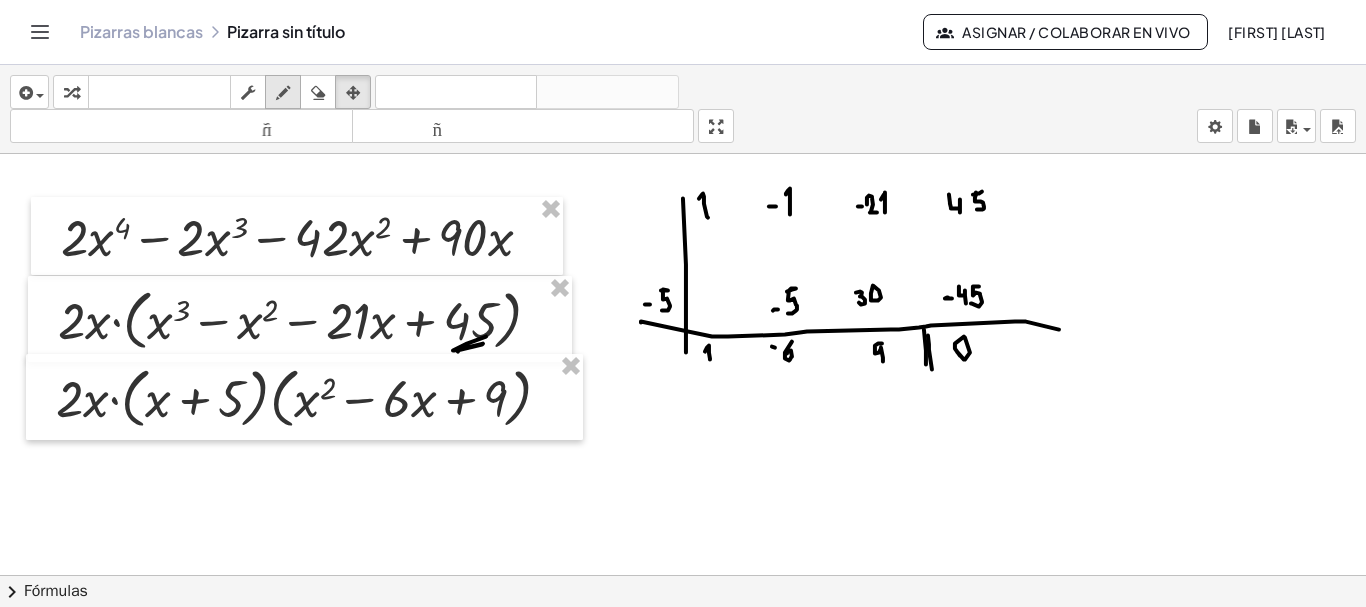 click at bounding box center [283, 93] 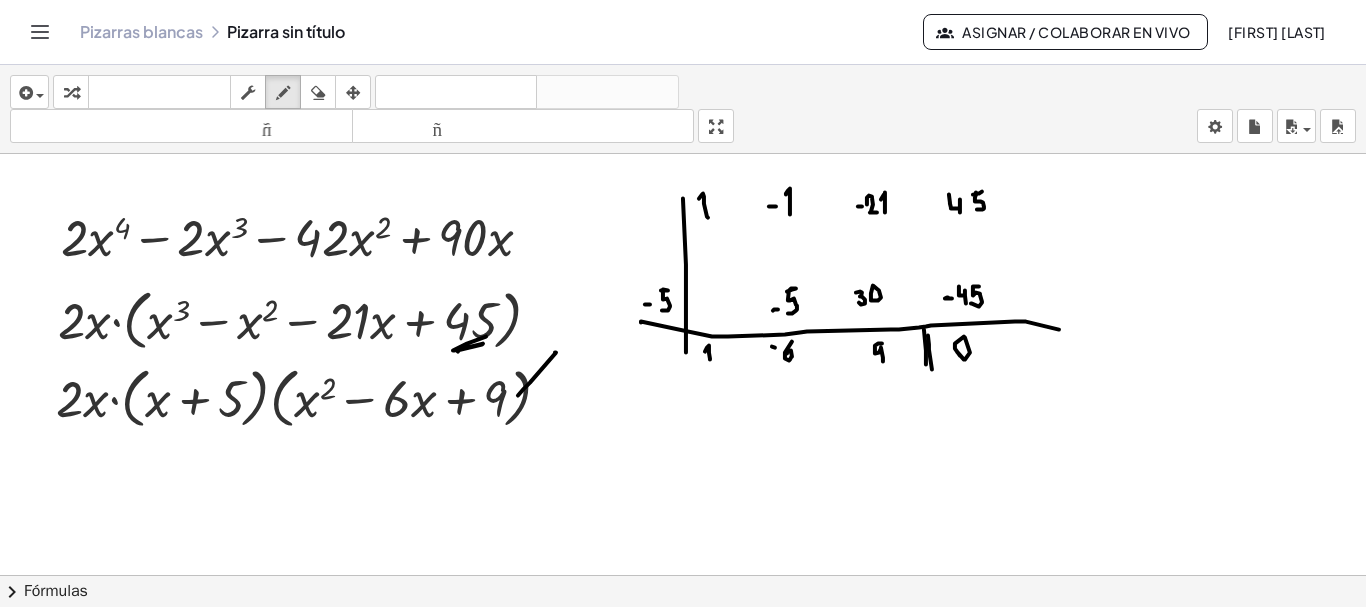 drag, startPoint x: 518, startPoint y: 396, endPoint x: 544, endPoint y: 354, distance: 49.396355 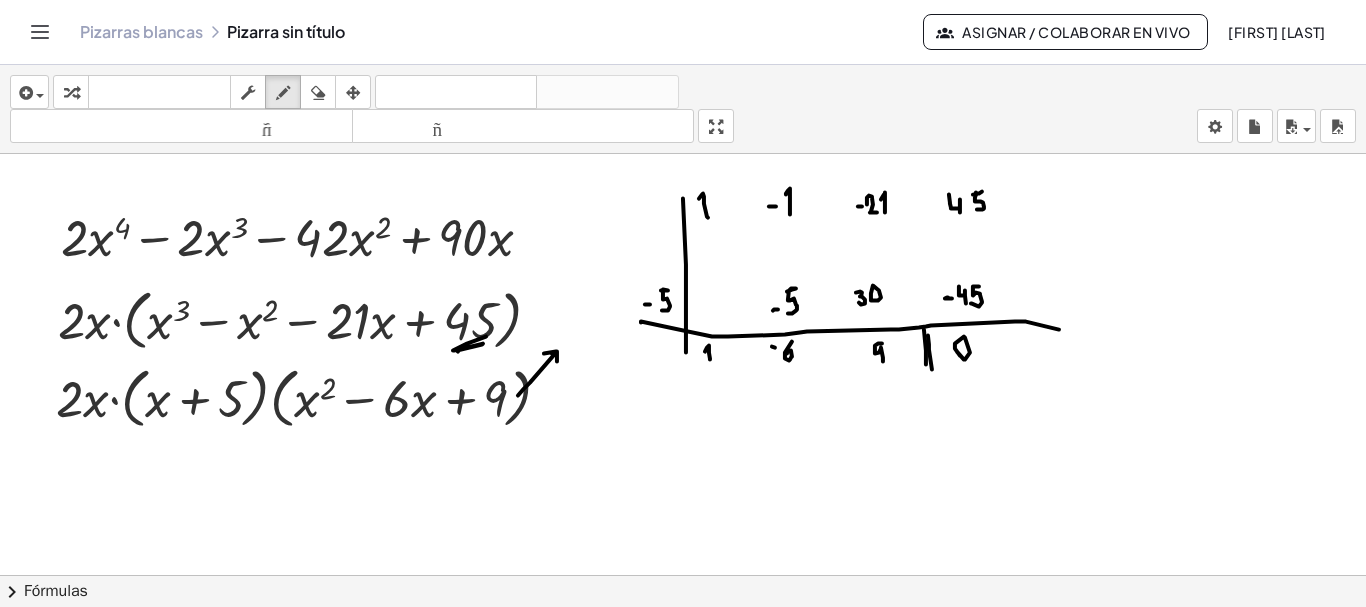 drag, startPoint x: 544, startPoint y: 354, endPoint x: 554, endPoint y: 372, distance: 20.59126 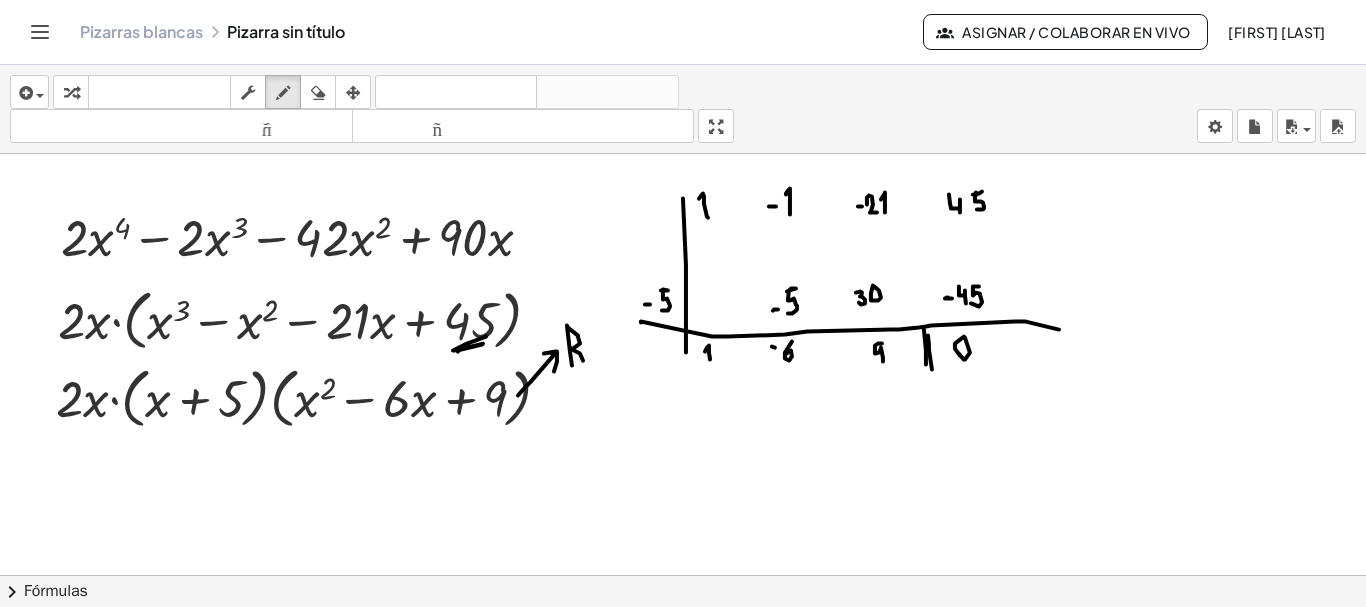 drag, startPoint x: 572, startPoint y: 366, endPoint x: 583, endPoint y: 361, distance: 12.083046 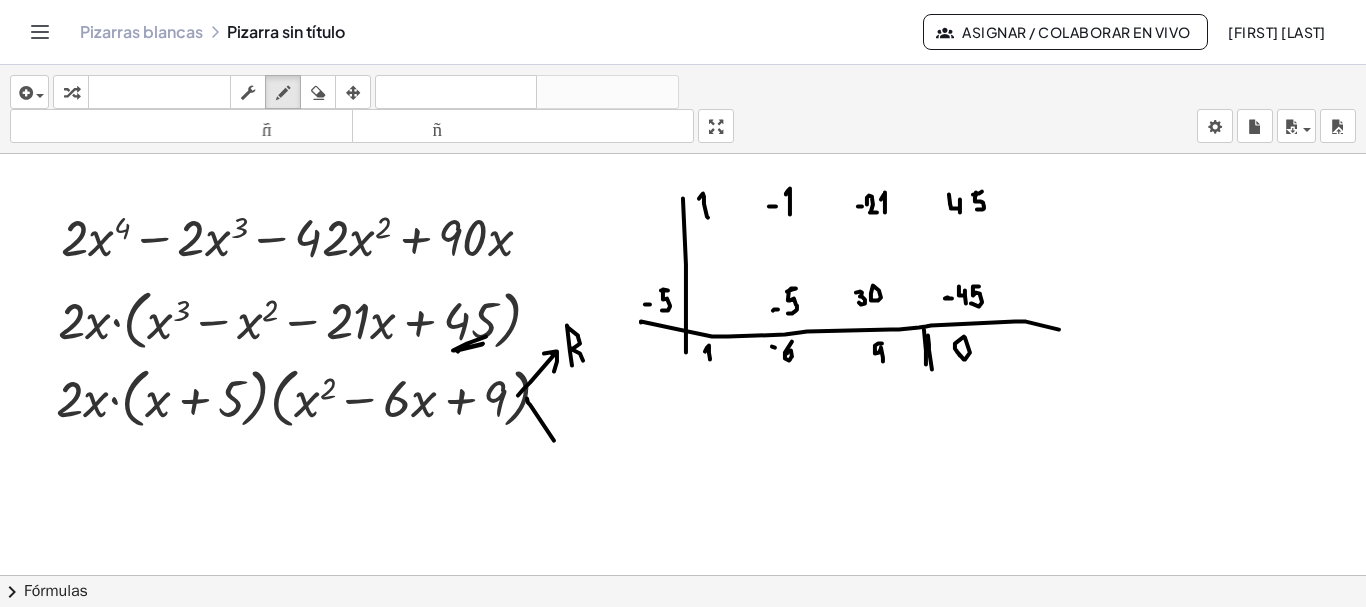 drag, startPoint x: 527, startPoint y: 399, endPoint x: 557, endPoint y: 448, distance: 57.45433 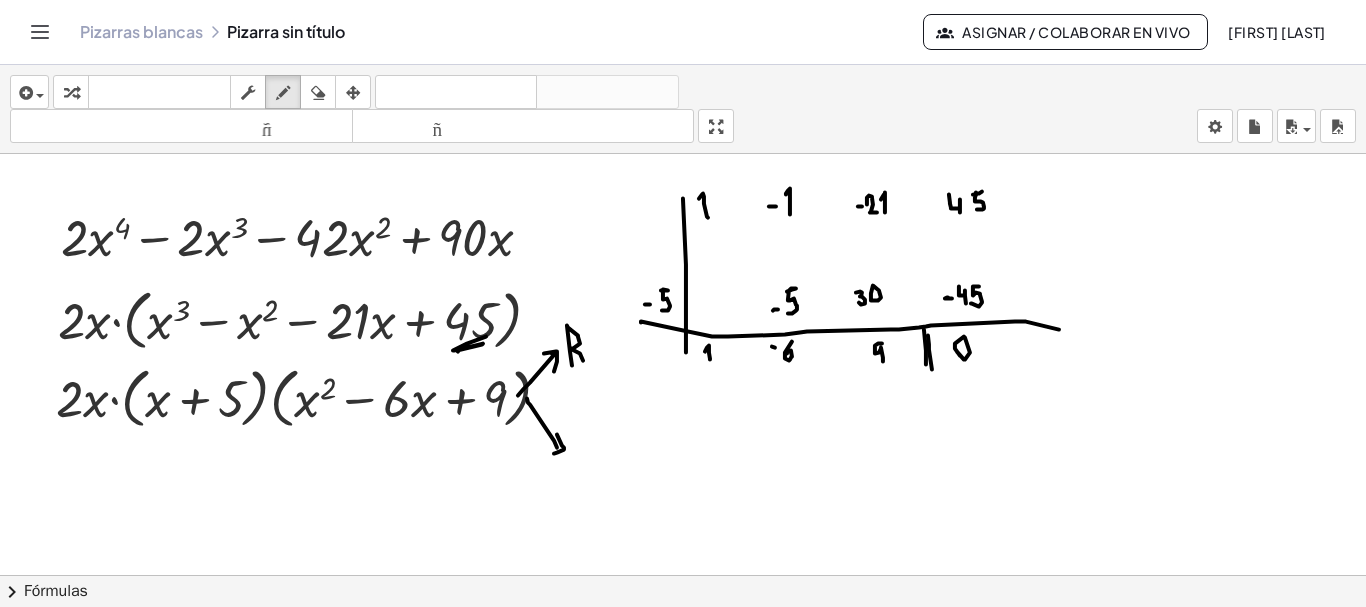 drag, startPoint x: 557, startPoint y: 435, endPoint x: 554, endPoint y: 454, distance: 19.235384 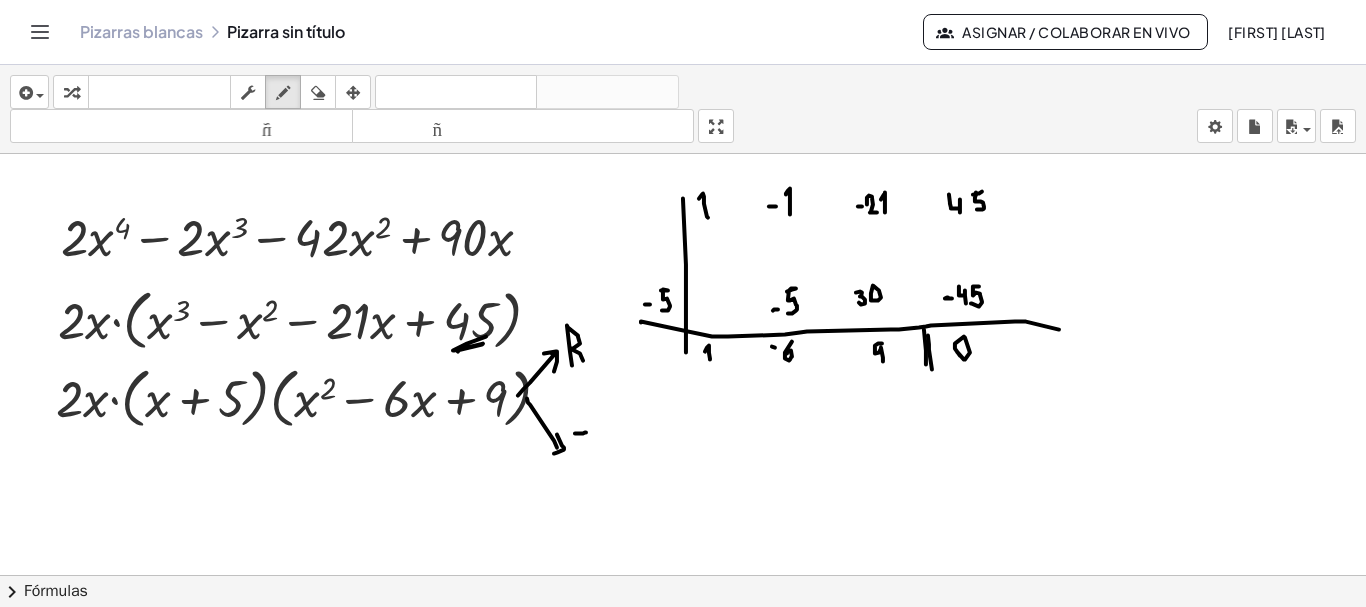 click at bounding box center [788, -2068] 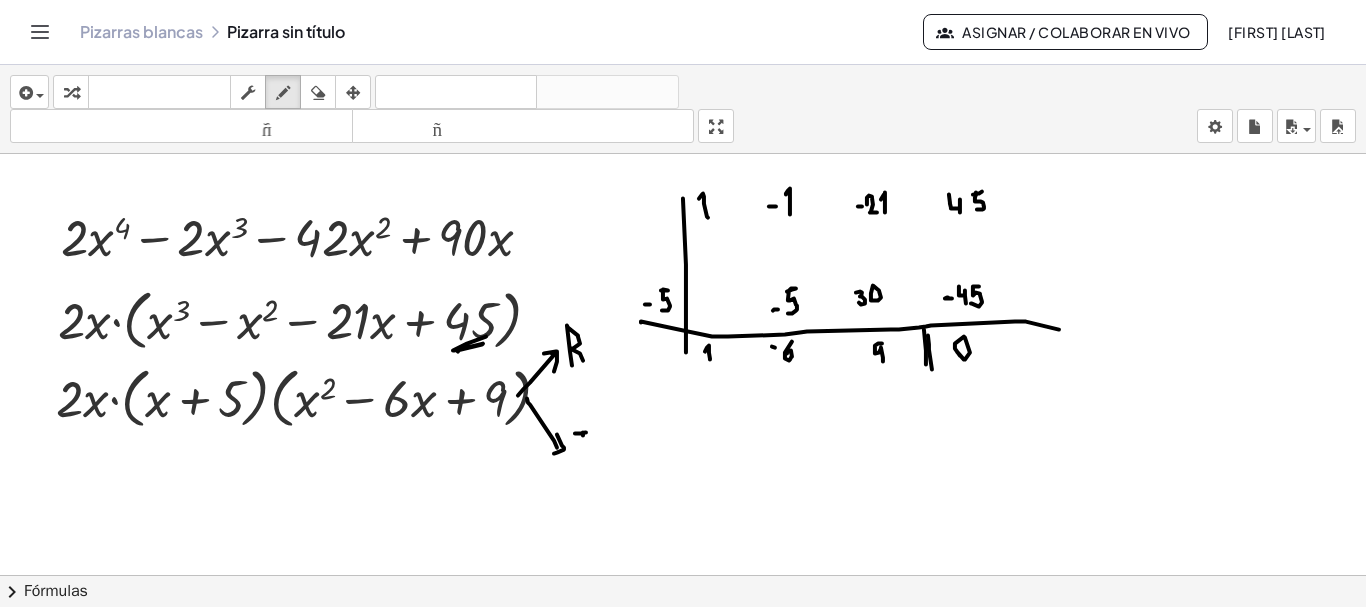 drag, startPoint x: 583, startPoint y: 433, endPoint x: 583, endPoint y: 446, distance: 13 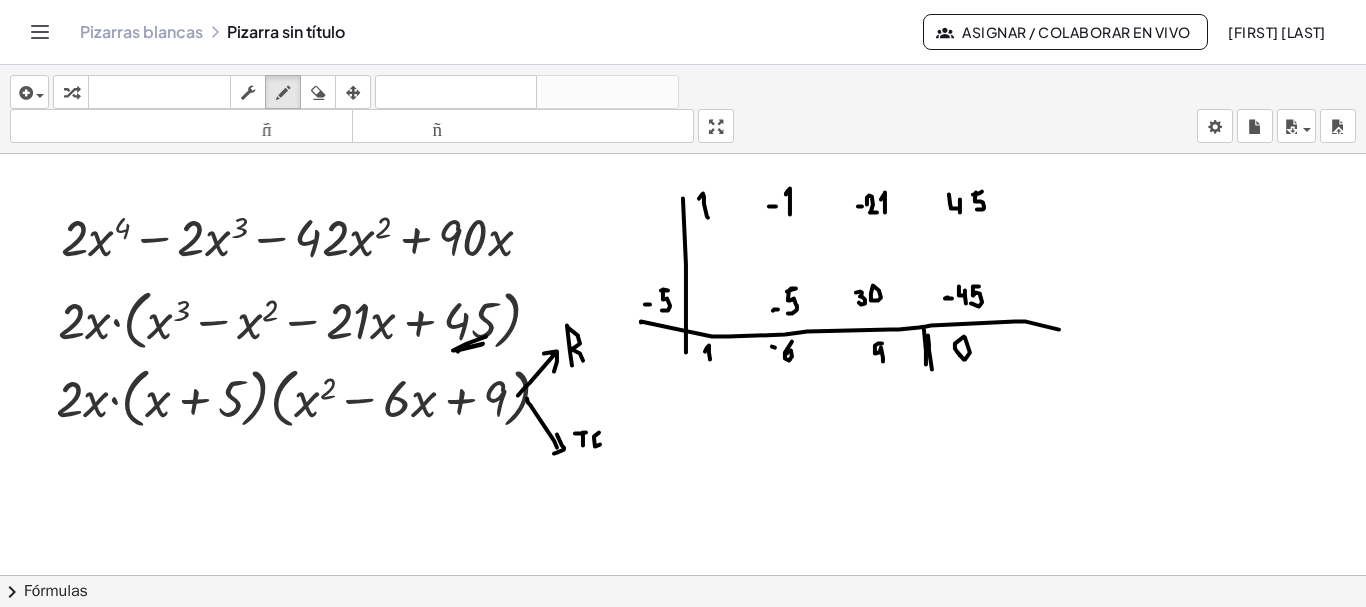 drag, startPoint x: 599, startPoint y: 433, endPoint x: 601, endPoint y: 444, distance: 11.18034 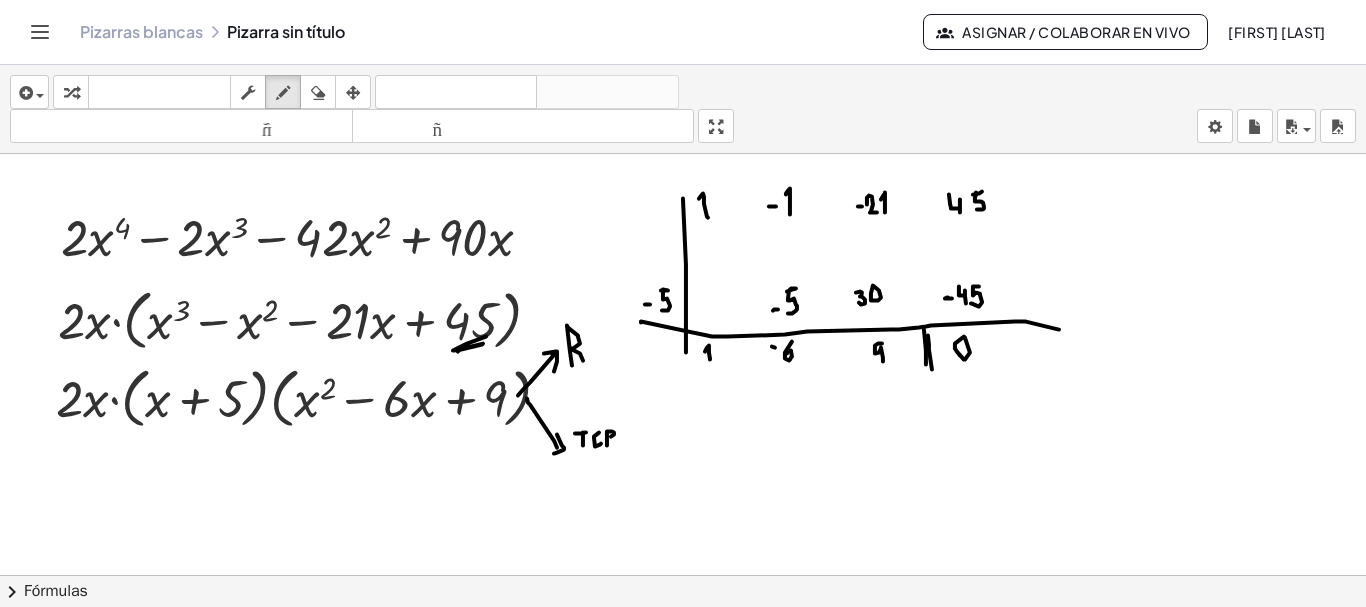 click at bounding box center (788, -2068) 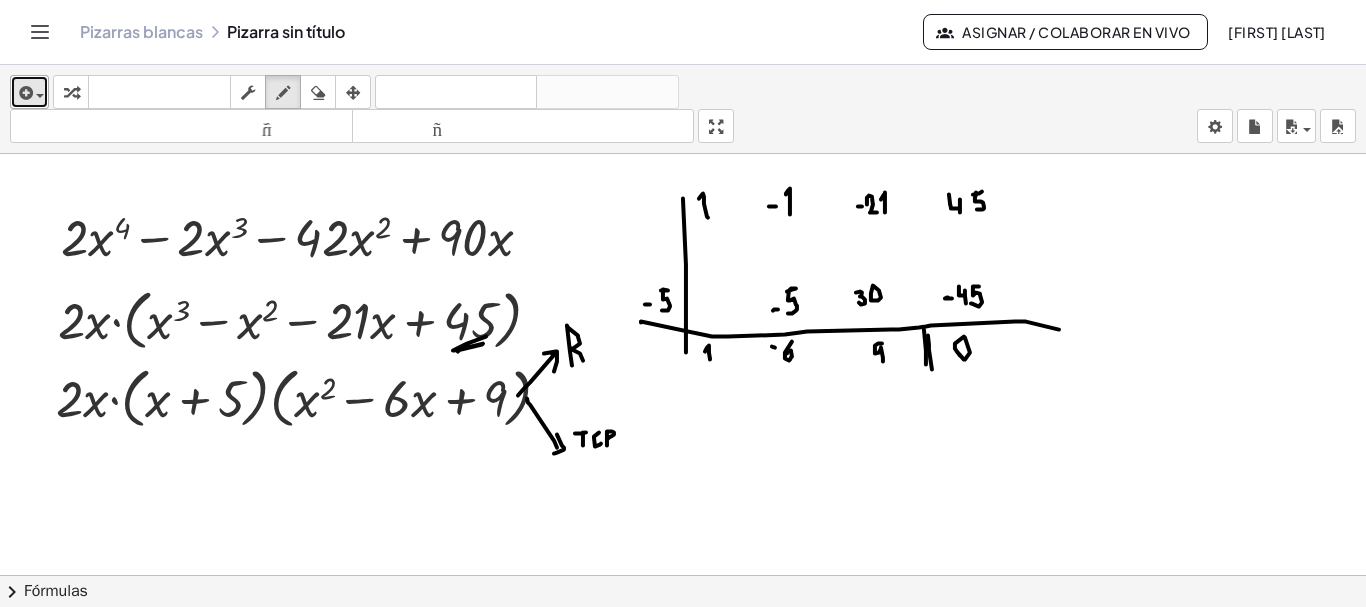 click on "insertar" at bounding box center (29, 92) 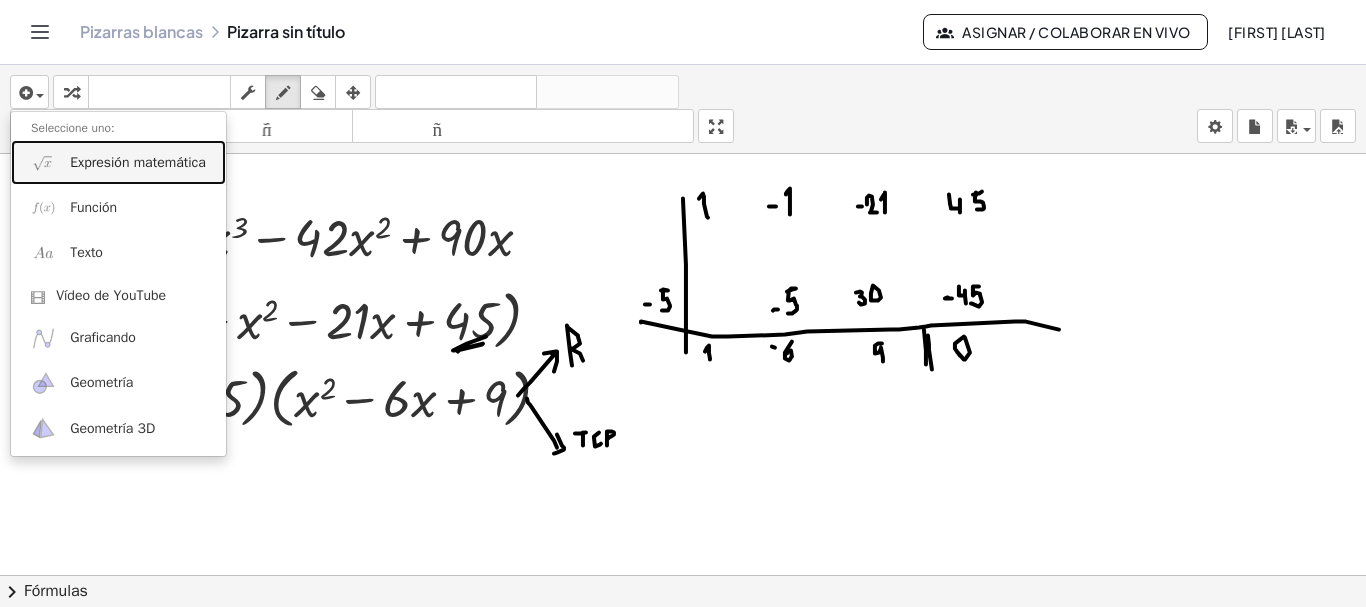 click on "Expresión matemática" at bounding box center (138, 162) 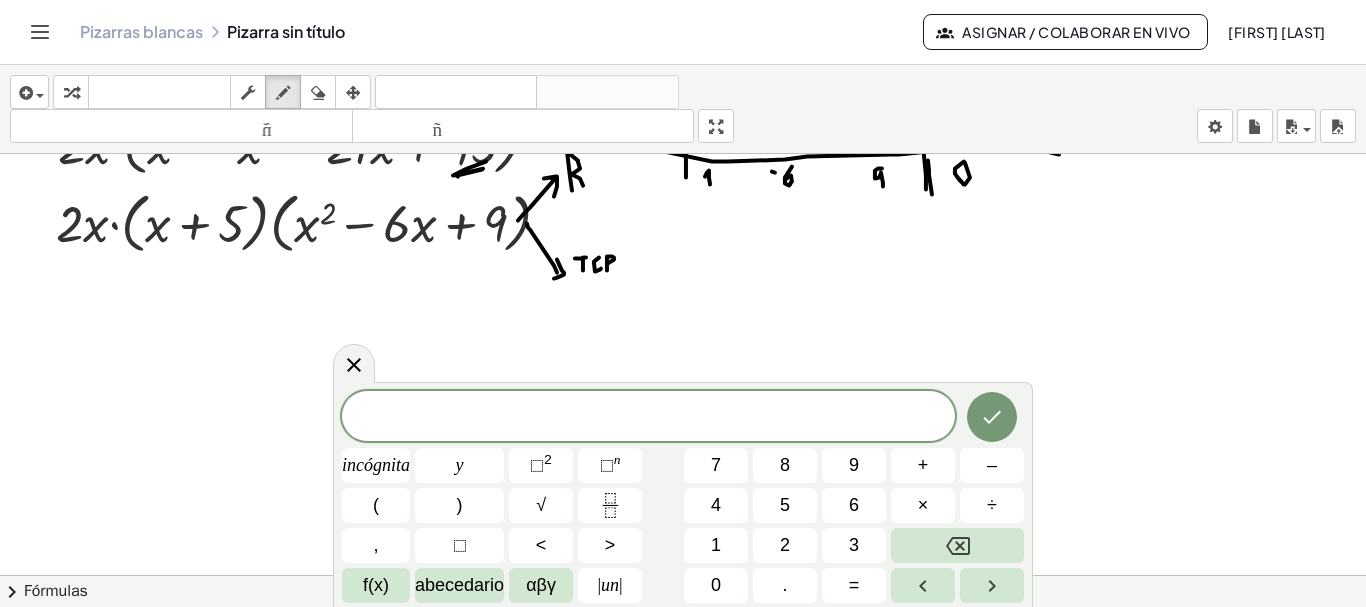 scroll, scrollTop: 5376, scrollLeft: 0, axis: vertical 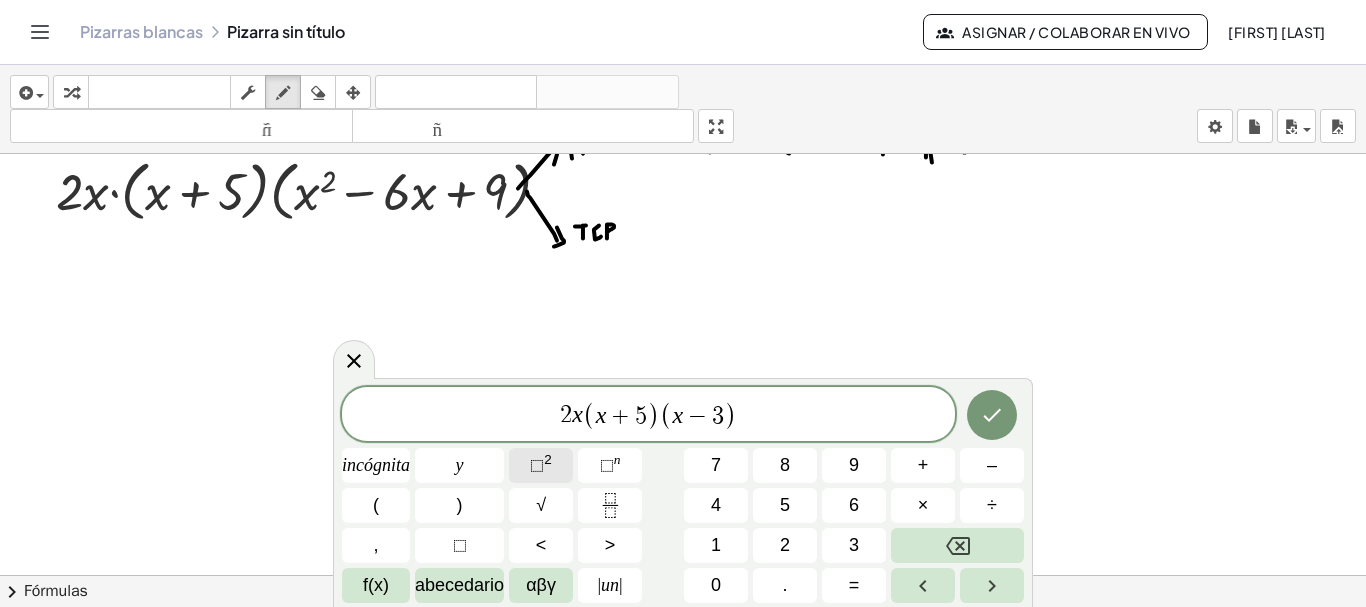 click on "2" at bounding box center [548, 459] 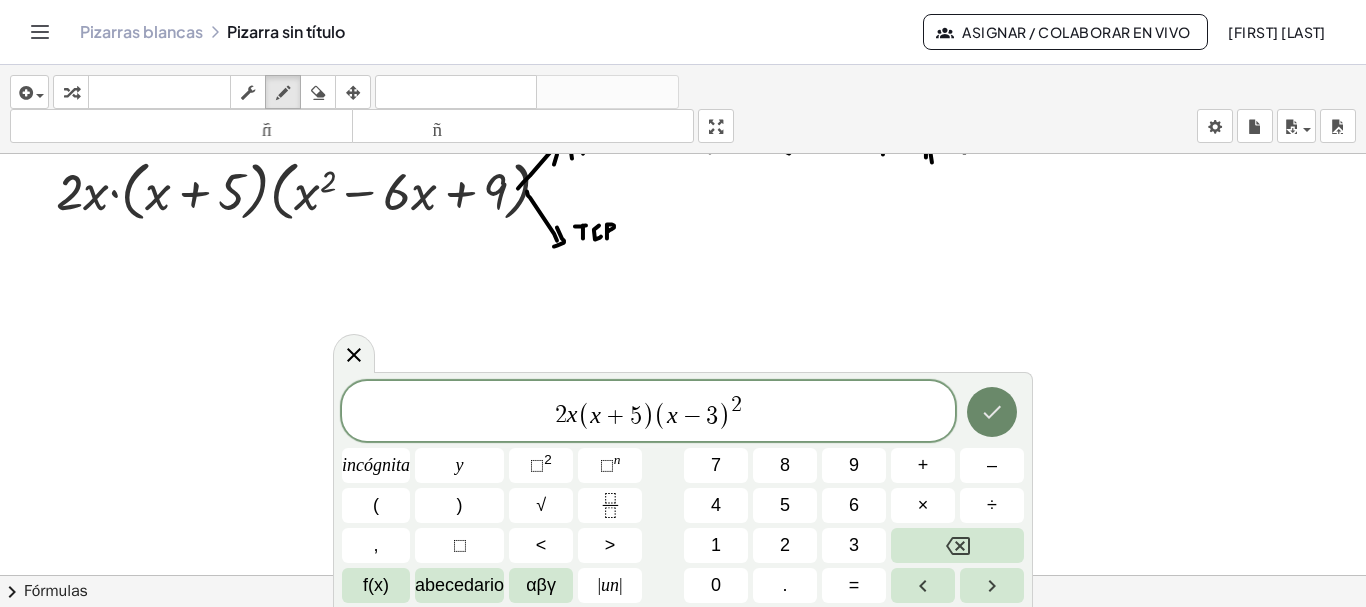click 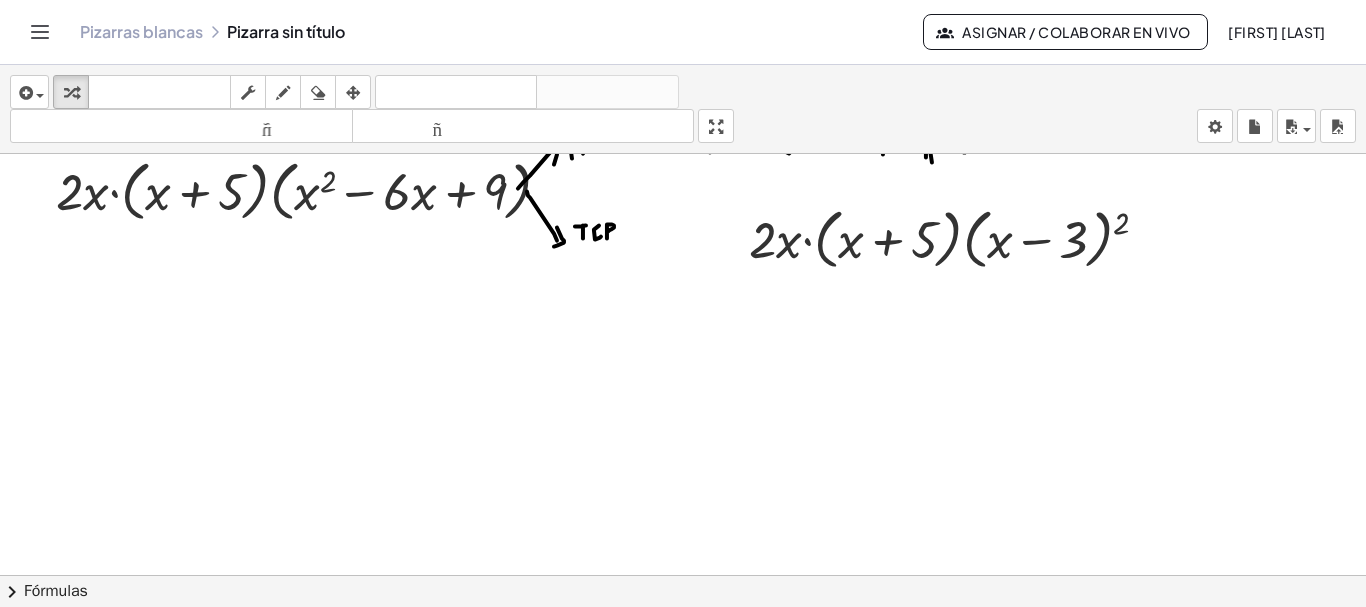 click at bounding box center (353, 93) 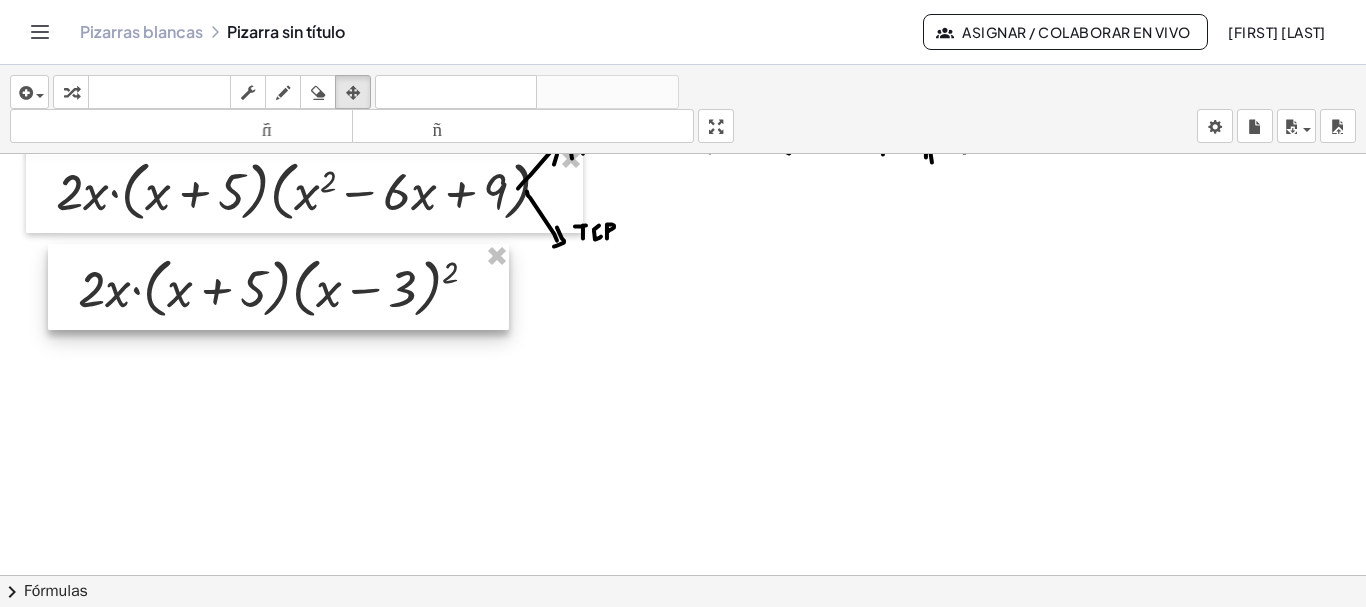 drag, startPoint x: 927, startPoint y: 230, endPoint x: 257, endPoint y: 279, distance: 671.7894 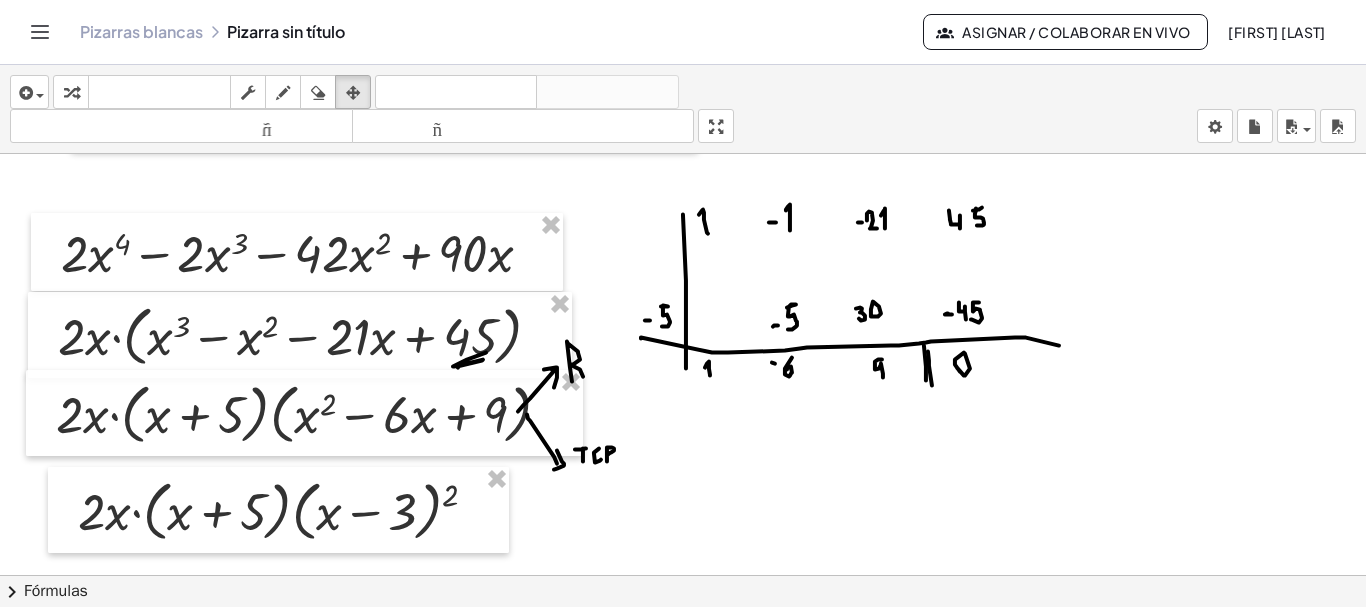 scroll, scrollTop: 5169, scrollLeft: 0, axis: vertical 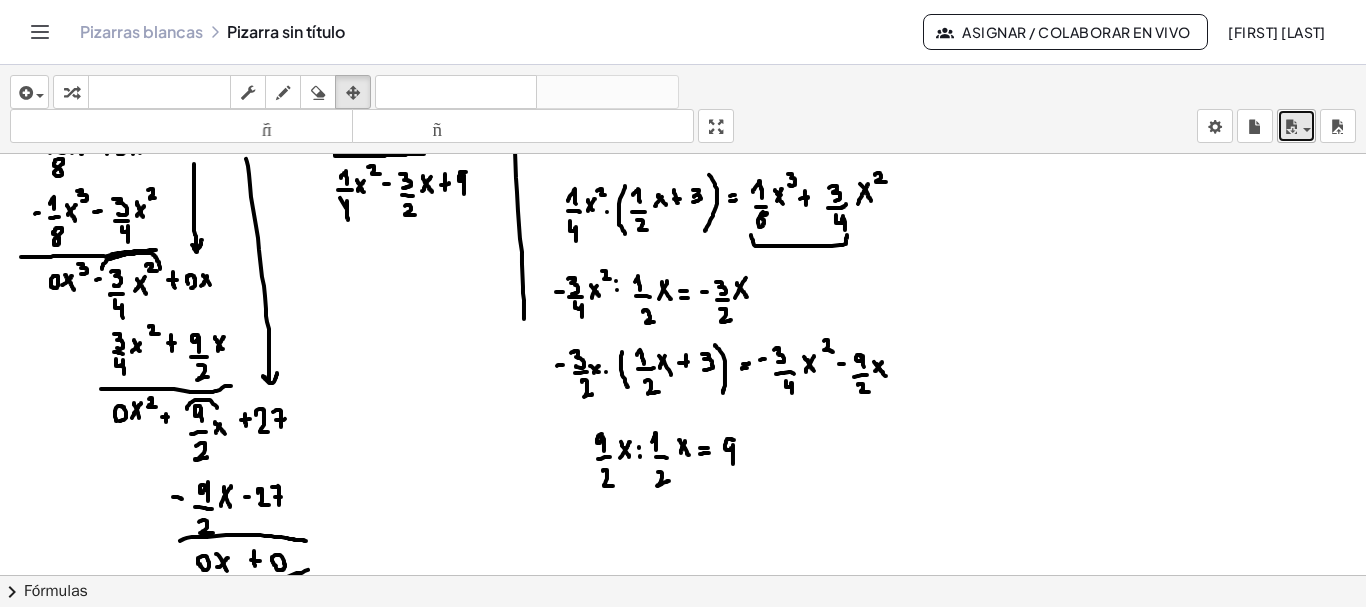 click at bounding box center (1291, 127) 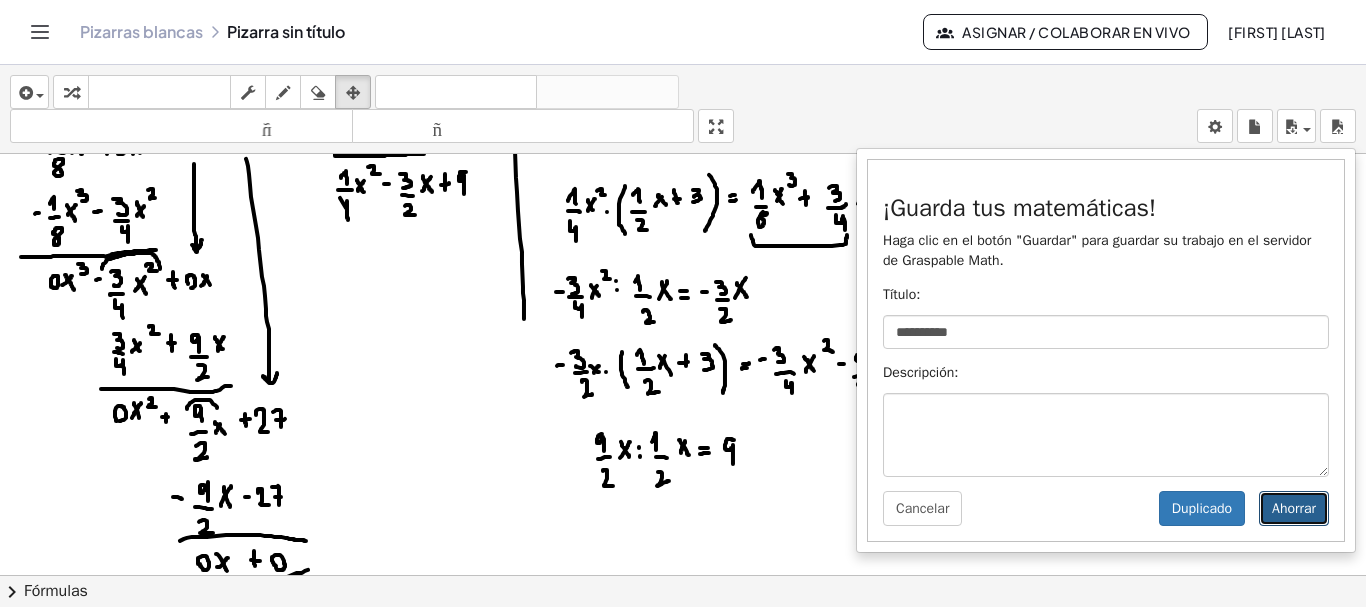 click on "Ahorrar" at bounding box center (1294, 508) 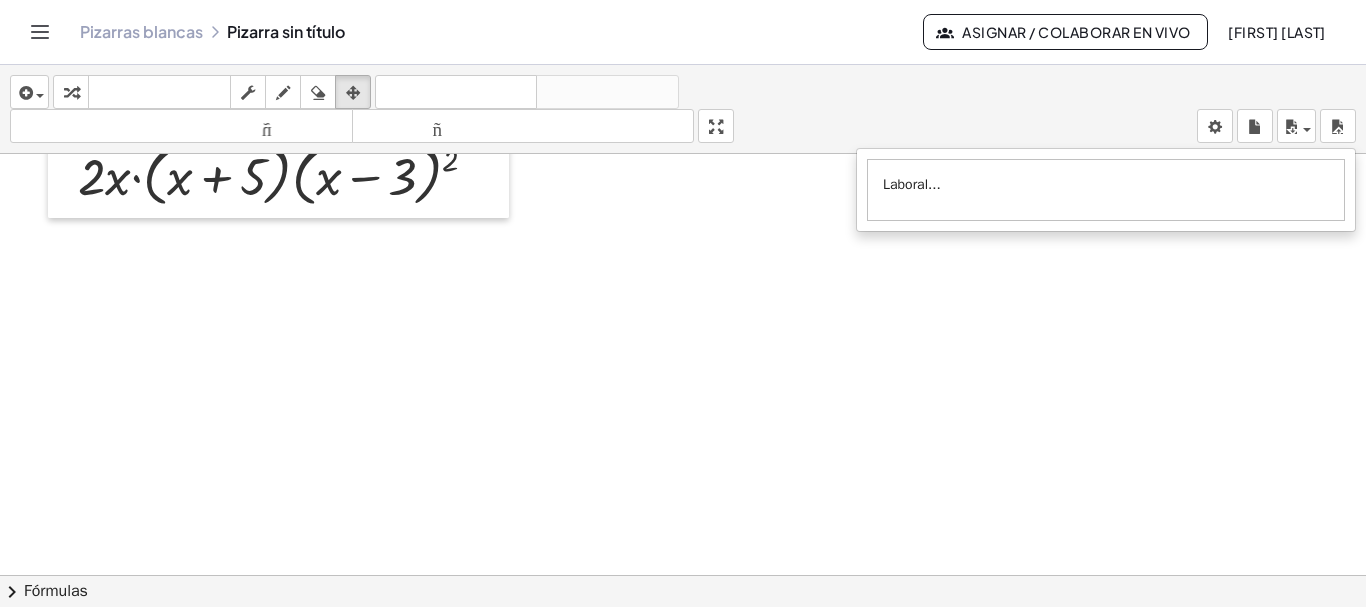 scroll, scrollTop: 5505, scrollLeft: 0, axis: vertical 